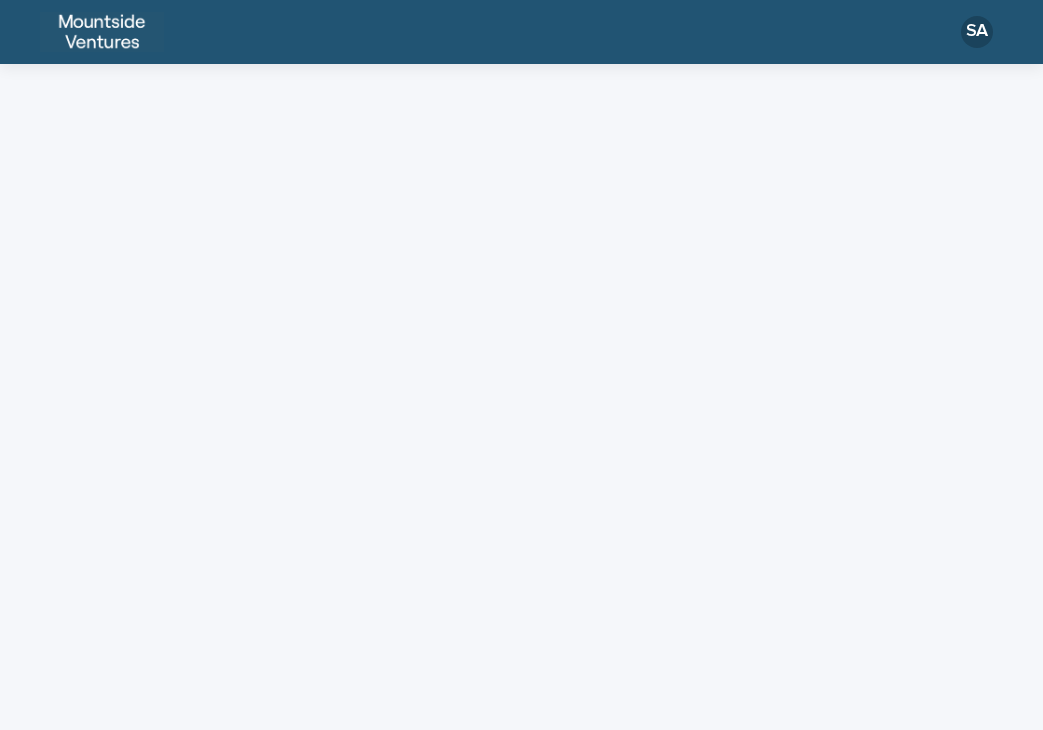 scroll, scrollTop: 0, scrollLeft: 0, axis: both 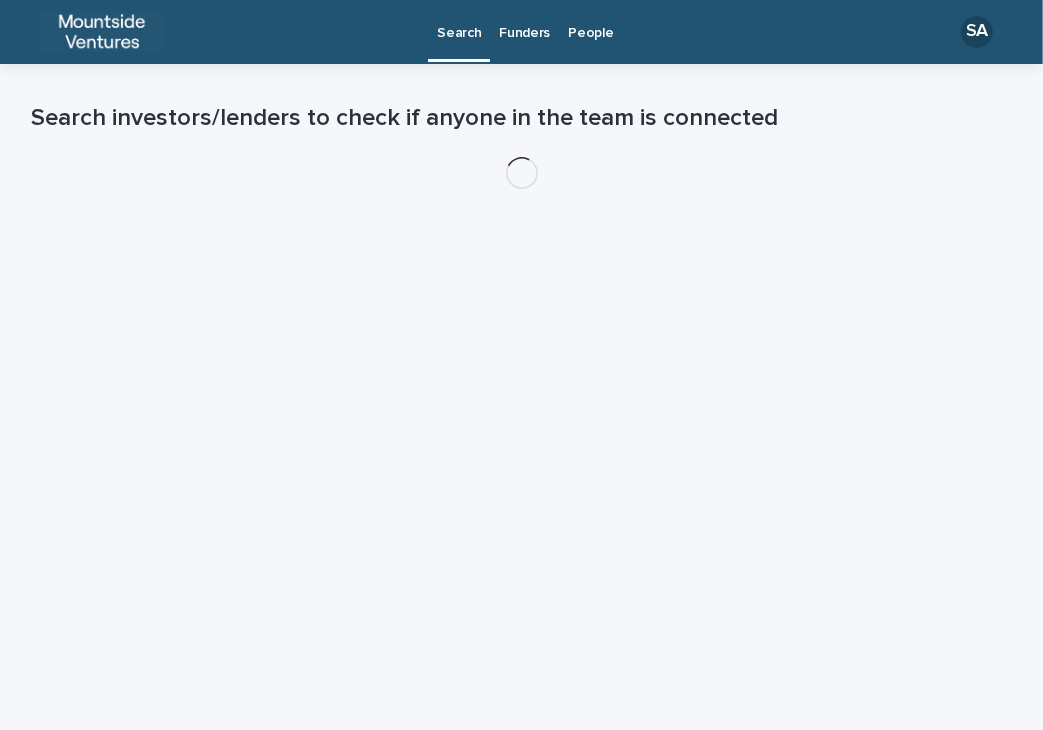 click on "People" at bounding box center (590, 21) 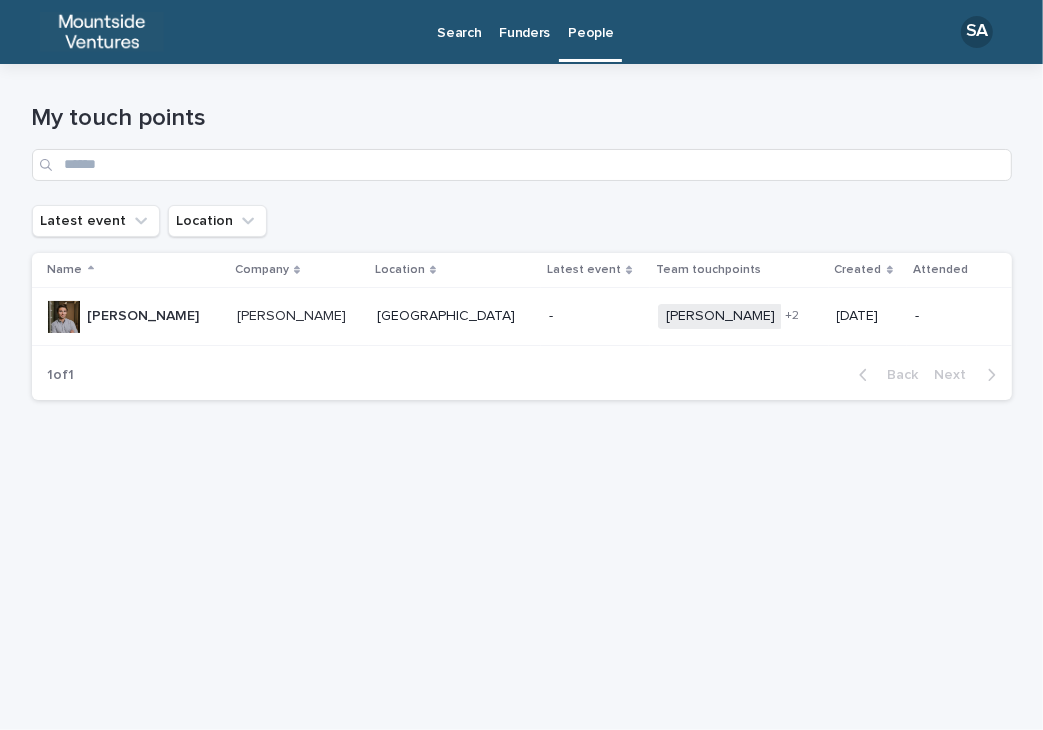 click on "Funders" at bounding box center (524, 21) 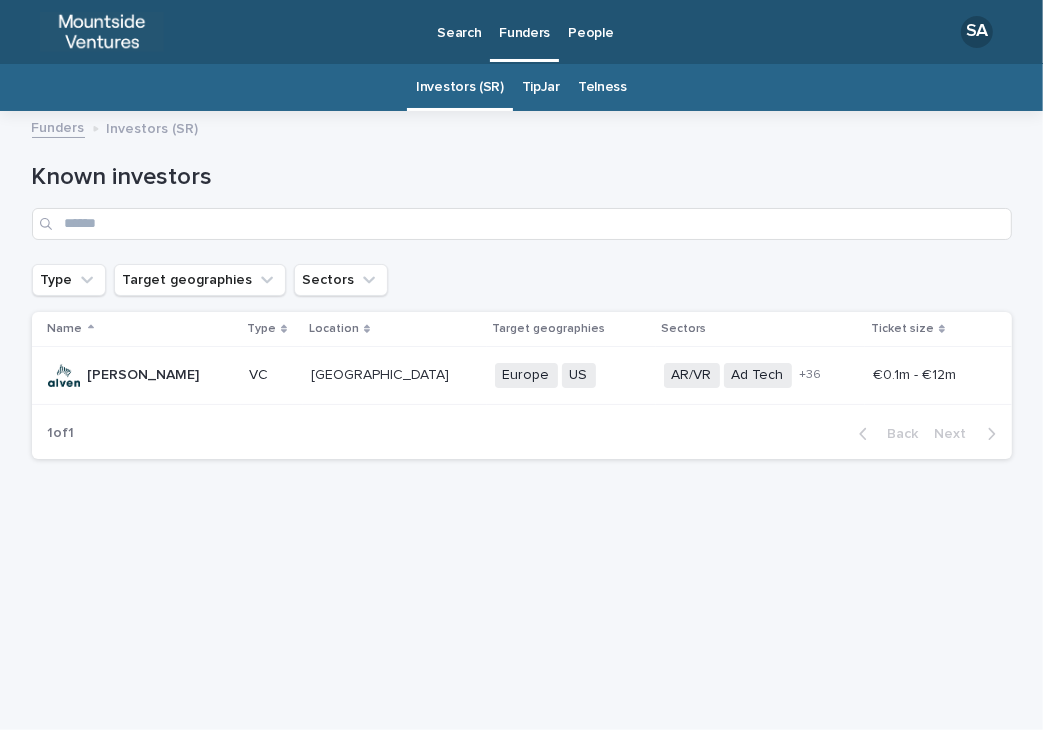 click on "Telness" at bounding box center [602, 87] 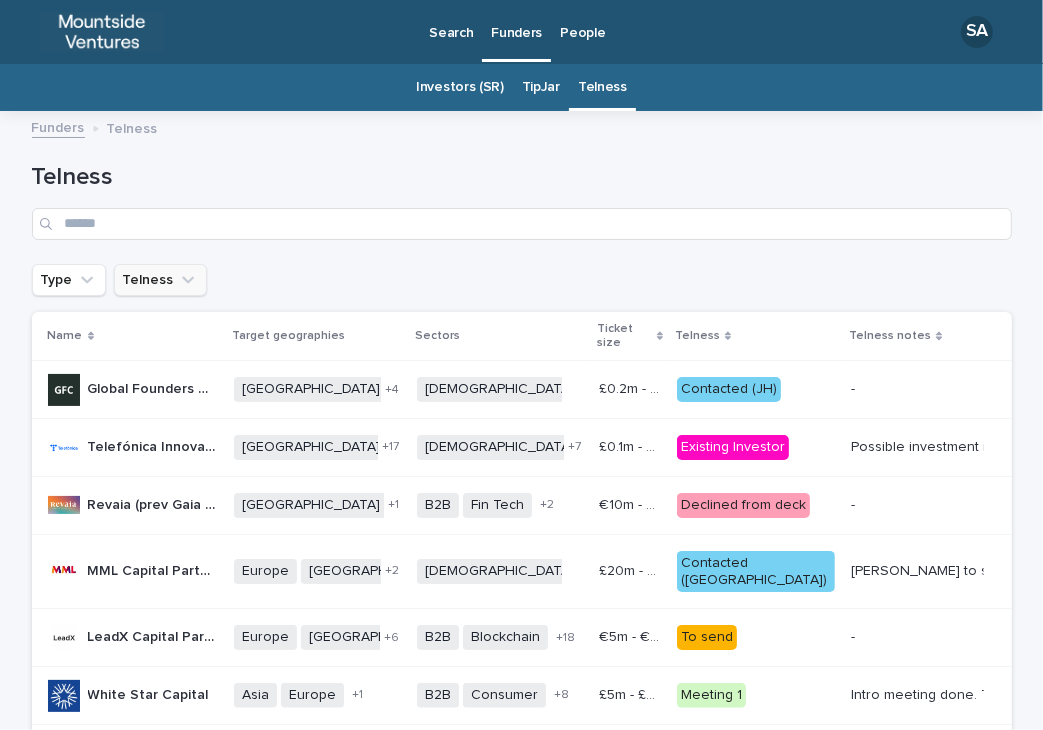 click 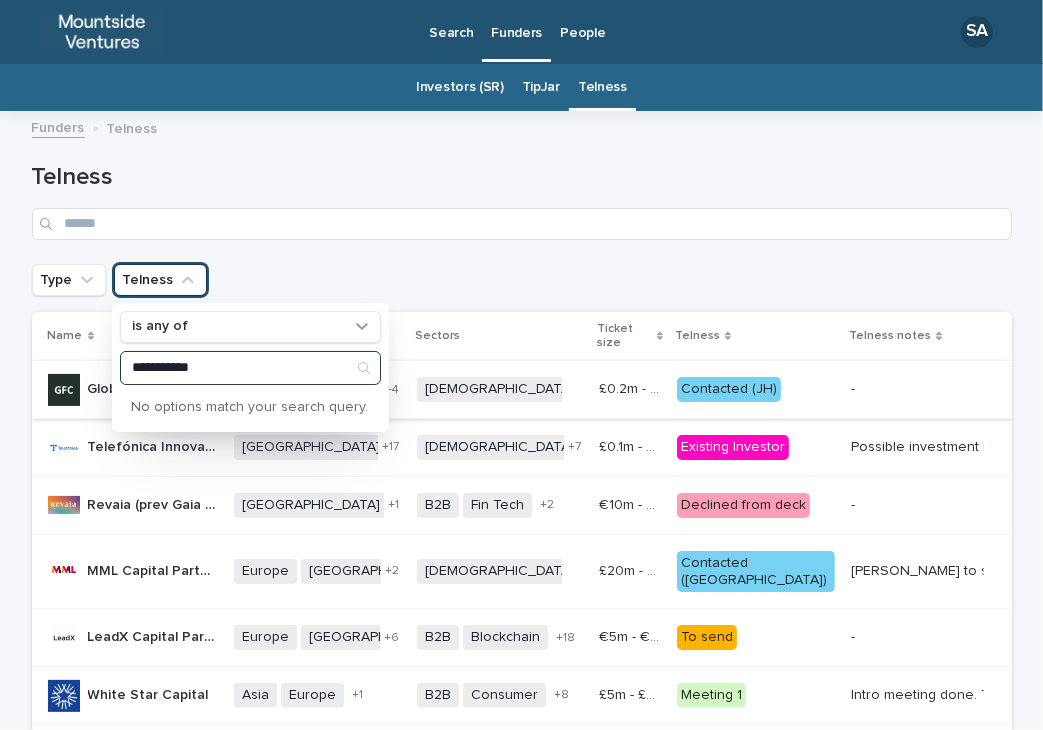 drag, startPoint x: 221, startPoint y: 374, endPoint x: 76, endPoint y: 368, distance: 145.12408 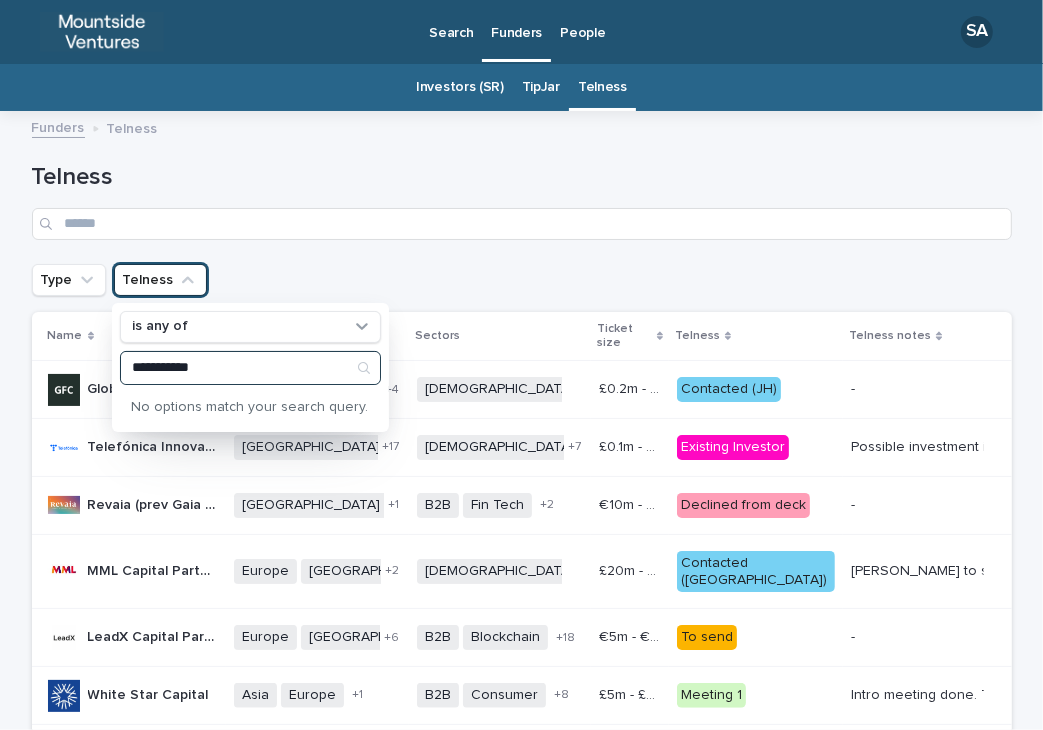 click on "**********" at bounding box center (250, 368) 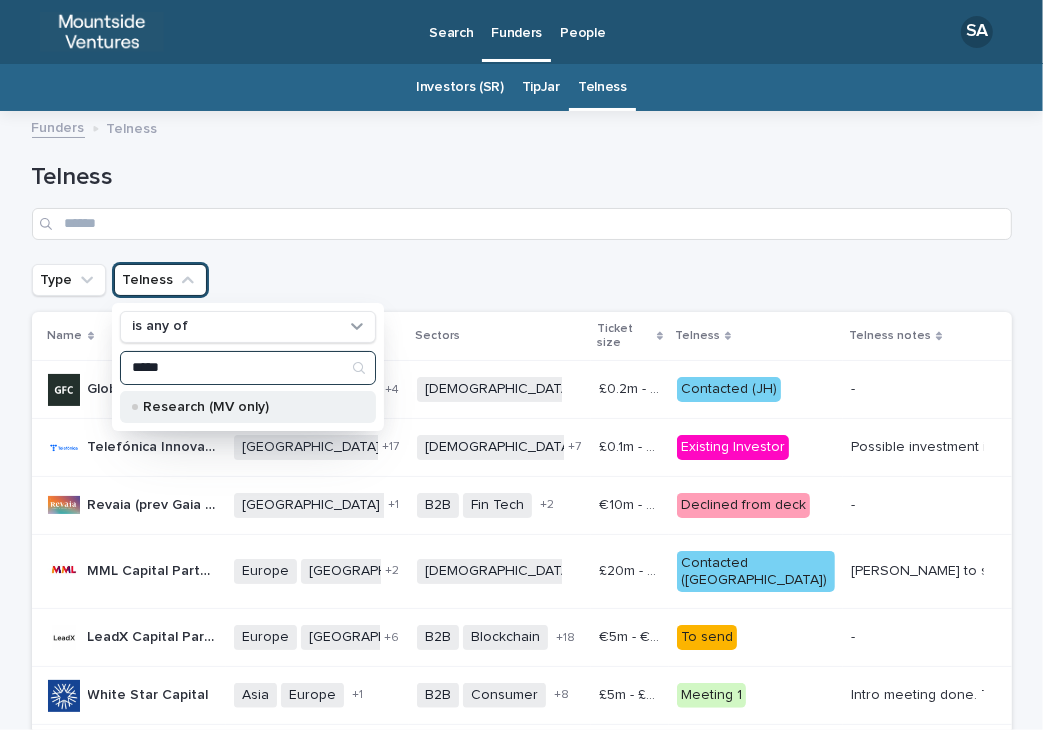 type on "*****" 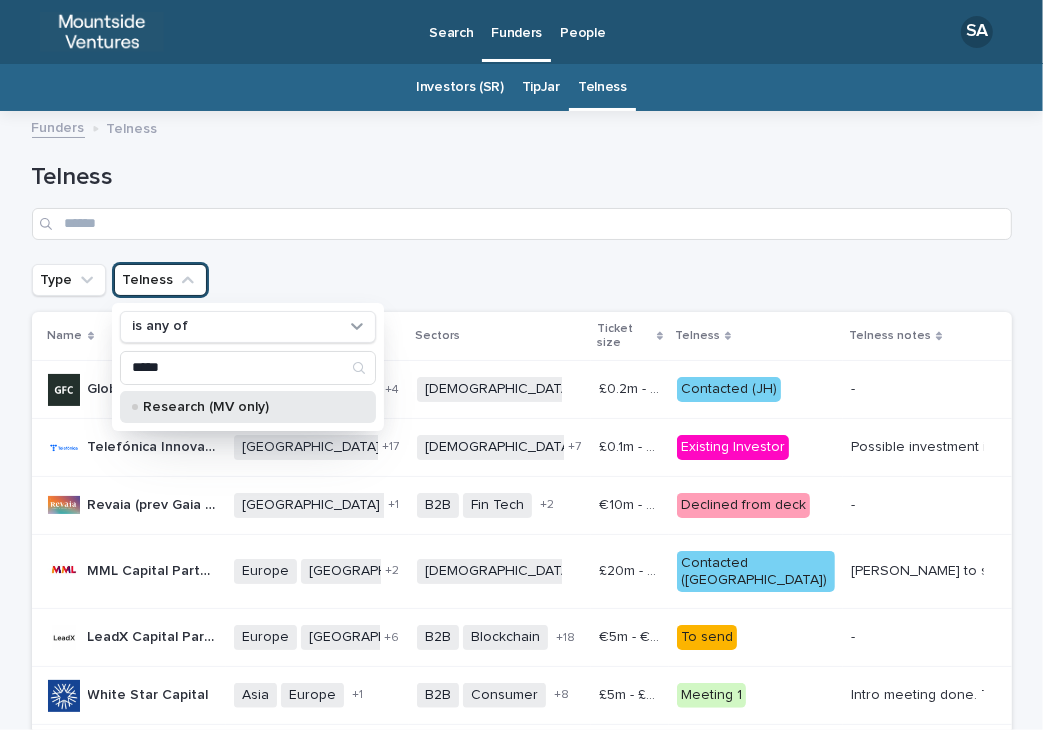 click on "Research (MV only)" at bounding box center [244, 407] 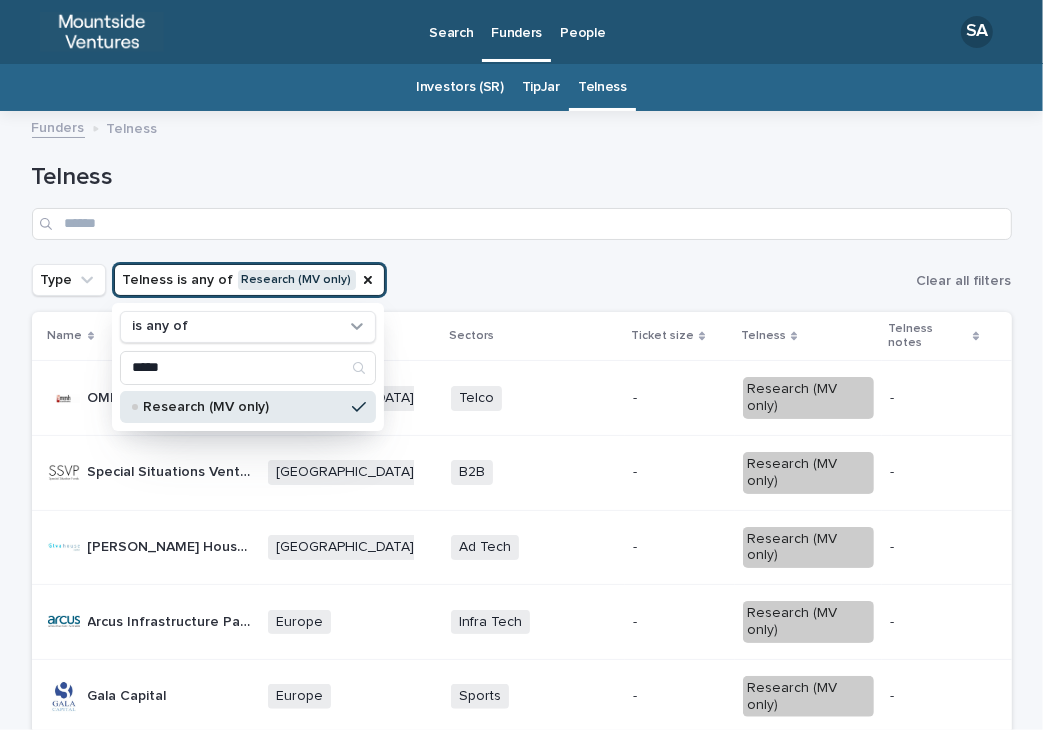 click on "Type Telness is any of Research (MV only) is any of *****  Research (MV only) Clear all filters" at bounding box center [522, 280] 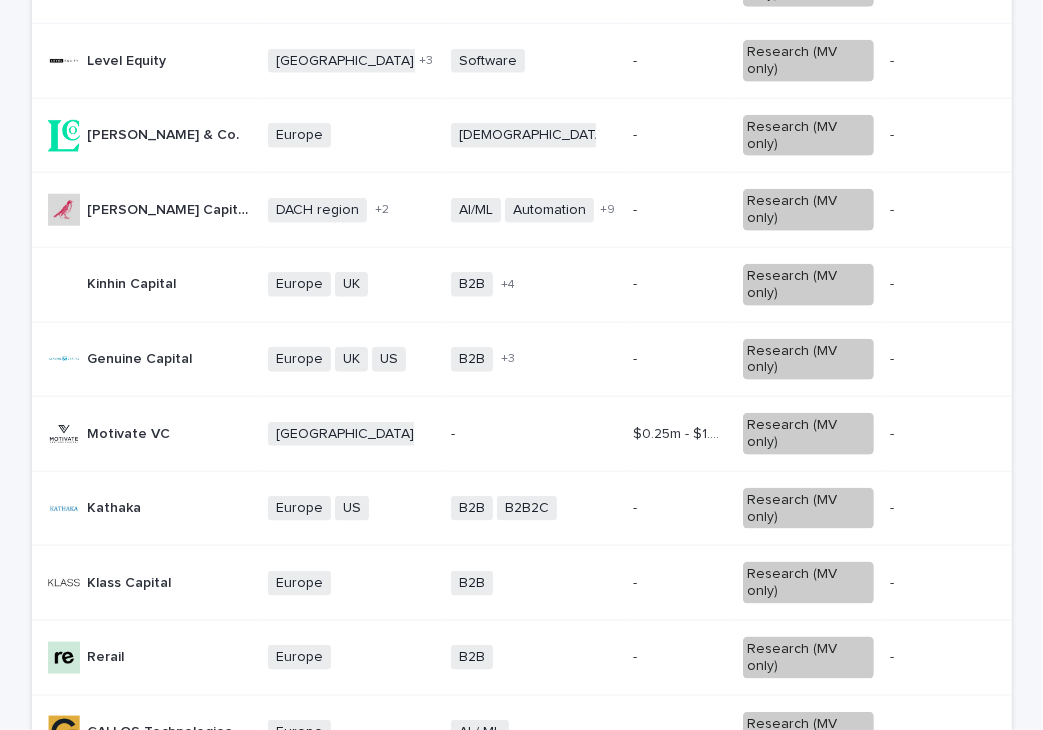 scroll, scrollTop: 1513, scrollLeft: 0, axis: vertical 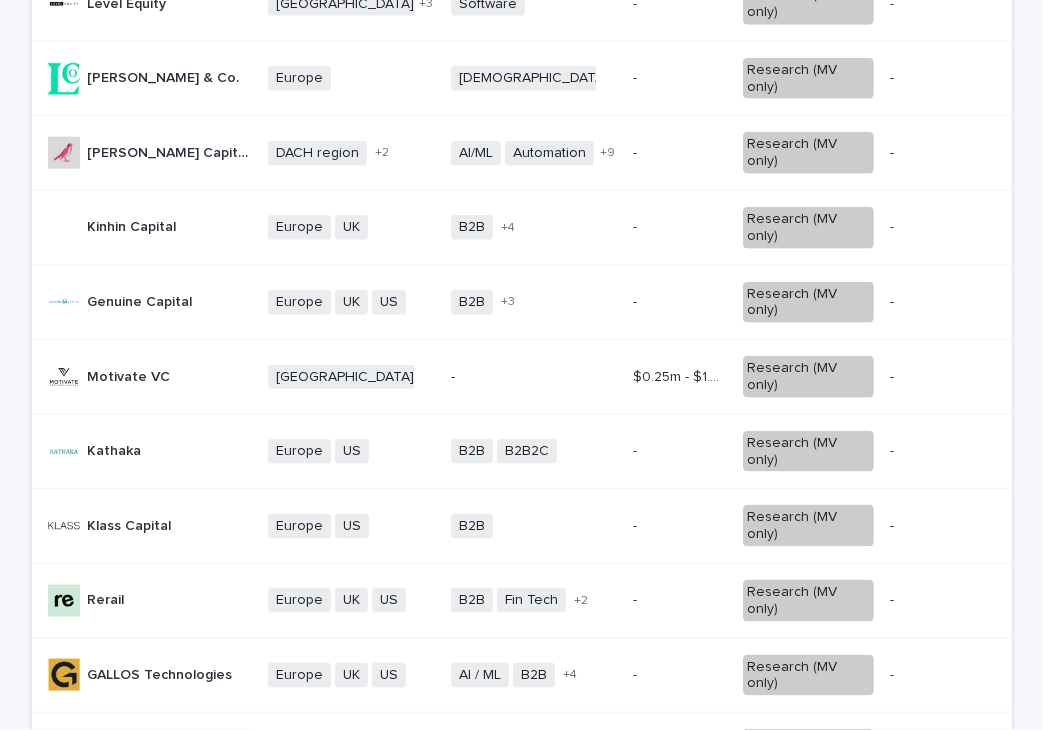 click on "Next" at bounding box center [957, 1115] 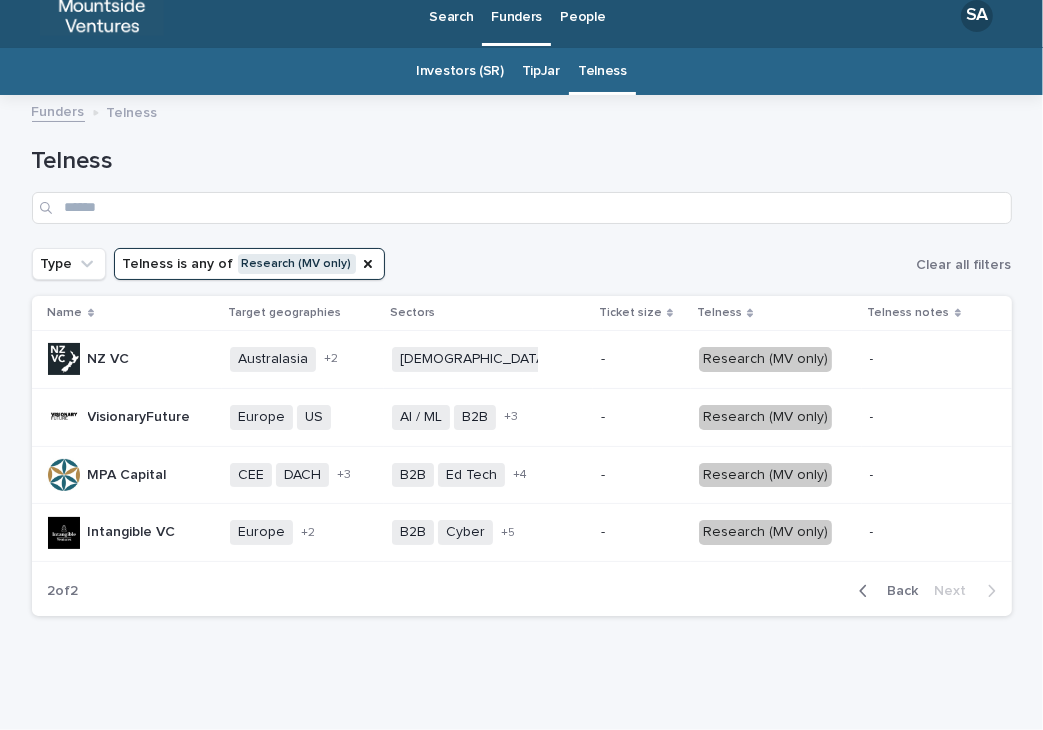 click on "Back" at bounding box center (897, 591) 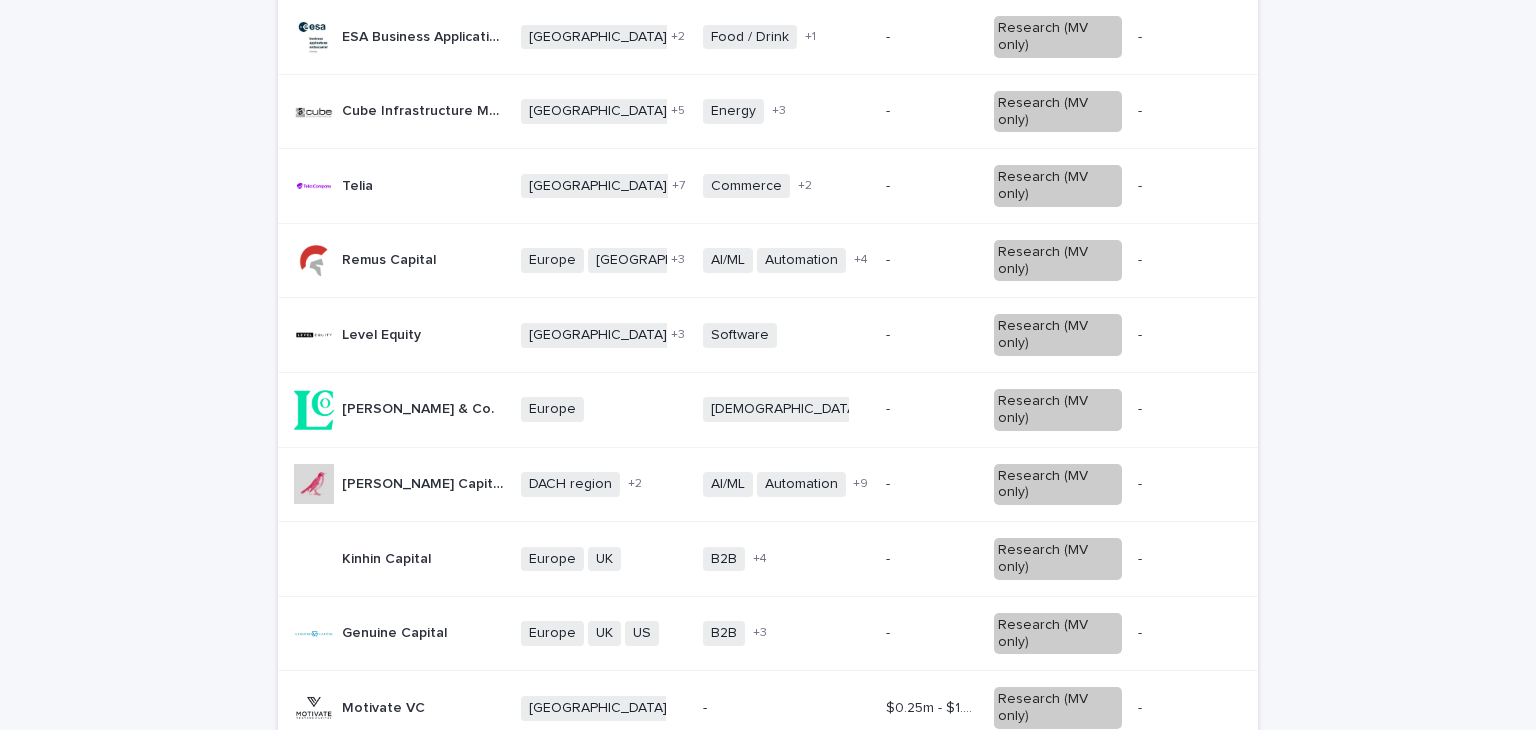 scroll, scrollTop: 1460, scrollLeft: 0, axis: vertical 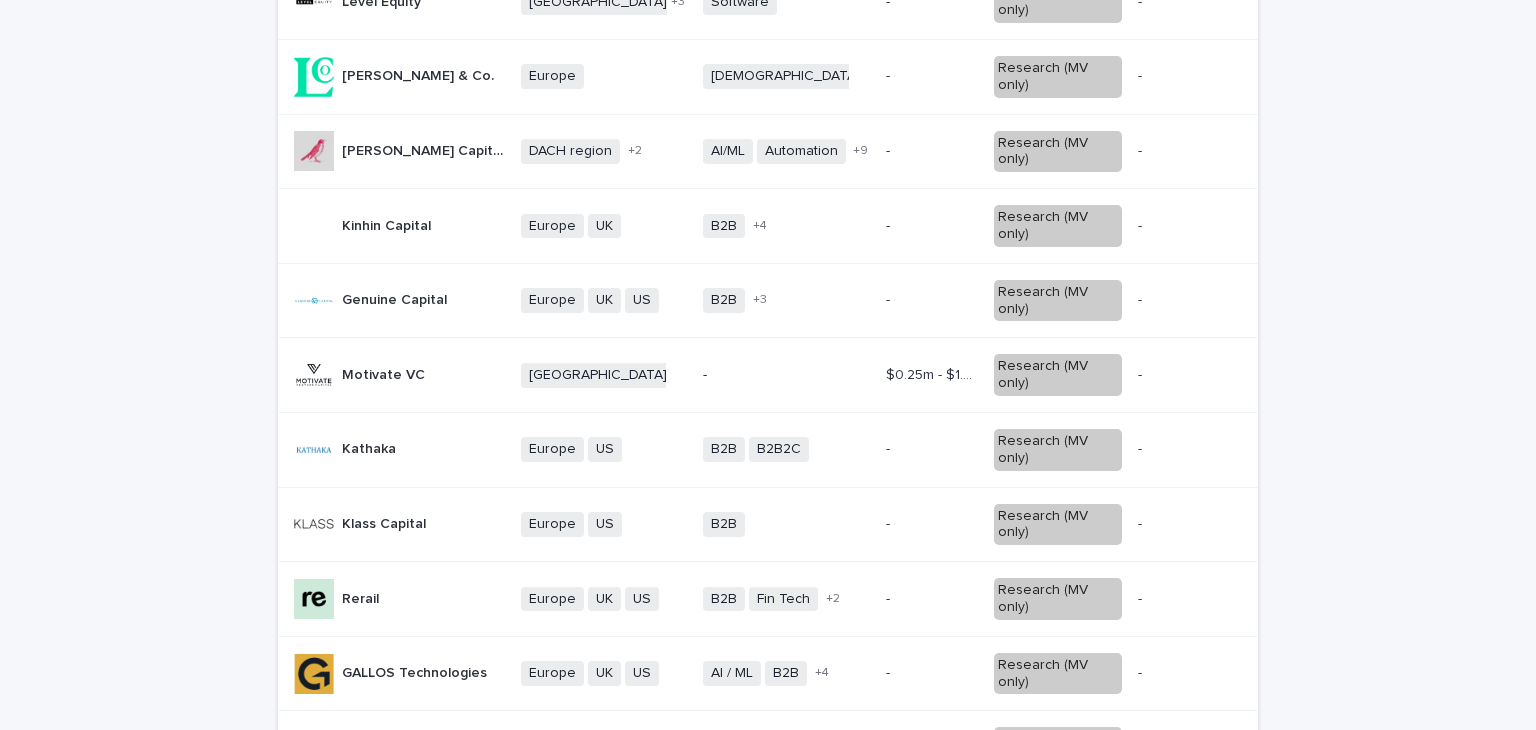 click on "Back Next" at bounding box center (1173, 1113) 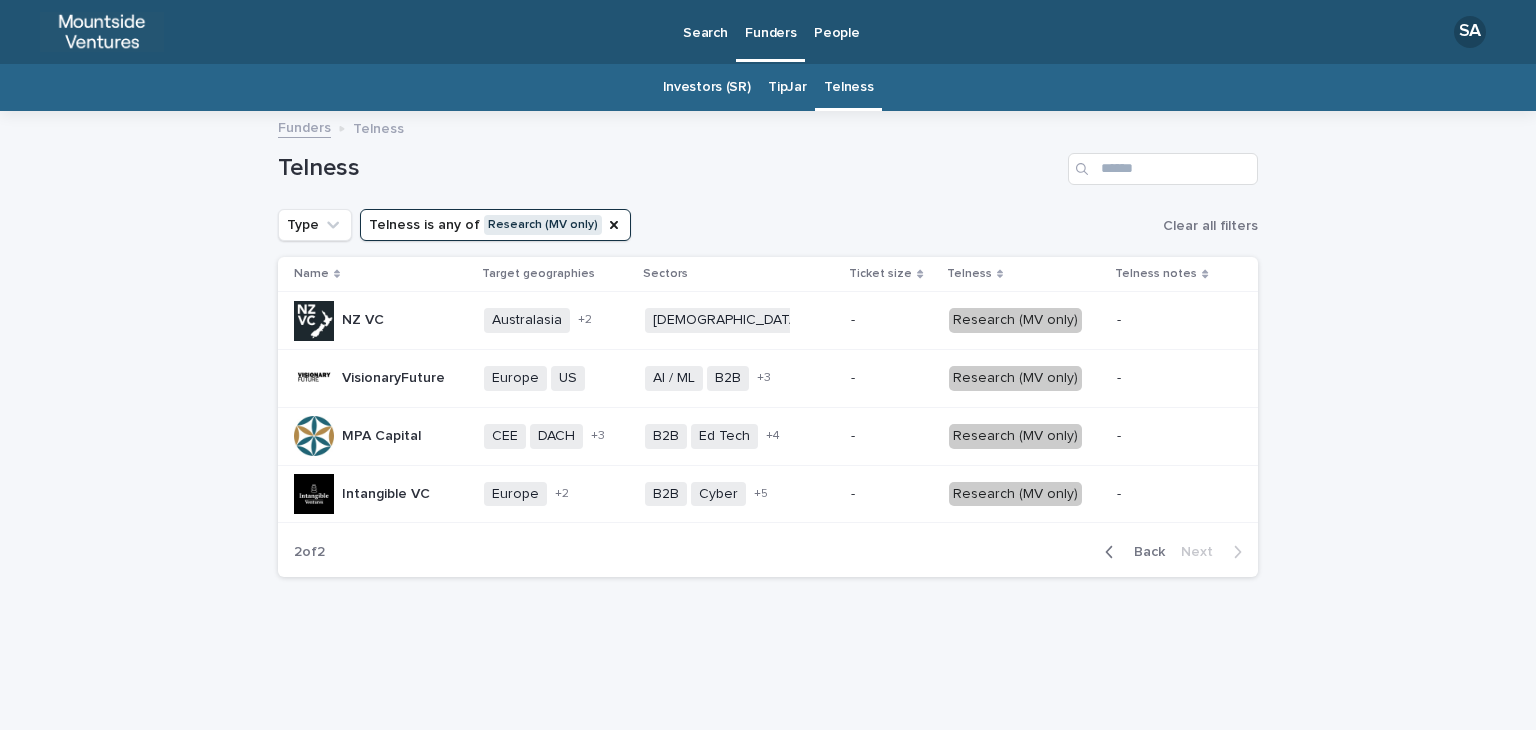 click on "Back" at bounding box center (1131, 552) 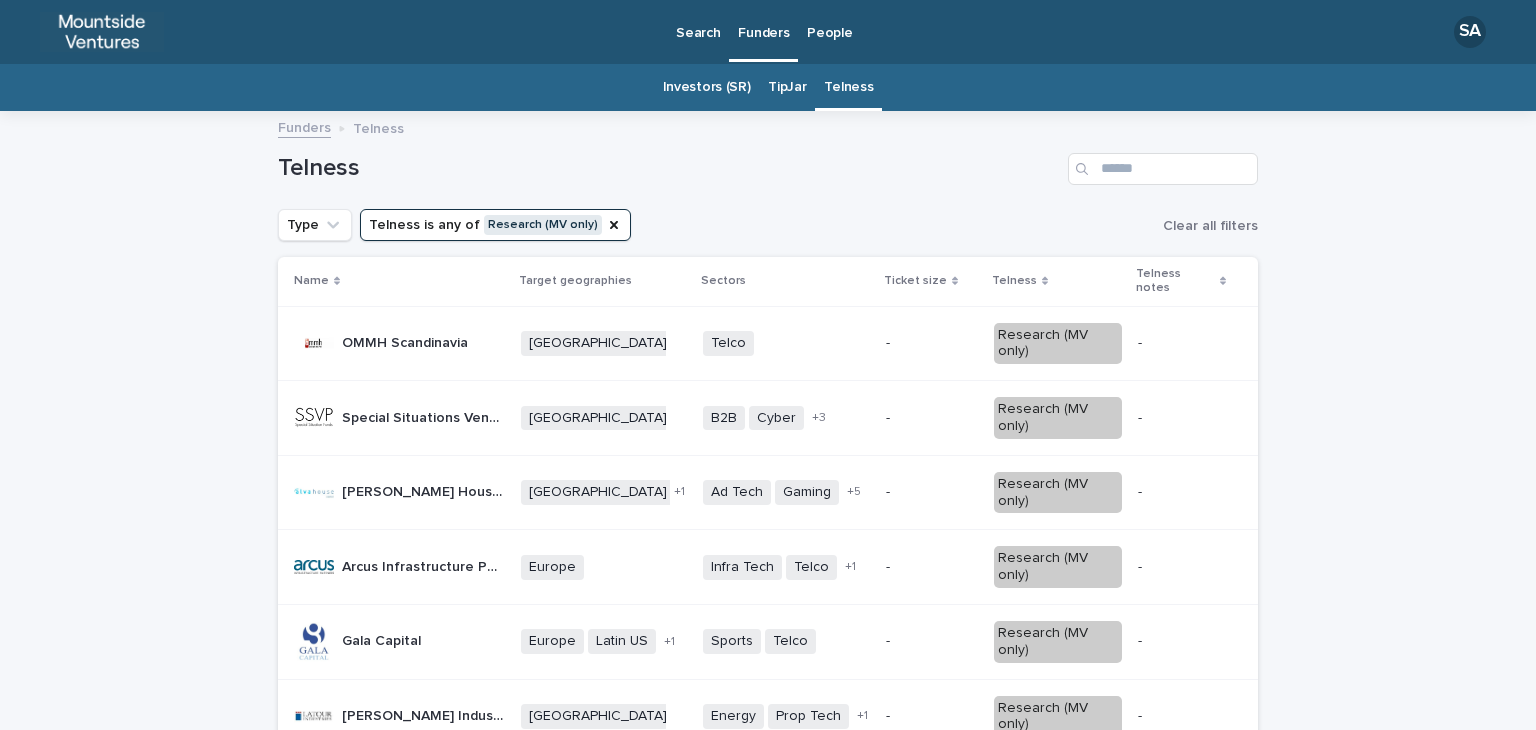 click on "OMMH Scandinavia" at bounding box center (407, 341) 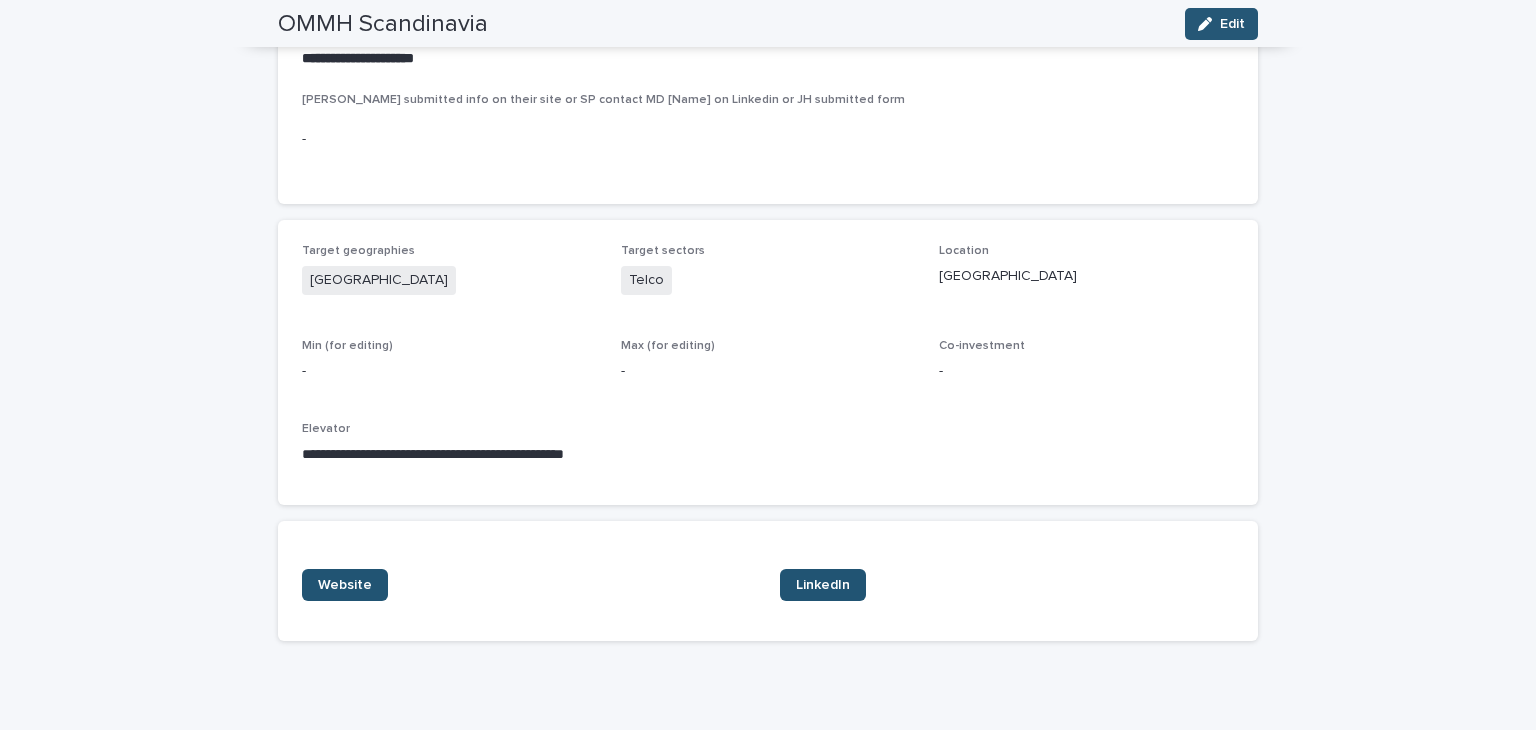 scroll, scrollTop: 0, scrollLeft: 0, axis: both 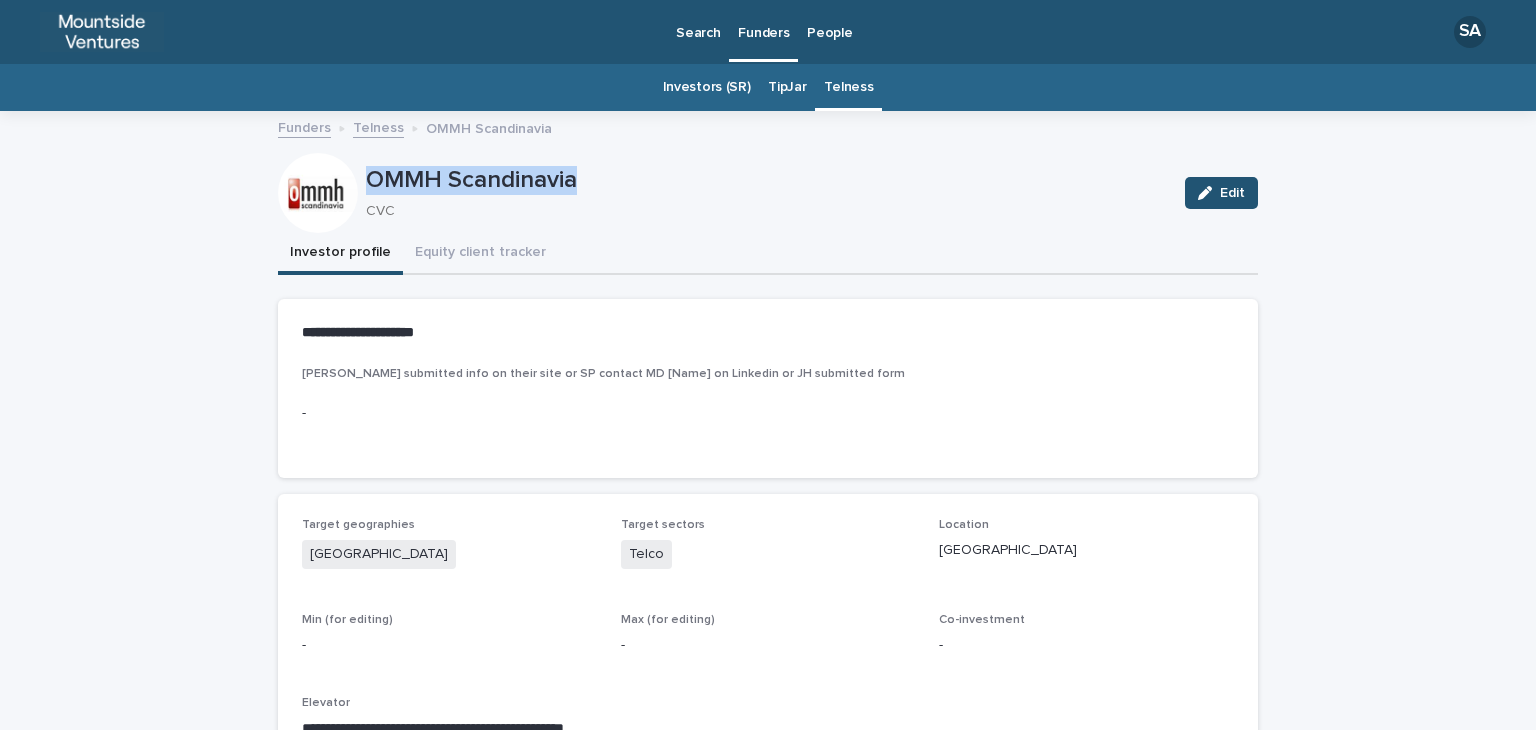 drag, startPoint x: 587, startPoint y: 182, endPoint x: 360, endPoint y: 176, distance: 227.07928 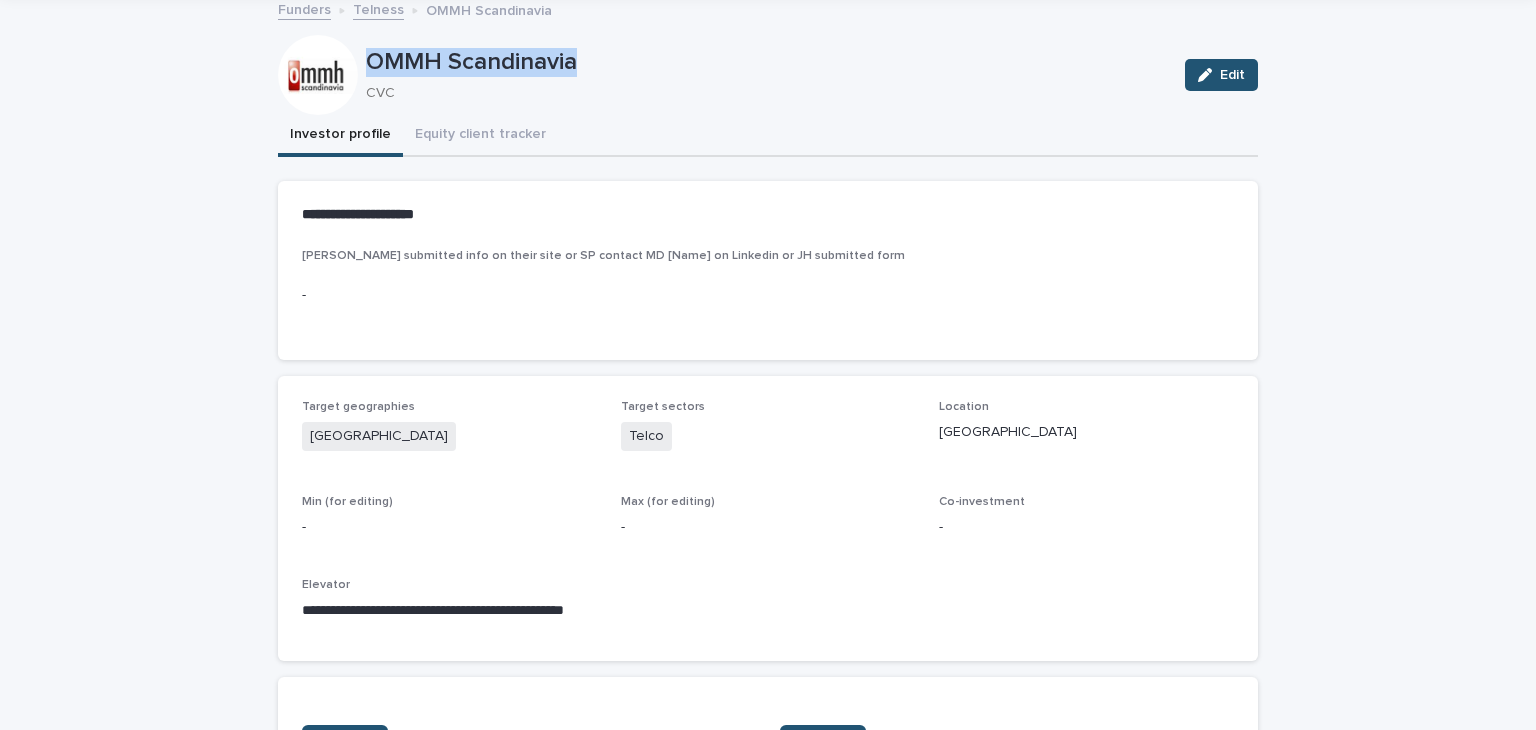 scroll, scrollTop: 116, scrollLeft: 0, axis: vertical 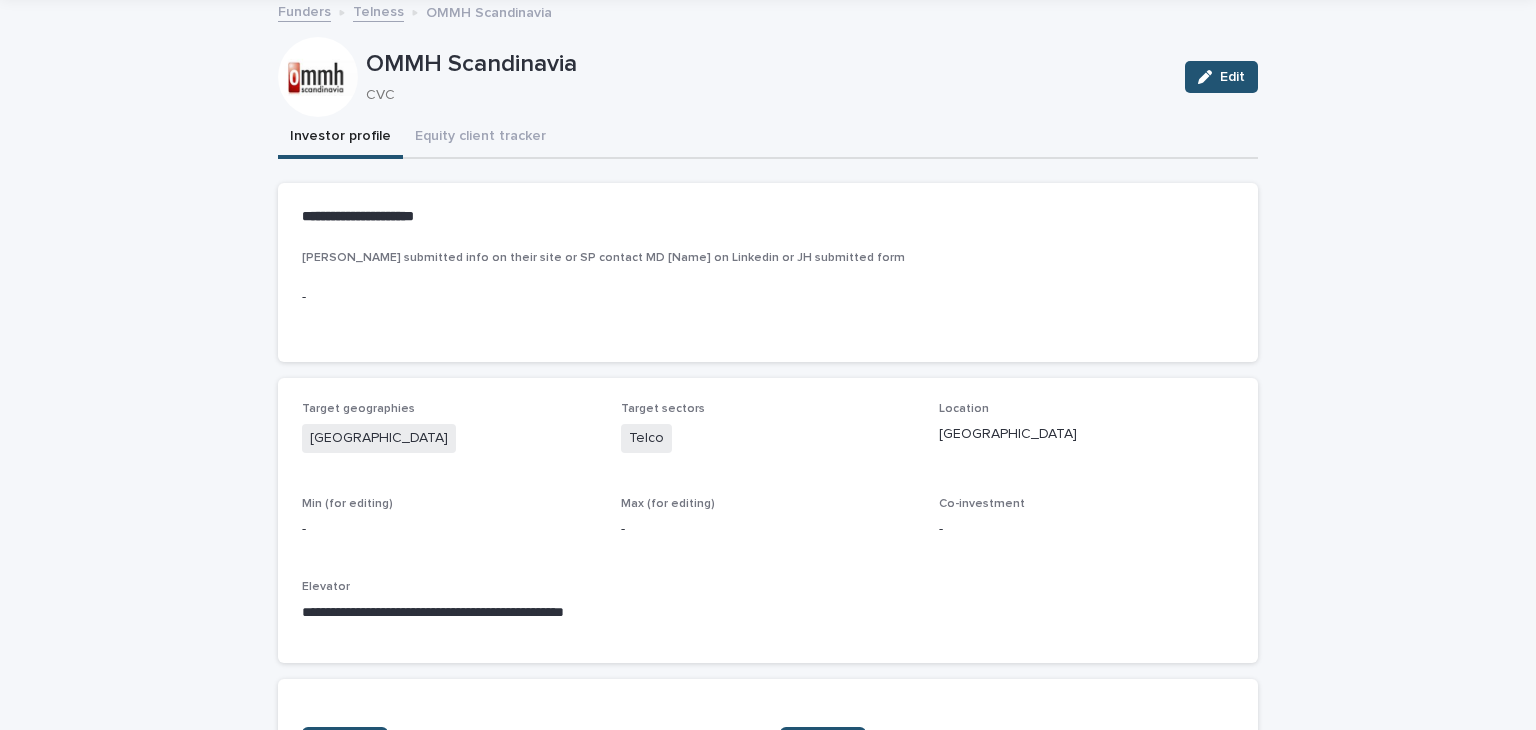 click on "**********" at bounding box center (768, 456) 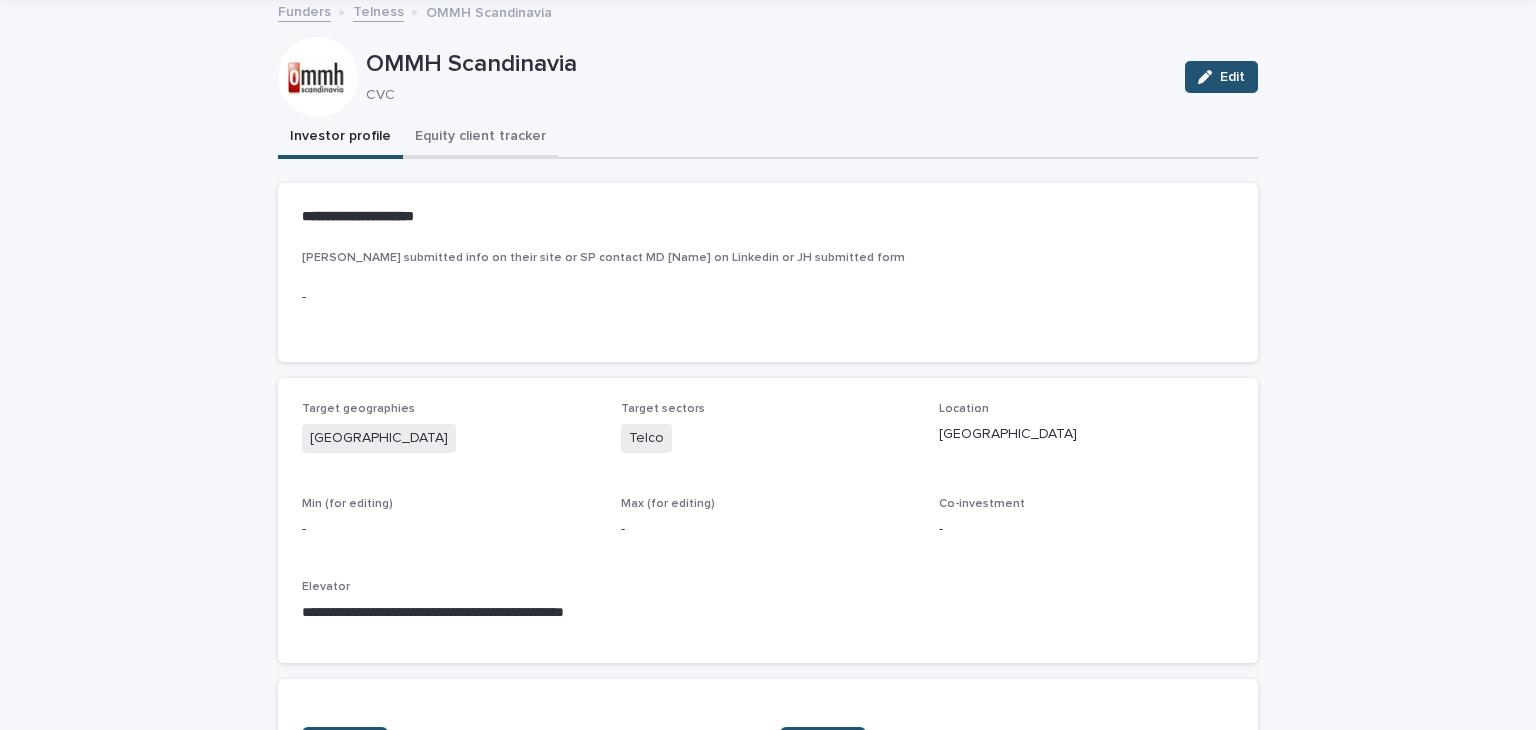 click on "Equity client tracker" at bounding box center [480, 138] 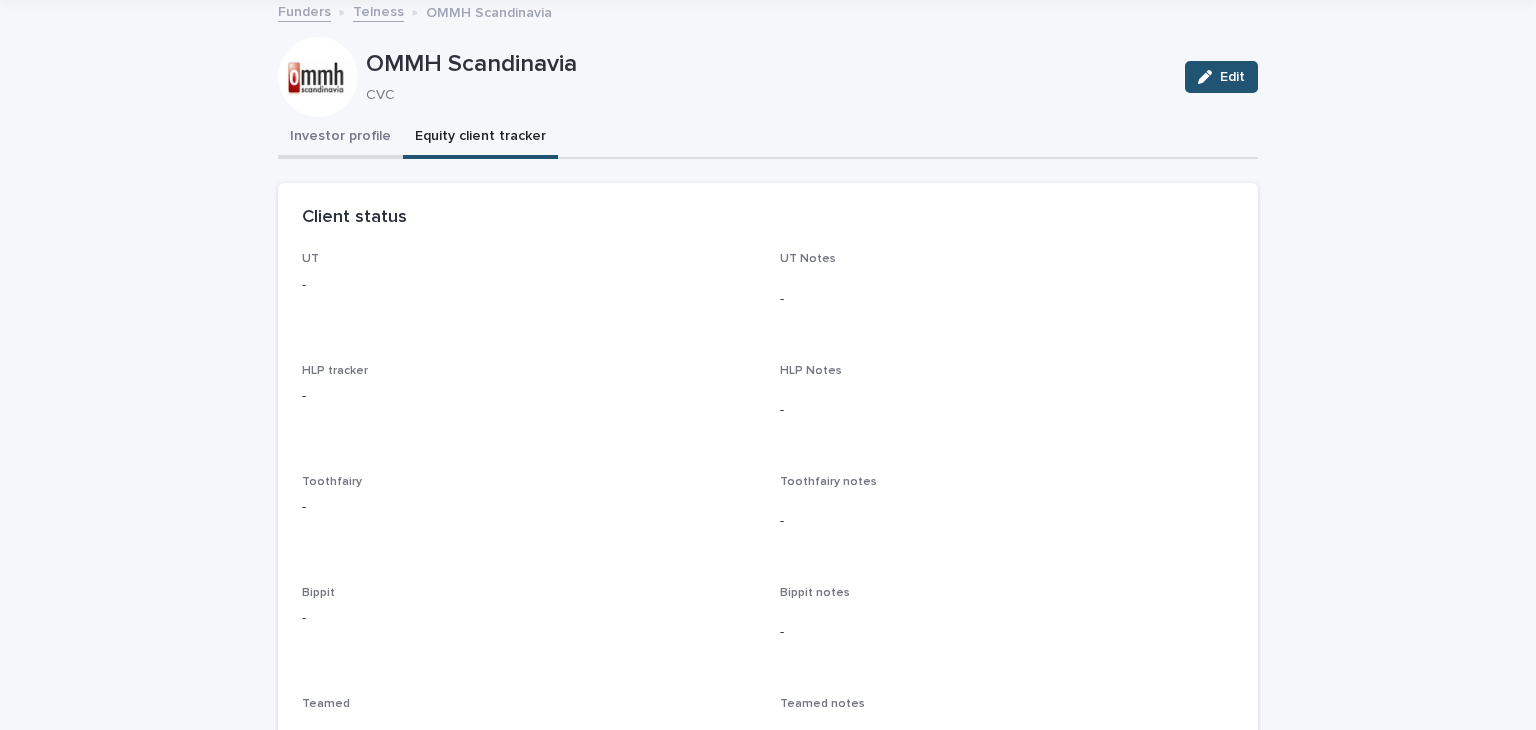 click on "Investor profile" at bounding box center [340, 138] 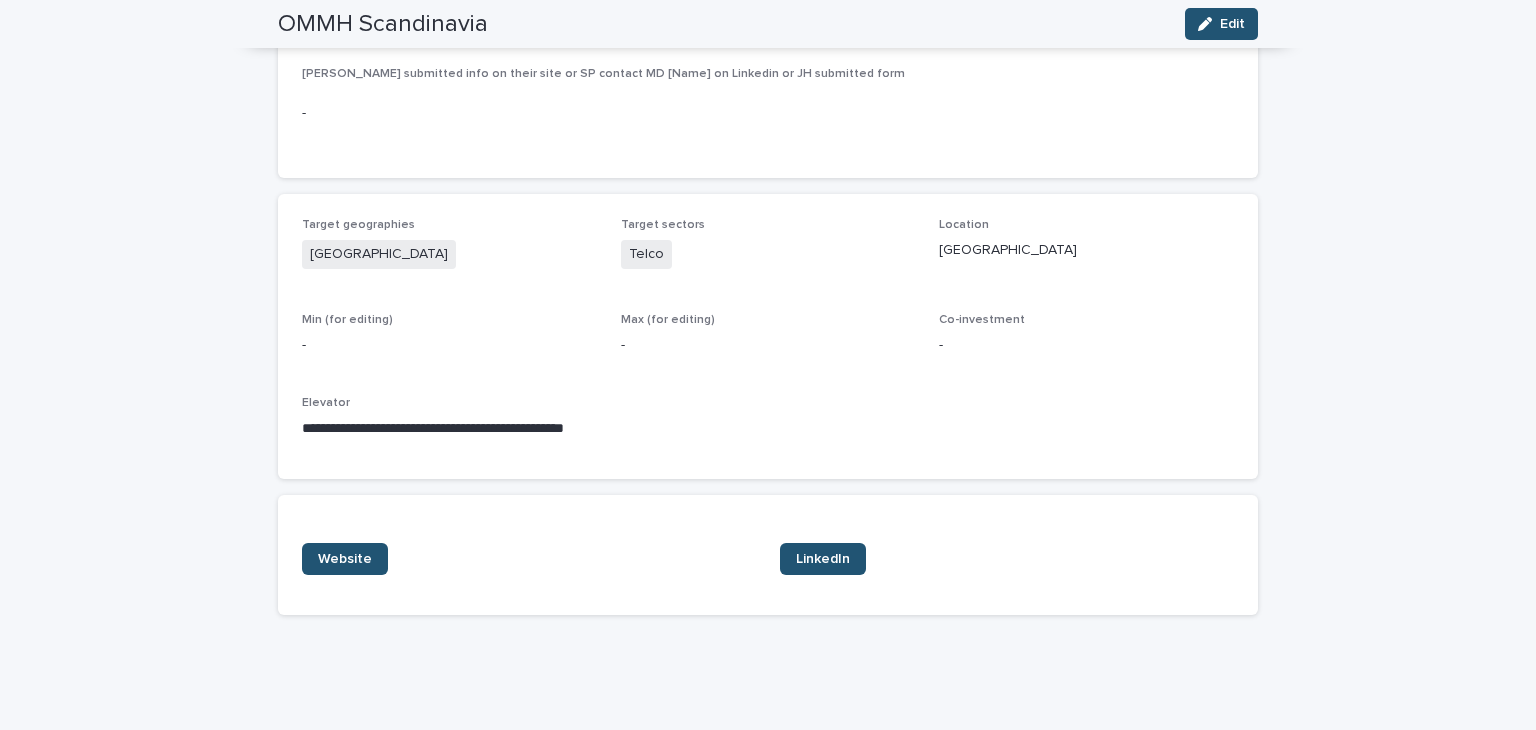 scroll, scrollTop: 0, scrollLeft: 0, axis: both 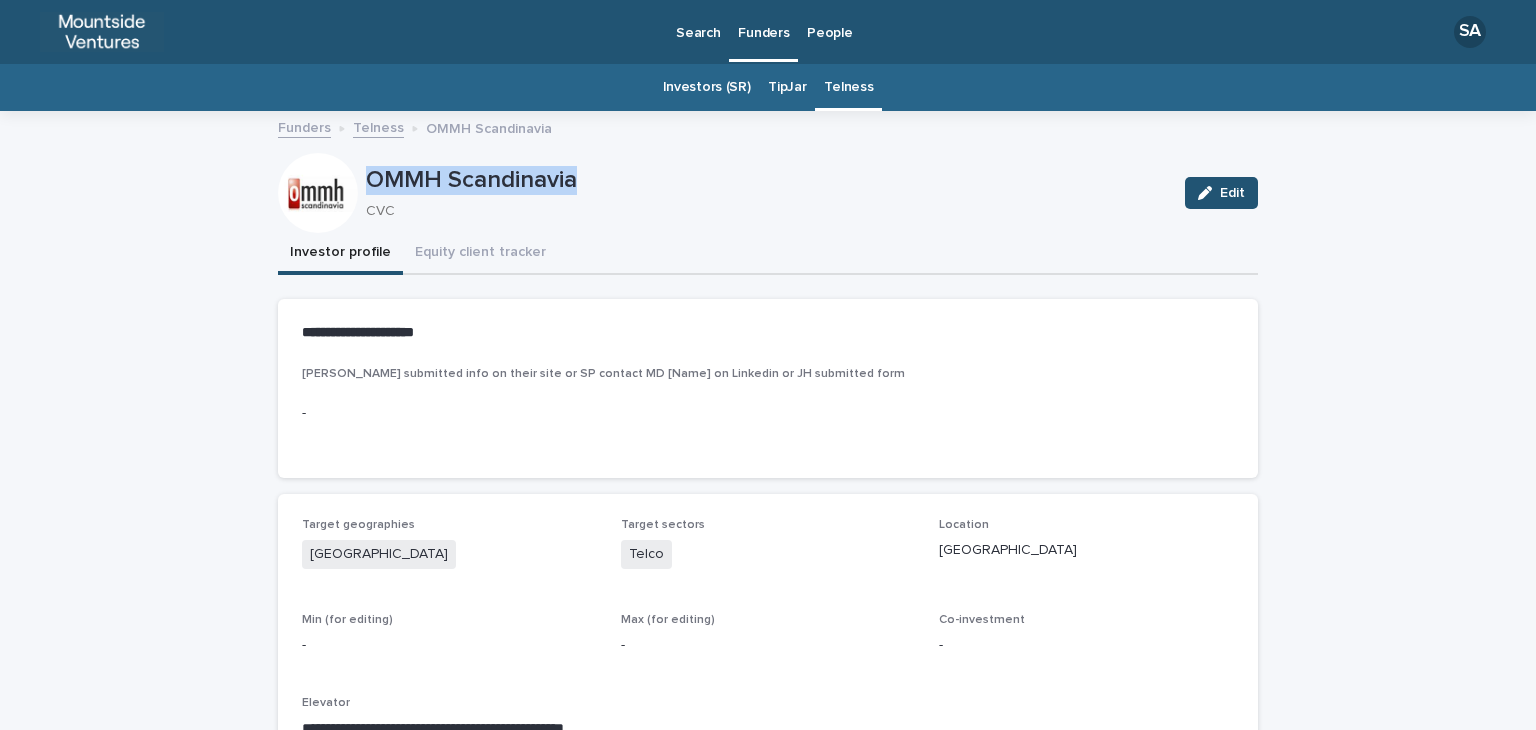 drag, startPoint x: 592, startPoint y: 172, endPoint x: 362, endPoint y: 177, distance: 230.05434 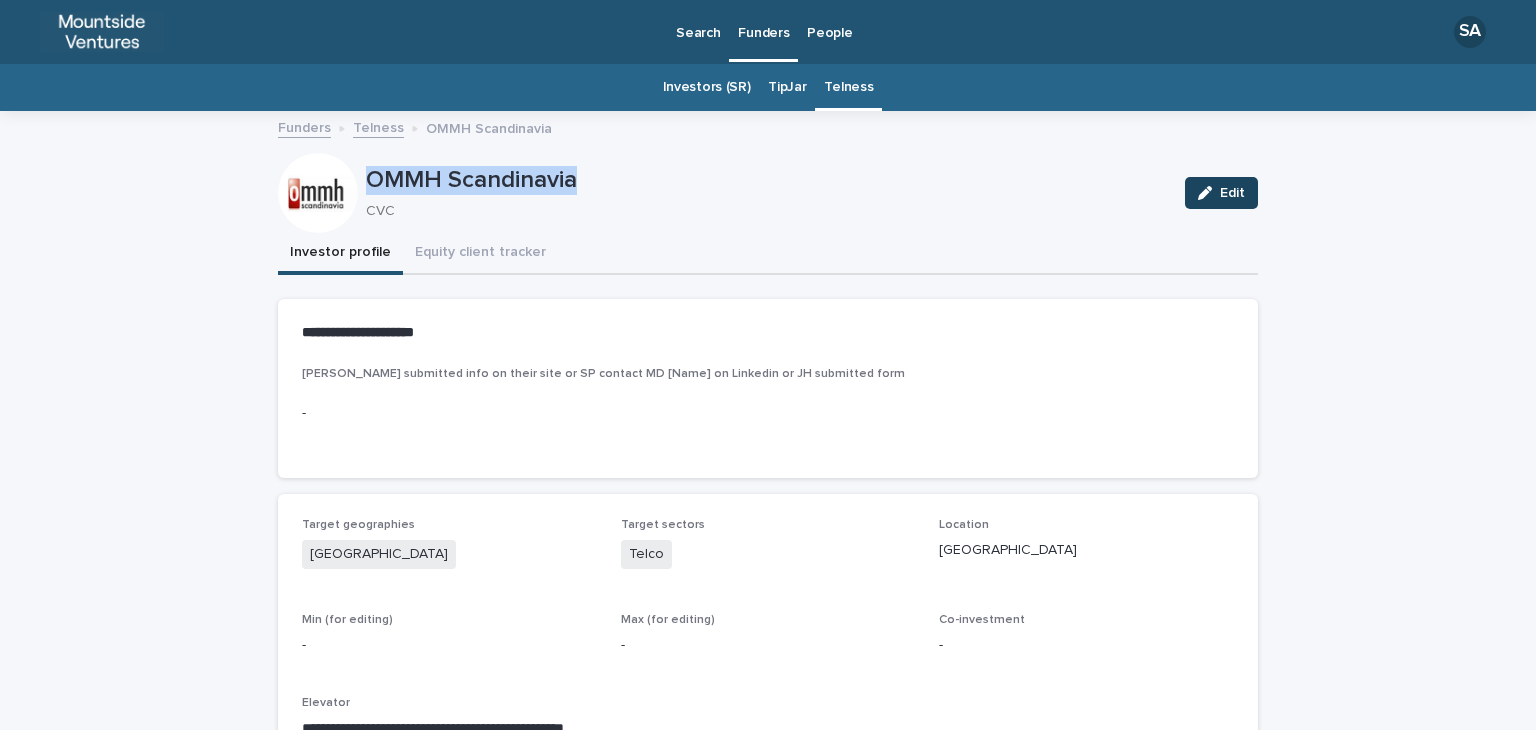 click on "Edit" at bounding box center (1232, 193) 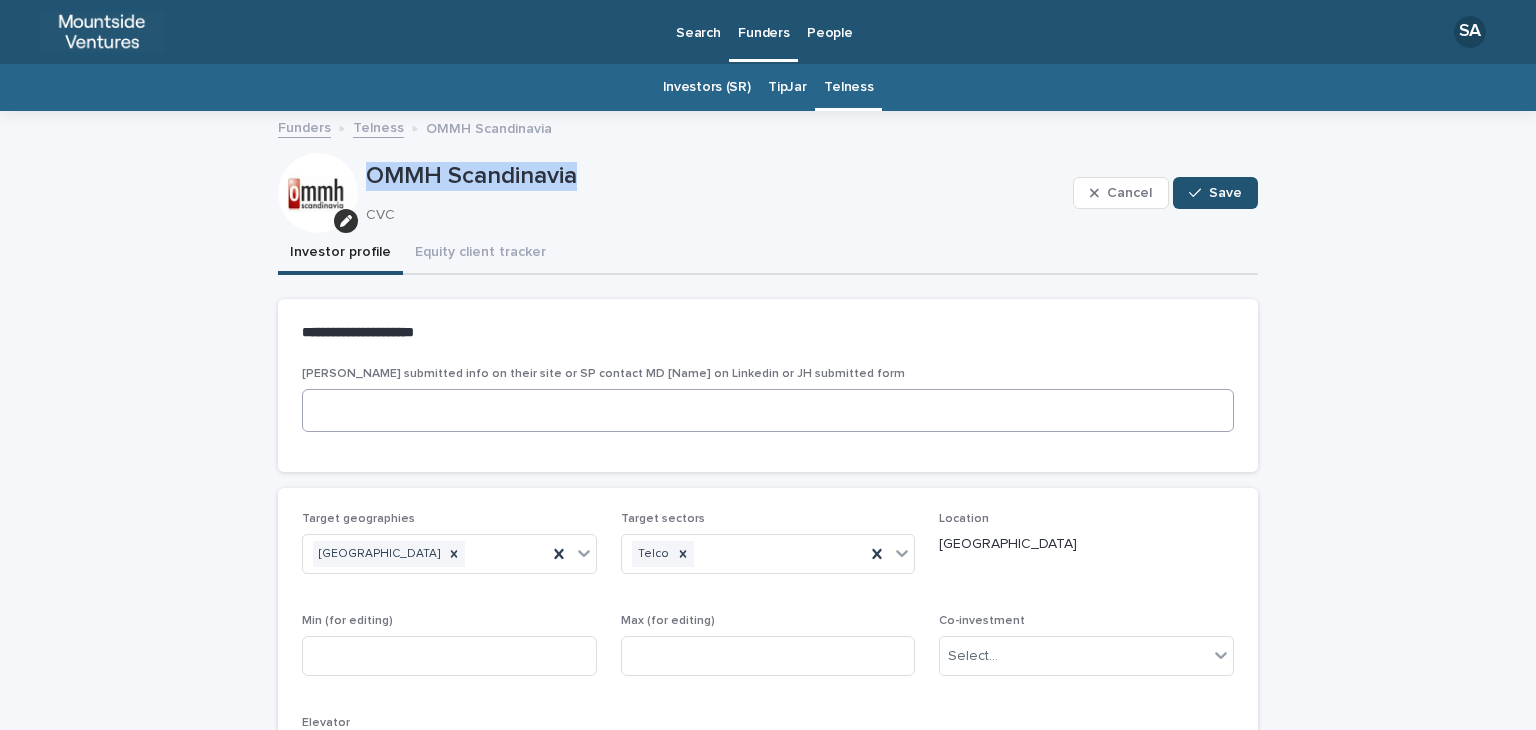 scroll, scrollTop: 360, scrollLeft: 0, axis: vertical 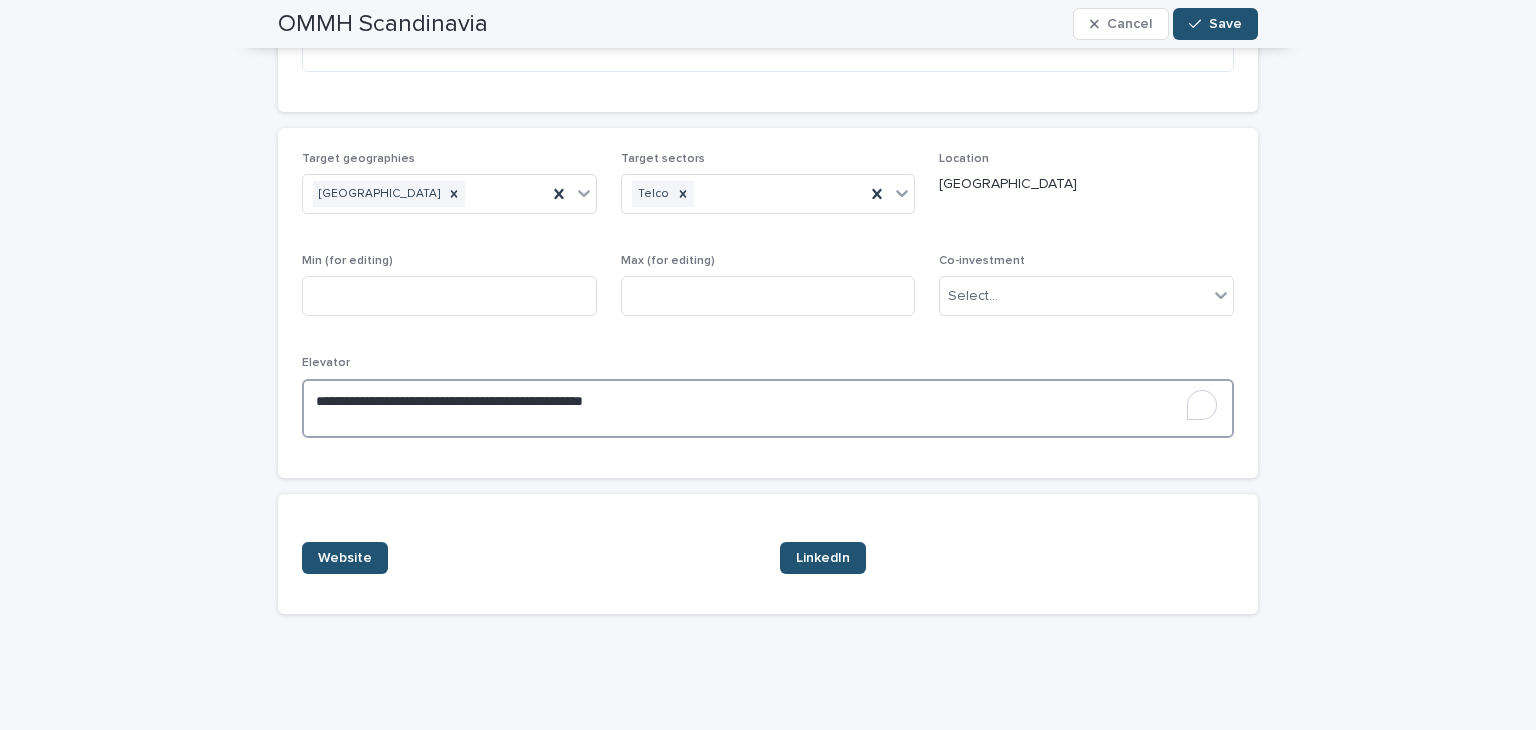 drag, startPoint x: 685, startPoint y: 403, endPoint x: 197, endPoint y: 401, distance: 488.0041 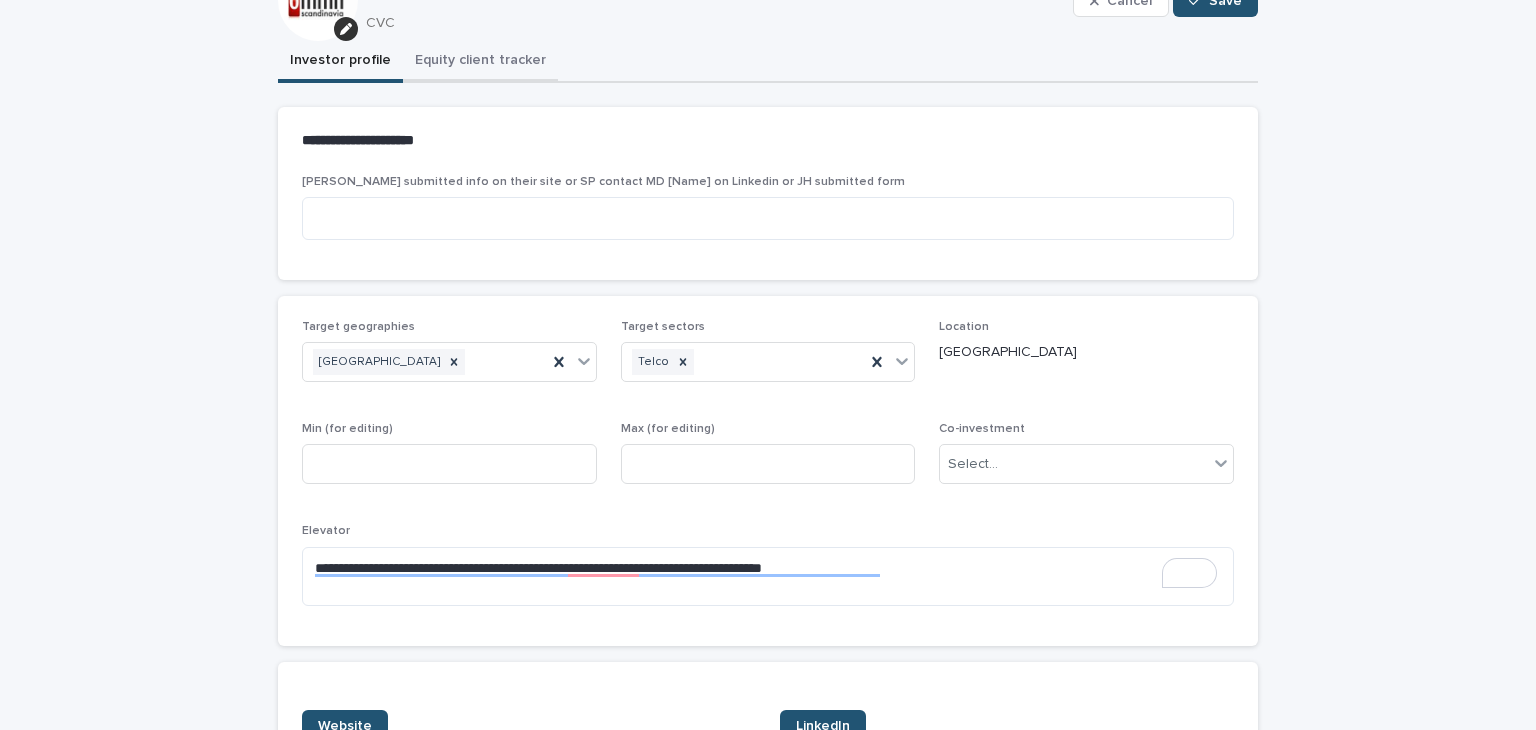 click on "**********" at bounding box center (768, 420) 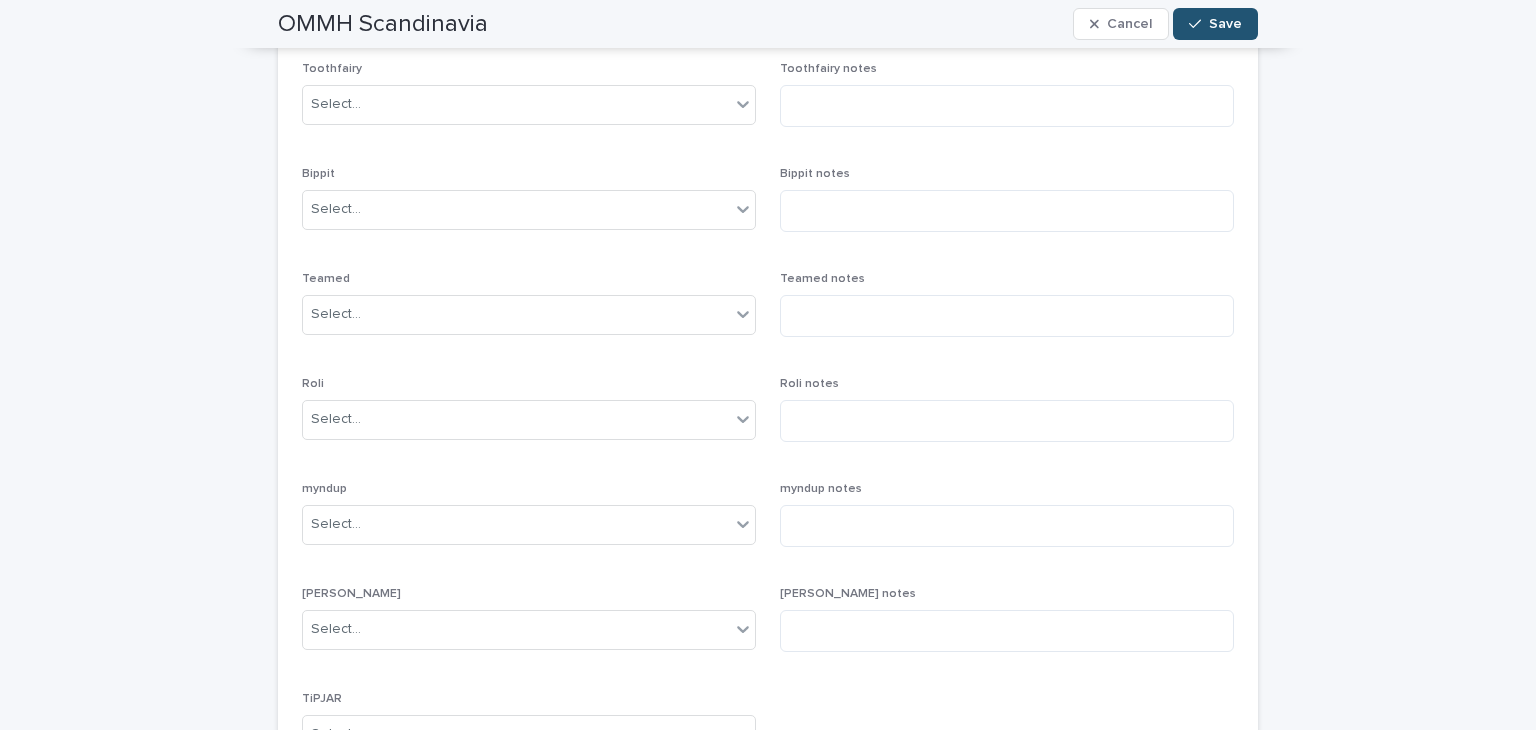 scroll, scrollTop: 984, scrollLeft: 0, axis: vertical 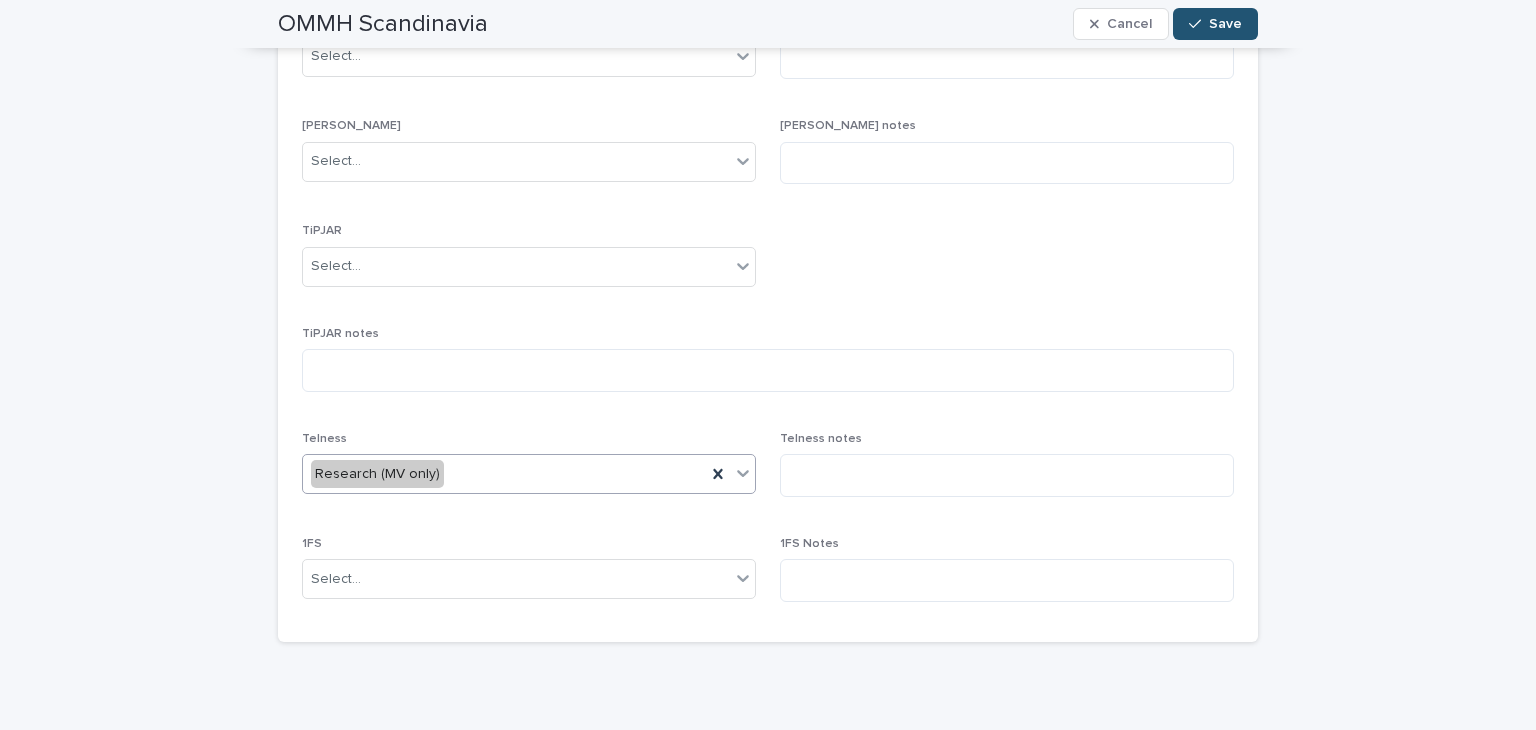 click on "Research (MV only)" at bounding box center [504, 474] 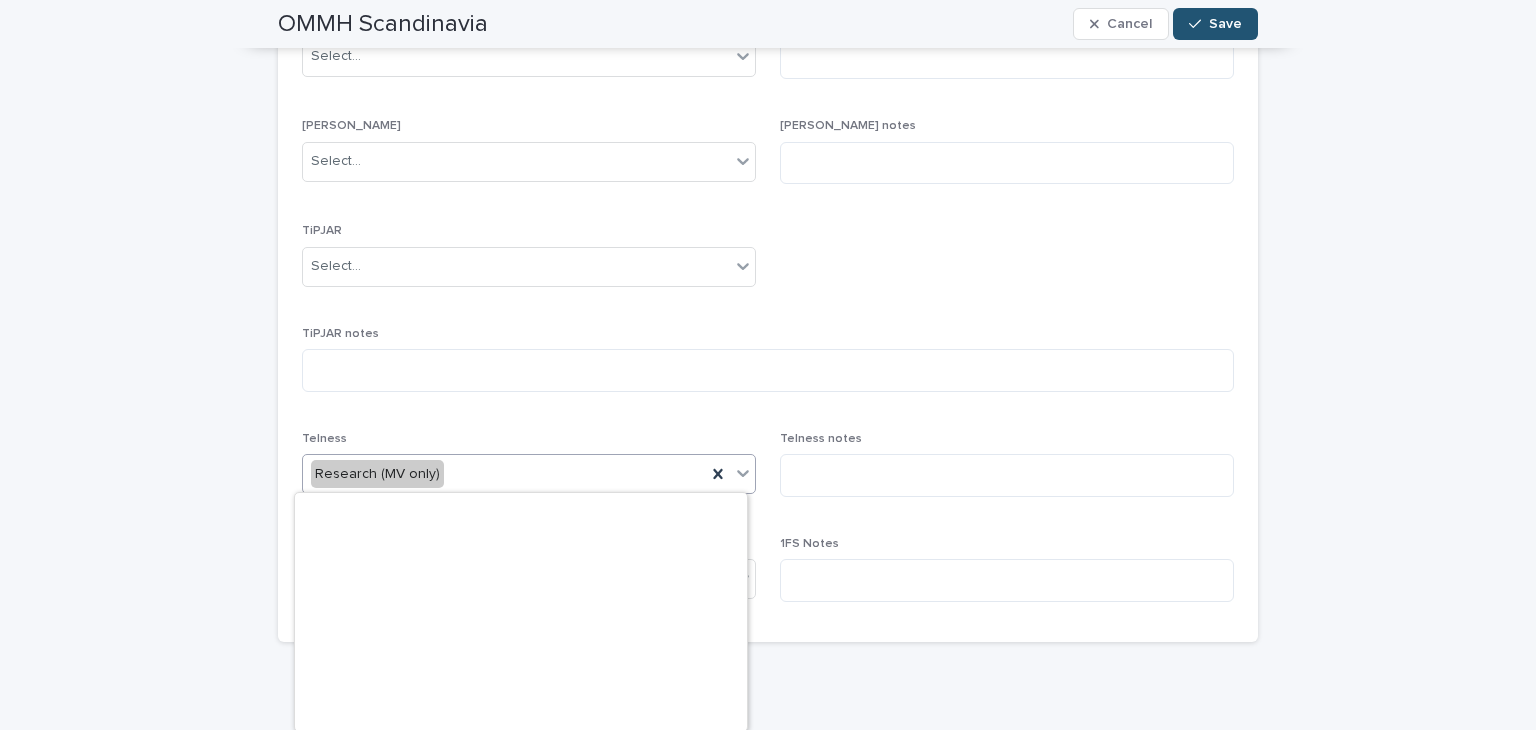 scroll, scrollTop: 490, scrollLeft: 0, axis: vertical 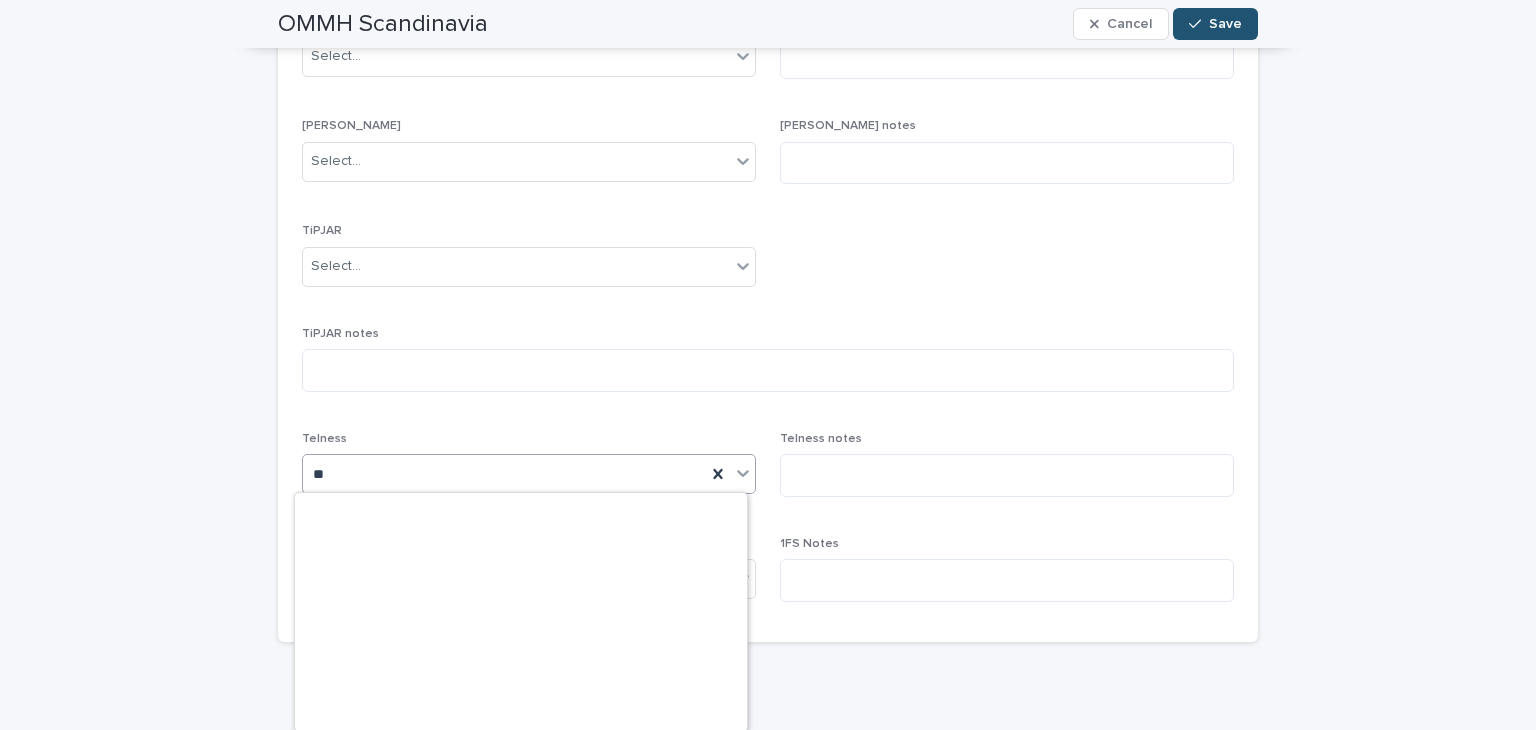 type on "***" 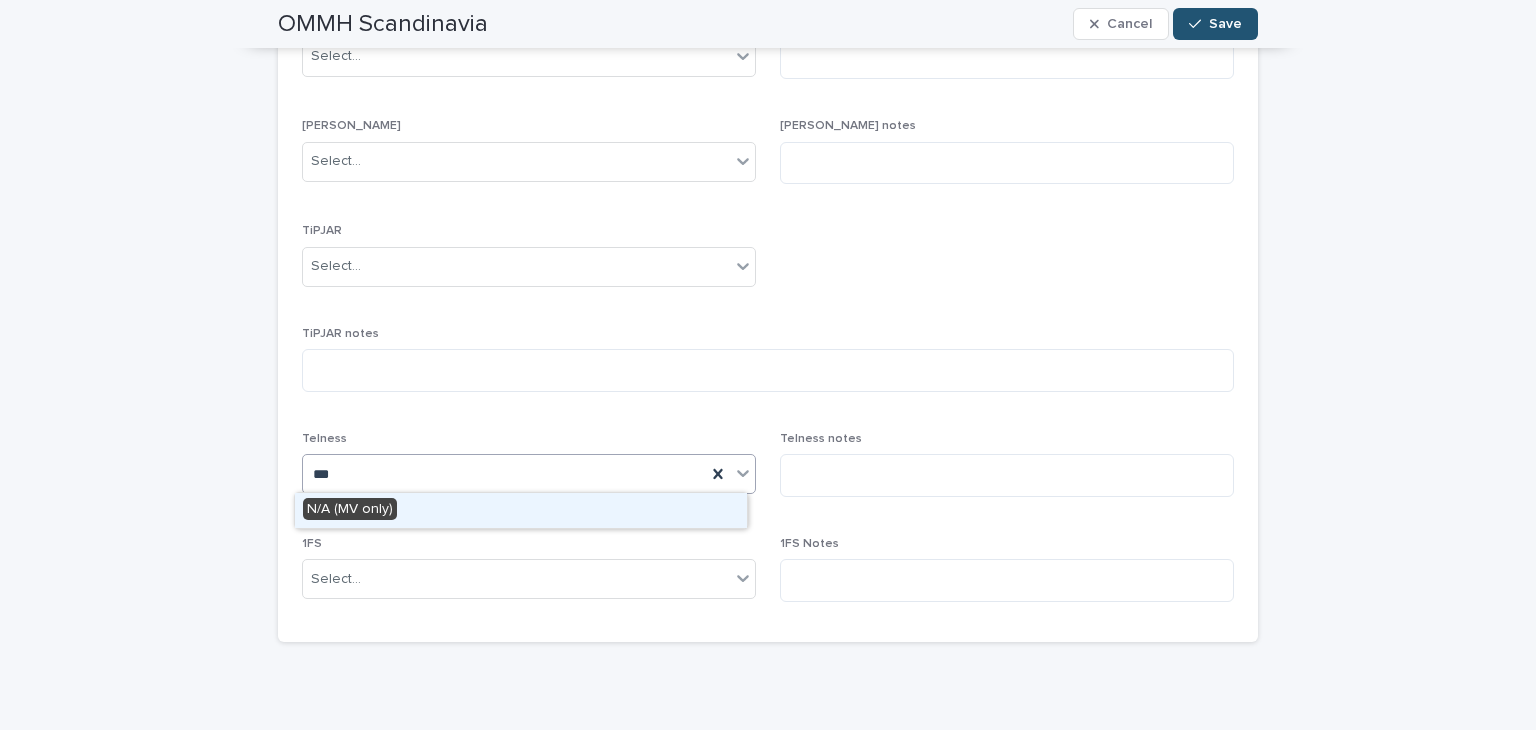 click on "N/A (MV only)" at bounding box center (521, 510) 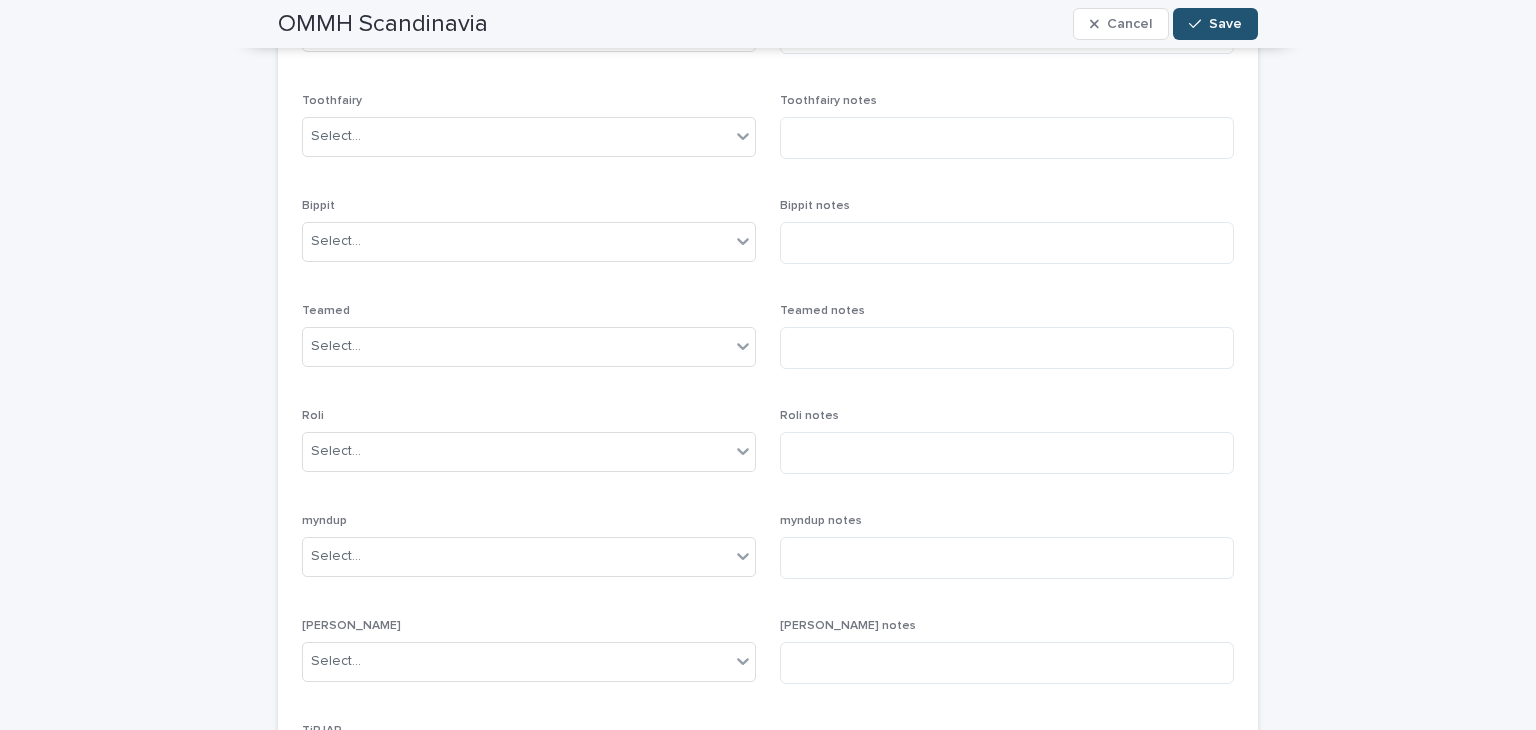 scroll, scrollTop: 0, scrollLeft: 0, axis: both 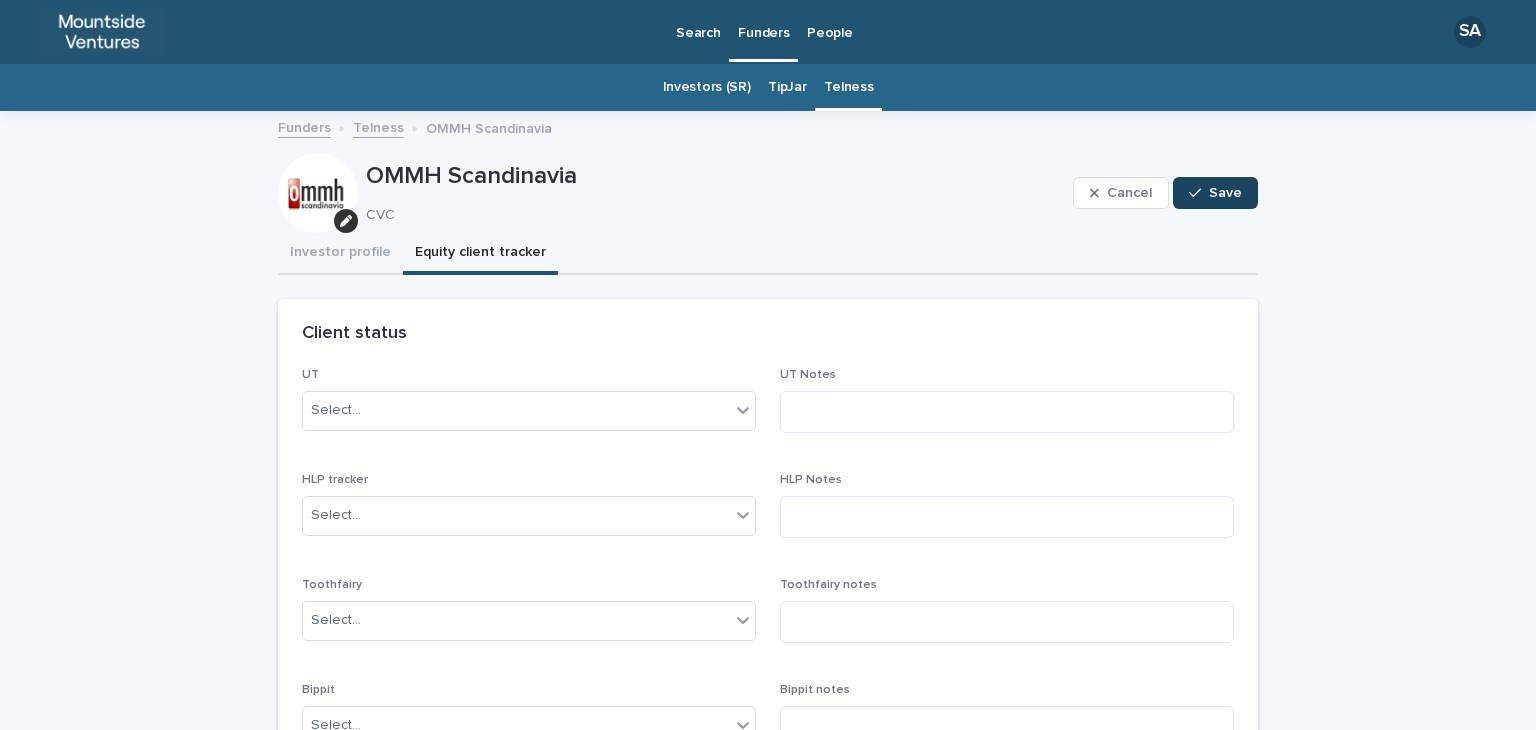 click at bounding box center [1199, 193] 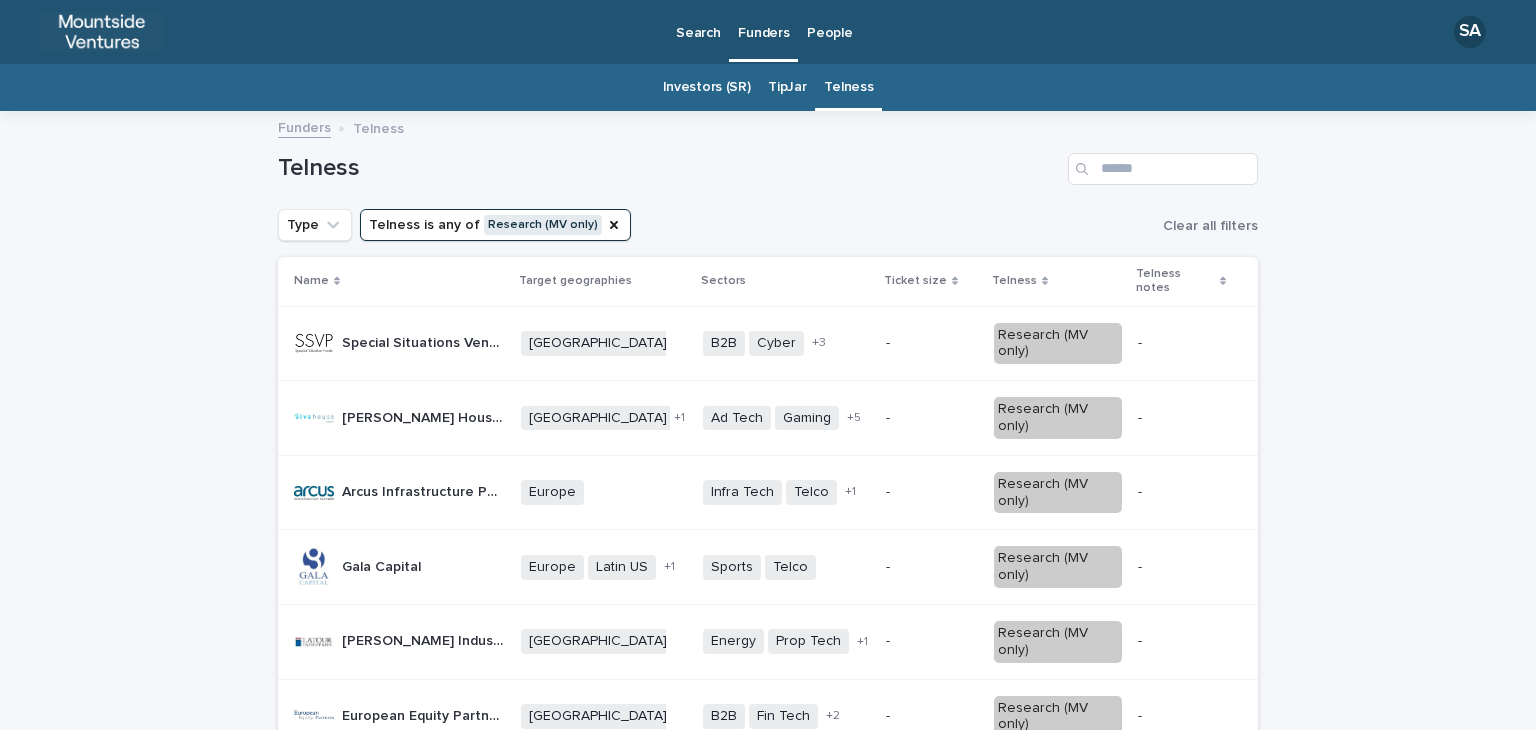 click on "Special Situations Venture Partners Funds" at bounding box center (425, 341) 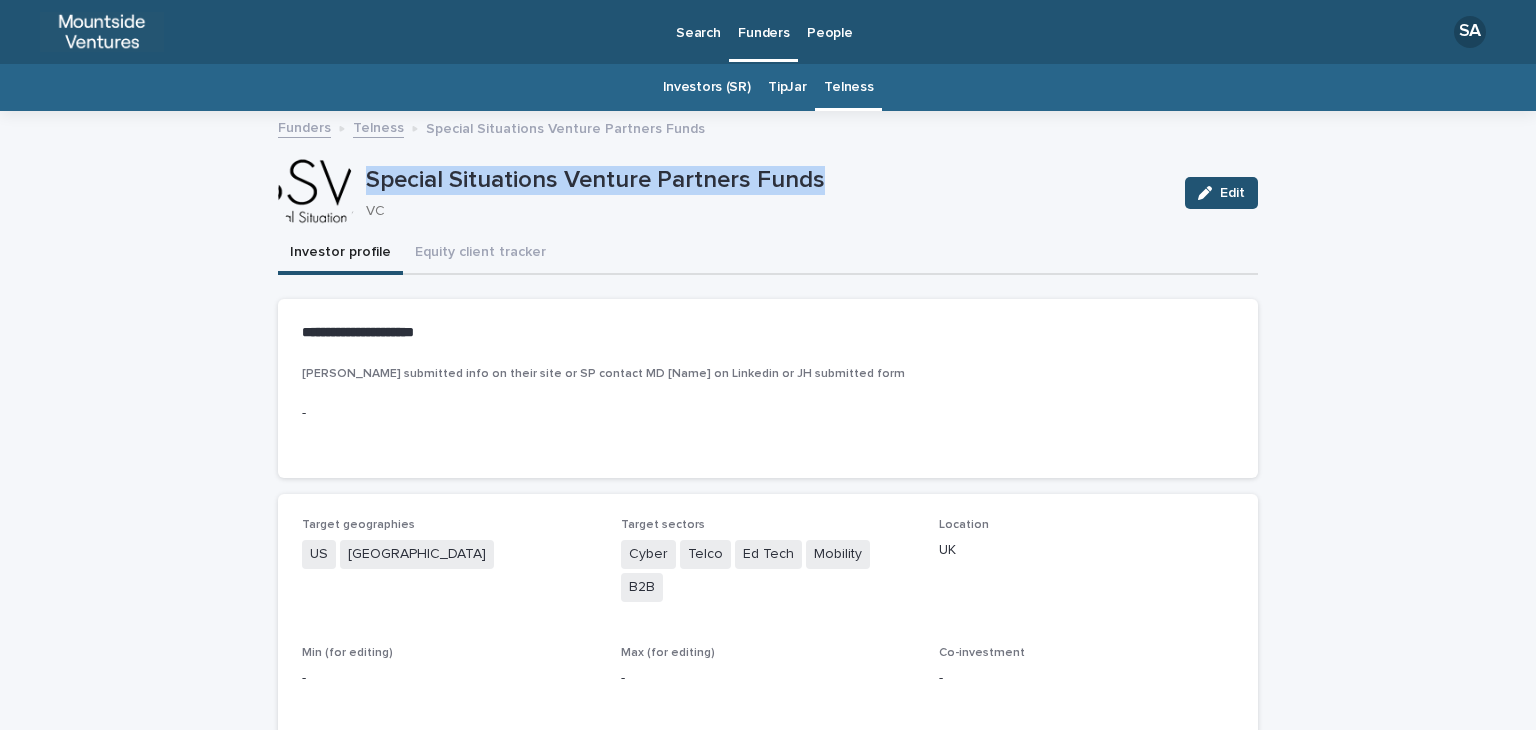 drag, startPoint x: 857, startPoint y: 172, endPoint x: 352, endPoint y: 182, distance: 505.099 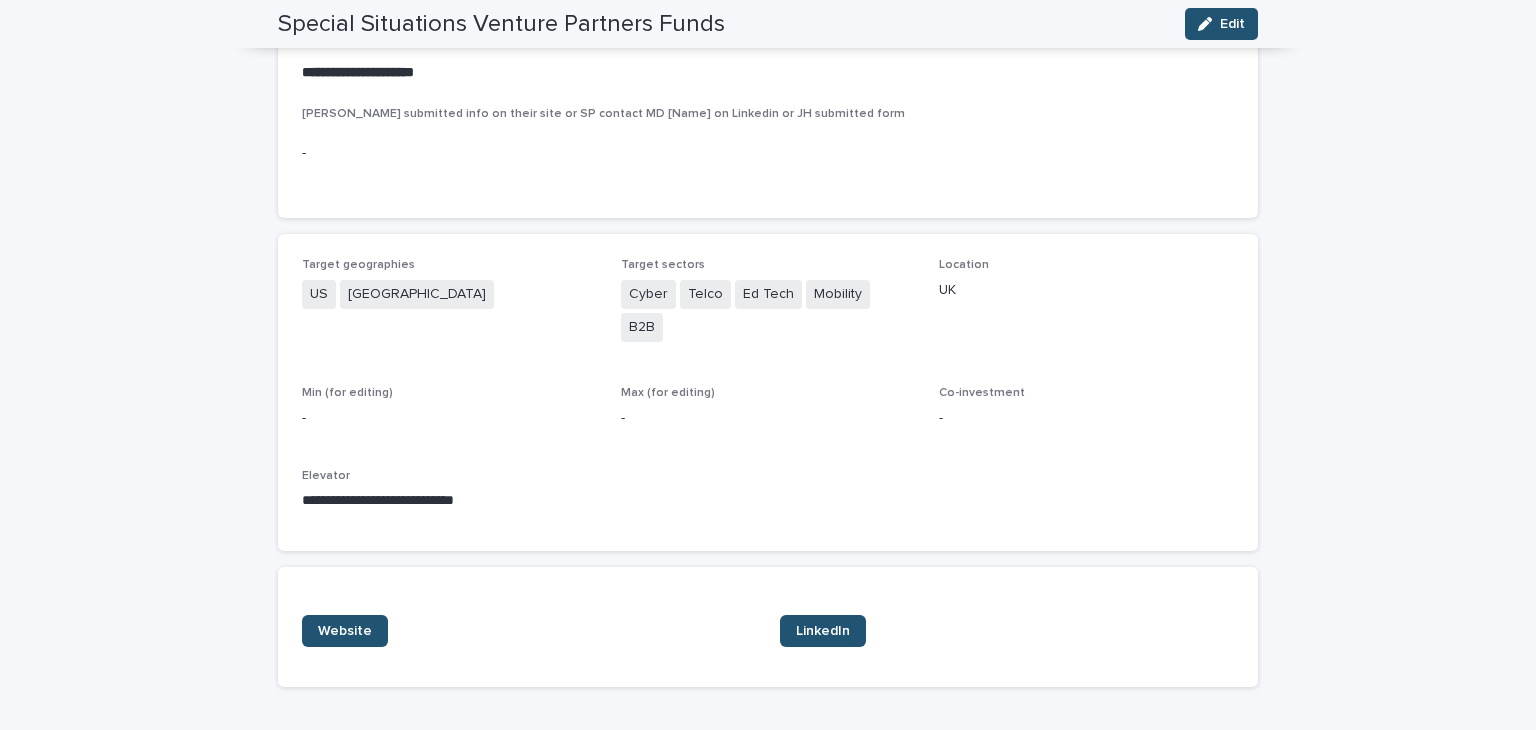 scroll, scrollTop: 0, scrollLeft: 0, axis: both 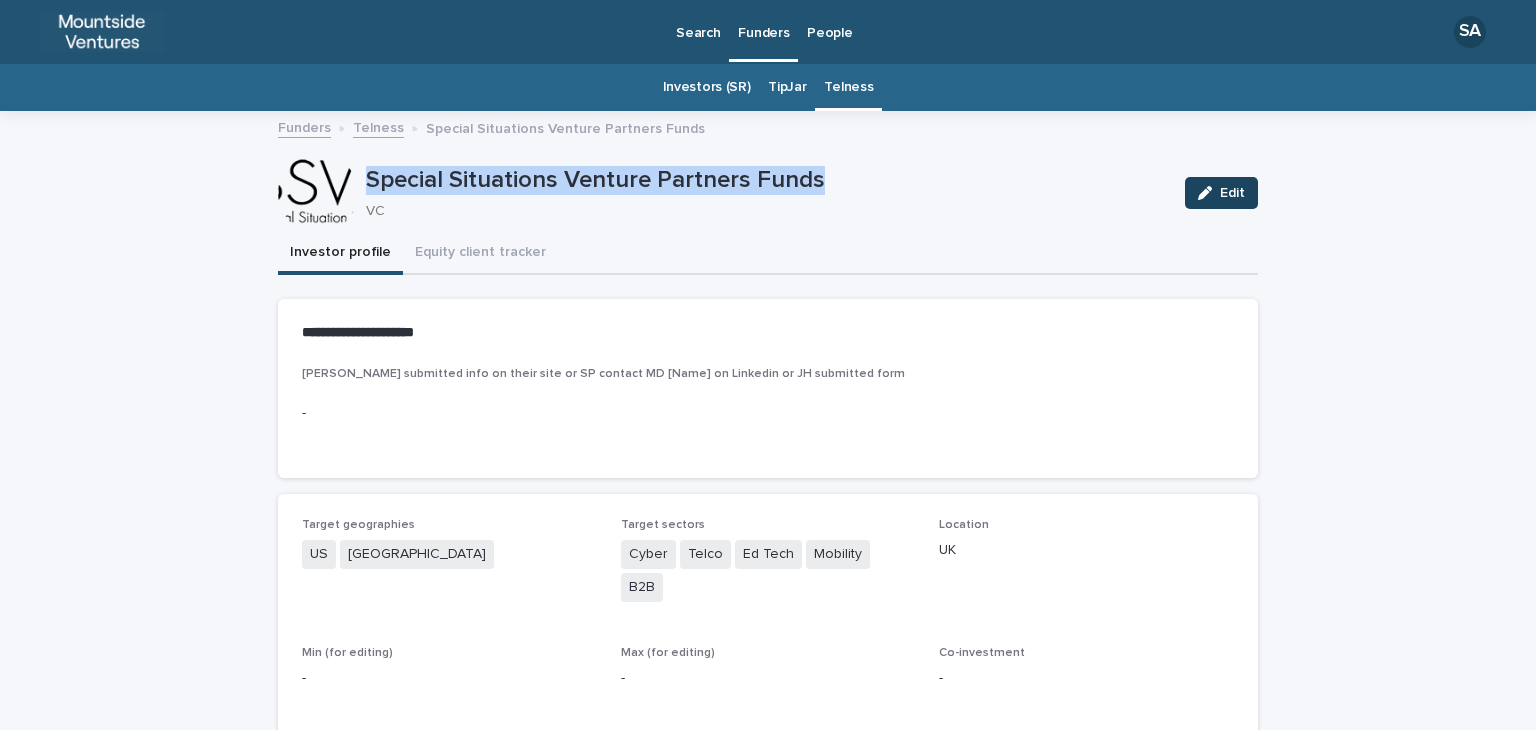 click on "Edit" at bounding box center (1221, 193) 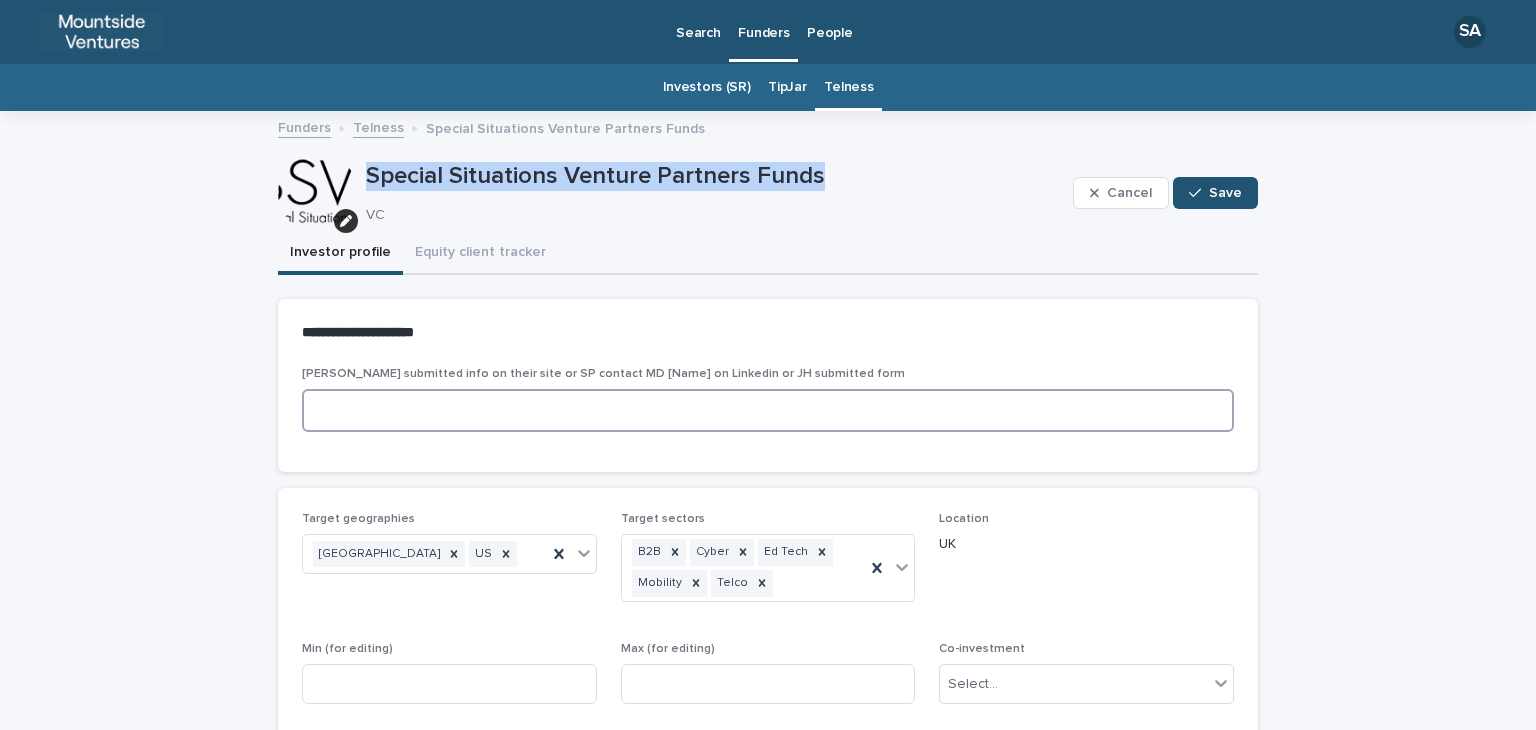 click at bounding box center (768, 410) 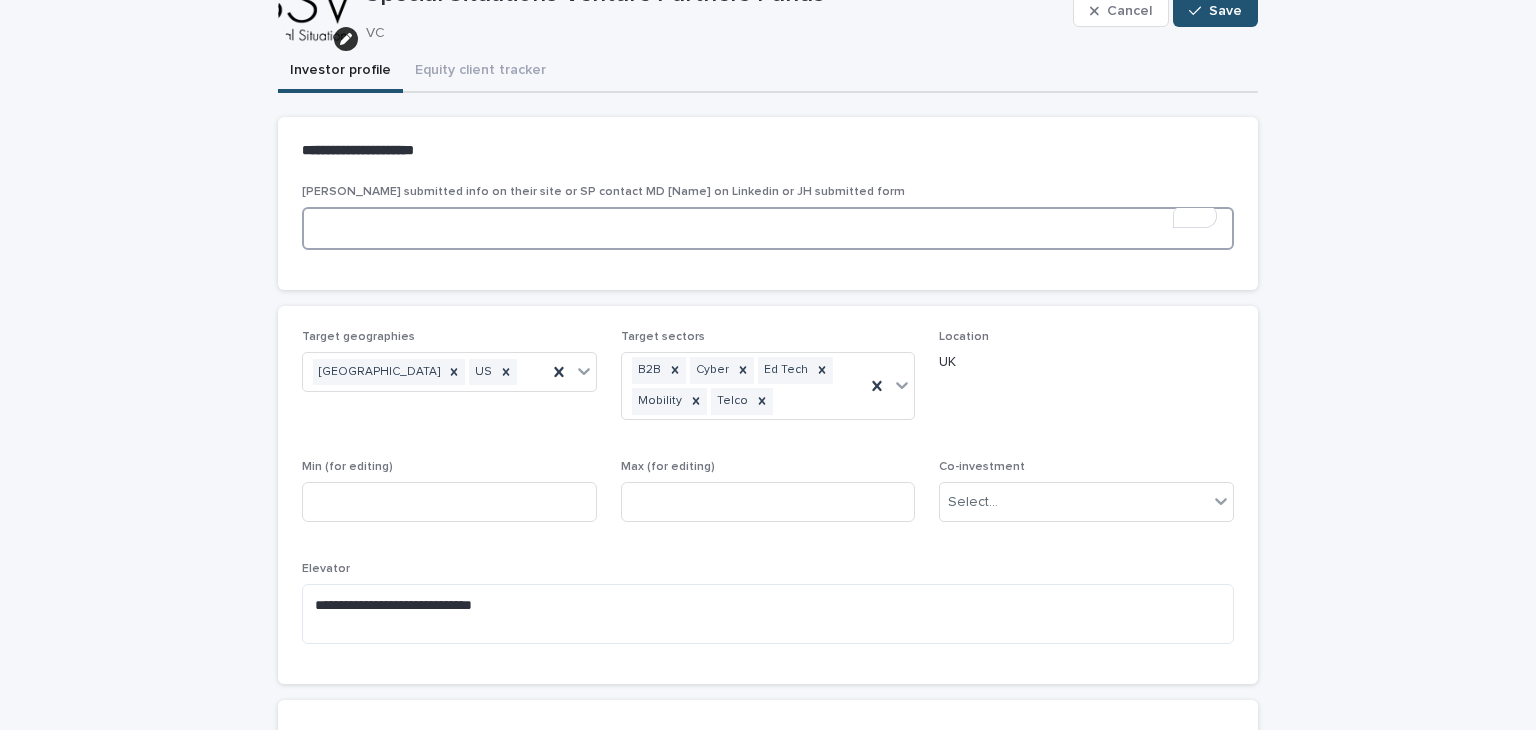 scroll, scrollTop: 387, scrollLeft: 0, axis: vertical 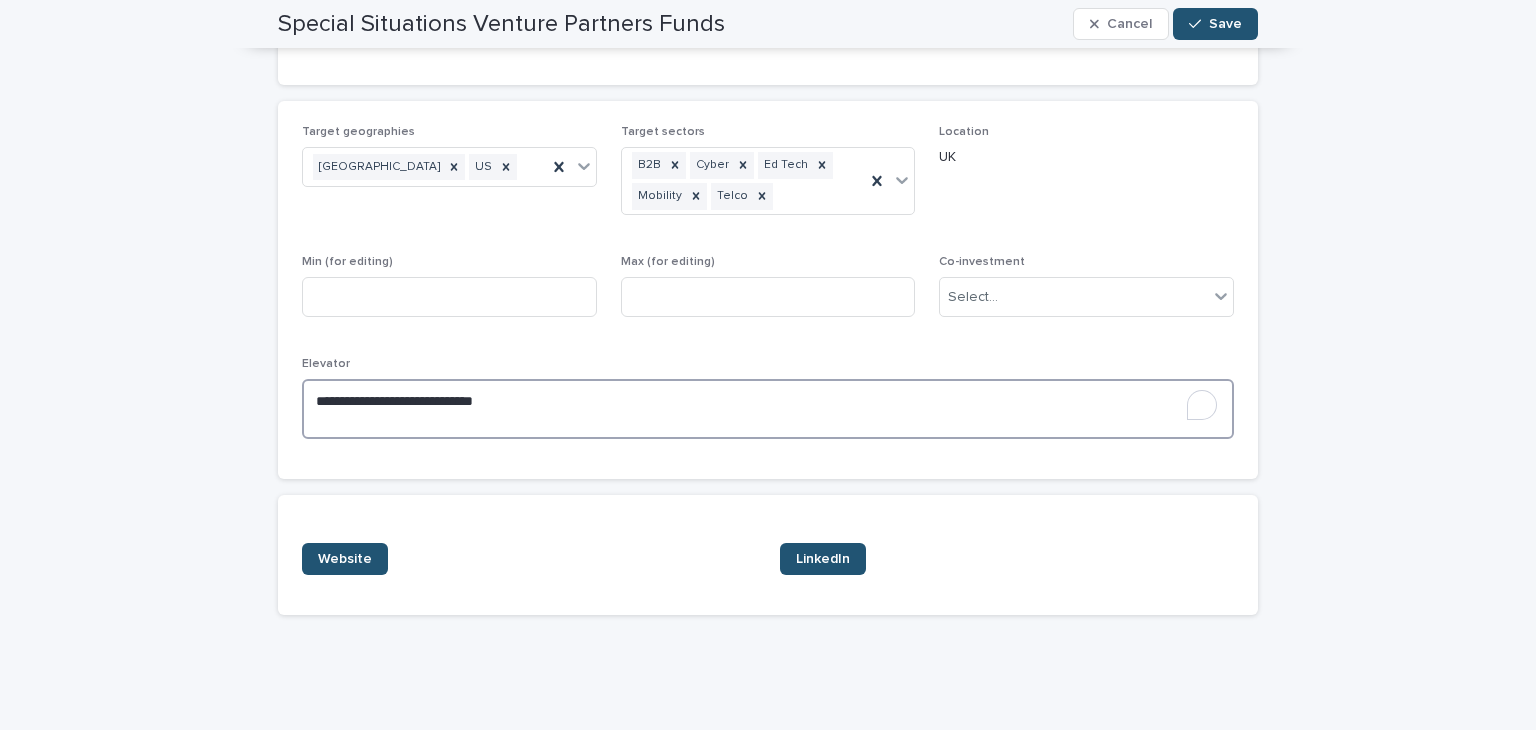 drag, startPoint x: 676, startPoint y: 407, endPoint x: 197, endPoint y: 396, distance: 479.12628 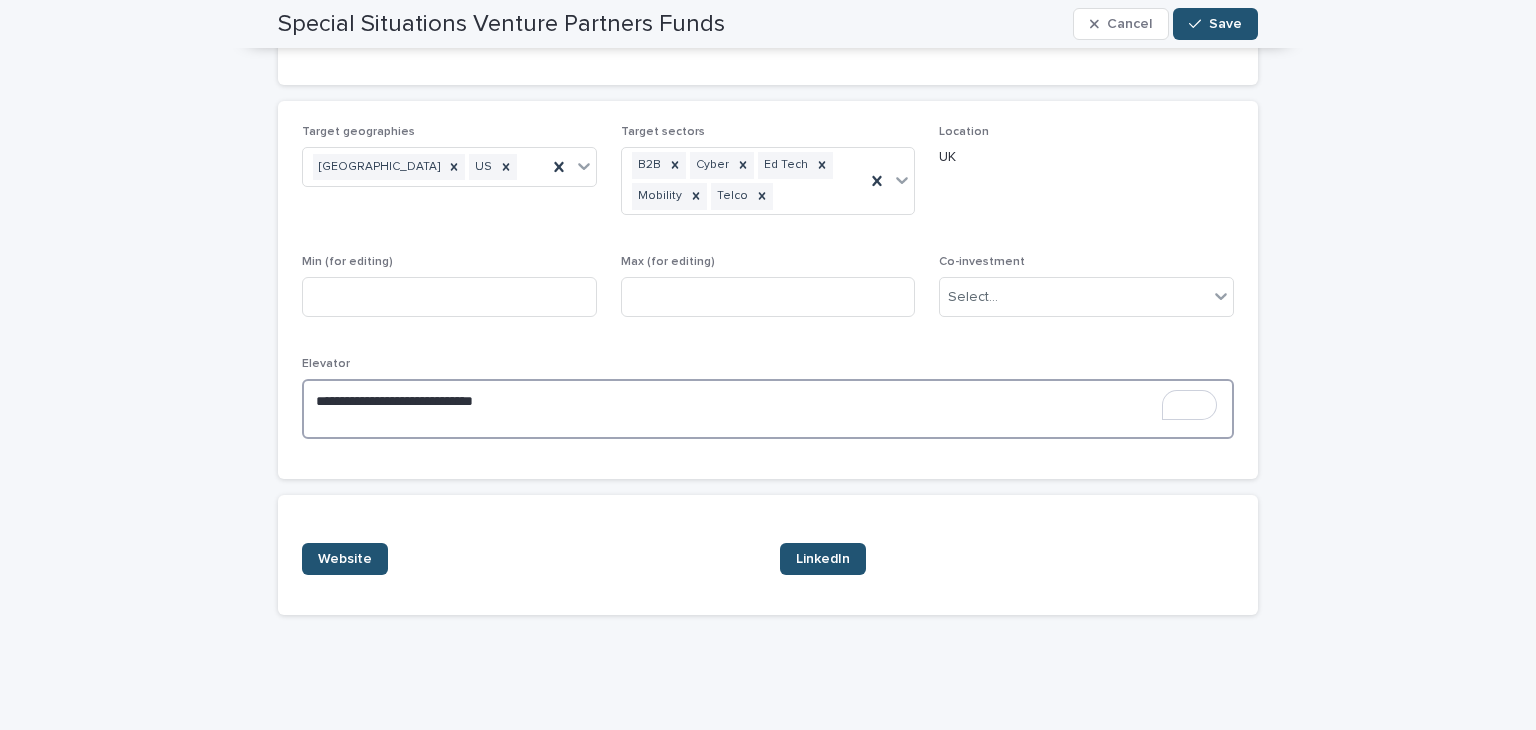 paste on "**********" 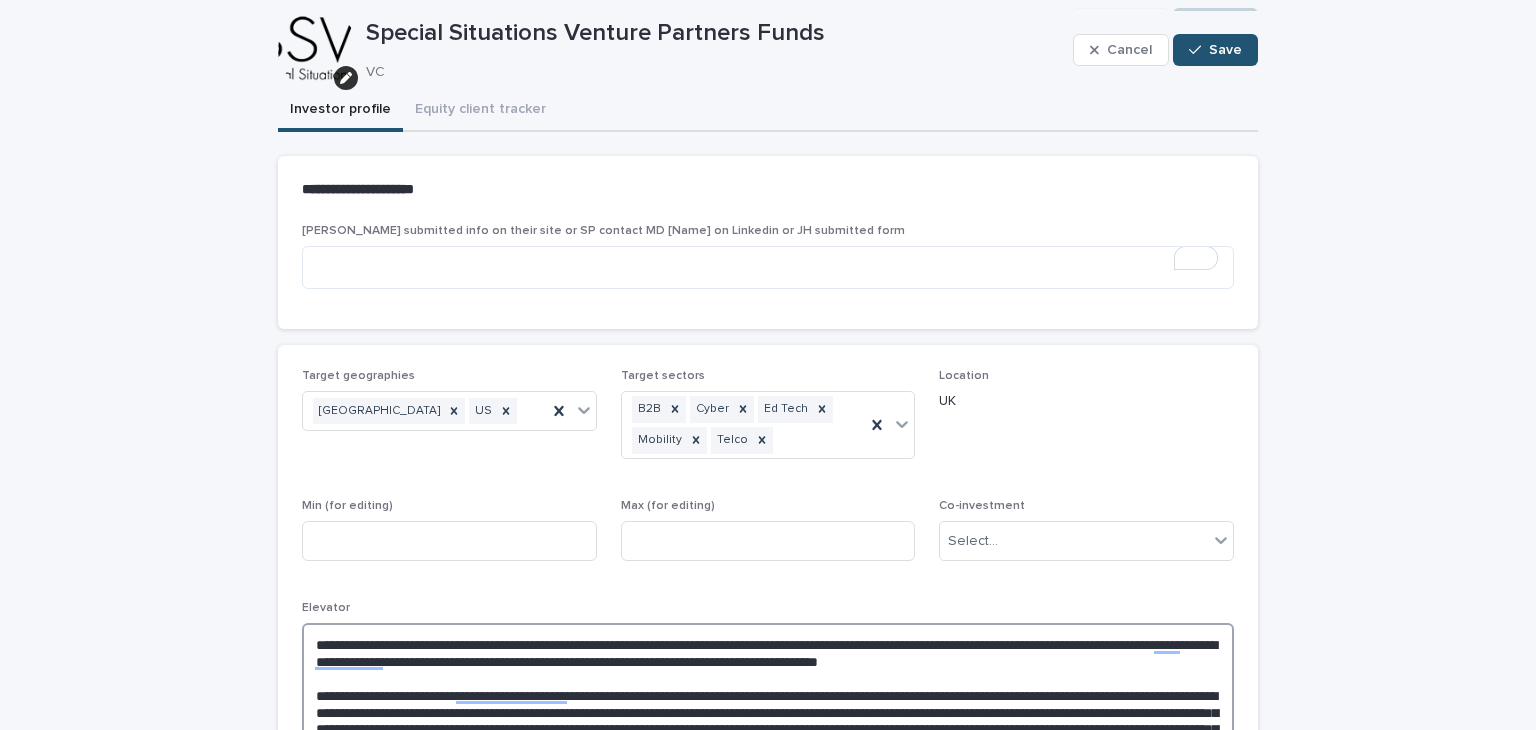 scroll, scrollTop: 142, scrollLeft: 0, axis: vertical 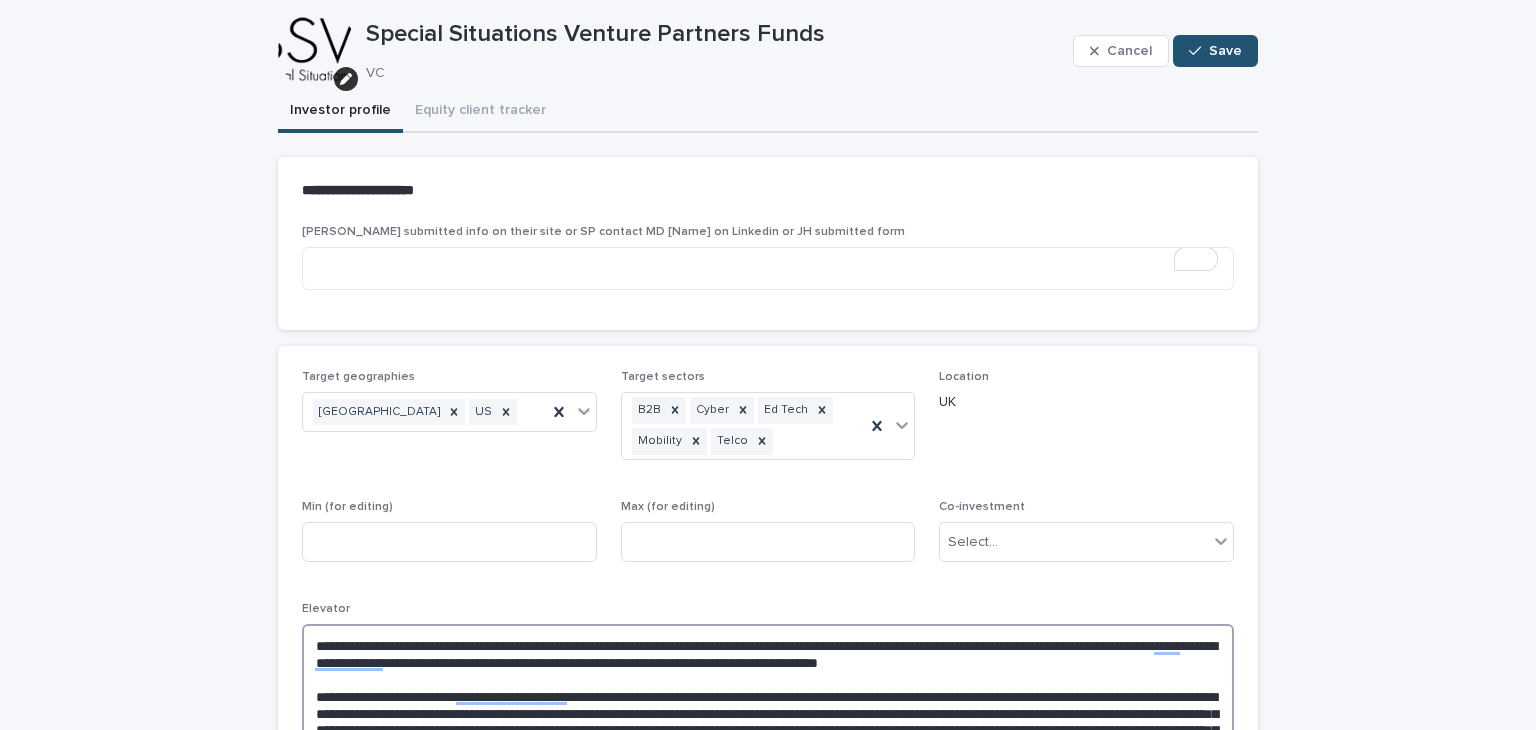 type on "**********" 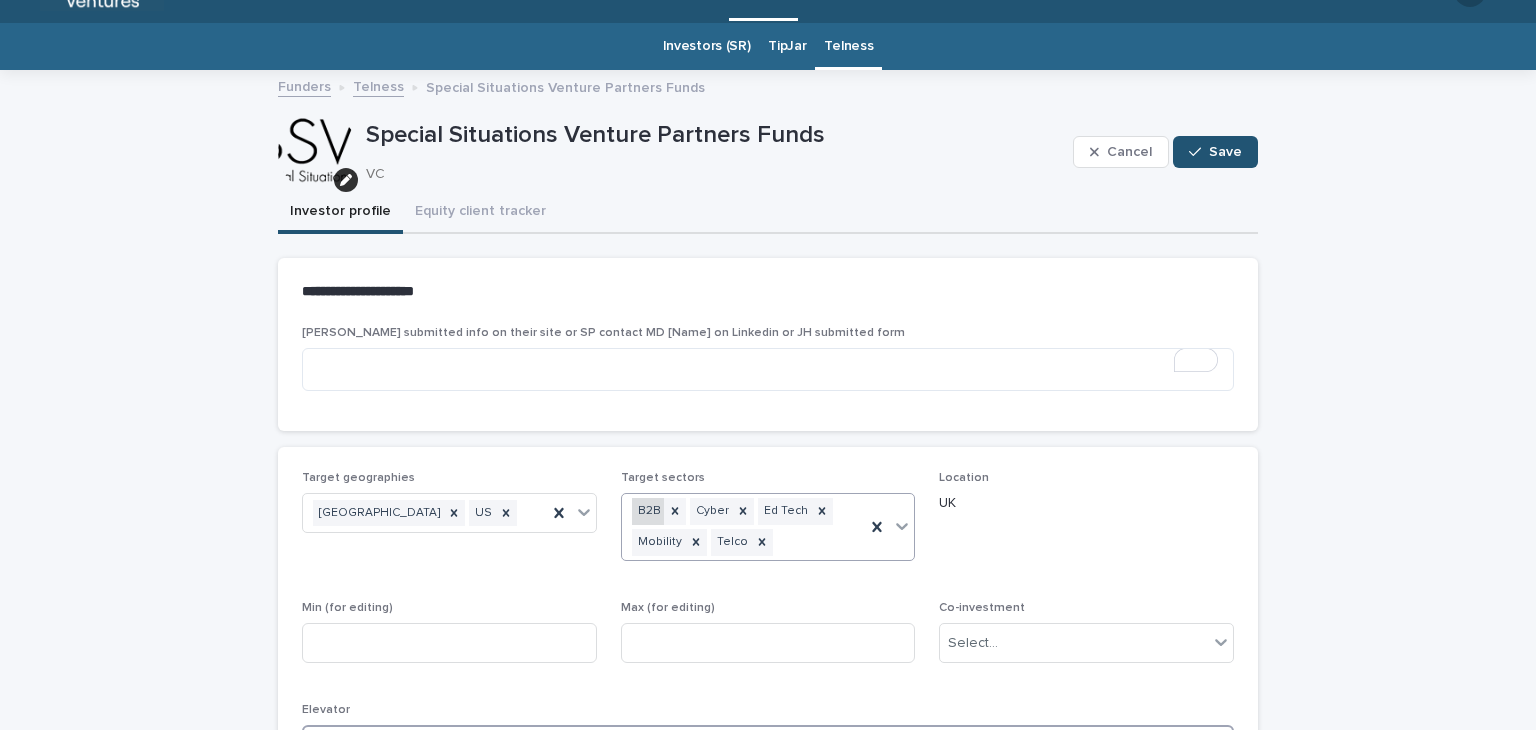 scroll, scrollTop: 40, scrollLeft: 0, axis: vertical 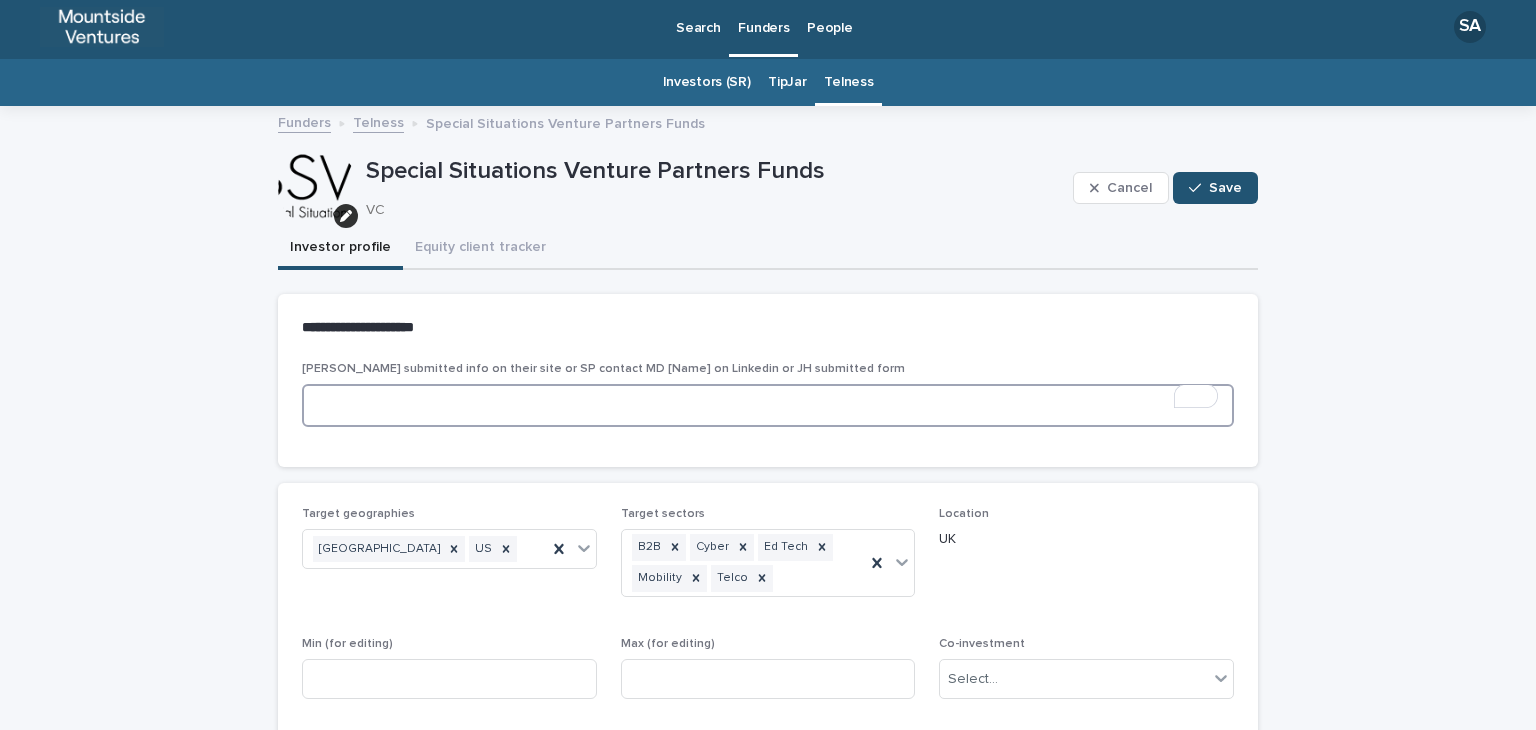 click at bounding box center (768, 405) 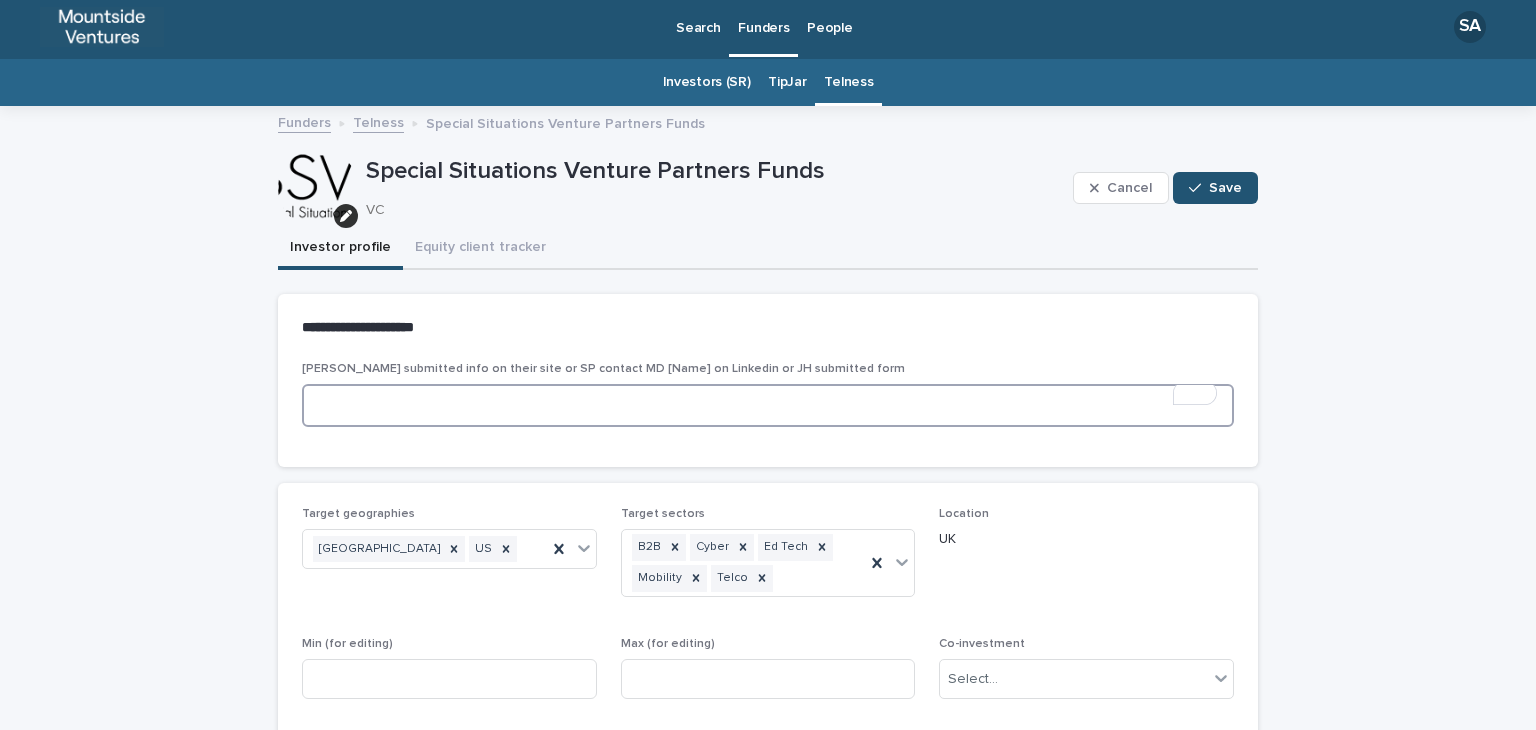 paste on "**********" 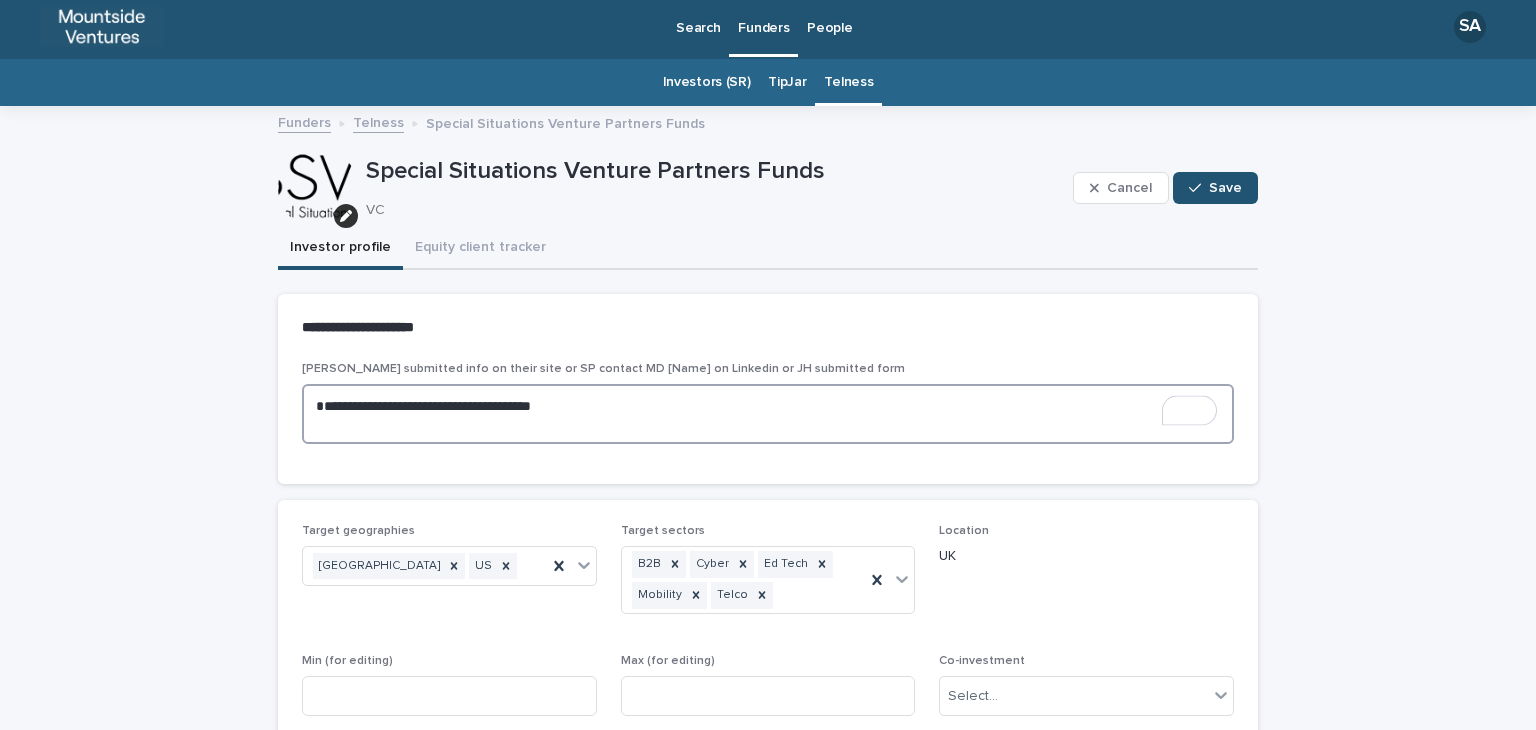 type 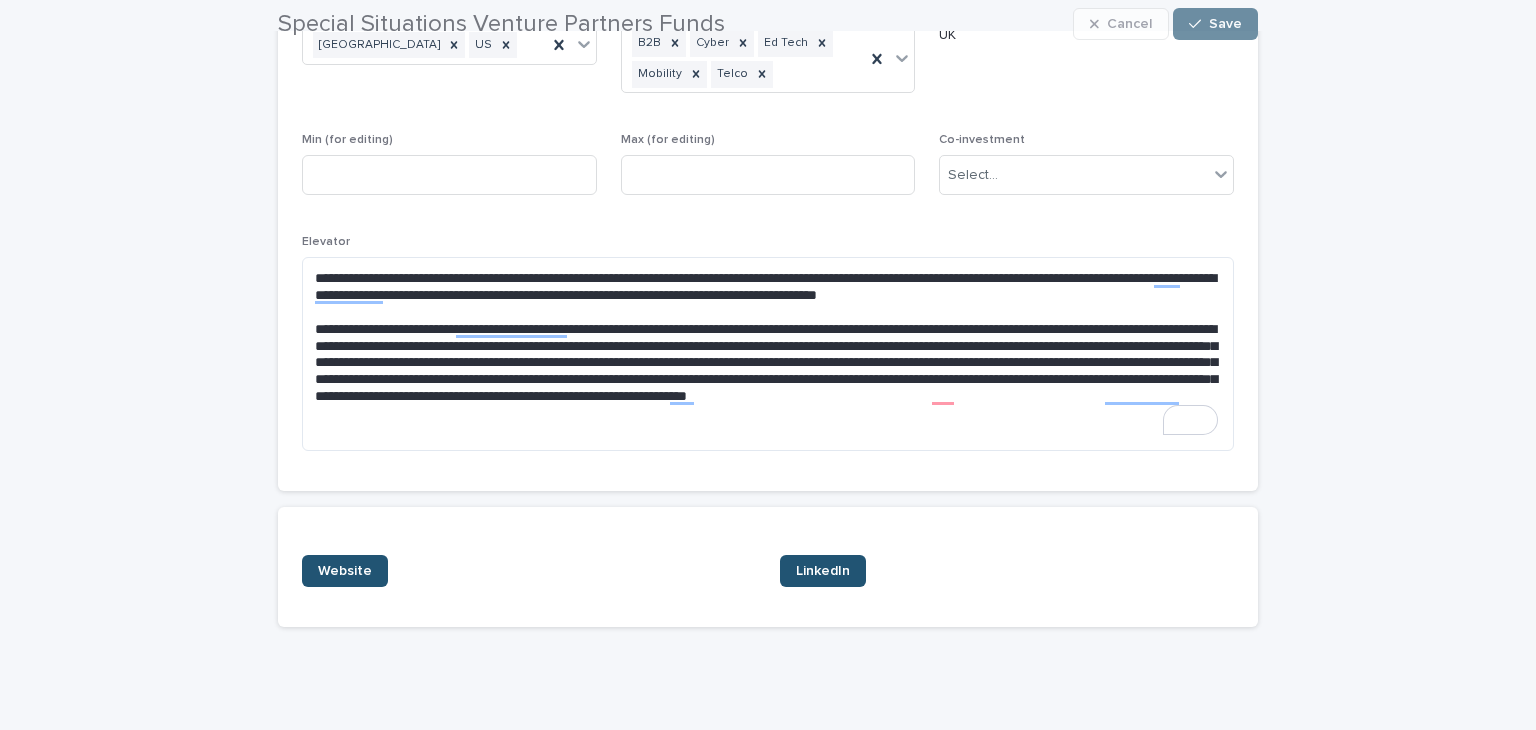 scroll, scrollTop: 512, scrollLeft: 0, axis: vertical 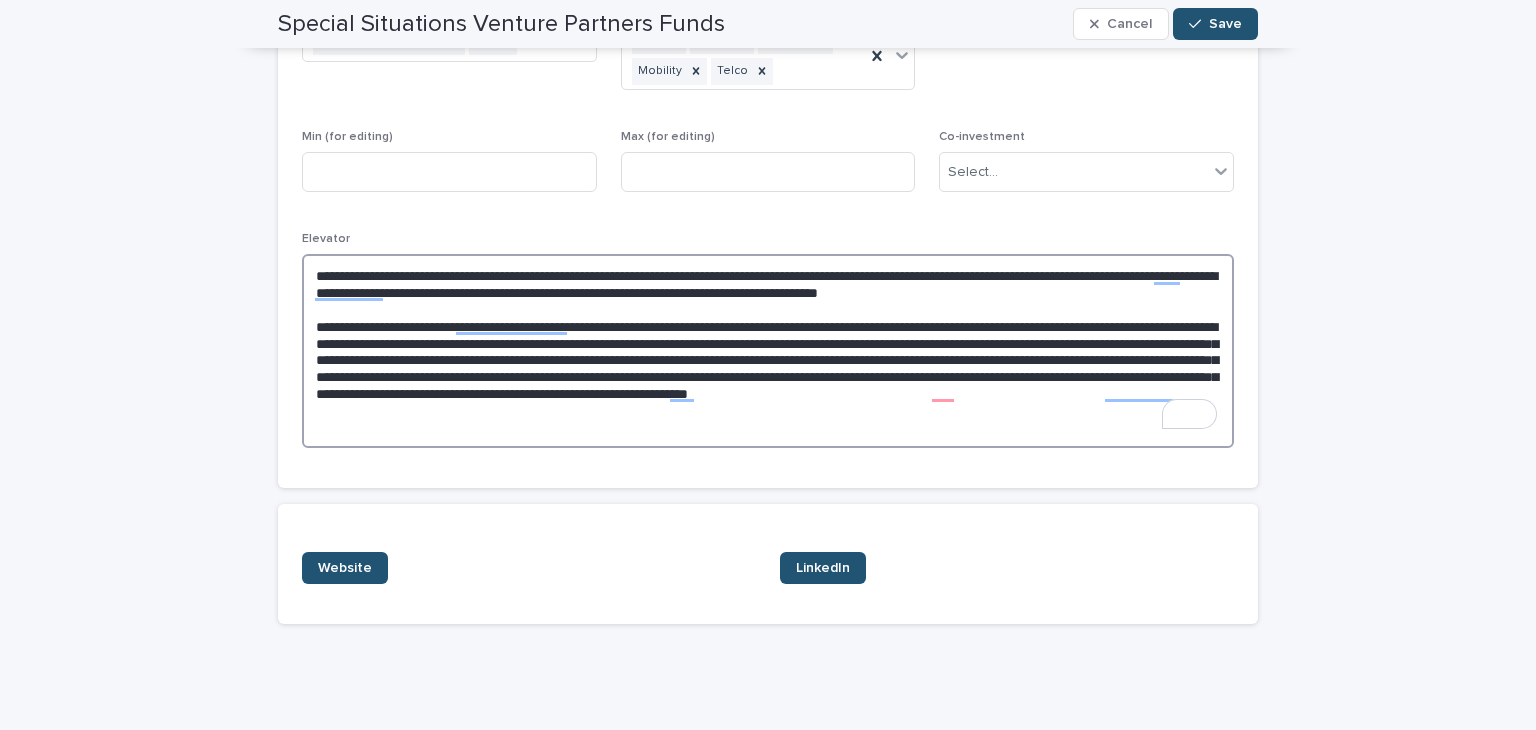 click at bounding box center (768, 351) 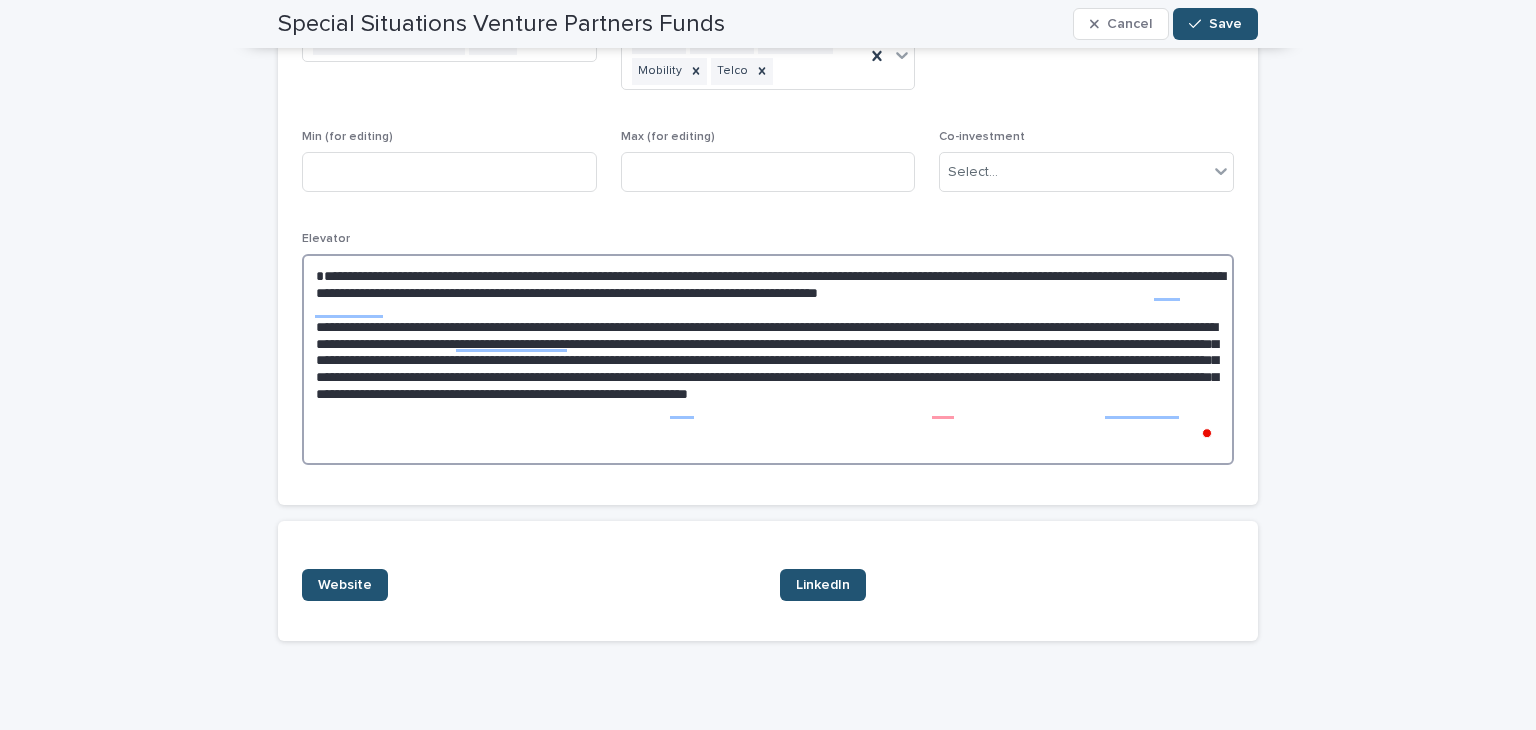 paste on "**********" 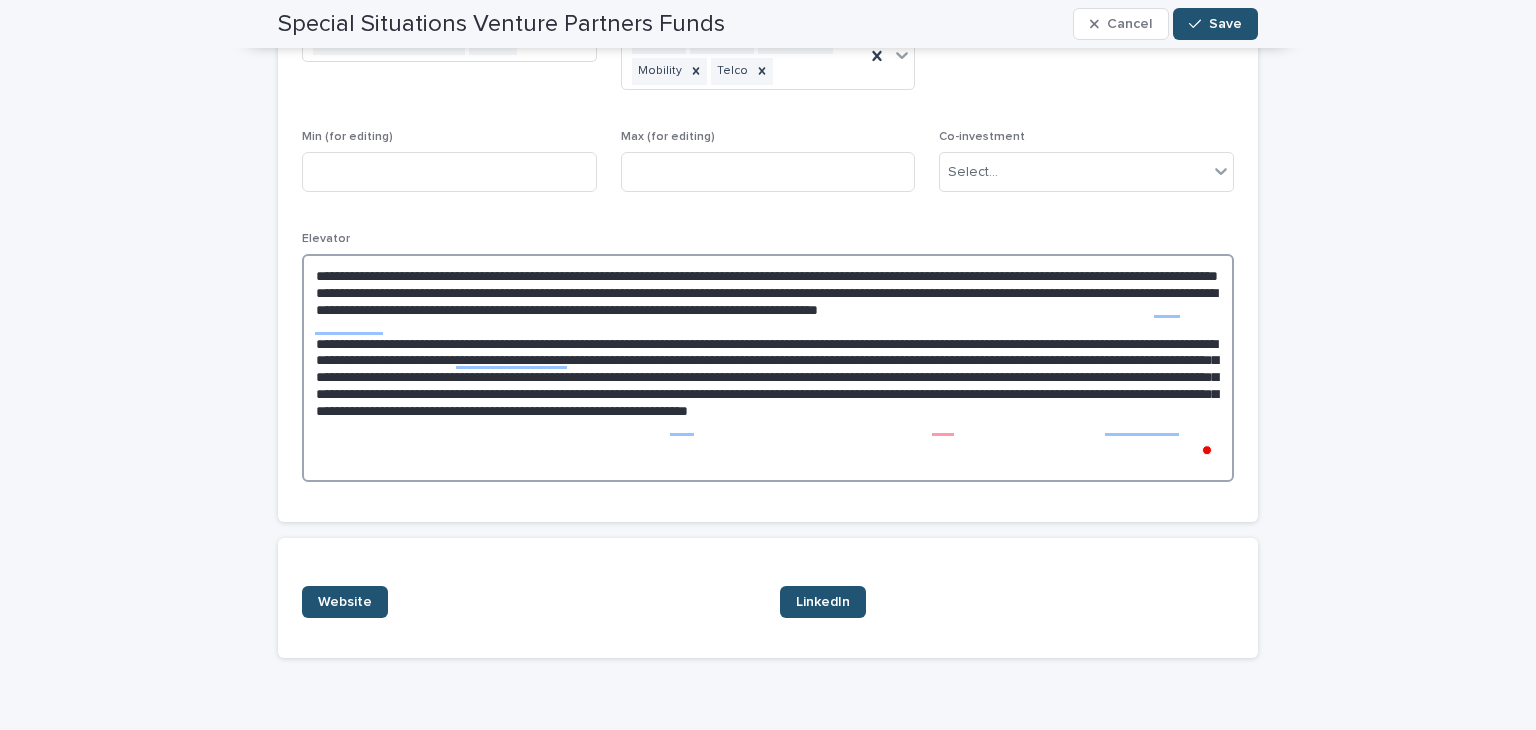 type on "**********" 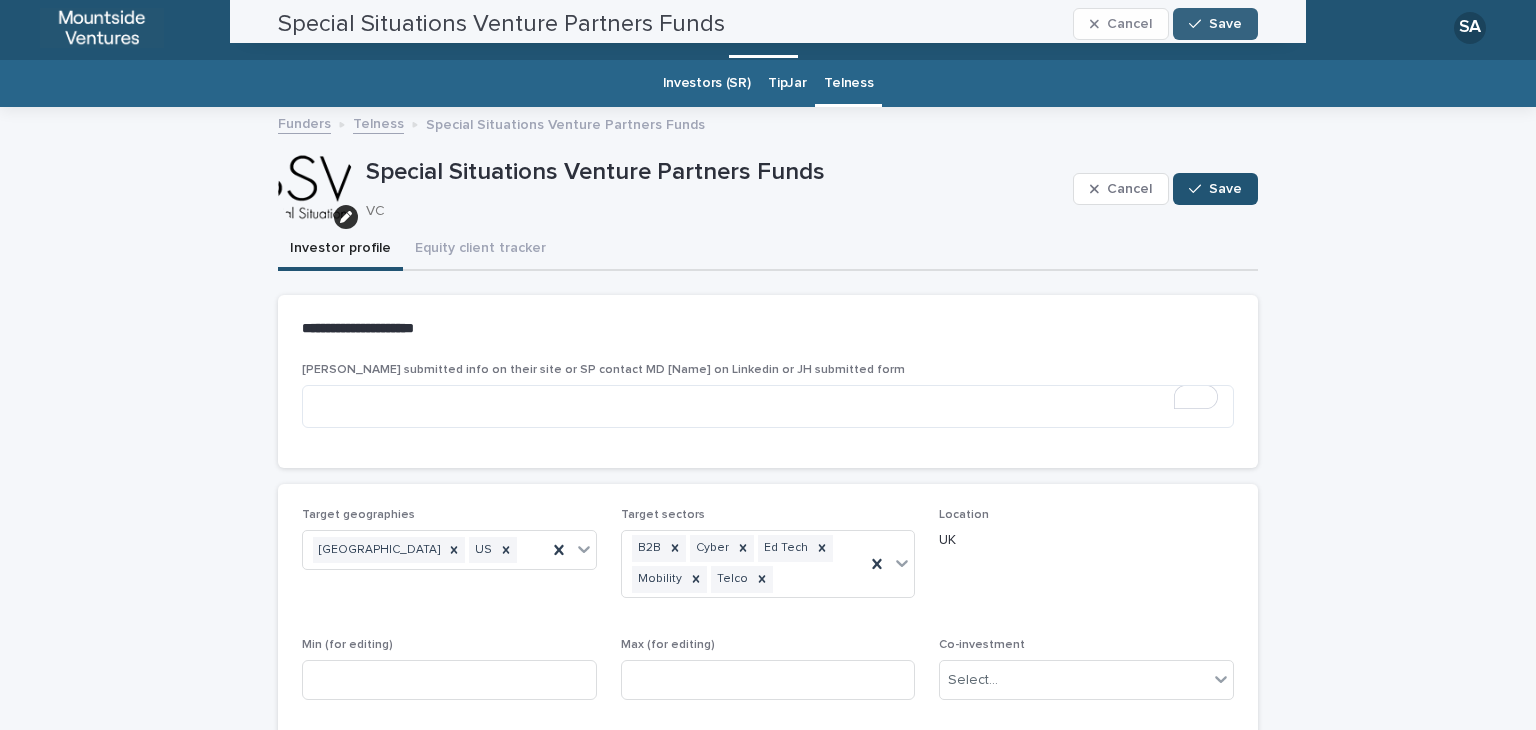 scroll, scrollTop: 0, scrollLeft: 0, axis: both 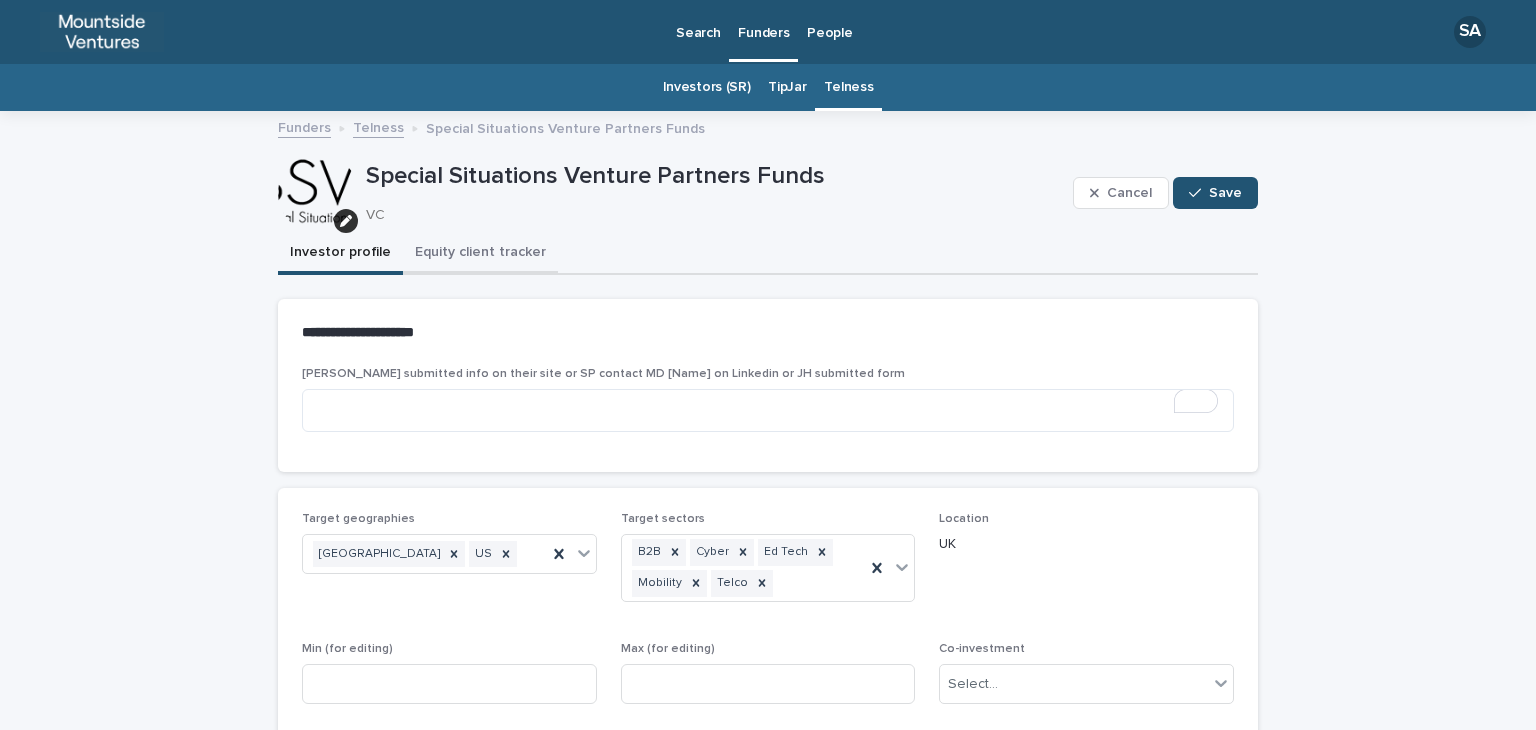 click on "Equity client tracker" at bounding box center (480, 254) 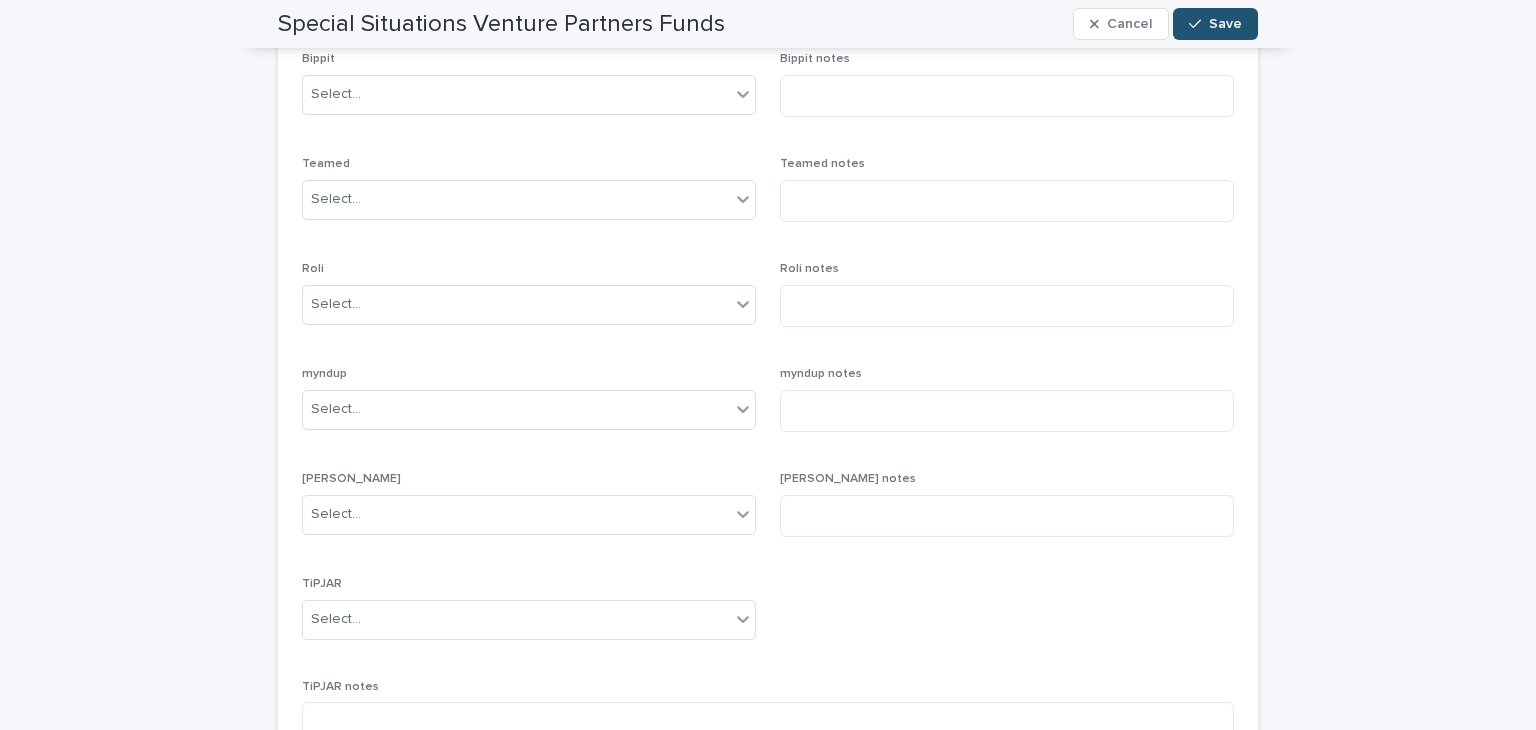 scroll, scrollTop: 1011, scrollLeft: 0, axis: vertical 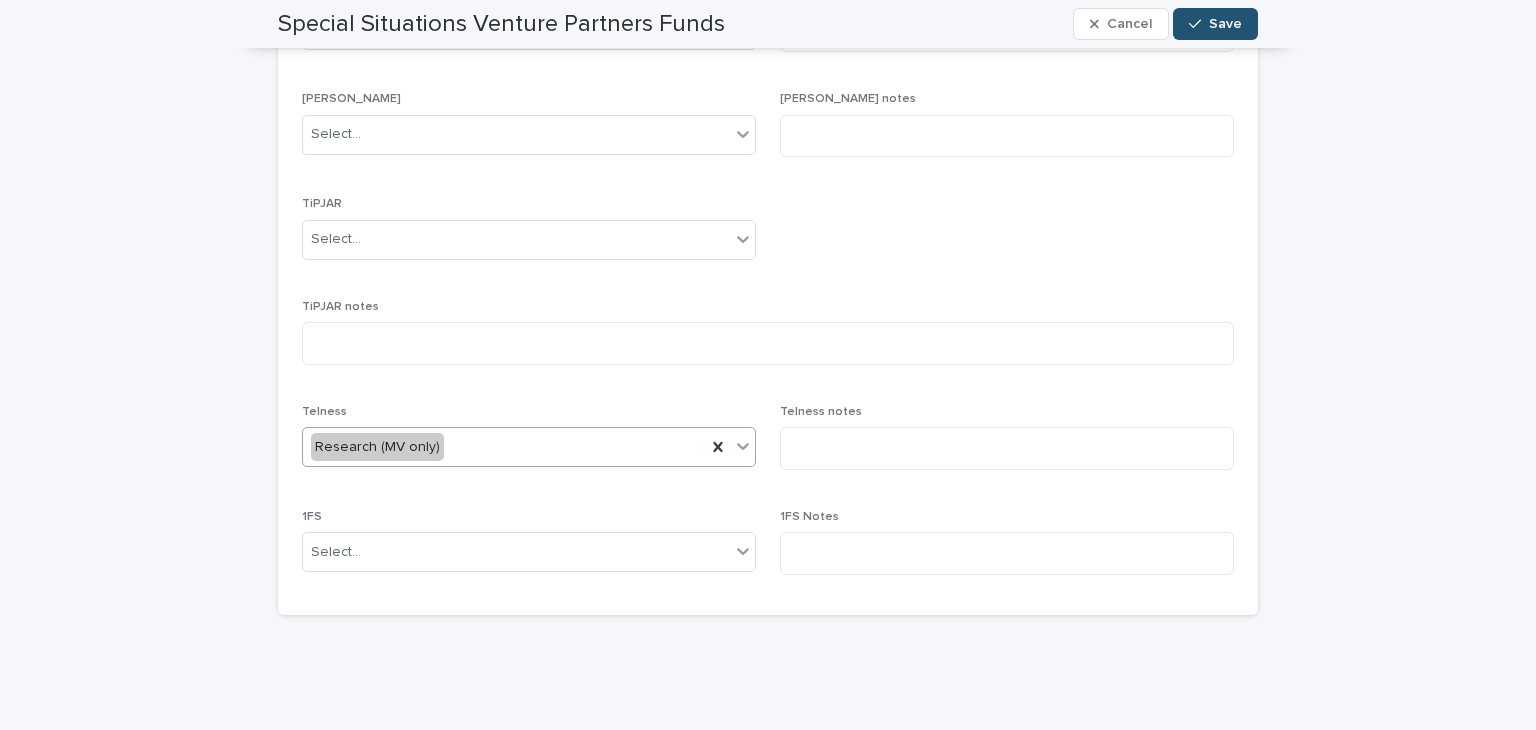 click on "Research (MV only)" at bounding box center (504, 447) 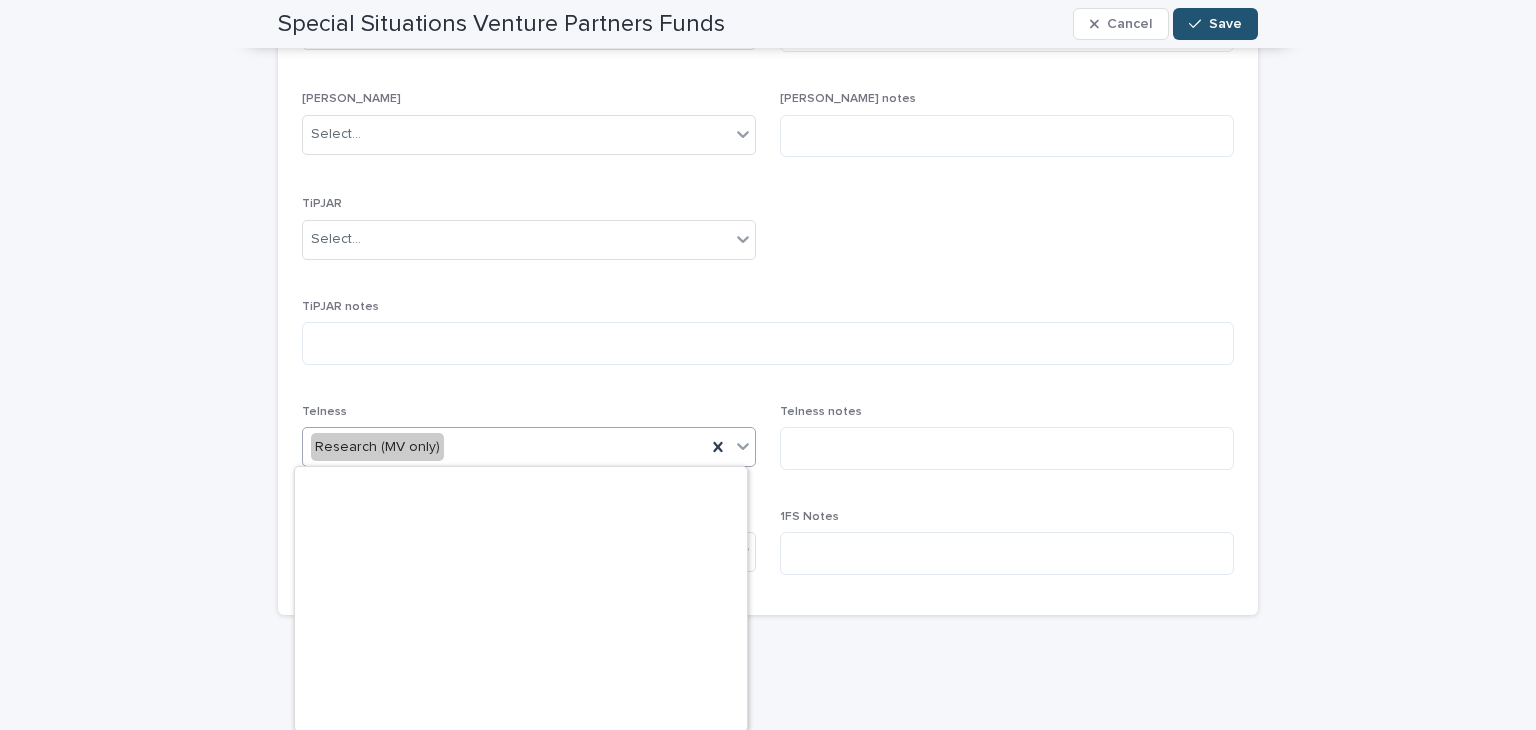 scroll, scrollTop: 490, scrollLeft: 0, axis: vertical 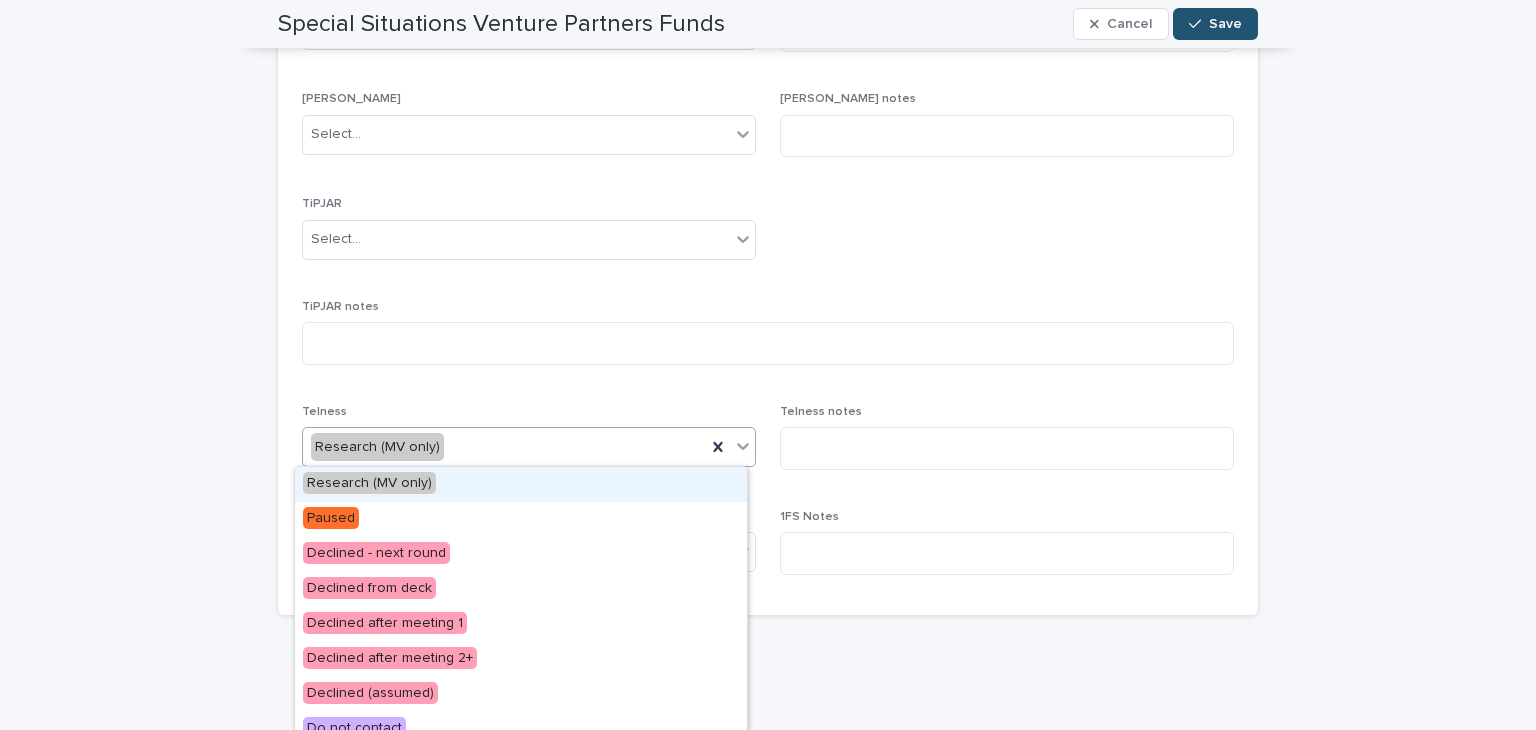 type on "*" 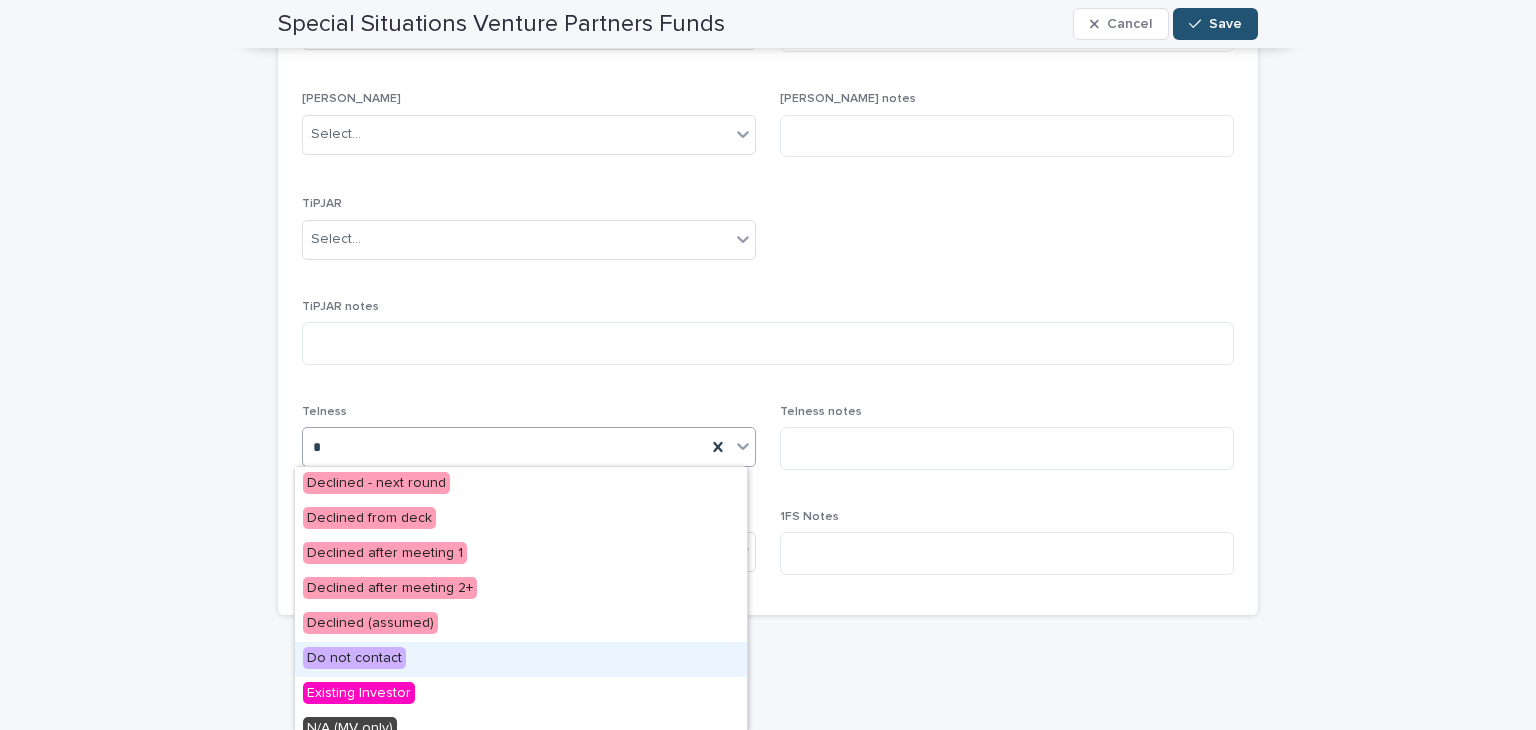scroll, scrollTop: 506, scrollLeft: 0, axis: vertical 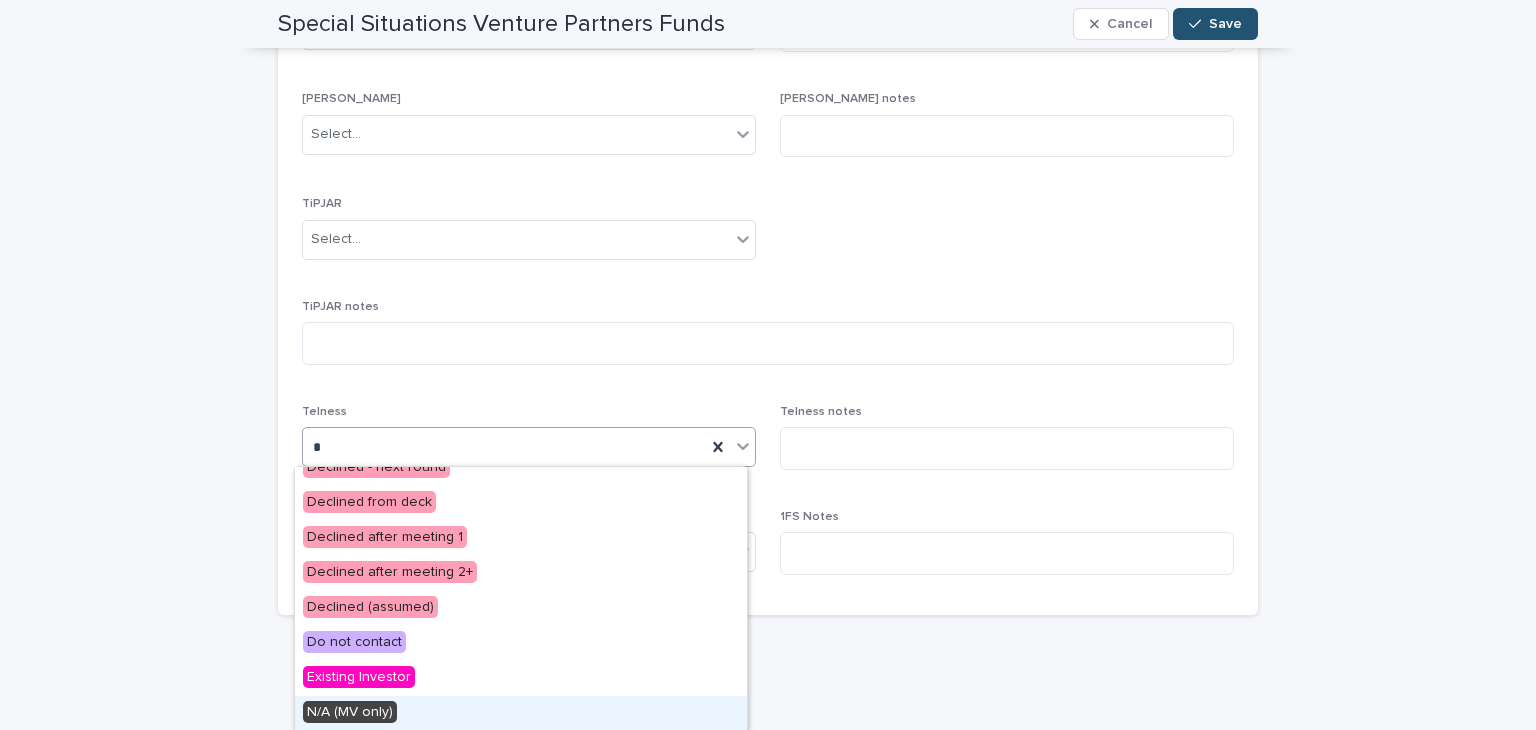 click on "N/A (MV only)" at bounding box center [521, 713] 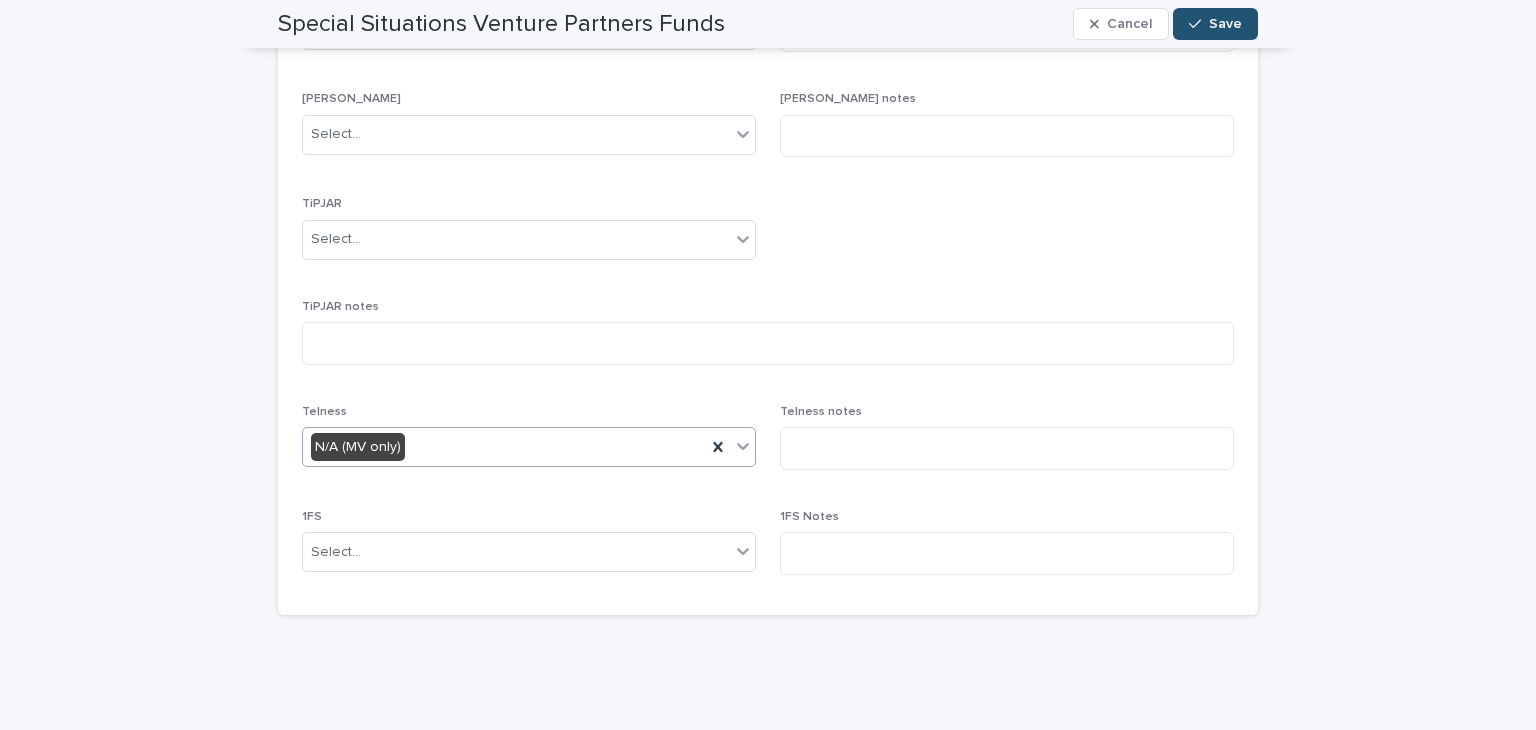 scroll, scrollTop: 0, scrollLeft: 0, axis: both 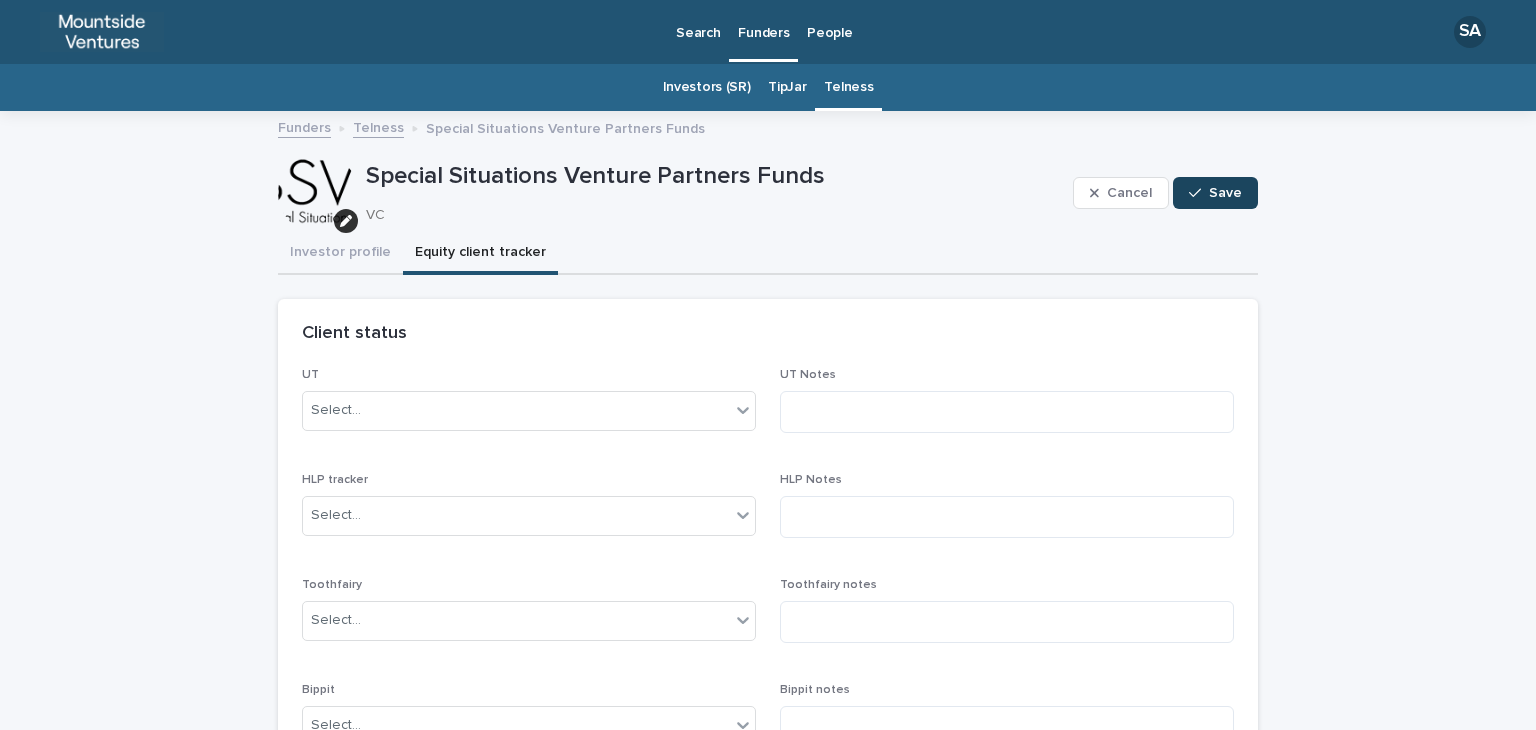 click on "Save" at bounding box center (1215, 193) 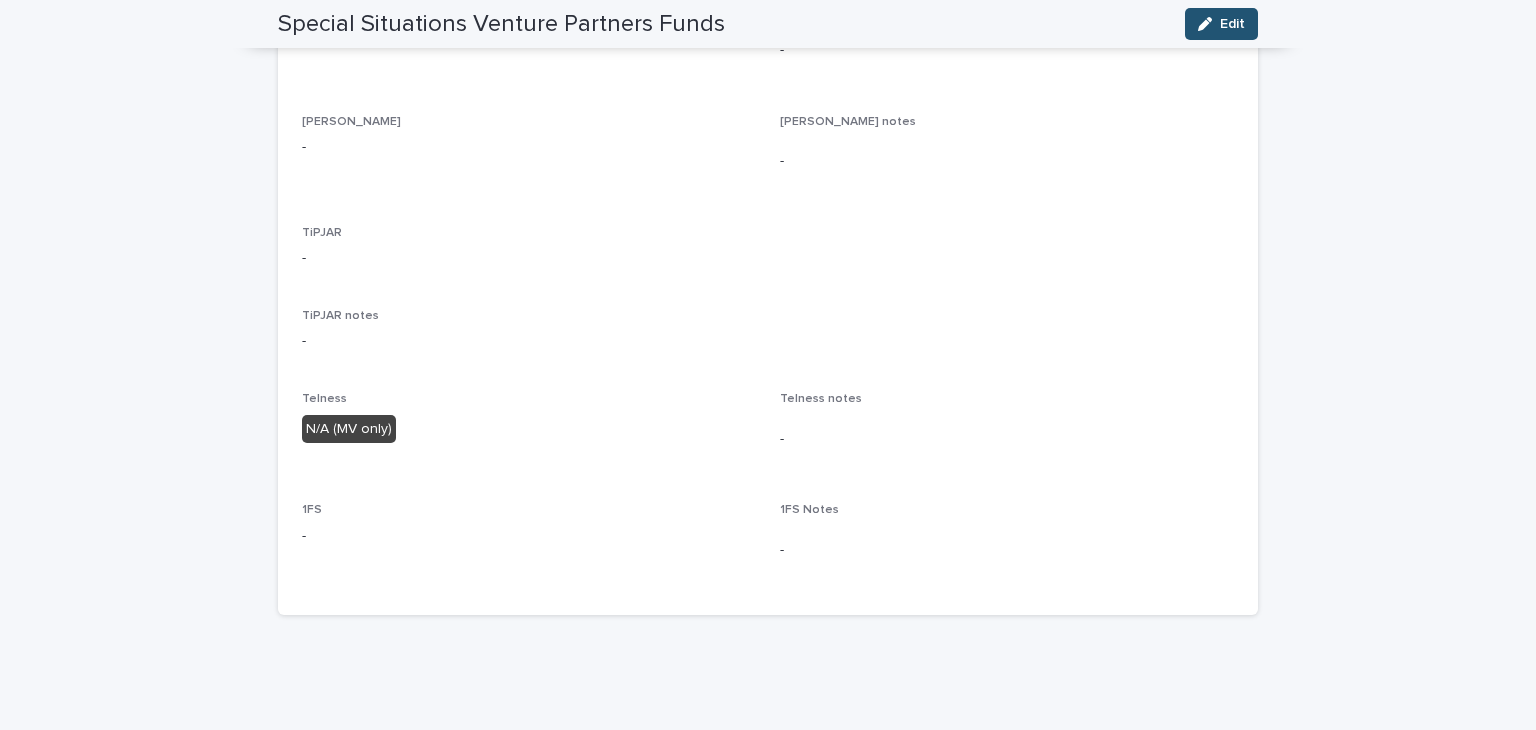 scroll, scrollTop: 0, scrollLeft: 0, axis: both 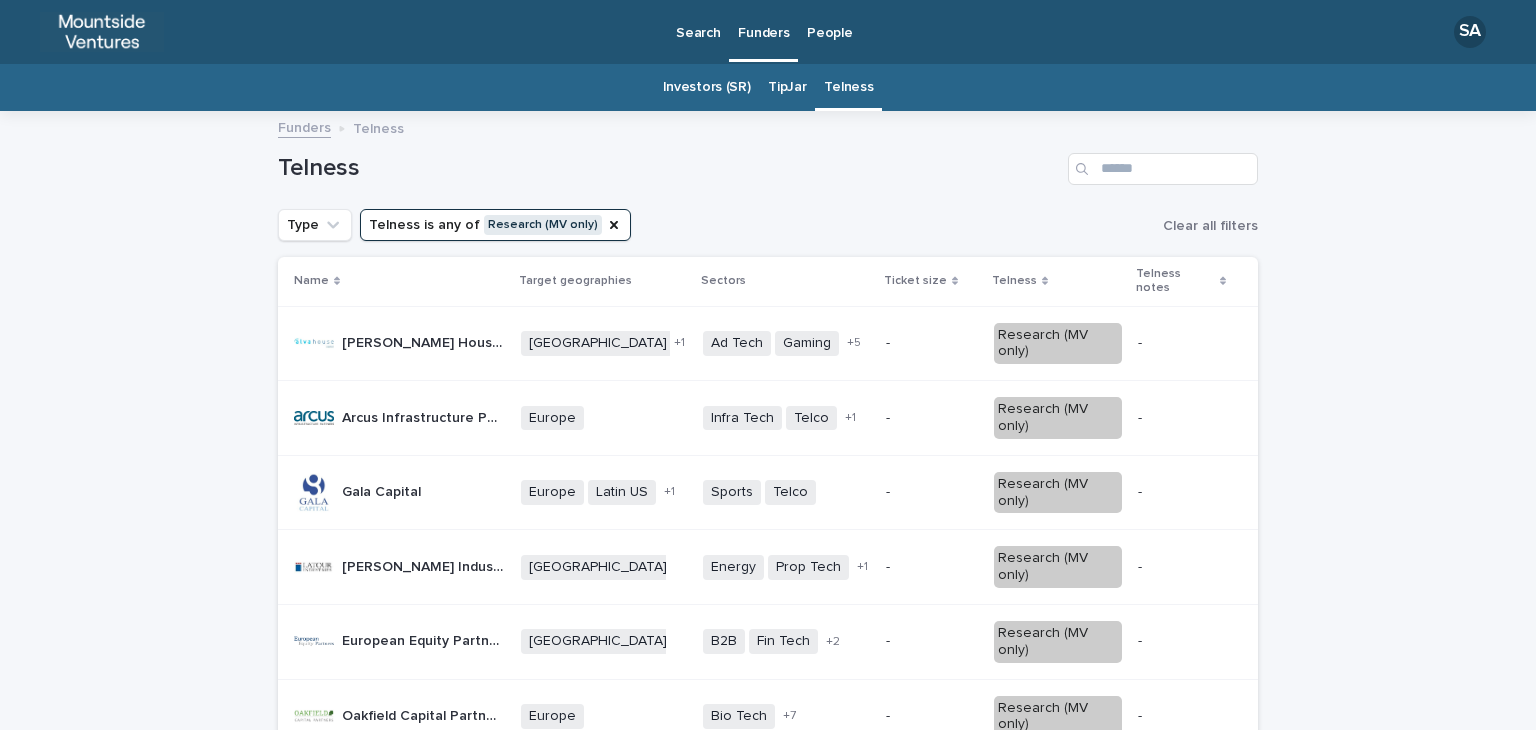 click on "[PERSON_NAME] House Capital" at bounding box center (425, 341) 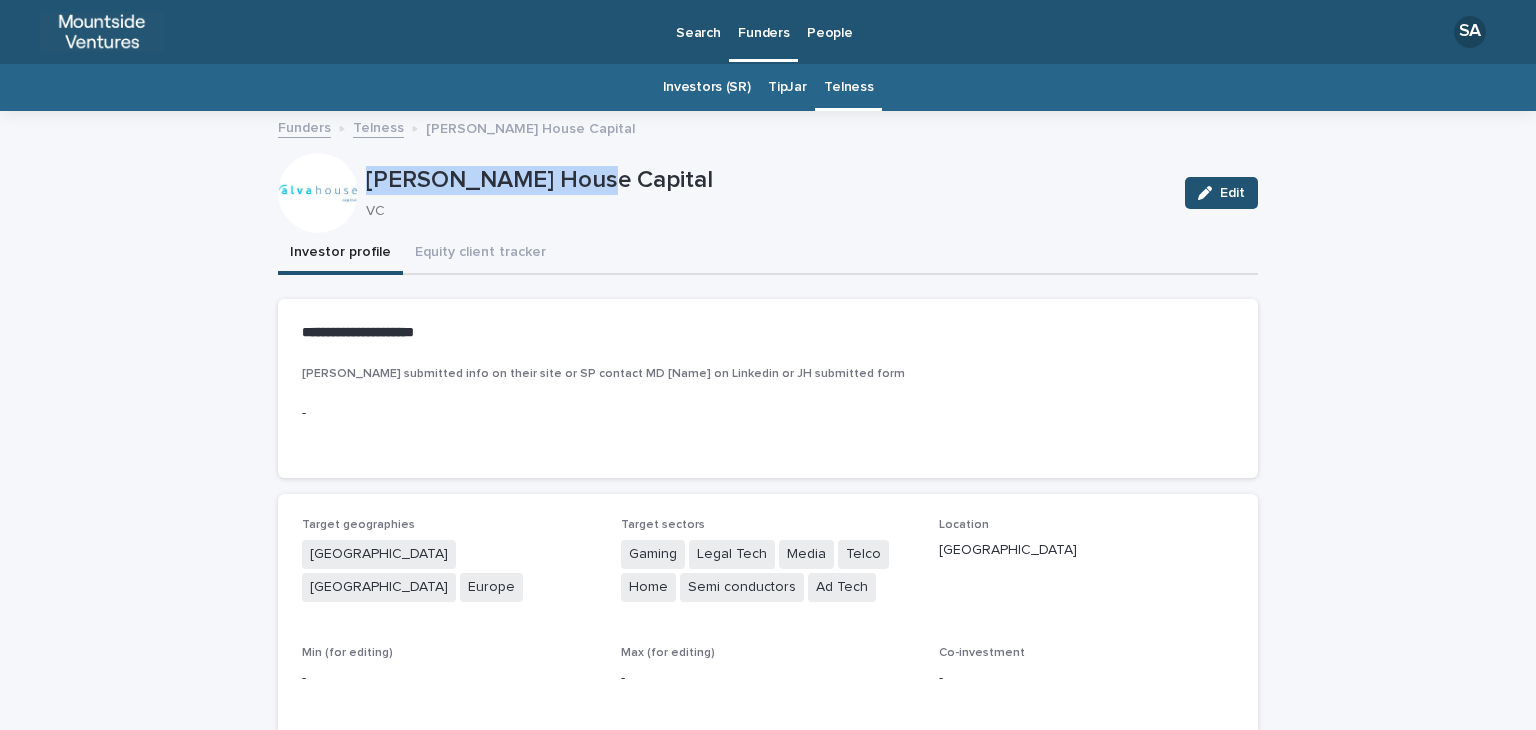 drag, startPoint x: 584, startPoint y: 170, endPoint x: 360, endPoint y: 179, distance: 224.18073 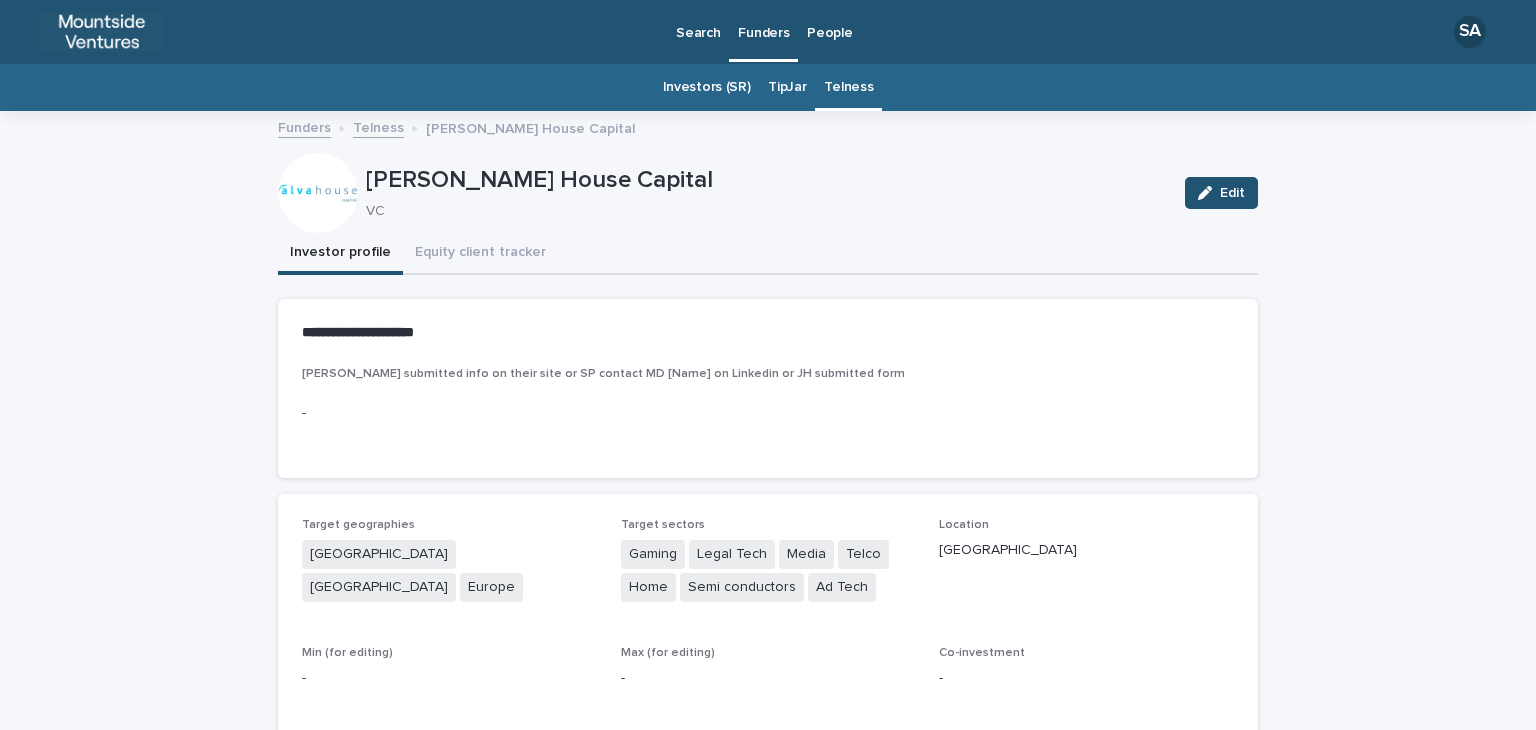 click on "**********" at bounding box center (768, 333) 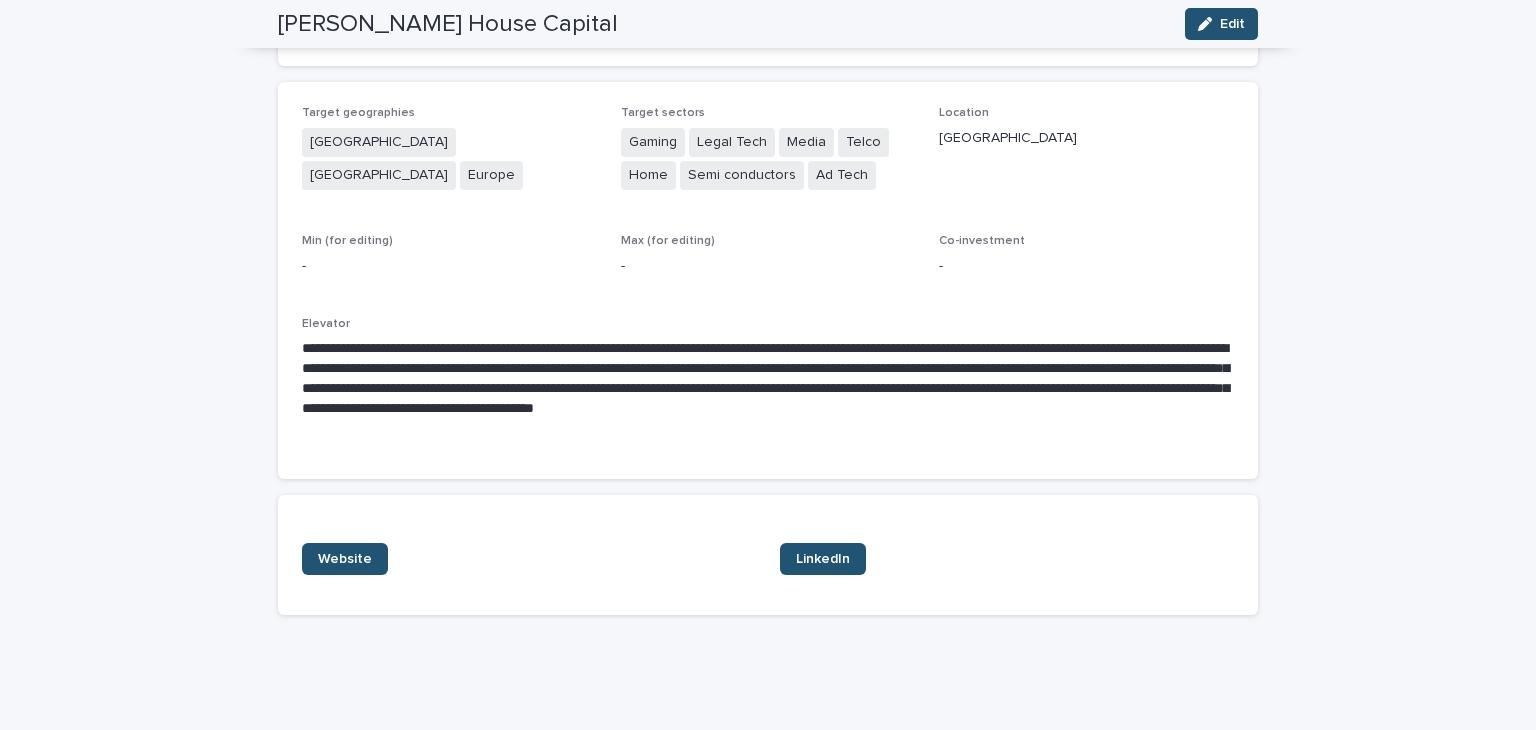 scroll, scrollTop: 0, scrollLeft: 0, axis: both 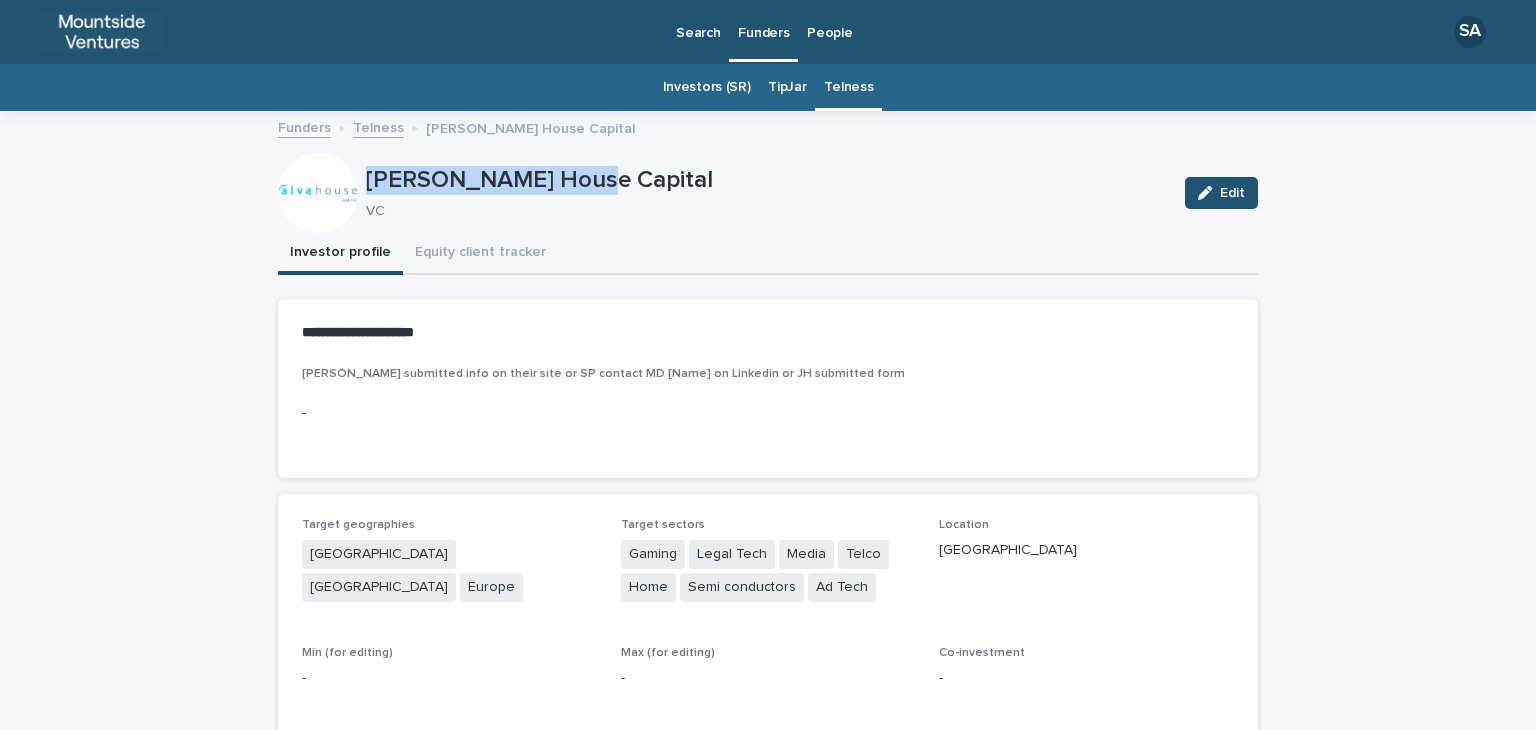 drag, startPoint x: 578, startPoint y: 173, endPoint x: 352, endPoint y: 179, distance: 226.07964 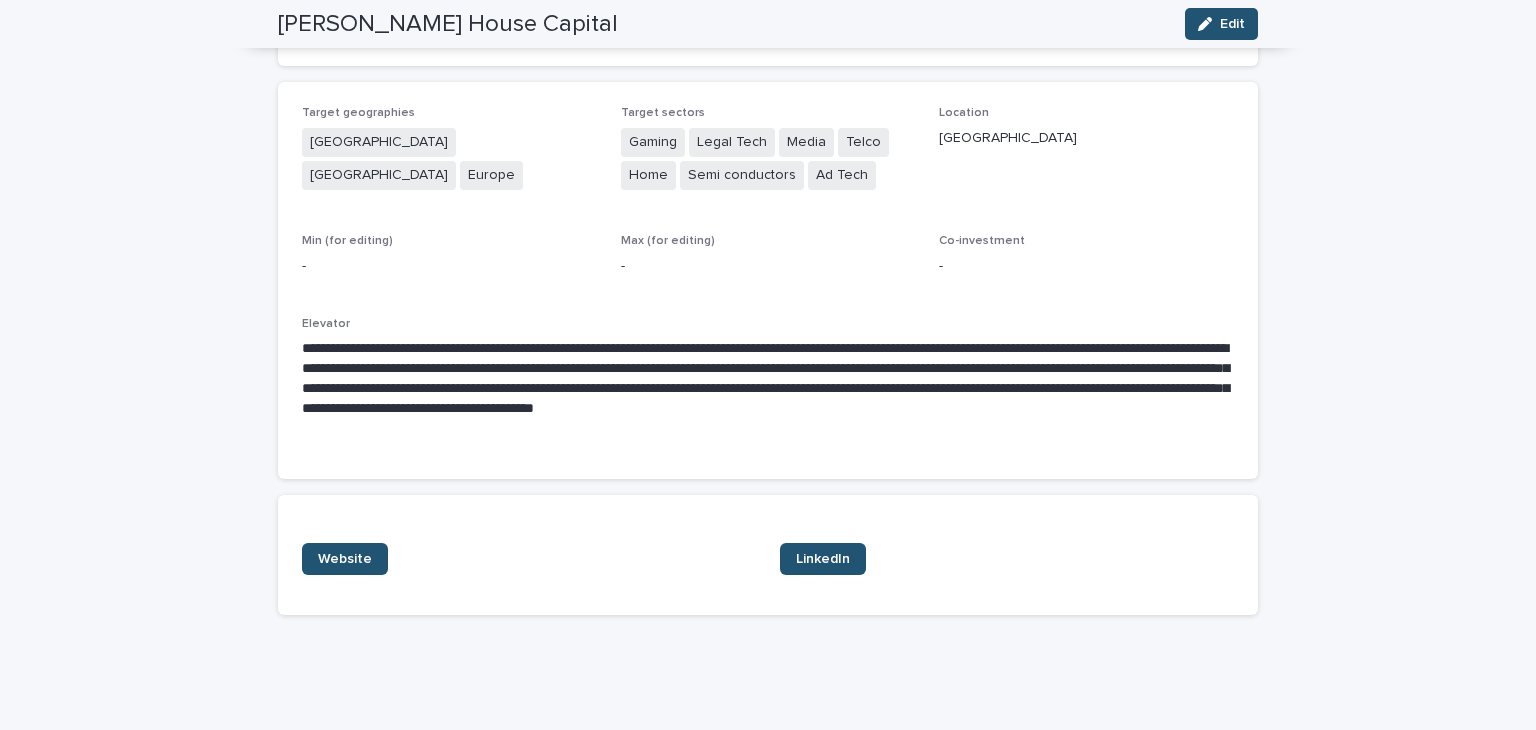 scroll, scrollTop: 0, scrollLeft: 0, axis: both 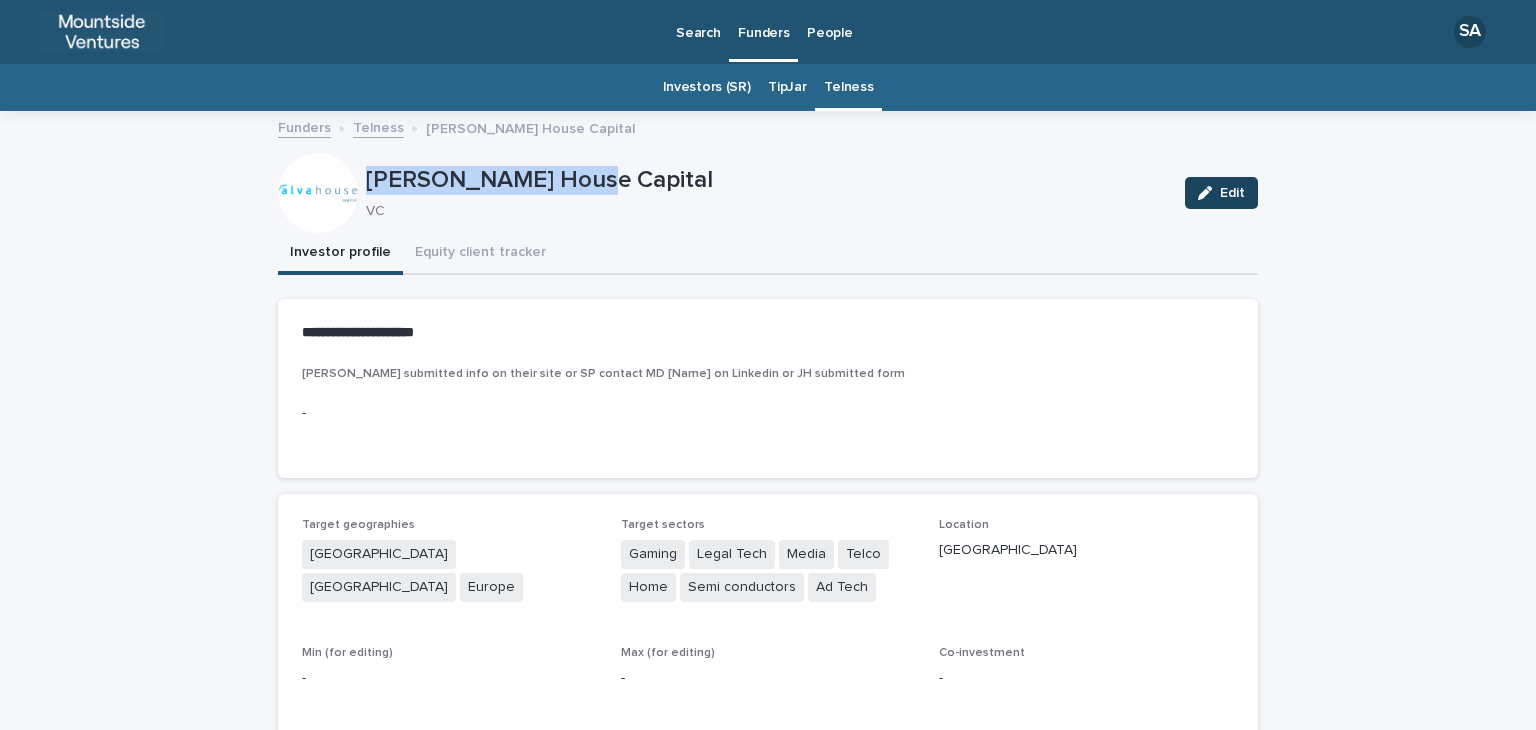 click at bounding box center (1209, 193) 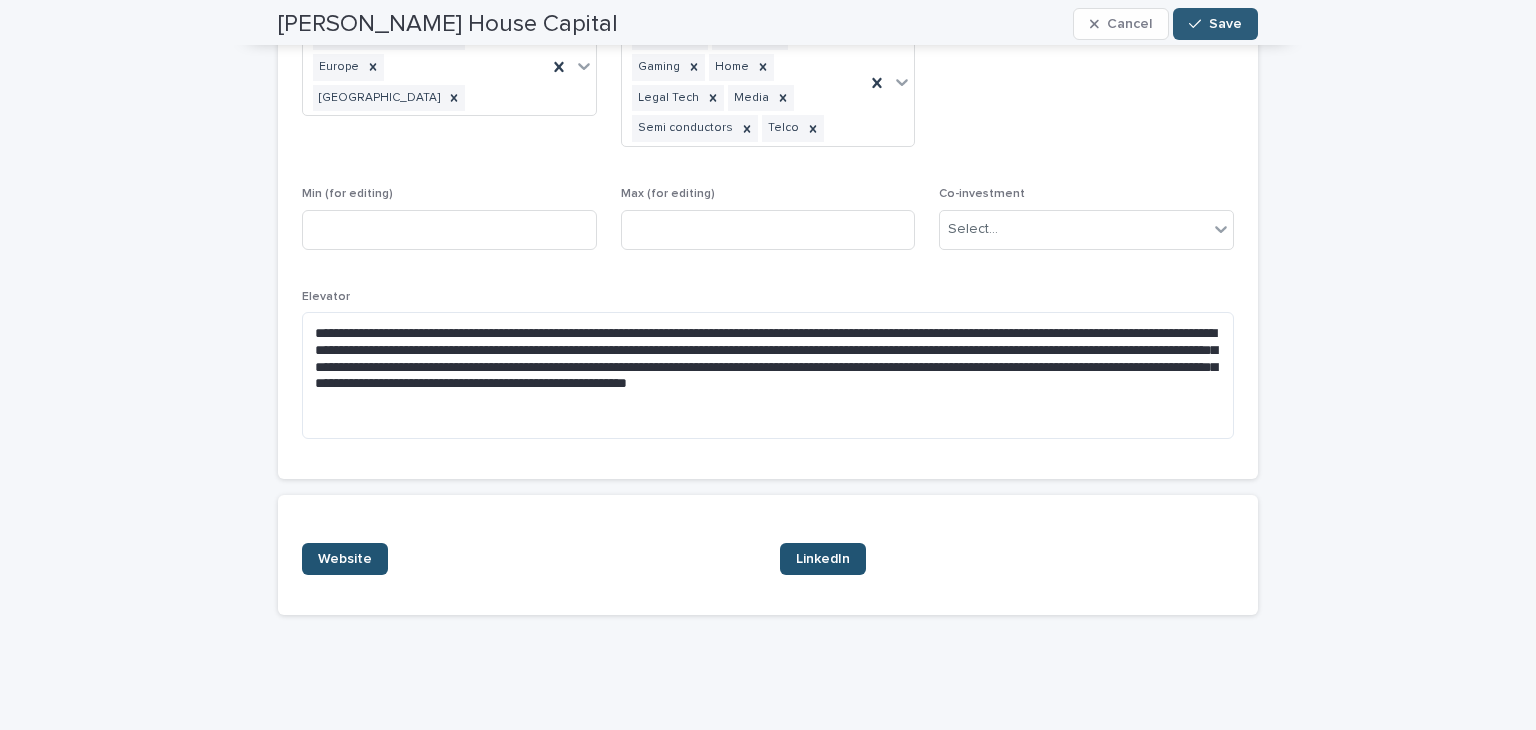 scroll, scrollTop: 516, scrollLeft: 0, axis: vertical 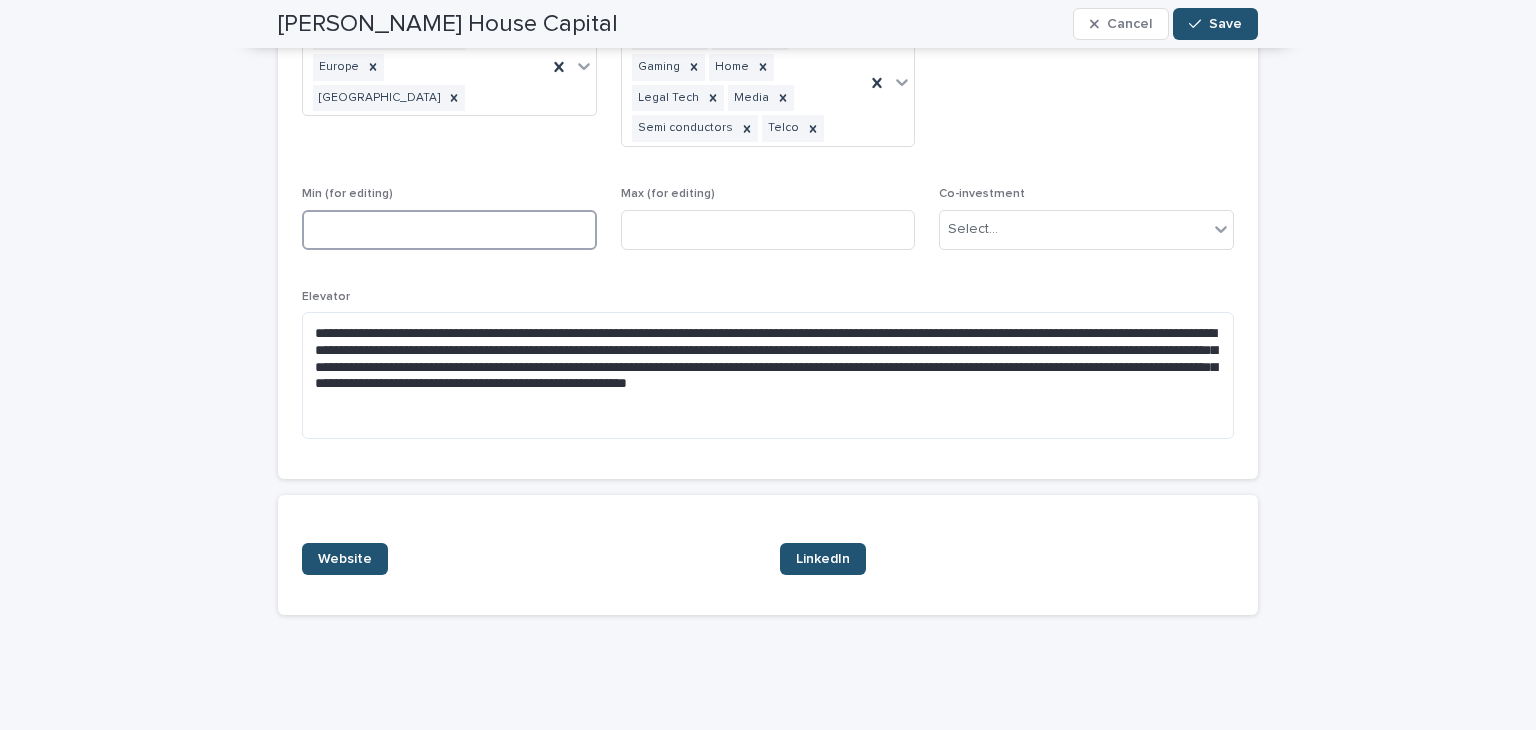 click at bounding box center [449, 230] 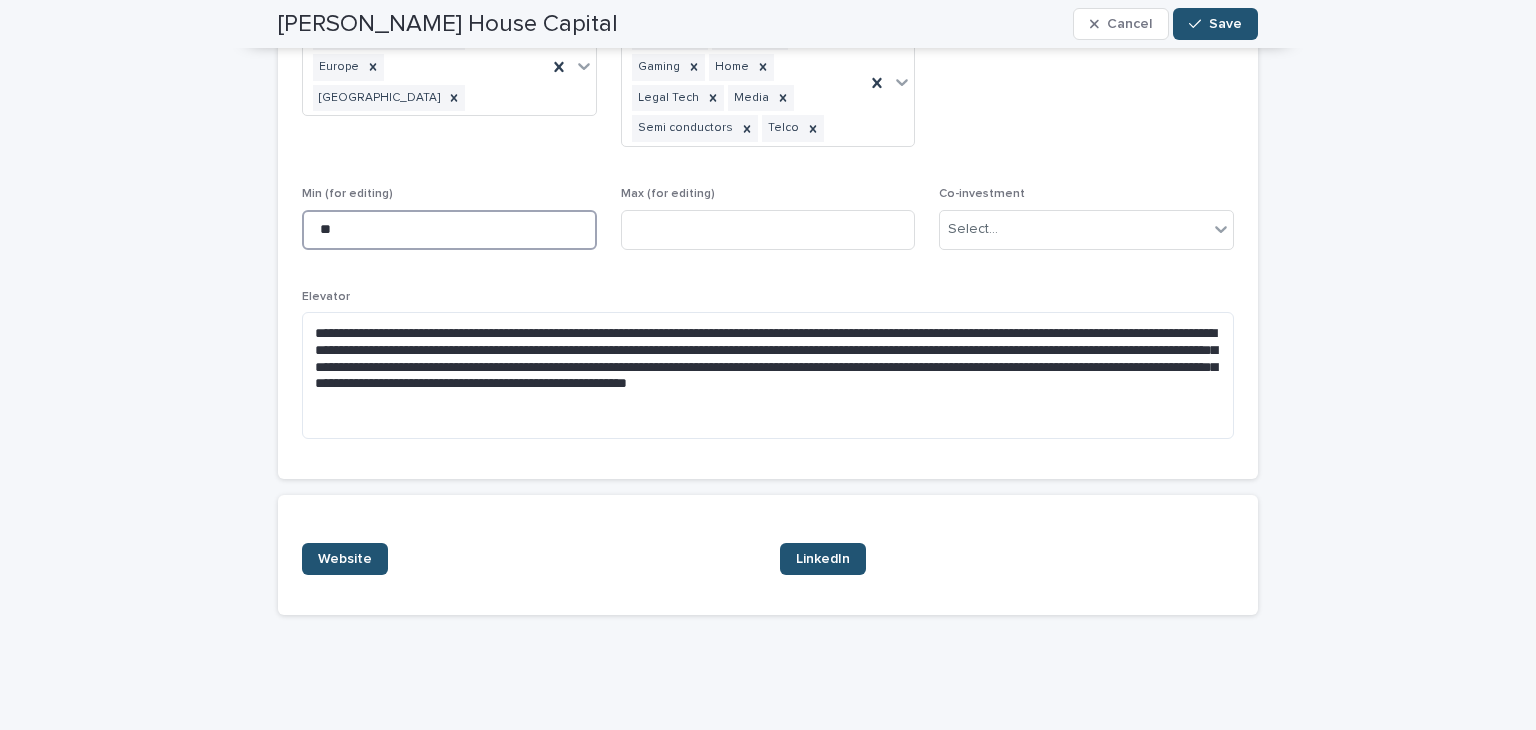 type on "*" 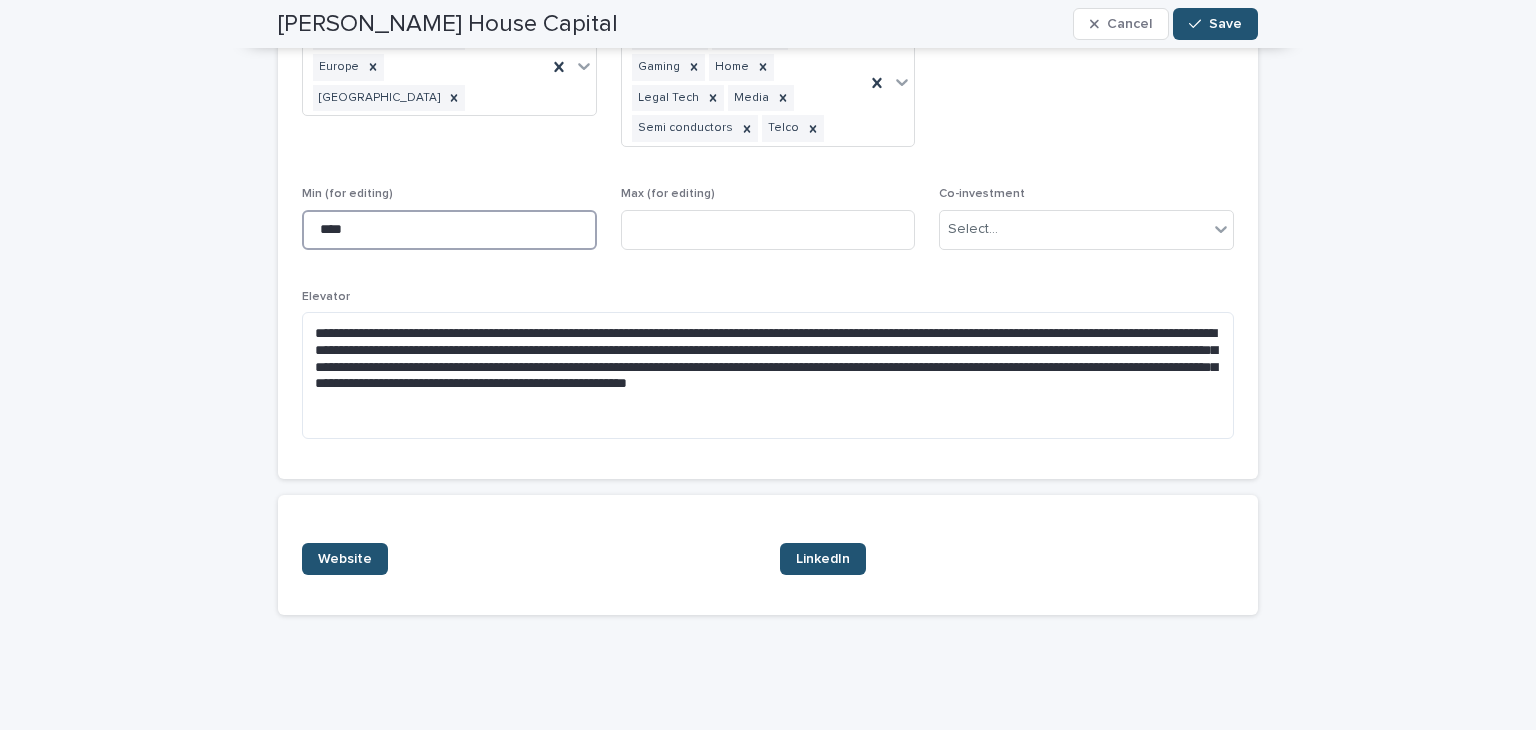 type on "****" 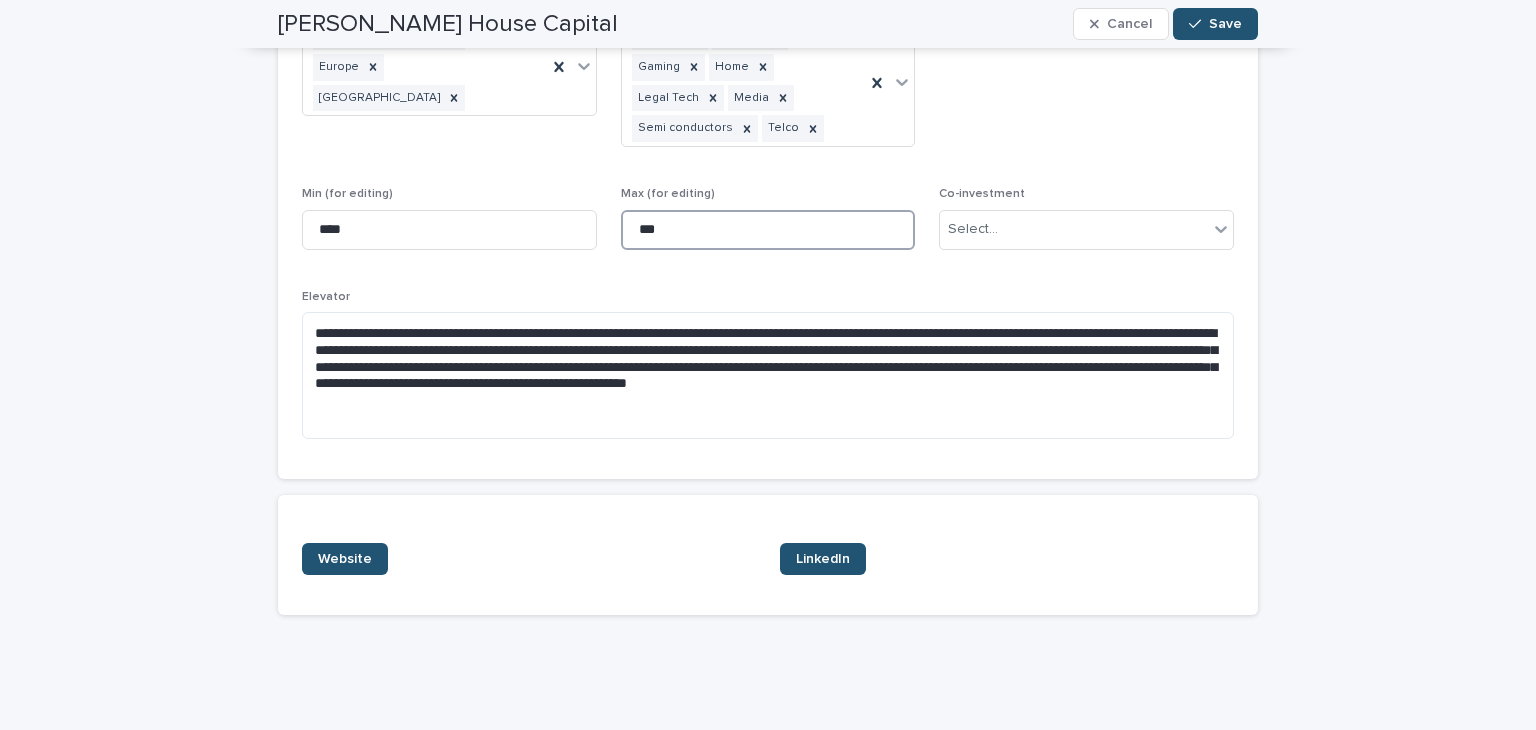 drag, startPoint x: 651, startPoint y: 225, endPoint x: 608, endPoint y: 226, distance: 43.011627 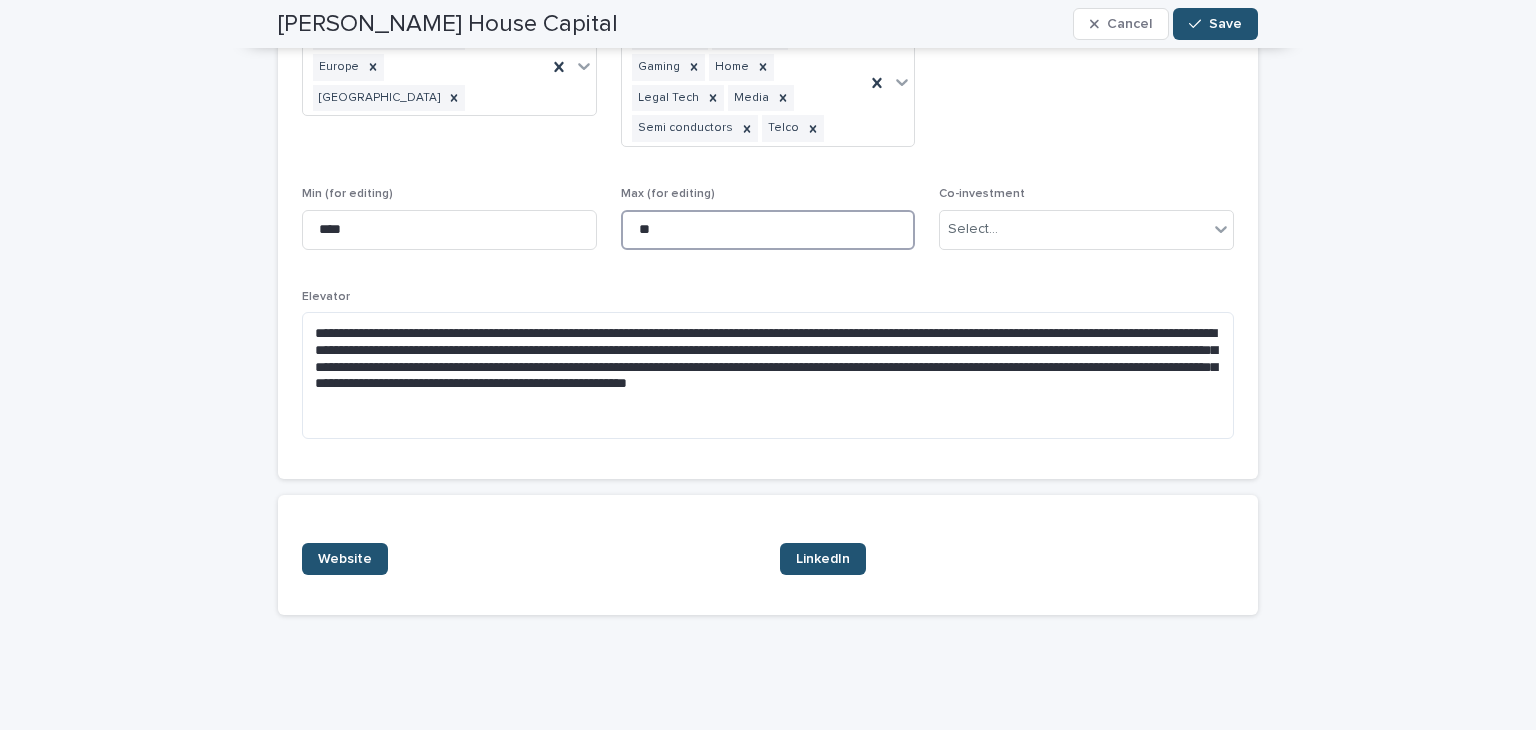 type on "*" 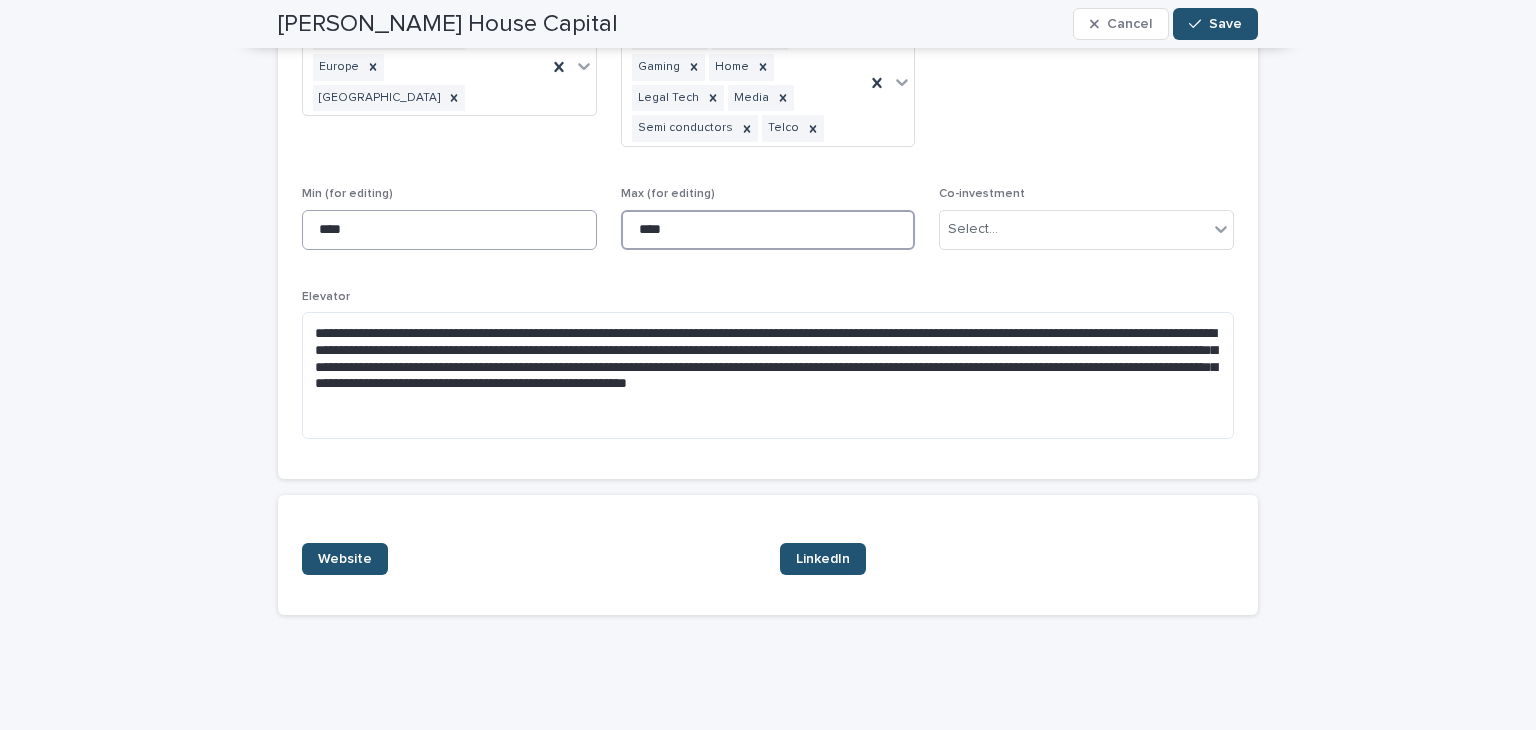type on "****" 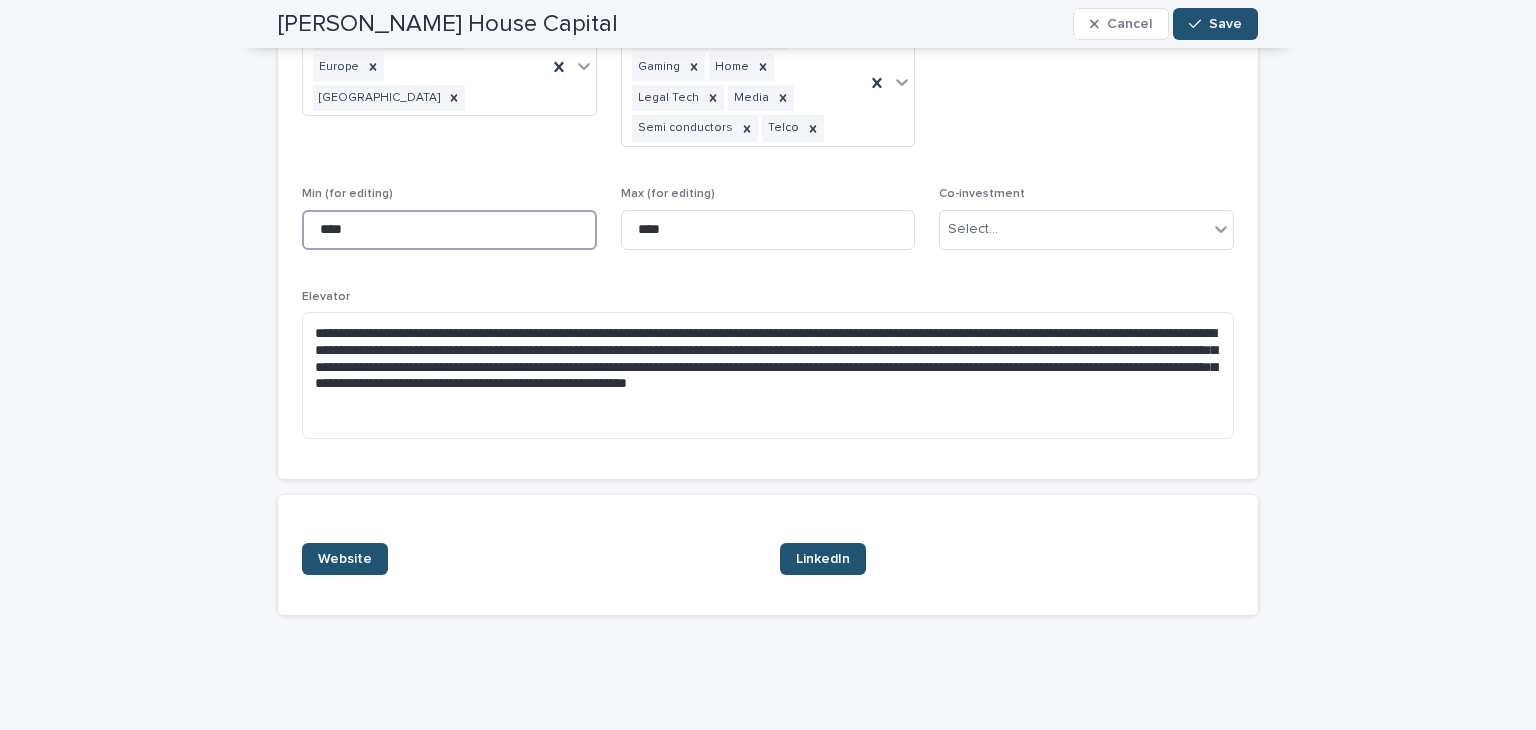 click on "****" at bounding box center (449, 230) 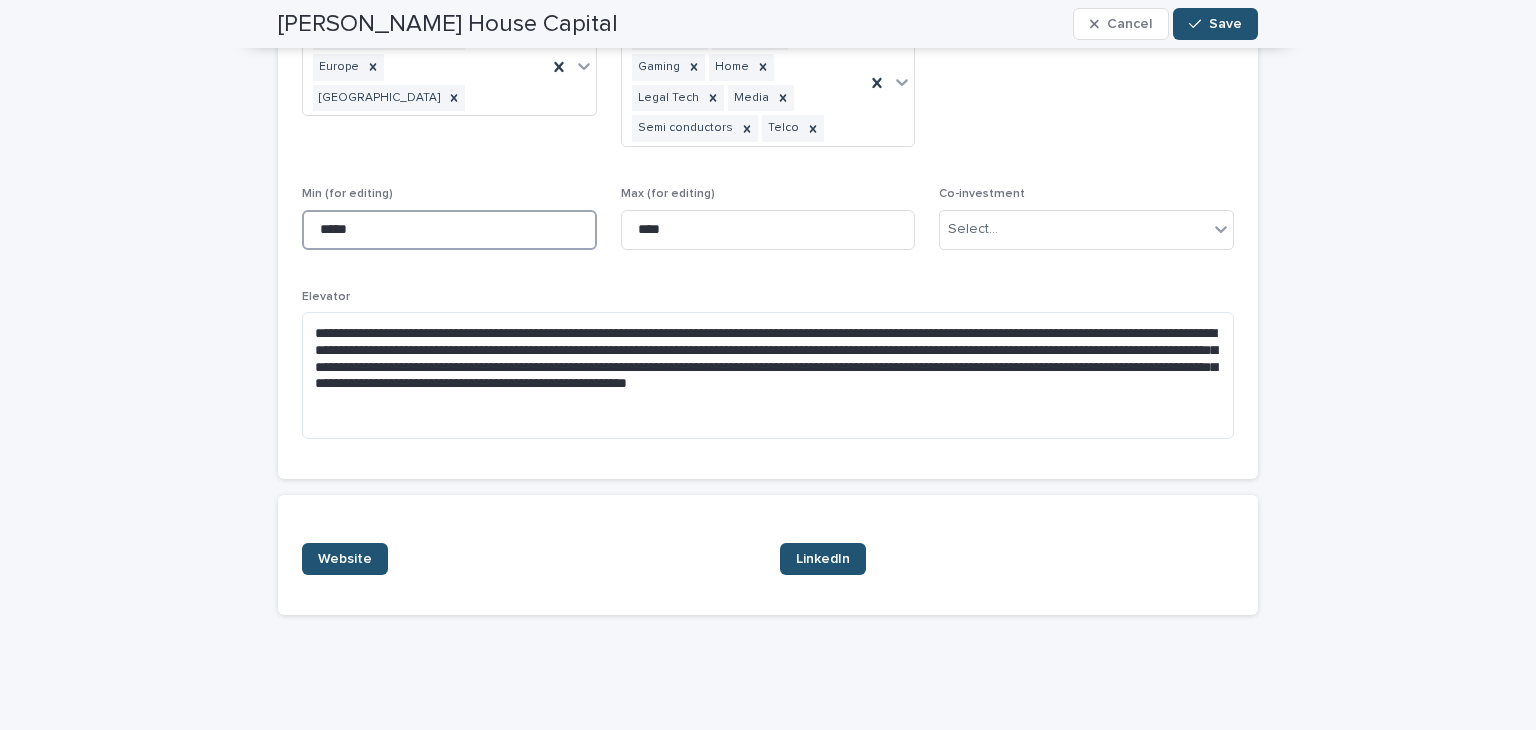 type on "*****" 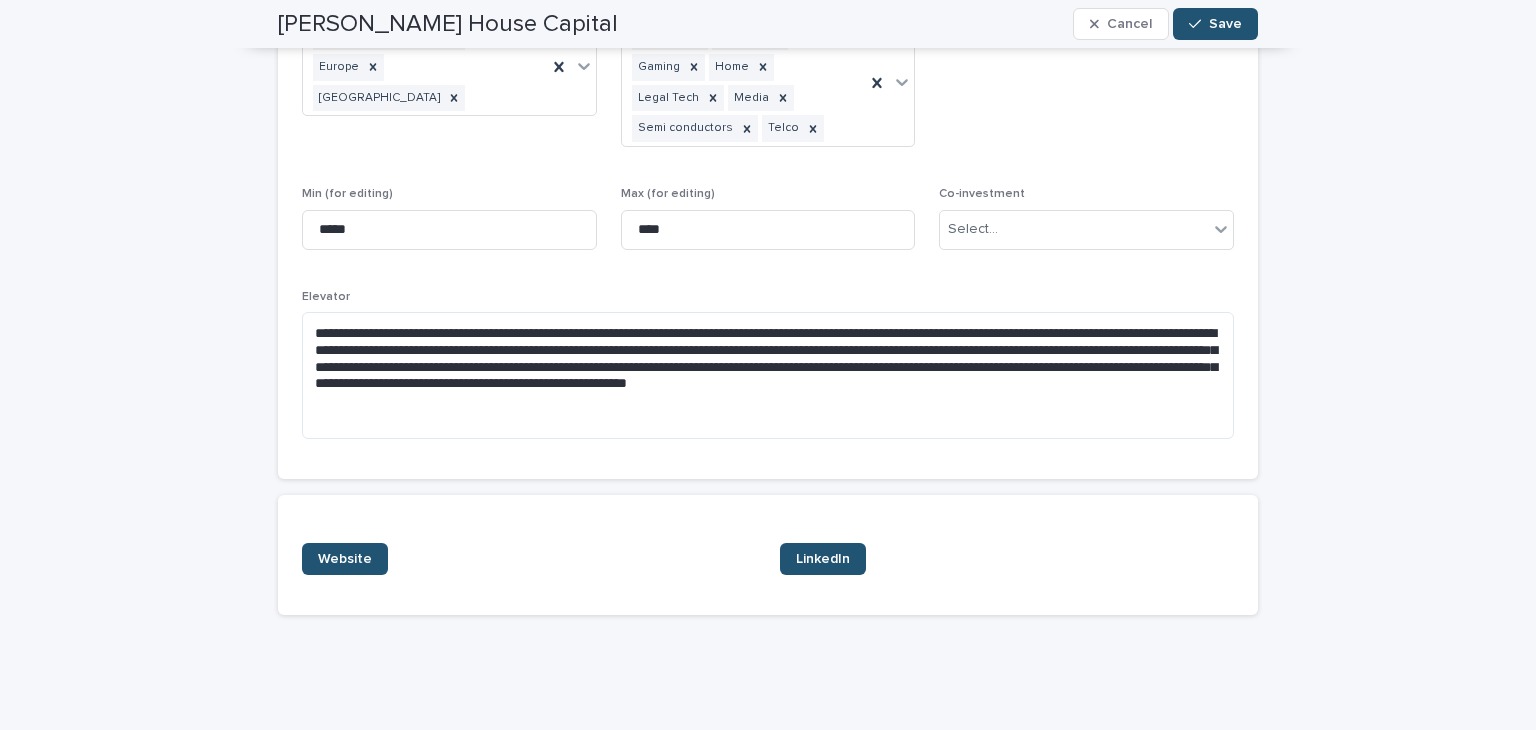 click on "**********" at bounding box center [768, 225] 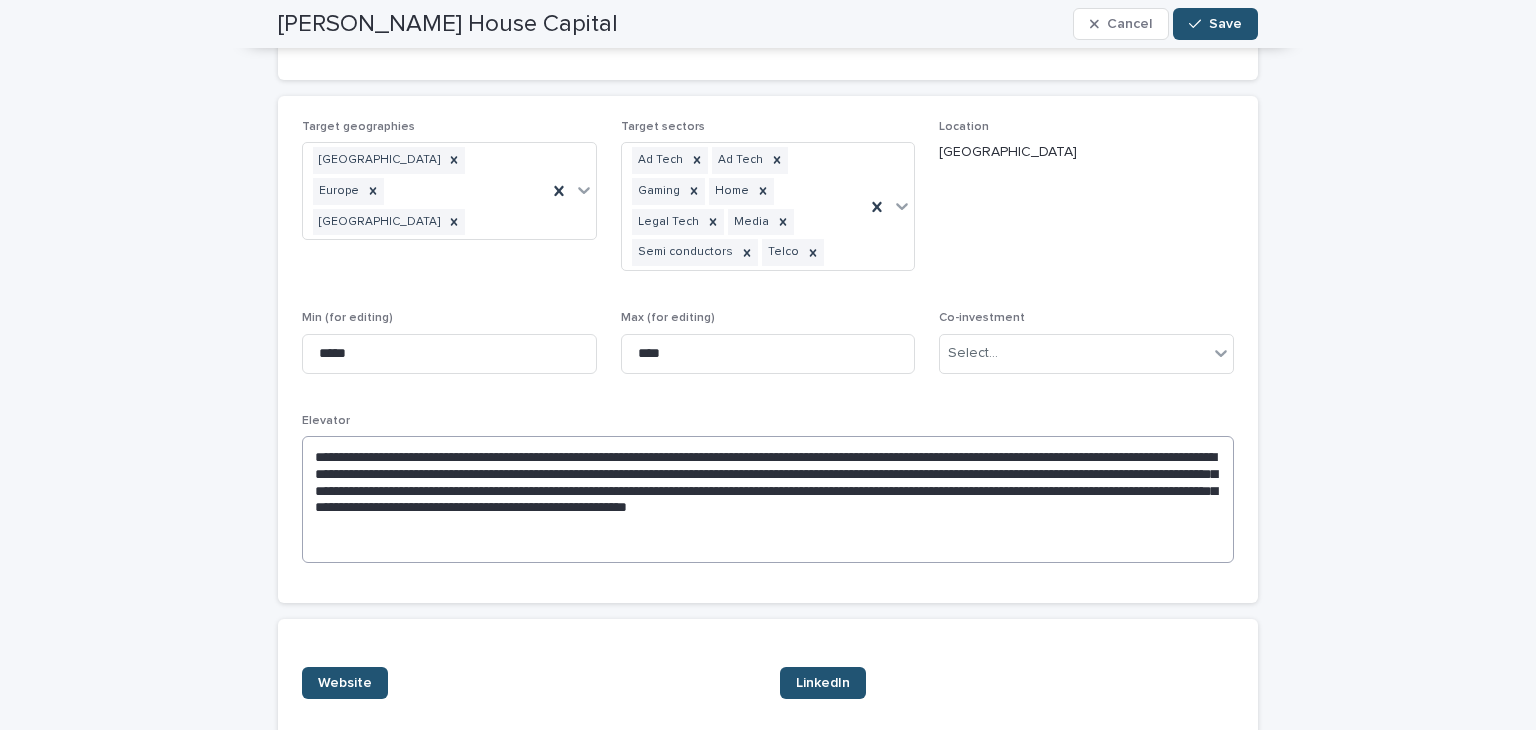 scroll, scrollTop: 391, scrollLeft: 0, axis: vertical 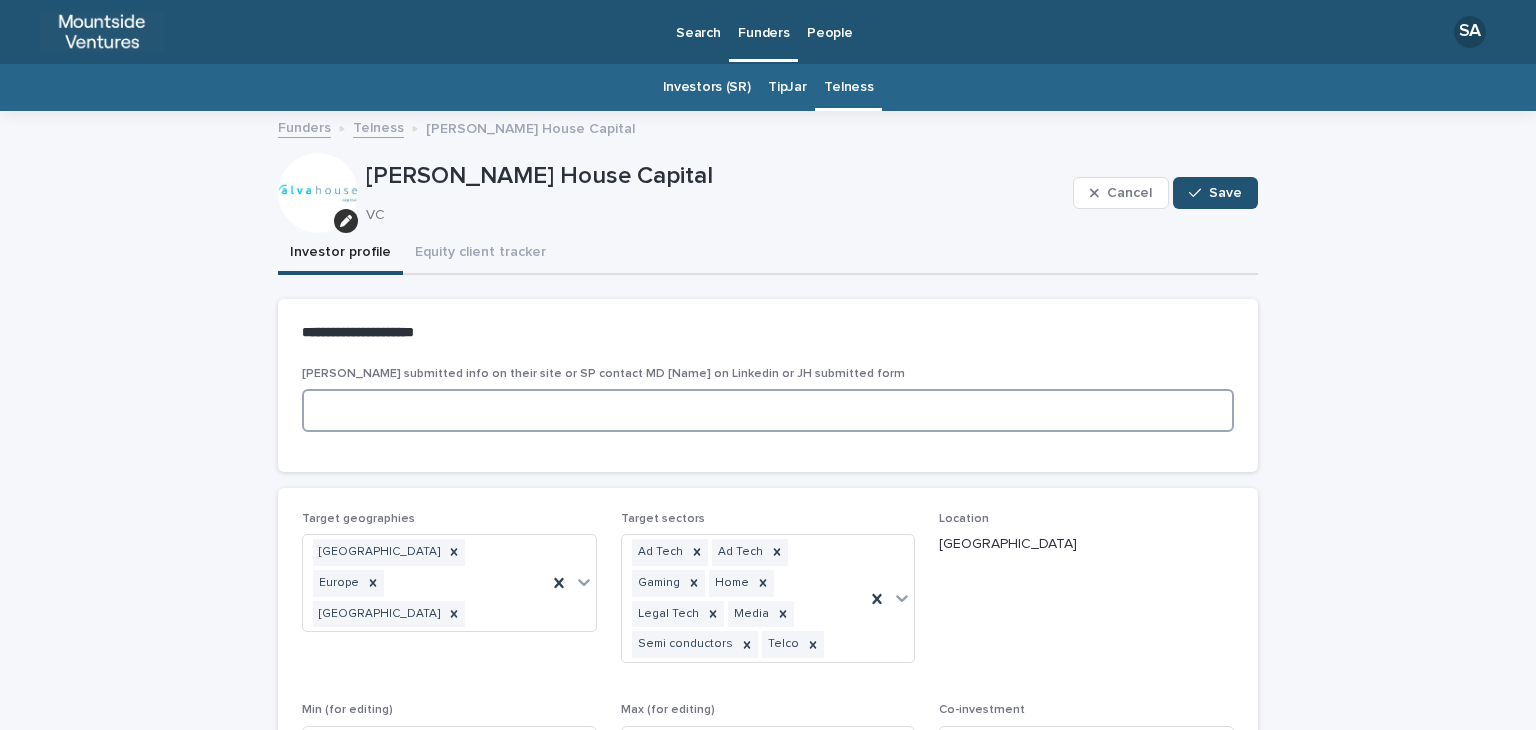click at bounding box center [768, 410] 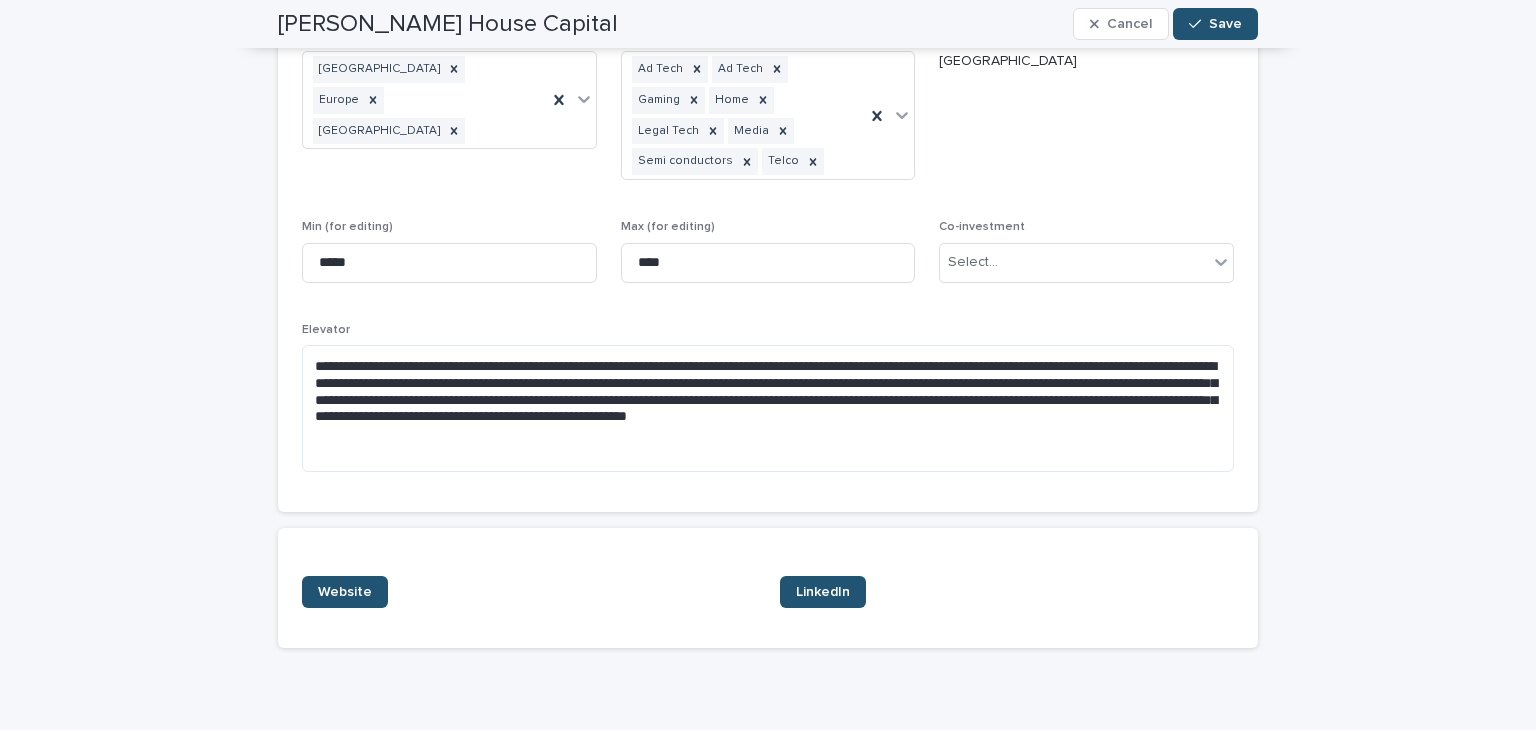 scroll, scrollTop: 484, scrollLeft: 0, axis: vertical 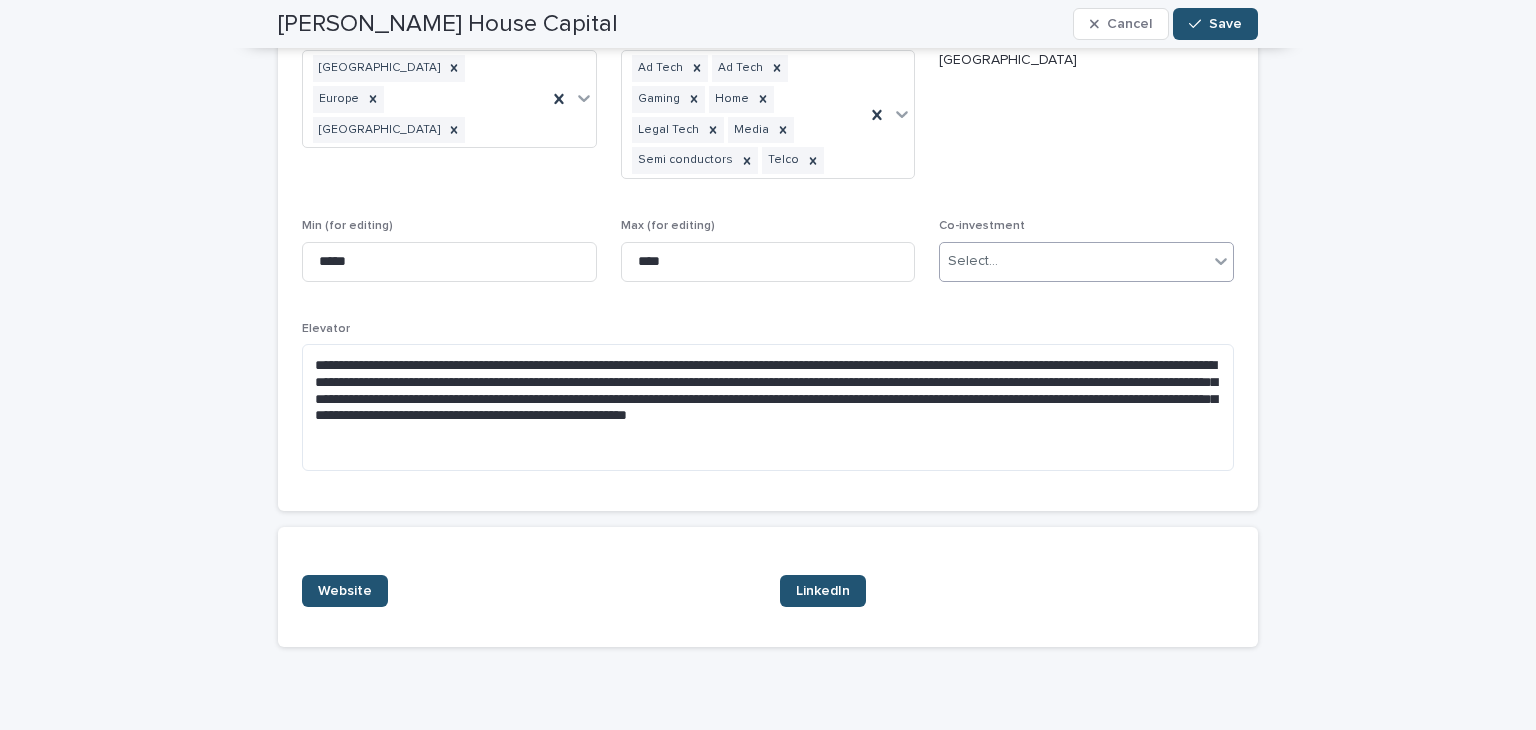 type on "**********" 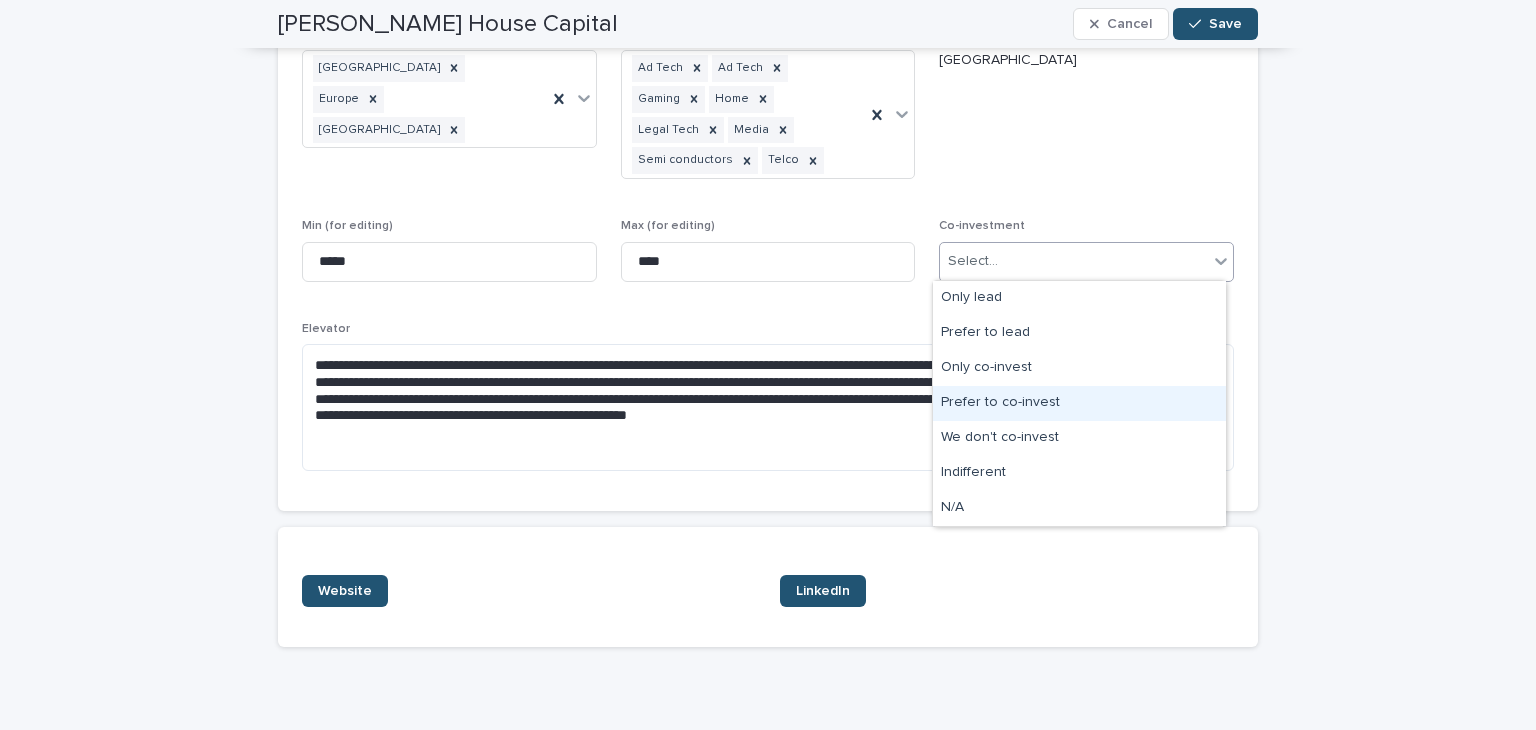 drag, startPoint x: 1018, startPoint y: 365, endPoint x: 1027, endPoint y: 413, distance: 48.83646 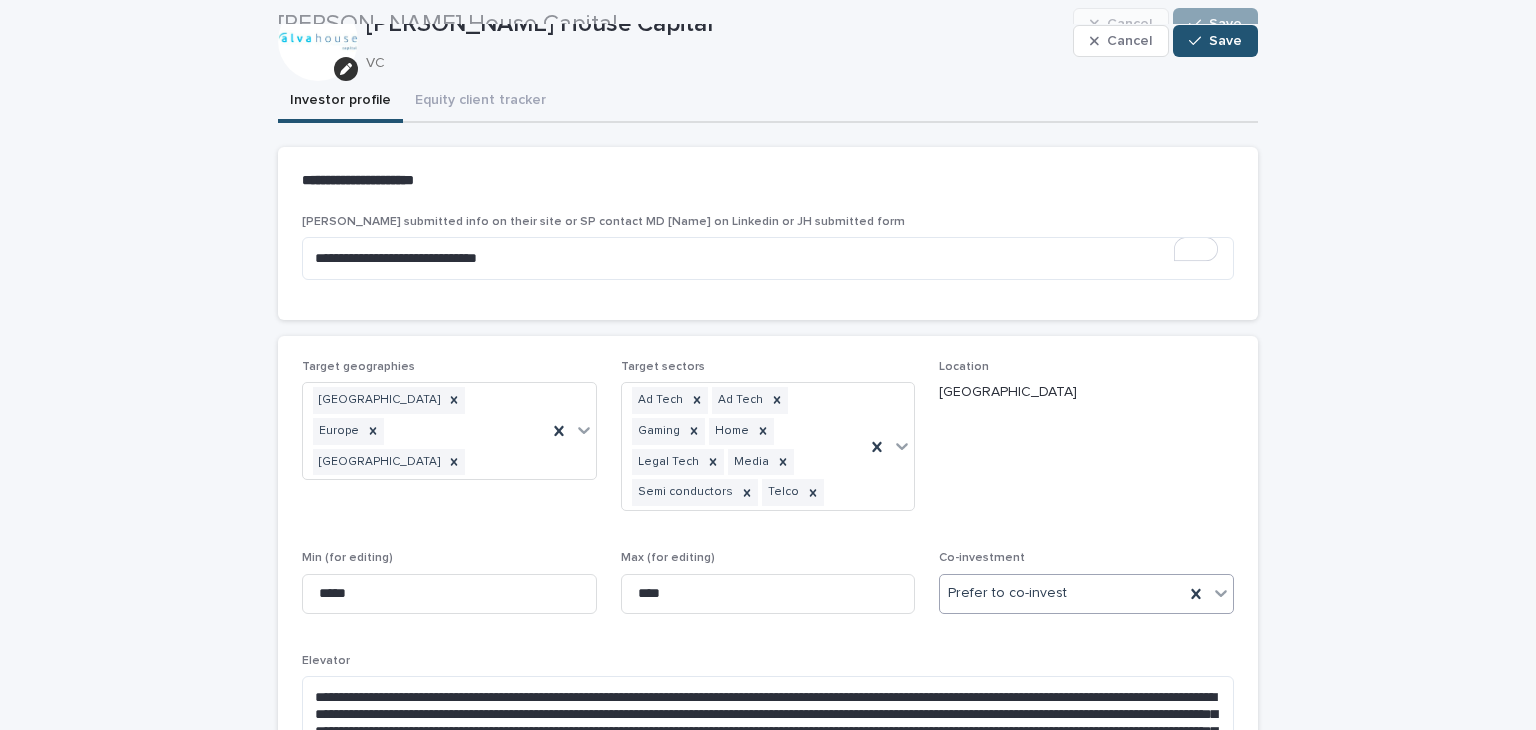 scroll, scrollTop: 151, scrollLeft: 0, axis: vertical 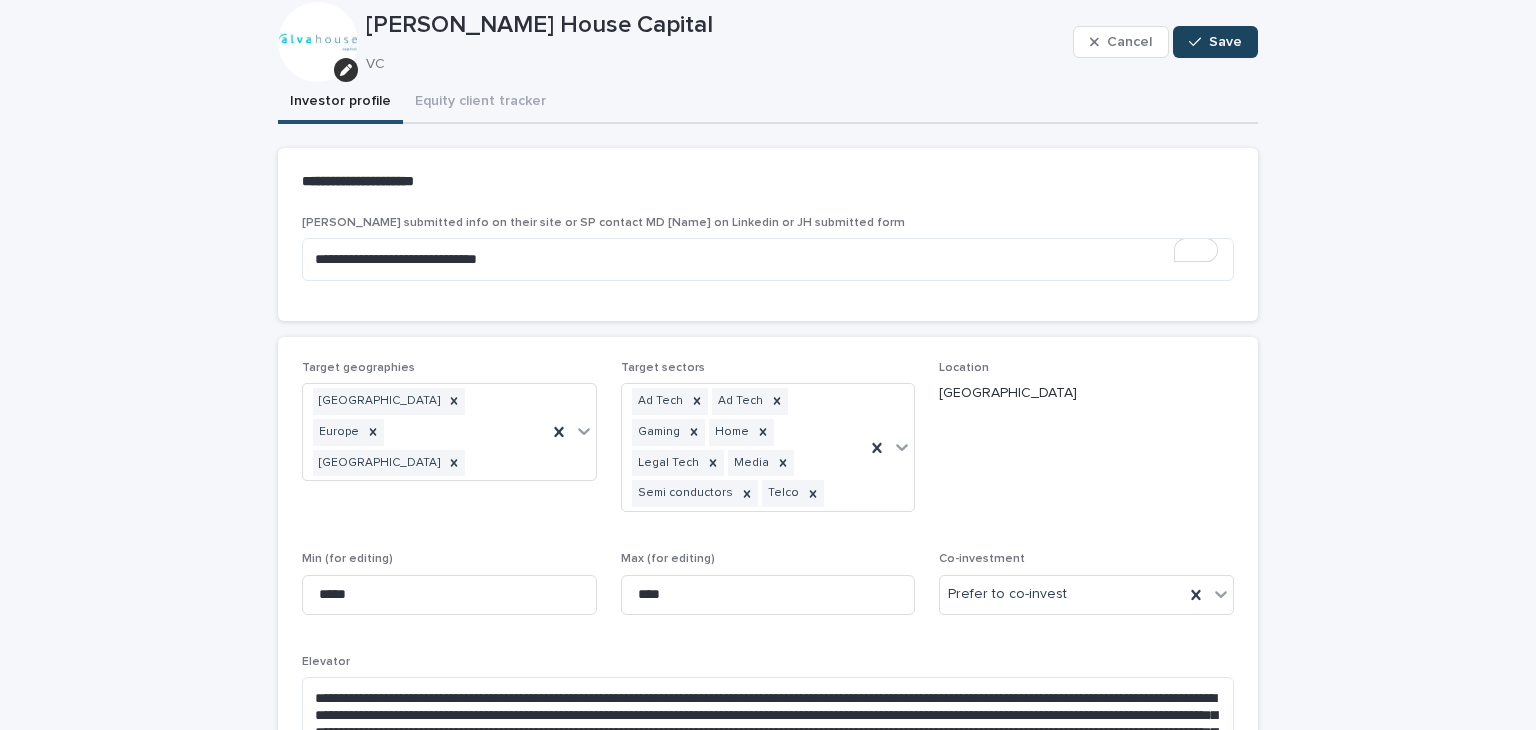 click on "Save" at bounding box center [1225, 42] 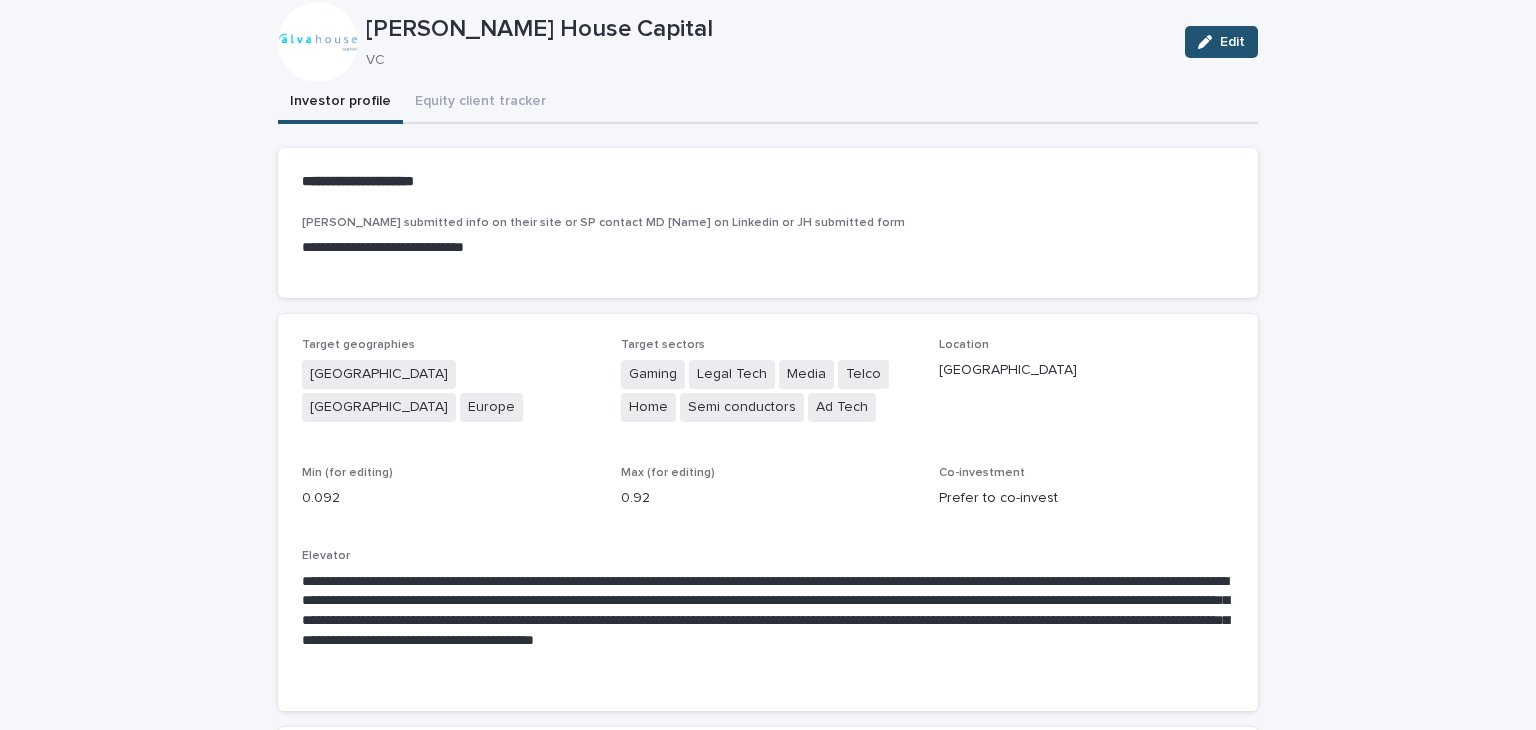 scroll, scrollTop: 84, scrollLeft: 0, axis: vertical 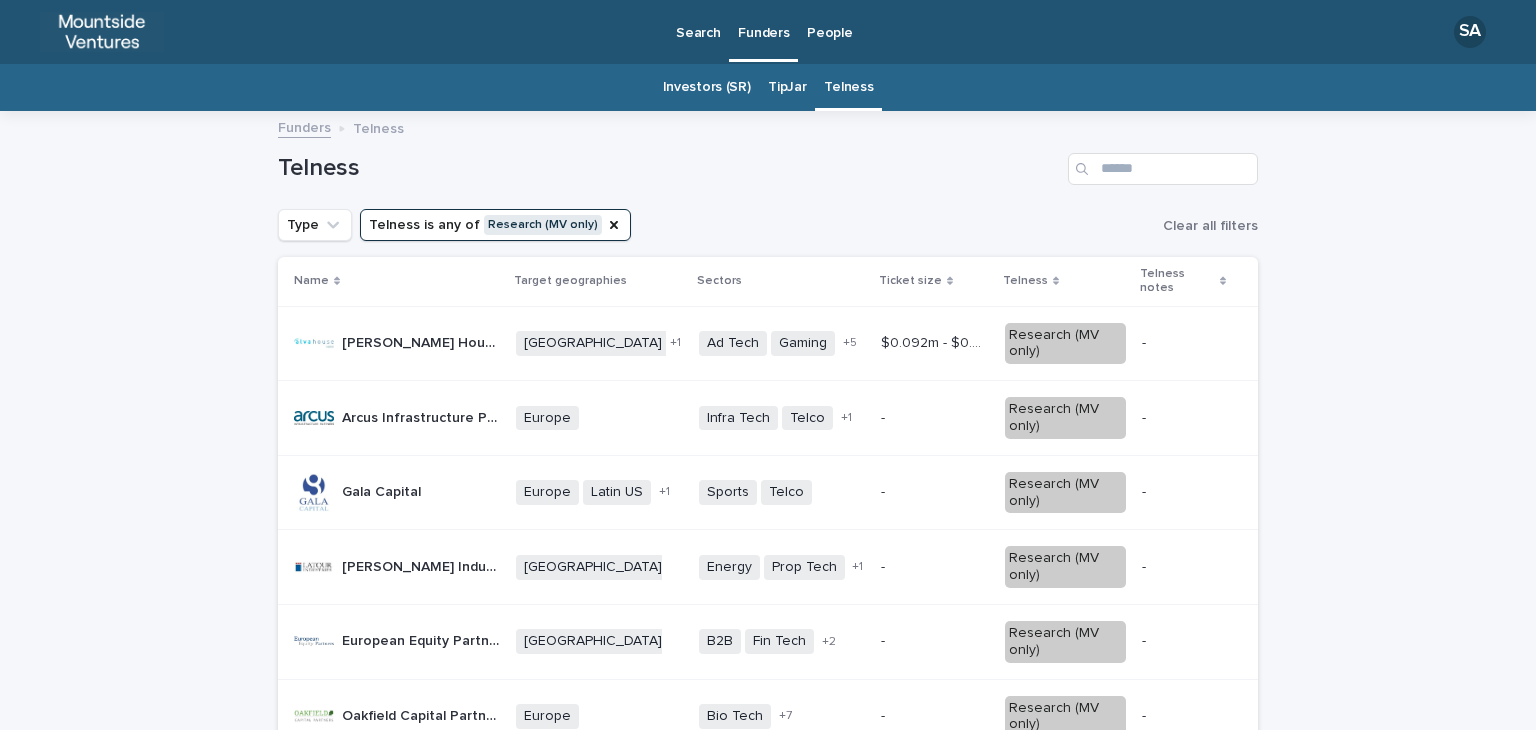 click on "Arcus Infrastructure Partners LLP" at bounding box center [423, 416] 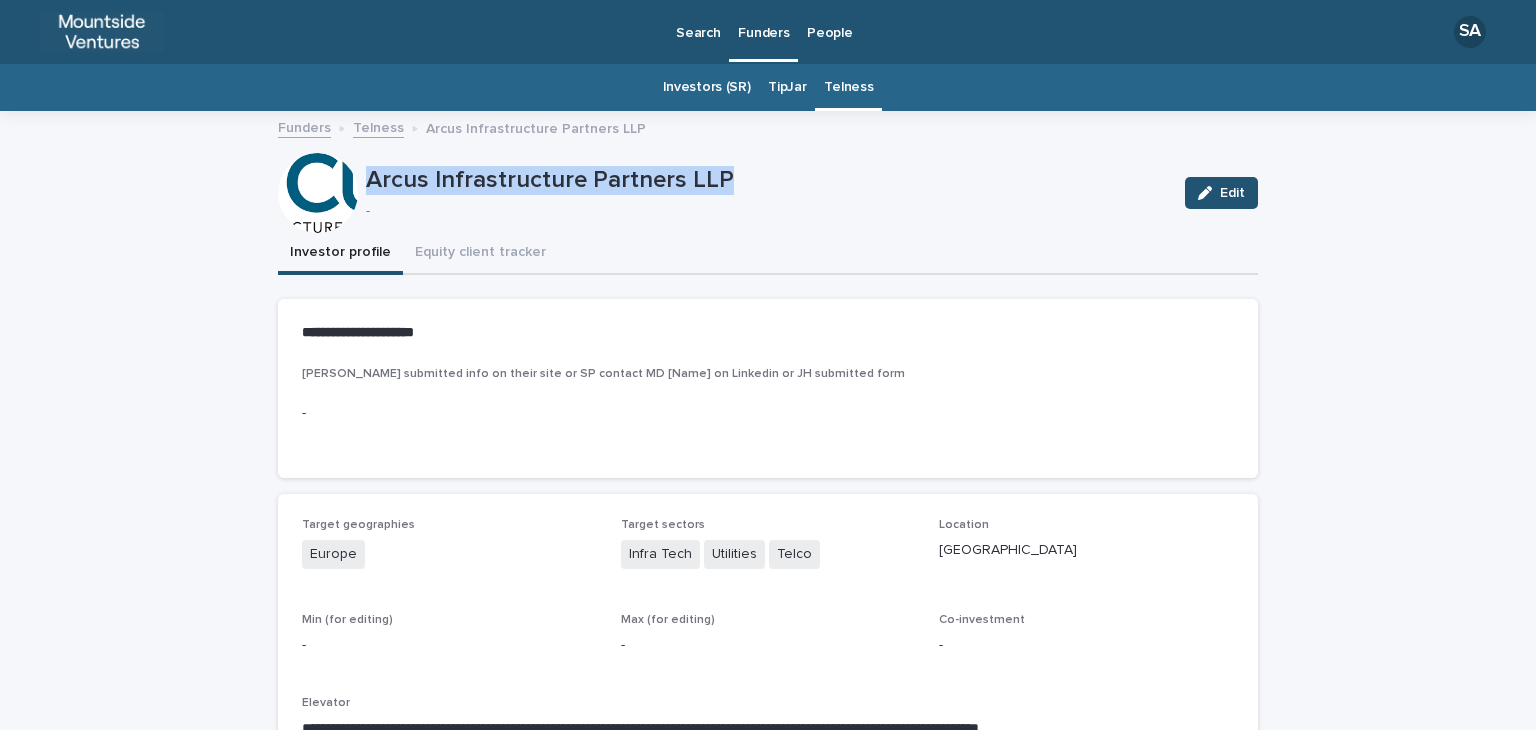 drag, startPoint x: 732, startPoint y: 176, endPoint x: 354, endPoint y: 194, distance: 378.4283 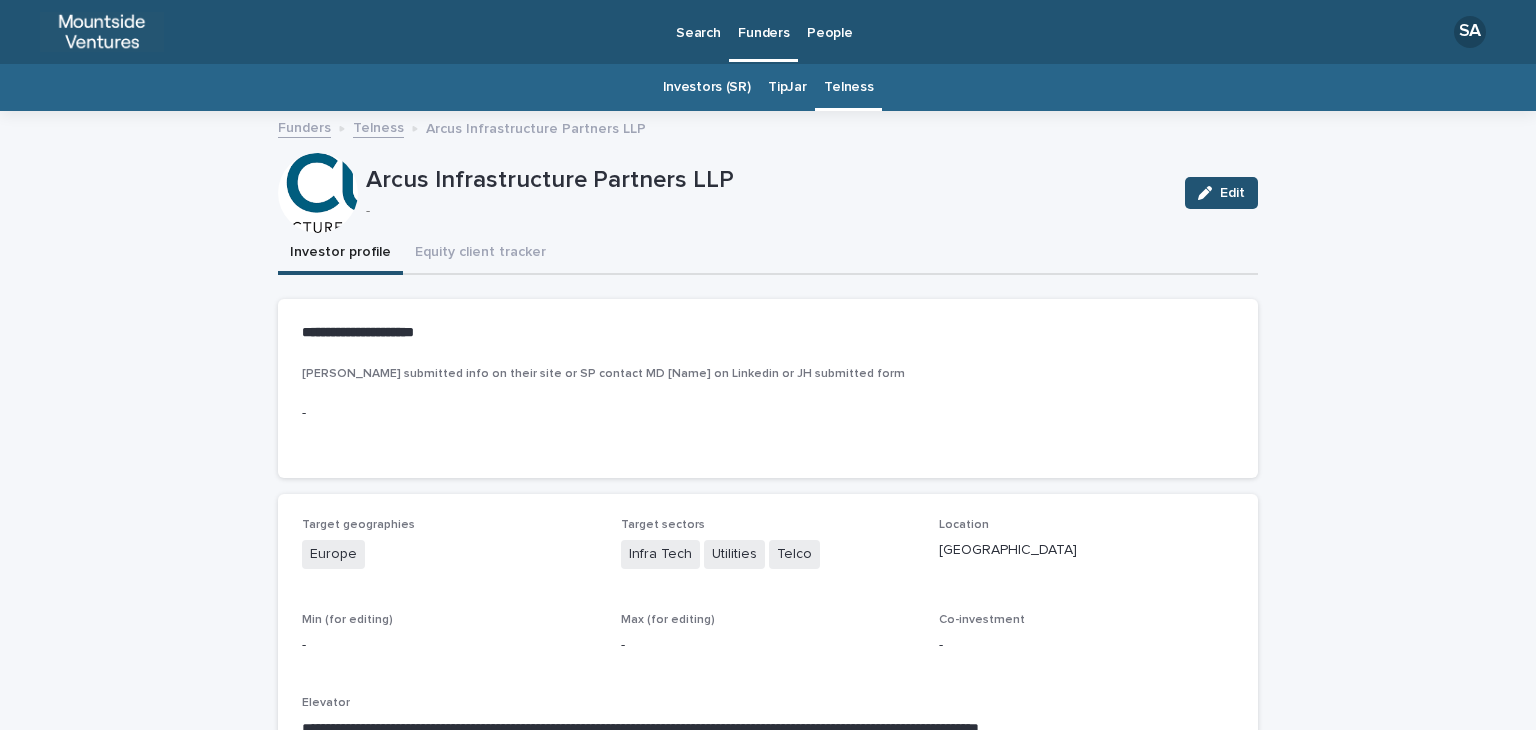 click on "**********" at bounding box center [768, 572] 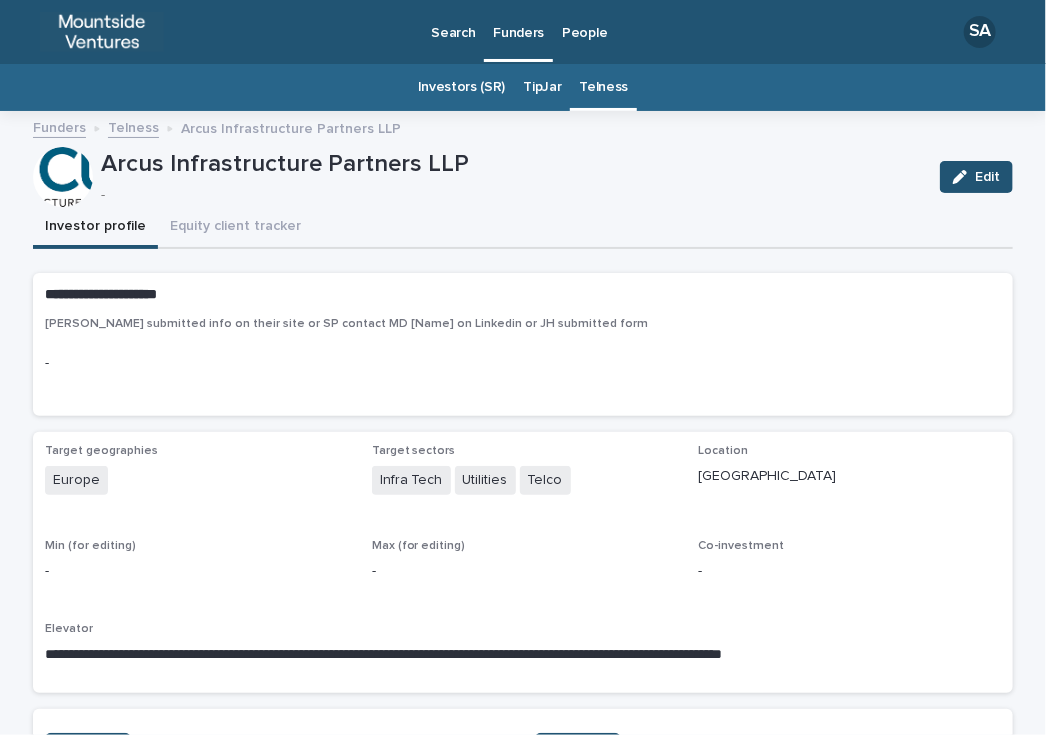 click on "Search Funders People" at bounding box center (552, 32) 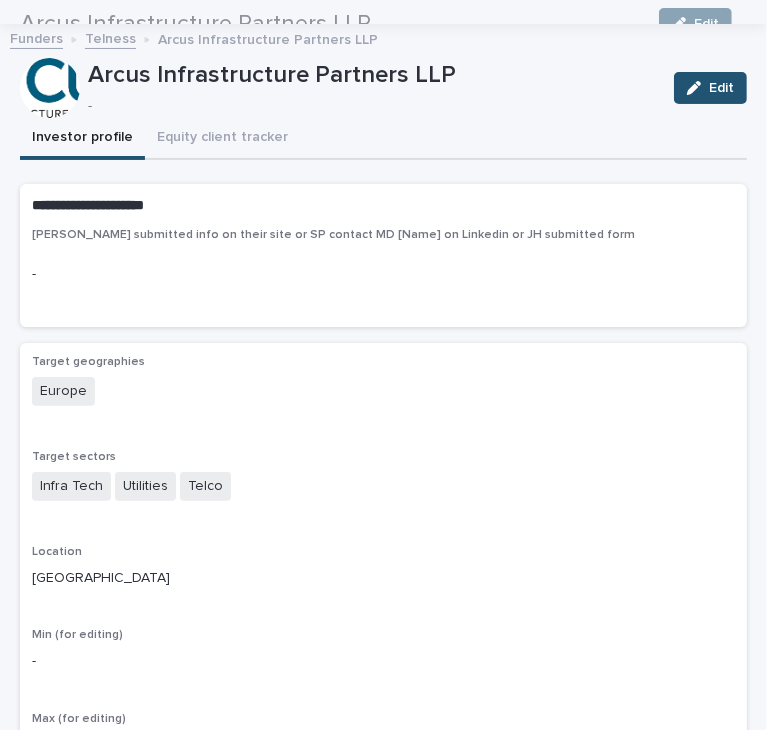 scroll, scrollTop: 96, scrollLeft: 0, axis: vertical 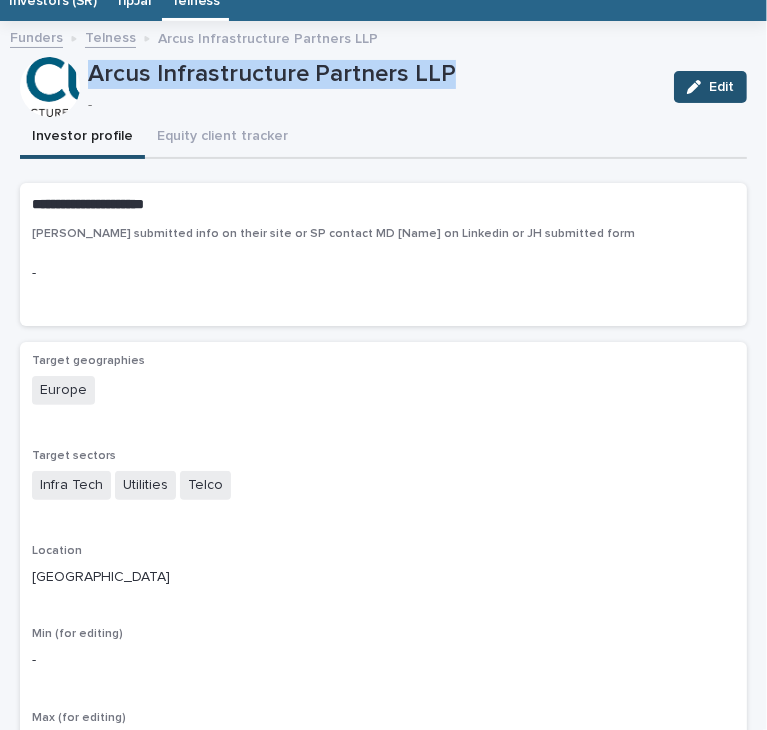 drag, startPoint x: 456, startPoint y: 69, endPoint x: 70, endPoint y: 68, distance: 386.00128 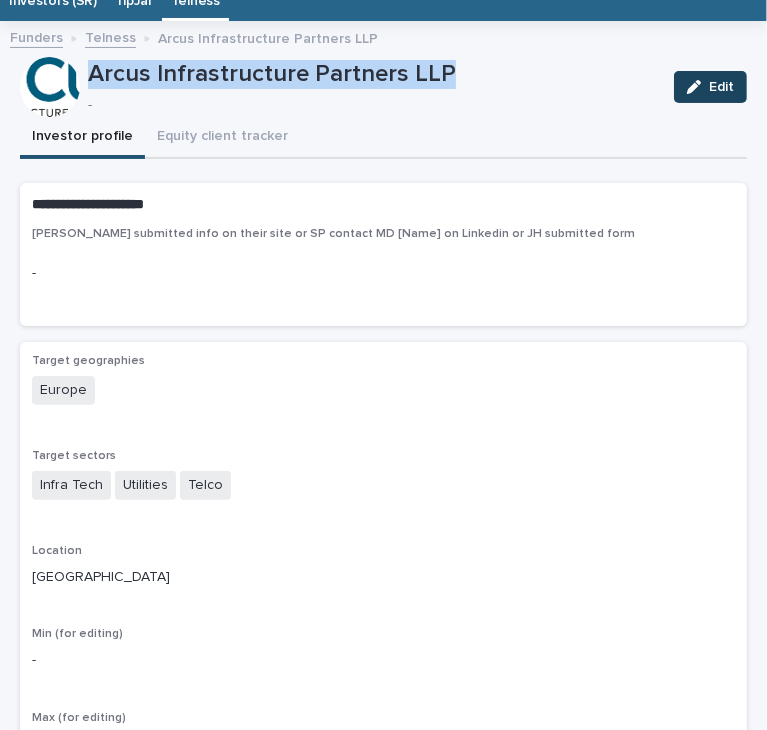 click on "Edit" at bounding box center [710, 87] 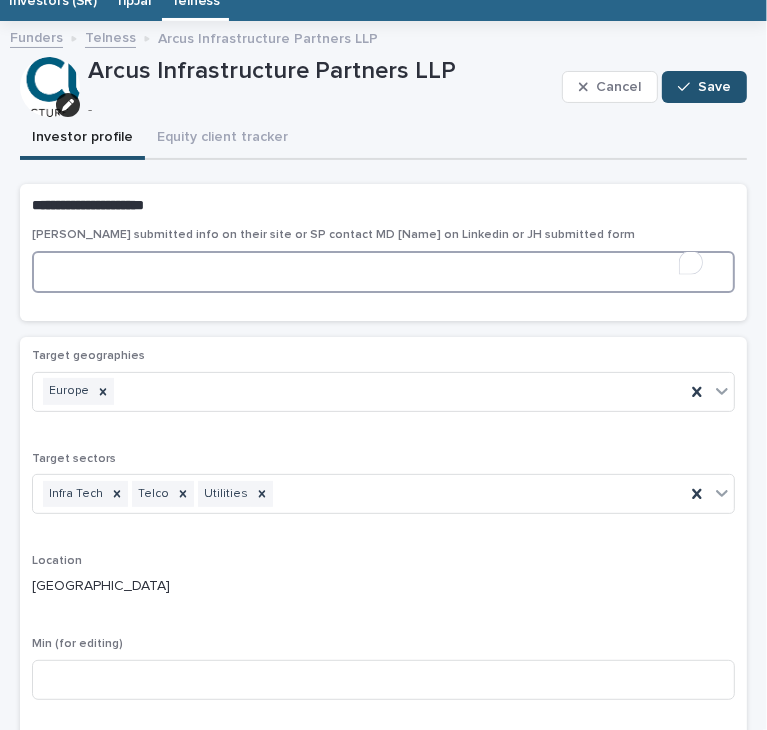 click at bounding box center [383, 272] 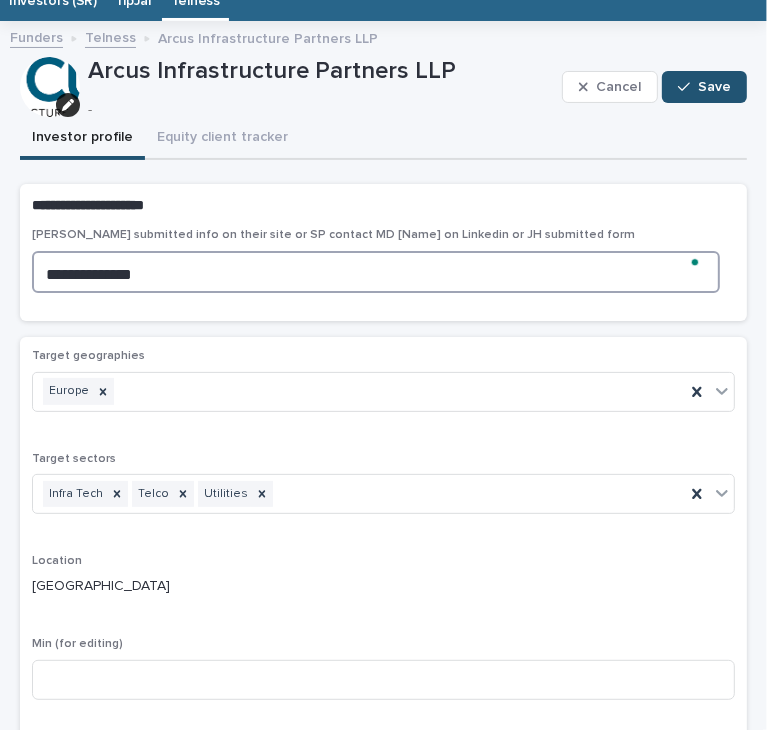 scroll, scrollTop: 96, scrollLeft: 0, axis: vertical 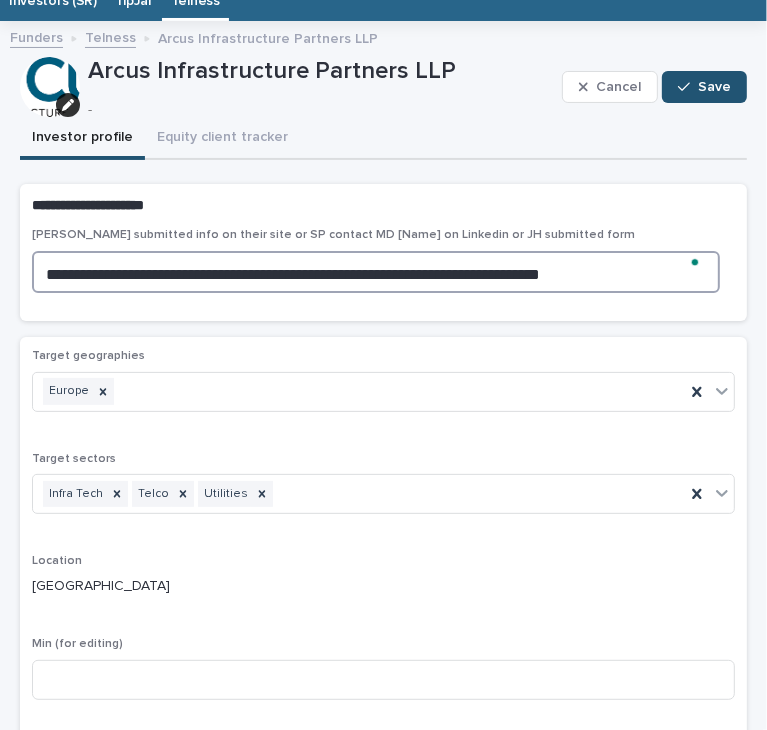 type on "**********" 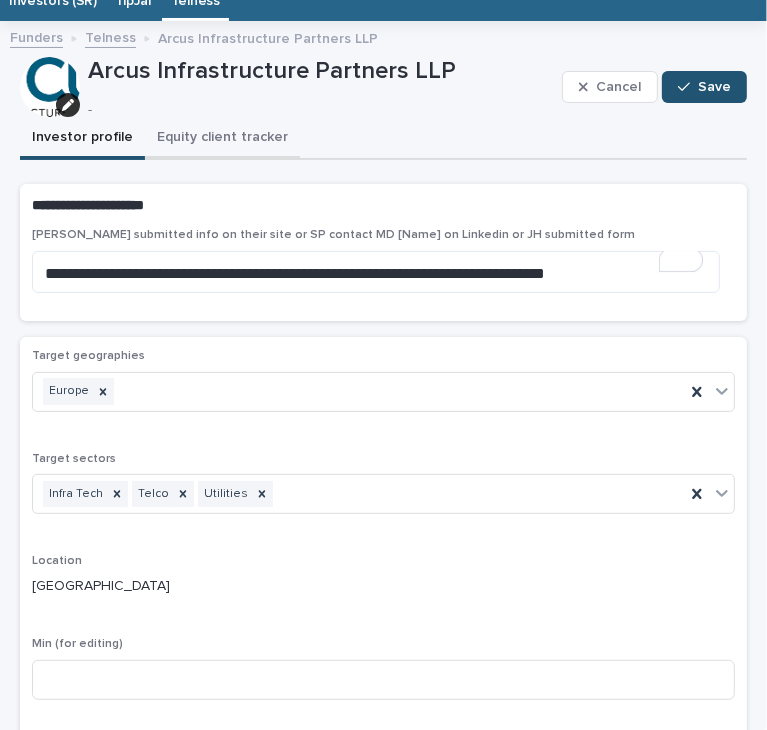 click on "Equity client tracker" at bounding box center [222, 139] 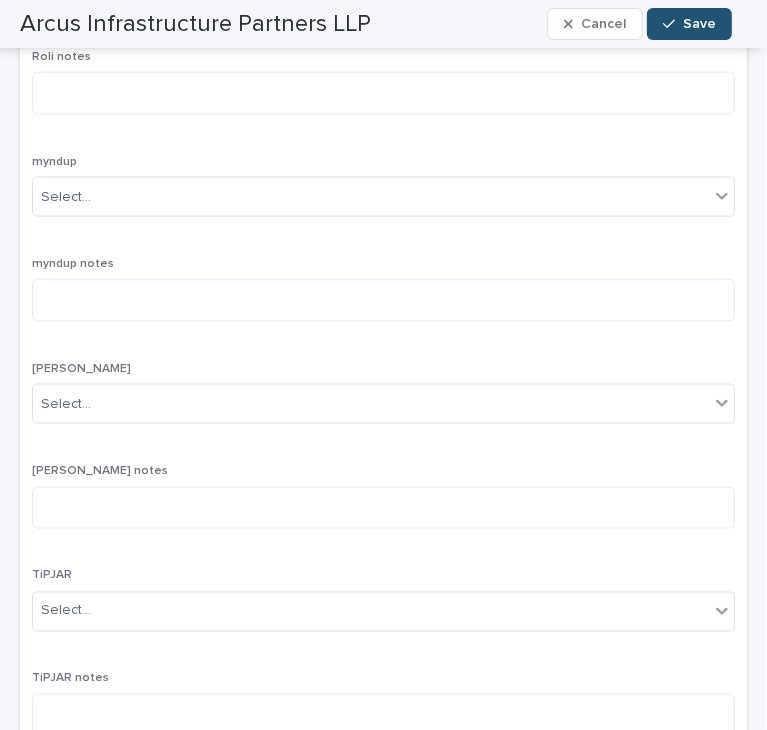 scroll, scrollTop: 1979, scrollLeft: 0, axis: vertical 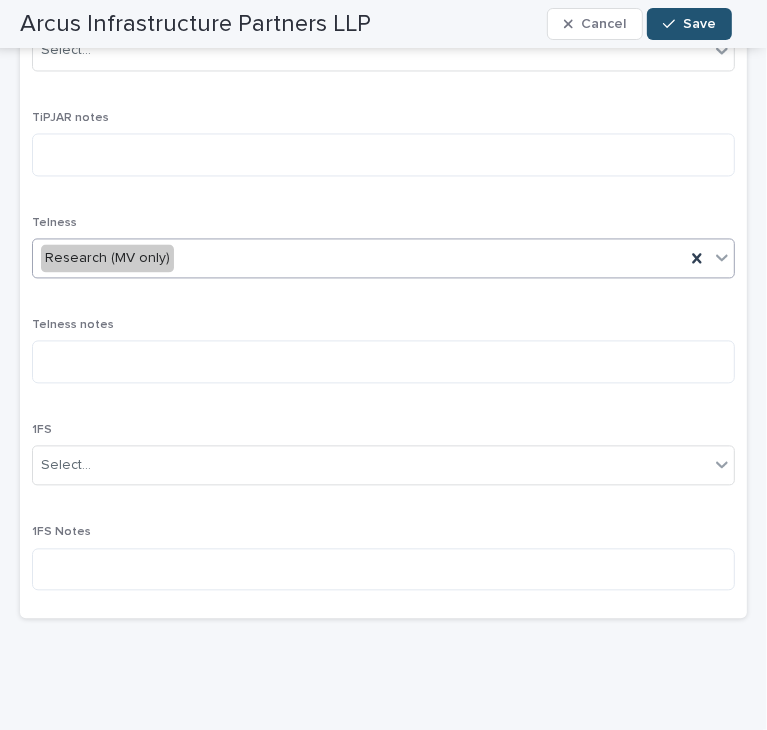 click on "Research (MV only)" at bounding box center (359, 258) 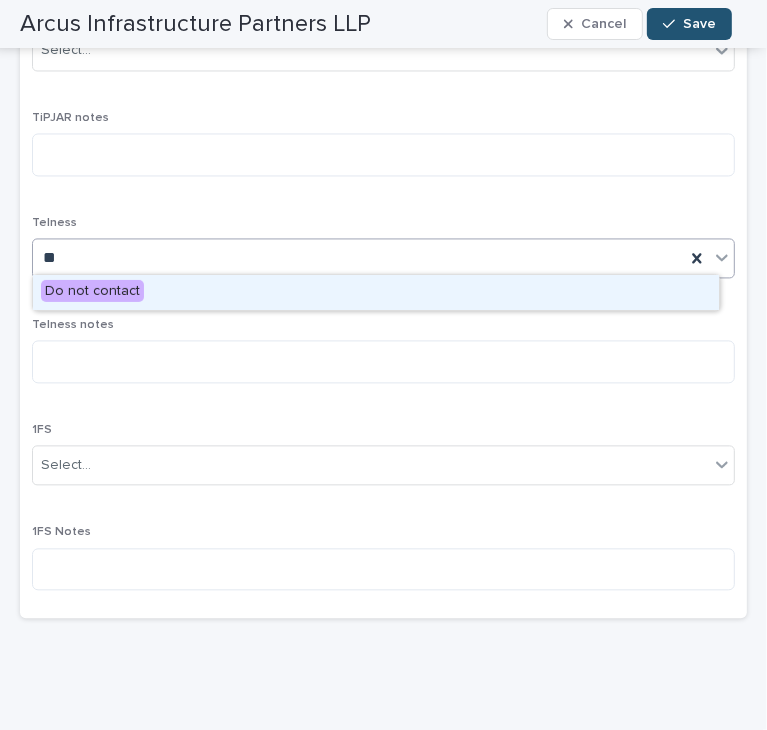 scroll, scrollTop: 0, scrollLeft: 0, axis: both 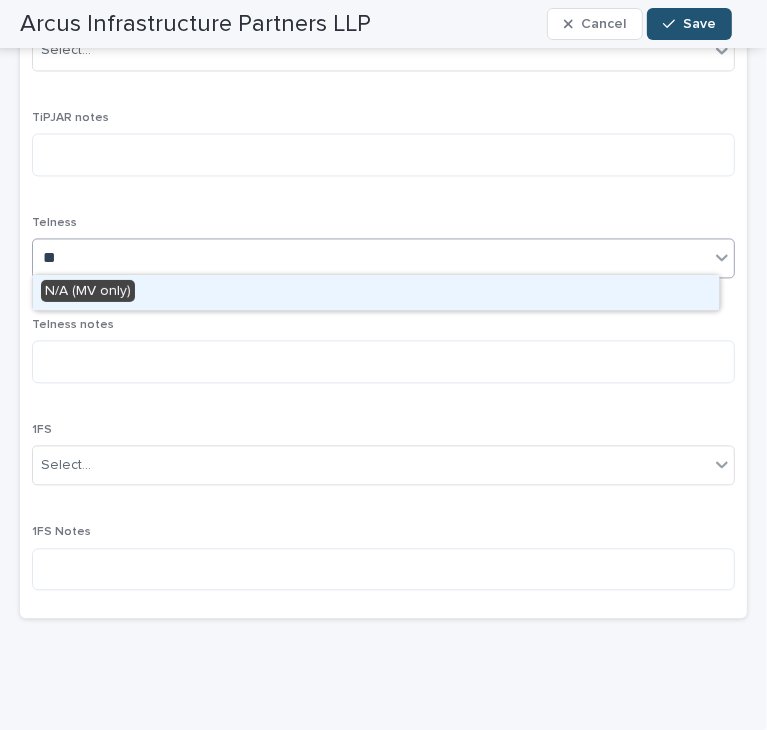 type on "***" 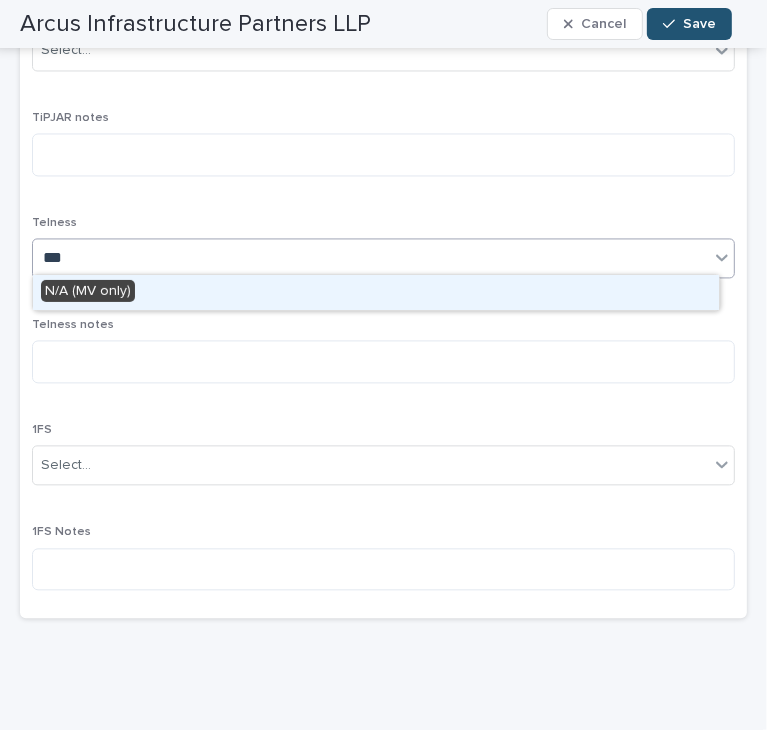 click on "N/A (MV only)" at bounding box center (376, 292) 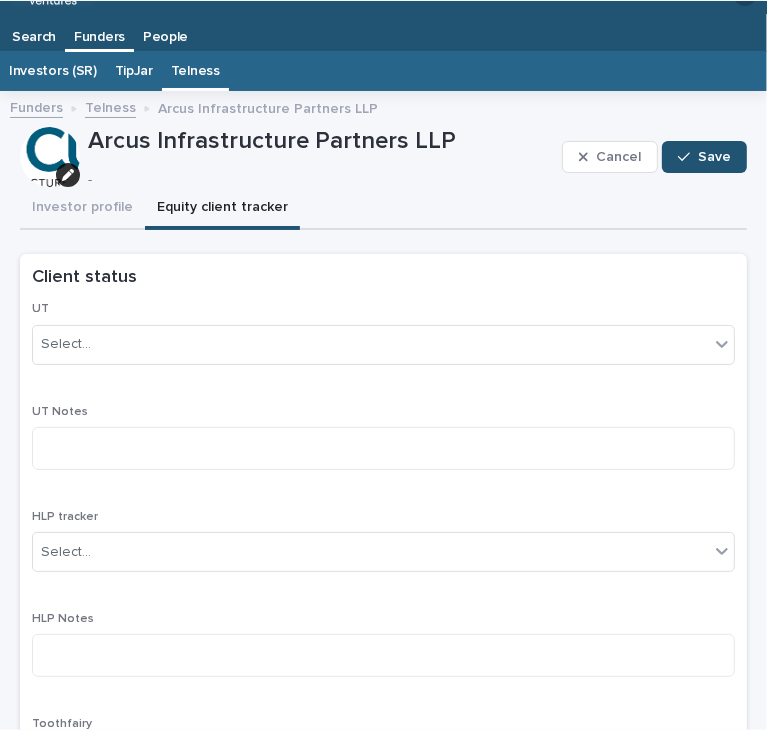 scroll, scrollTop: 0, scrollLeft: 0, axis: both 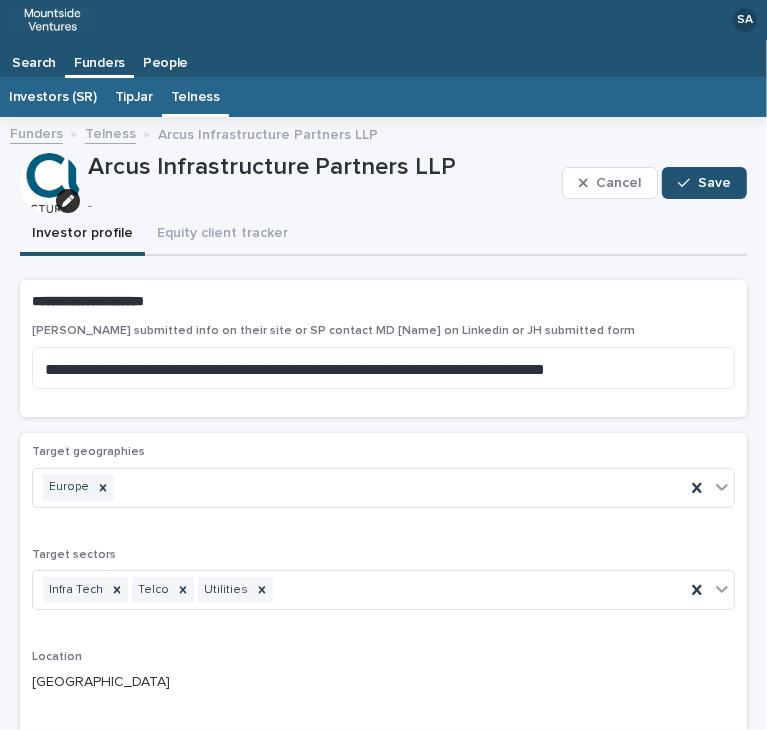 click on "Investor profile" at bounding box center (82, 235) 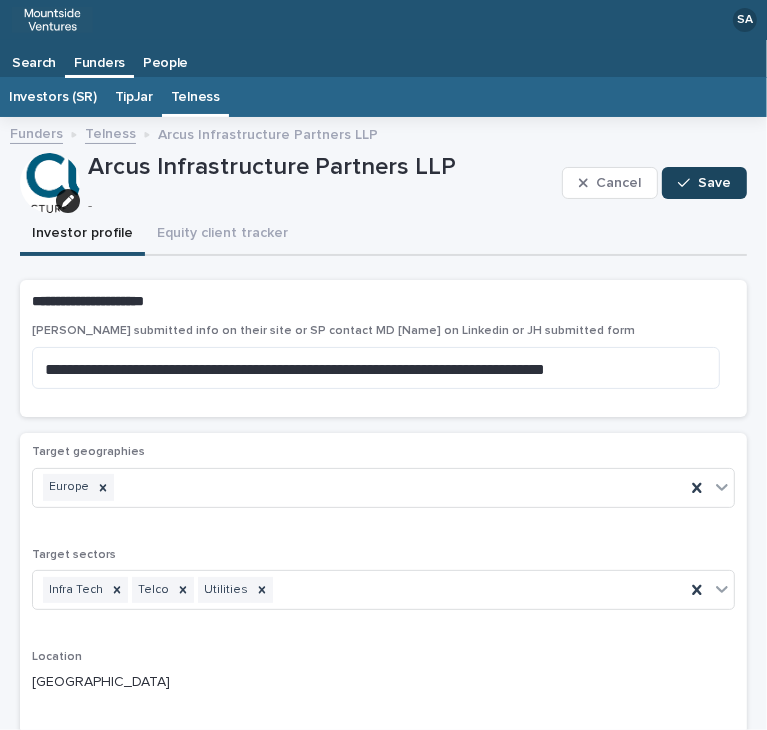 click on "Save" at bounding box center (704, 183) 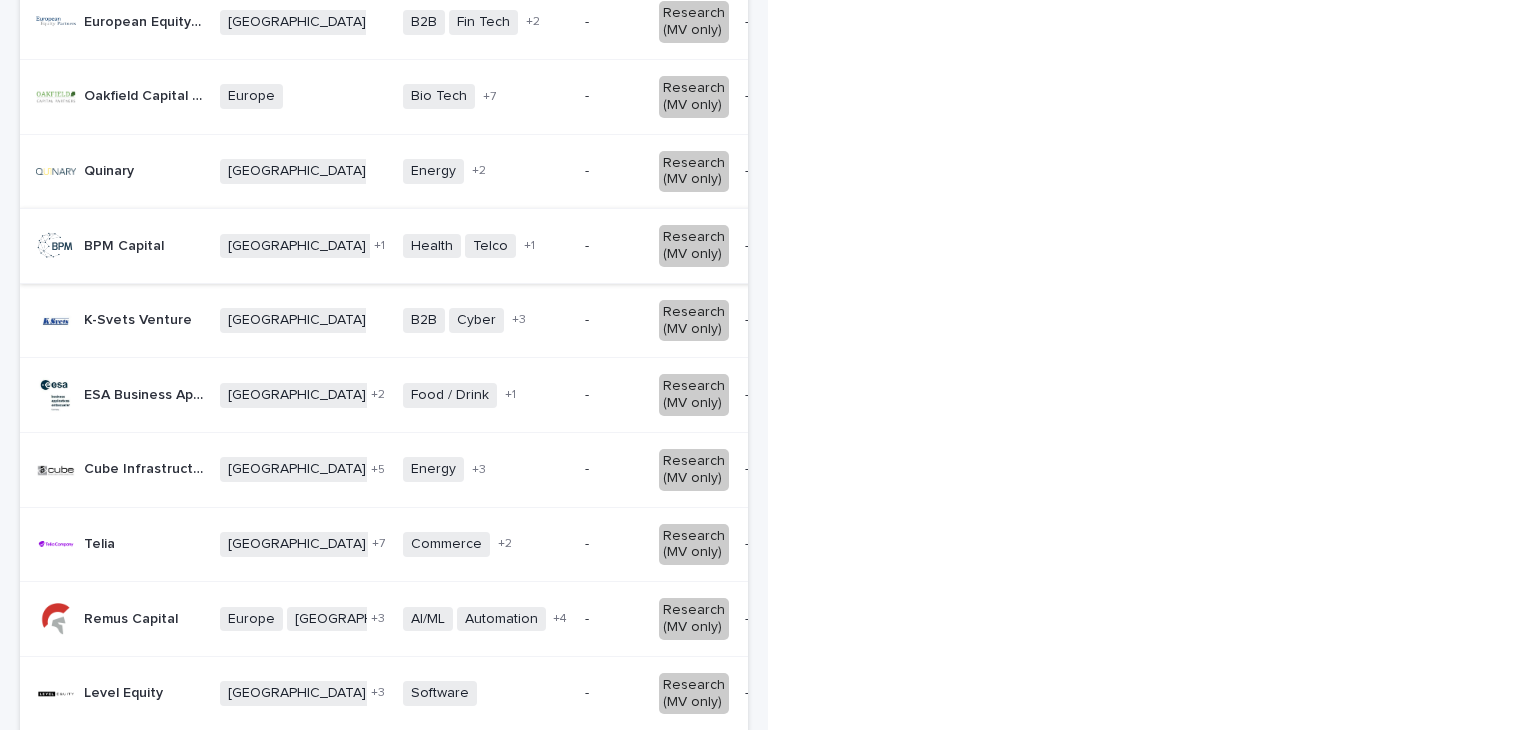 scroll, scrollTop: 0, scrollLeft: 0, axis: both 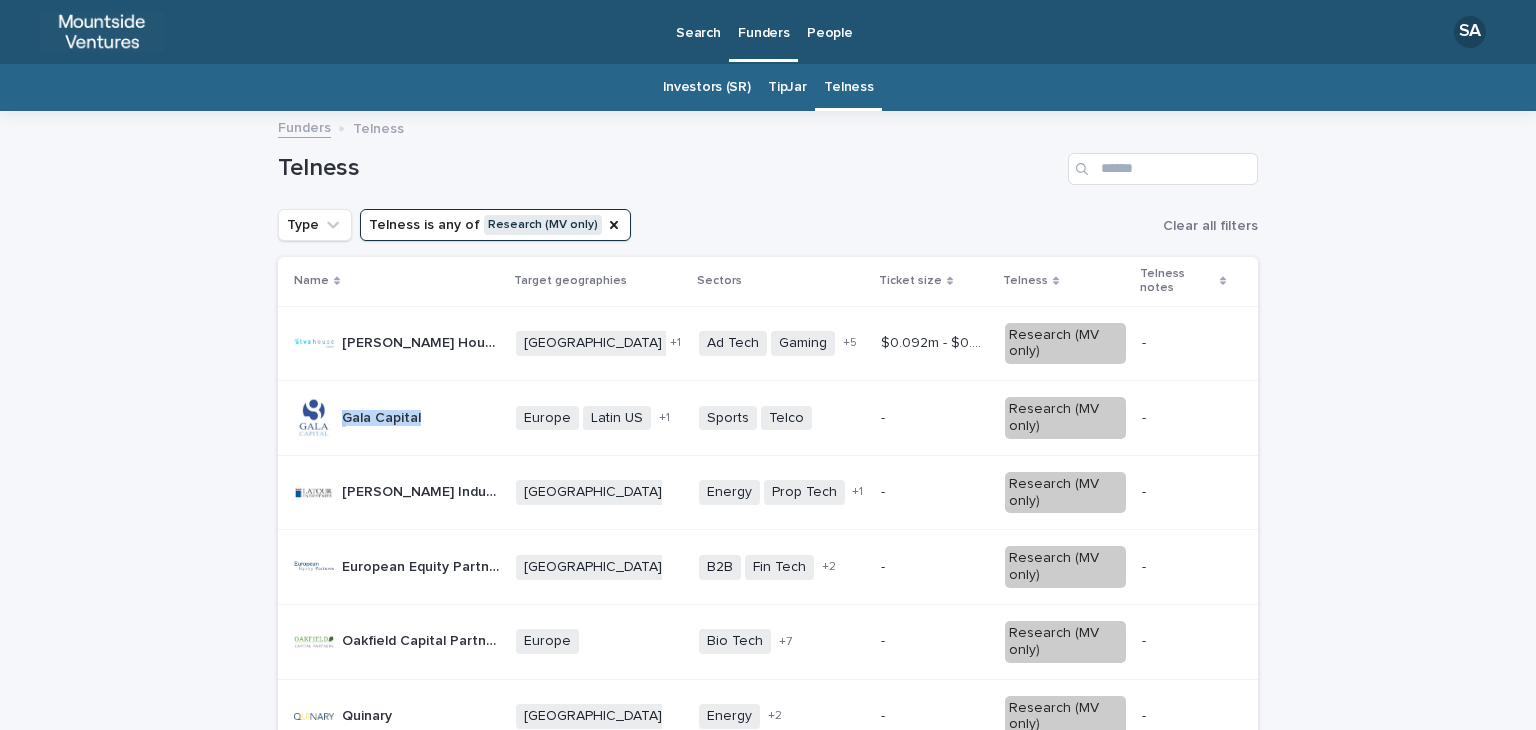 drag, startPoint x: 423, startPoint y: 415, endPoint x: 329, endPoint y: 418, distance: 94.04786 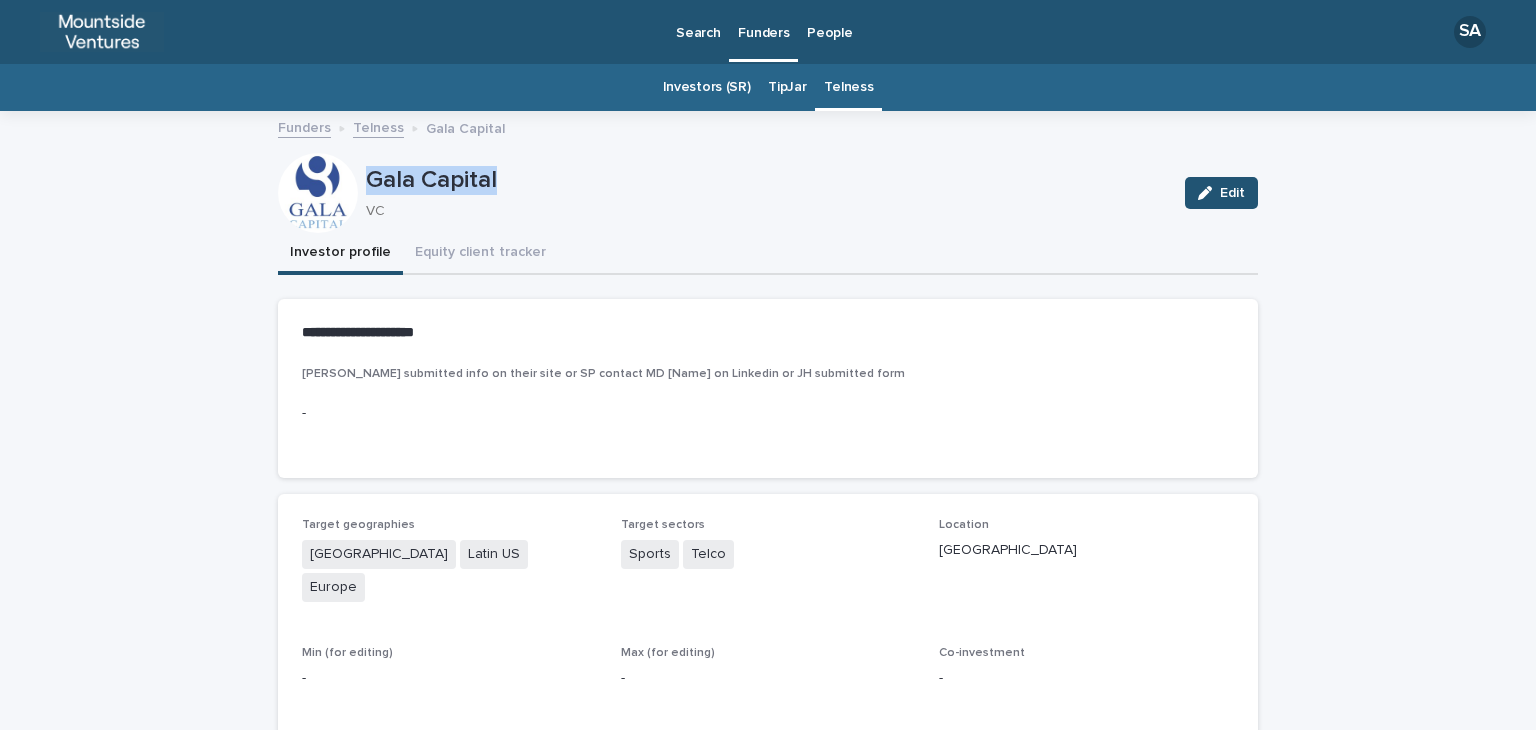 drag, startPoint x: 512, startPoint y: 179, endPoint x: 357, endPoint y: 166, distance: 155.5442 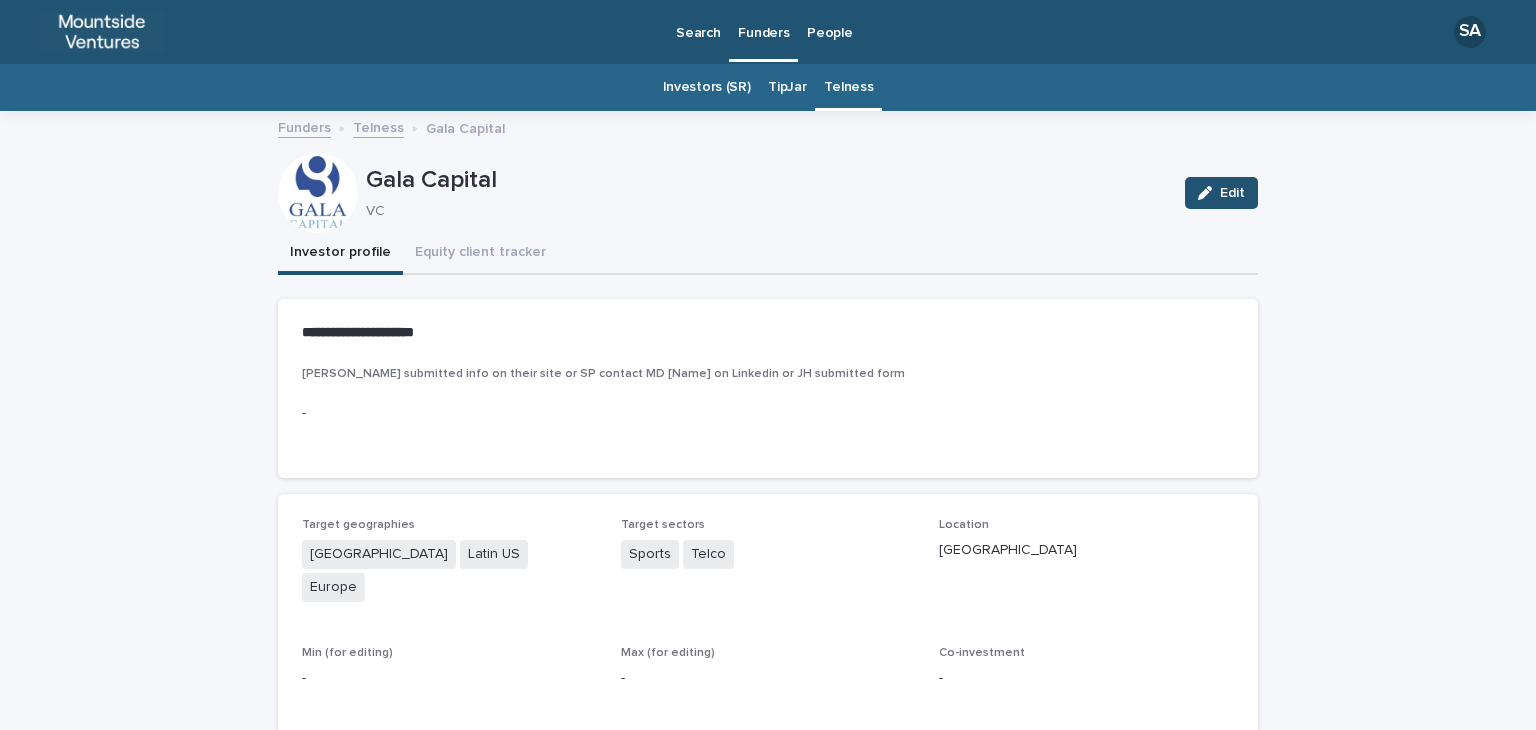 click on "Gala Capital VC" at bounding box center [767, 193] 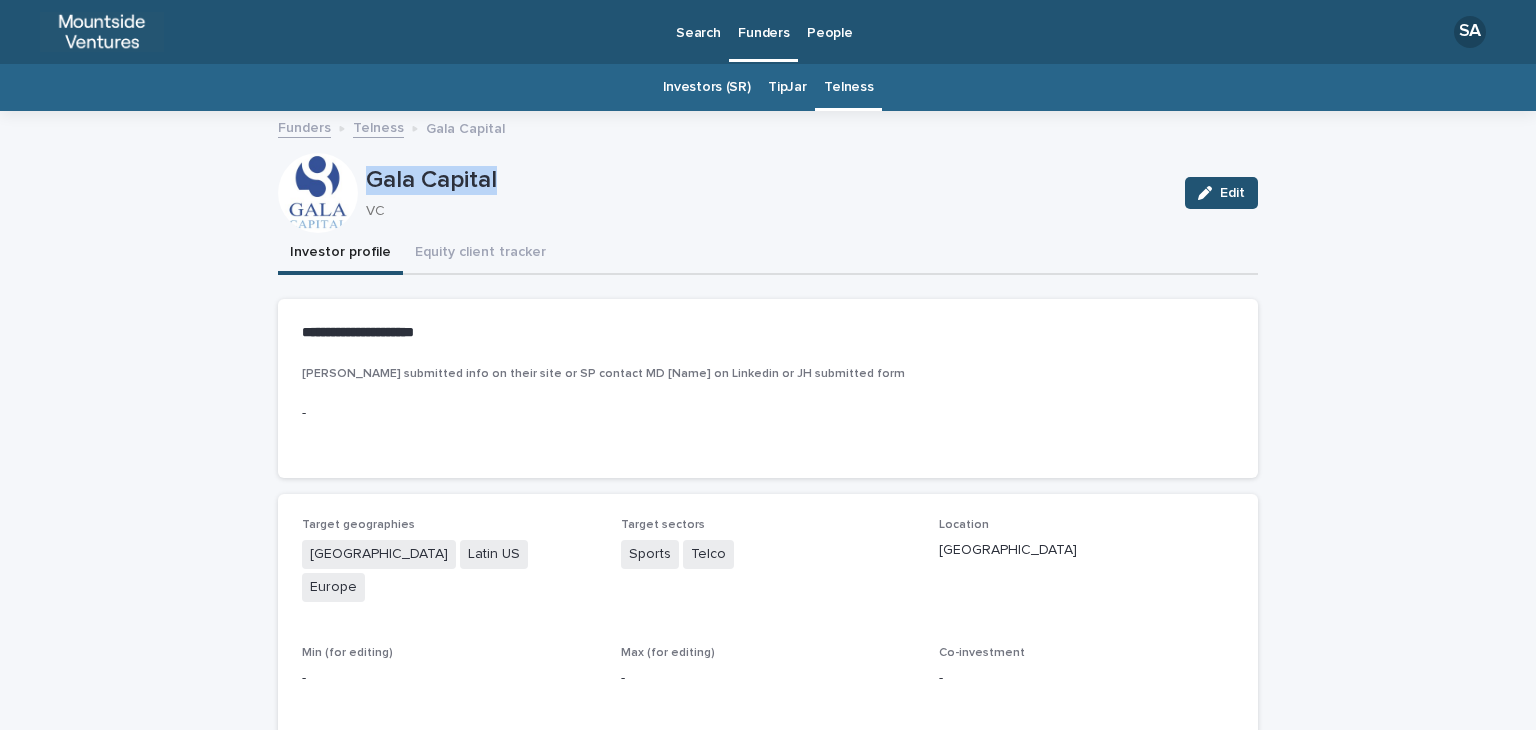 drag, startPoint x: 499, startPoint y: 177, endPoint x: 356, endPoint y: 178, distance: 143.0035 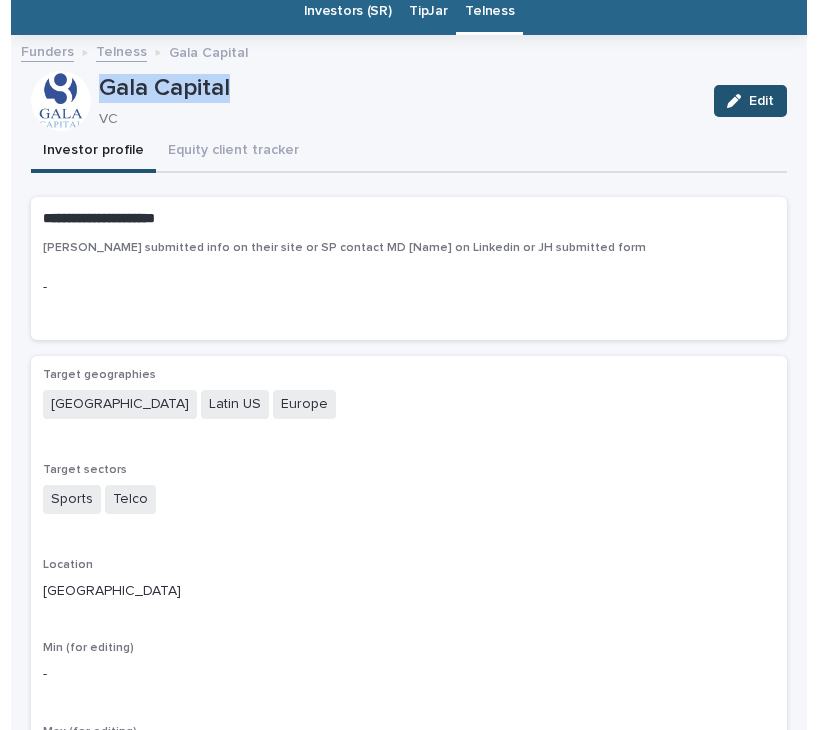 scroll, scrollTop: 64, scrollLeft: 0, axis: vertical 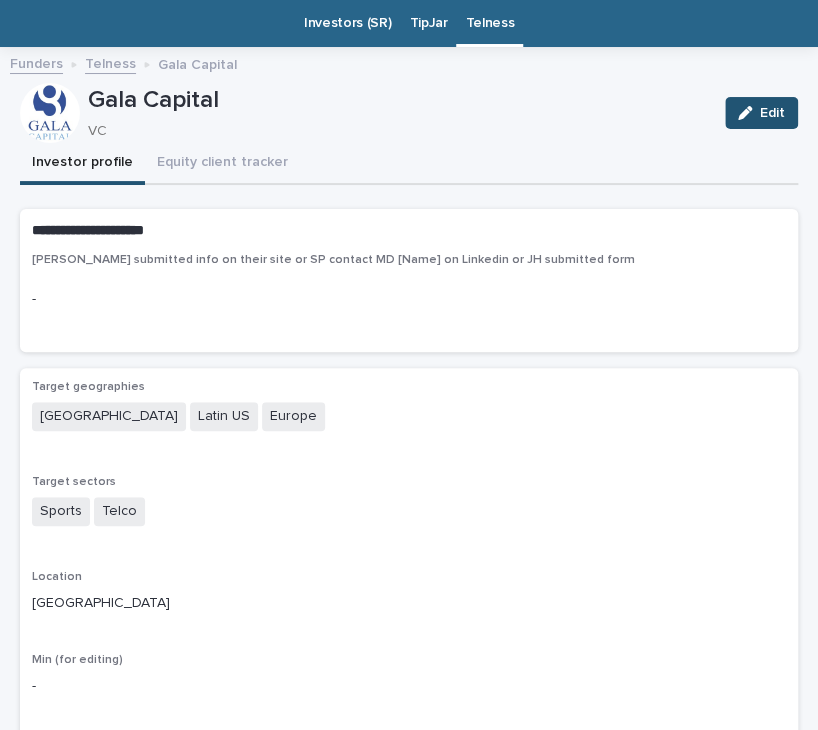 click on "-" at bounding box center [409, 299] 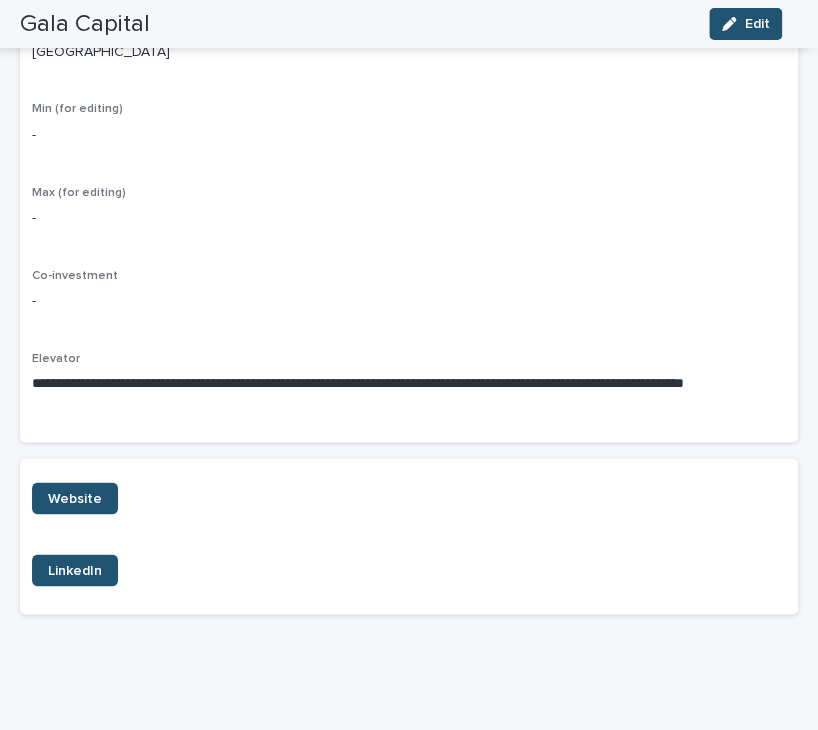 scroll, scrollTop: 0, scrollLeft: 0, axis: both 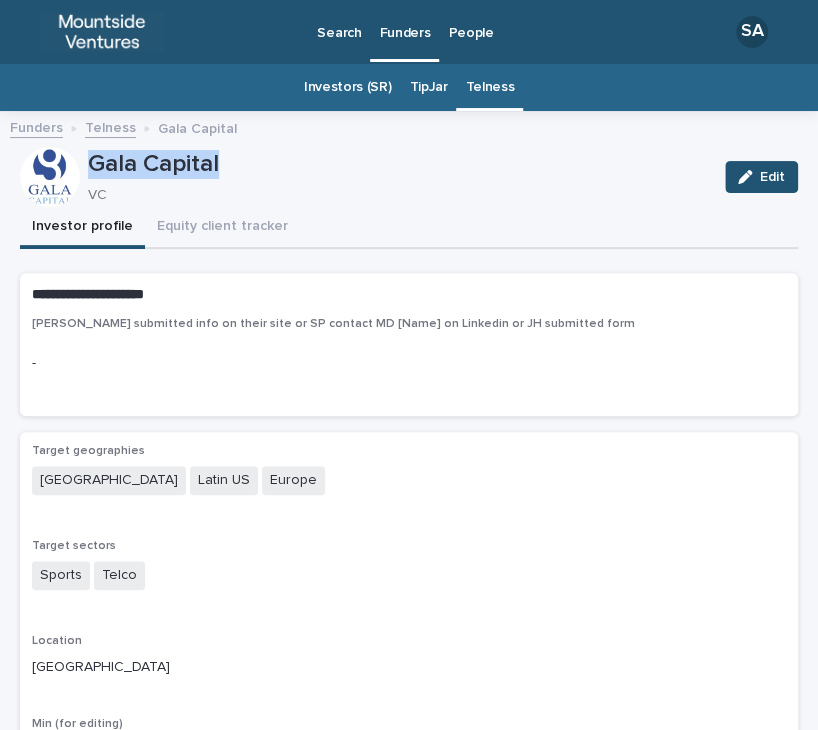 drag, startPoint x: 222, startPoint y: 169, endPoint x: 90, endPoint y: 163, distance: 132.13629 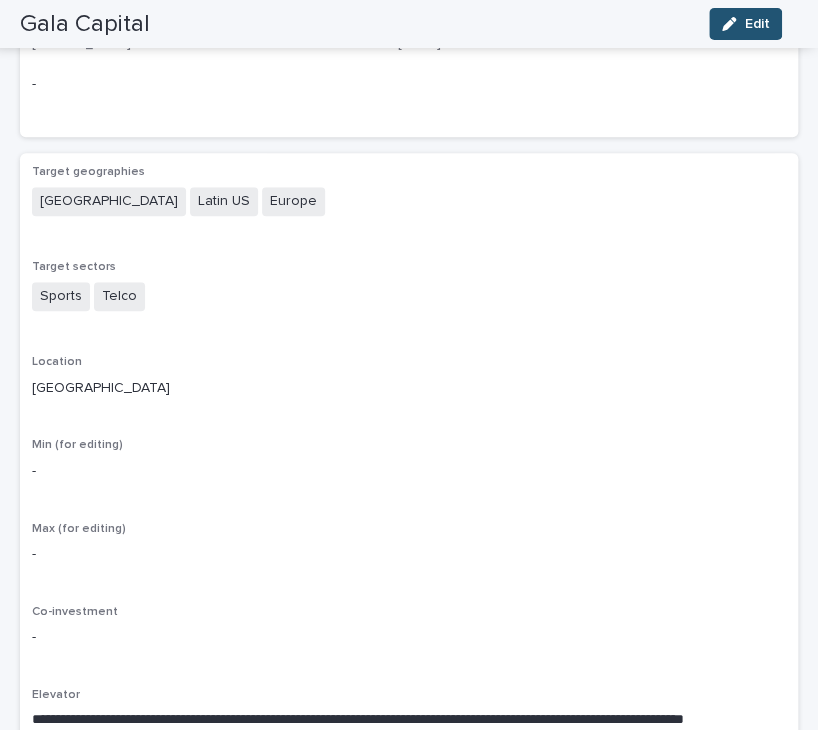 scroll, scrollTop: 0, scrollLeft: 0, axis: both 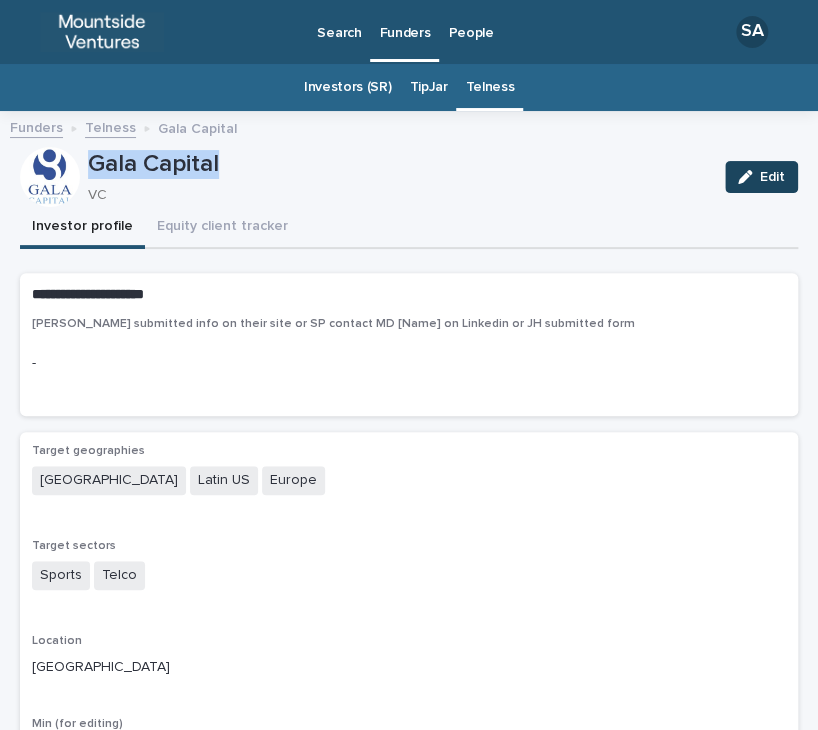 click on "Edit" at bounding box center (772, 177) 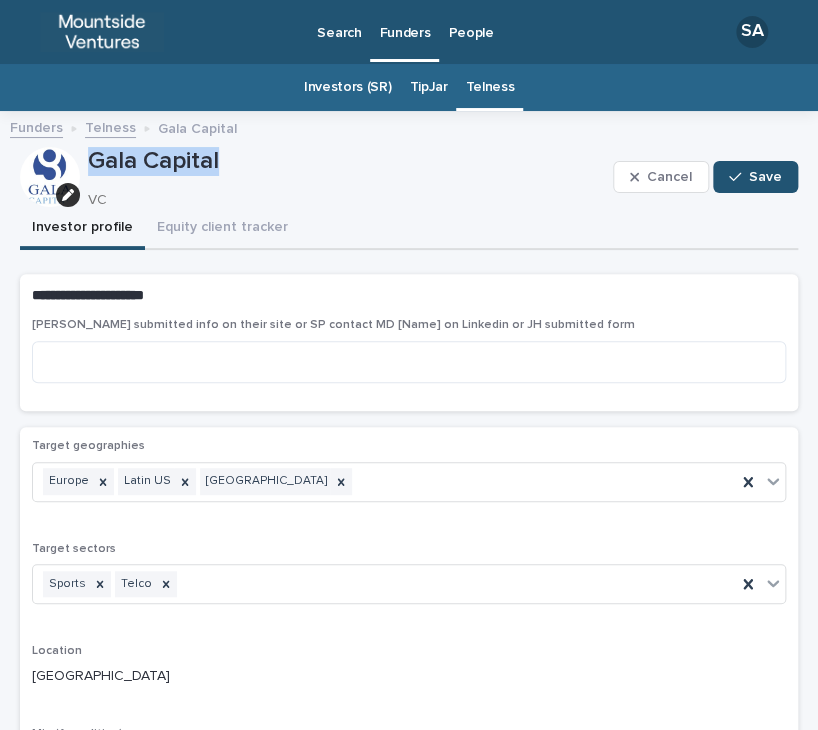 scroll, scrollTop: 716, scrollLeft: 0, axis: vertical 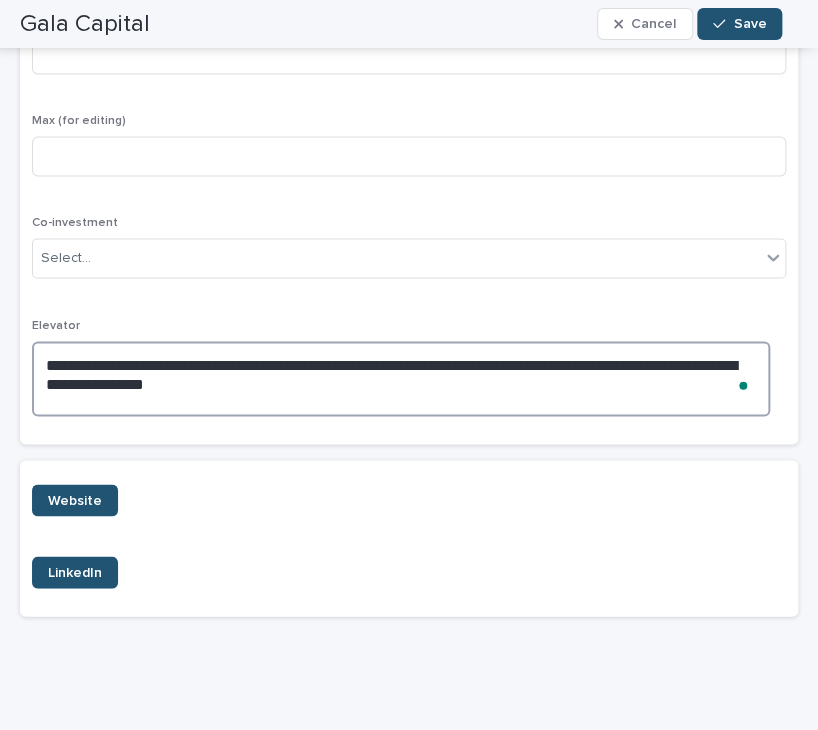 drag, startPoint x: 286, startPoint y: 393, endPoint x: 19, endPoint y: 333, distance: 273.65854 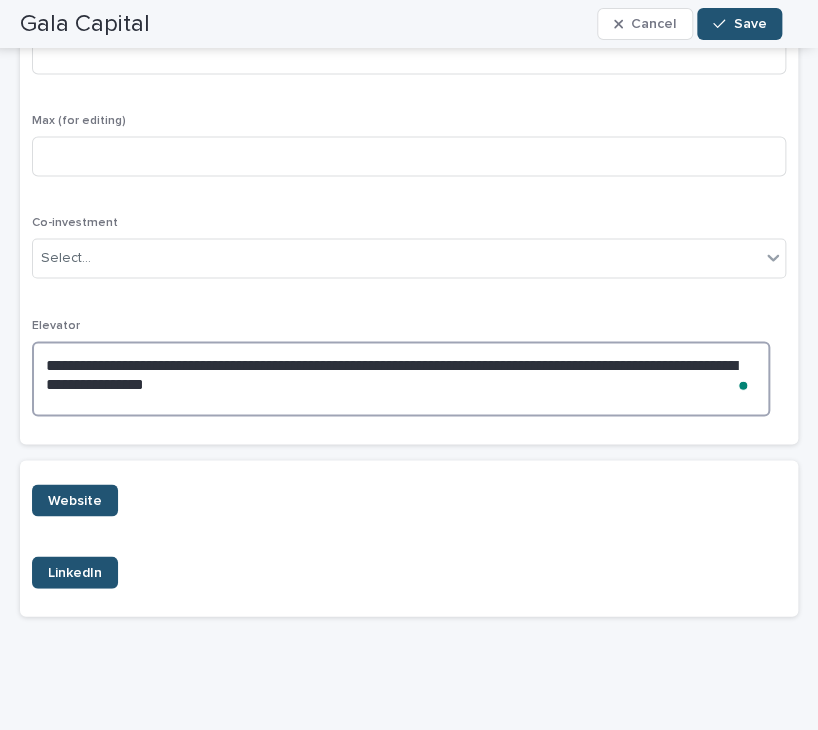 click on "**********" at bounding box center (409, 45) 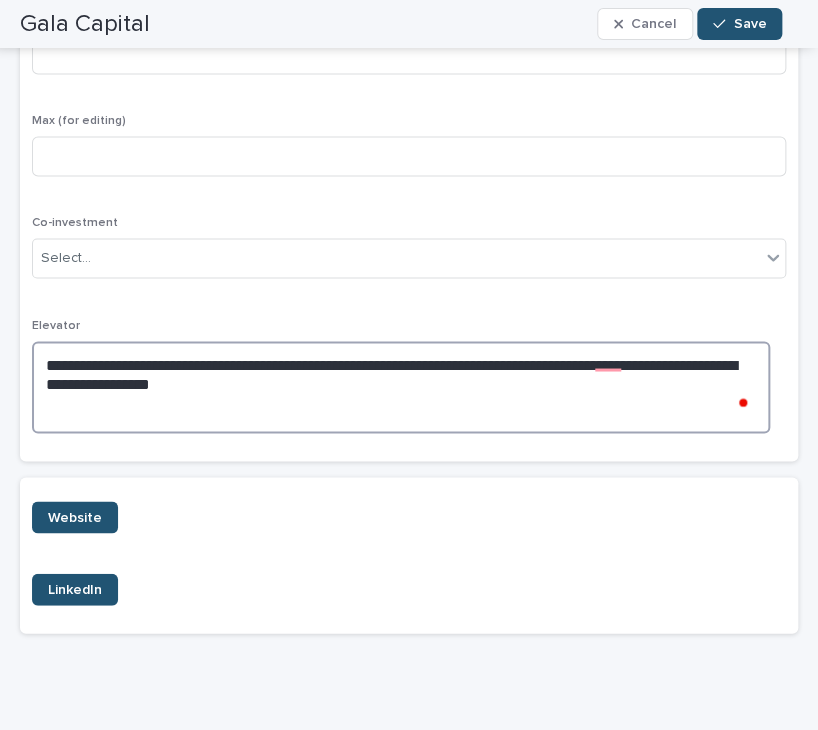 scroll, scrollTop: 716, scrollLeft: 0, axis: vertical 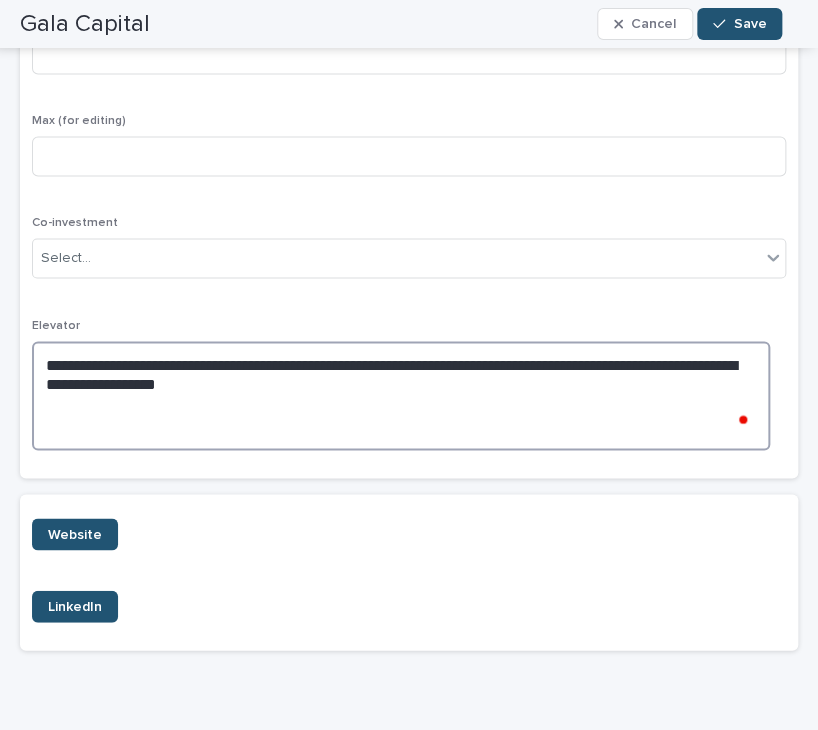 paste on "**********" 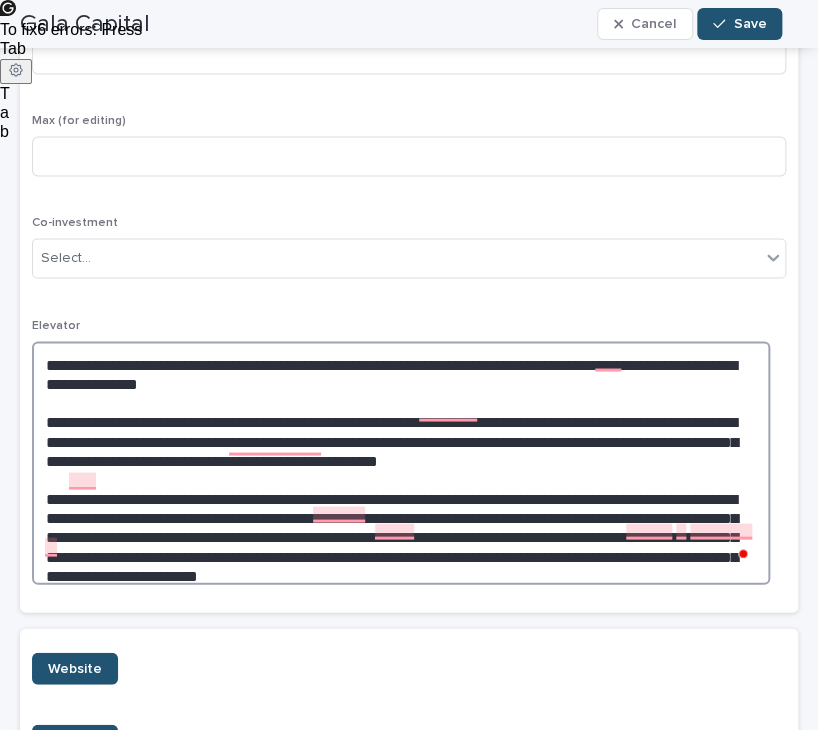 click on "**********" at bounding box center [401, 463] 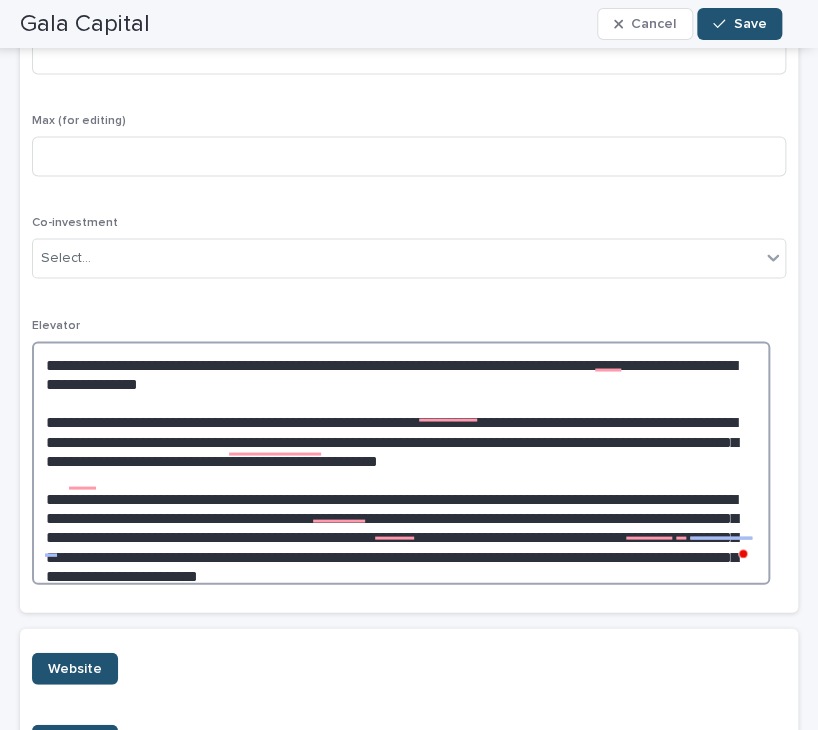 drag, startPoint x: 442, startPoint y: 543, endPoint x: 482, endPoint y: 511, distance: 51.224995 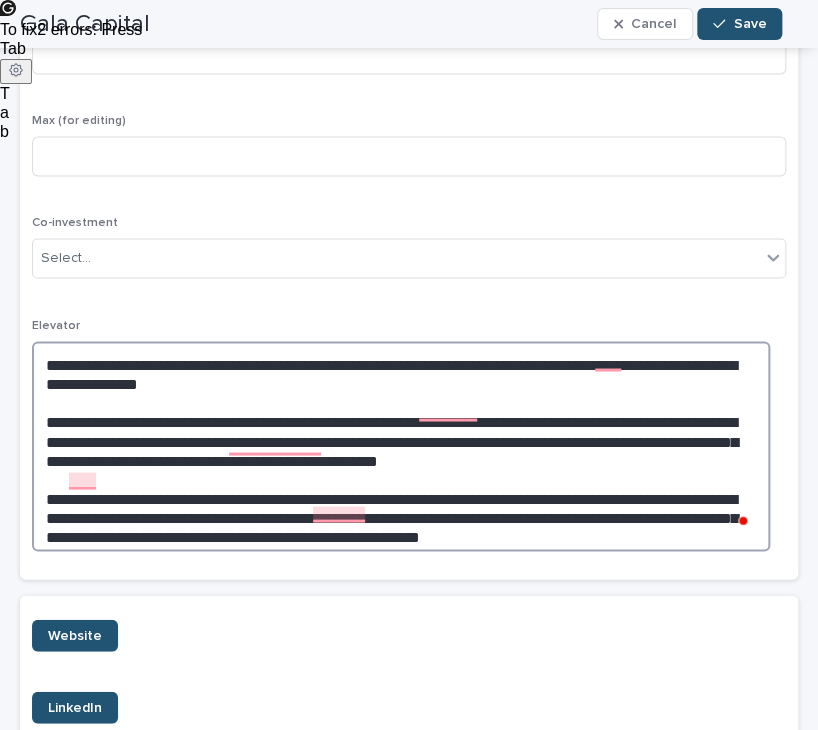 scroll, scrollTop: 429, scrollLeft: 0, axis: vertical 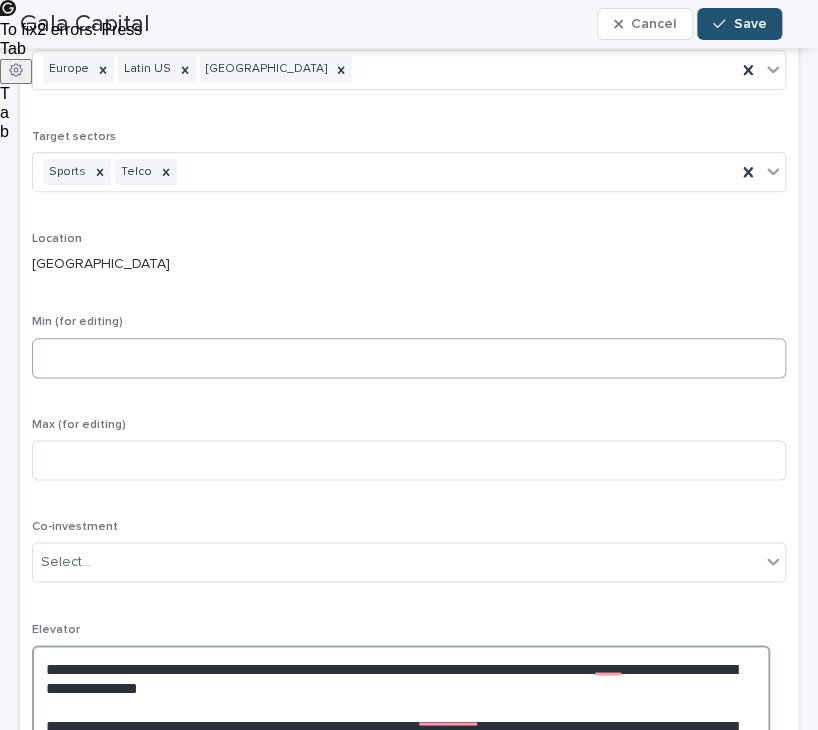 type on "**********" 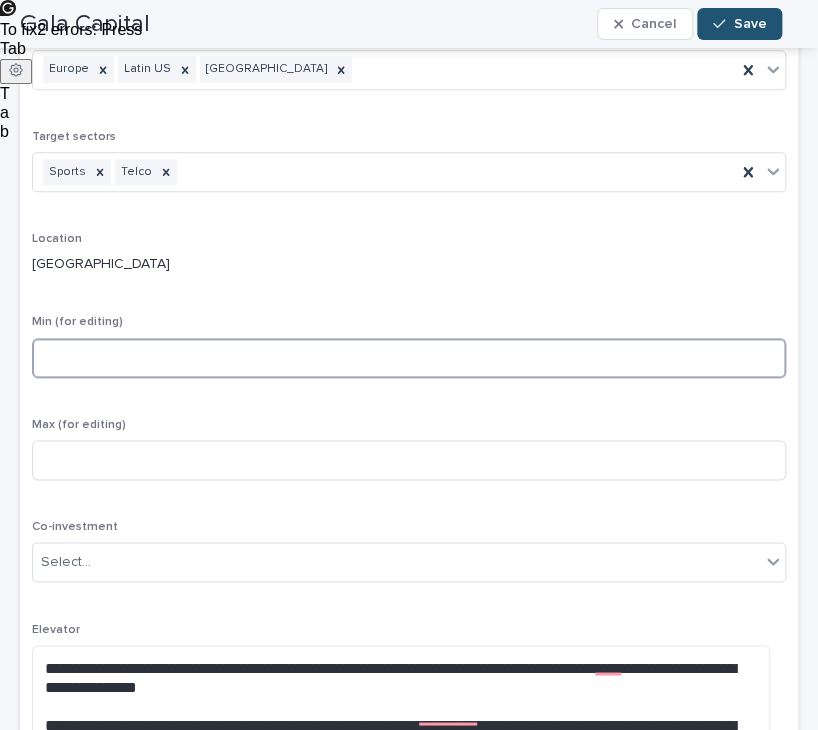 click at bounding box center (409, 358) 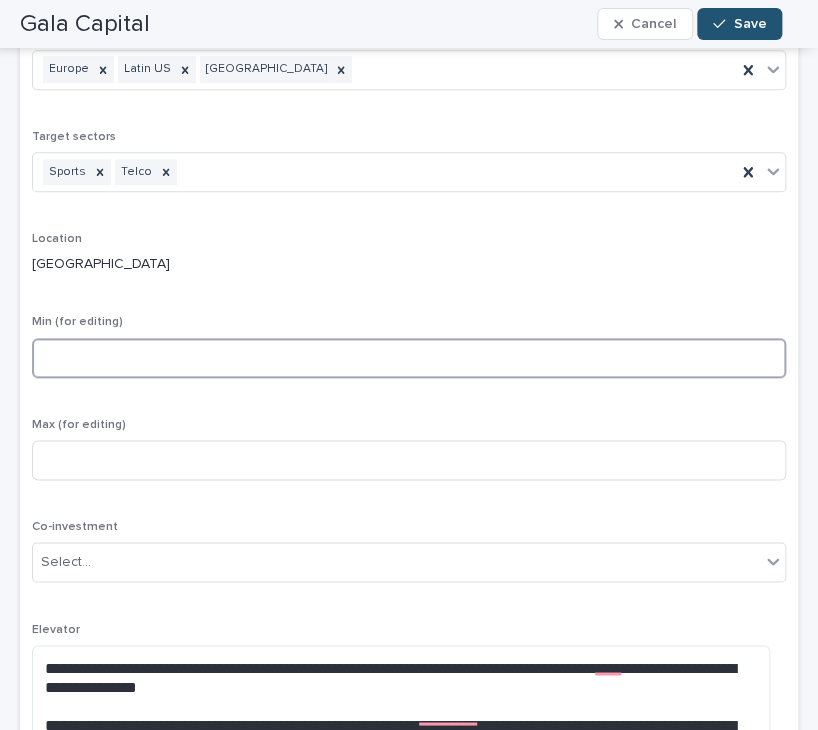 scroll, scrollTop: 229, scrollLeft: 0, axis: vertical 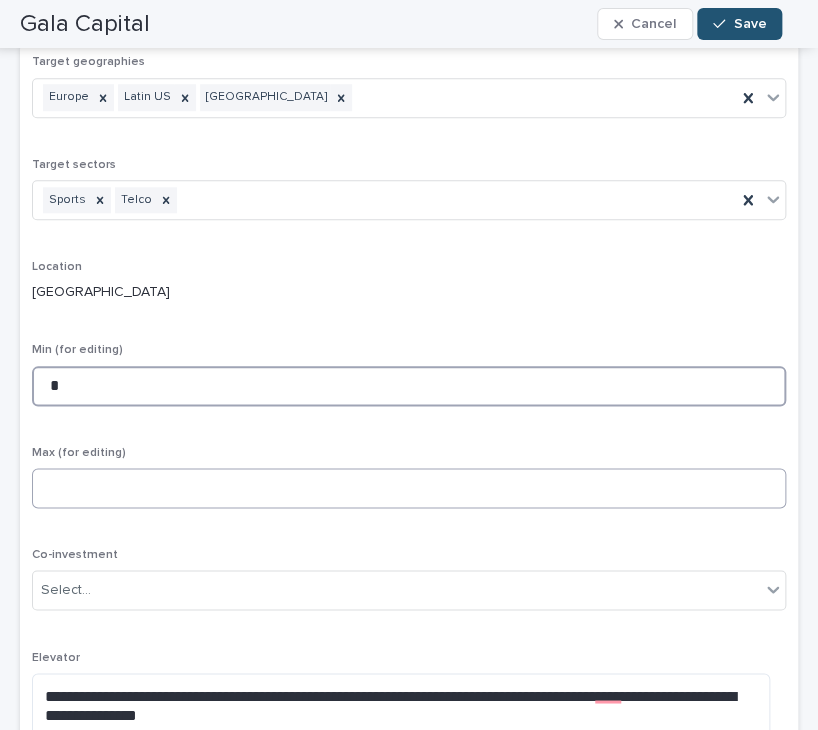 type on "*" 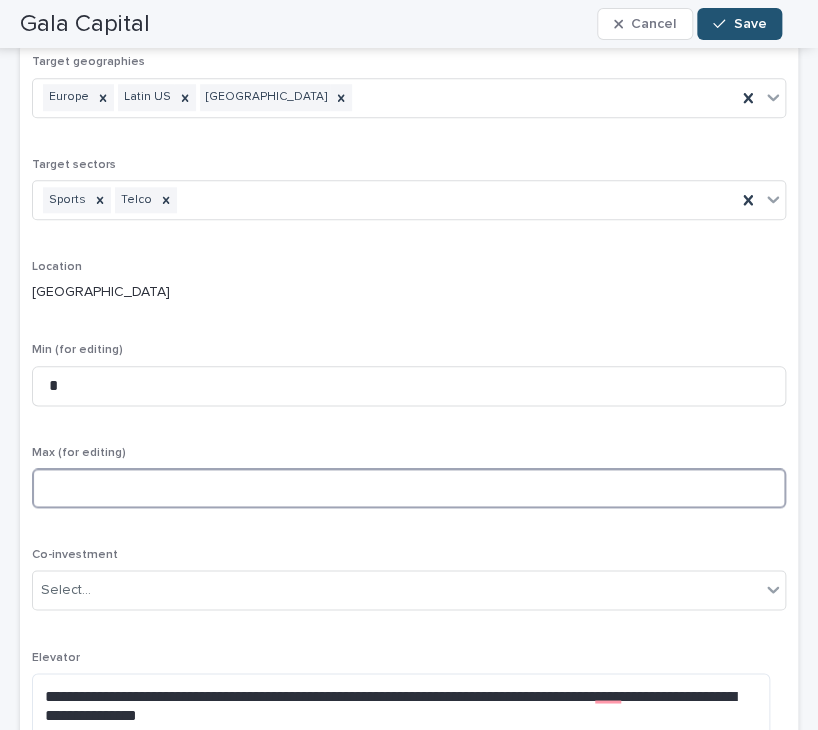 click at bounding box center (409, 488) 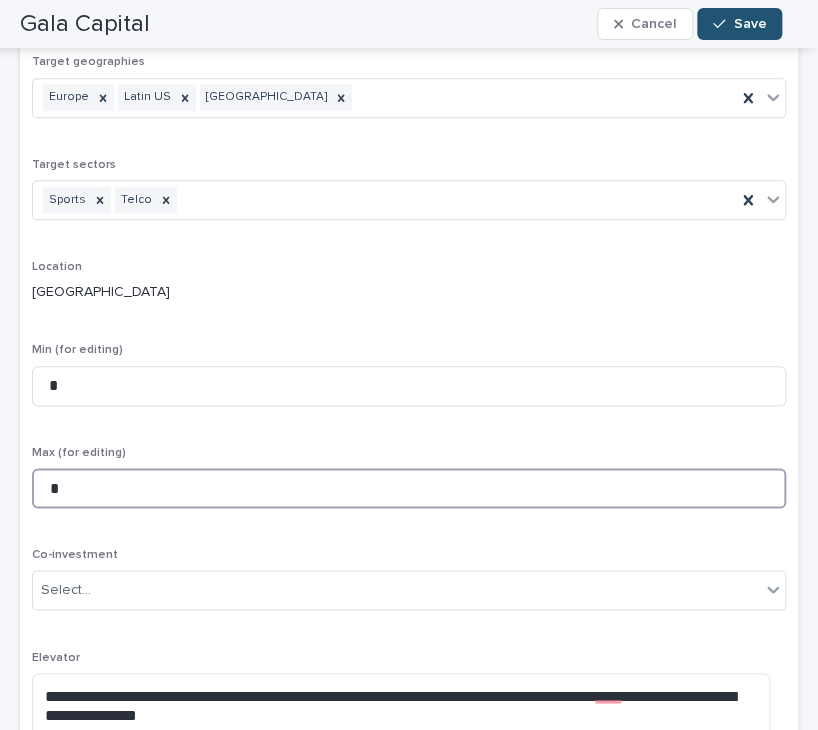 scroll, scrollTop: 235, scrollLeft: 0, axis: vertical 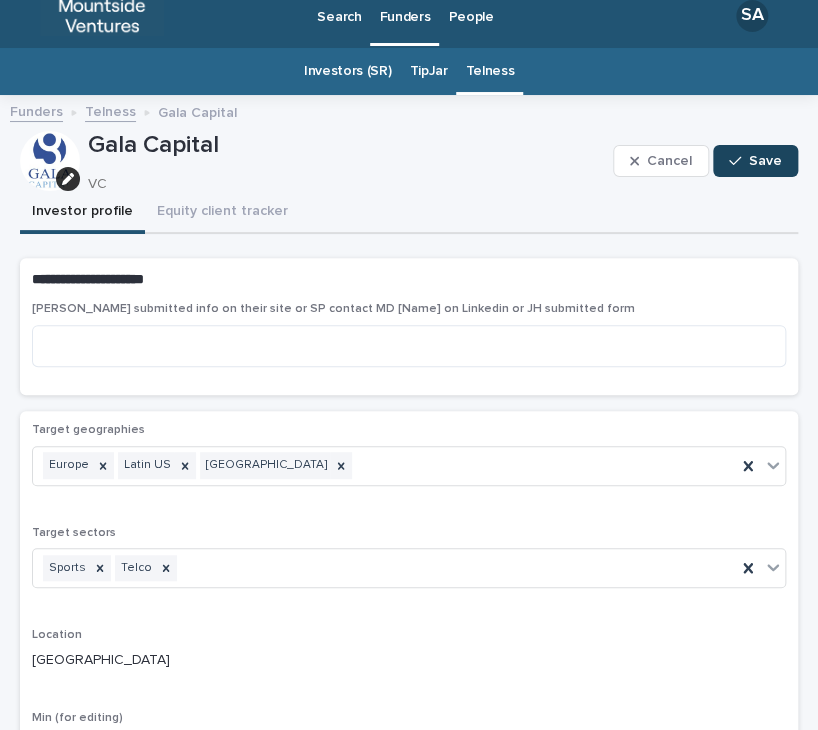 type on "*" 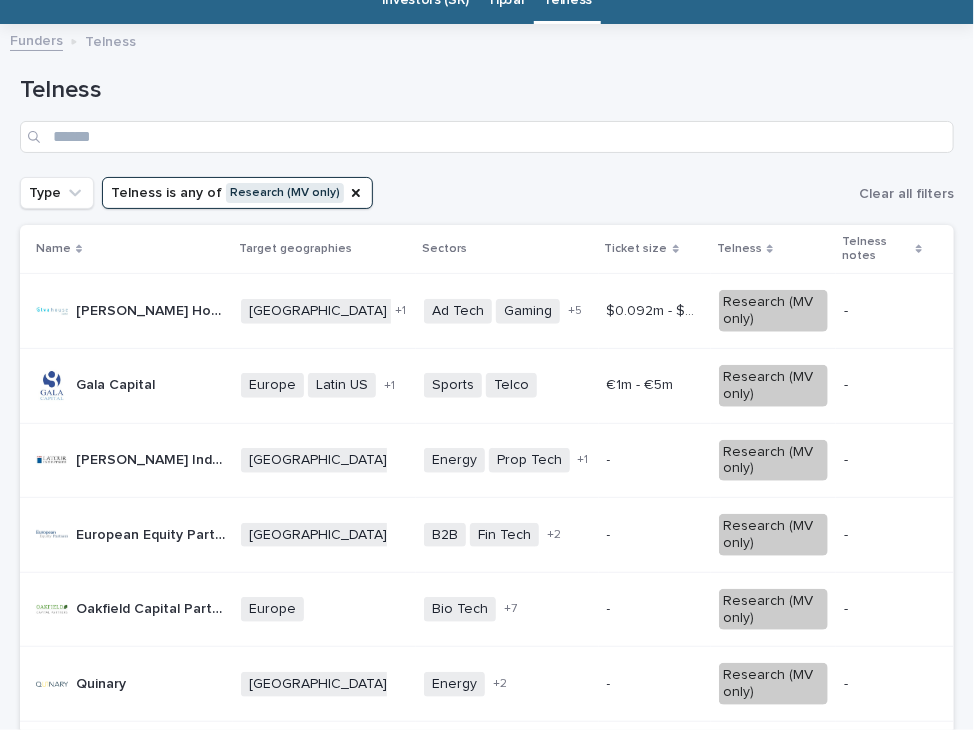 click on "Sweden + 0" at bounding box center (324, 460) 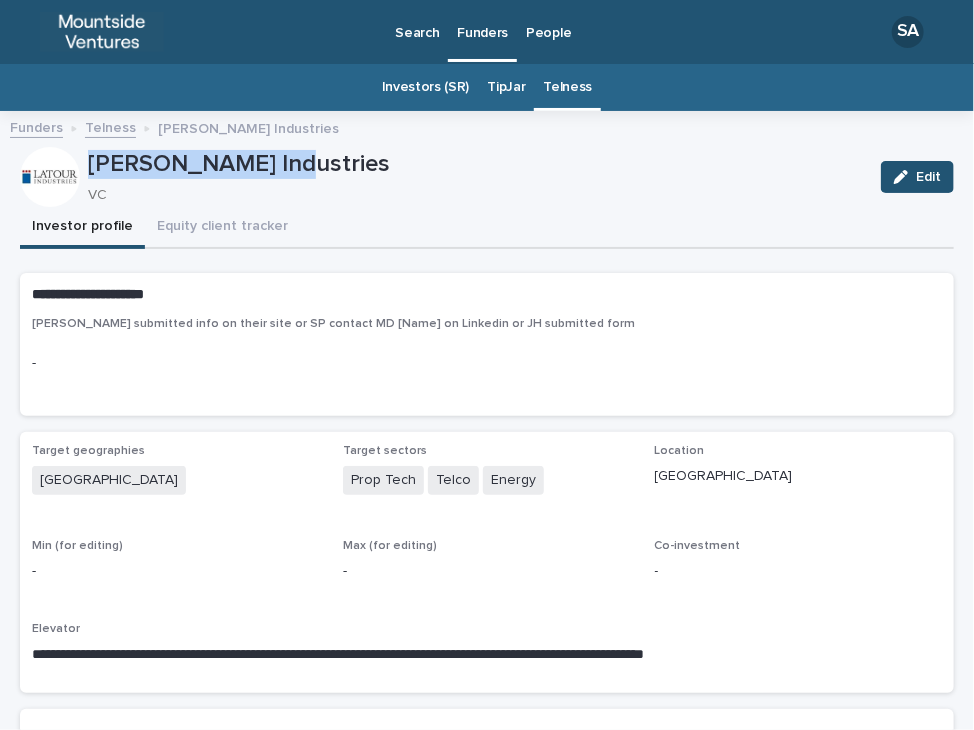 drag, startPoint x: 283, startPoint y: 157, endPoint x: 88, endPoint y: 176, distance: 195.92346 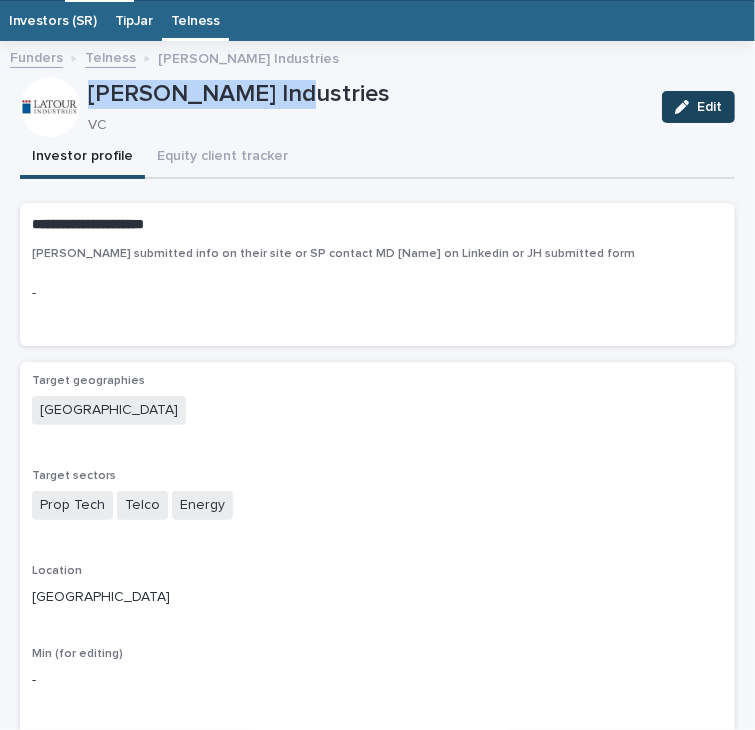 click on "Edit" at bounding box center (698, 107) 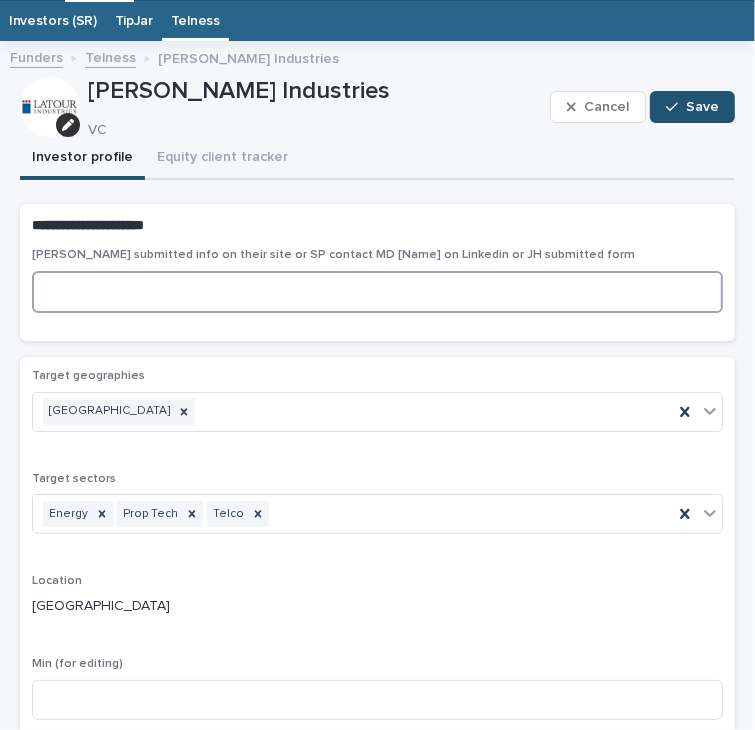 click at bounding box center (377, 292) 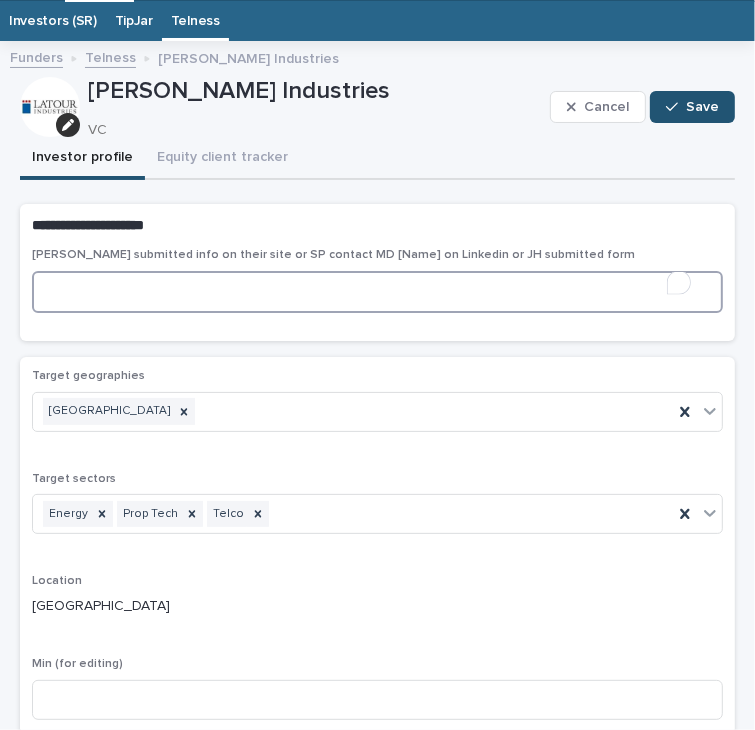 paste on "**********" 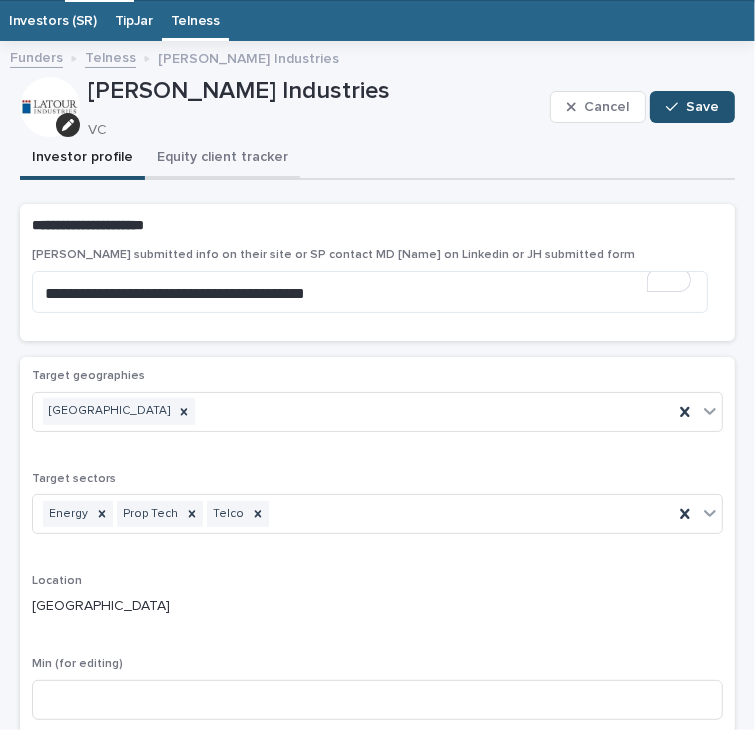 click on "Equity client tracker" at bounding box center (222, 159) 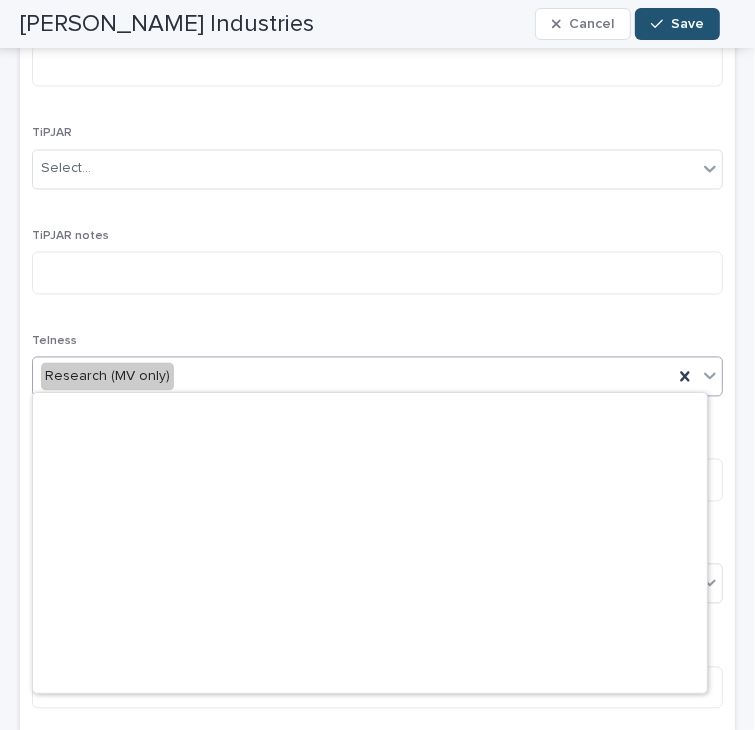 click on "Research (MV only)" at bounding box center (353, 377) 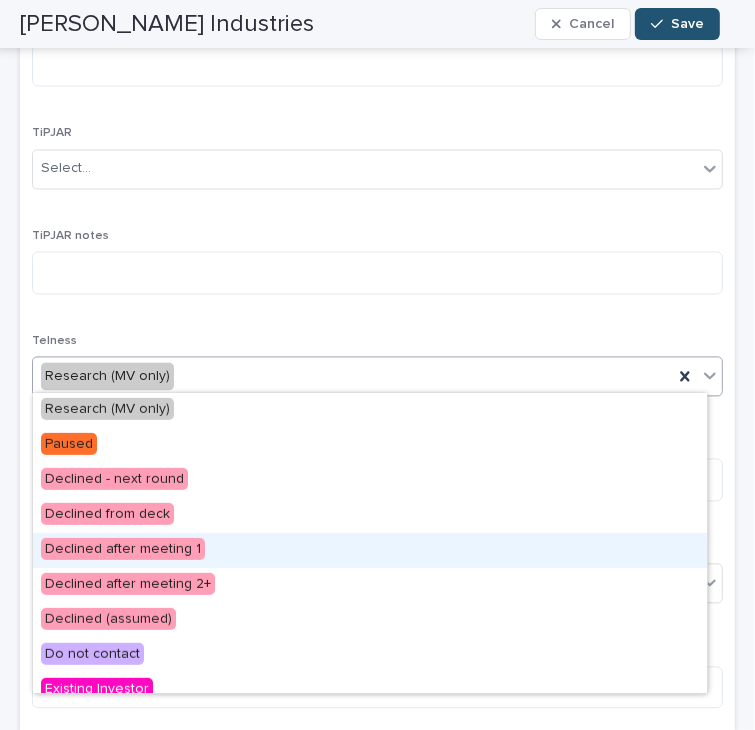 type on "*" 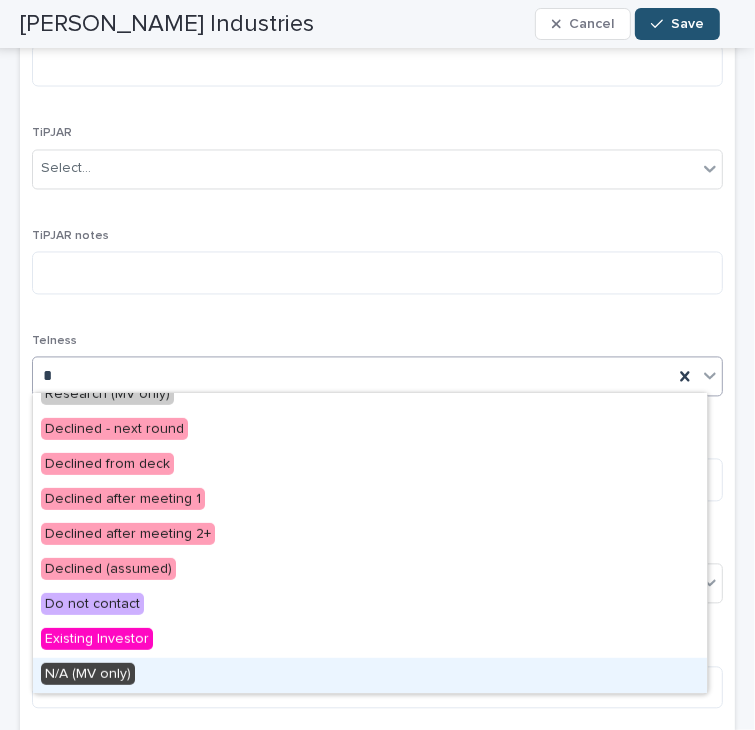 click on "N/A (MV only)" at bounding box center (370, 675) 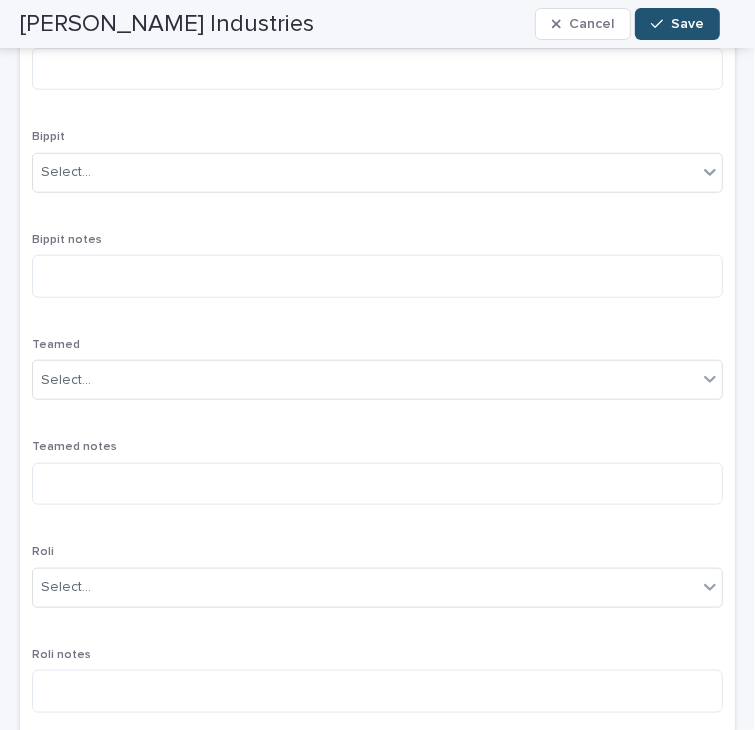 scroll, scrollTop: 648, scrollLeft: 0, axis: vertical 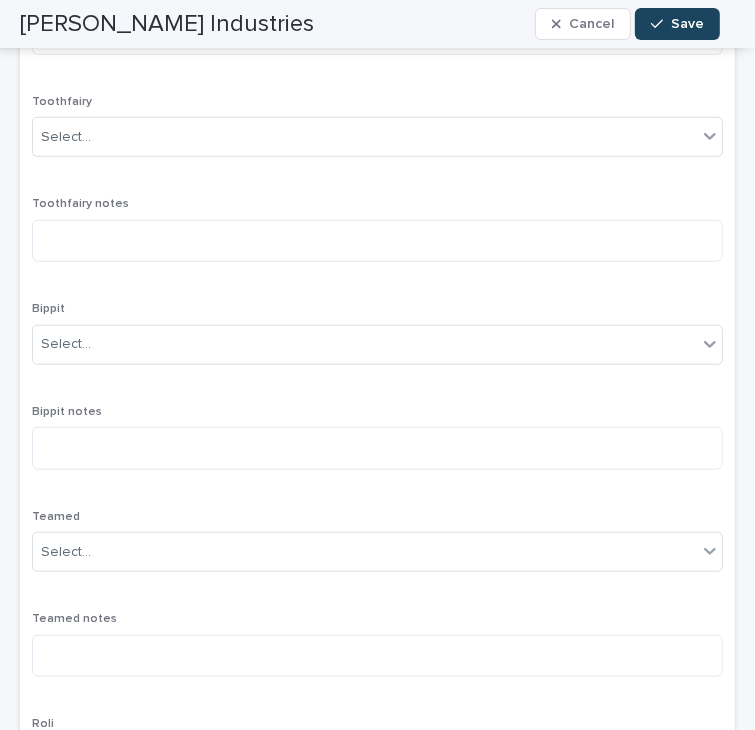 click on "Save" at bounding box center (677, 24) 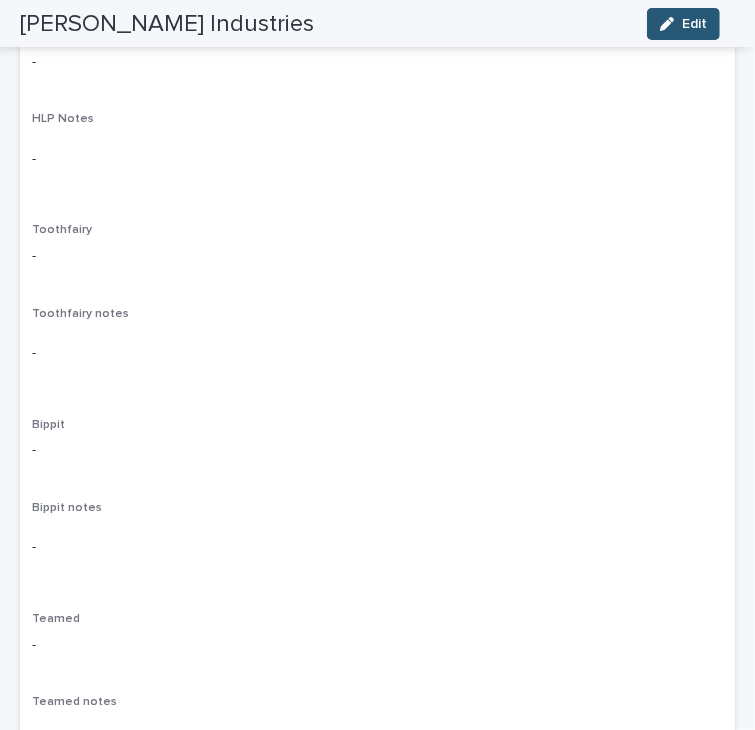 scroll, scrollTop: 0, scrollLeft: 0, axis: both 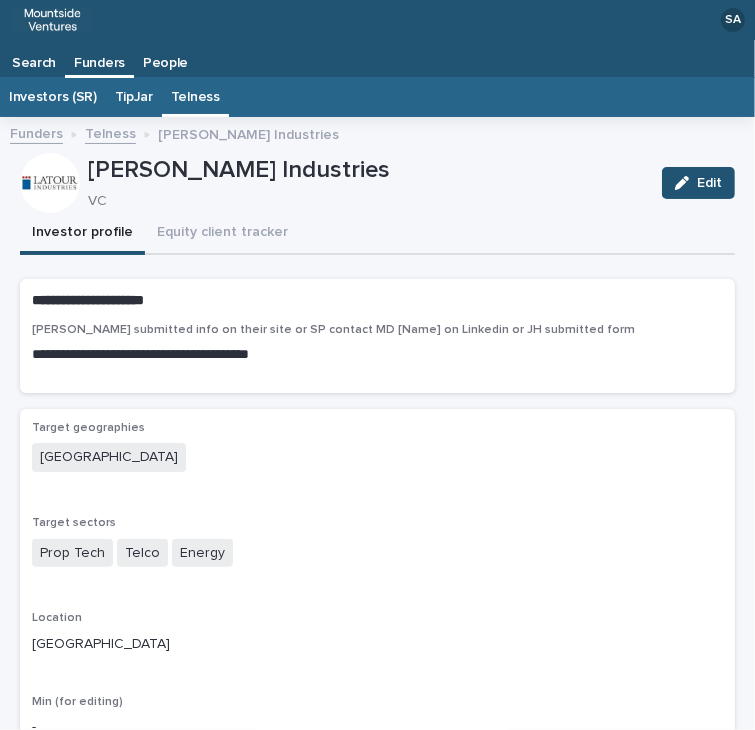 click on "Investor profile" at bounding box center (82, 234) 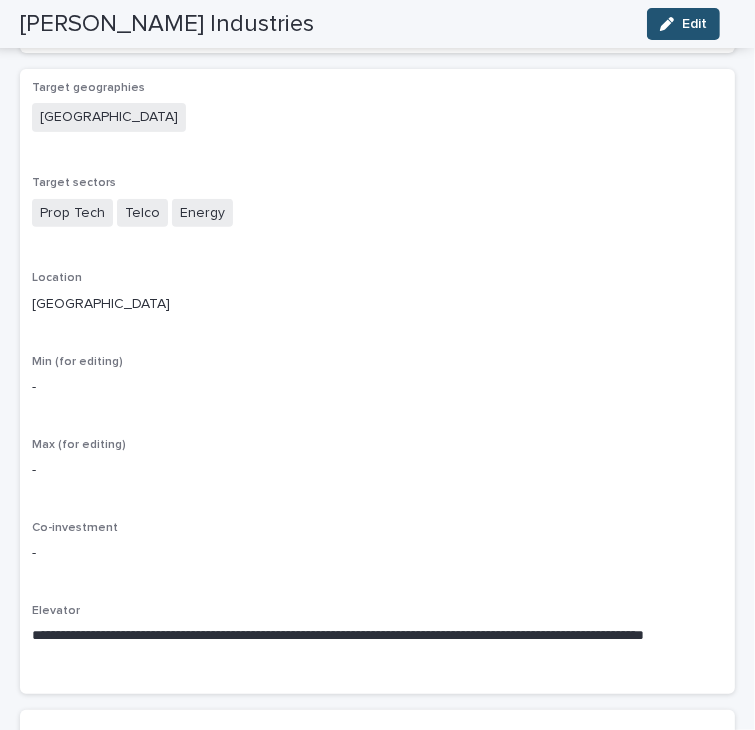 scroll, scrollTop: 0, scrollLeft: 0, axis: both 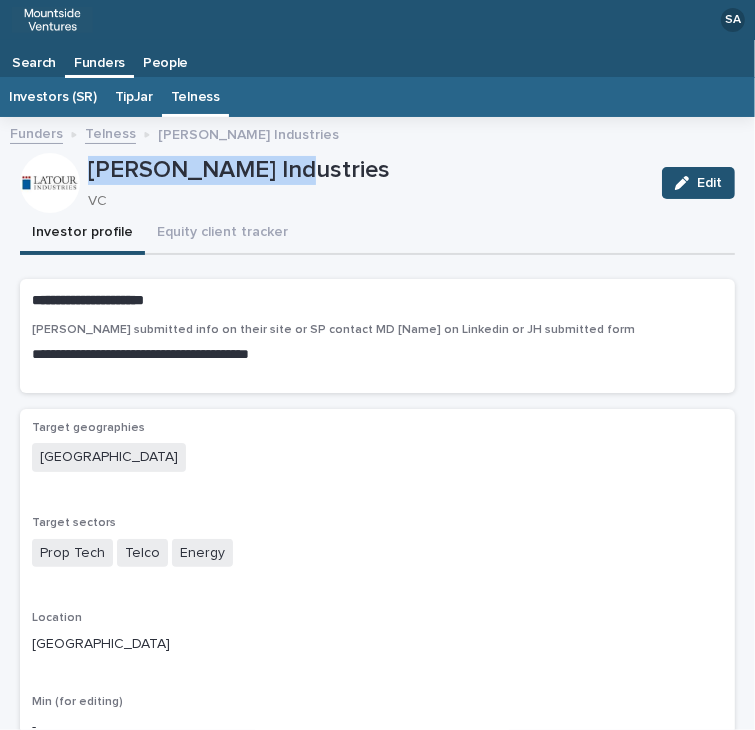 drag, startPoint x: 277, startPoint y: 167, endPoint x: 79, endPoint y: 179, distance: 198.3633 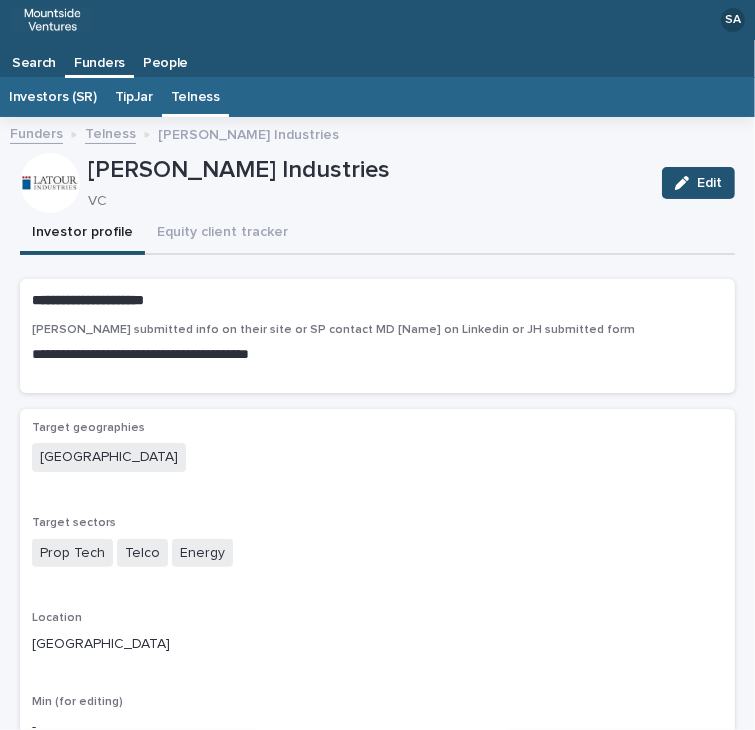 click on "VC" at bounding box center [363, 201] 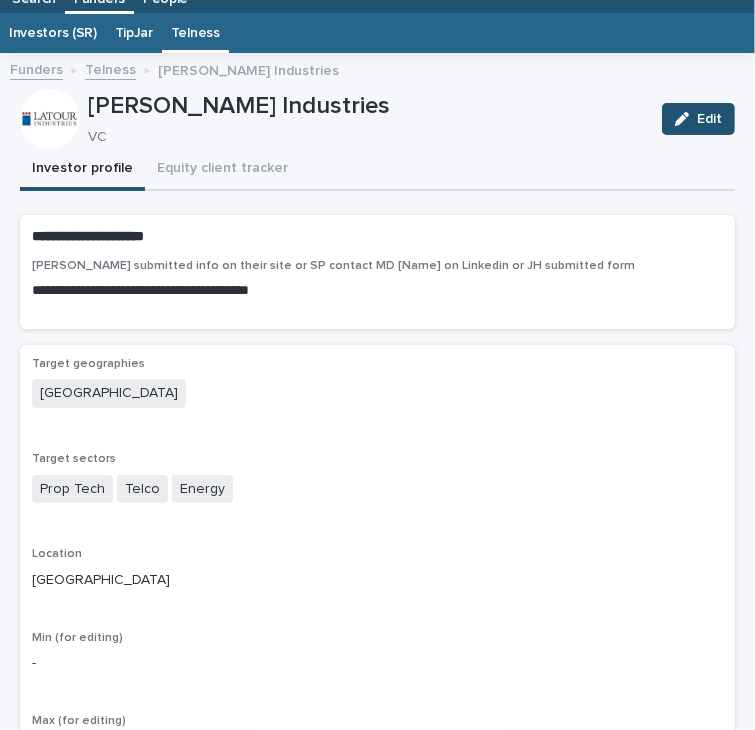 scroll, scrollTop: 56, scrollLeft: 0, axis: vertical 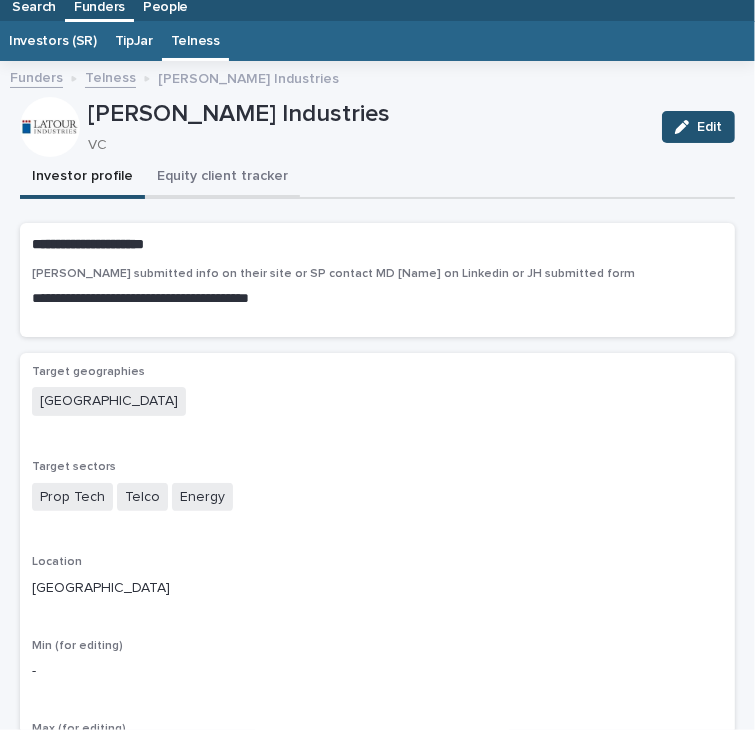 click on "Equity client tracker" at bounding box center [222, 178] 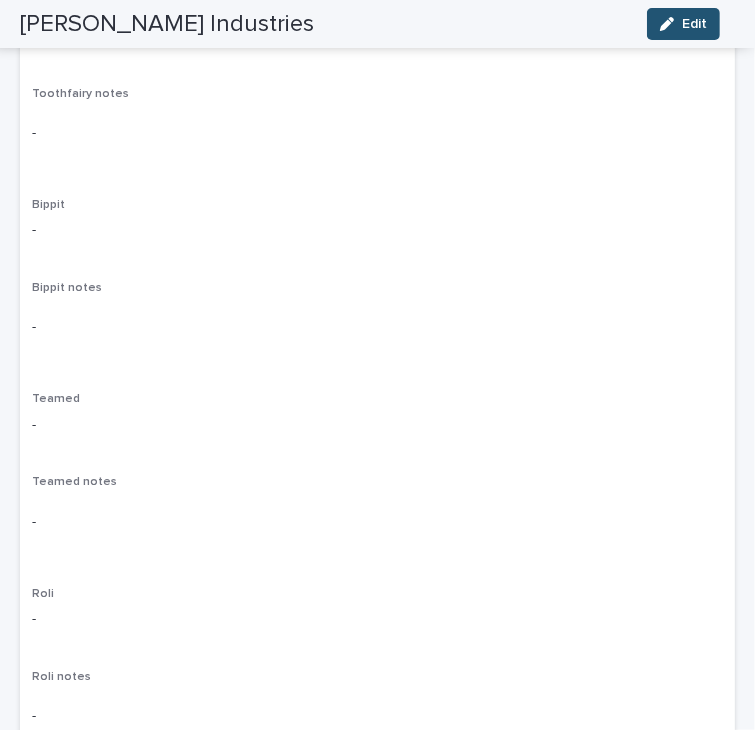 scroll, scrollTop: 0, scrollLeft: 0, axis: both 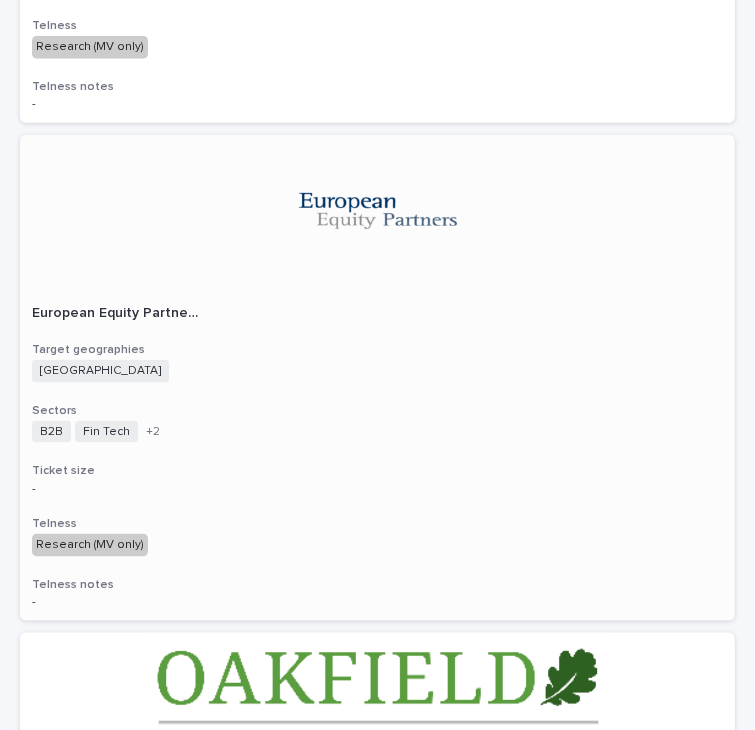 click at bounding box center [377, 214] 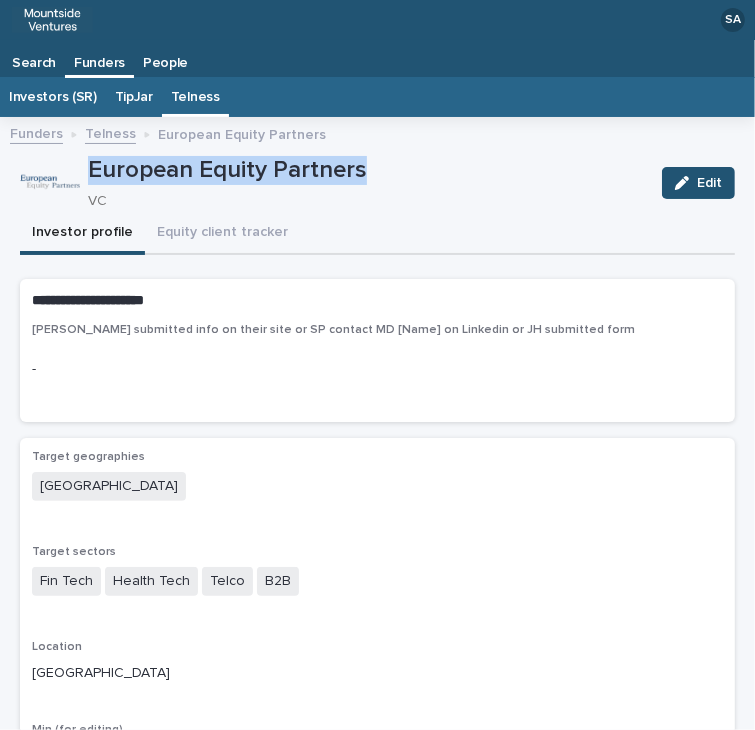 drag, startPoint x: 396, startPoint y: 171, endPoint x: 78, endPoint y: 165, distance: 318.0566 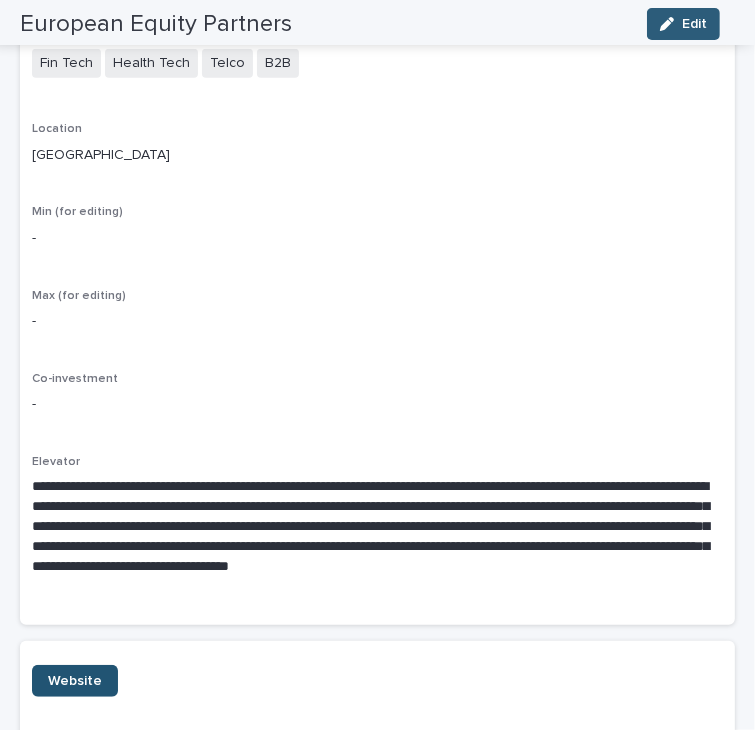 scroll, scrollTop: 519, scrollLeft: 0, axis: vertical 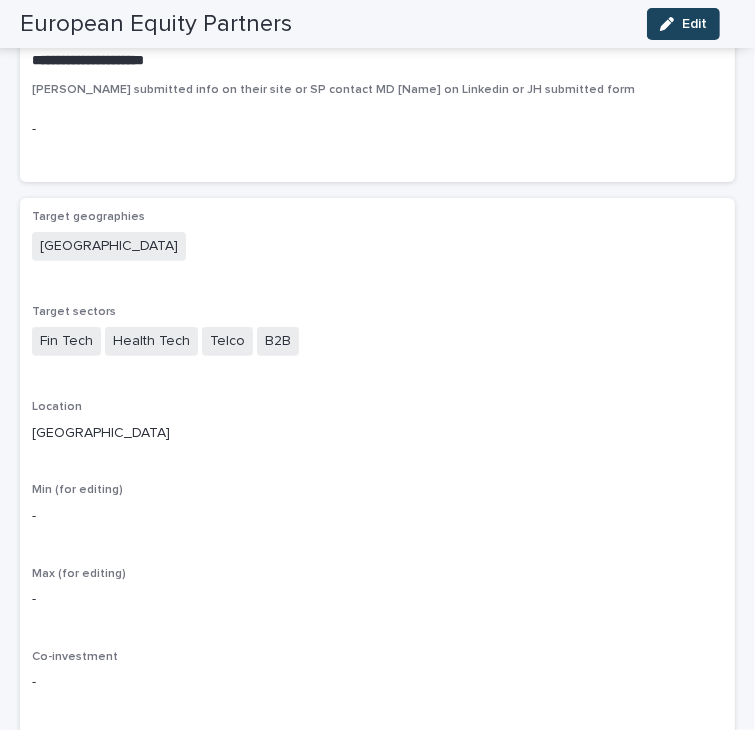 click at bounding box center [671, 24] 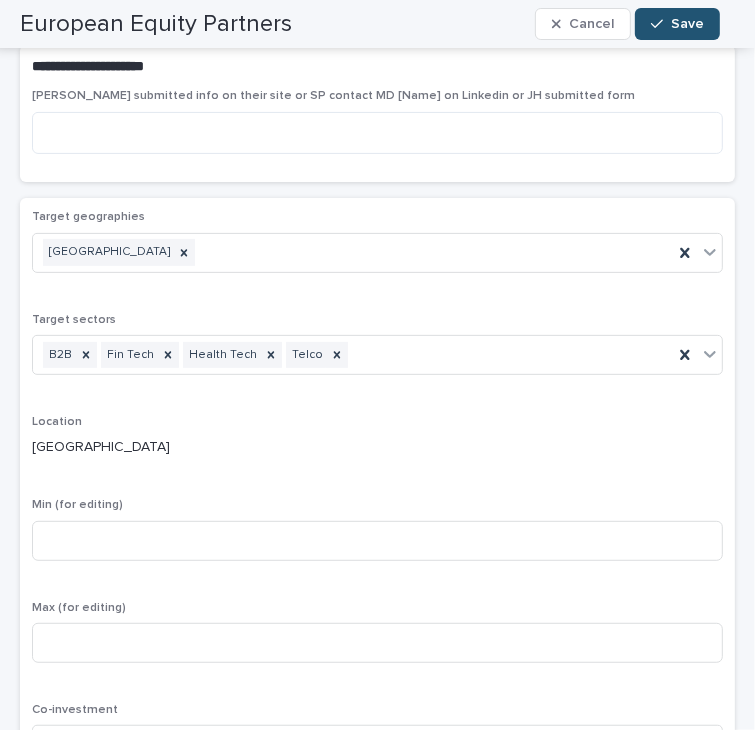 scroll, scrollTop: 791, scrollLeft: 0, axis: vertical 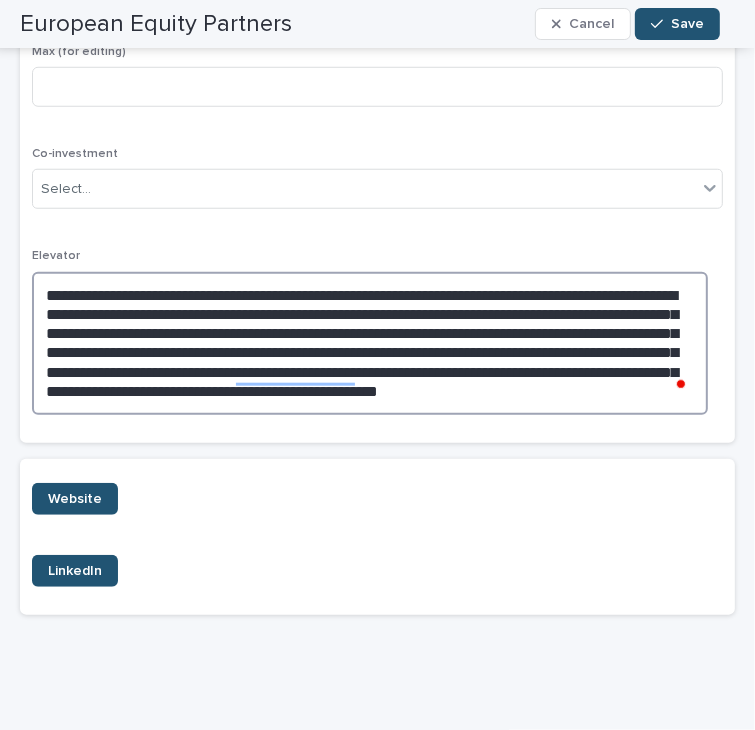 drag, startPoint x: 504, startPoint y: 389, endPoint x: -1, endPoint y: 273, distance: 518.15155 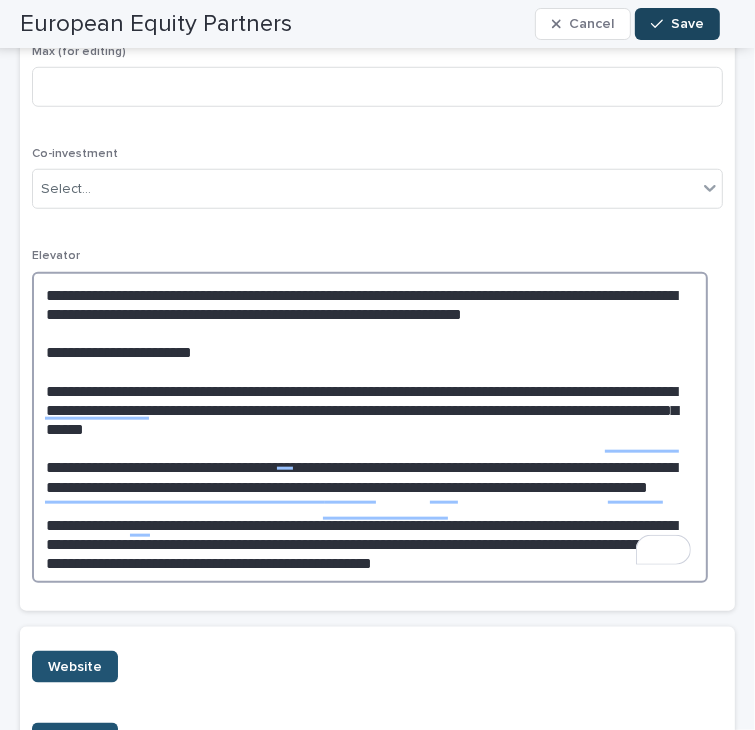 type on "**********" 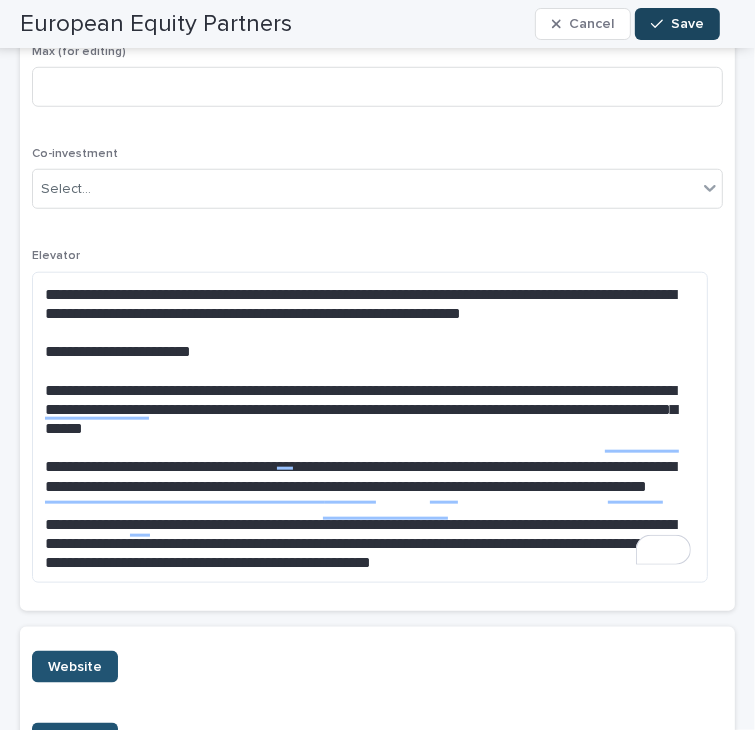 click on "Save" at bounding box center (677, 24) 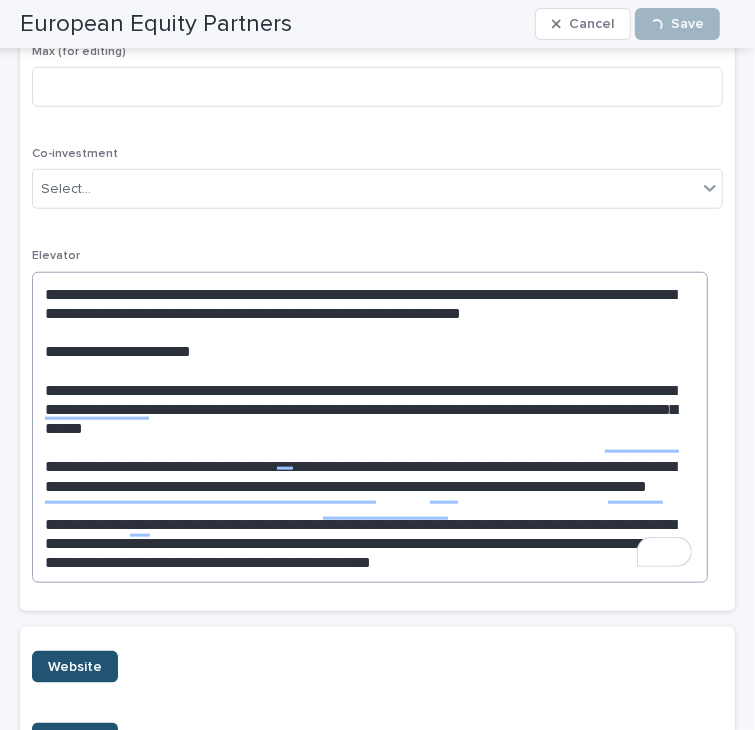 scroll, scrollTop: 164, scrollLeft: 0, axis: vertical 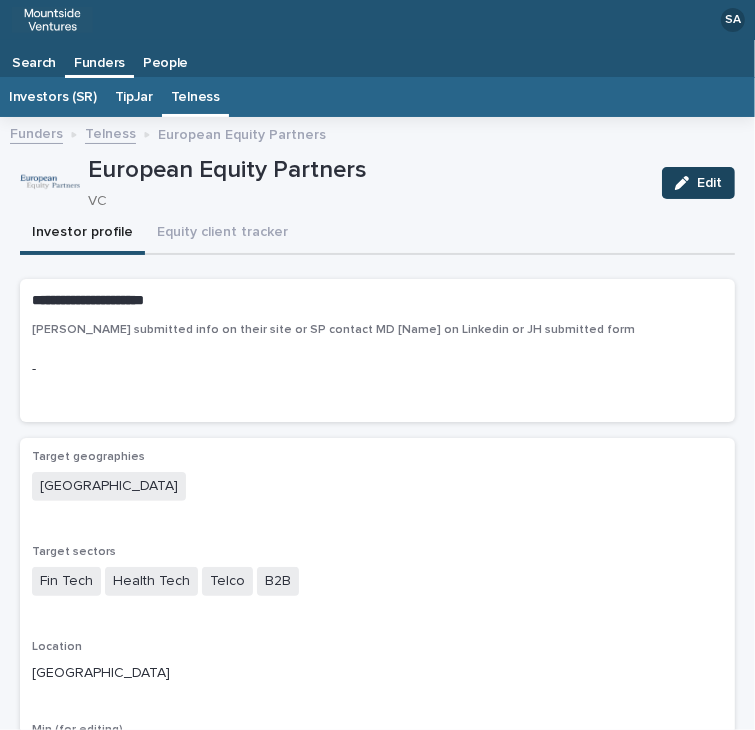 click on "Edit" at bounding box center [709, 183] 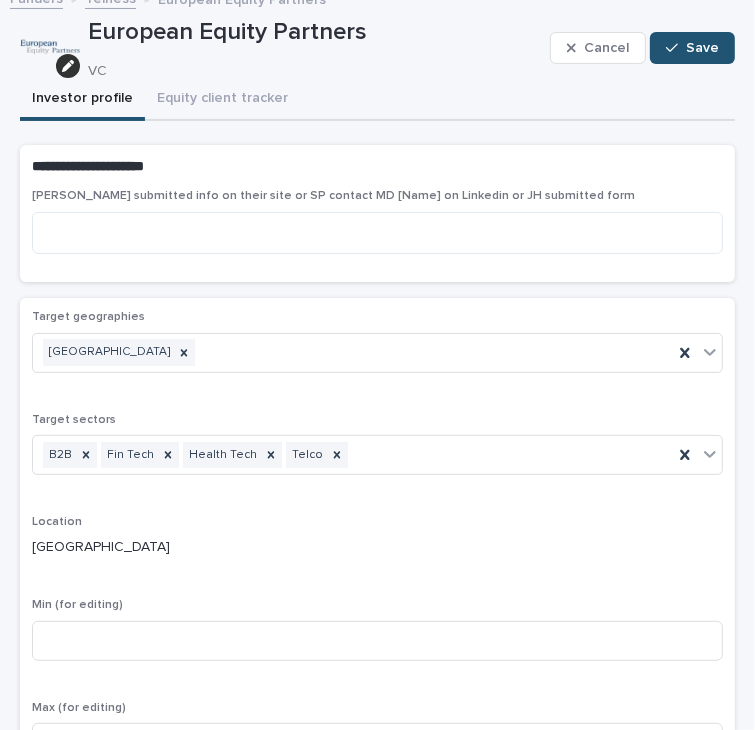 scroll, scrollTop: 434, scrollLeft: 0, axis: vertical 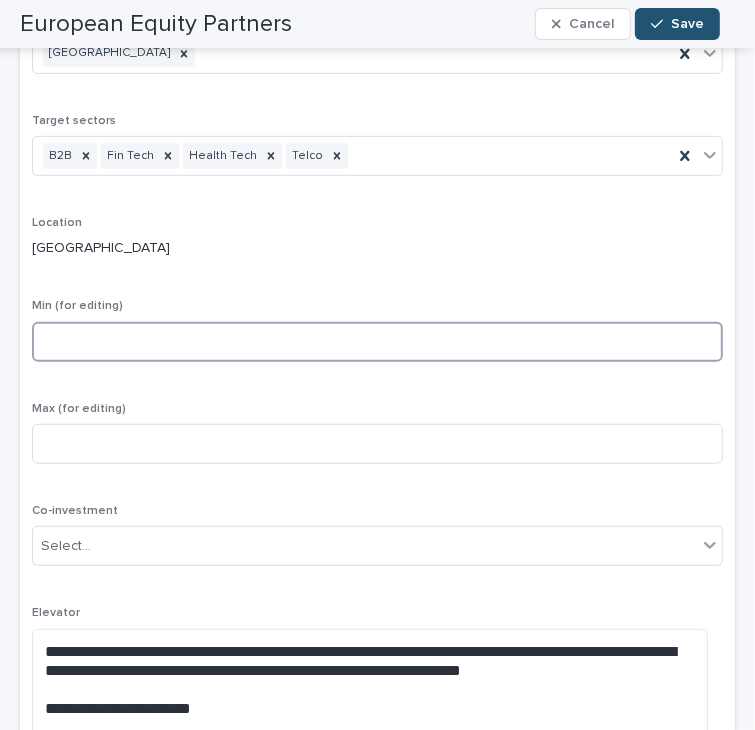 click at bounding box center (377, 342) 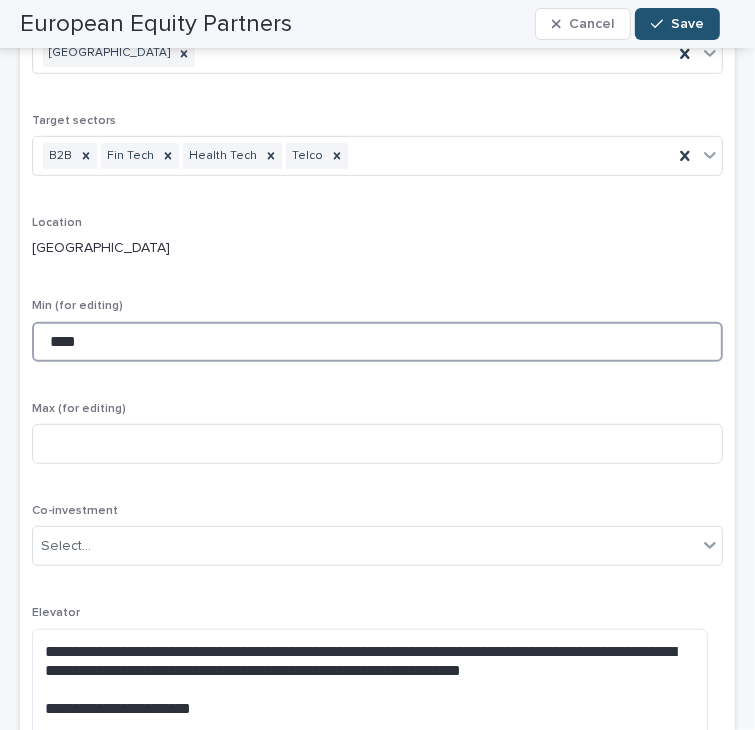 drag, startPoint x: 82, startPoint y: 333, endPoint x: 20, endPoint y: 337, distance: 62.1289 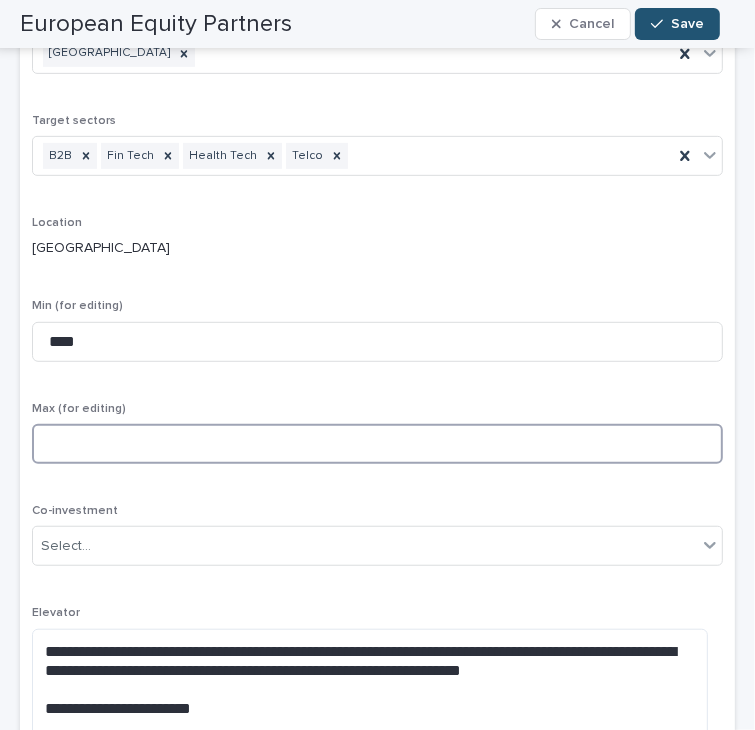 click at bounding box center (377, 444) 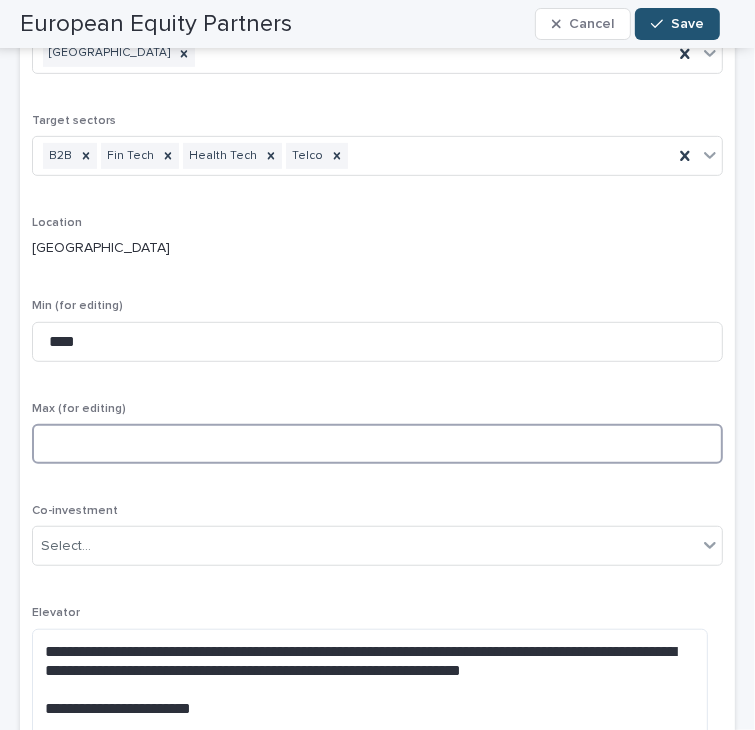 click at bounding box center [377, 444] 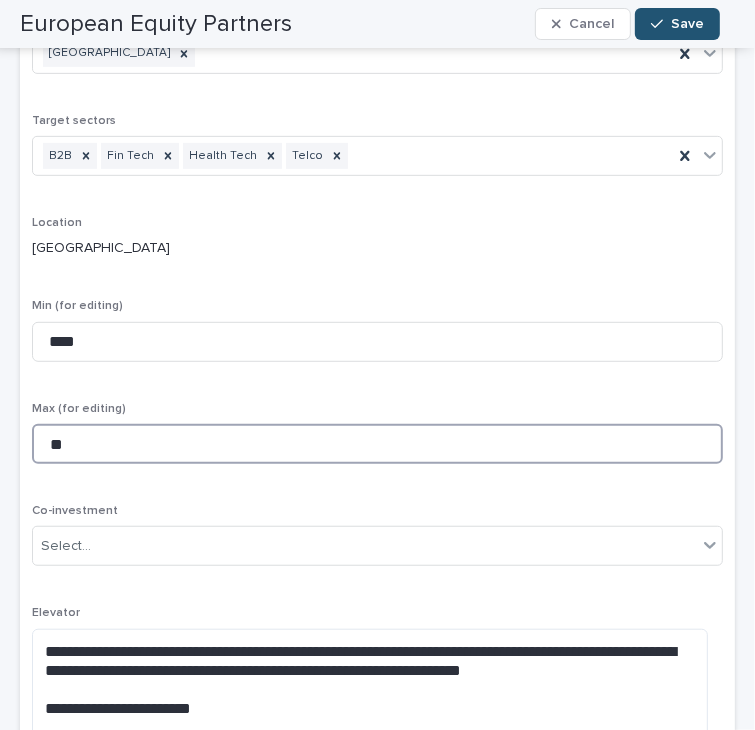 type on "**" 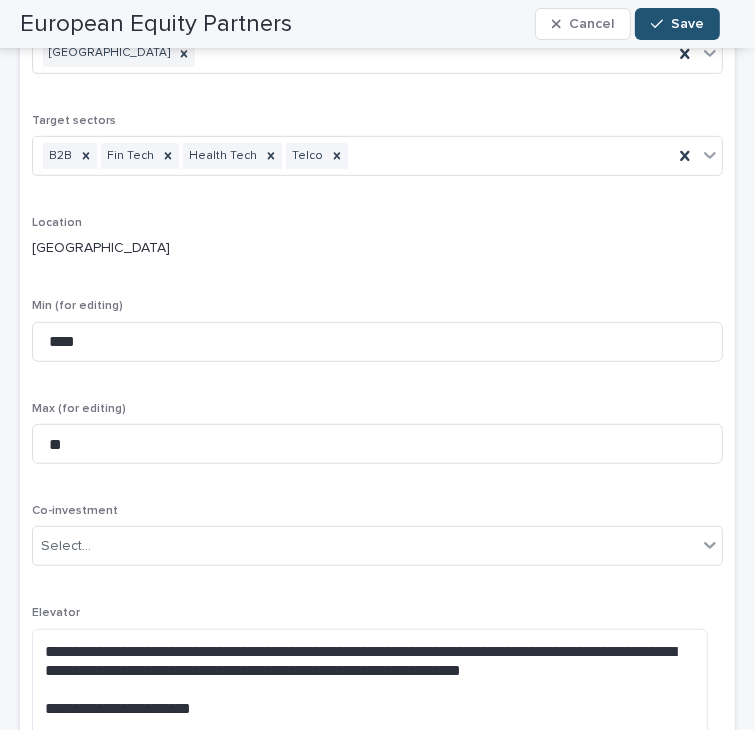 scroll, scrollTop: 120, scrollLeft: 0, axis: vertical 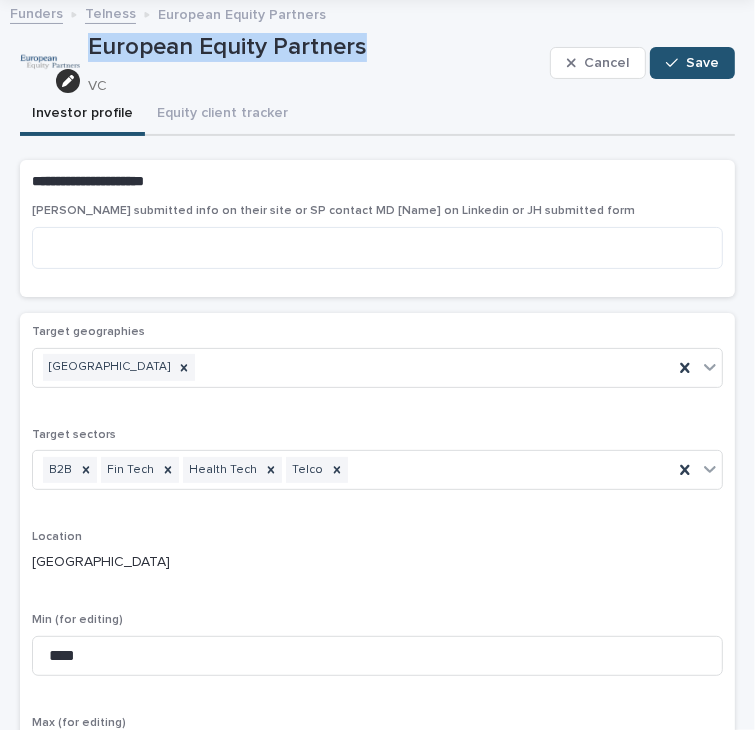drag, startPoint x: 367, startPoint y: 49, endPoint x: 81, endPoint y: 46, distance: 286.01575 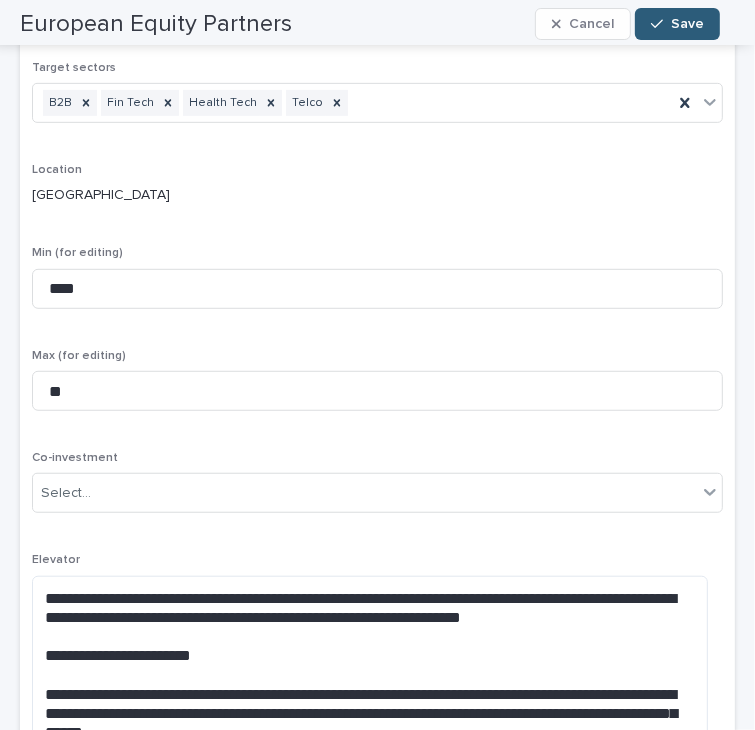 scroll, scrollTop: 487, scrollLeft: 0, axis: vertical 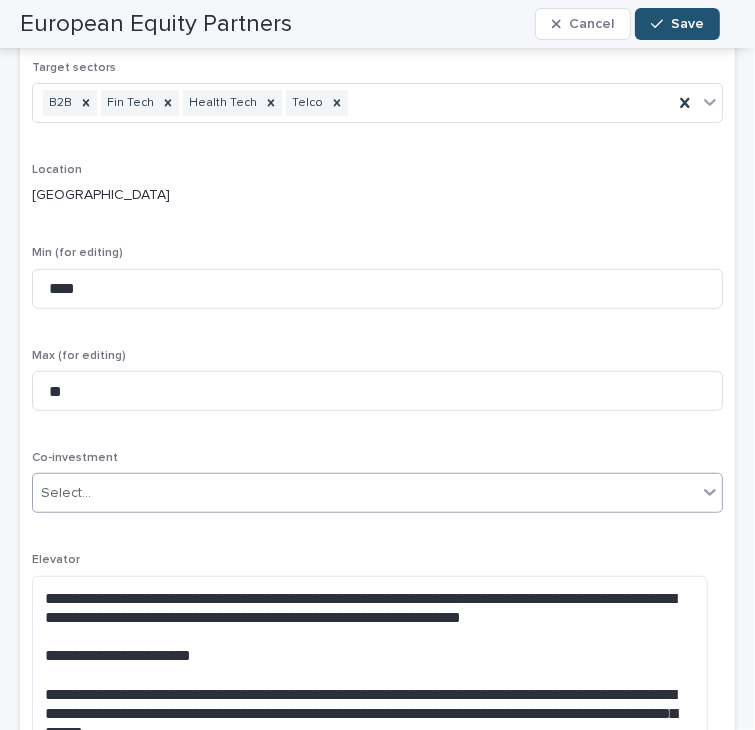 click on "Select..." at bounding box center [365, 493] 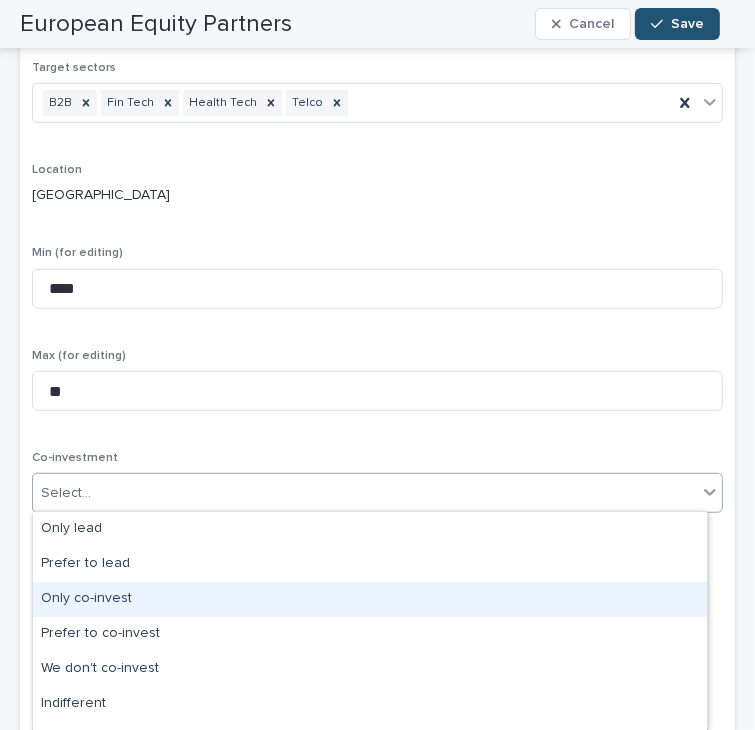 scroll, scrollTop: 26, scrollLeft: 0, axis: vertical 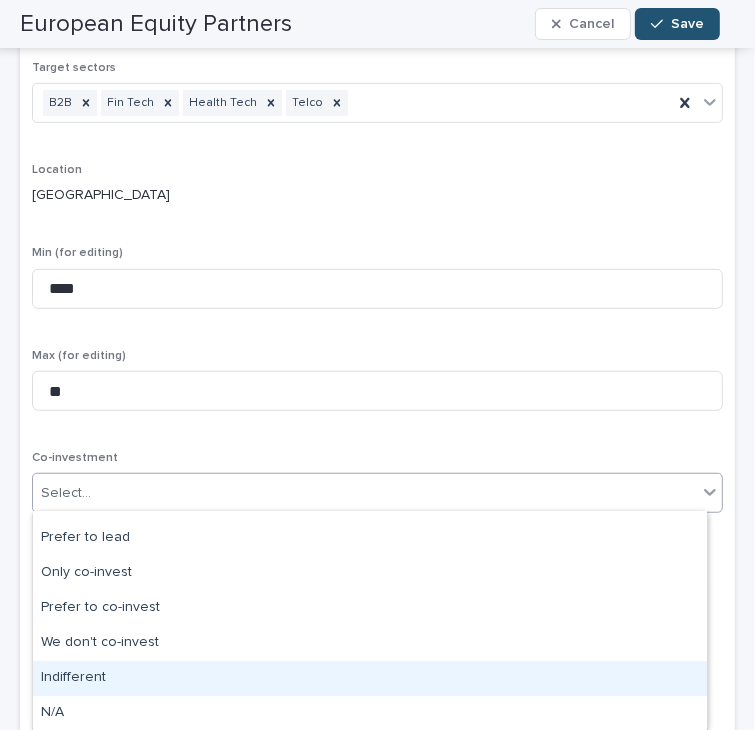 drag, startPoint x: 173, startPoint y: 658, endPoint x: 172, endPoint y: 668, distance: 10.049875 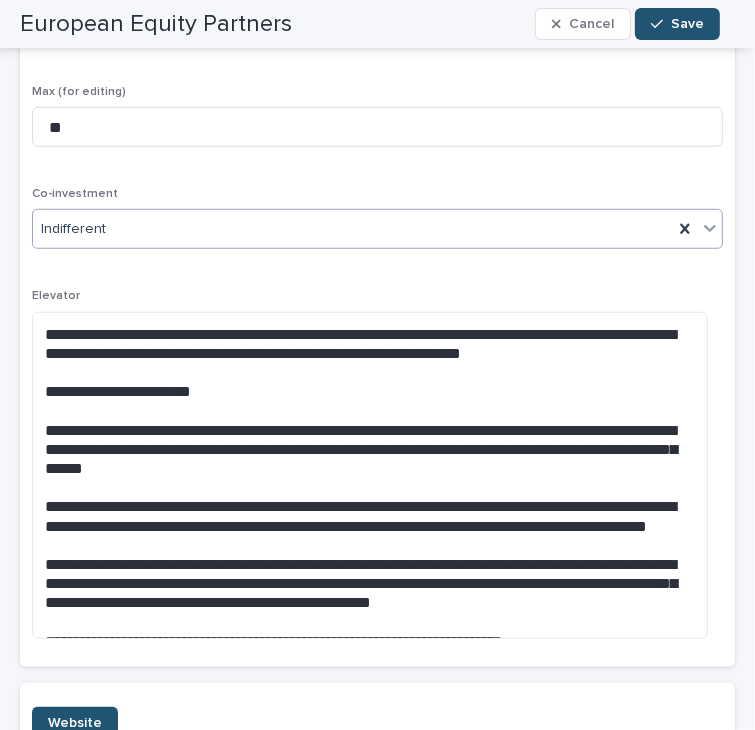 scroll, scrollTop: 87, scrollLeft: 0, axis: vertical 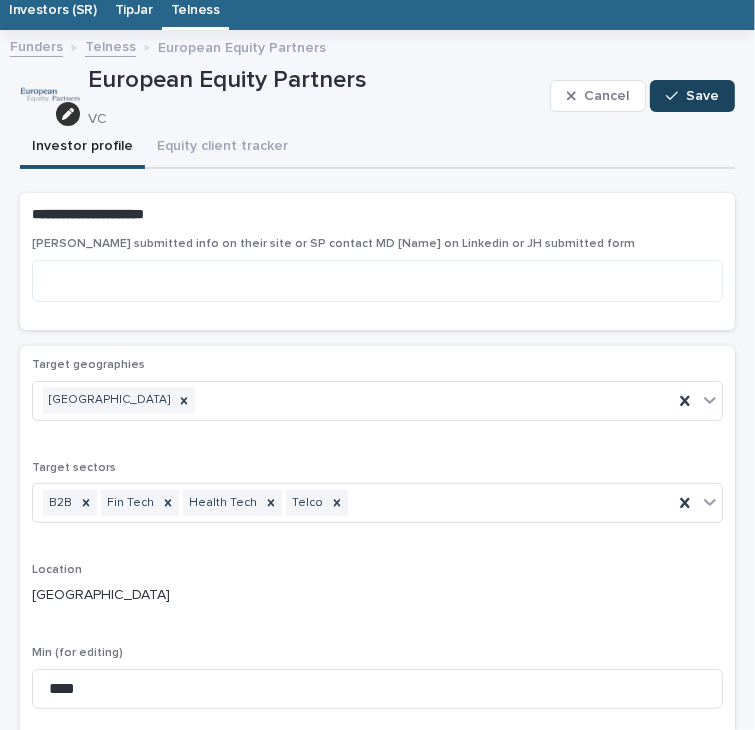 click on "Save" at bounding box center [702, 96] 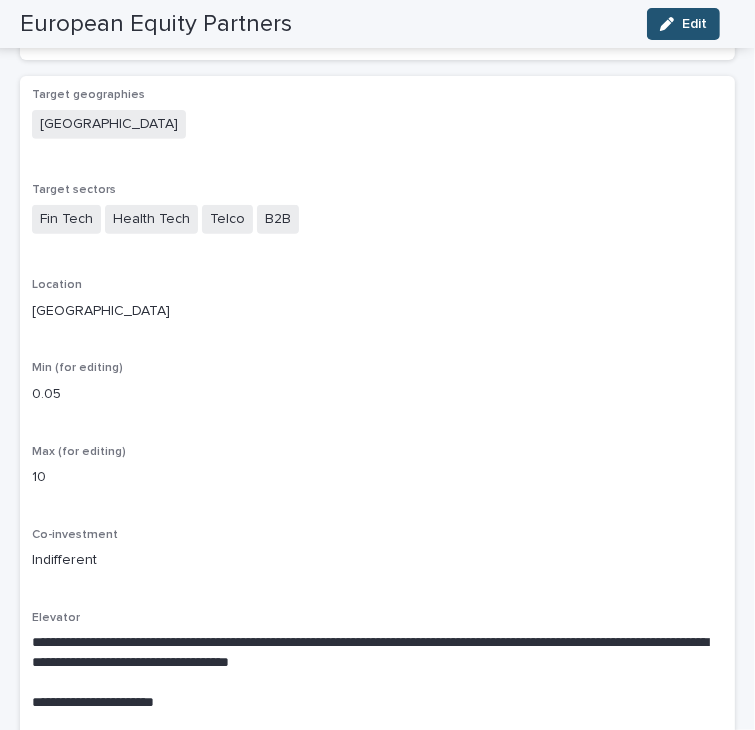 scroll, scrollTop: 0, scrollLeft: 0, axis: both 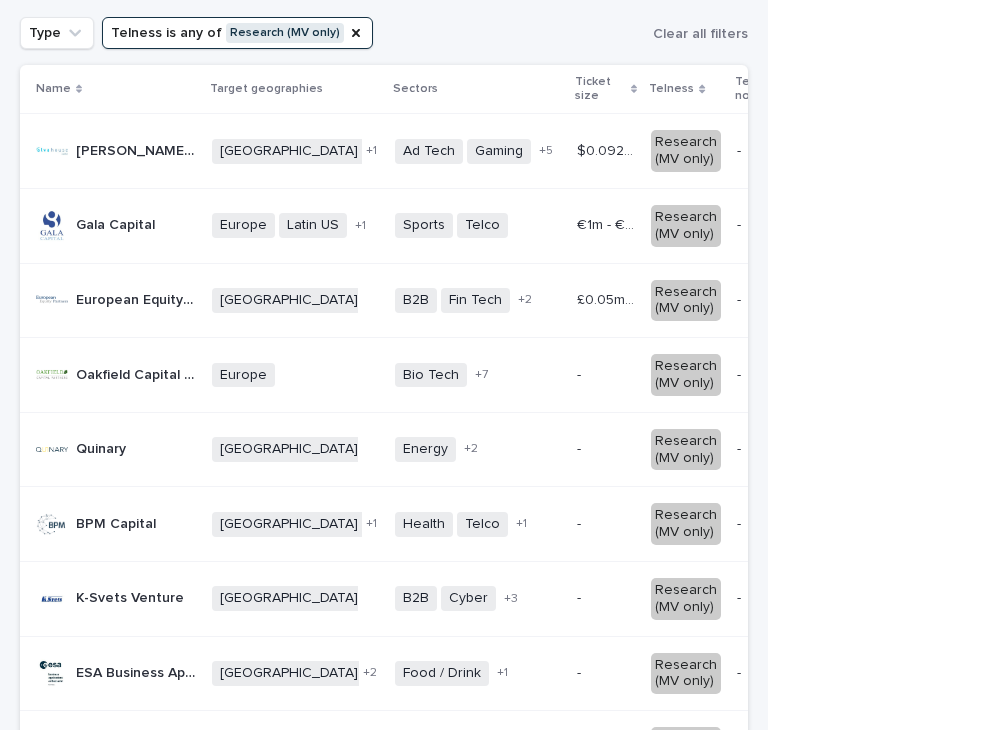 click on "+ 7" at bounding box center (516, 375) 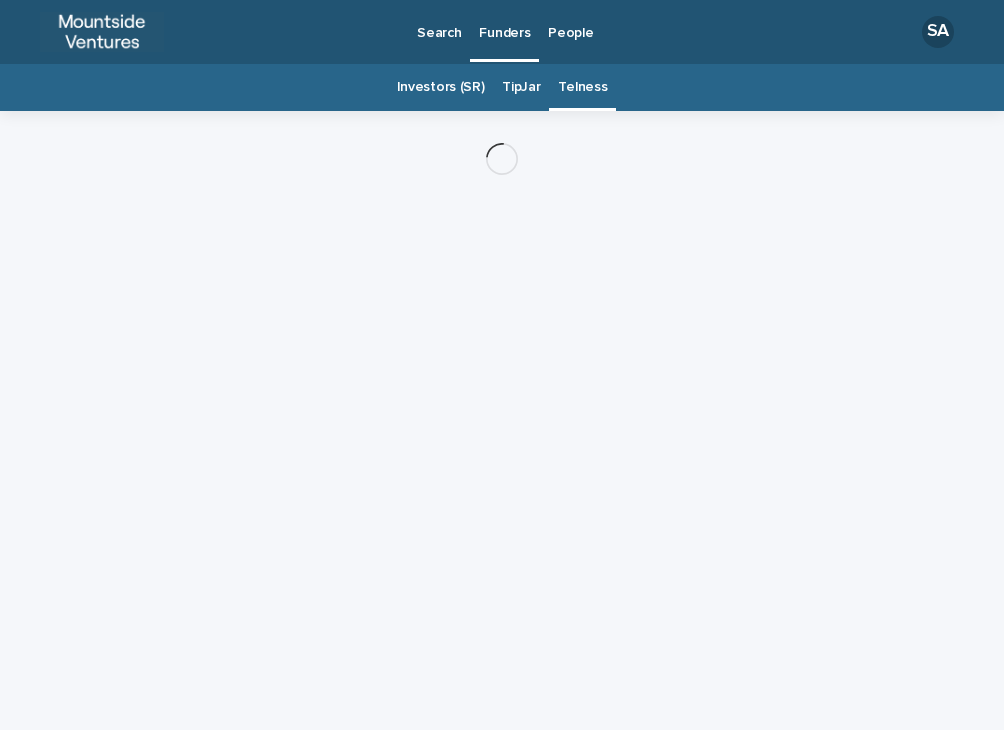 scroll, scrollTop: 0, scrollLeft: 0, axis: both 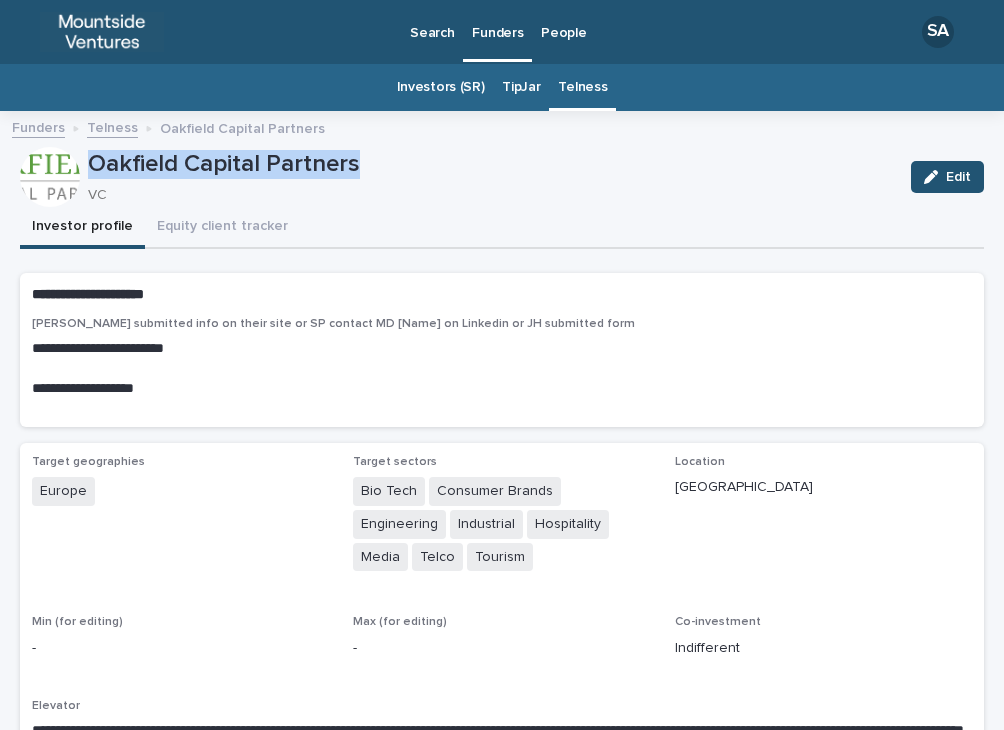 drag, startPoint x: 372, startPoint y: 152, endPoint x: 92, endPoint y: 155, distance: 280.01608 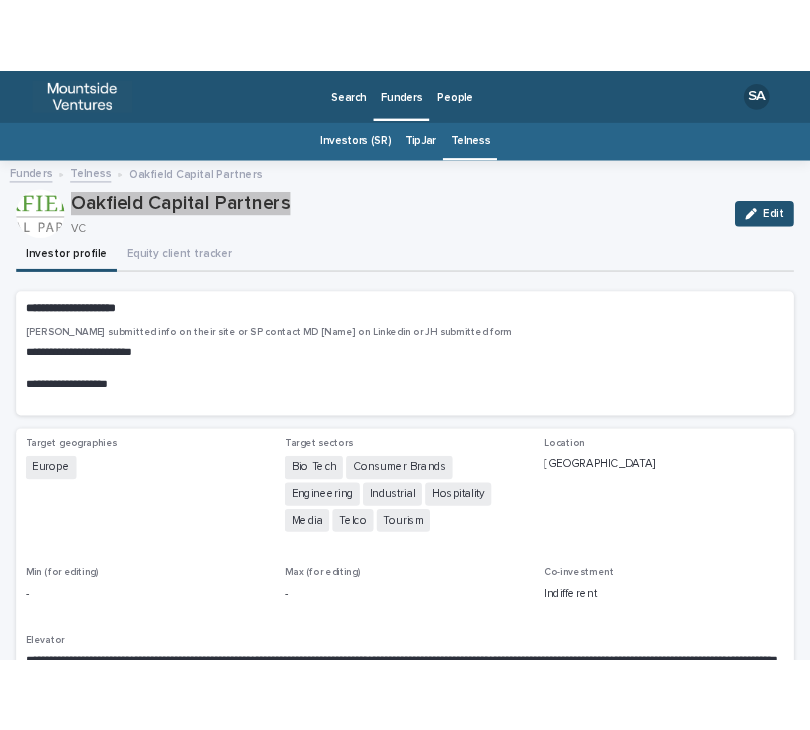 scroll, scrollTop: 0, scrollLeft: 0, axis: both 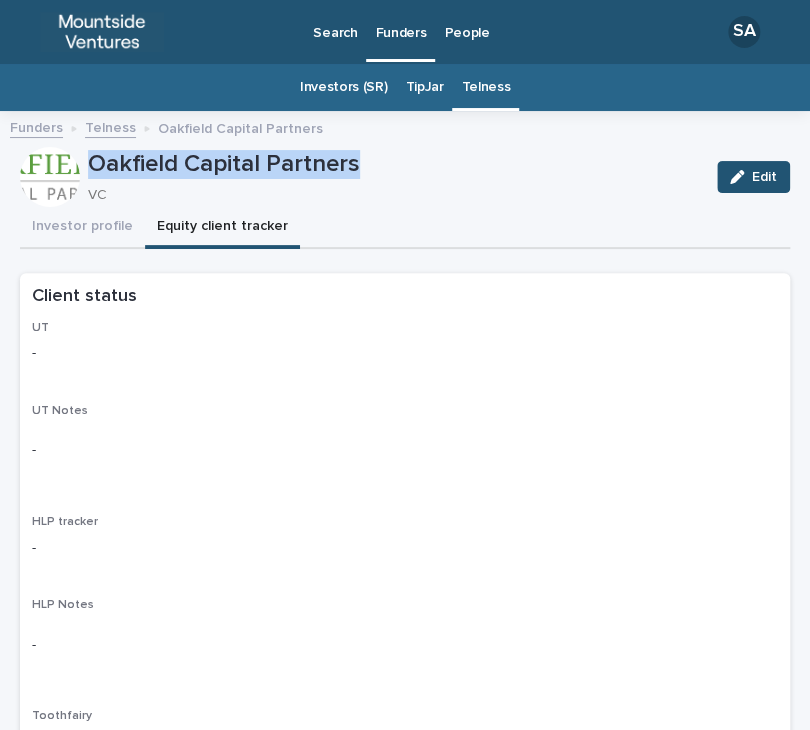 click on "Equity client tracker" at bounding box center [222, 228] 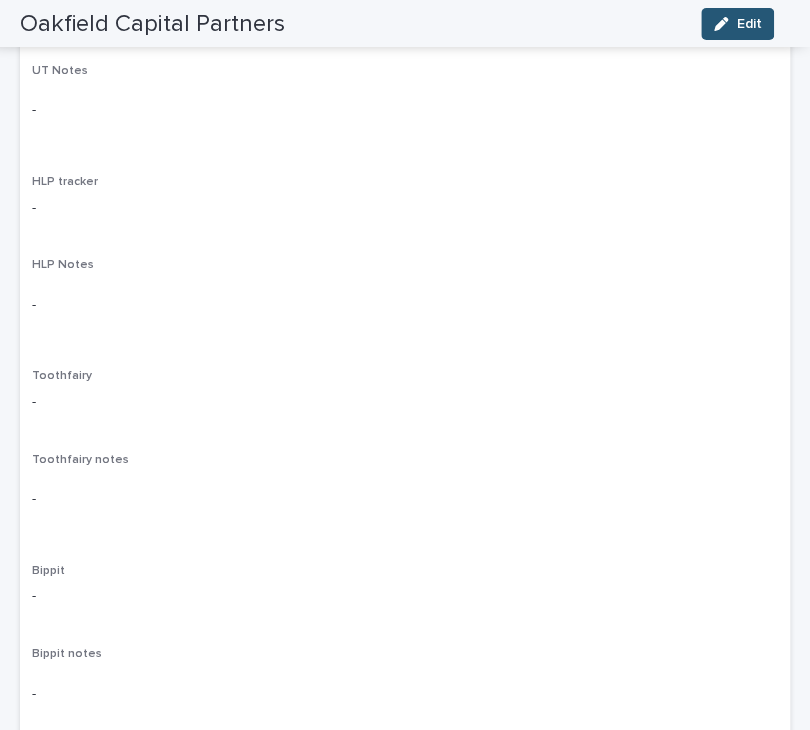 scroll, scrollTop: 0, scrollLeft: 0, axis: both 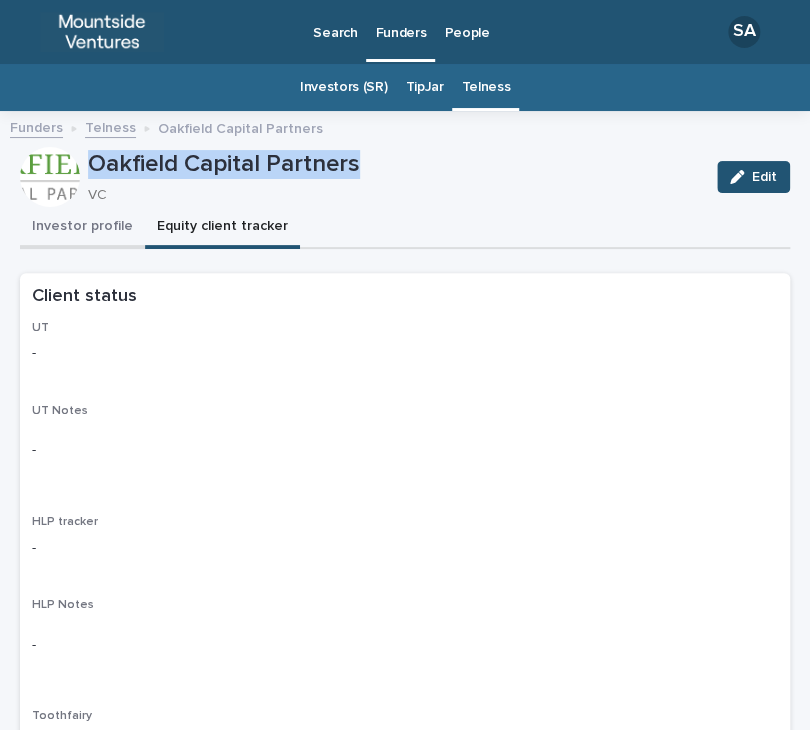 click on "Investor profile" at bounding box center [82, 228] 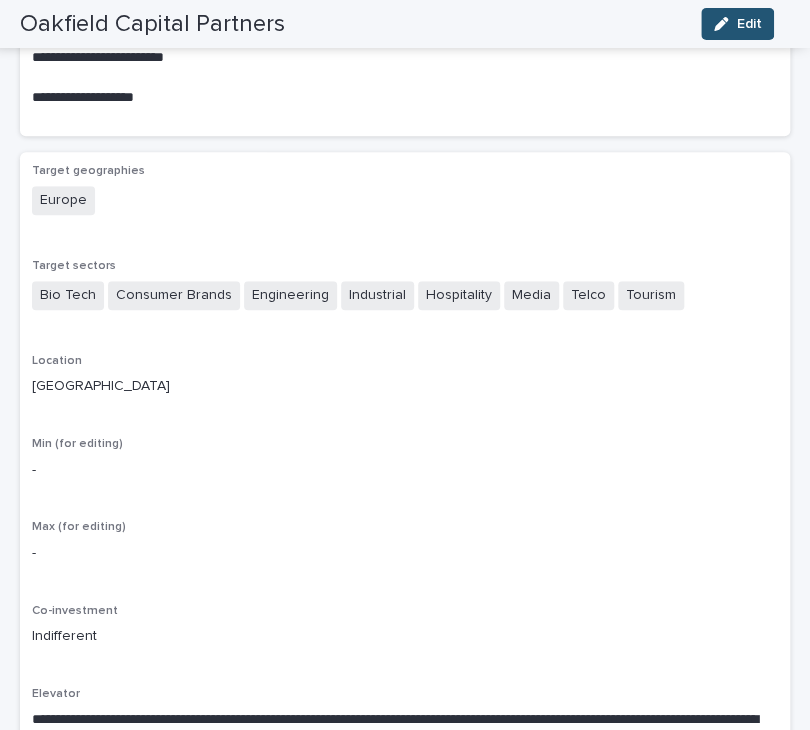 scroll, scrollTop: 0, scrollLeft: 0, axis: both 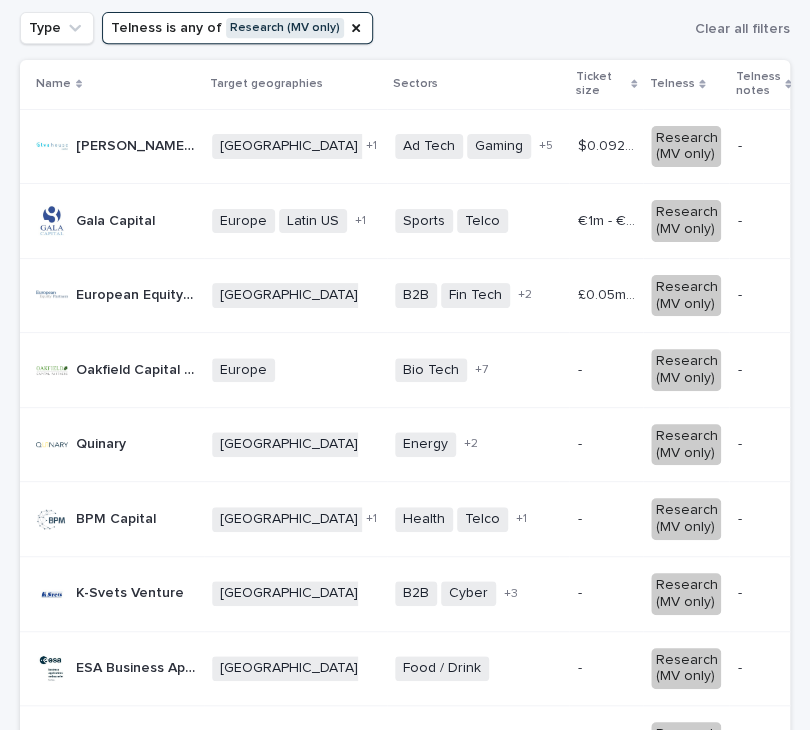 click on "Quinary" at bounding box center [103, 442] 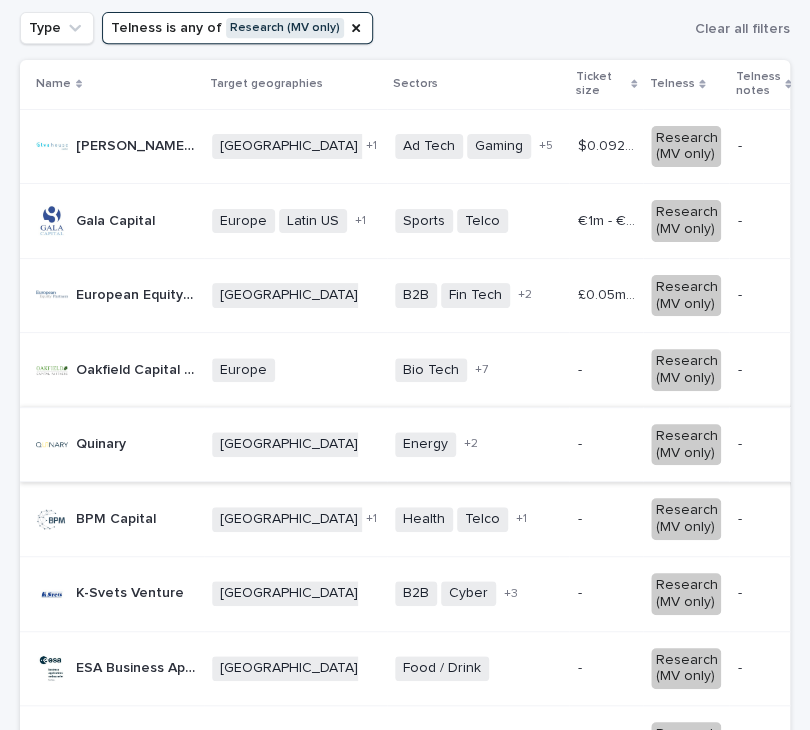 scroll, scrollTop: 0, scrollLeft: 0, axis: both 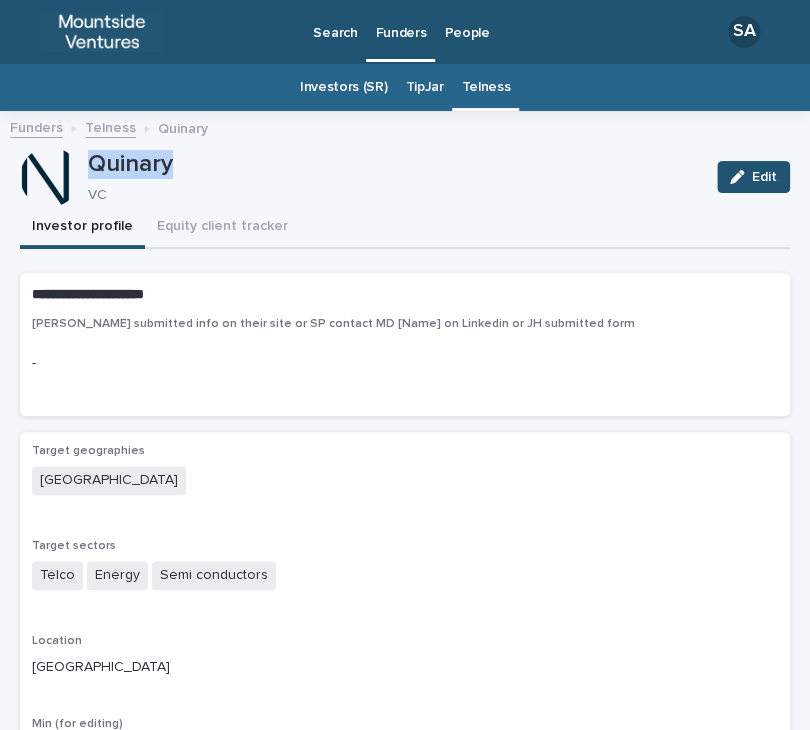 drag, startPoint x: 188, startPoint y: 165, endPoint x: 88, endPoint y: 157, distance: 100.31949 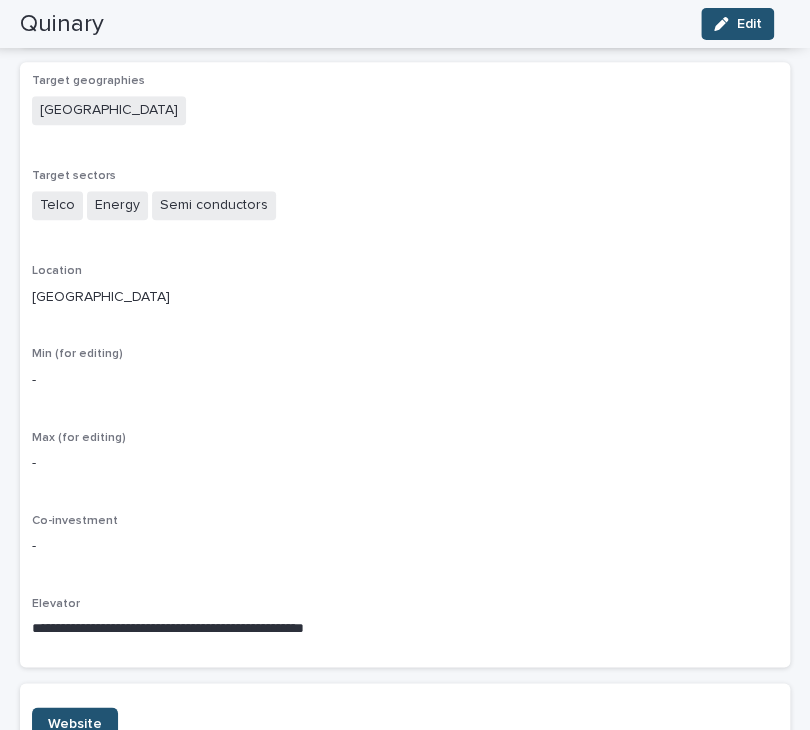 scroll, scrollTop: 0, scrollLeft: 0, axis: both 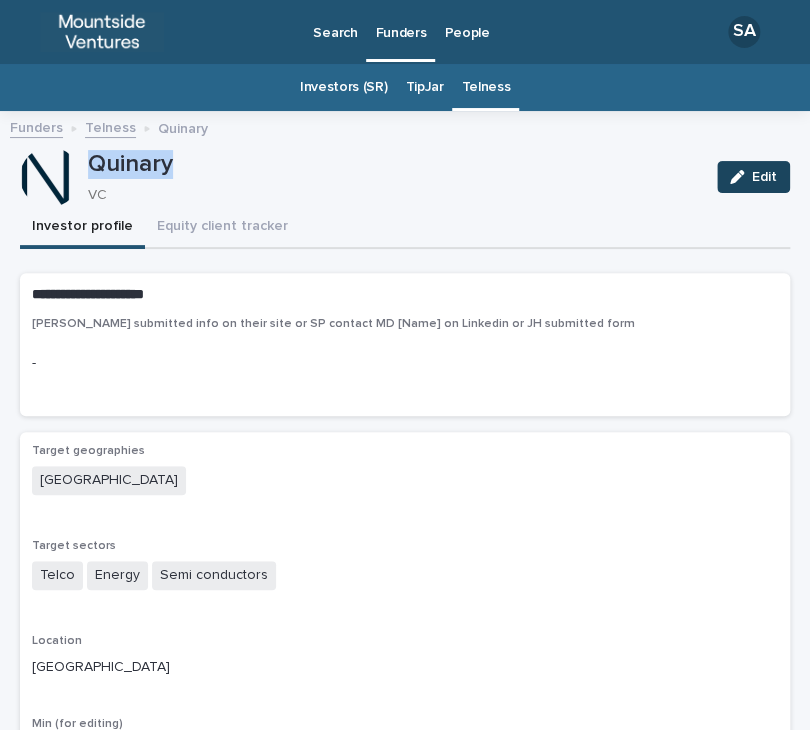 click 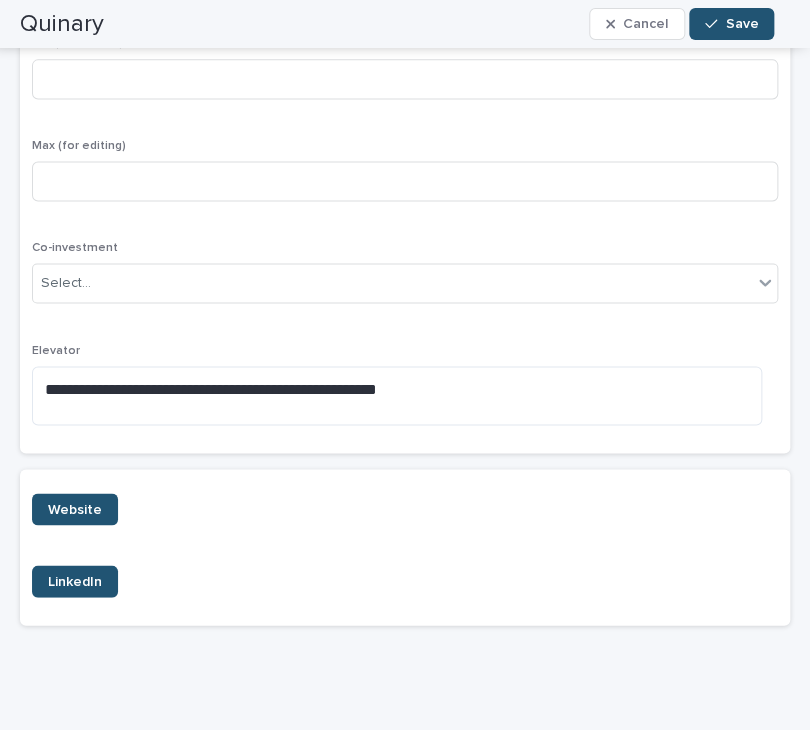 scroll, scrollTop: 694, scrollLeft: 0, axis: vertical 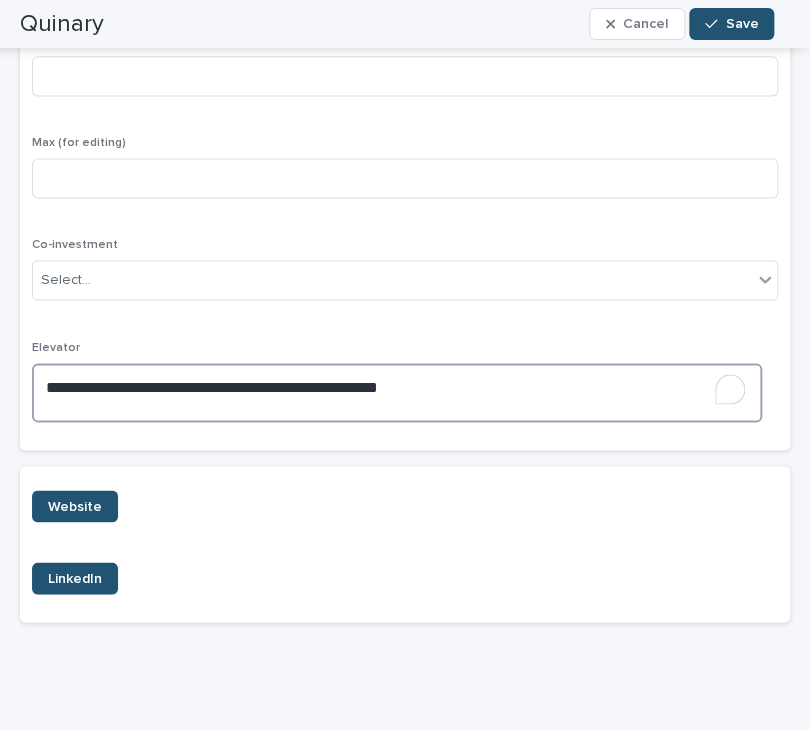 drag, startPoint x: 466, startPoint y: 376, endPoint x: -1, endPoint y: 389, distance: 467.1809 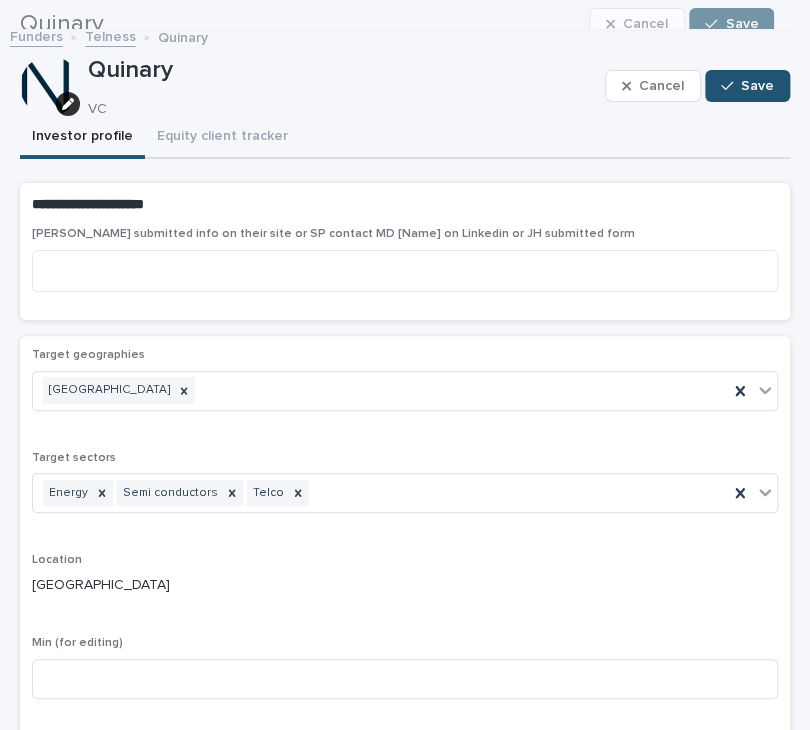 scroll, scrollTop: 54, scrollLeft: 0, axis: vertical 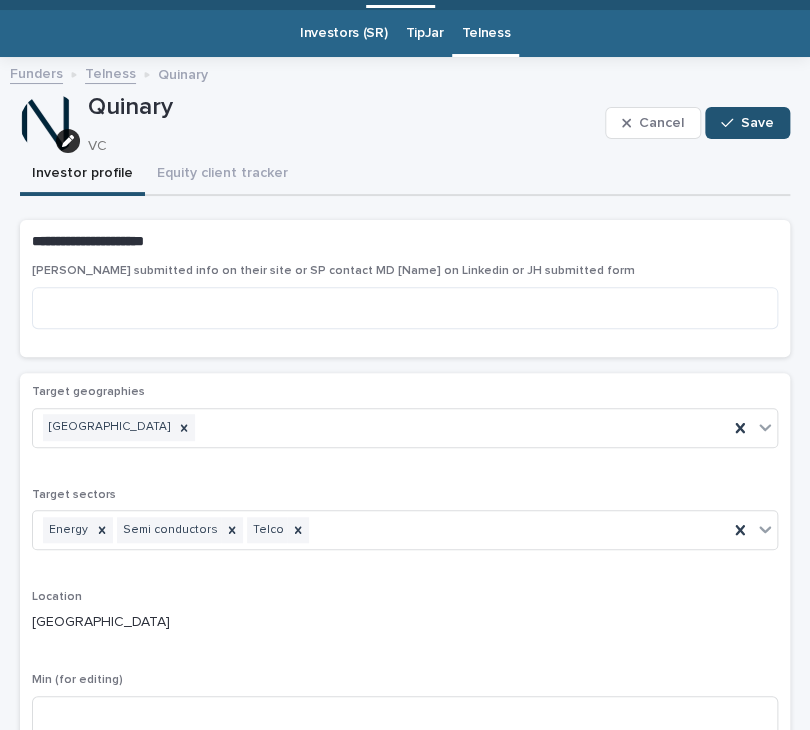 type on "**********" 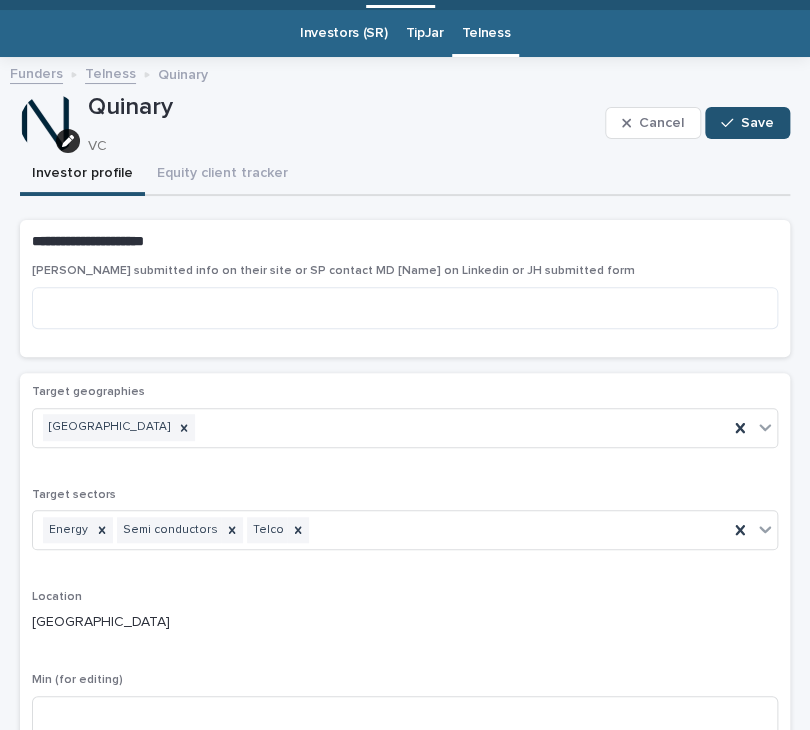 scroll, scrollTop: 106, scrollLeft: 0, axis: vertical 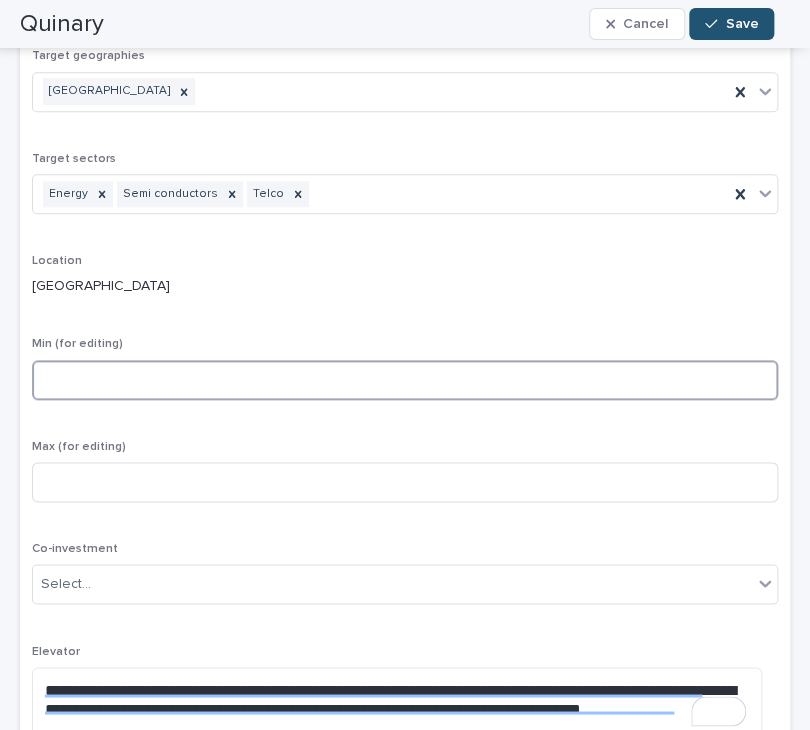 click at bounding box center [405, 380] 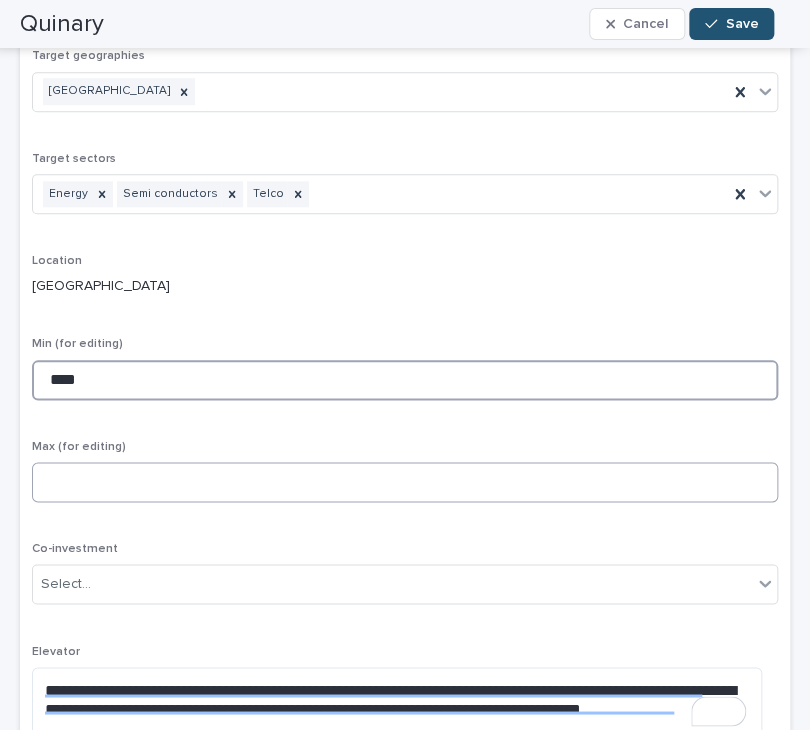 type on "****" 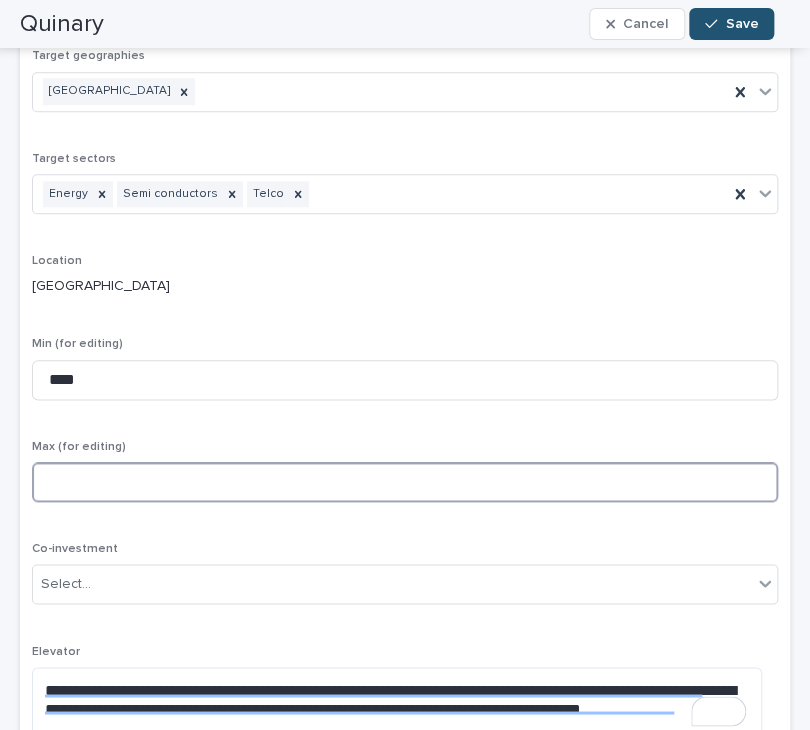 click at bounding box center (405, 482) 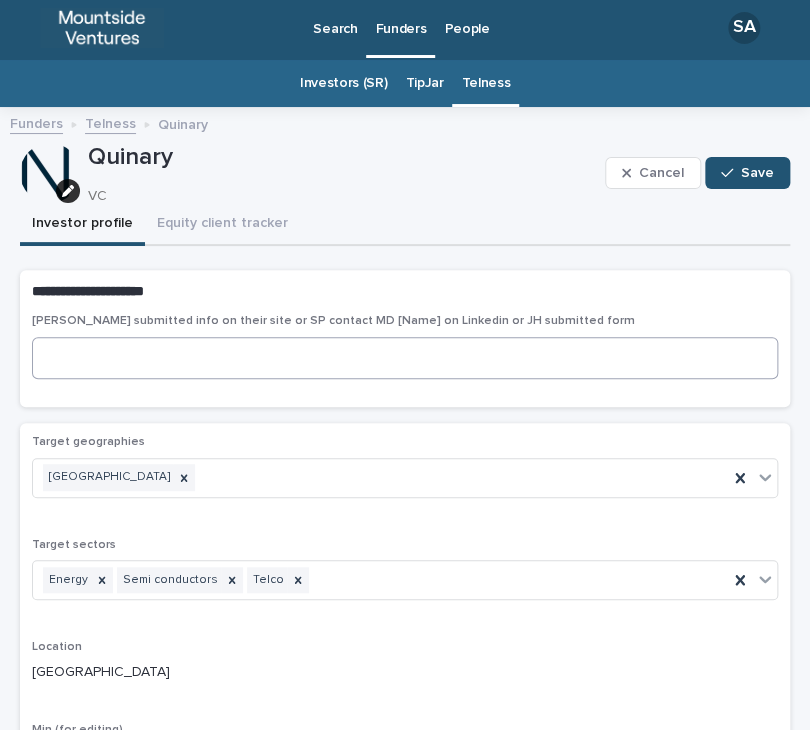type on "***" 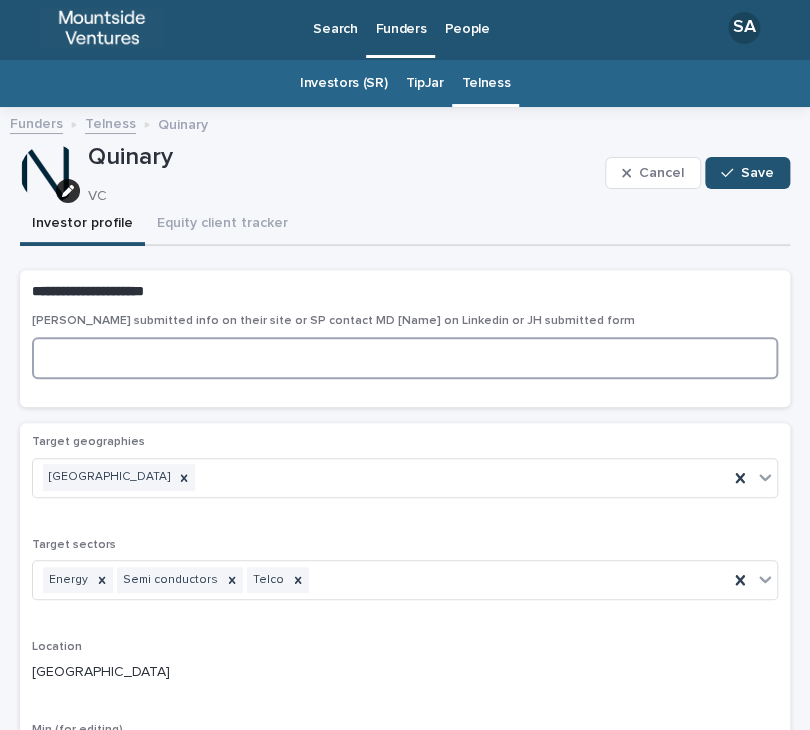 click at bounding box center (405, 358) 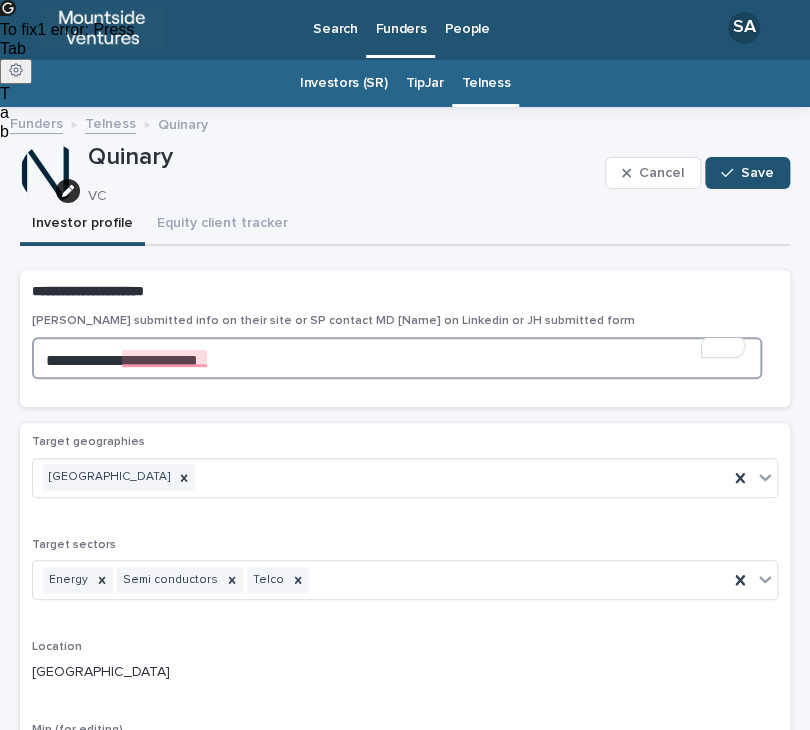 type on "**********" 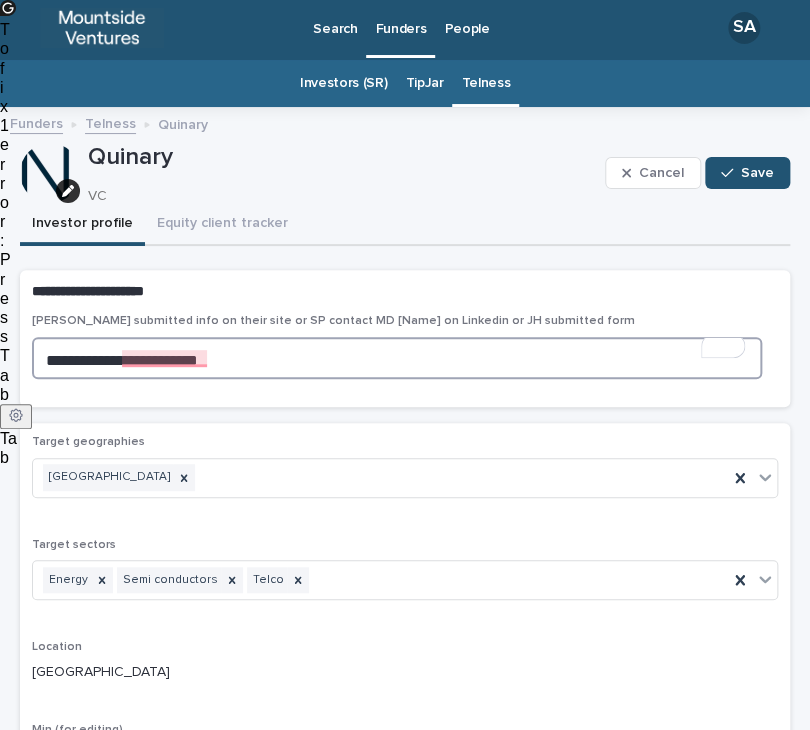 click on "**********" at bounding box center [397, 358] 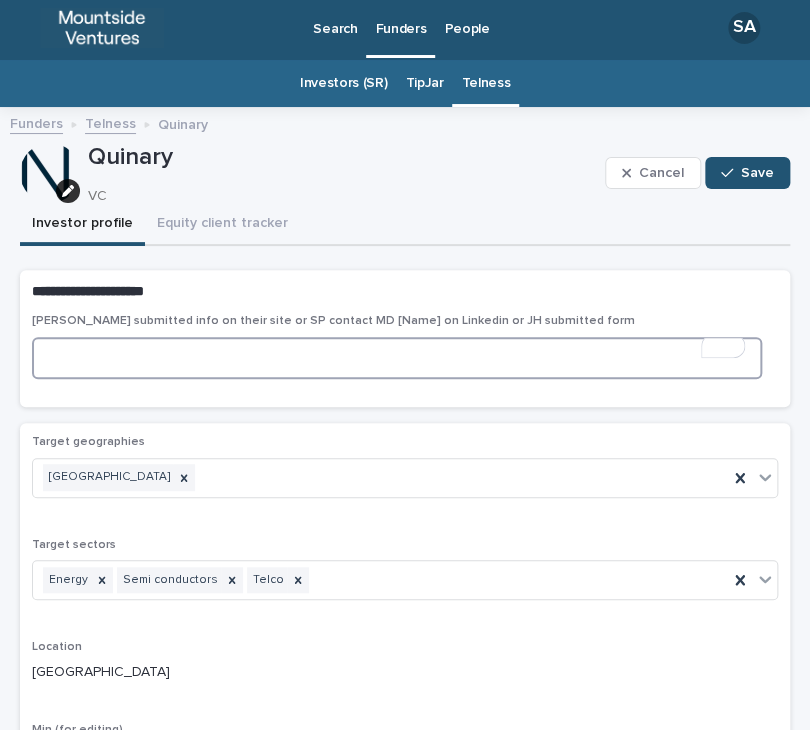 type 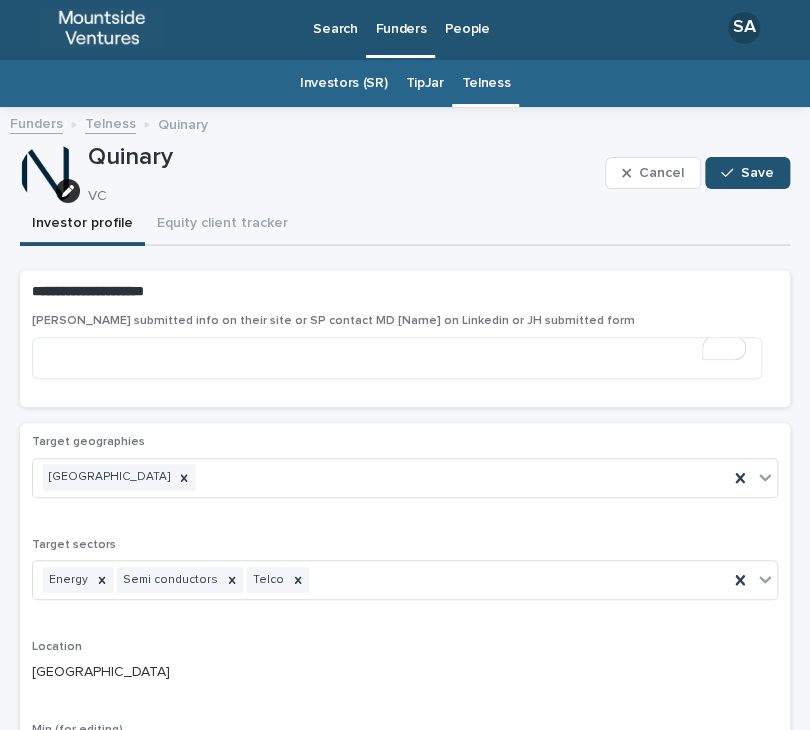 scroll, scrollTop: 708, scrollLeft: 0, axis: vertical 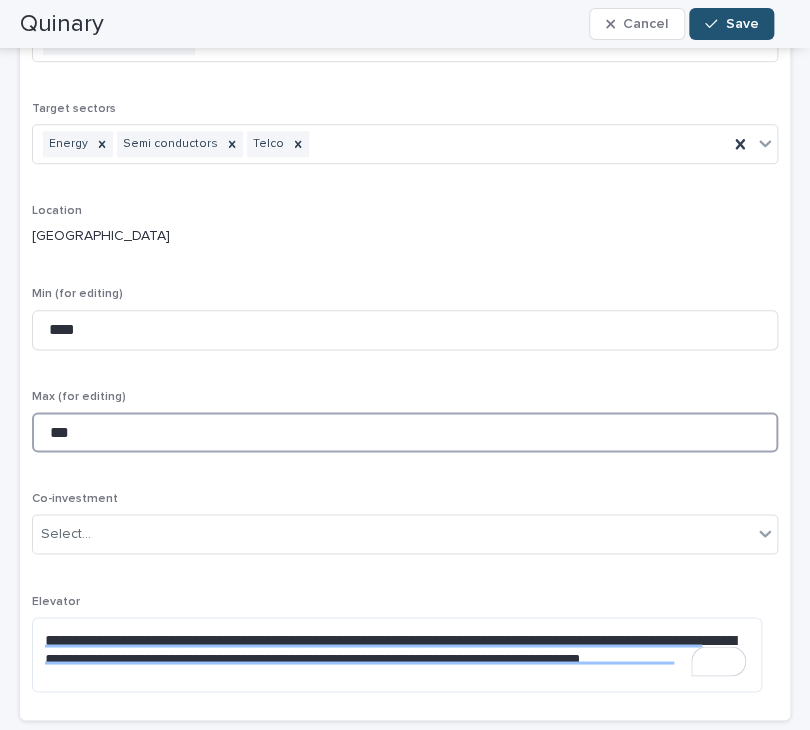 click on "***" at bounding box center [405, 432] 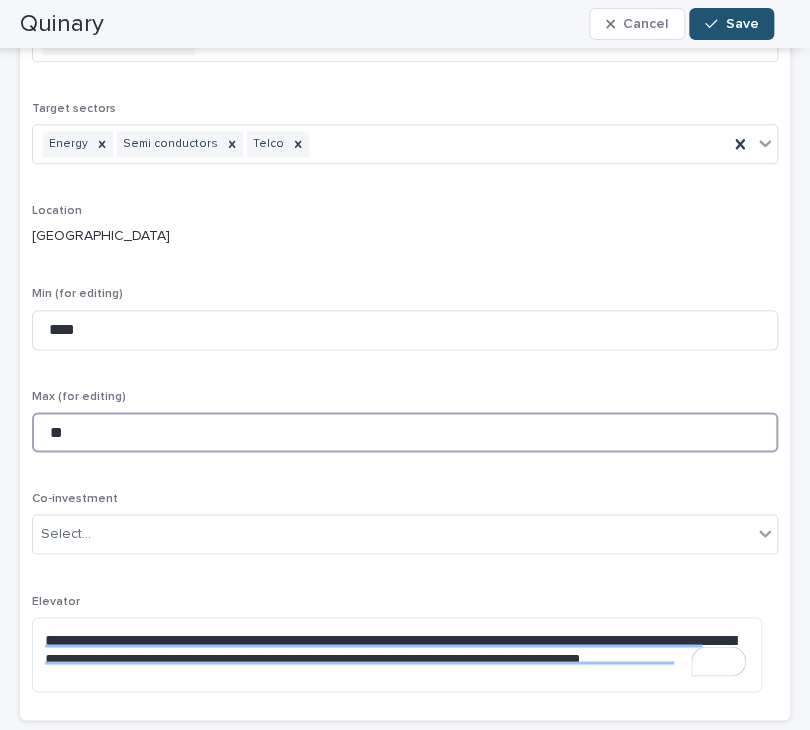 type on "*" 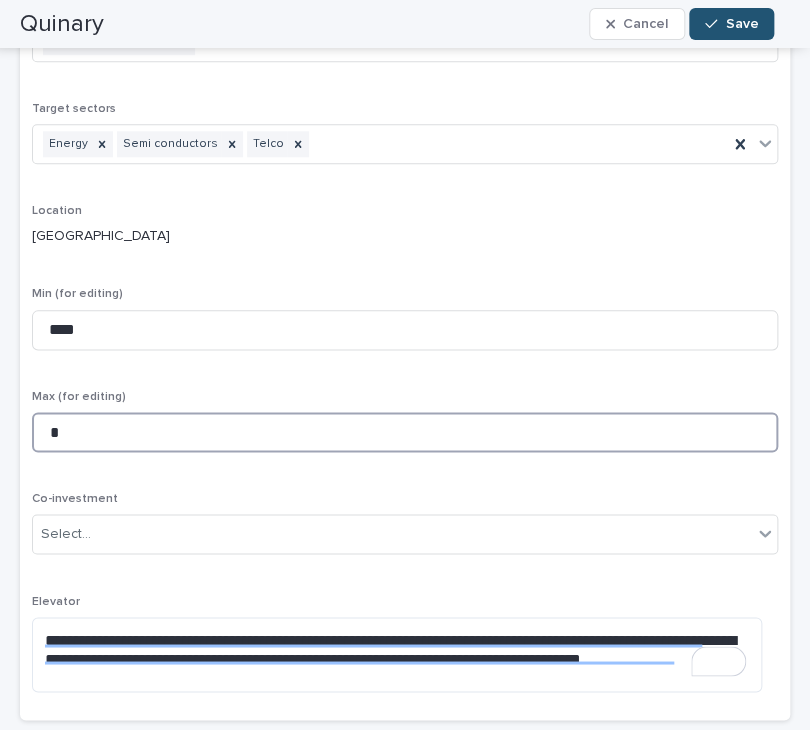 scroll, scrollTop: 134, scrollLeft: 0, axis: vertical 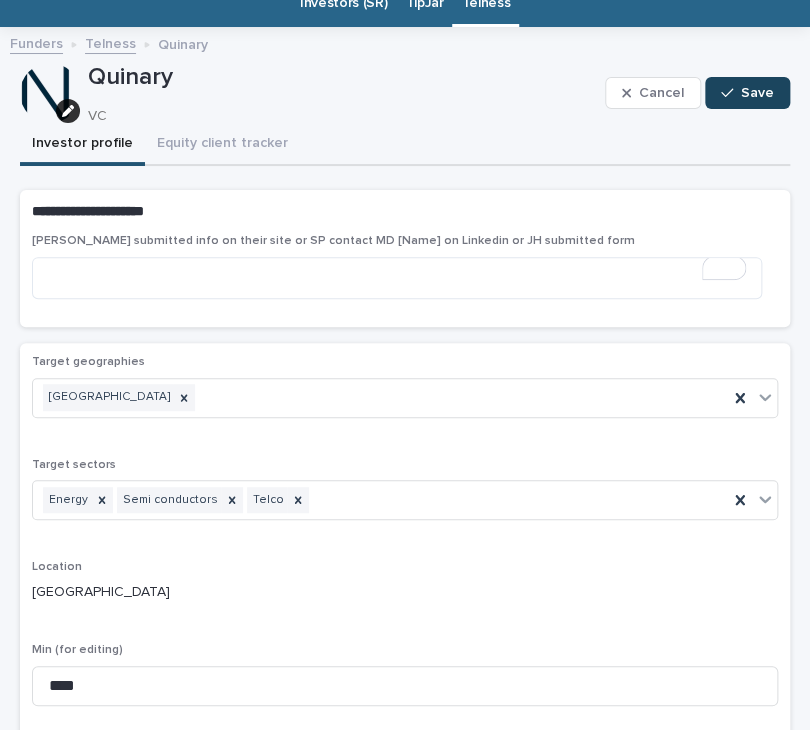 type on "*" 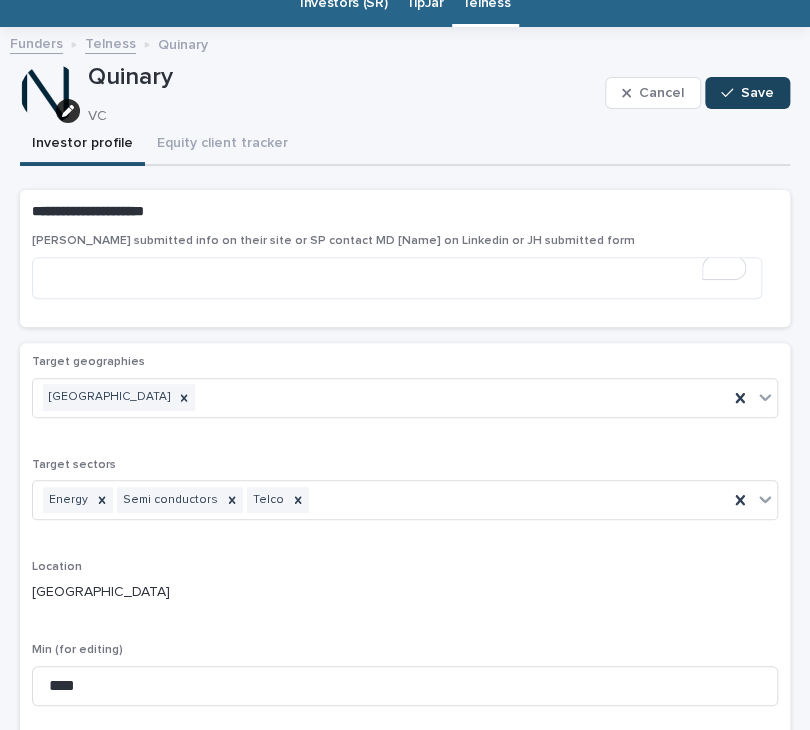 click on "Save" at bounding box center (757, 93) 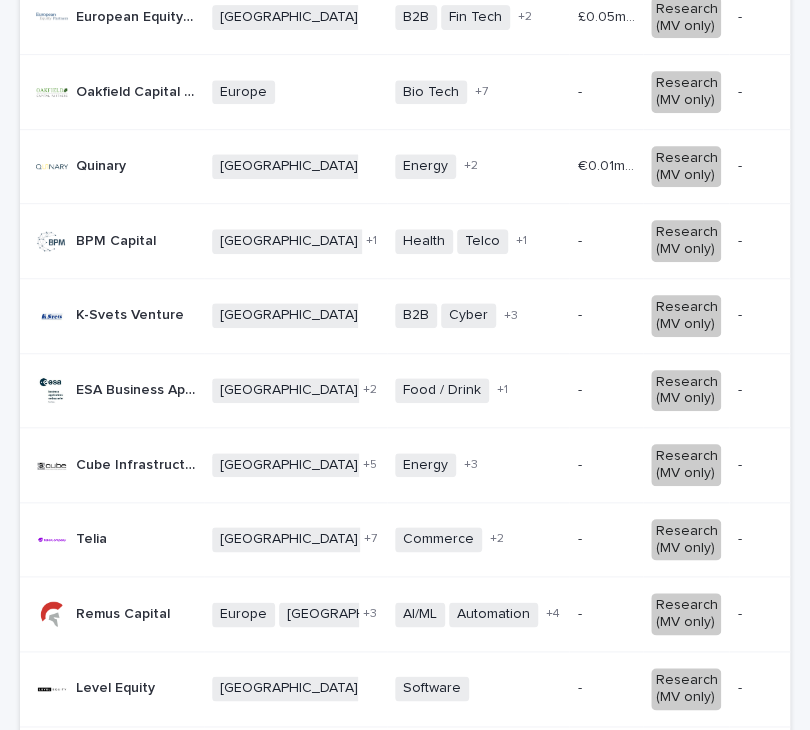 click on "BPM Capital" at bounding box center [118, 239] 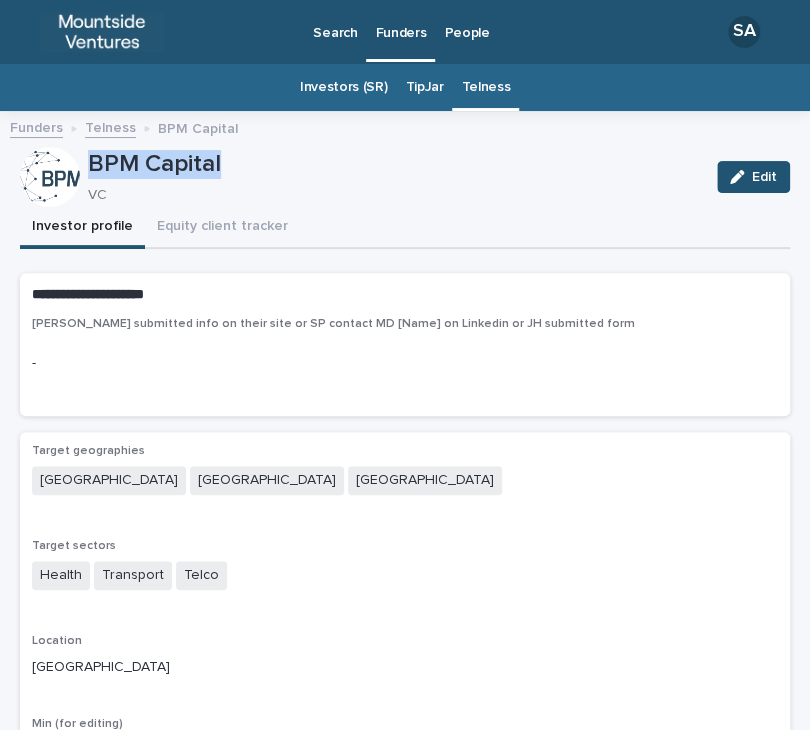 drag, startPoint x: 272, startPoint y: 163, endPoint x: 91, endPoint y: 158, distance: 181.06905 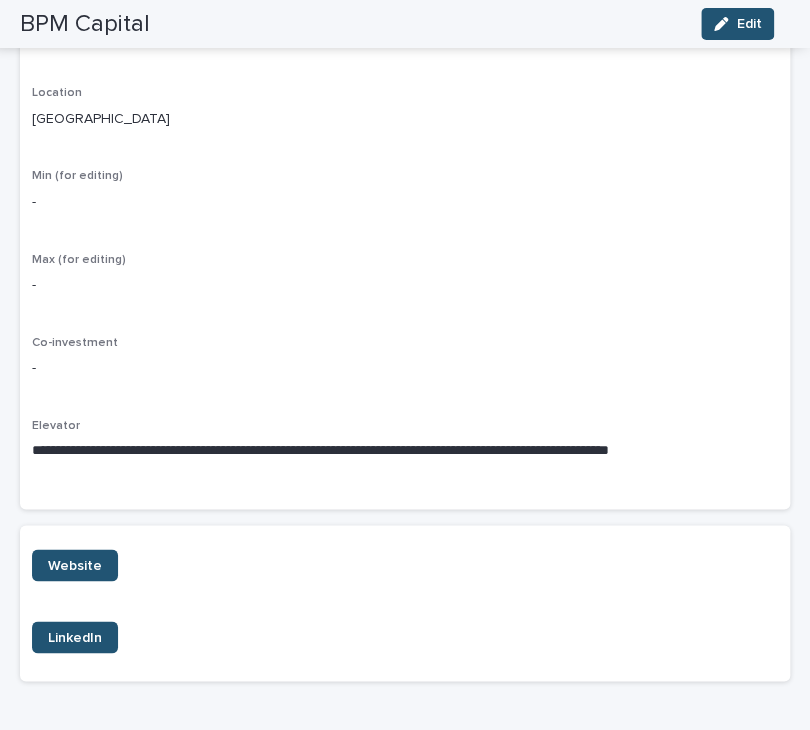 scroll, scrollTop: 548, scrollLeft: 0, axis: vertical 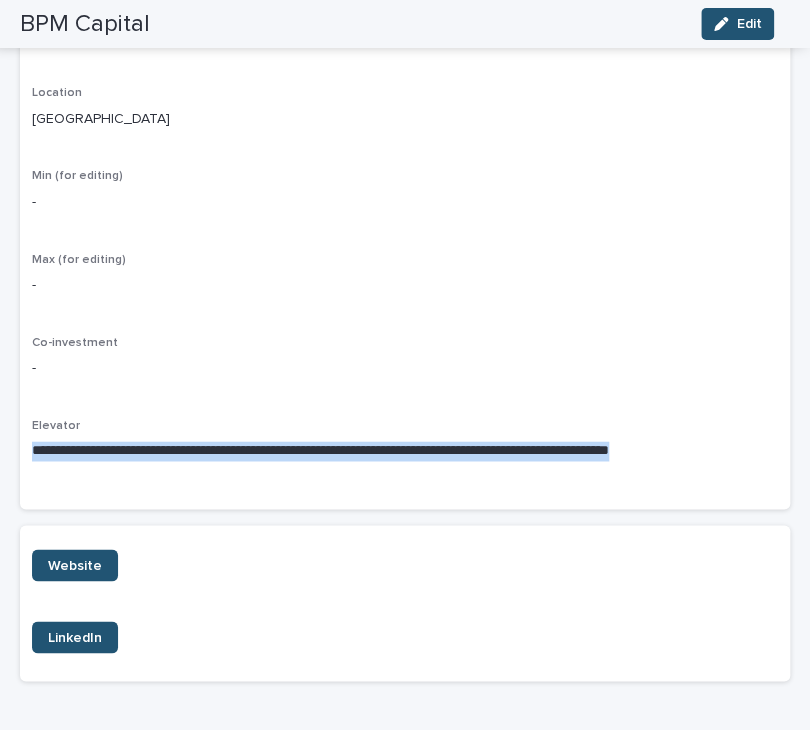 drag, startPoint x: 86, startPoint y: 481, endPoint x: 34, endPoint y: 447, distance: 62.1289 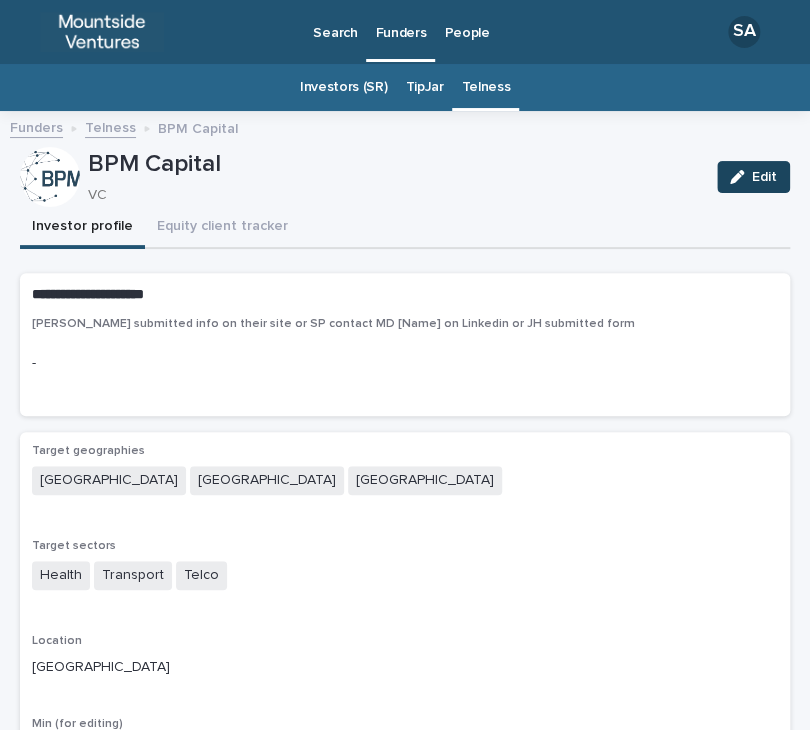 click on "Edit" at bounding box center (753, 177) 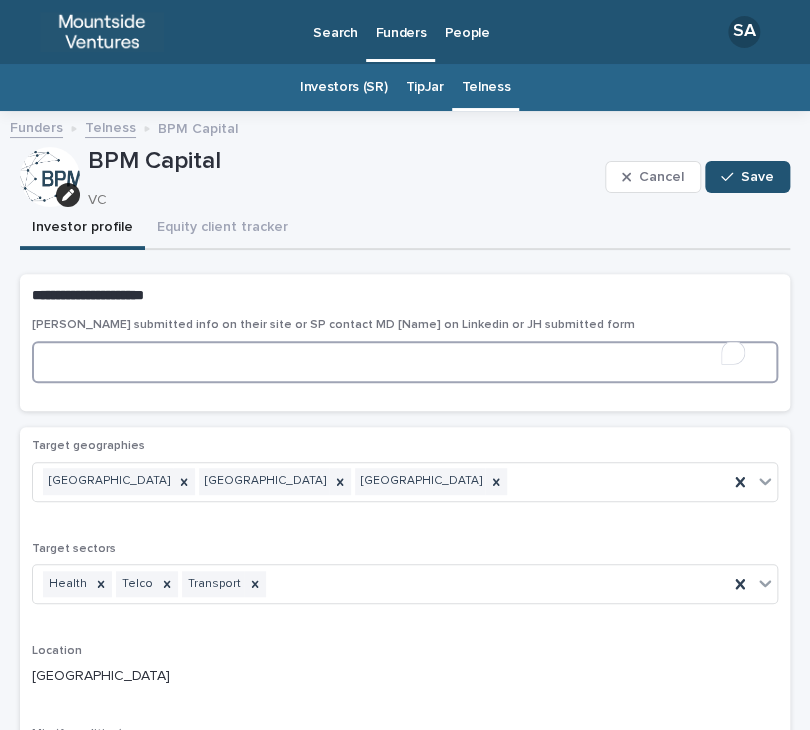 click at bounding box center (405, 362) 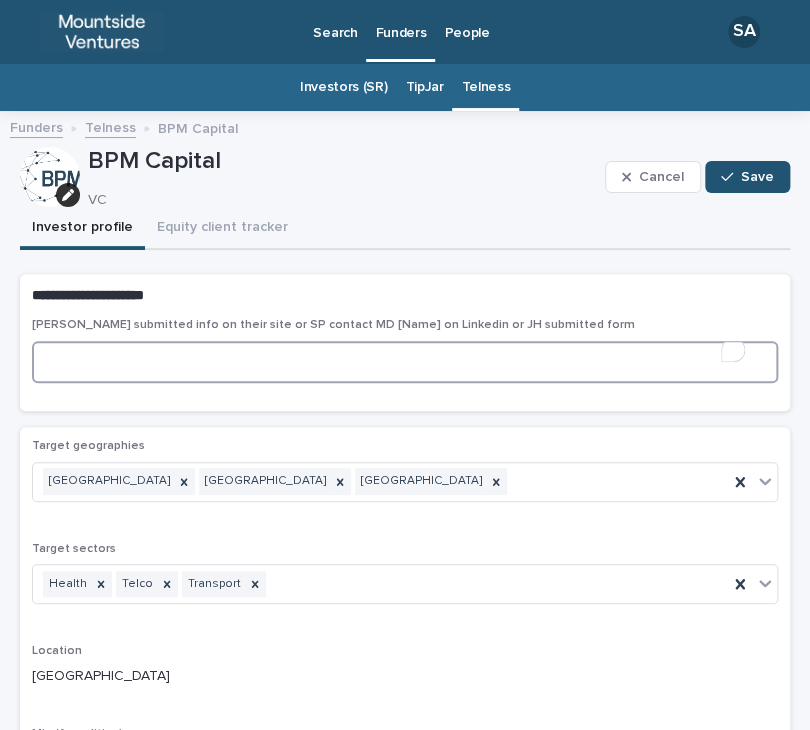 paste on "**********" 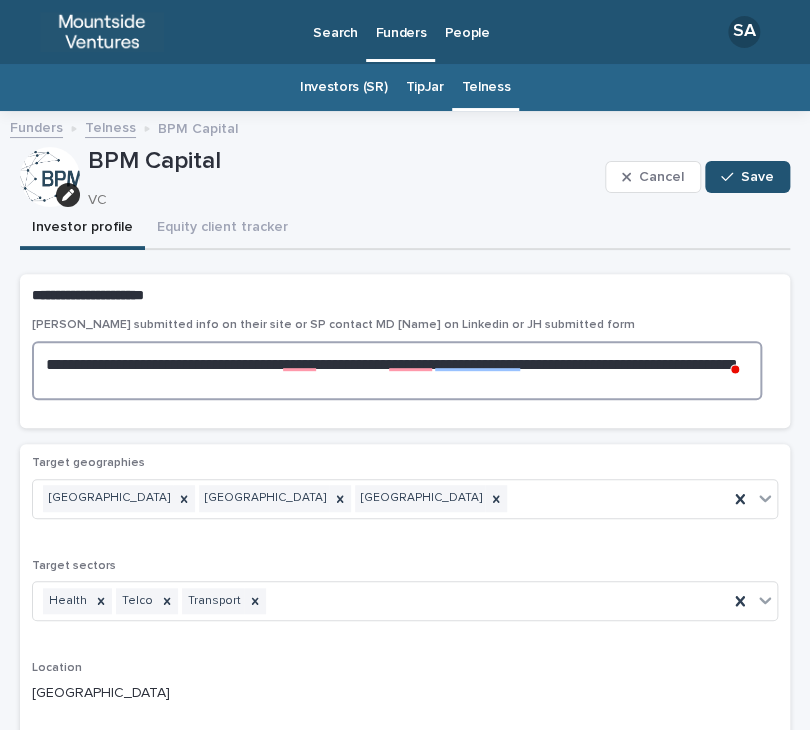 drag, startPoint x: 127, startPoint y: 361, endPoint x: -1, endPoint y: 351, distance: 128.39003 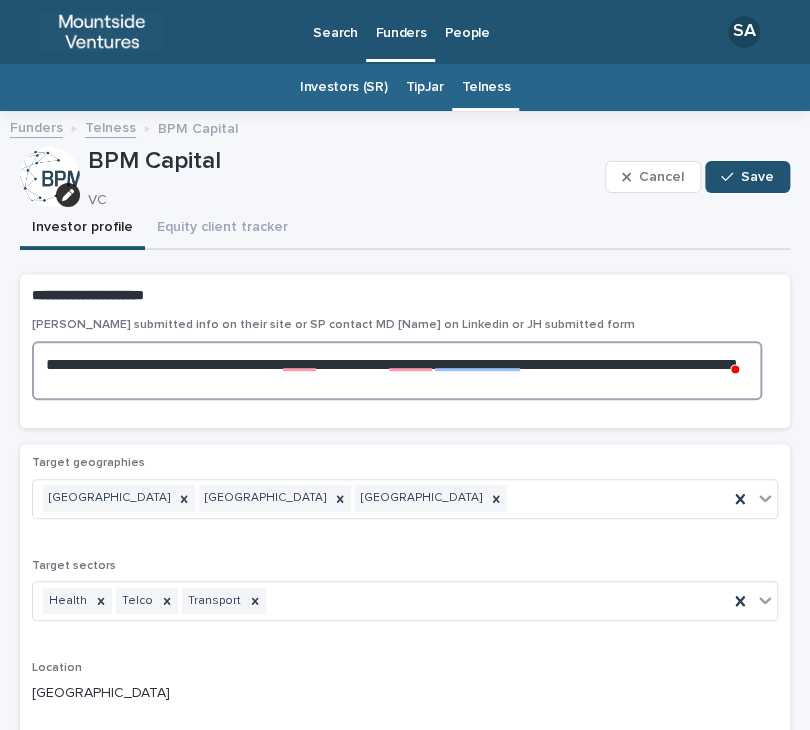 click on "**********" at bounding box center (405, 365) 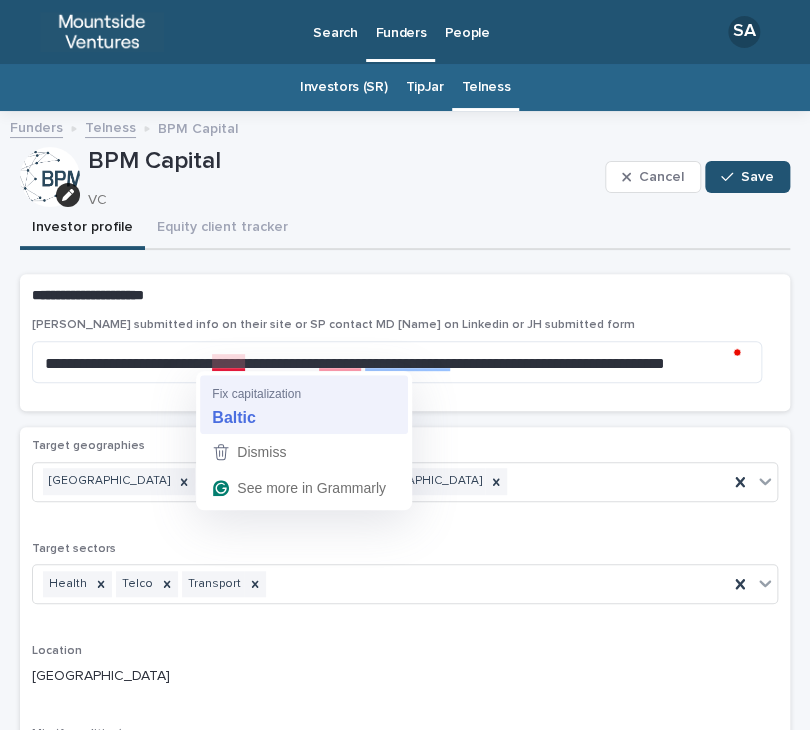 click on "**********" at bounding box center (405, 358) 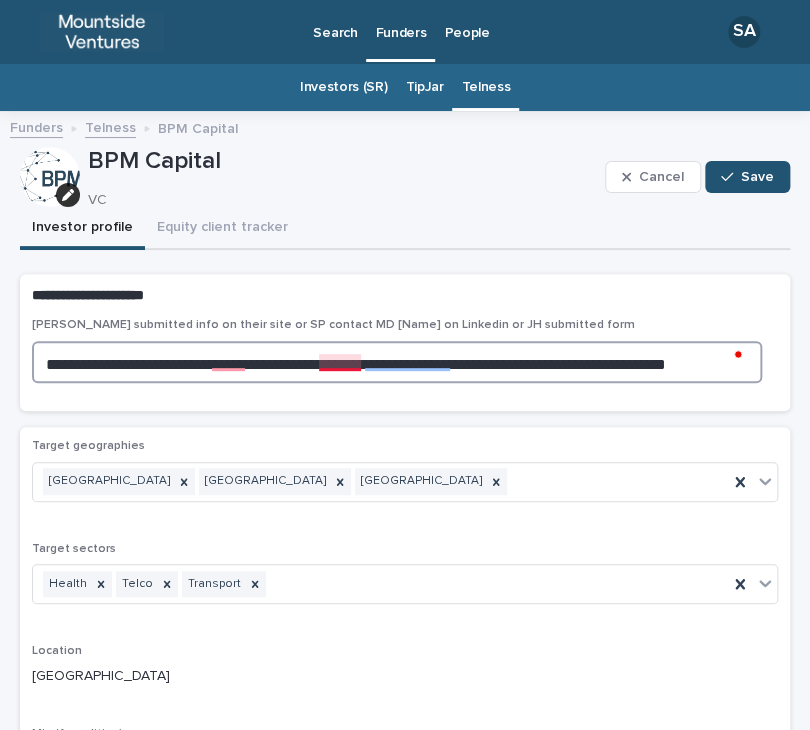 click on "**********" at bounding box center [397, 362] 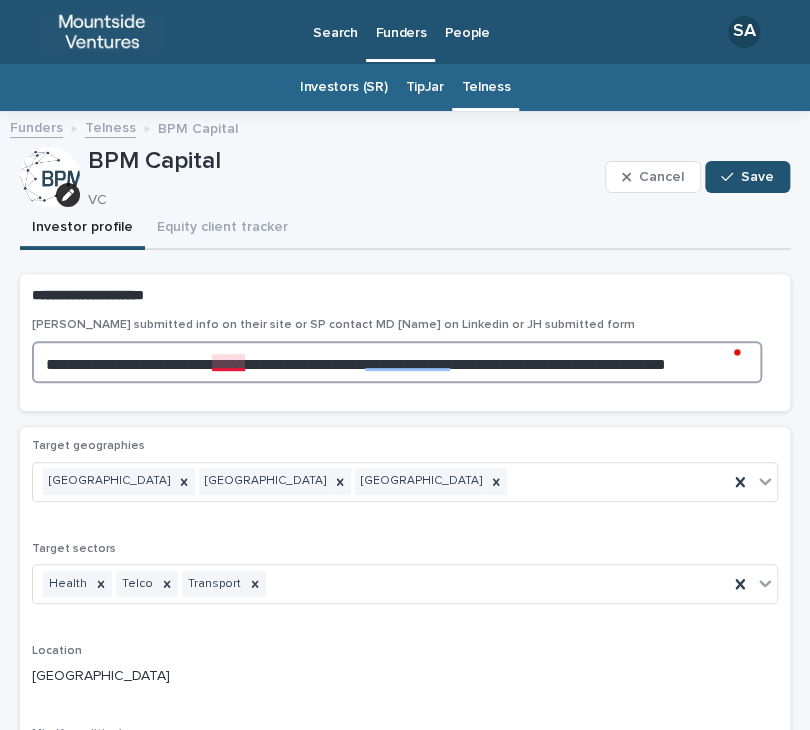 click on "**********" at bounding box center (397, 362) 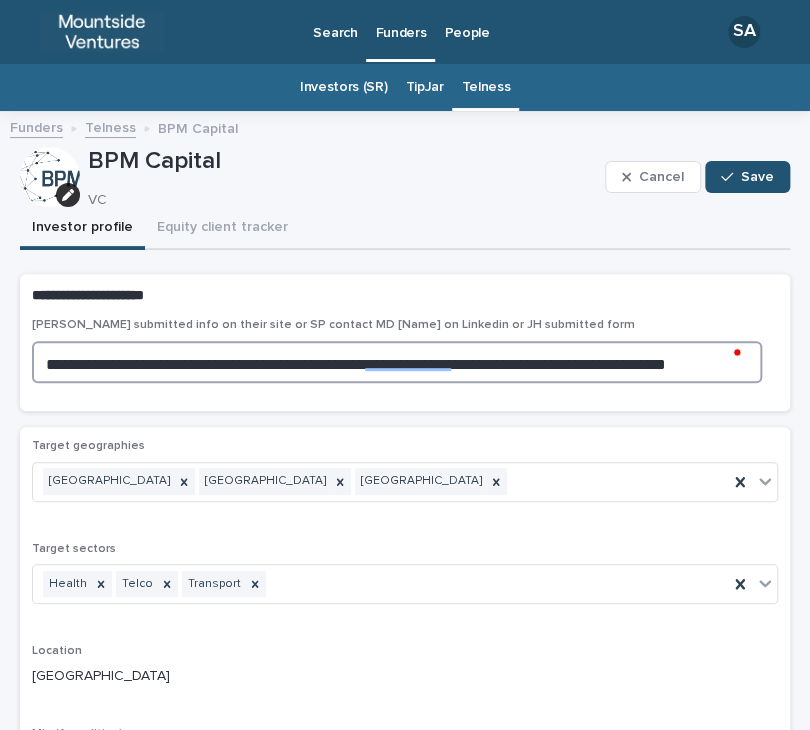 drag, startPoint x: 708, startPoint y: 359, endPoint x: -1, endPoint y: 369, distance: 709.0705 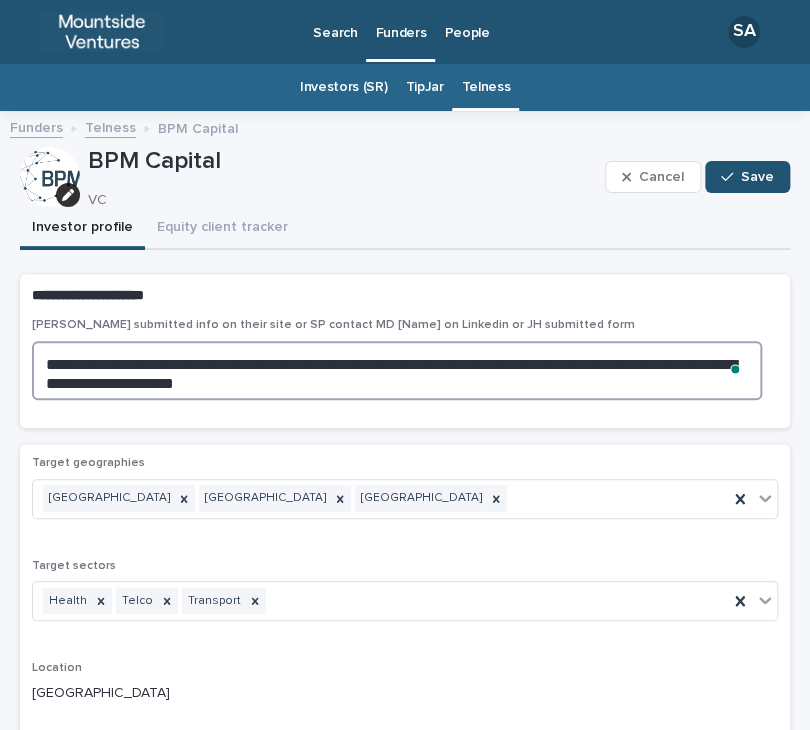 click on "**********" at bounding box center [397, 371] 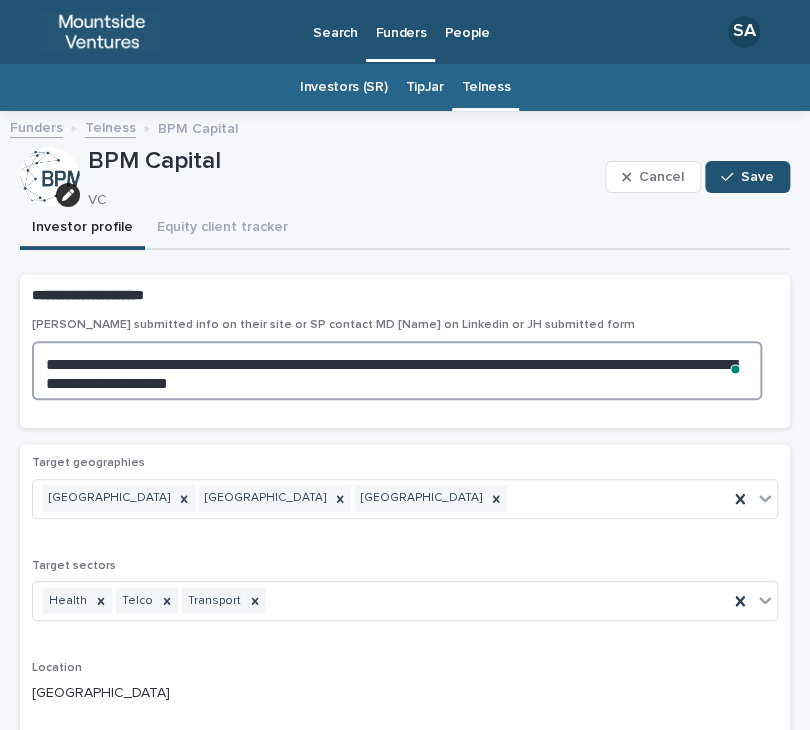 type on "**********" 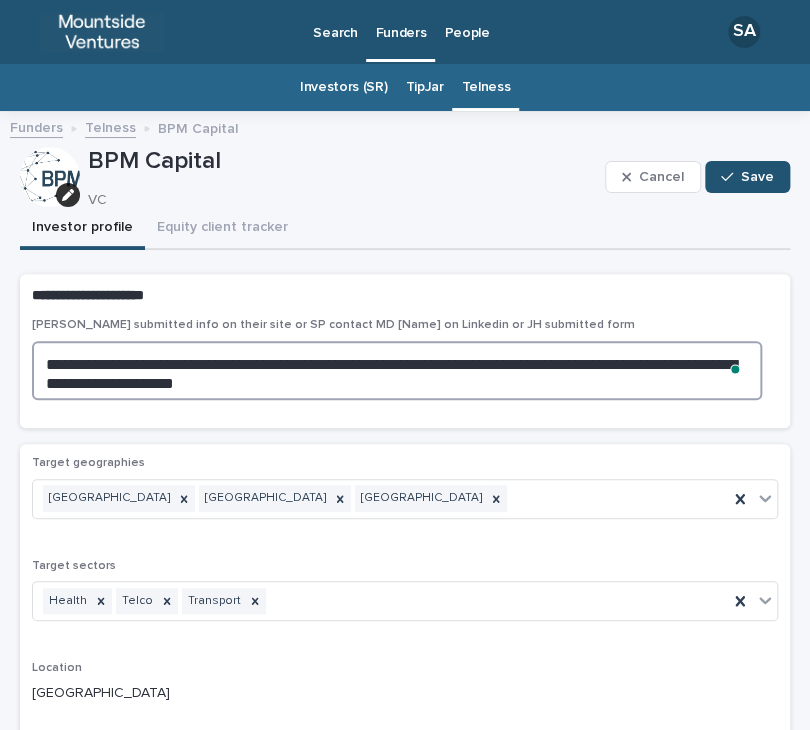 scroll, scrollTop: 363, scrollLeft: 0, axis: vertical 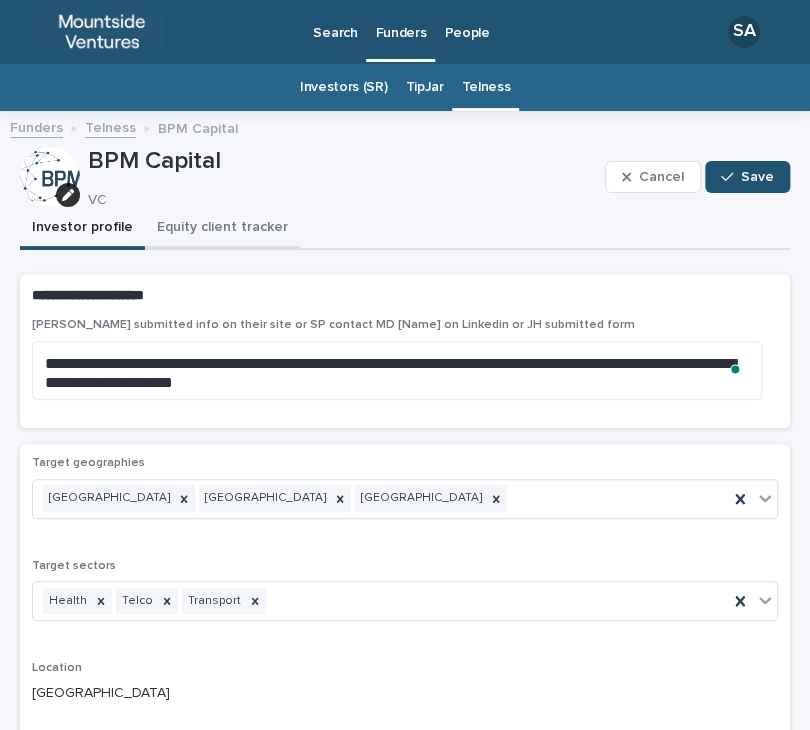 click on "Equity client tracker" at bounding box center (222, 229) 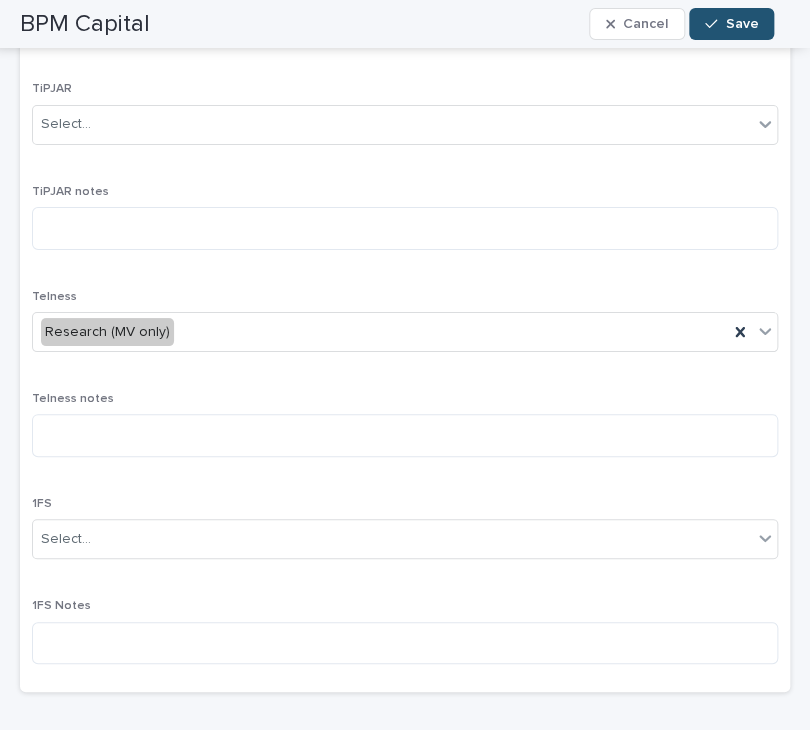 scroll, scrollTop: 1900, scrollLeft: 0, axis: vertical 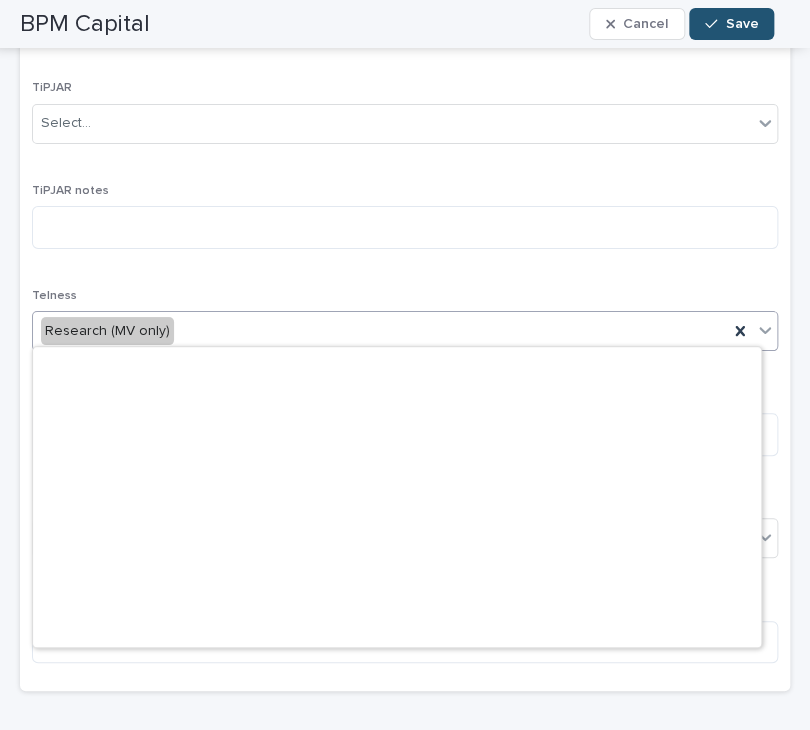 click on "Research (MV only)" at bounding box center [380, 331] 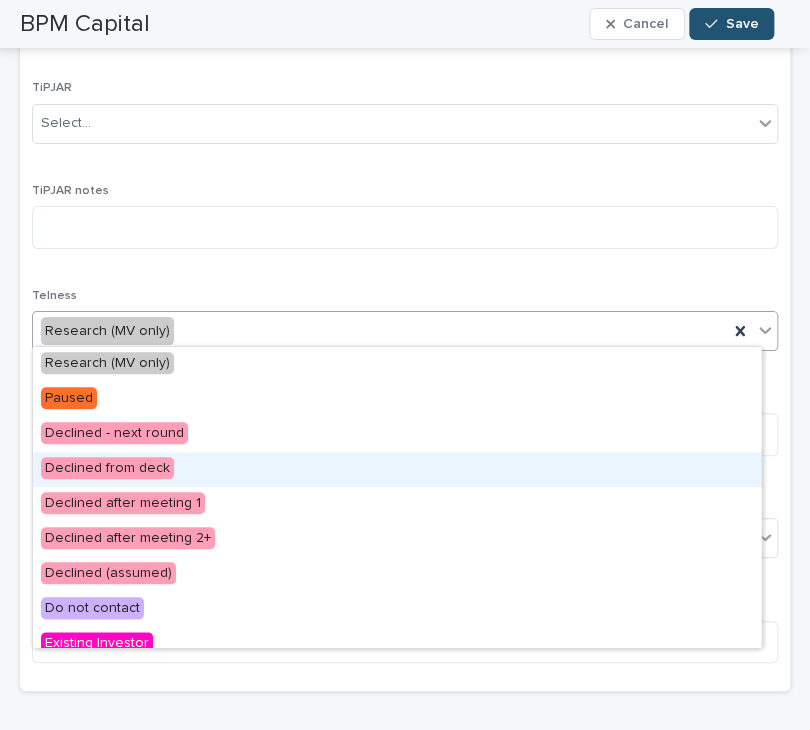 type on "*" 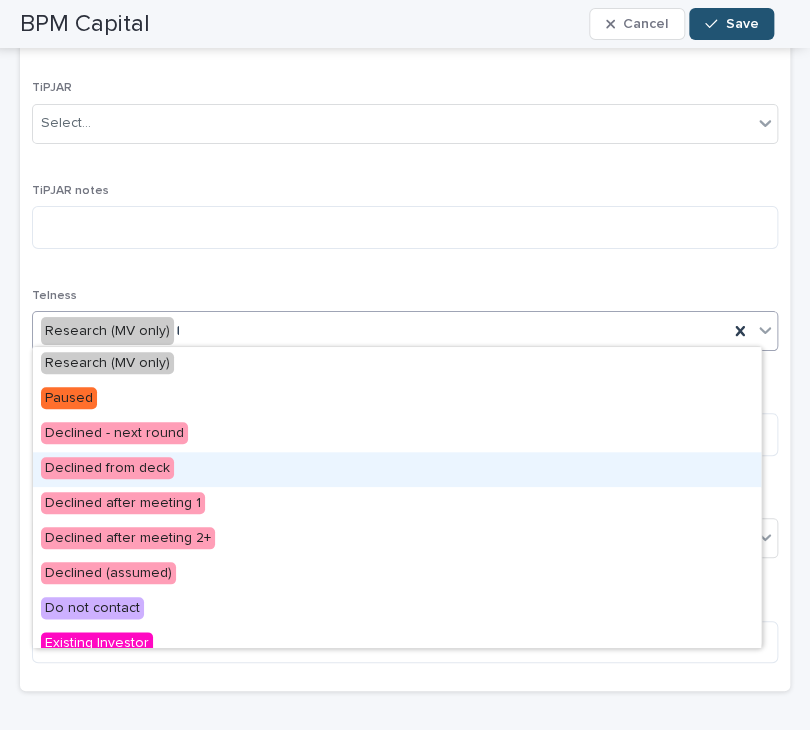 scroll, scrollTop: 470, scrollLeft: 0, axis: vertical 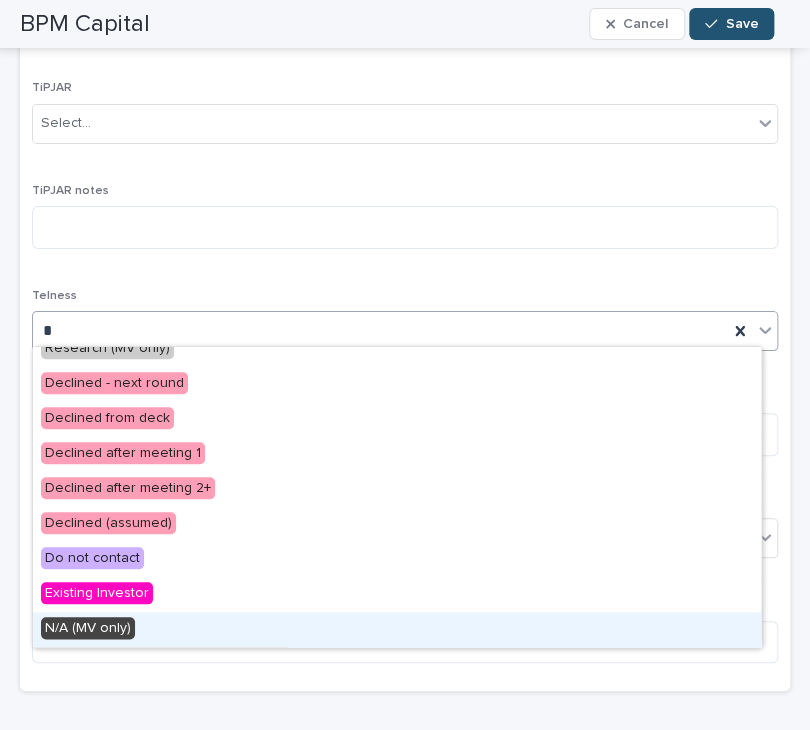 click on "N/A (MV only)" at bounding box center [397, 629] 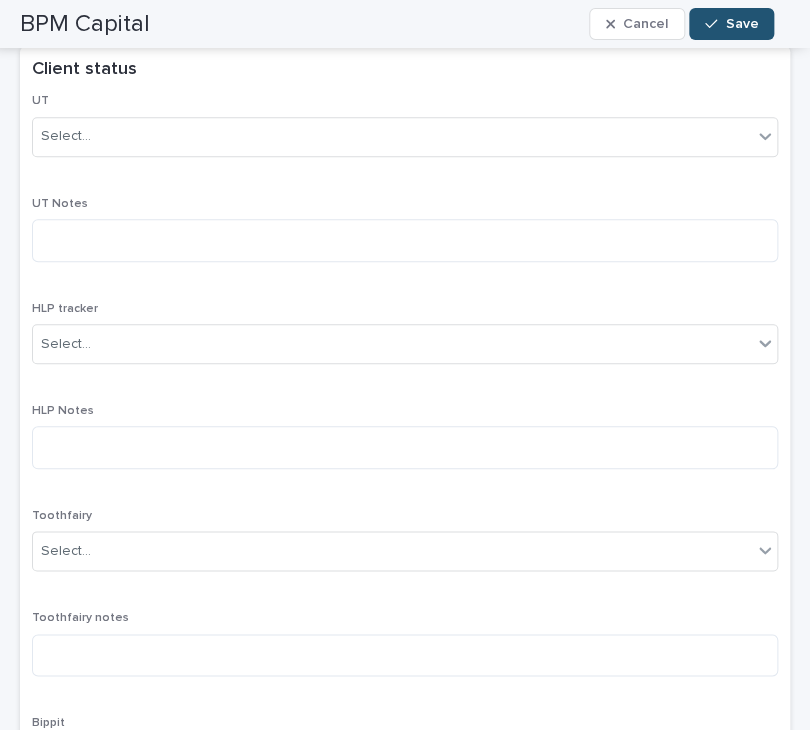 scroll, scrollTop: 0, scrollLeft: 0, axis: both 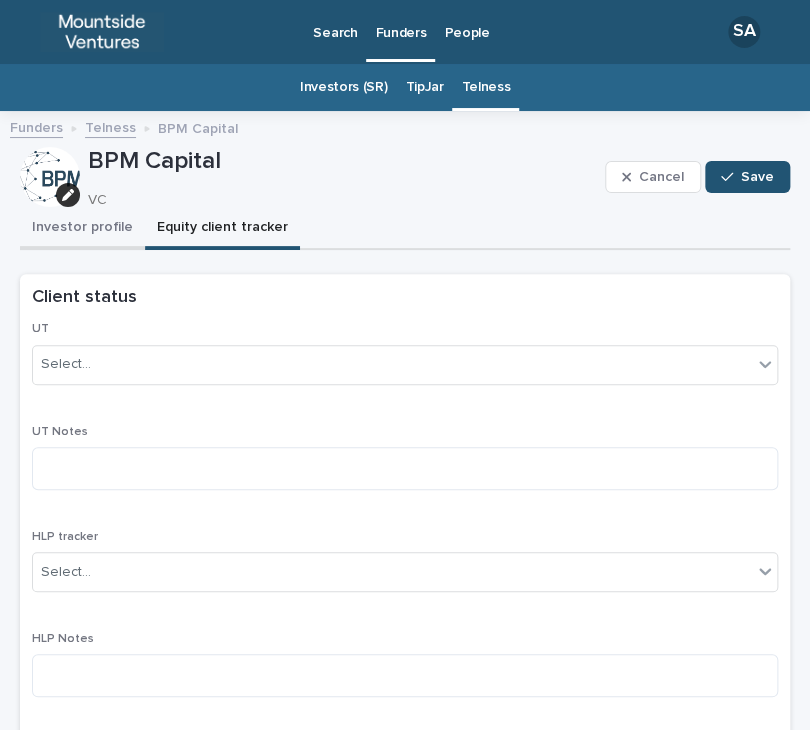 click on "Investor profile" at bounding box center [82, 229] 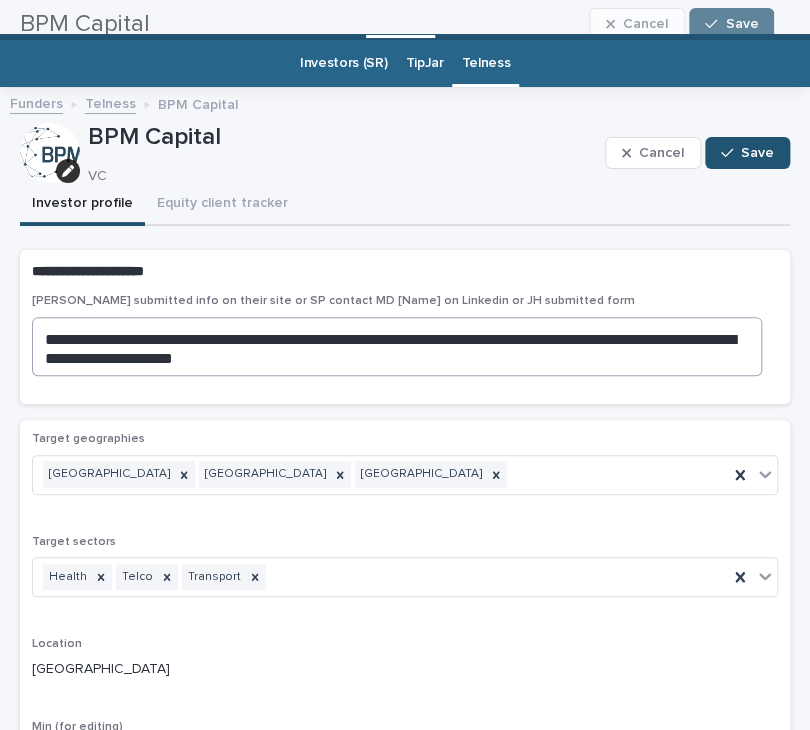scroll, scrollTop: 20, scrollLeft: 0, axis: vertical 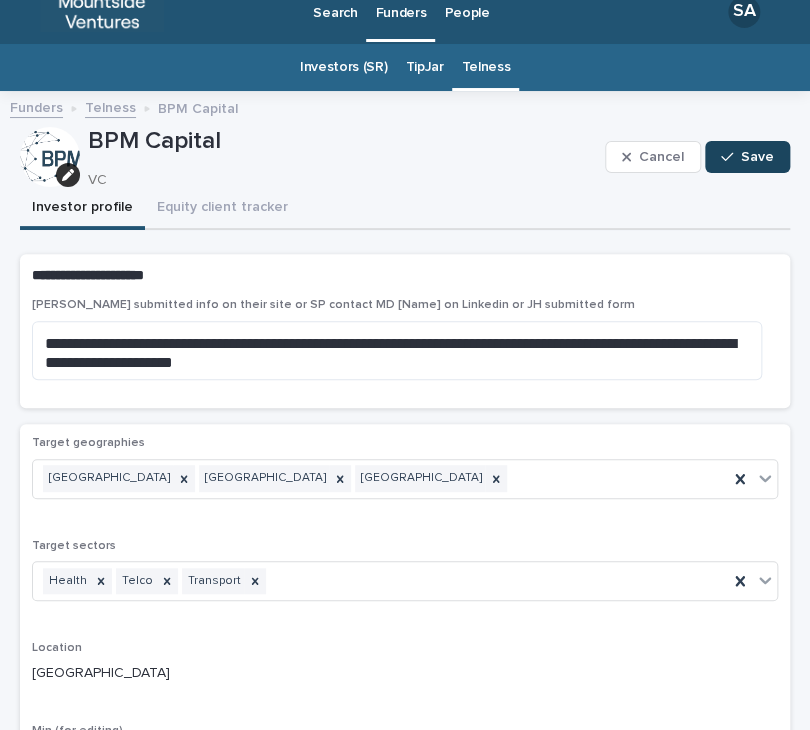 click on "Save" at bounding box center [747, 157] 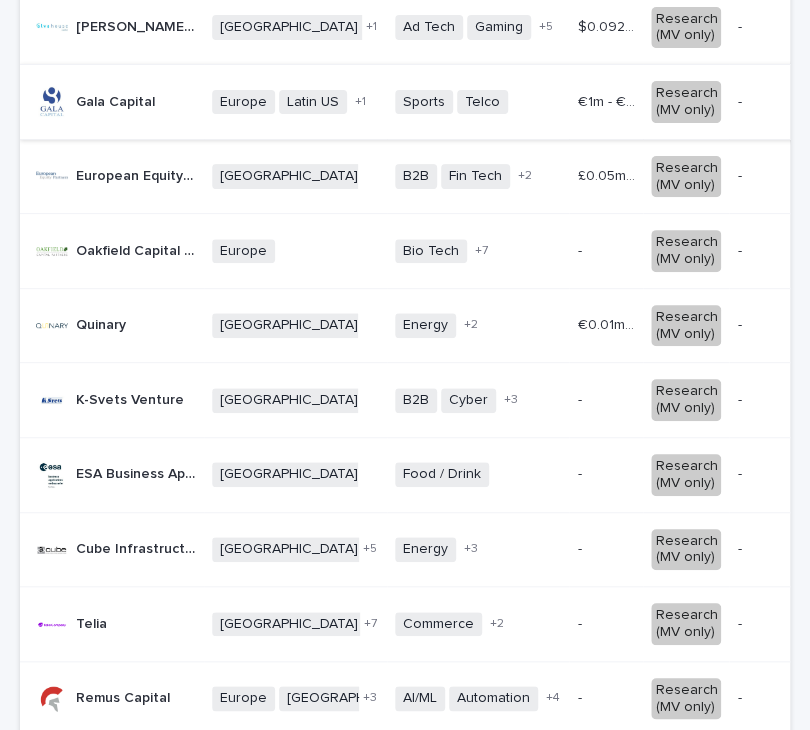 scroll, scrollTop: 348, scrollLeft: 0, axis: vertical 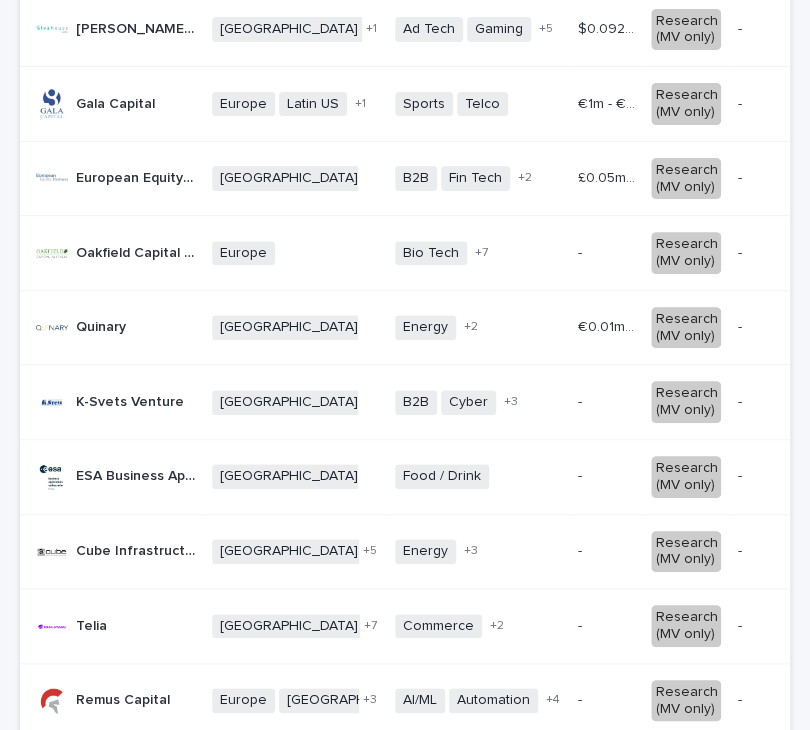 click on "K-Svets Venture K-Svets Venture" at bounding box center (112, 402) 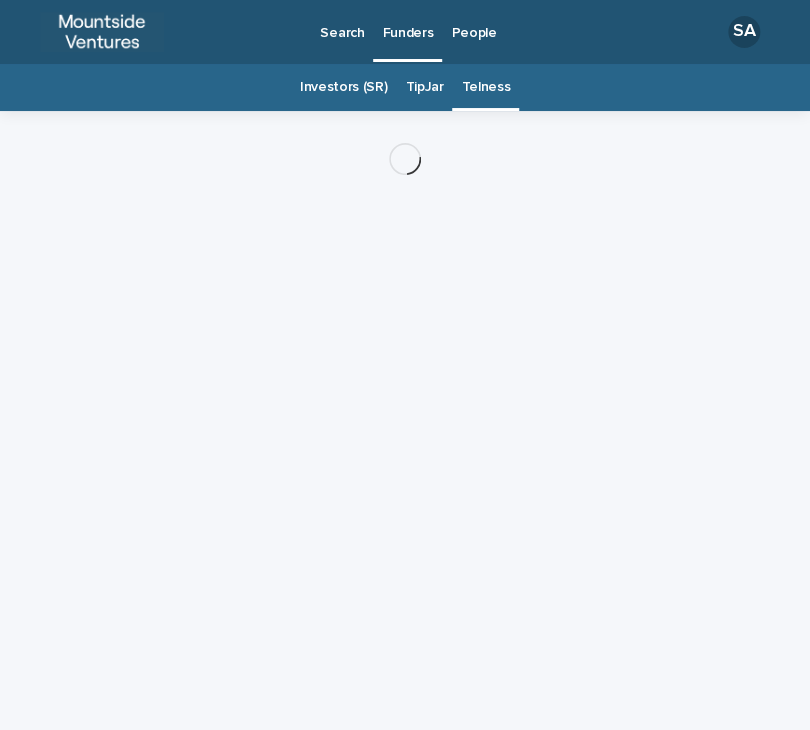 scroll, scrollTop: 0, scrollLeft: 0, axis: both 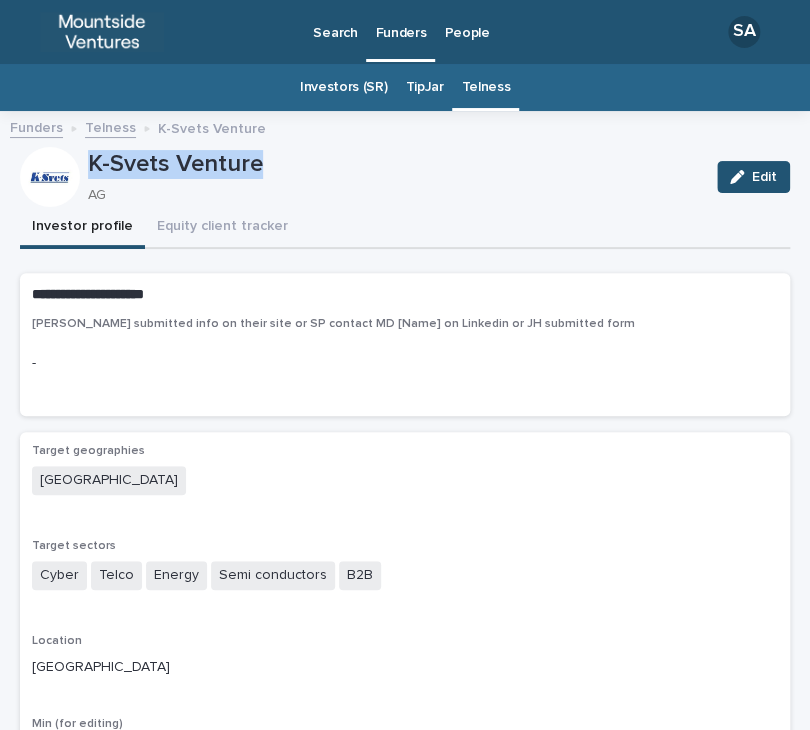 drag, startPoint x: 290, startPoint y: 171, endPoint x: 76, endPoint y: 167, distance: 214.03738 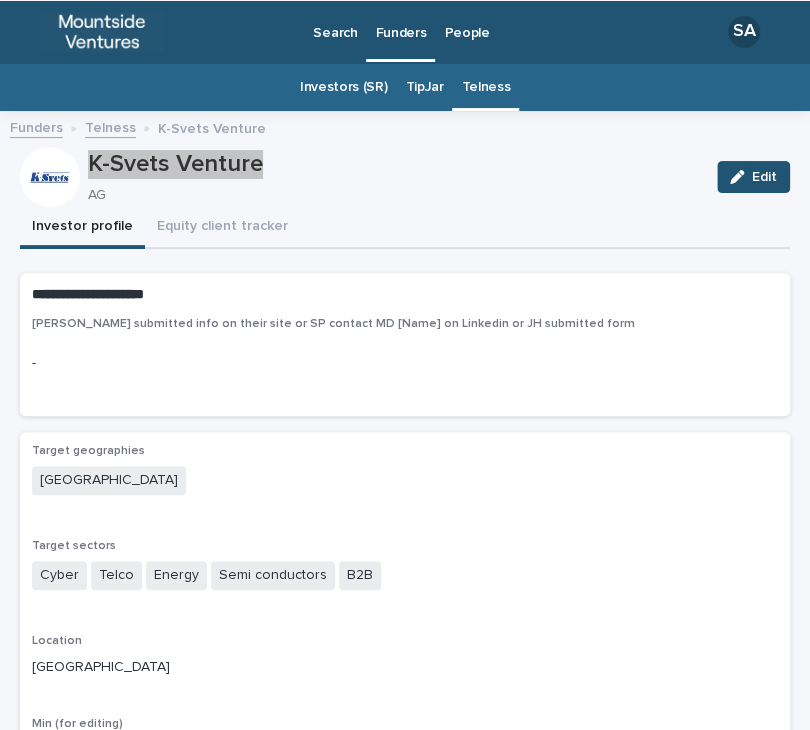 scroll, scrollTop: 3, scrollLeft: 0, axis: vertical 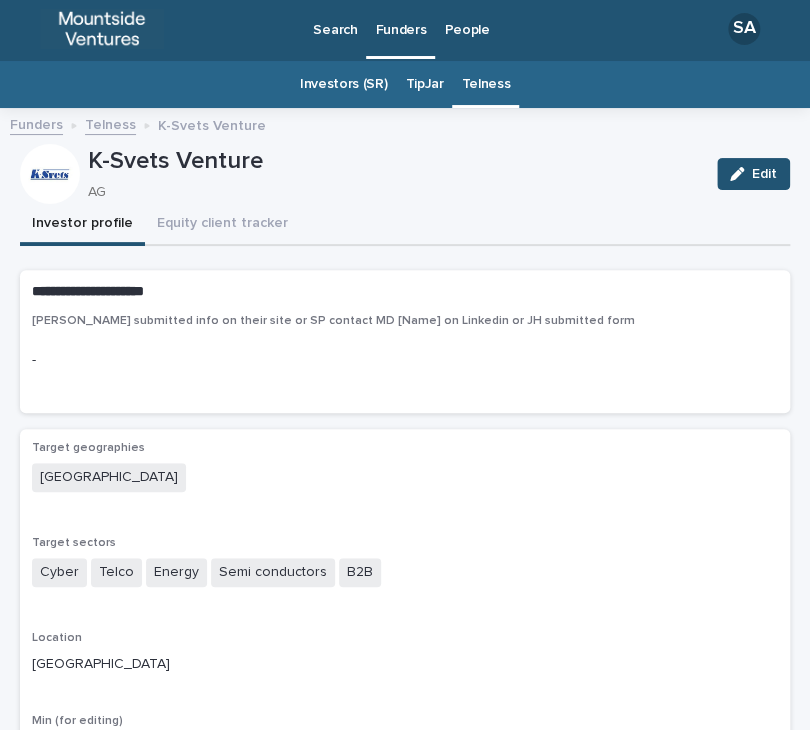 click on "-" at bounding box center [405, 360] 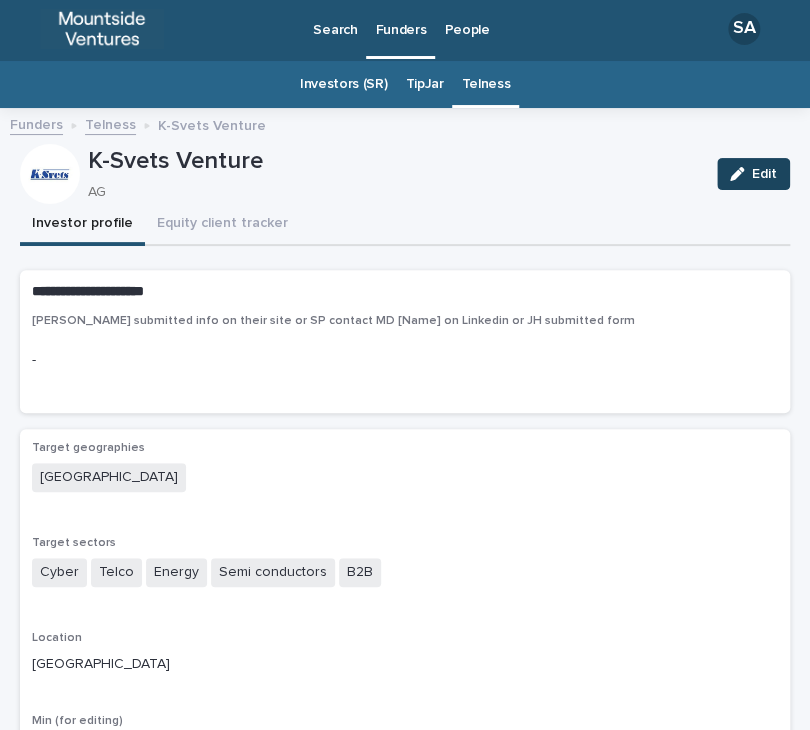 click 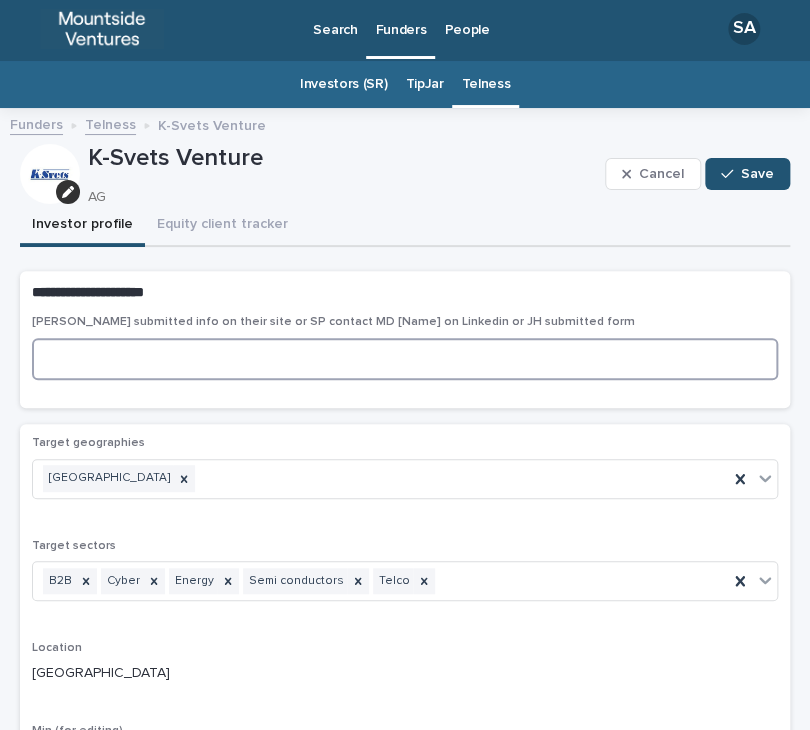 click at bounding box center [405, 359] 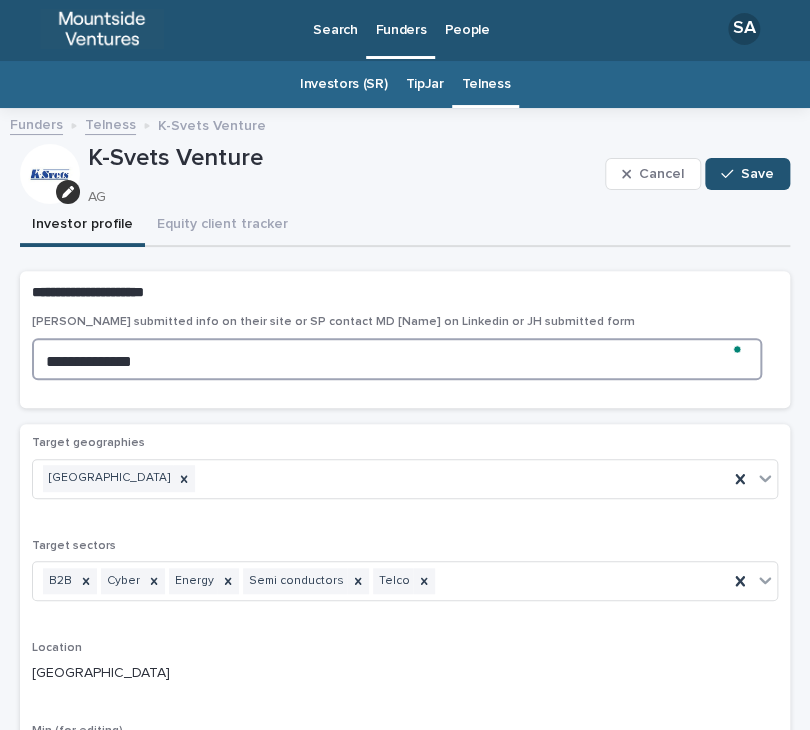 type on "**********" 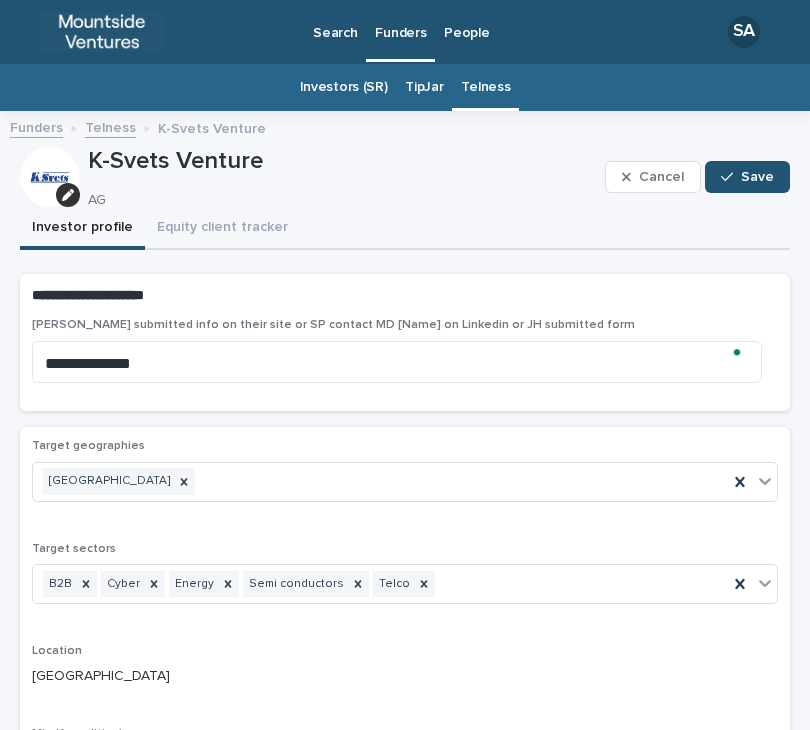 scroll, scrollTop: 0, scrollLeft: 0, axis: both 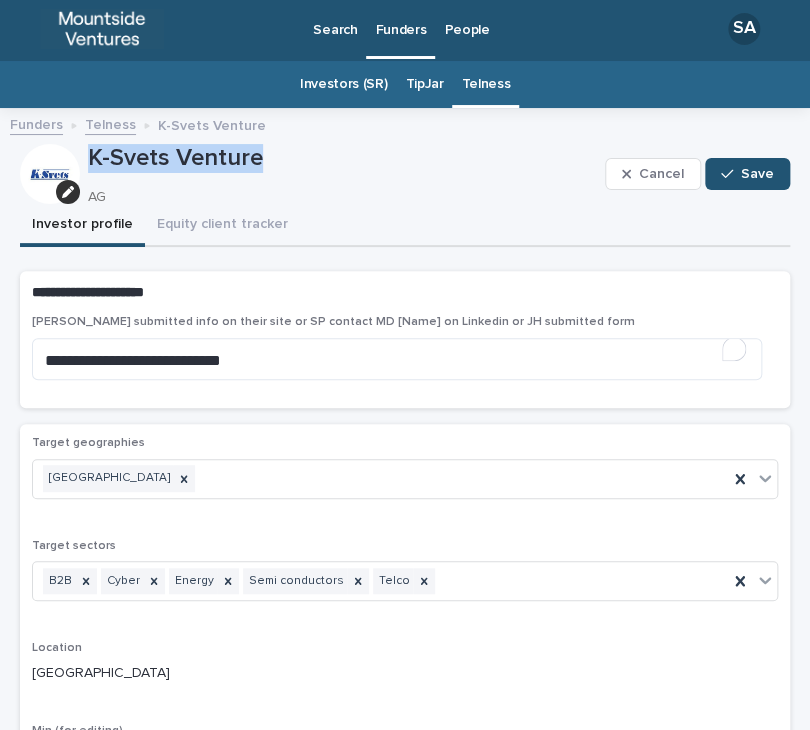 drag, startPoint x: 263, startPoint y: 149, endPoint x: 83, endPoint y: 153, distance: 180.04443 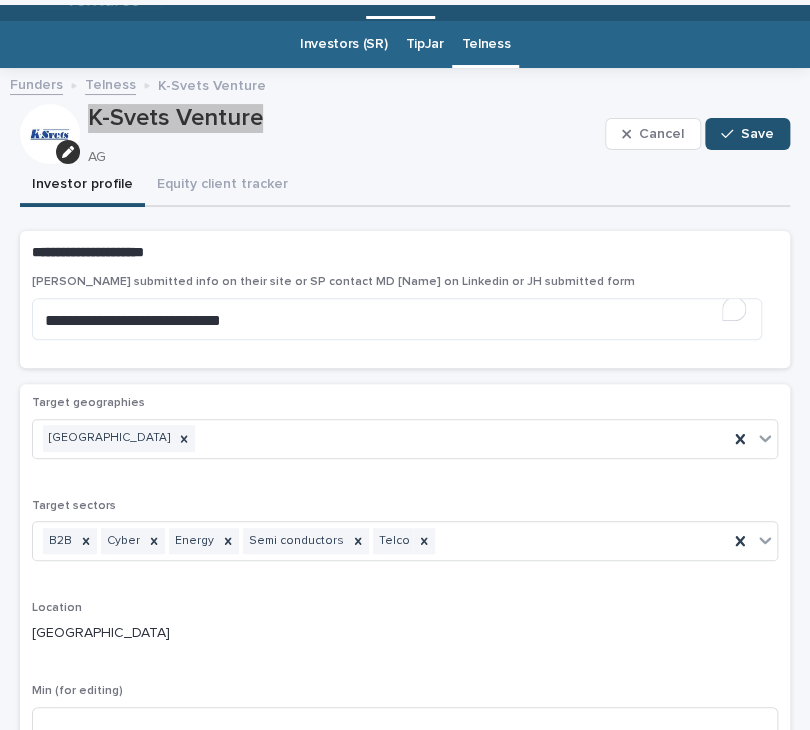 scroll, scrollTop: 32, scrollLeft: 0, axis: vertical 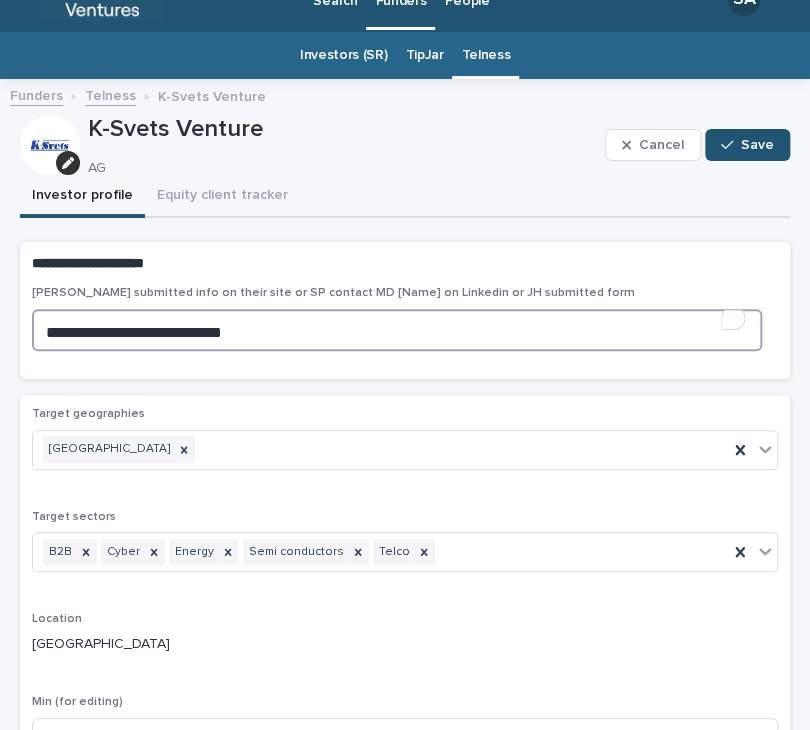click on "**********" at bounding box center (397, 330) 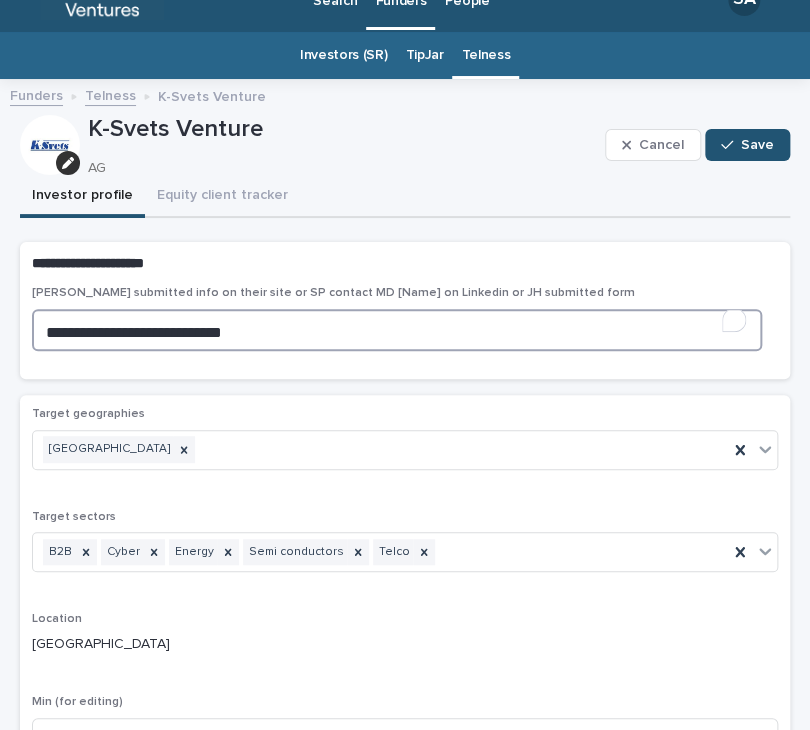 click on "**********" at bounding box center [397, 330] 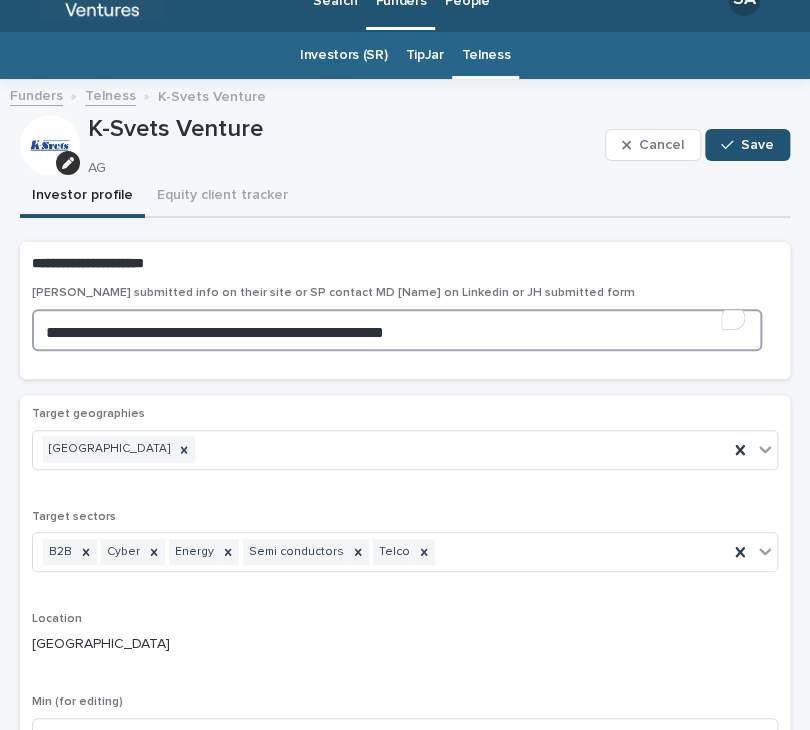 click on "**********" at bounding box center [397, 330] 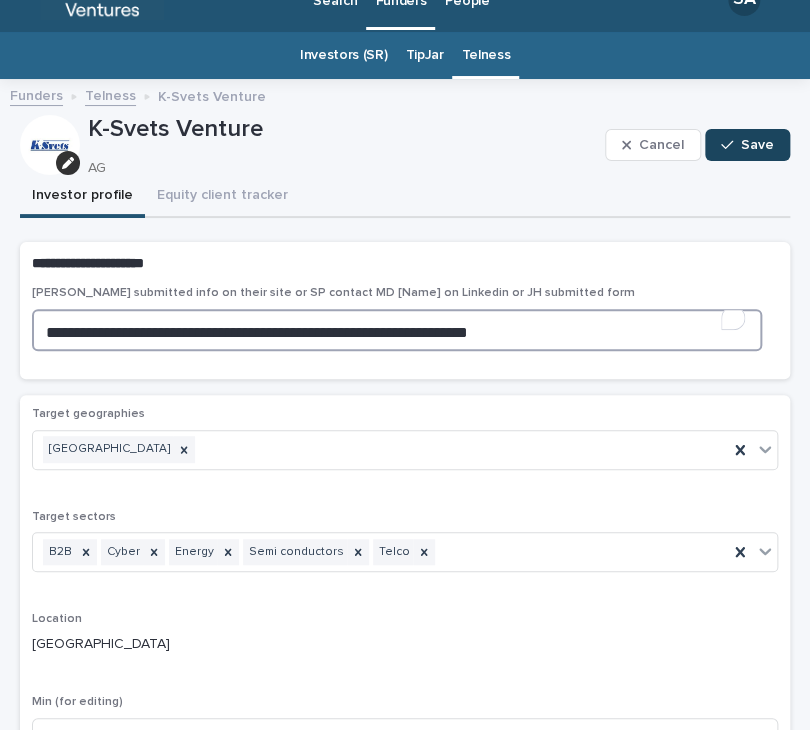 type on "**********" 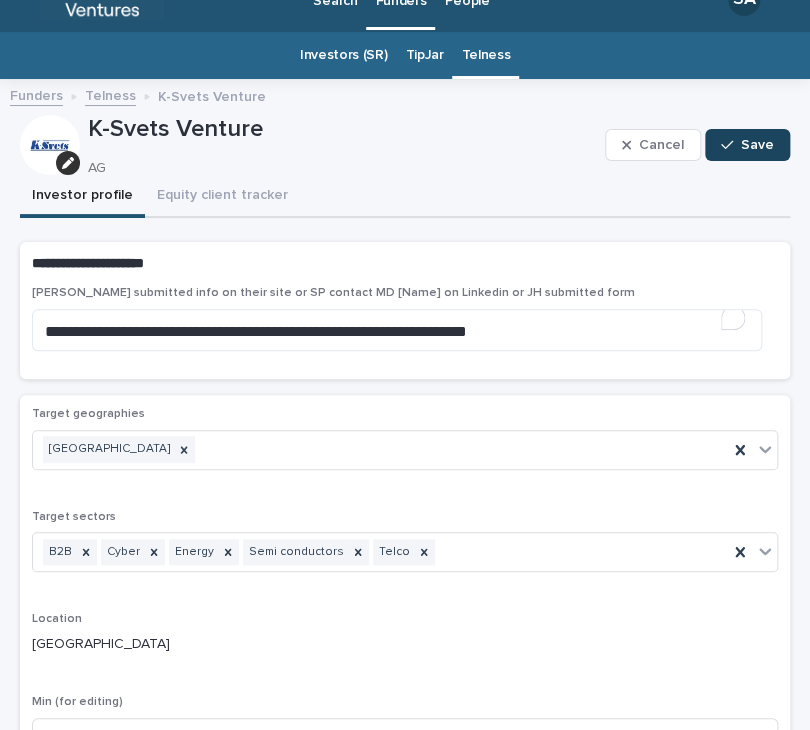 click on "Save" at bounding box center [757, 145] 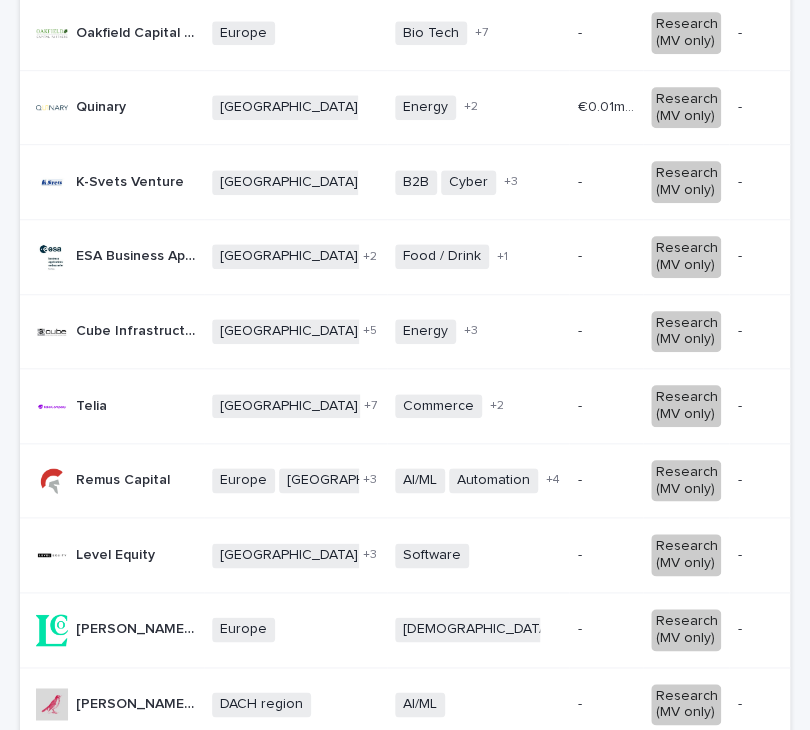 scroll, scrollTop: 566, scrollLeft: 0, axis: vertical 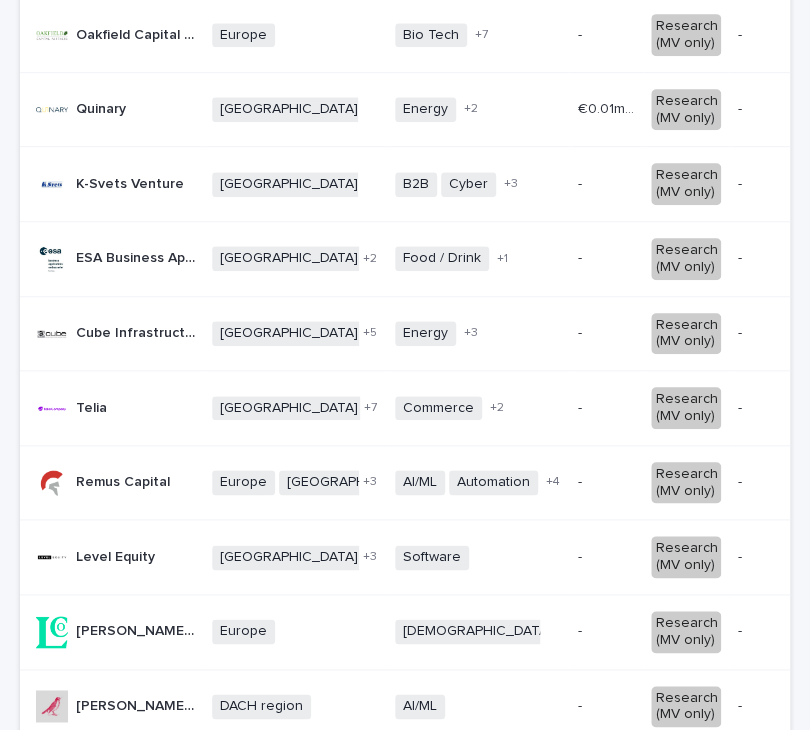 click on "Sweden + 0" at bounding box center (295, 184) 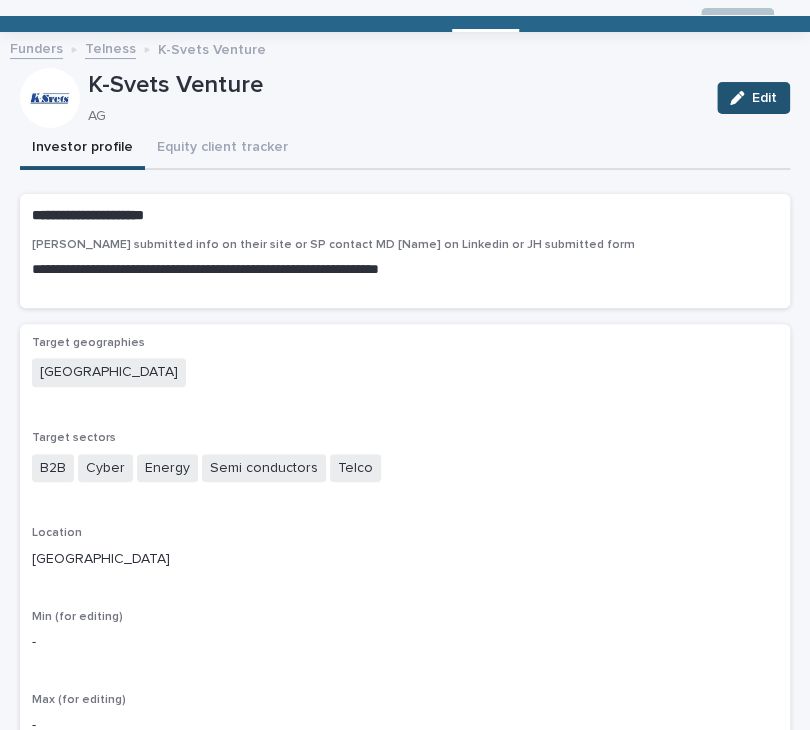 scroll, scrollTop: 64, scrollLeft: 0, axis: vertical 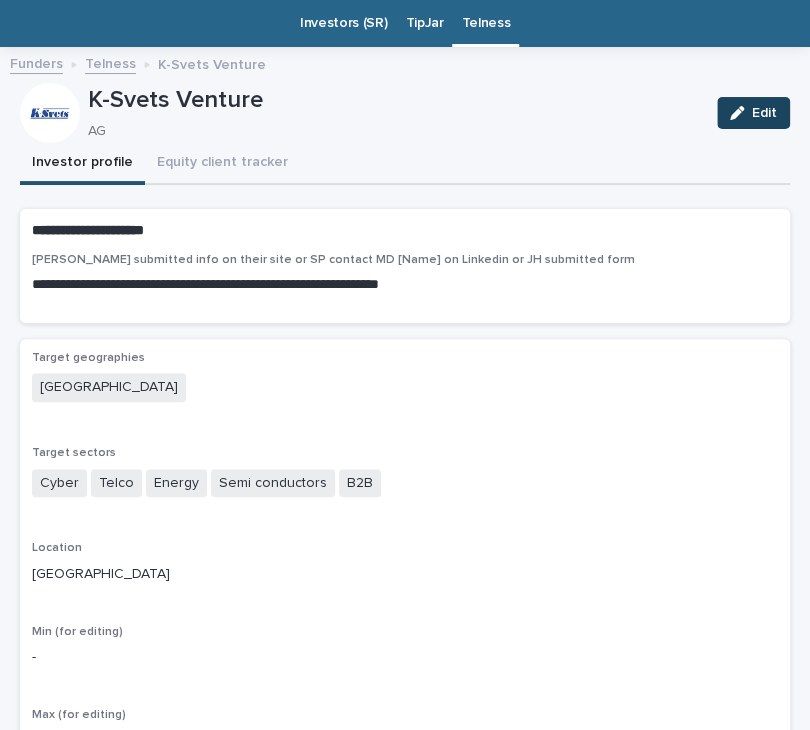 click on "Edit" at bounding box center [753, 113] 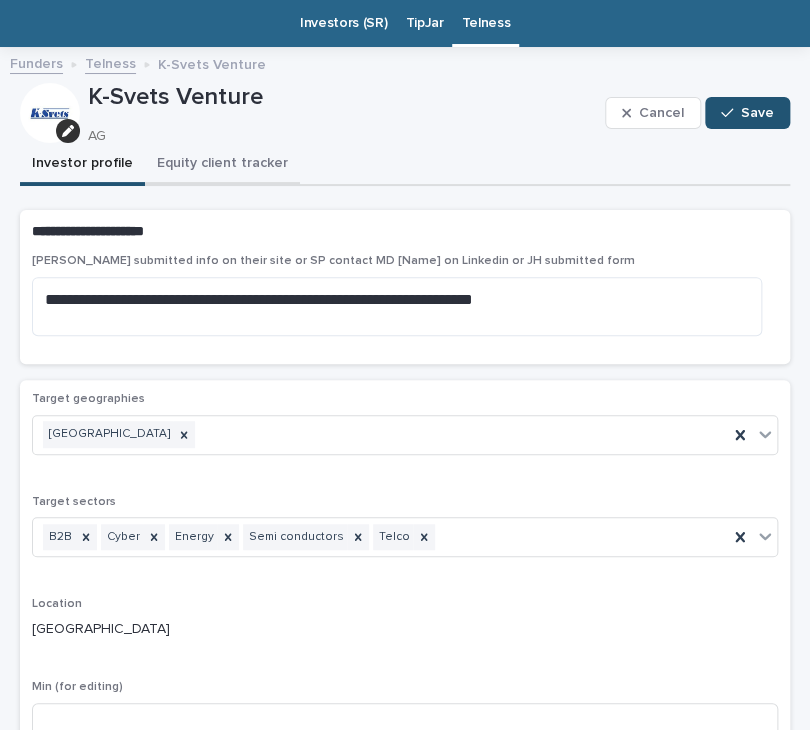 click on "Equity client tracker" at bounding box center [222, 165] 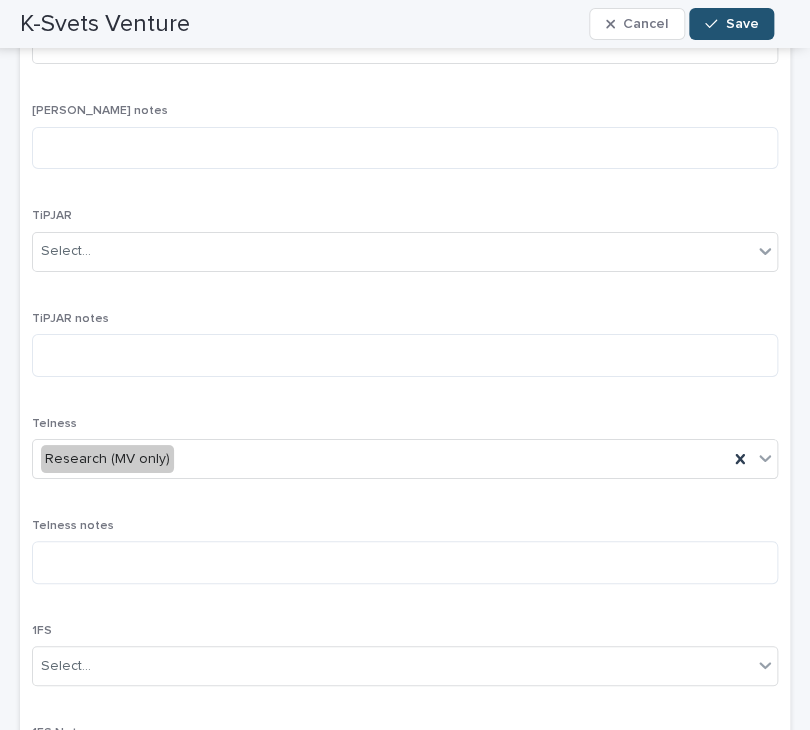 scroll, scrollTop: 1972, scrollLeft: 0, axis: vertical 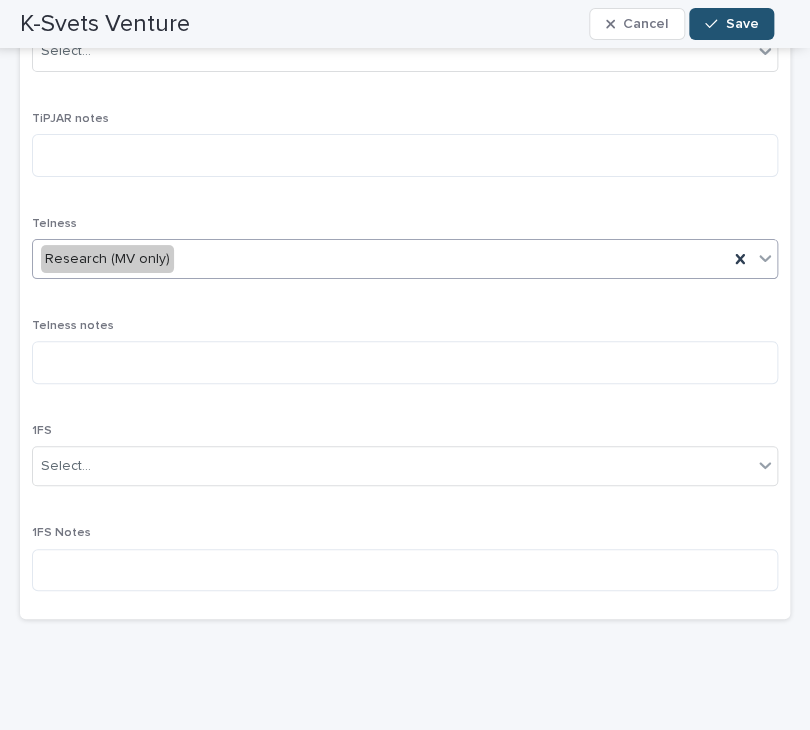 click on "Research (MV only)" at bounding box center (380, 259) 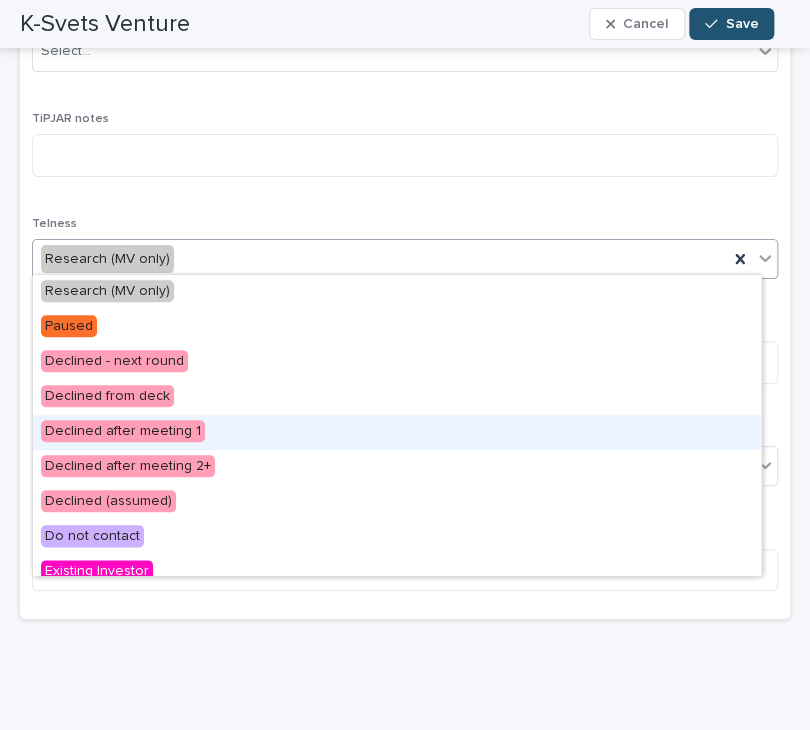 scroll, scrollTop: 540, scrollLeft: 0, axis: vertical 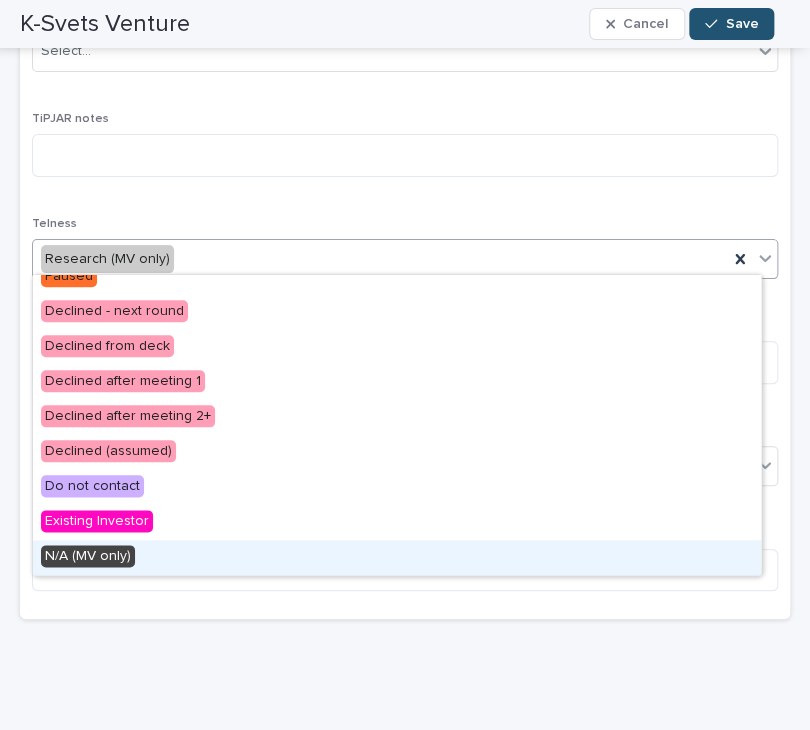 click on "N/A (MV only)" at bounding box center [397, 557] 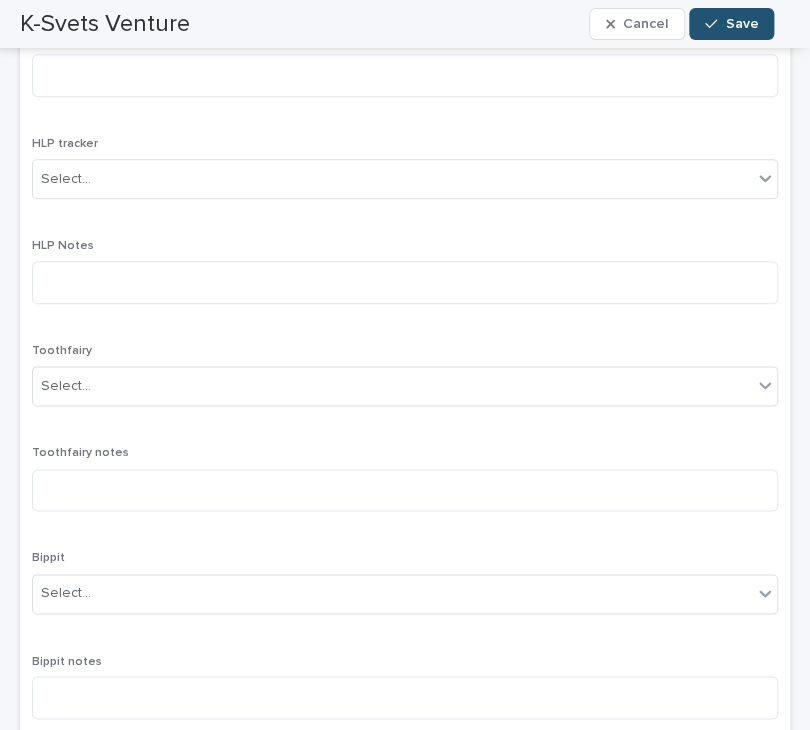 scroll, scrollTop: 308, scrollLeft: 0, axis: vertical 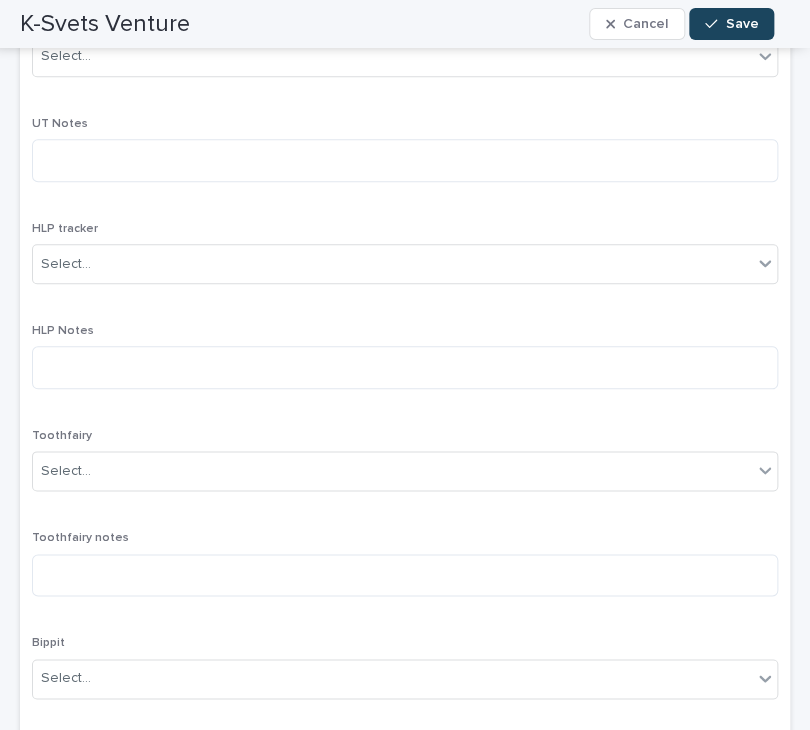 click on "Save" at bounding box center (731, 24) 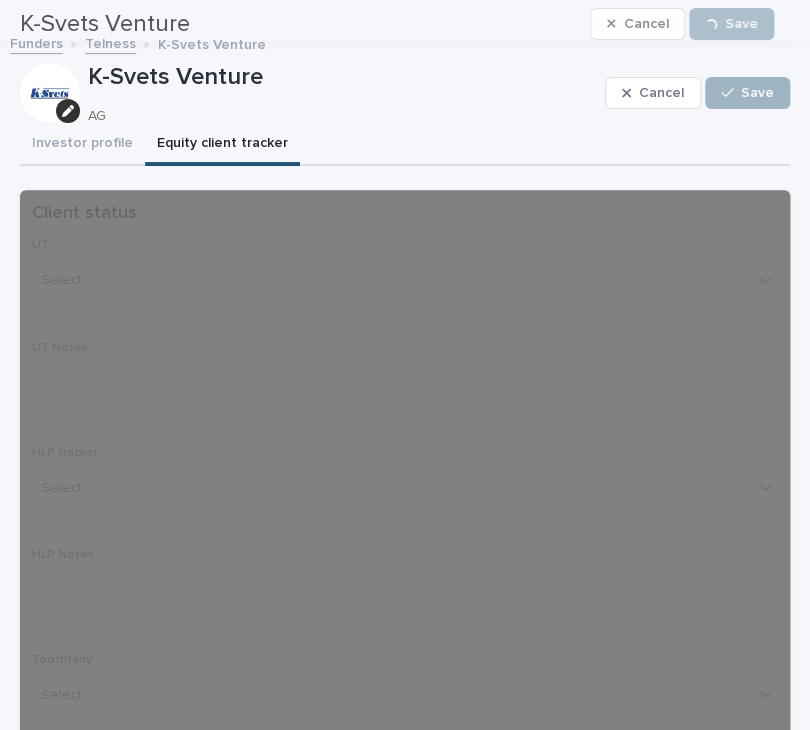 scroll, scrollTop: 80, scrollLeft: 0, axis: vertical 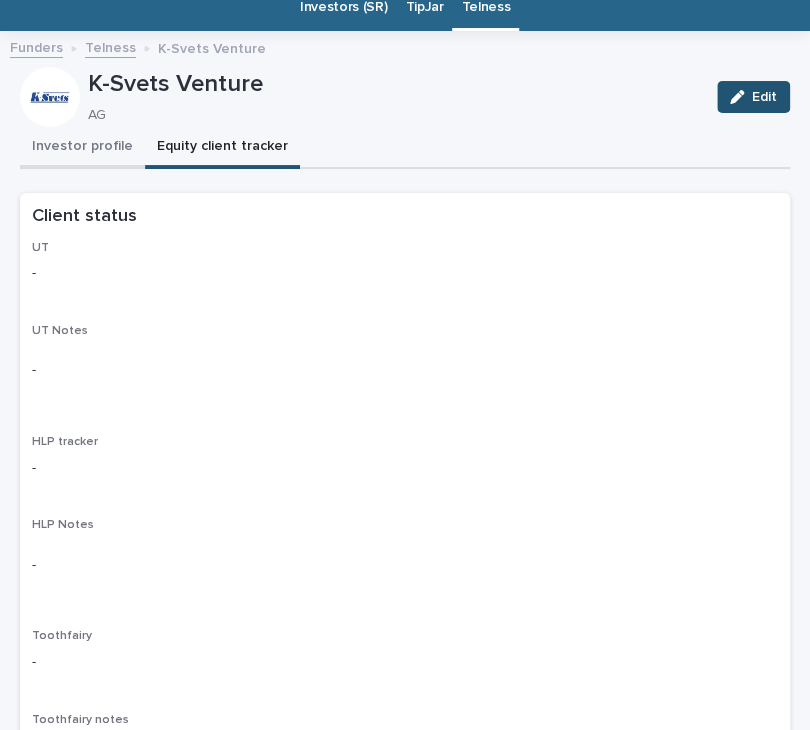click on "Investor profile" at bounding box center [82, 148] 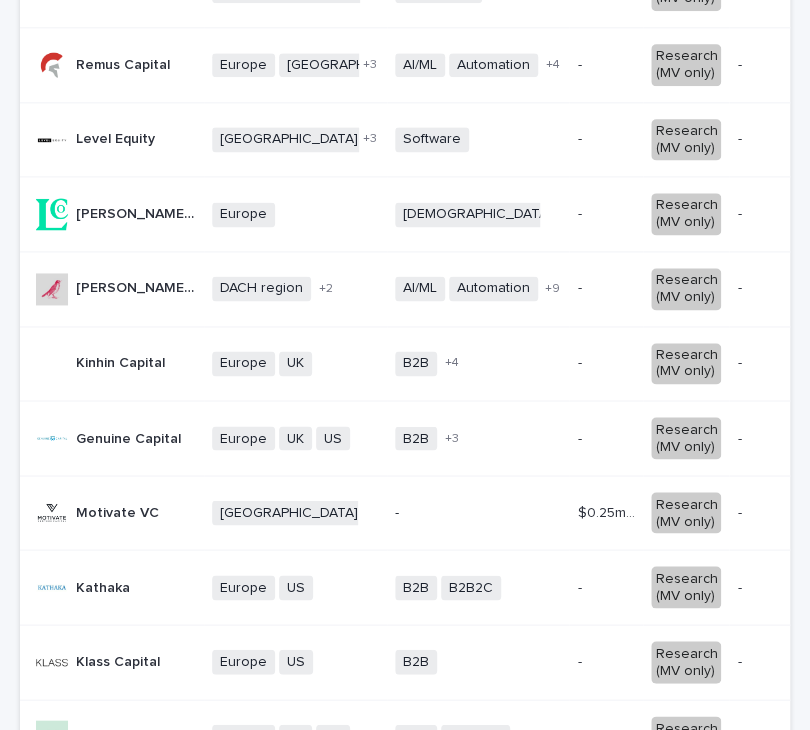 scroll, scrollTop: 883, scrollLeft: 0, axis: vertical 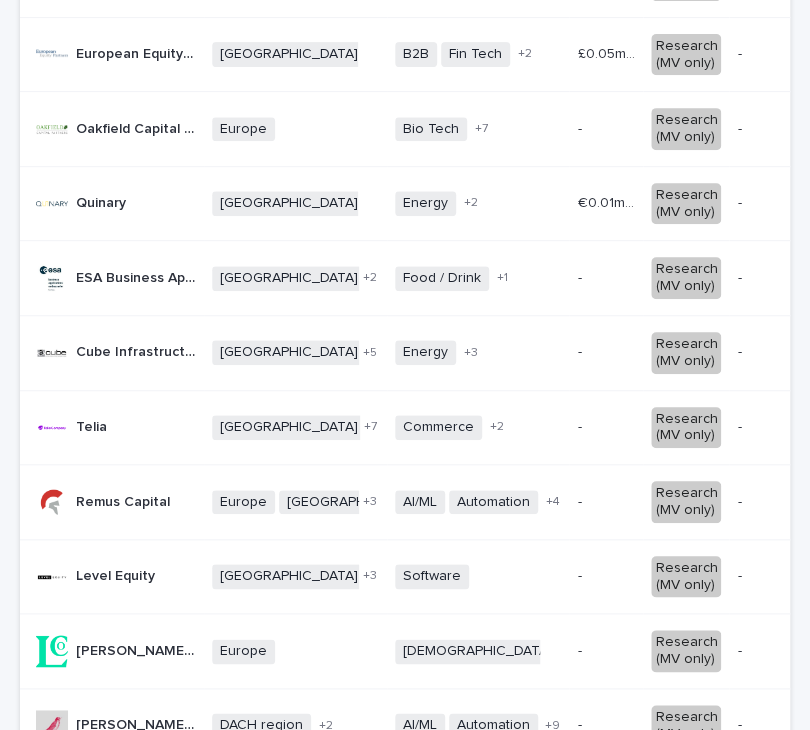 click on "ESA Business Applications Ambassador" at bounding box center (138, 276) 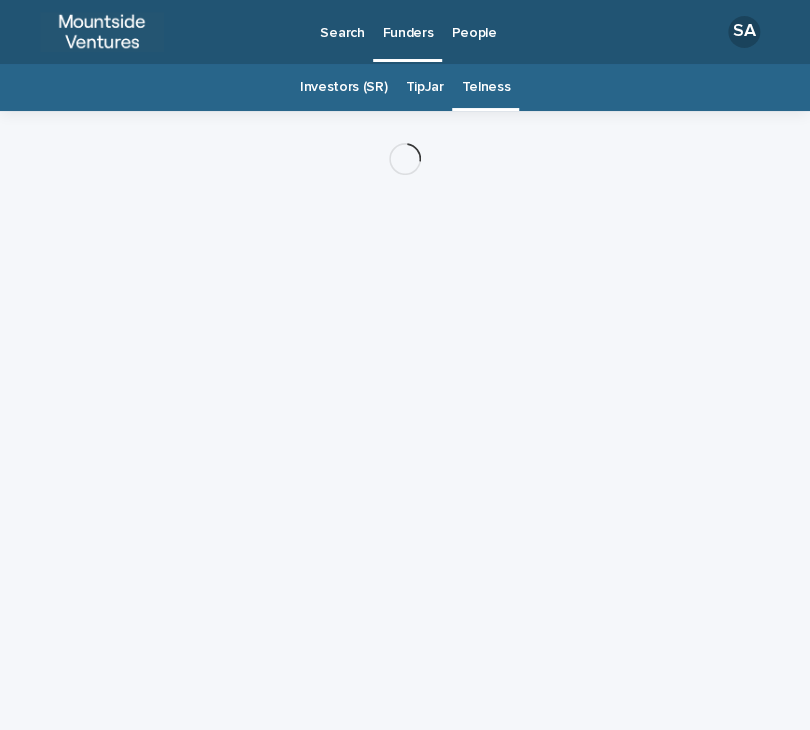 scroll, scrollTop: 0, scrollLeft: 0, axis: both 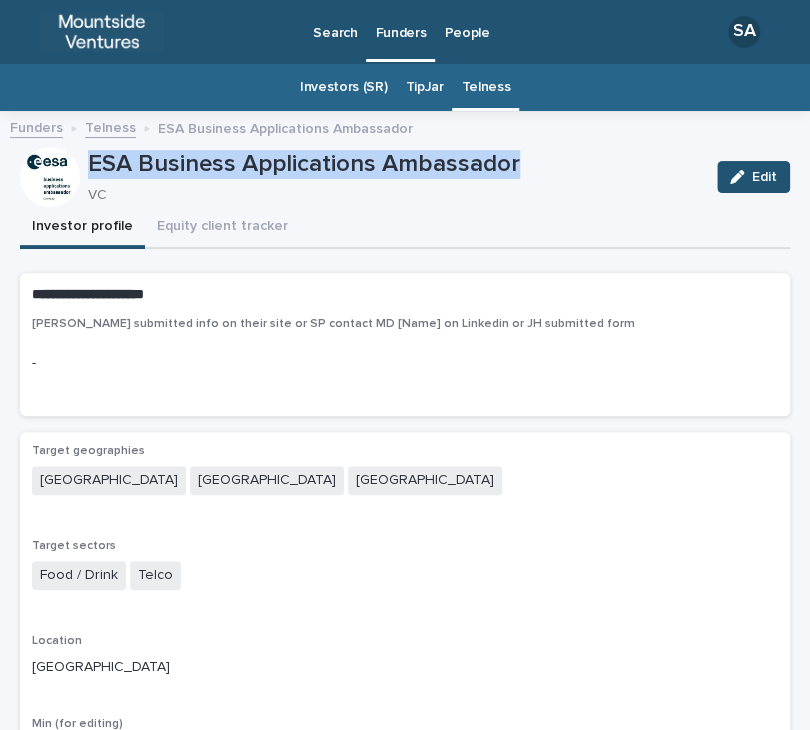 drag, startPoint x: 532, startPoint y: 157, endPoint x: 91, endPoint y: 167, distance: 441.11337 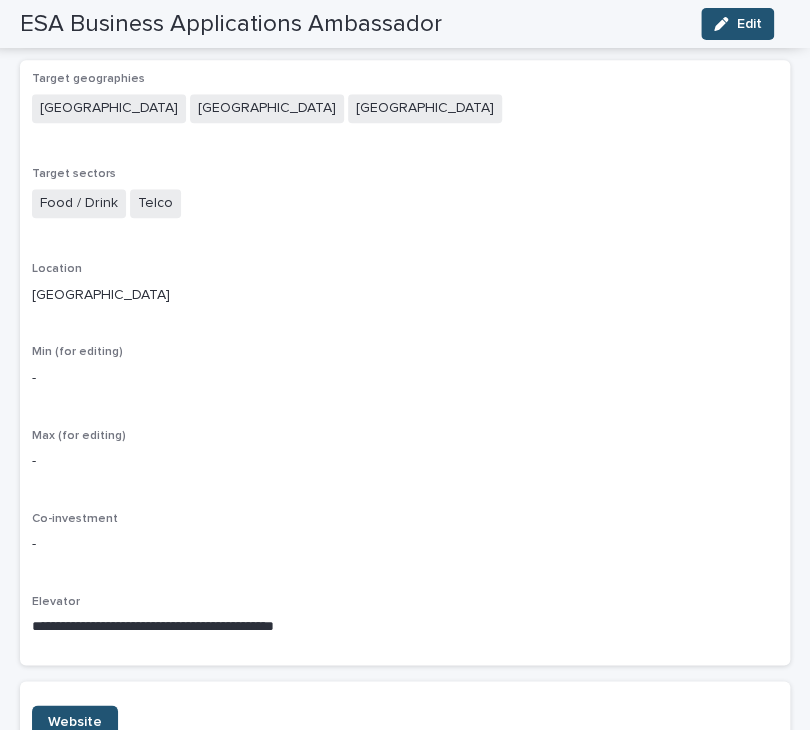 scroll, scrollTop: 0, scrollLeft: 0, axis: both 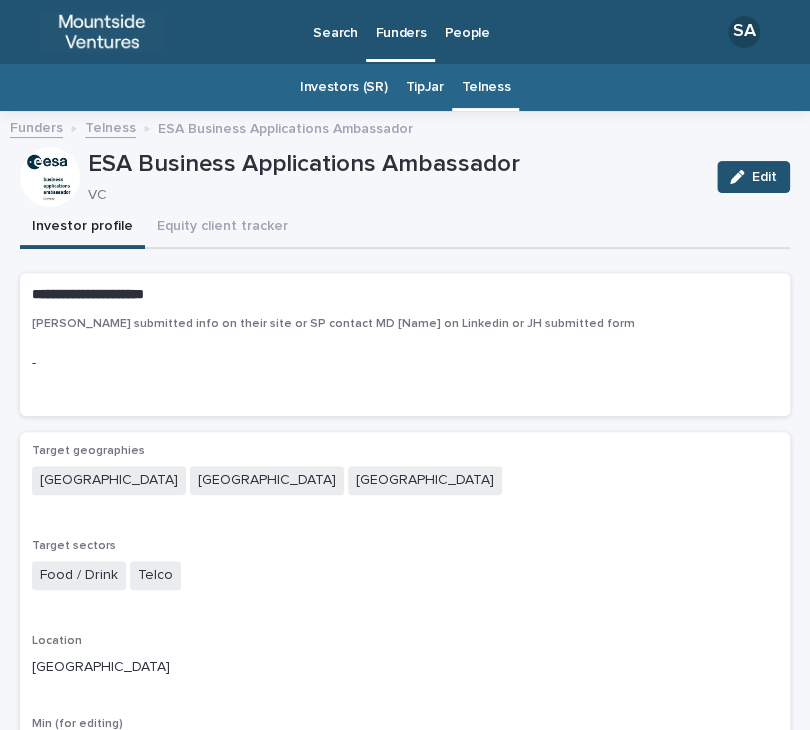 click on "**********" at bounding box center [405, 739] 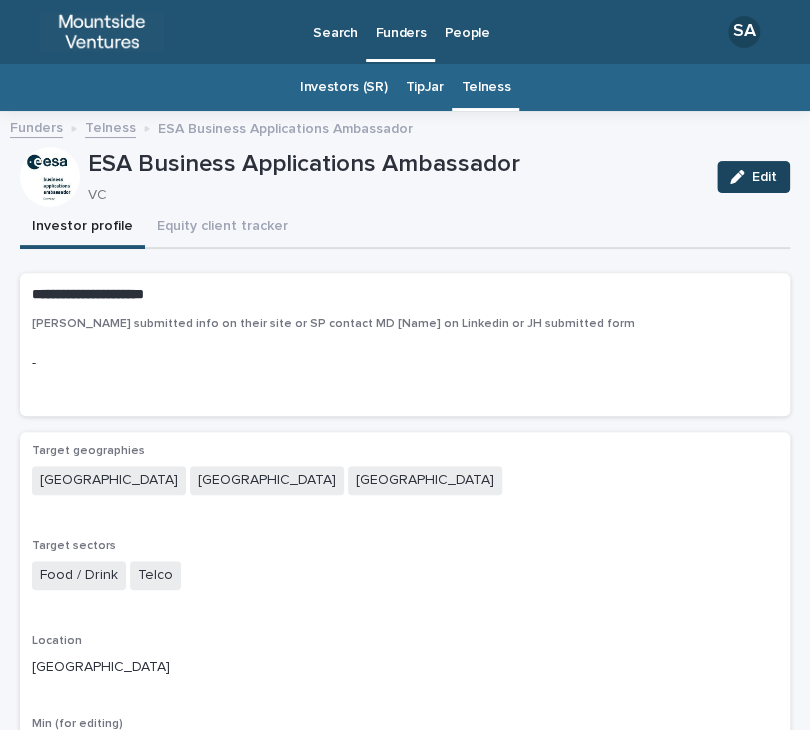 click on "Edit" at bounding box center [753, 177] 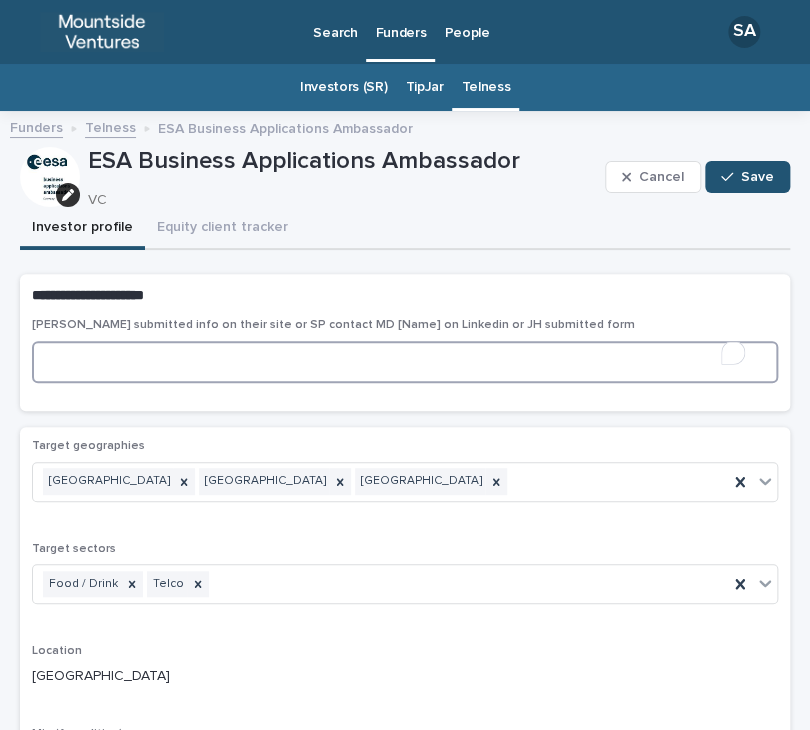 click at bounding box center (405, 362) 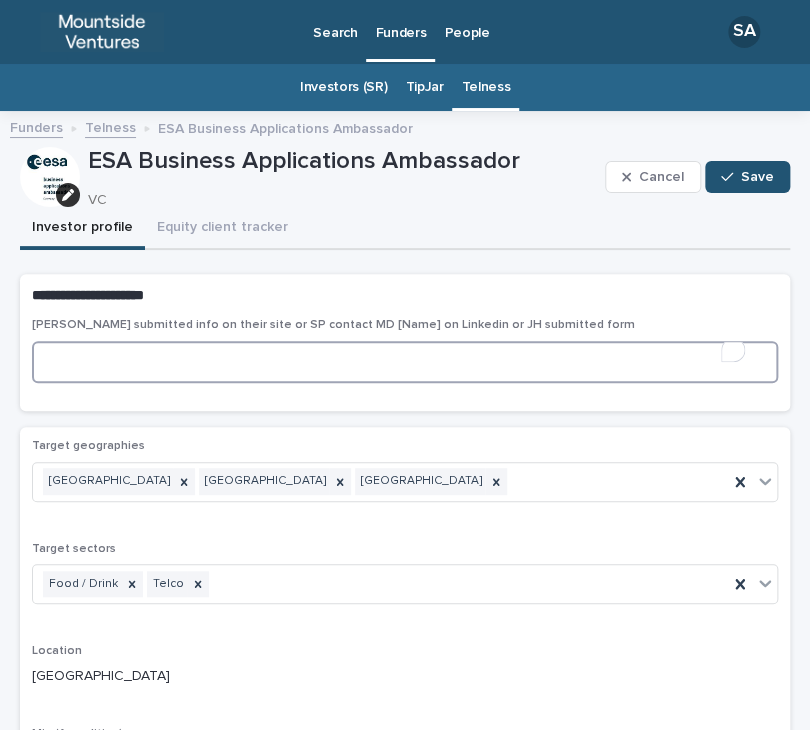 paste on "**********" 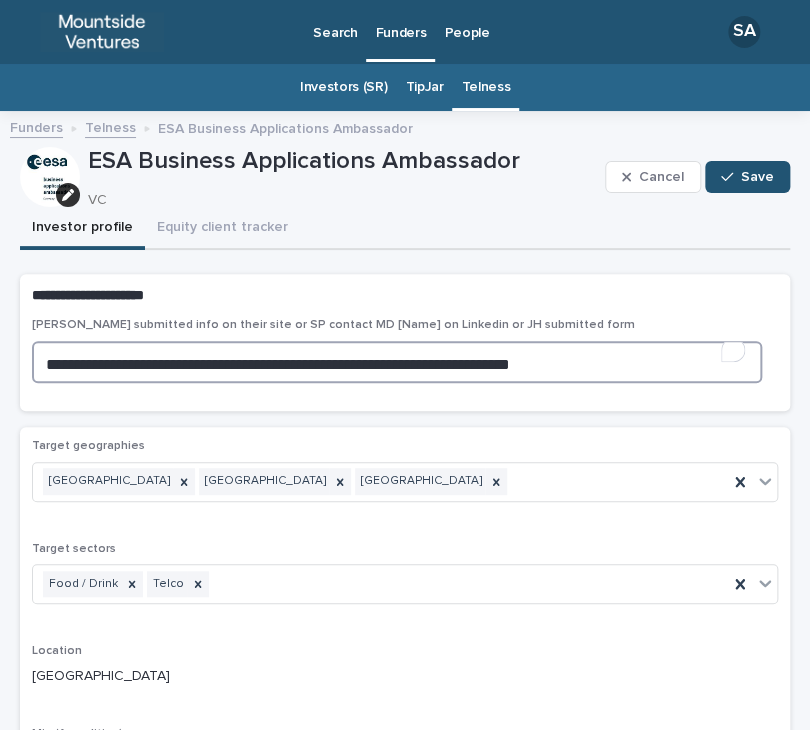 drag, startPoint x: 60, startPoint y: 360, endPoint x: 12, endPoint y: 359, distance: 48.010414 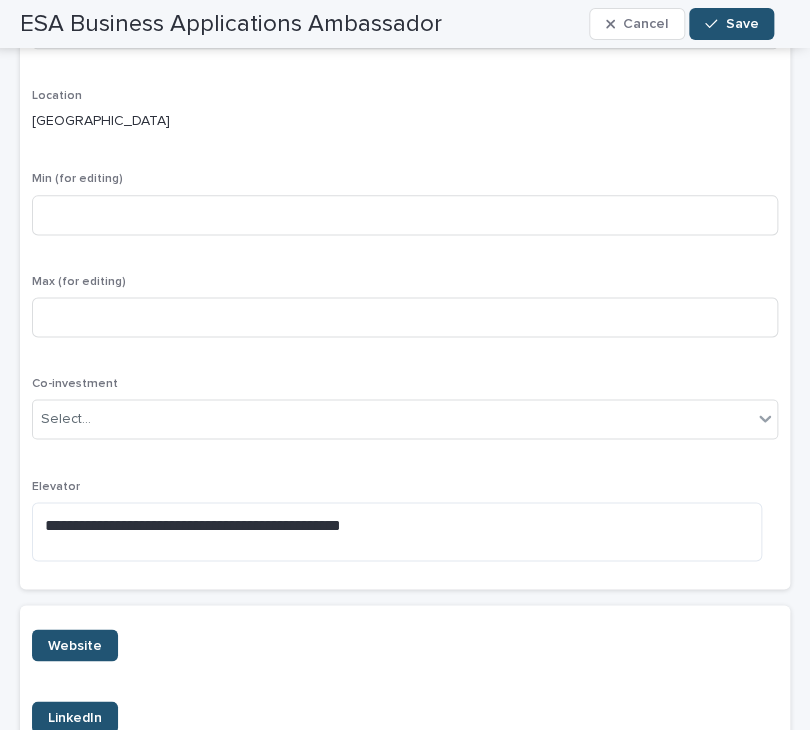 scroll, scrollTop: 556, scrollLeft: 0, axis: vertical 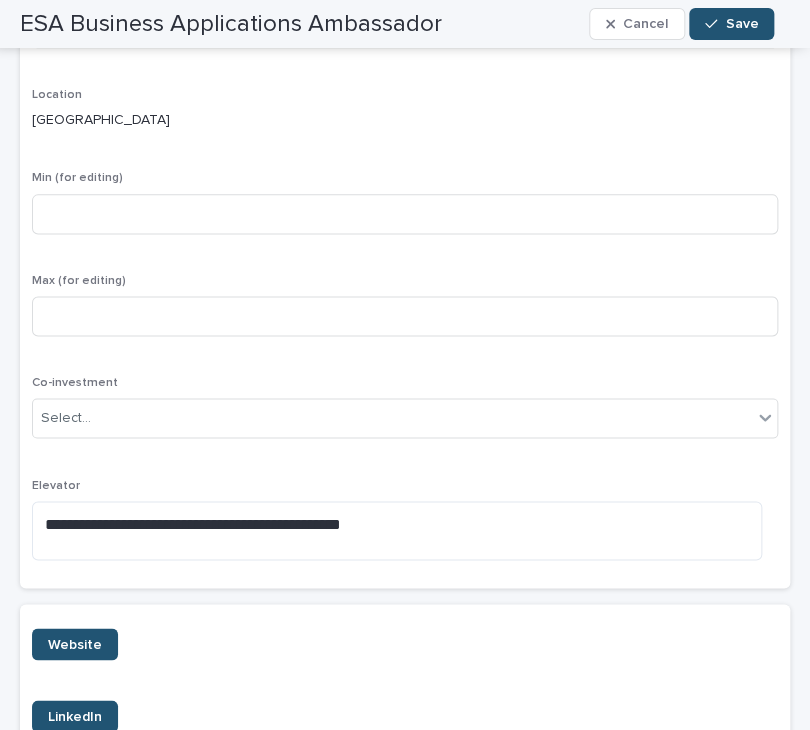 type on "**********" 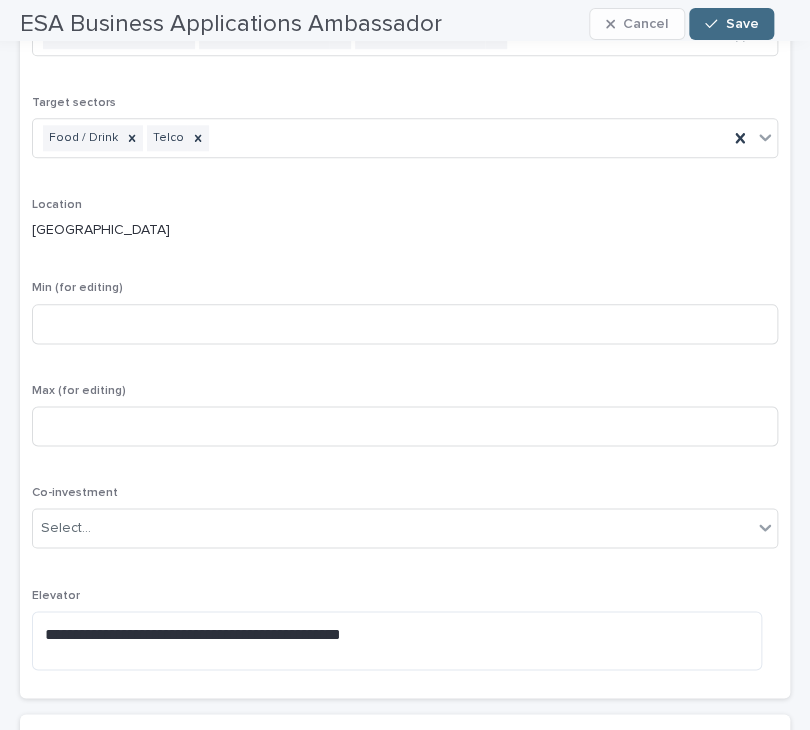 scroll, scrollTop: 450, scrollLeft: 0, axis: vertical 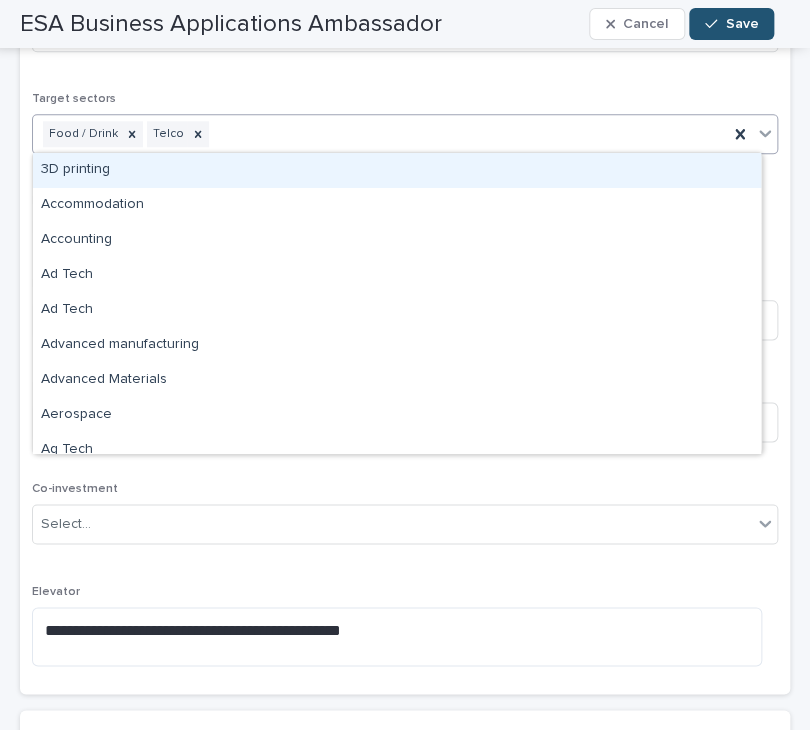 drag, startPoint x: 124, startPoint y: 133, endPoint x: 231, endPoint y: 122, distance: 107.563934 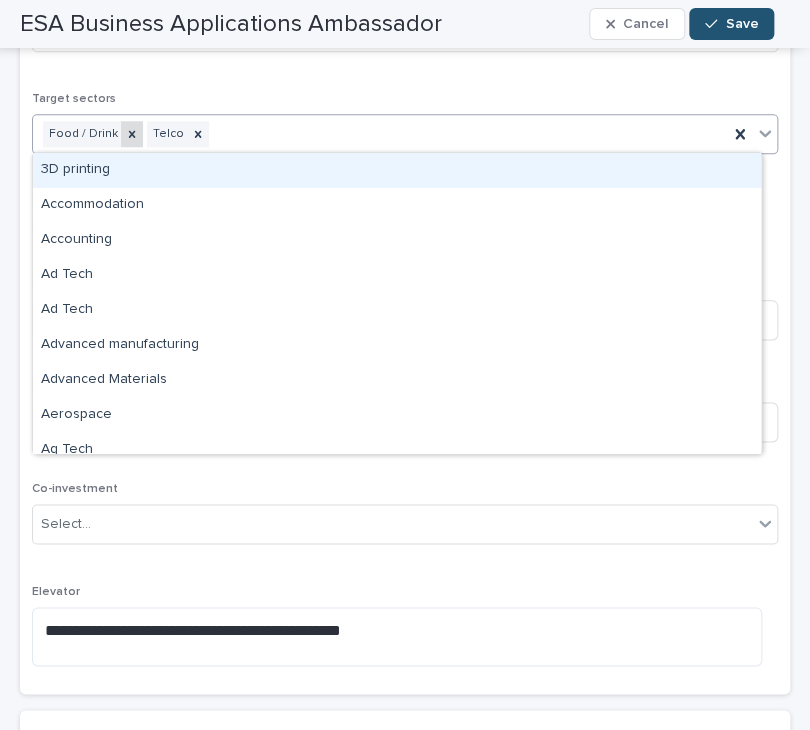 click on "Food / Drink" at bounding box center (93, 134) 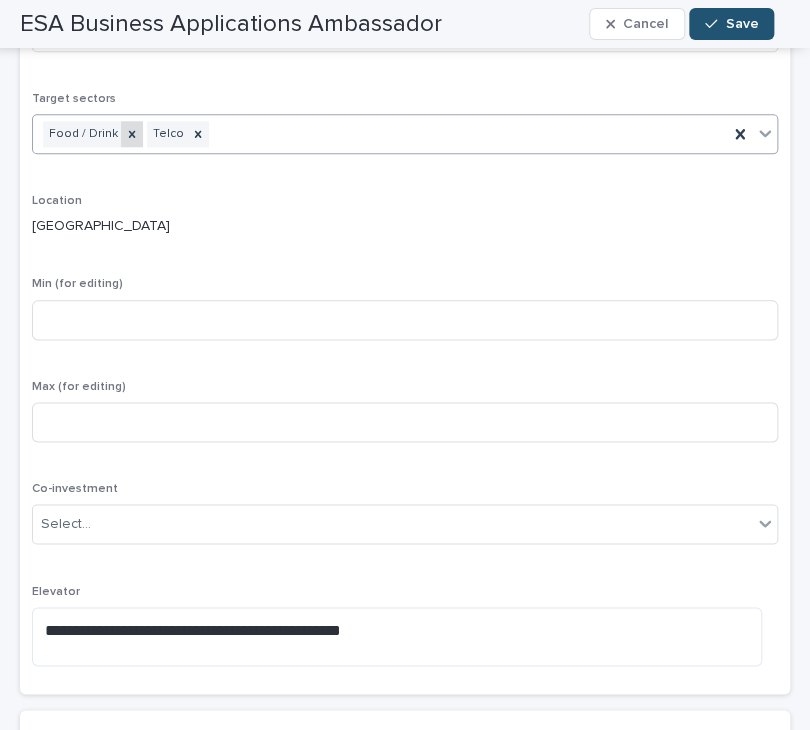click 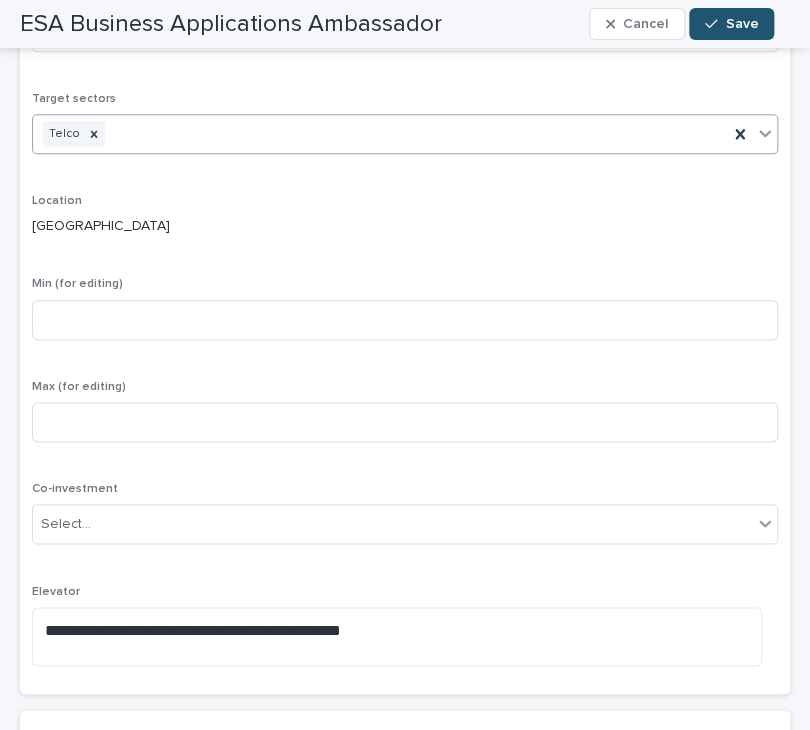 click on "Telco" at bounding box center (380, 134) 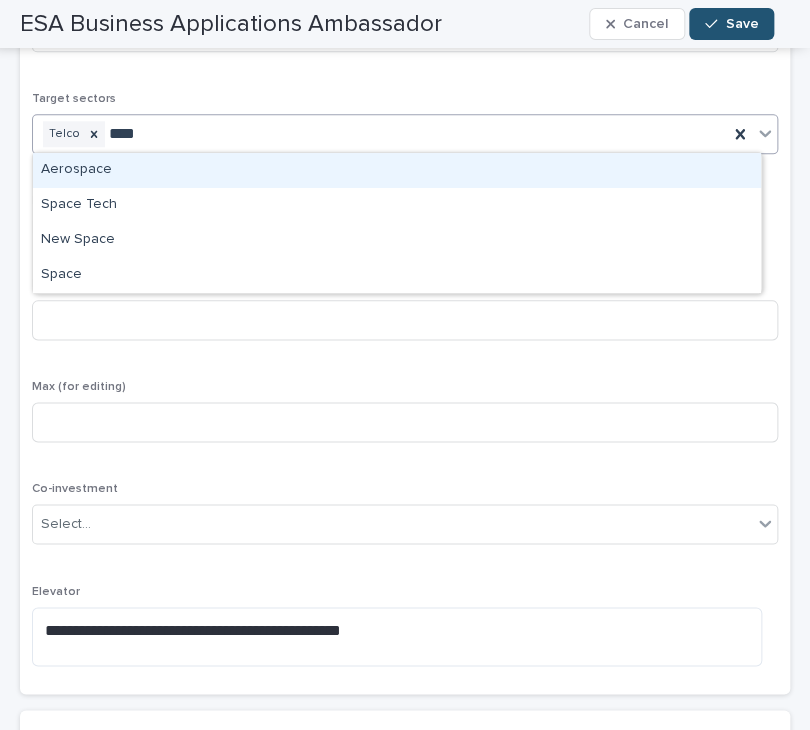 type on "*****" 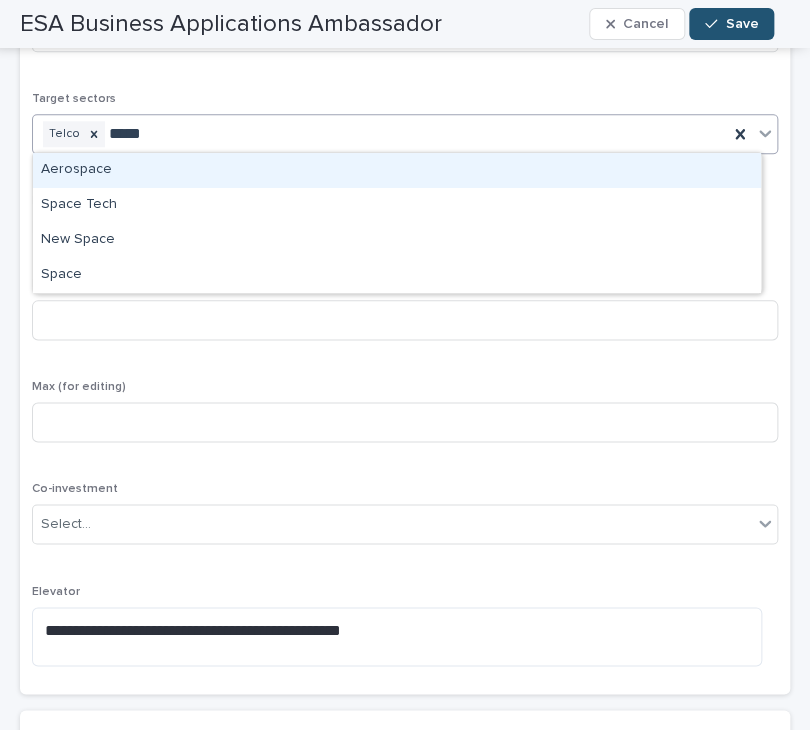 click on "Aerospace" at bounding box center [397, 170] 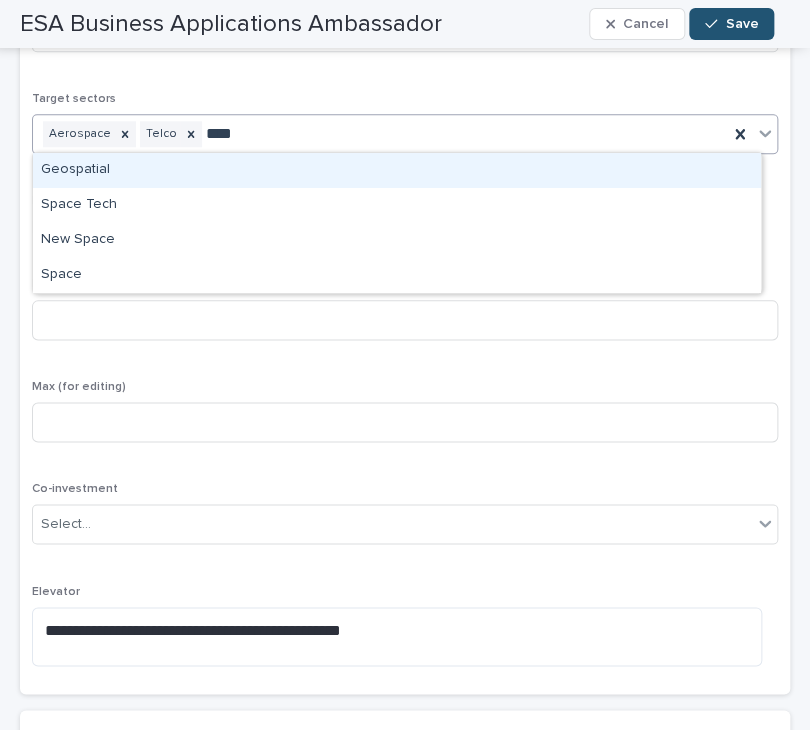 type on "*****" 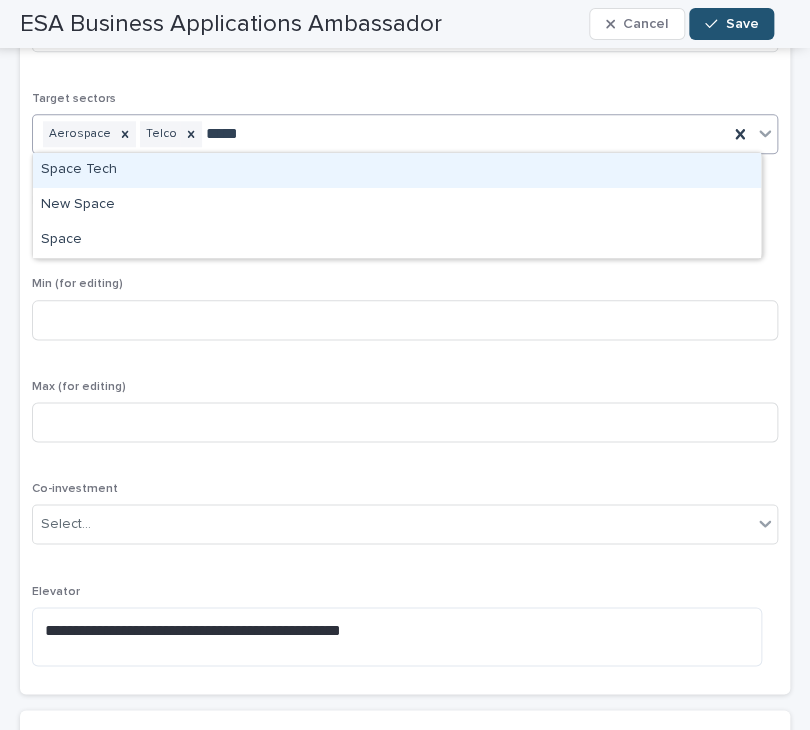 click on "Space Tech" at bounding box center [397, 170] 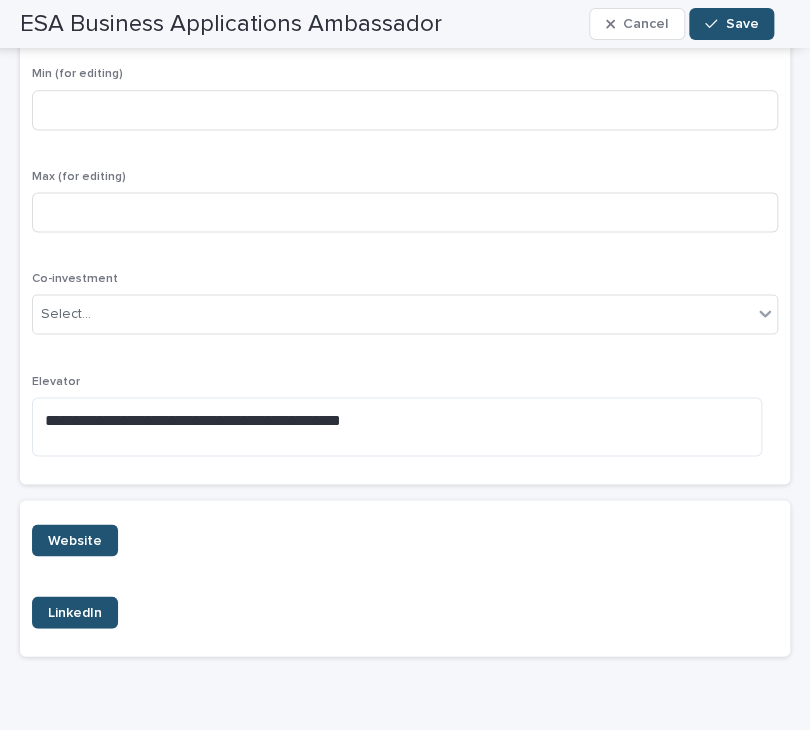 scroll, scrollTop: 700, scrollLeft: 0, axis: vertical 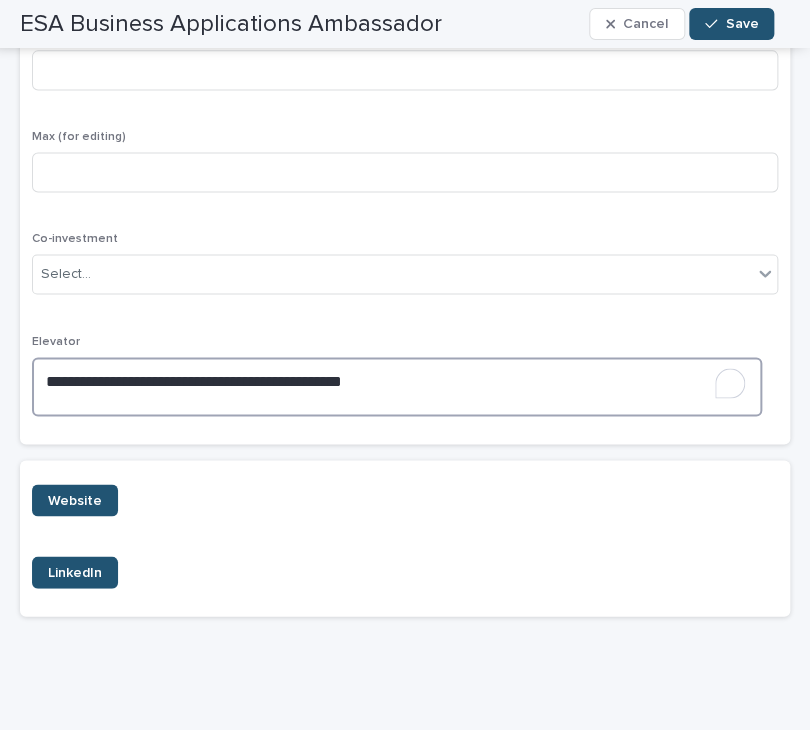 drag, startPoint x: 392, startPoint y: 385, endPoint x: 28, endPoint y: 361, distance: 364.79034 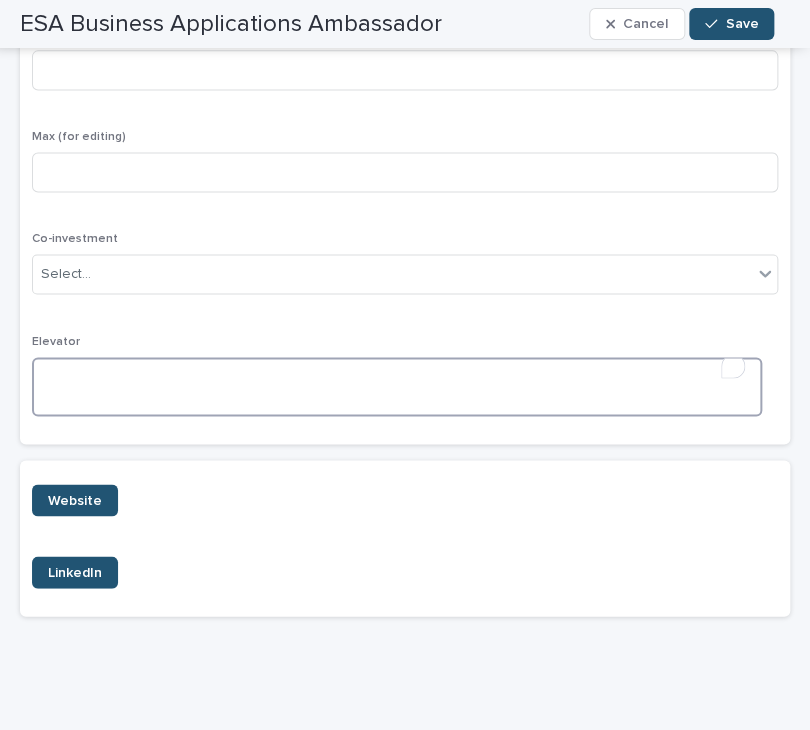 scroll, scrollTop: 684, scrollLeft: 0, axis: vertical 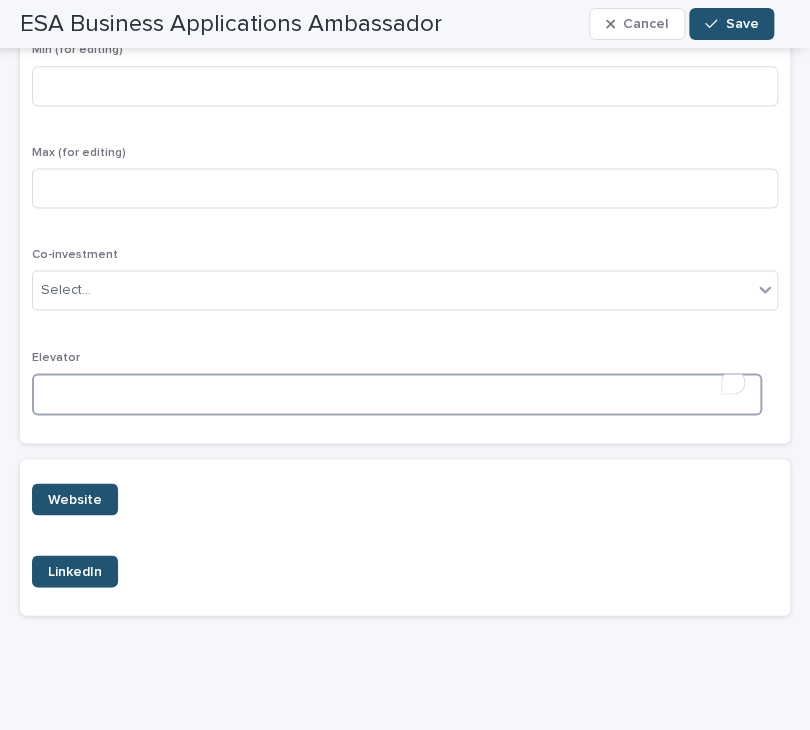 paste on "**********" 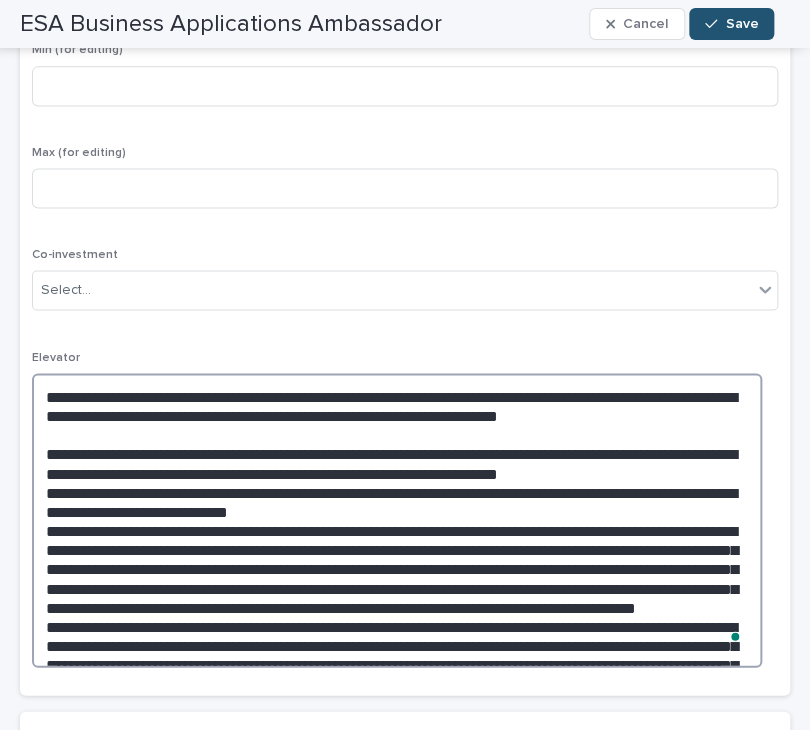 click at bounding box center (397, 520) 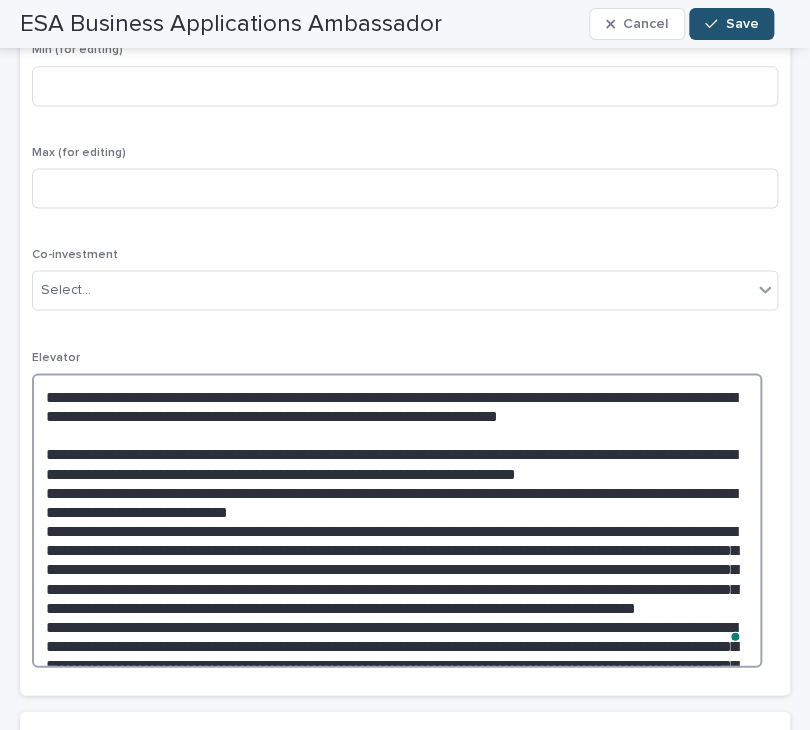 click at bounding box center [397, 520] 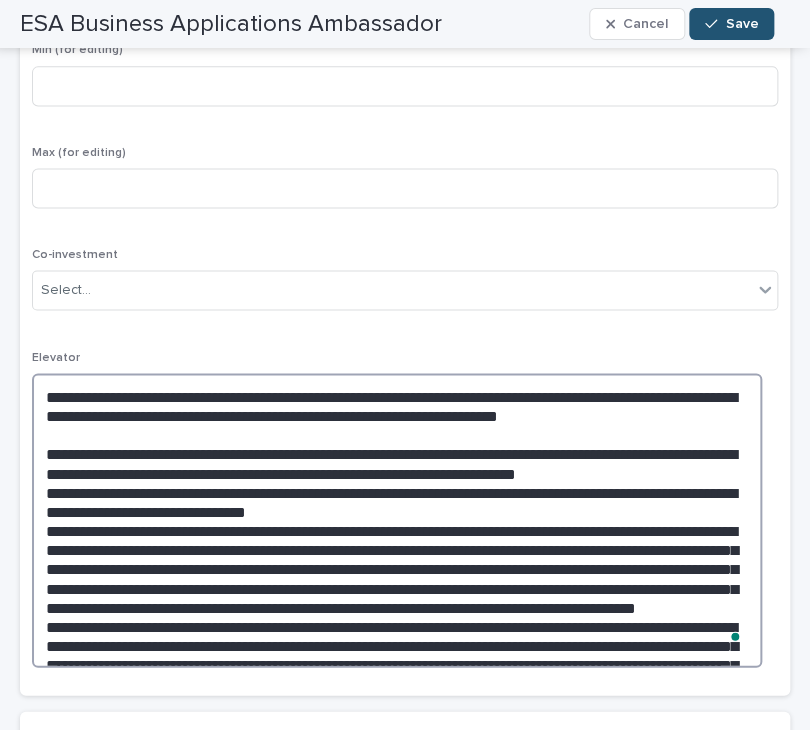 click at bounding box center (397, 520) 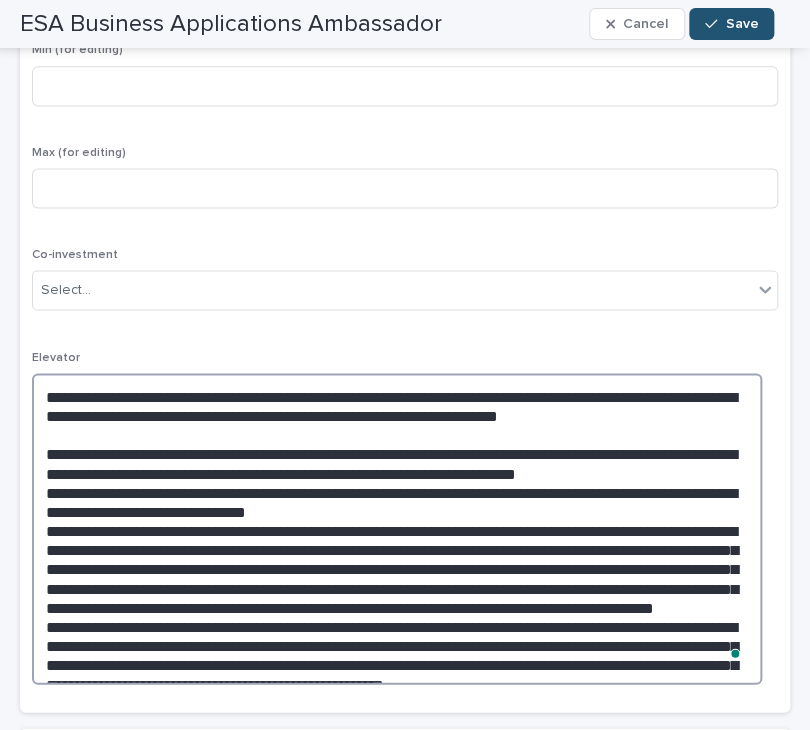 click at bounding box center (397, 529) 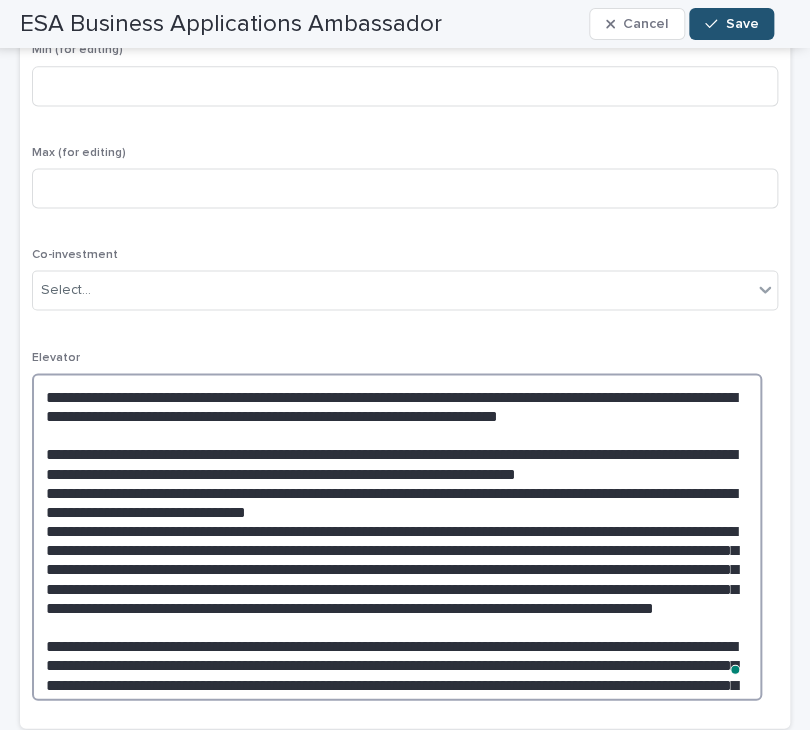 click at bounding box center [397, 537] 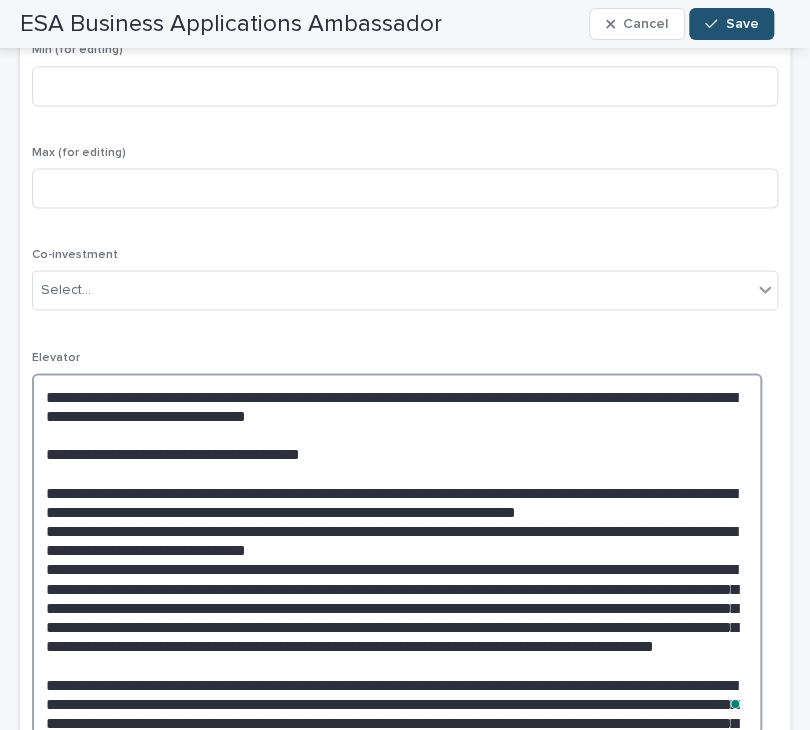 click at bounding box center [397, 554] 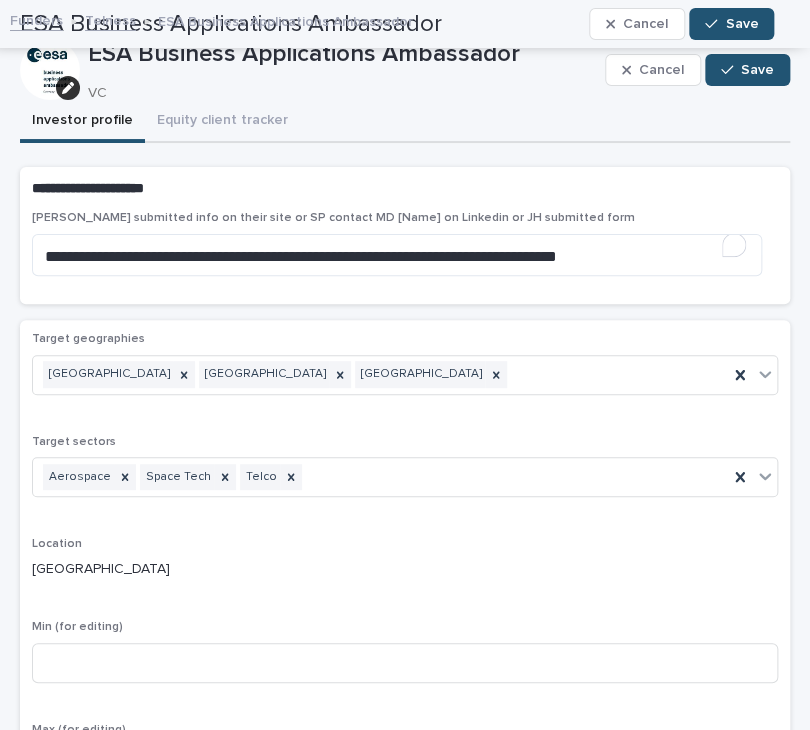 scroll, scrollTop: 0, scrollLeft: 0, axis: both 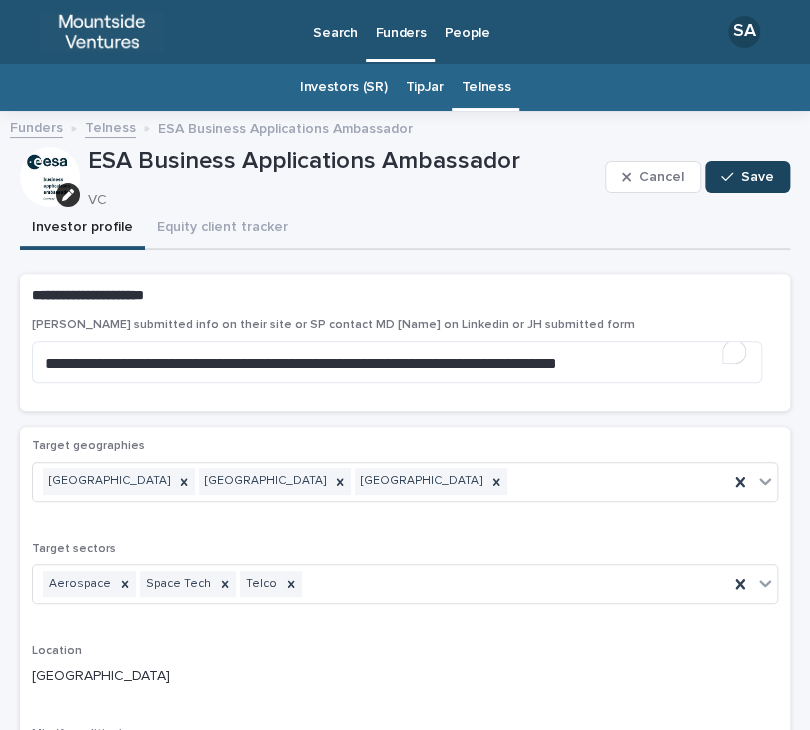 type on "**********" 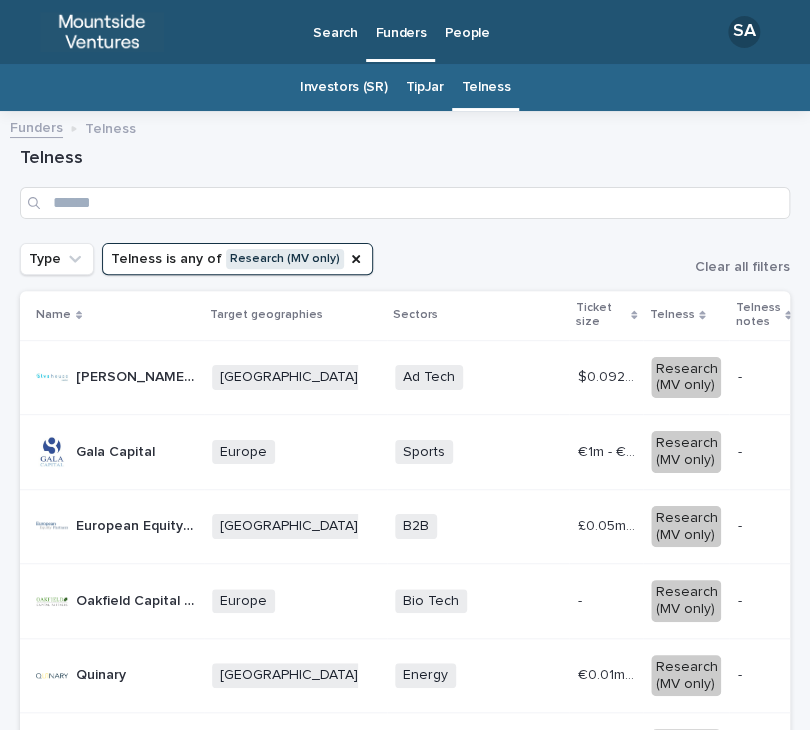 scroll, scrollTop: 64, scrollLeft: 0, axis: vertical 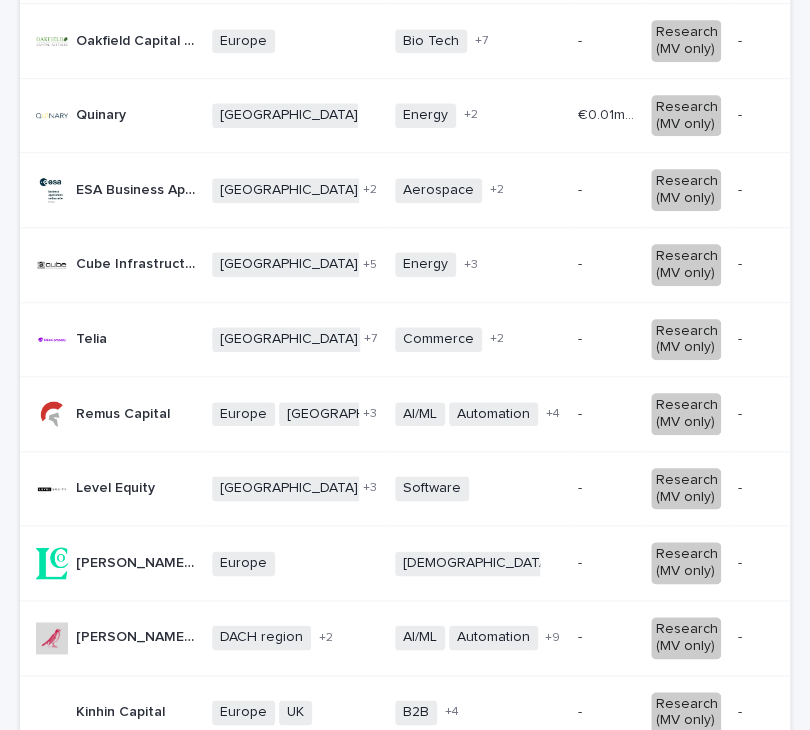 click on "ESA Business Applications Ambassador" at bounding box center (138, 188) 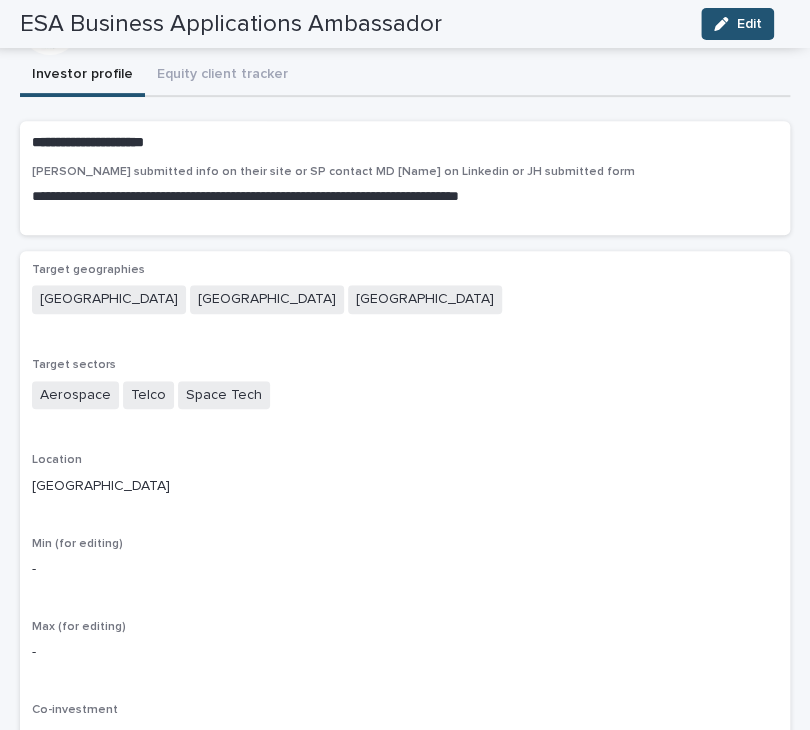 scroll, scrollTop: 64, scrollLeft: 0, axis: vertical 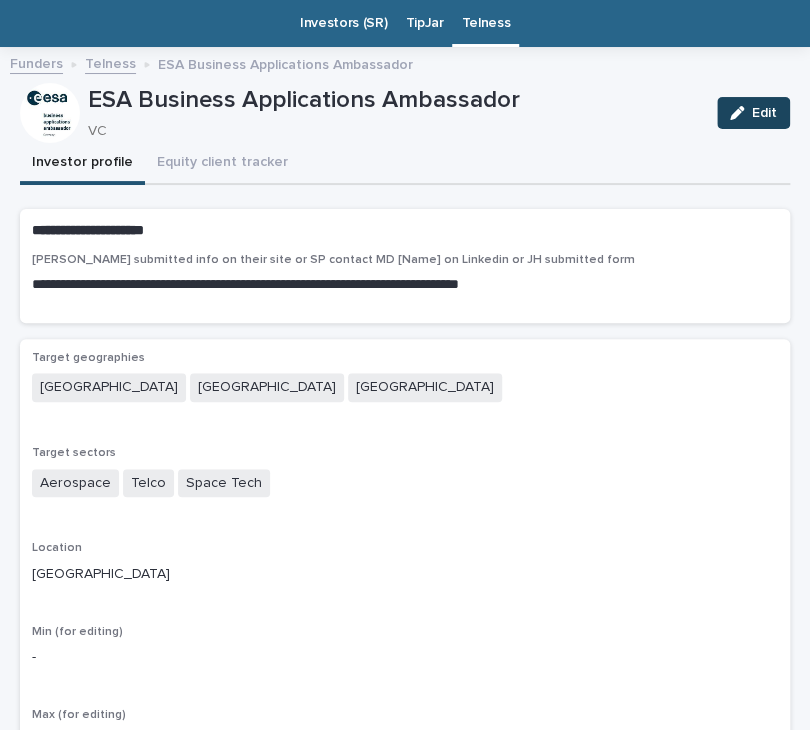 click on "Edit" at bounding box center [753, 113] 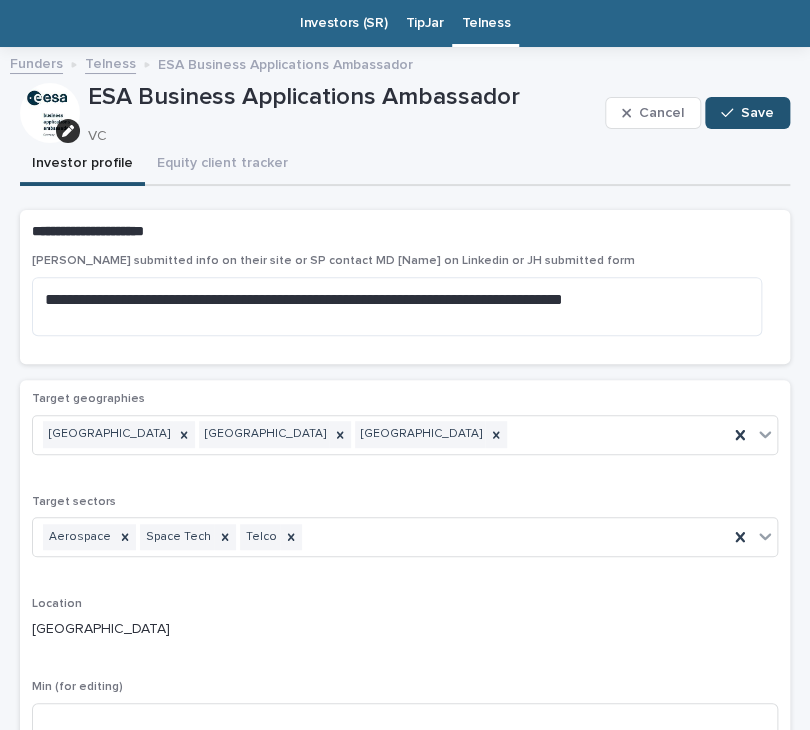 click on "VC" at bounding box center [338, 136] 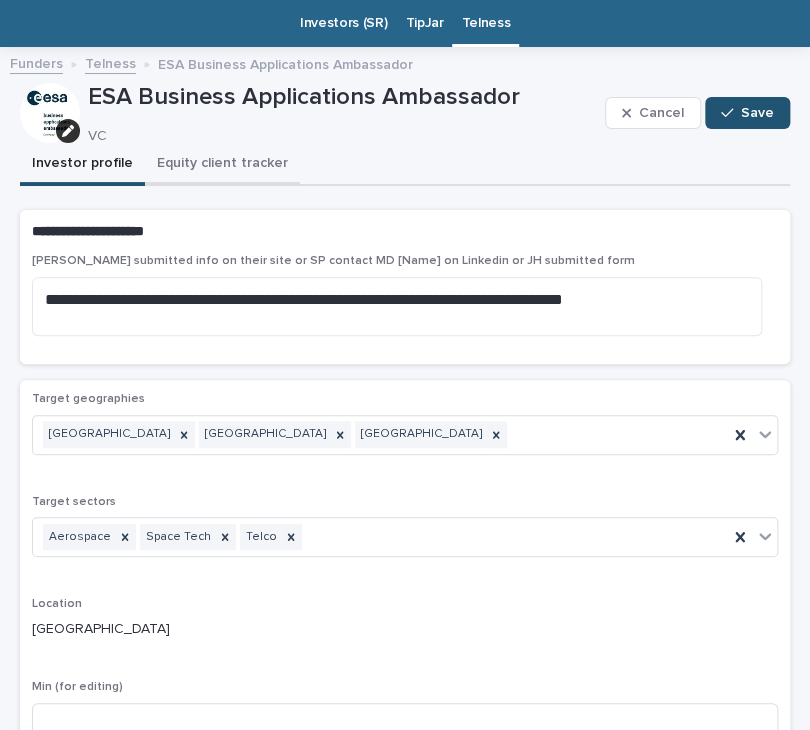 click on "Equity client tracker" at bounding box center (222, 165) 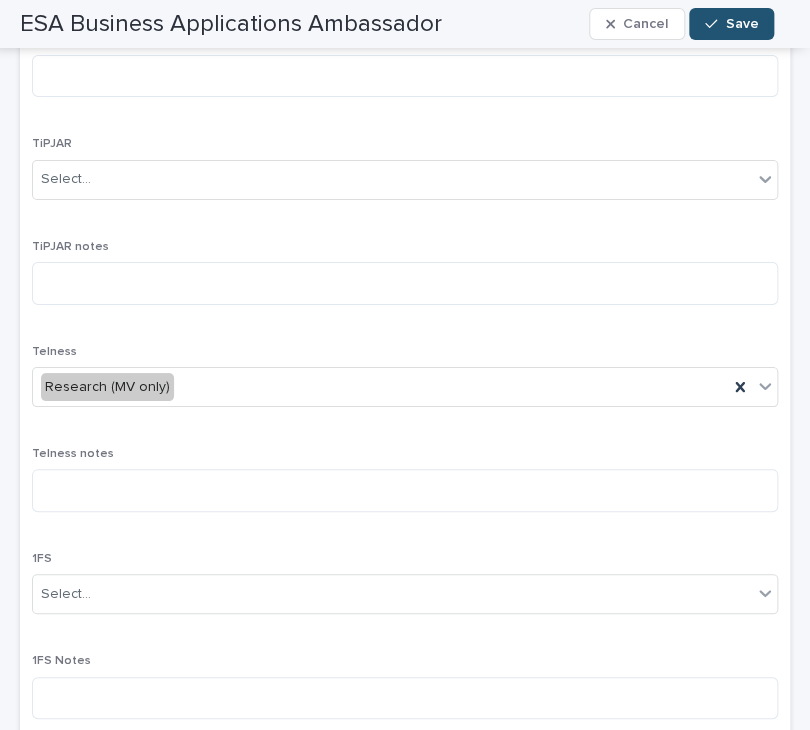 scroll, scrollTop: 1856, scrollLeft: 0, axis: vertical 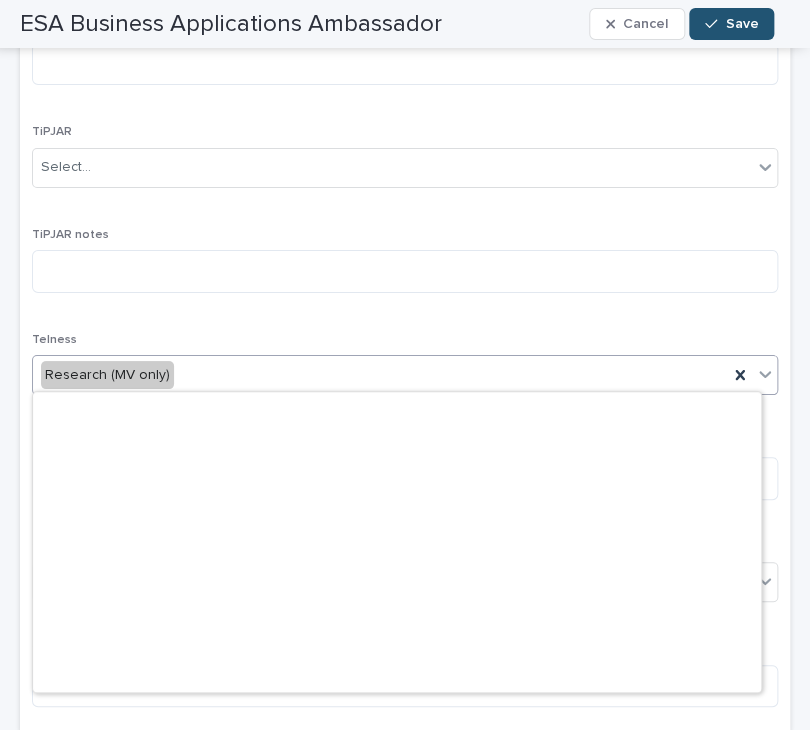 click on "Research (MV only)" at bounding box center [380, 375] 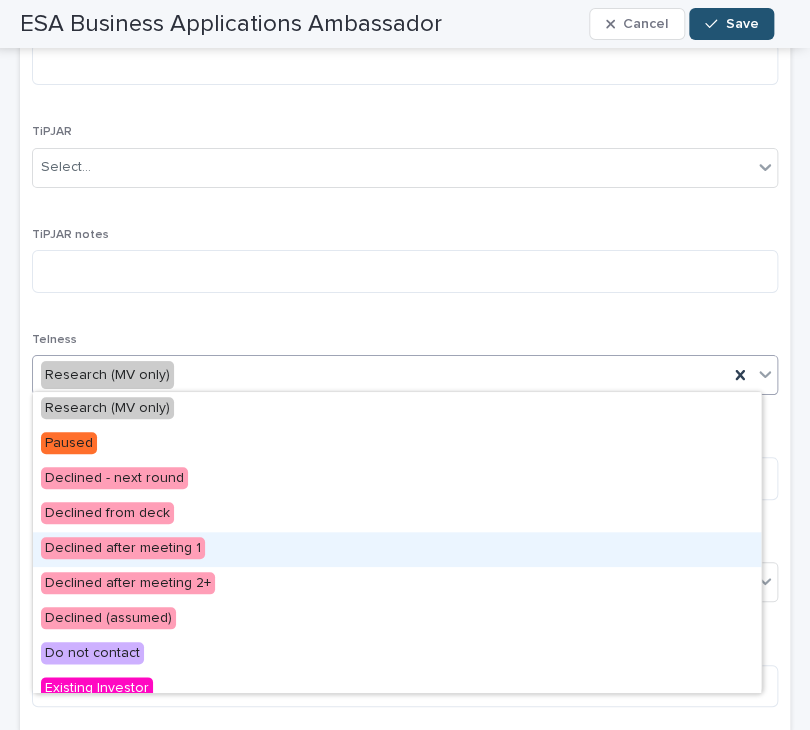 scroll, scrollTop: 540, scrollLeft: 0, axis: vertical 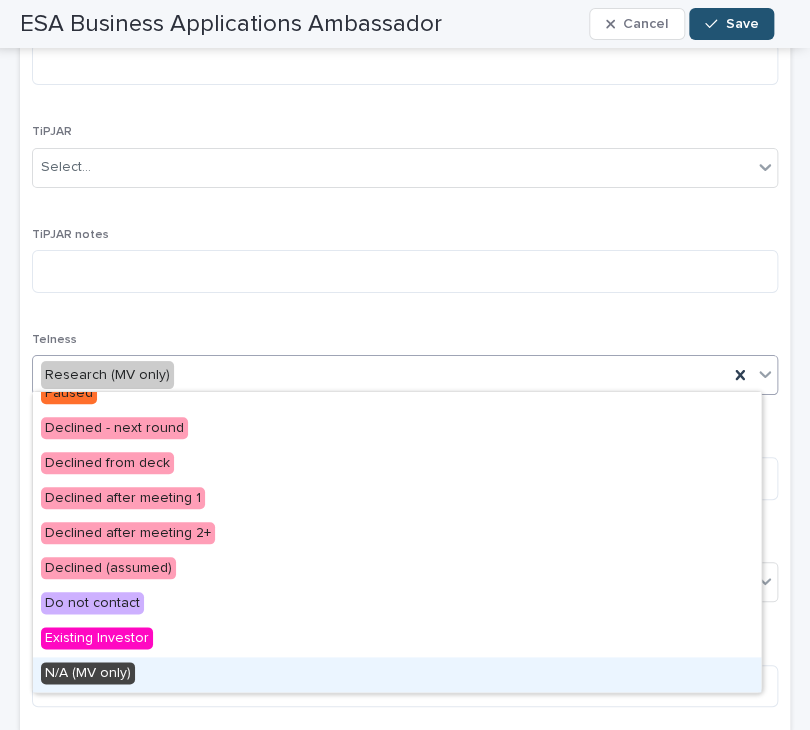 click on "N/A (MV only)" at bounding box center [397, 674] 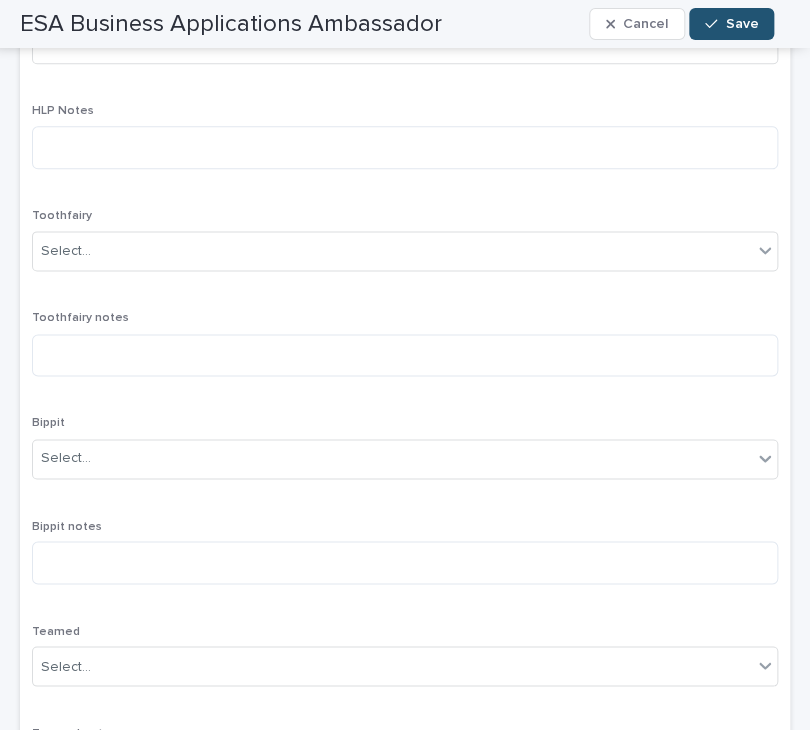 scroll, scrollTop: 174, scrollLeft: 0, axis: vertical 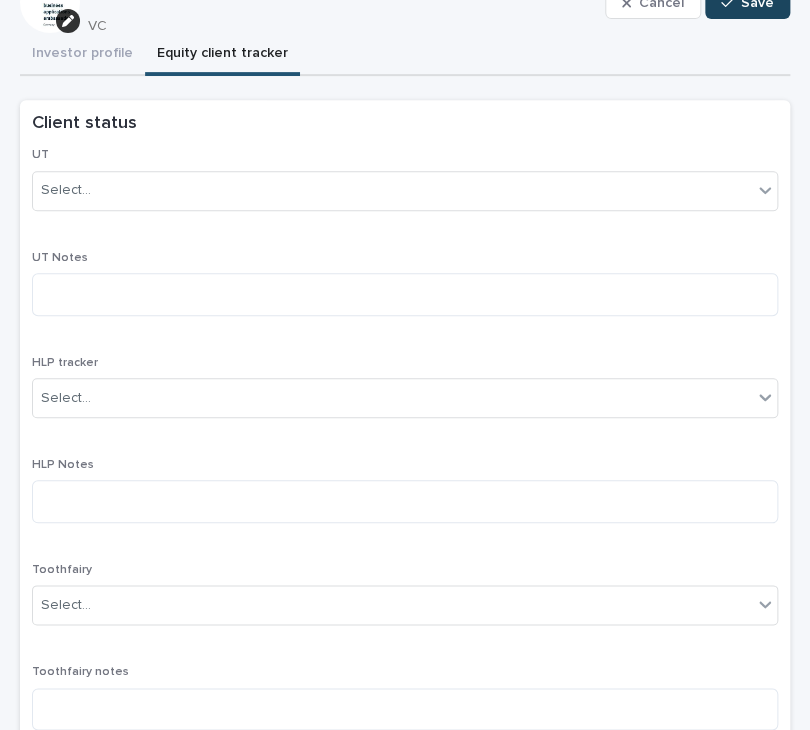 click on "Save" at bounding box center (747, 3) 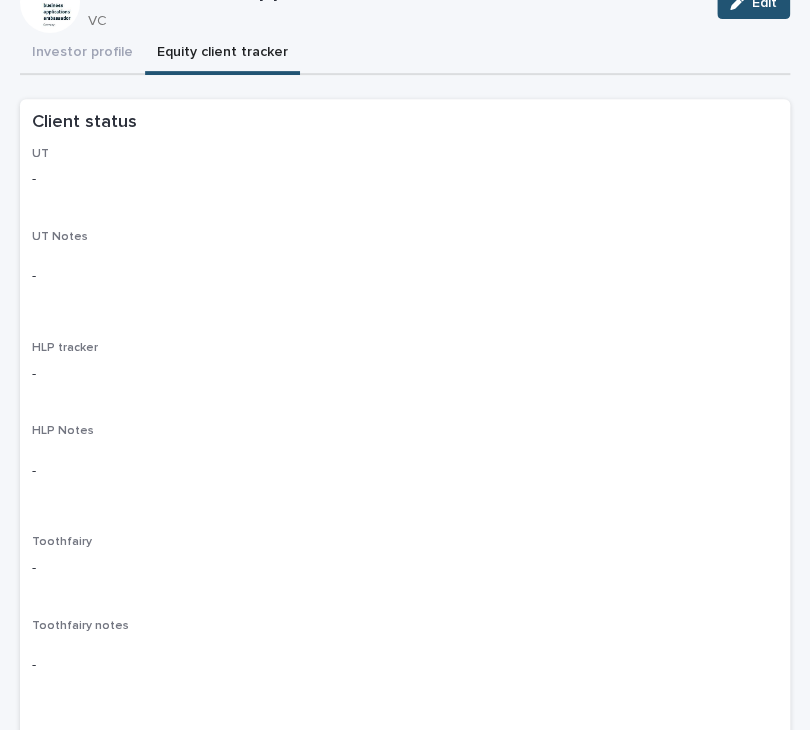 scroll, scrollTop: 0, scrollLeft: 0, axis: both 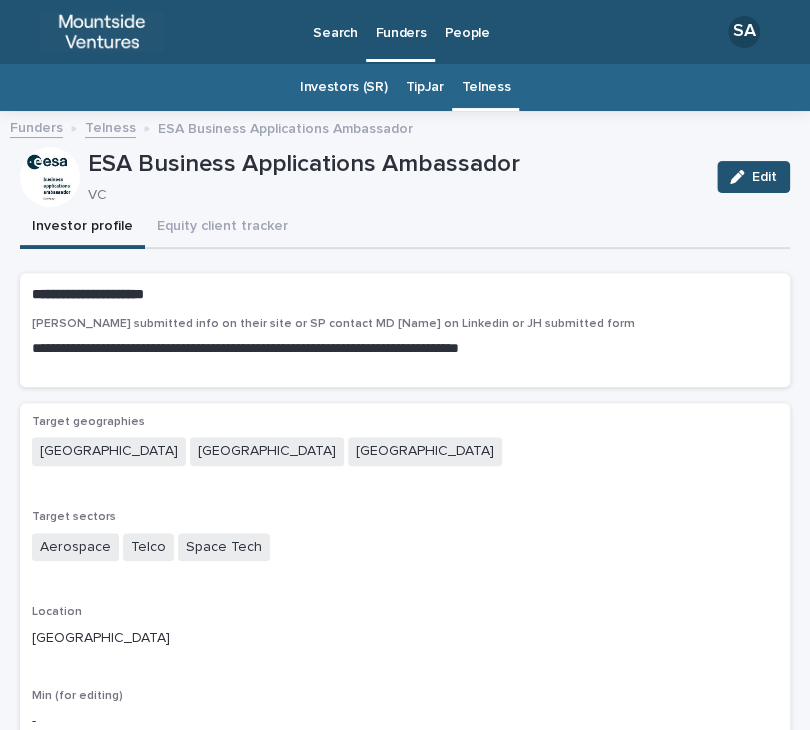 click on "Investor profile" at bounding box center (82, 228) 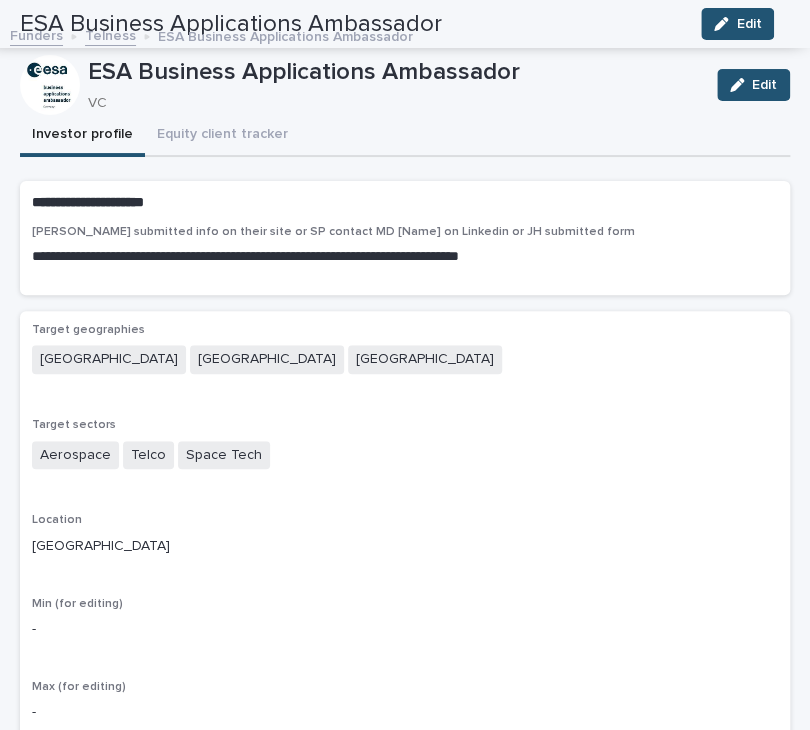 scroll, scrollTop: 0, scrollLeft: 0, axis: both 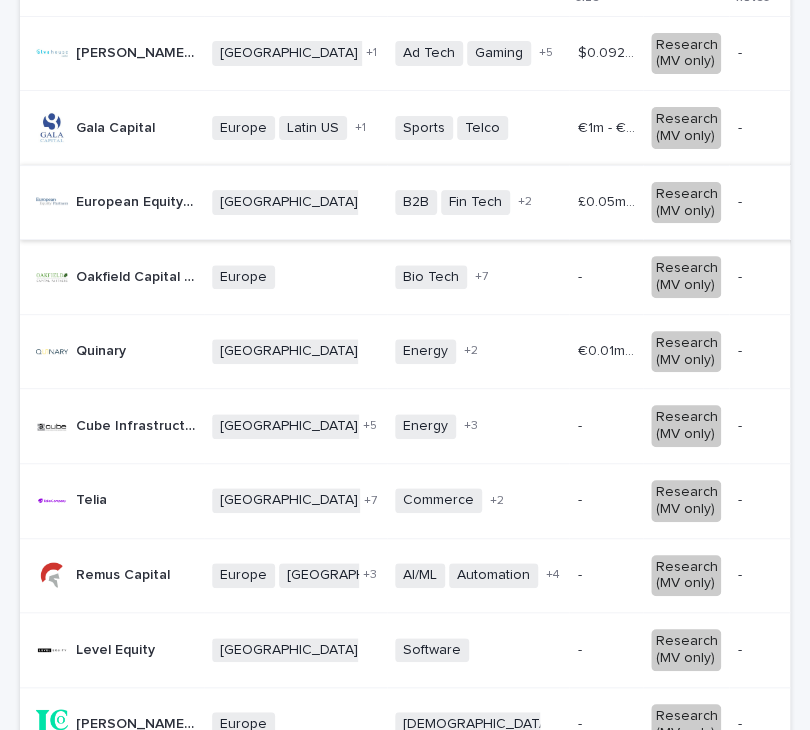 click on "Cube Infrastructure Managers" at bounding box center [138, 424] 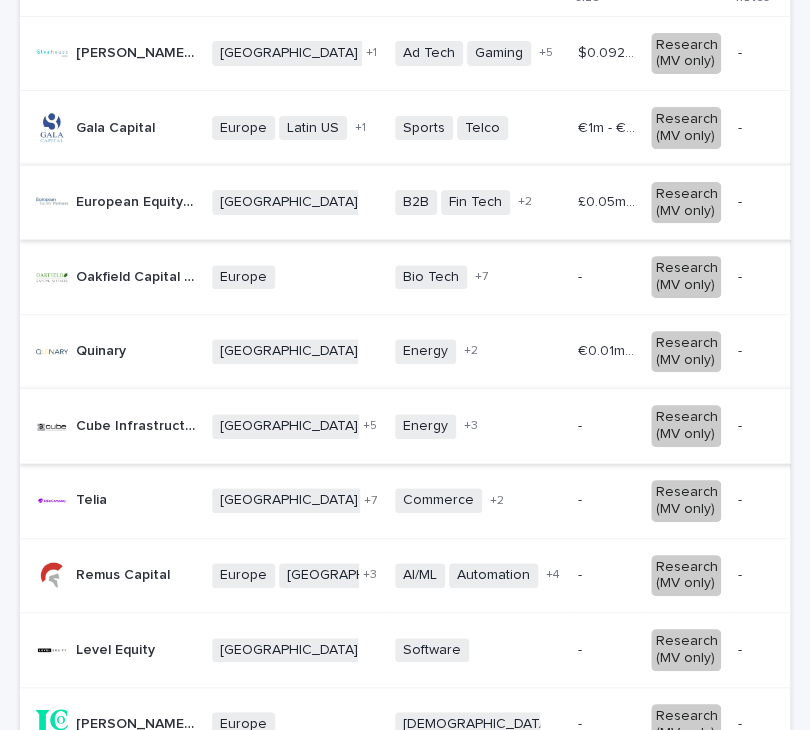 scroll, scrollTop: 0, scrollLeft: 0, axis: both 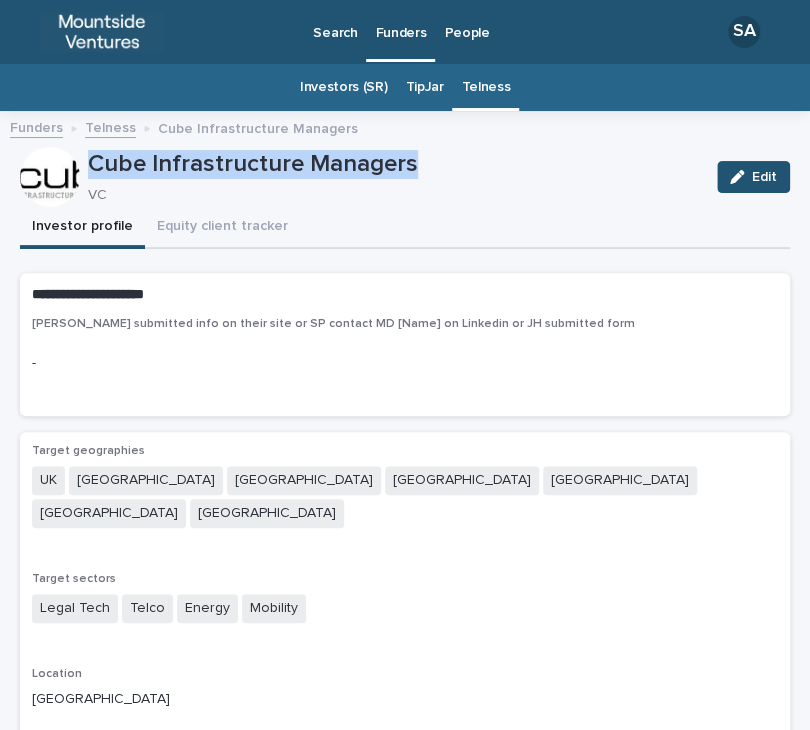 drag, startPoint x: 439, startPoint y: 169, endPoint x: 77, endPoint y: 149, distance: 362.55206 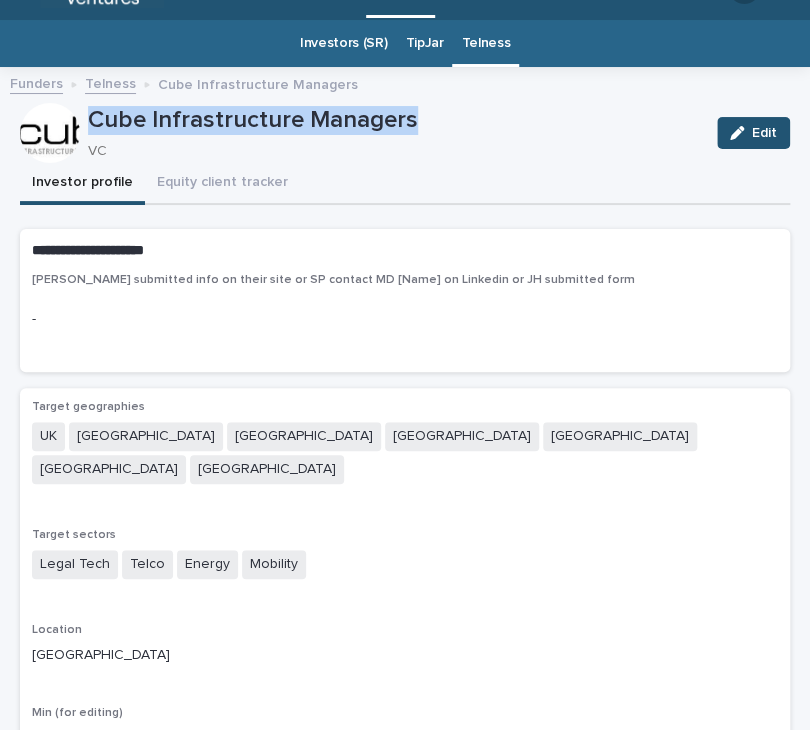 scroll, scrollTop: 44, scrollLeft: 0, axis: vertical 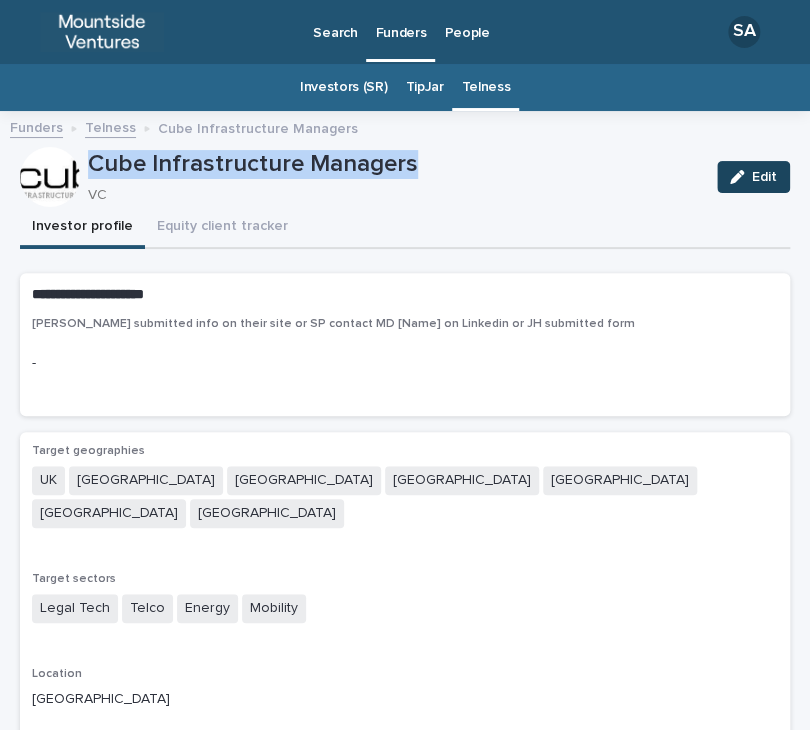 click on "Edit" at bounding box center (753, 177) 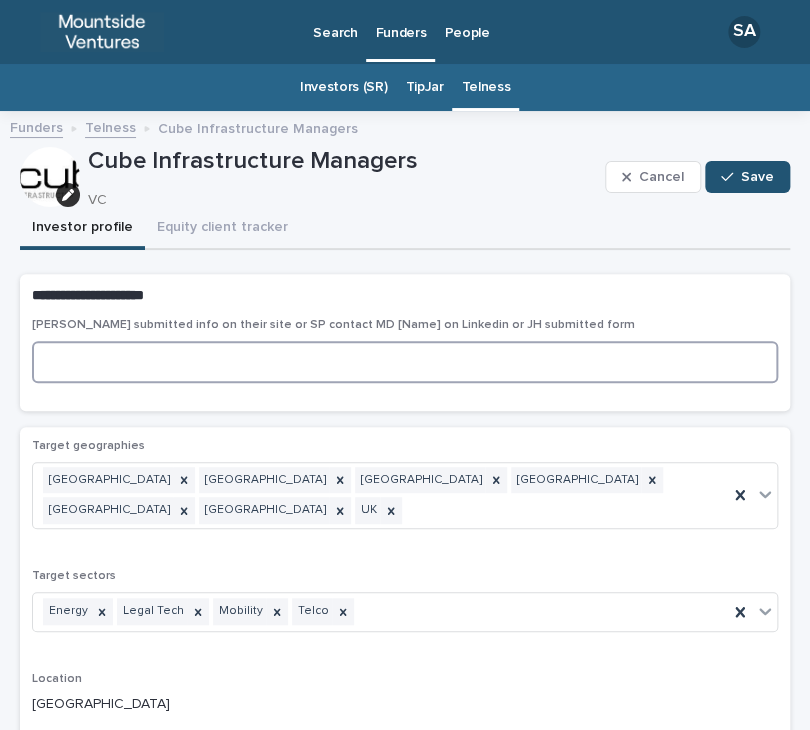 click at bounding box center (405, 362) 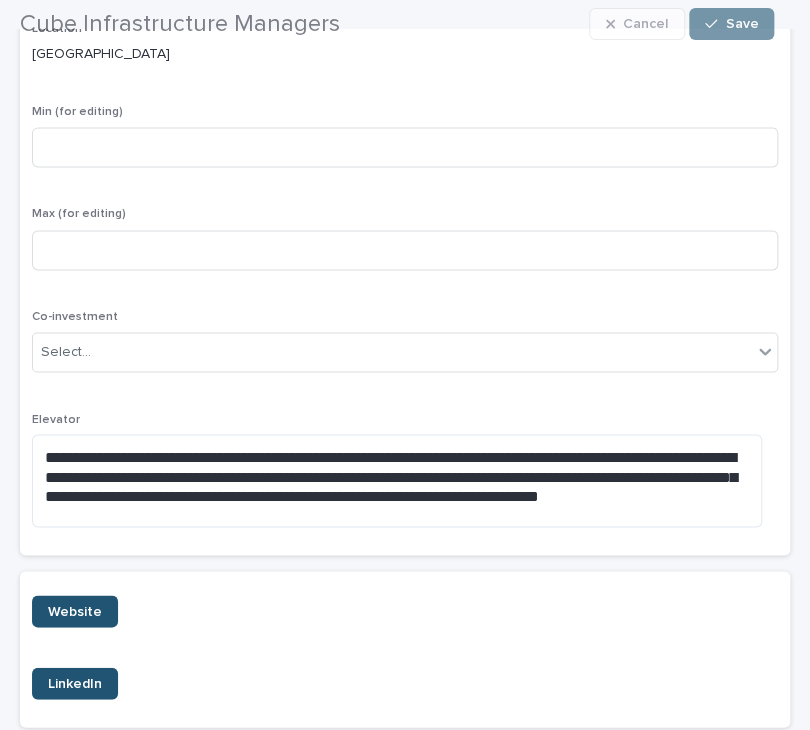 scroll, scrollTop: 651, scrollLeft: 0, axis: vertical 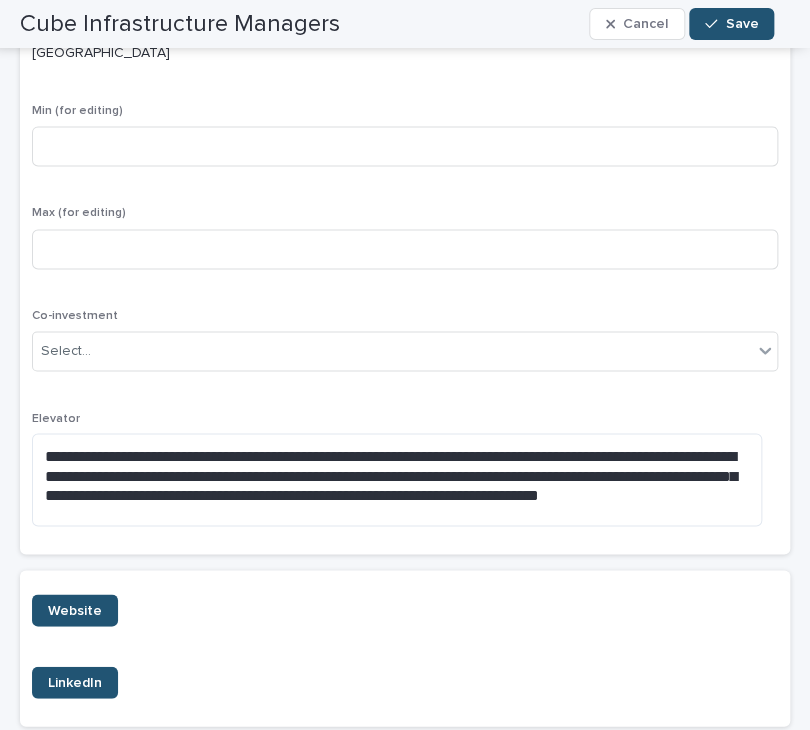 type on "**********" 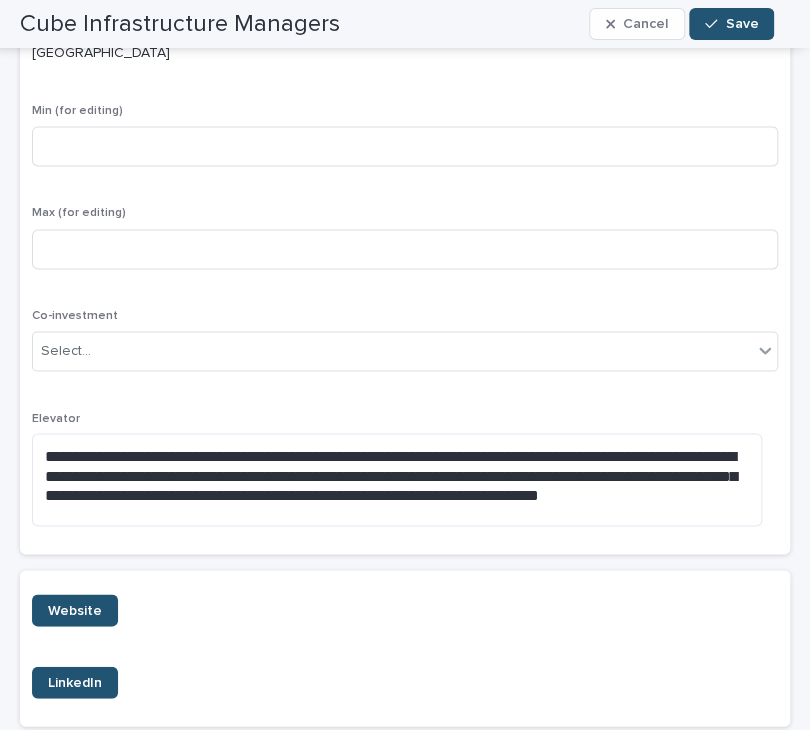 scroll, scrollTop: 0, scrollLeft: 0, axis: both 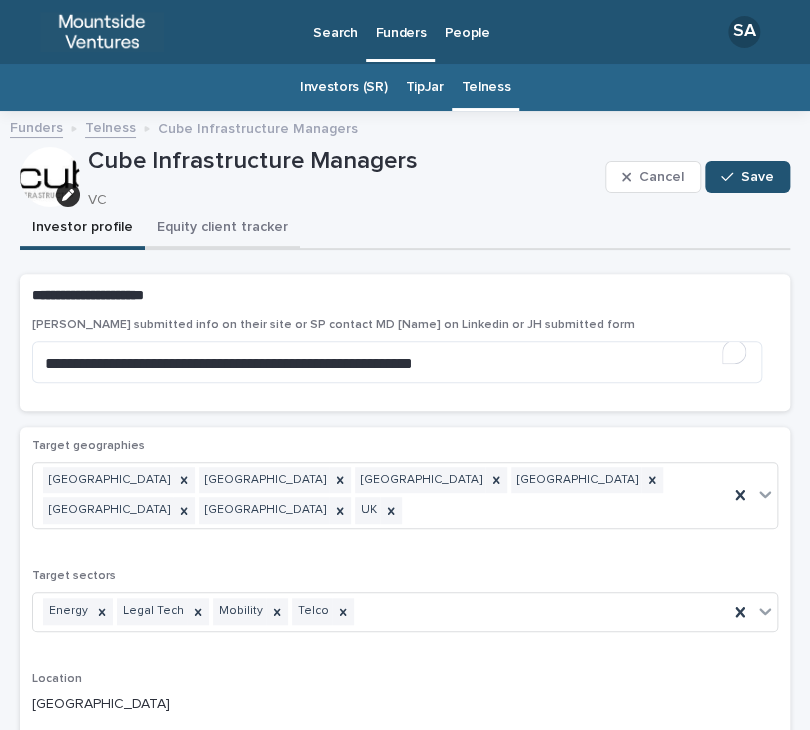 click on "Equity client tracker" at bounding box center (222, 229) 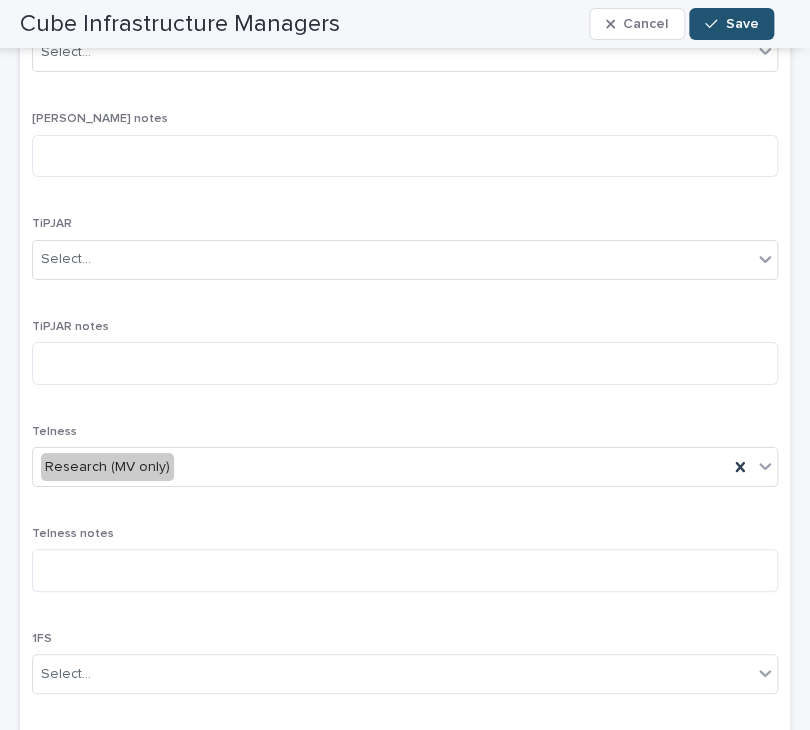 scroll, scrollTop: 1767, scrollLeft: 0, axis: vertical 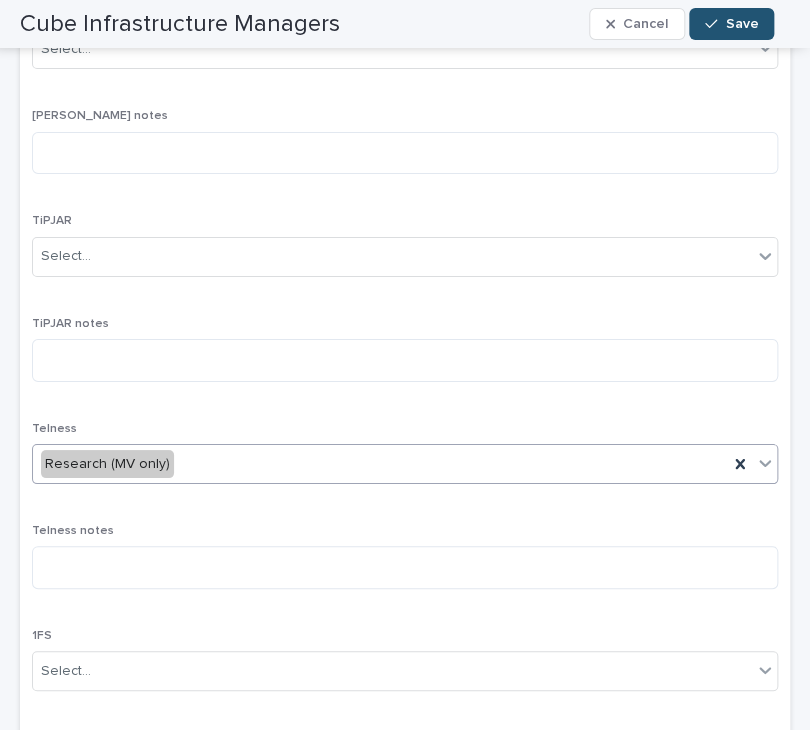 click on "Research (MV only)" at bounding box center (380, 464) 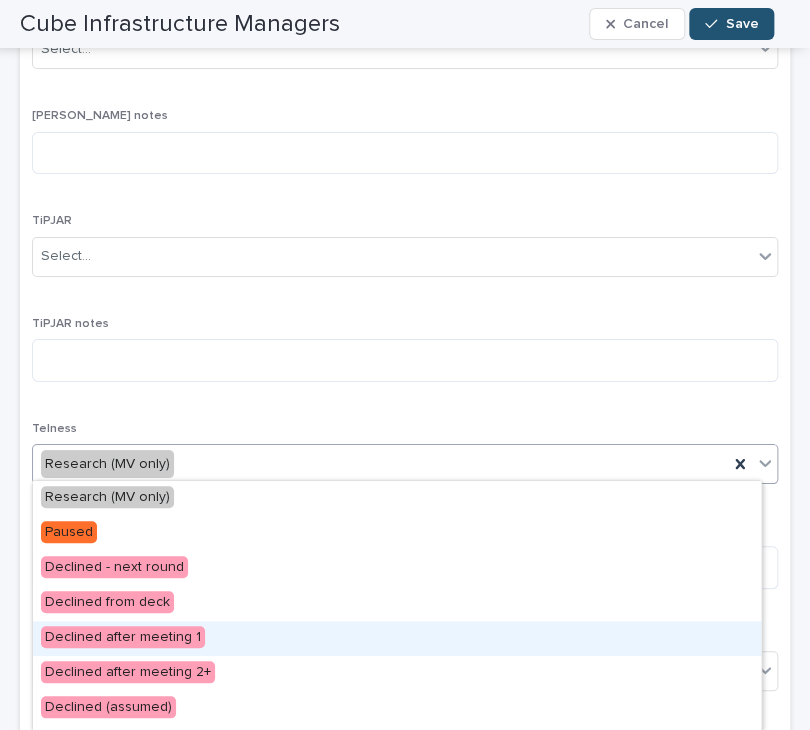 scroll, scrollTop: 589, scrollLeft: 0, axis: vertical 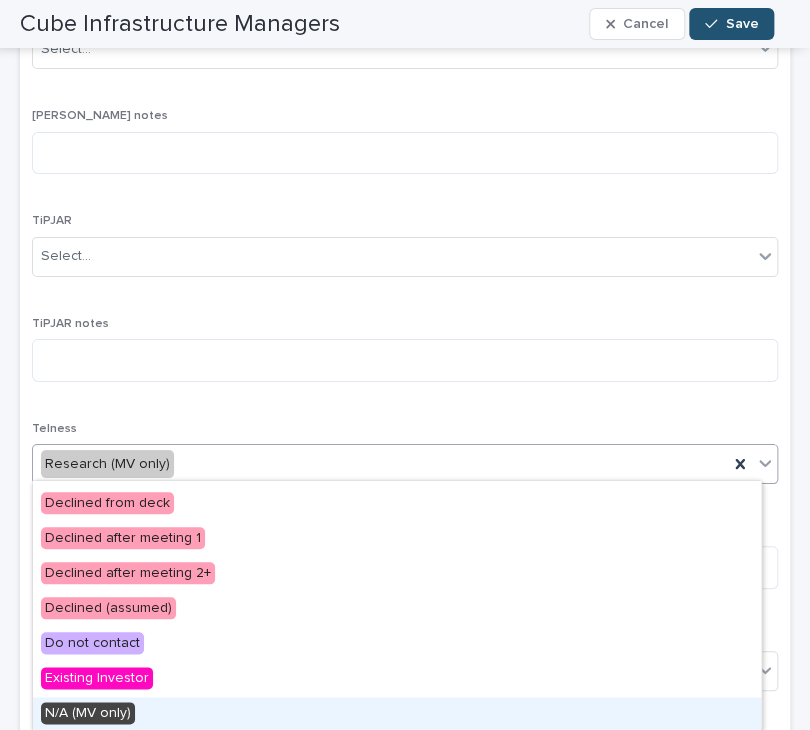 click on "N/A (MV only)" at bounding box center [397, 714] 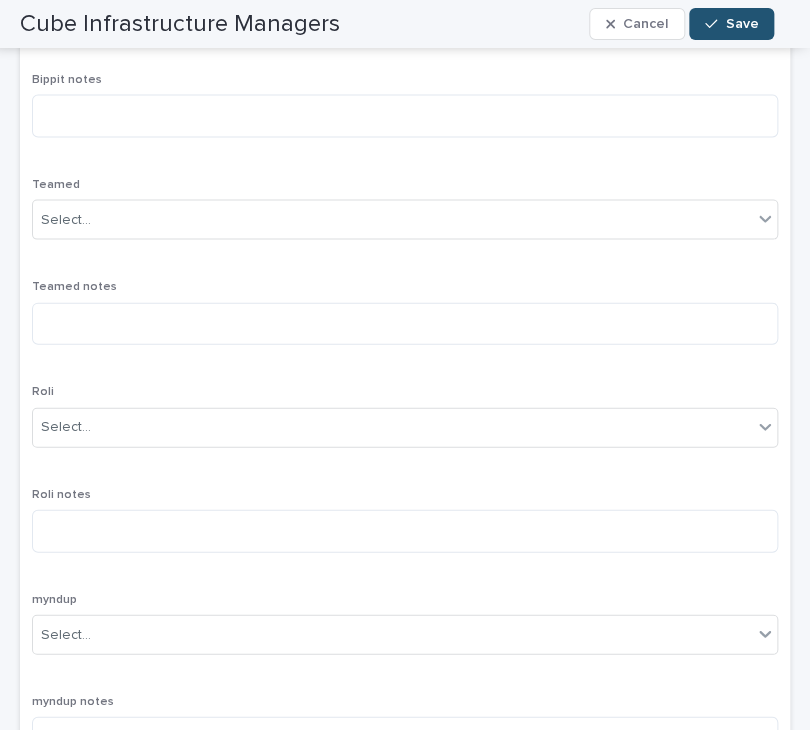 scroll, scrollTop: 896, scrollLeft: 0, axis: vertical 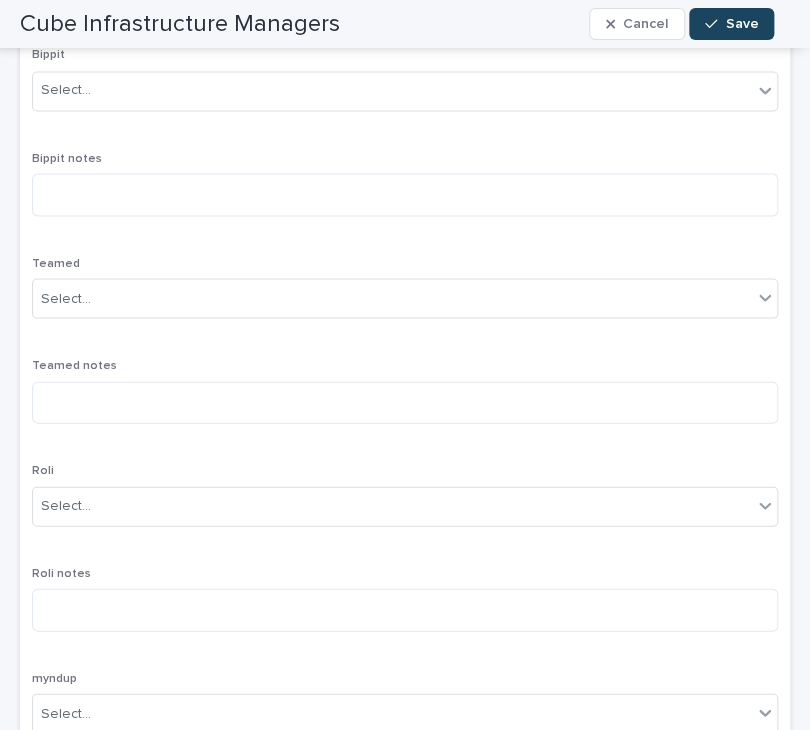 click on "Save" at bounding box center (741, 24) 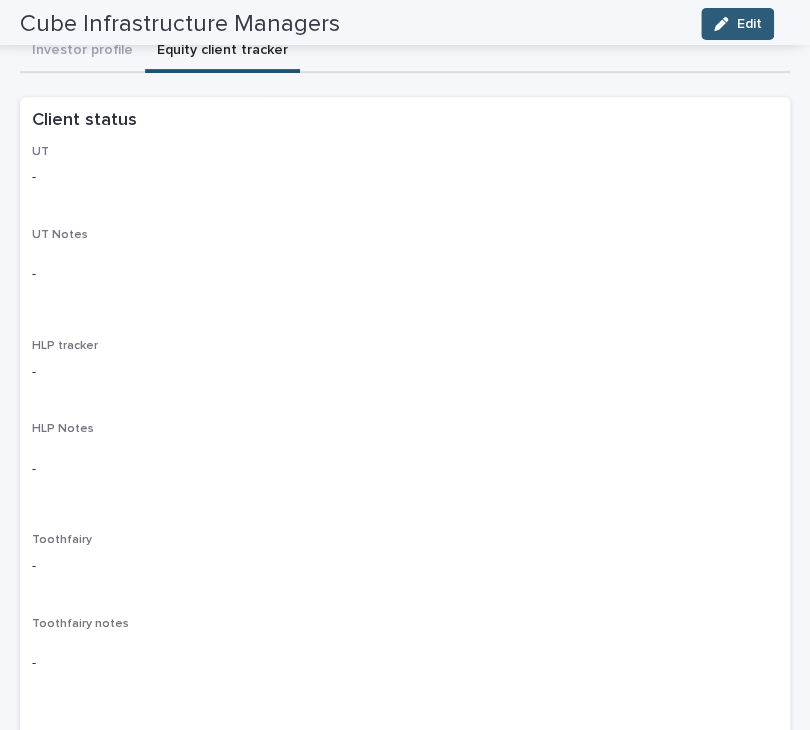 scroll, scrollTop: 0, scrollLeft: 0, axis: both 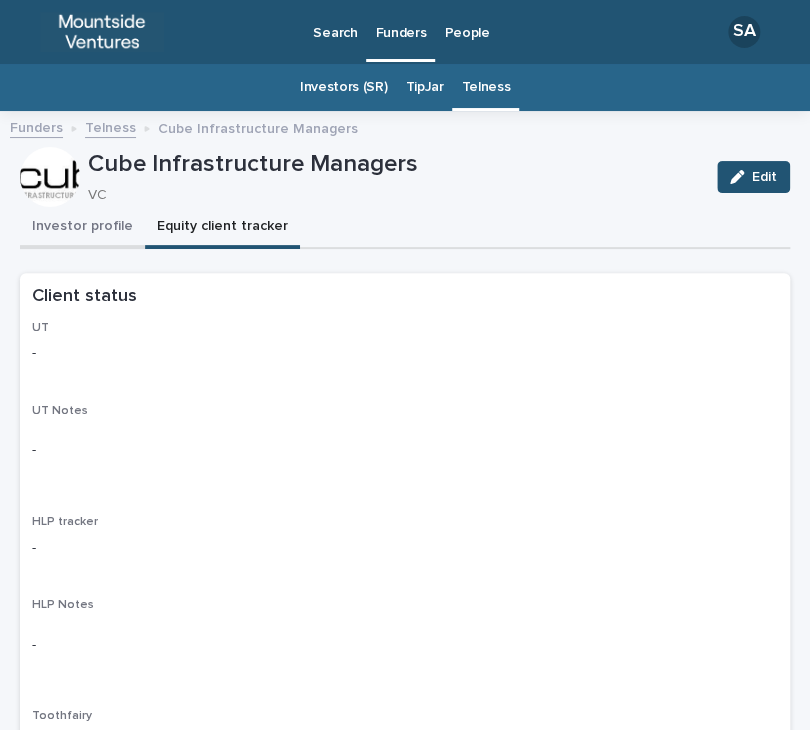 click on "Investor profile" at bounding box center [82, 228] 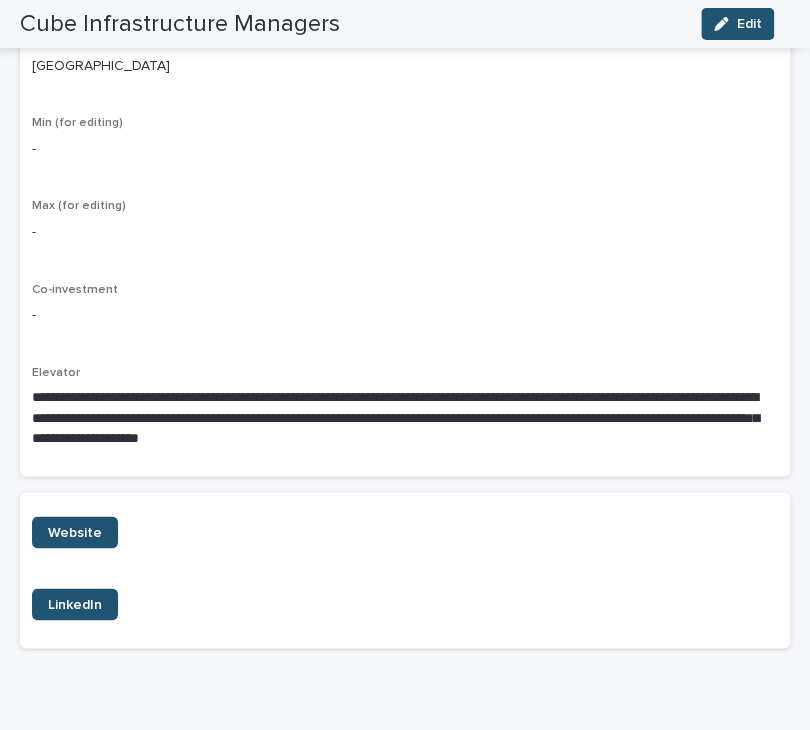 scroll, scrollTop: 0, scrollLeft: 0, axis: both 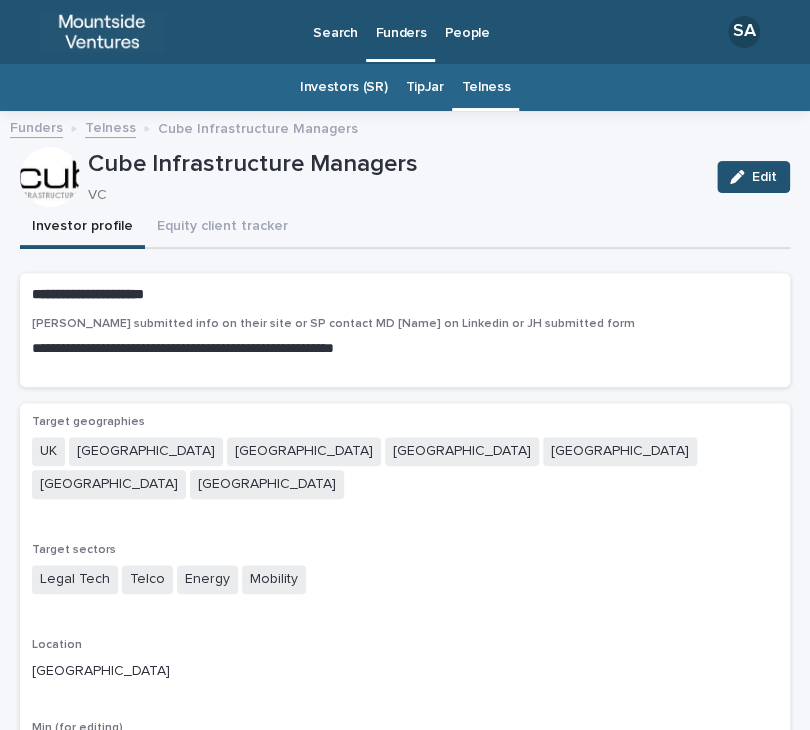 click on "TipJar" at bounding box center (424, 87) 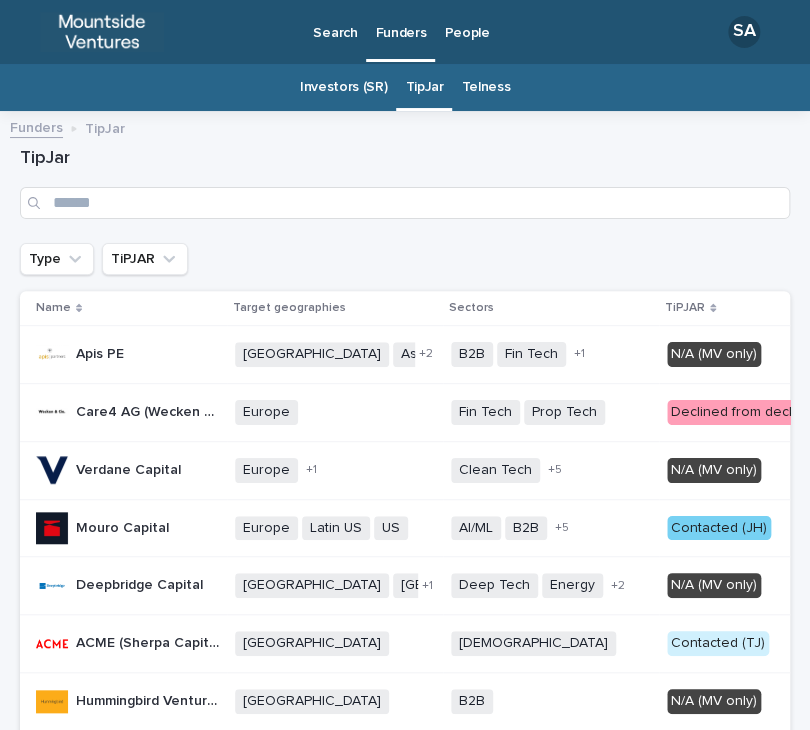 click on "Investors (SR)" at bounding box center (344, 87) 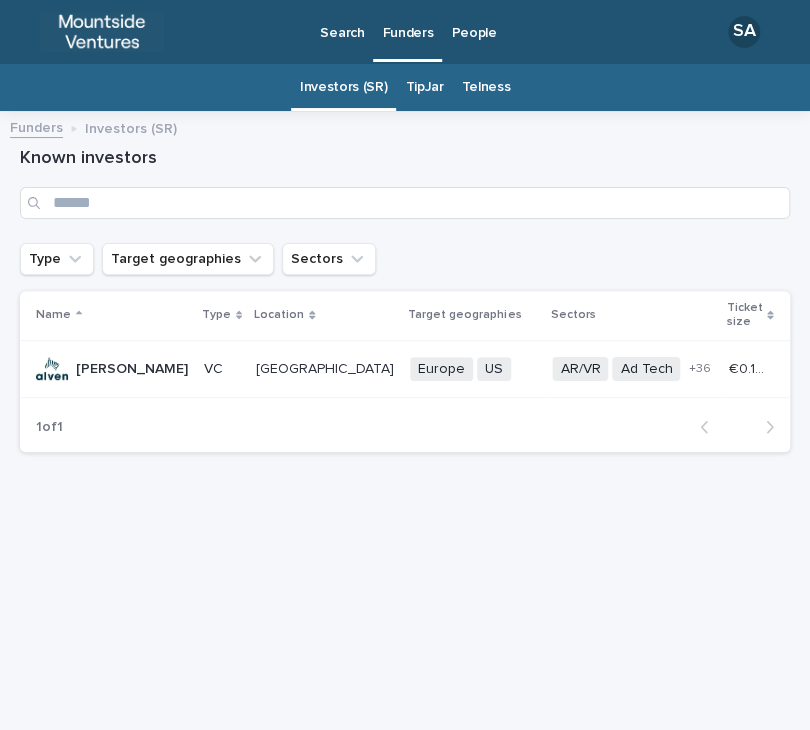 click on "TipJar" at bounding box center [424, 87] 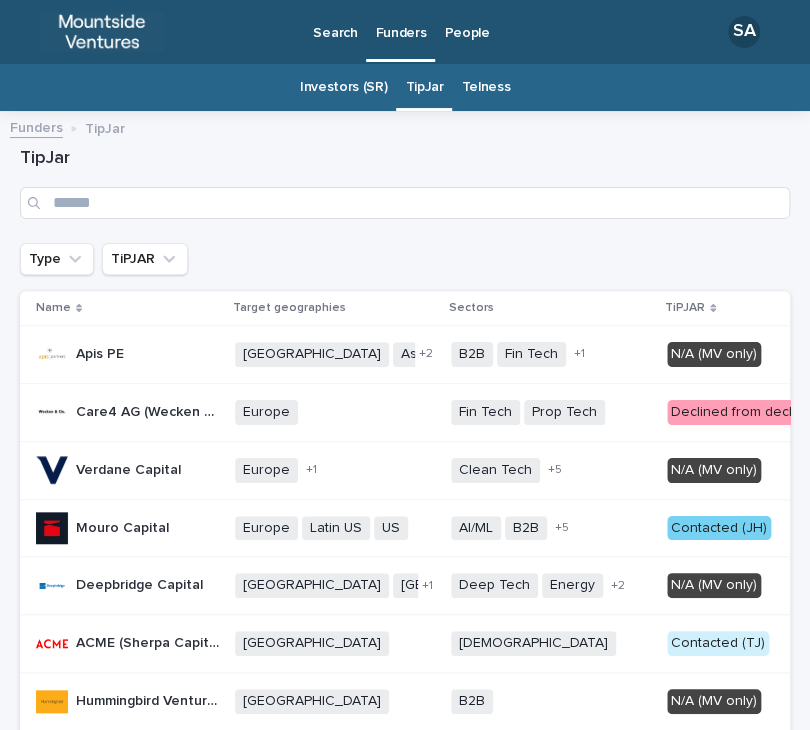 click on "Telness" at bounding box center (485, 87) 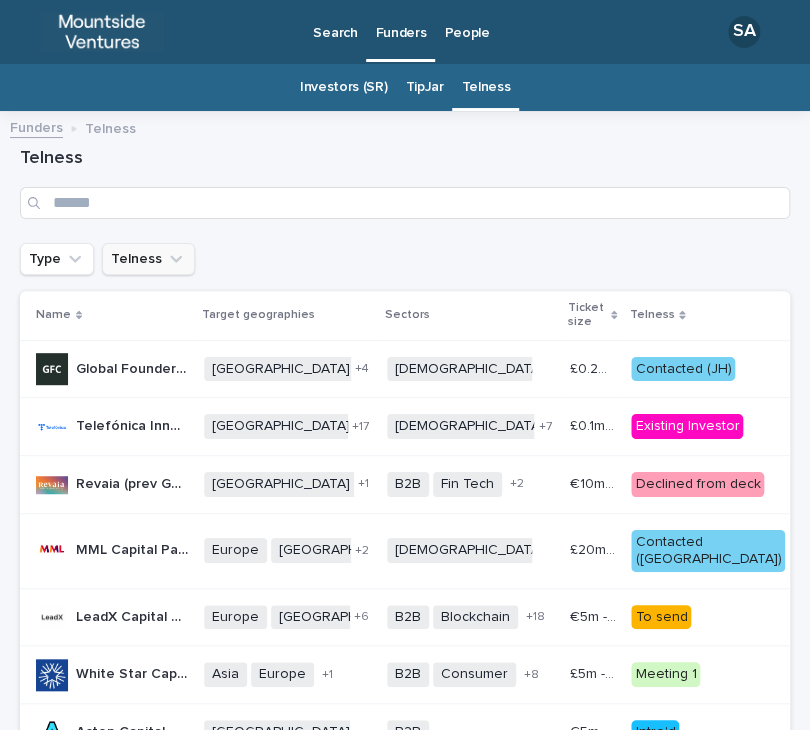 click on "Telness" at bounding box center [148, 259] 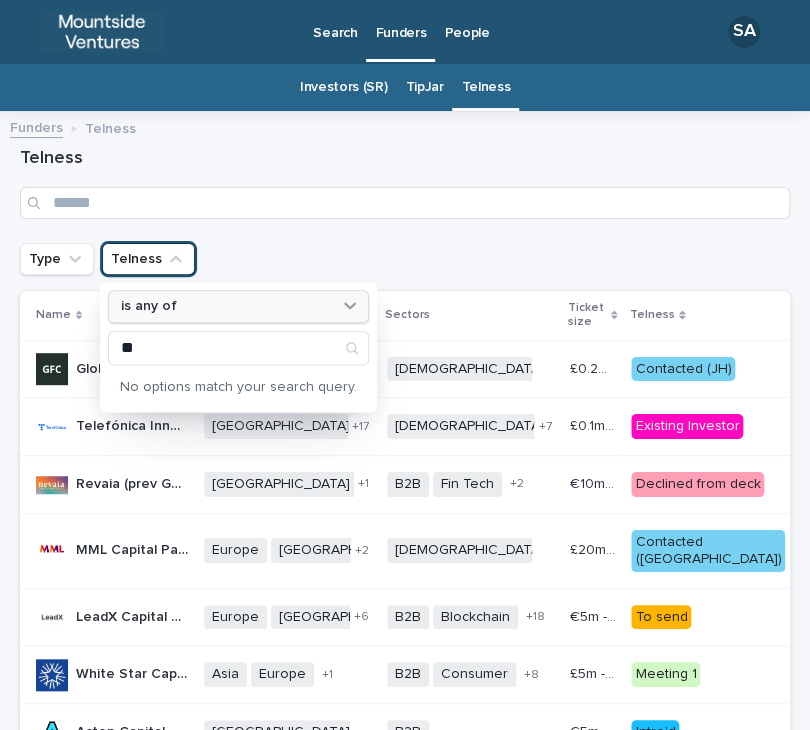 type on "*" 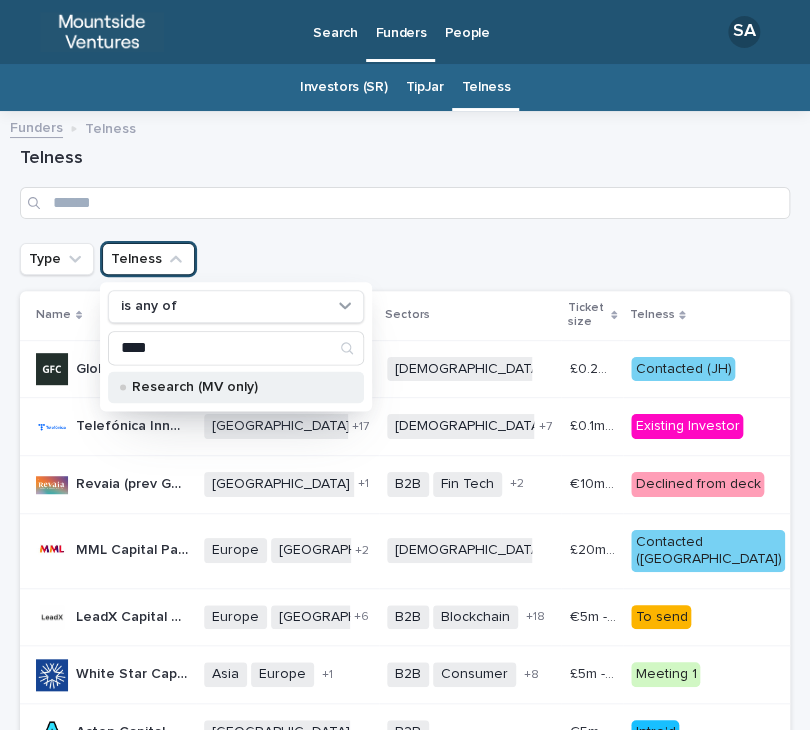 type on "****" 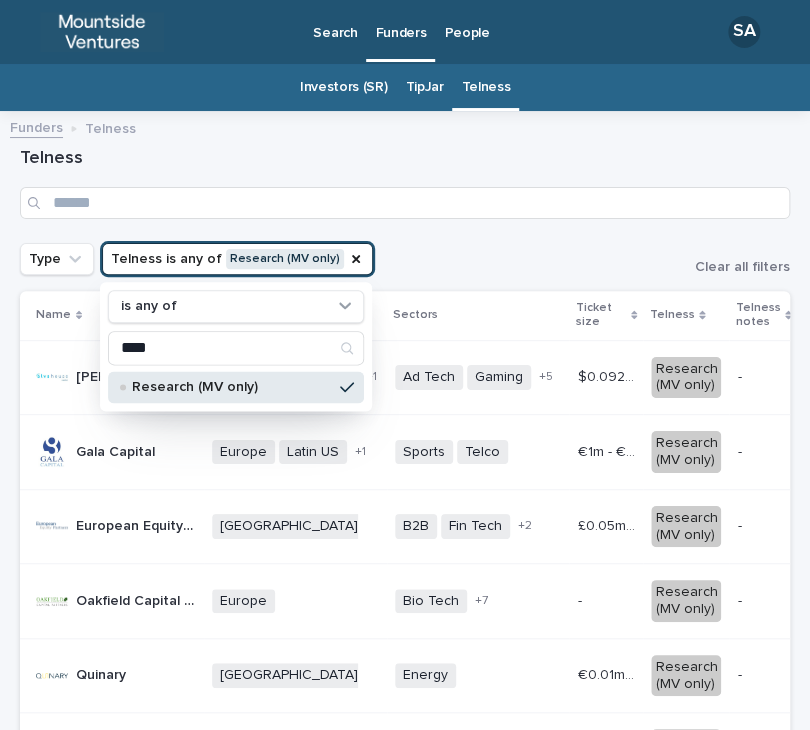 click on "Type Telness is any of Research (MV only) is any of ****  Research (MV only) Clear all filters" at bounding box center [405, 259] 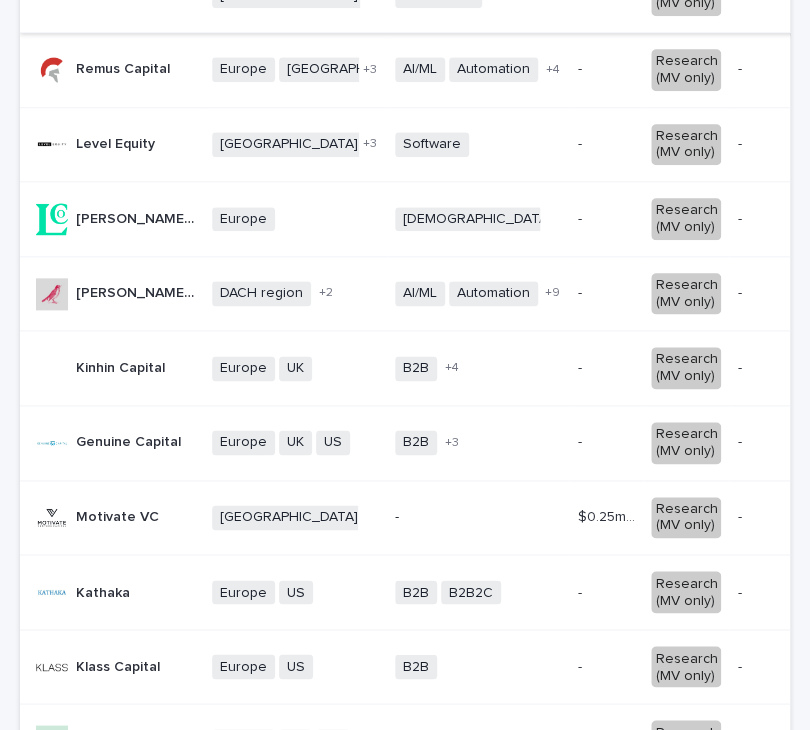 scroll, scrollTop: 756, scrollLeft: 0, axis: vertical 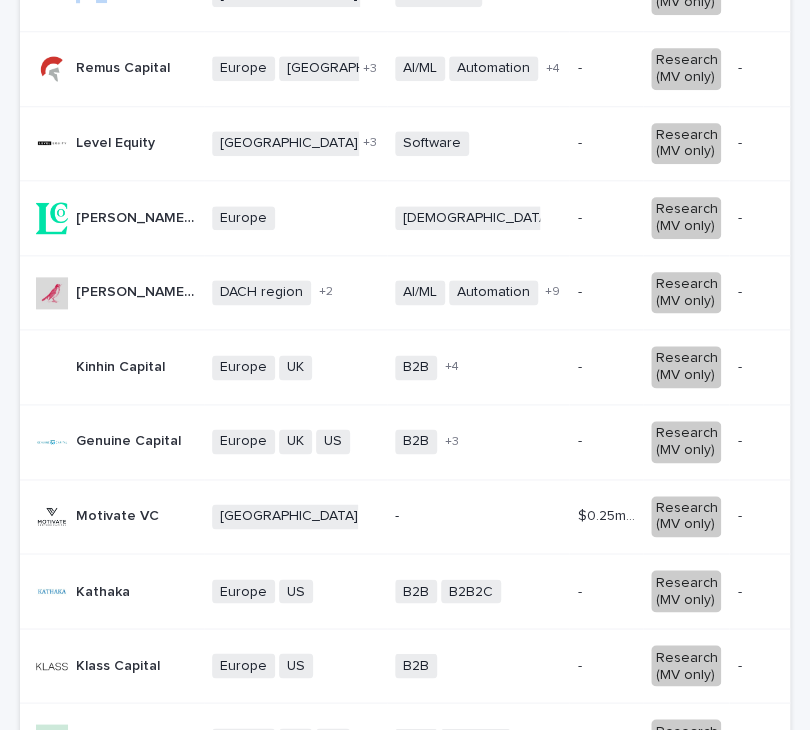 drag, startPoint x: 112, startPoint y: 88, endPoint x: 95, endPoint y: 85, distance: 17.262676 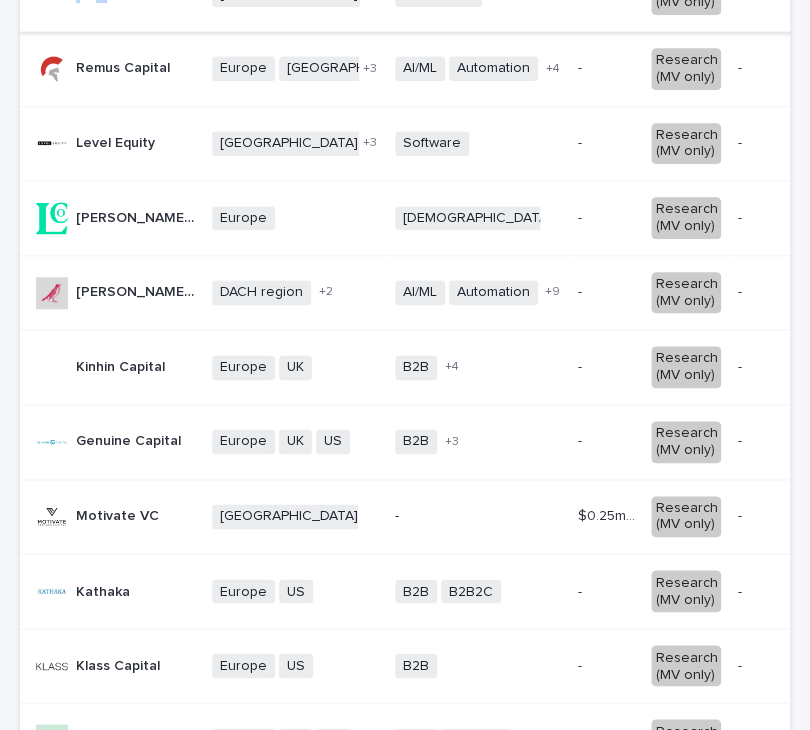 scroll, scrollTop: 0, scrollLeft: 0, axis: both 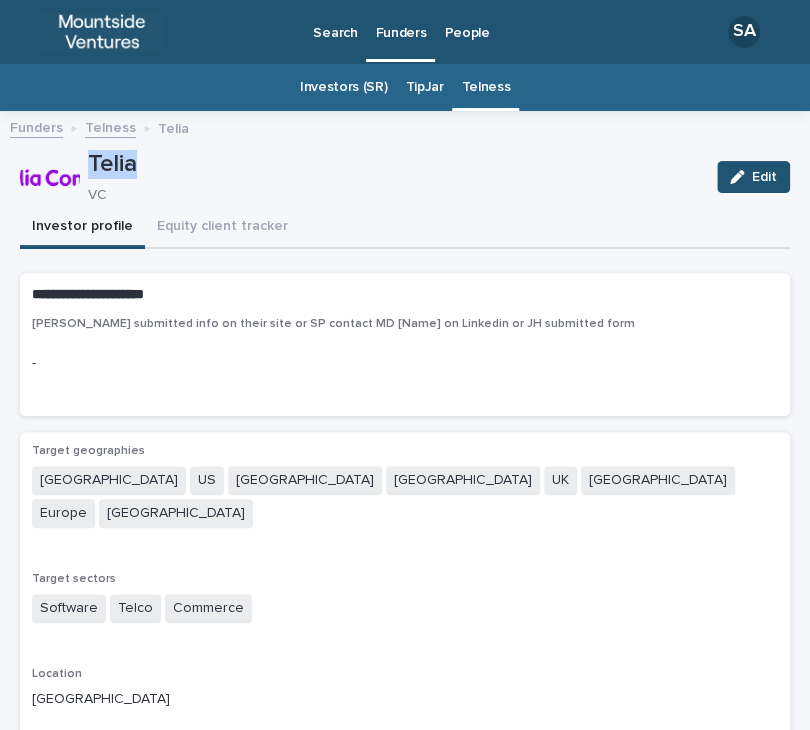 drag, startPoint x: 184, startPoint y: 165, endPoint x: 88, endPoint y: 162, distance: 96.04687 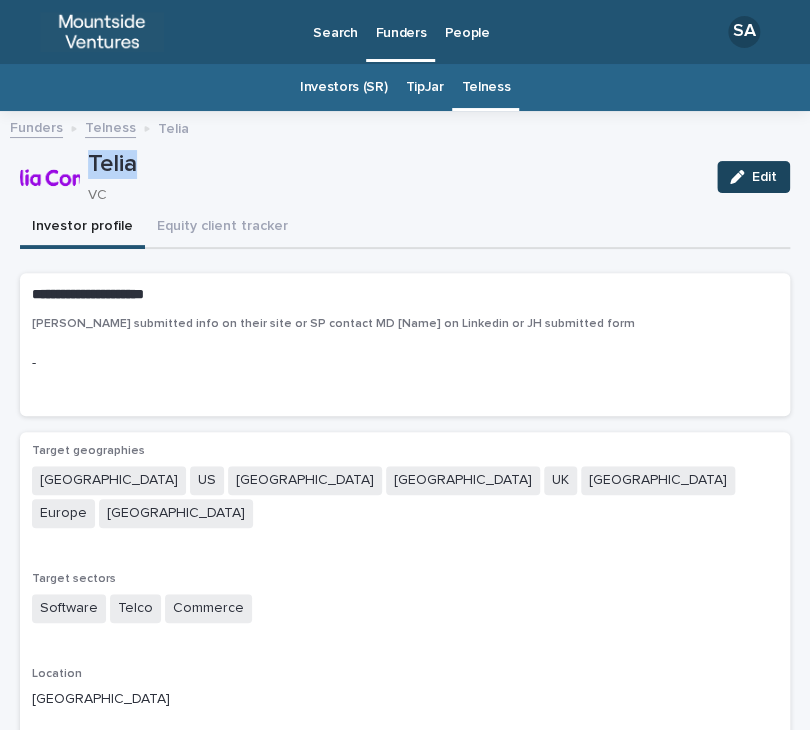 click at bounding box center (741, 177) 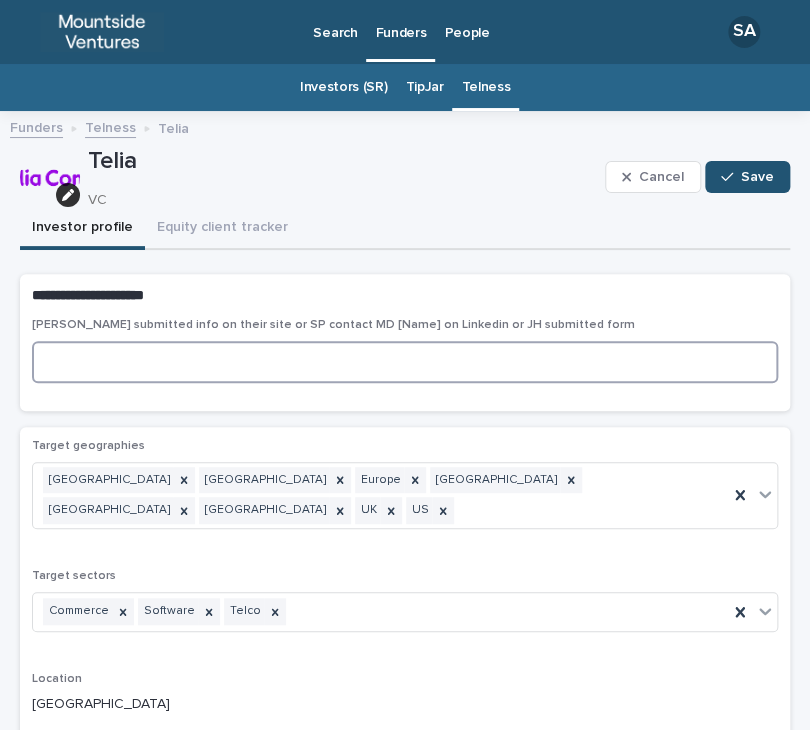 click at bounding box center [405, 362] 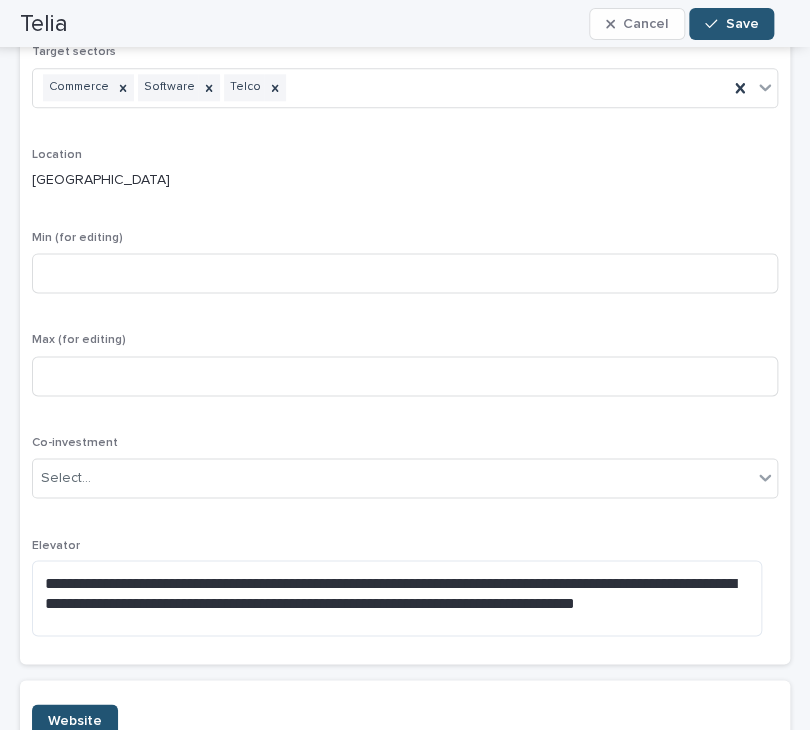 scroll, scrollTop: 527, scrollLeft: 0, axis: vertical 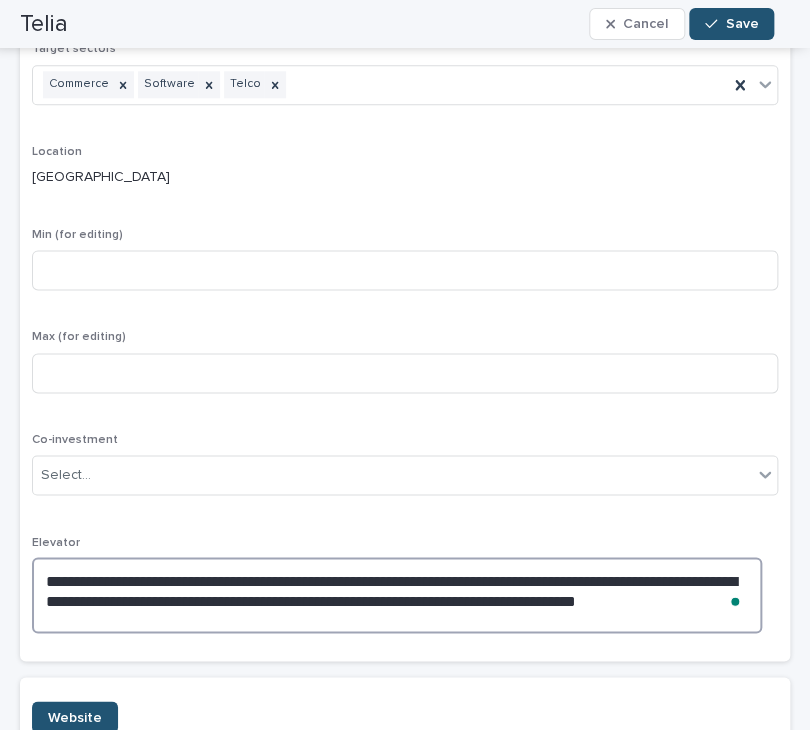 drag, startPoint x: 684, startPoint y: 577, endPoint x: 19, endPoint y: 531, distance: 666.58905 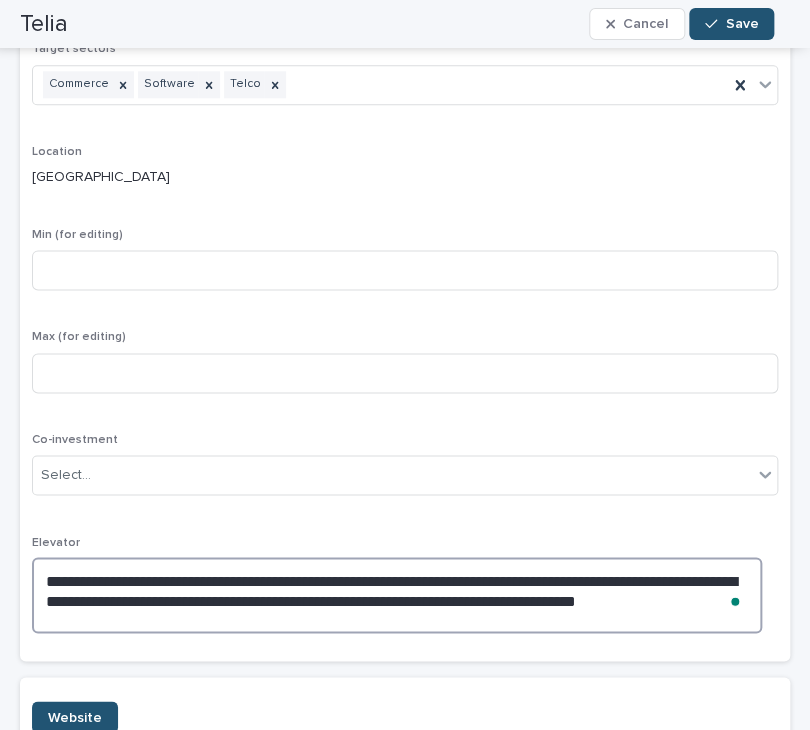 click on "**********" at bounding box center (405, 247) 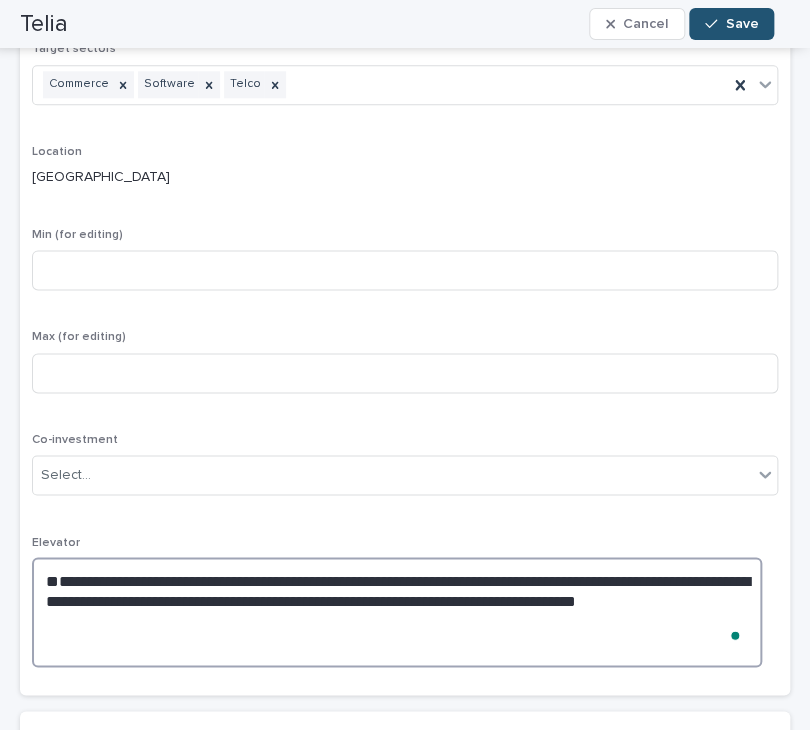 paste on "**********" 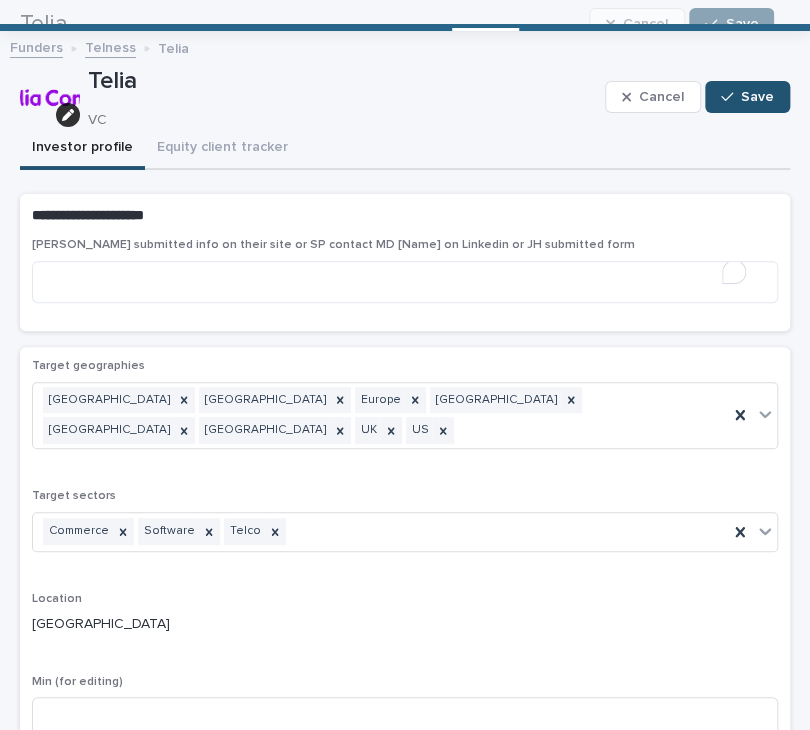scroll, scrollTop: 79, scrollLeft: 0, axis: vertical 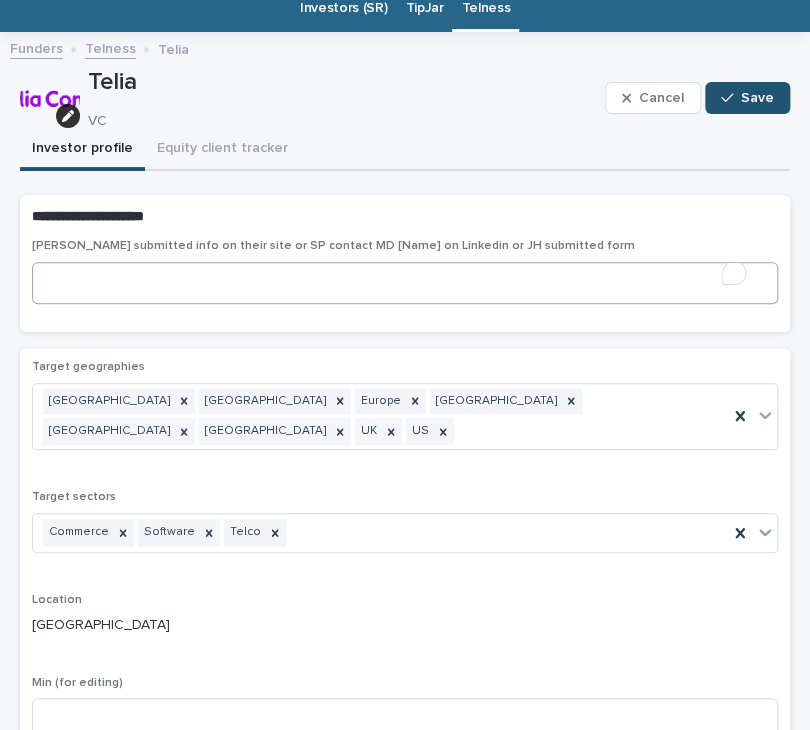 type on "**********" 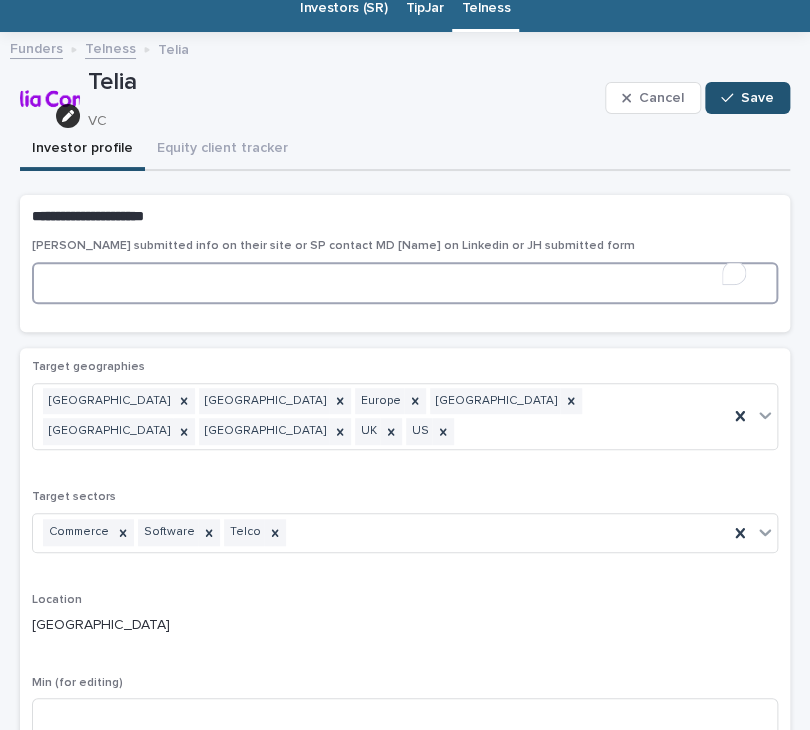 click at bounding box center (405, 283) 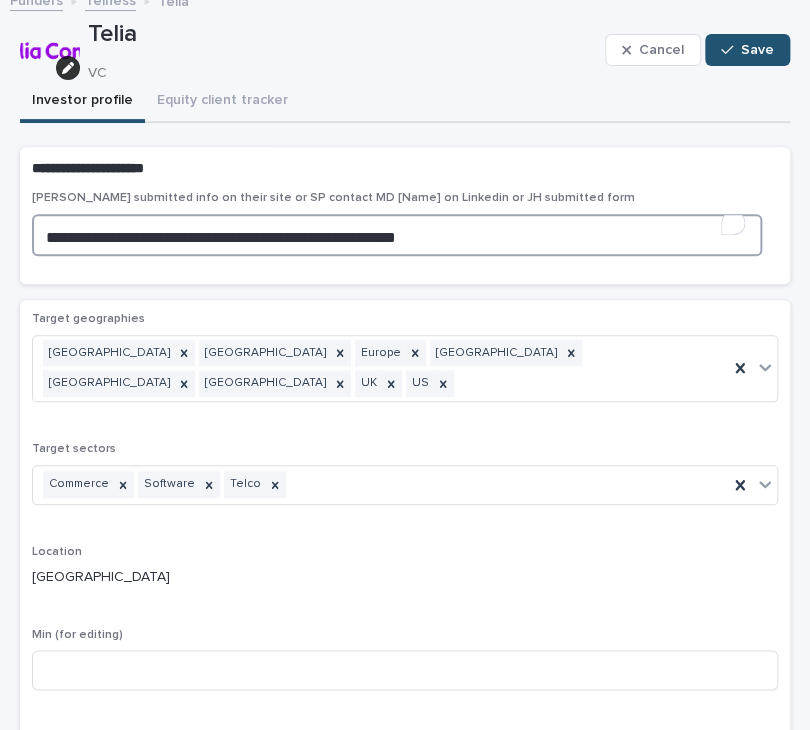 scroll, scrollTop: 126, scrollLeft: 0, axis: vertical 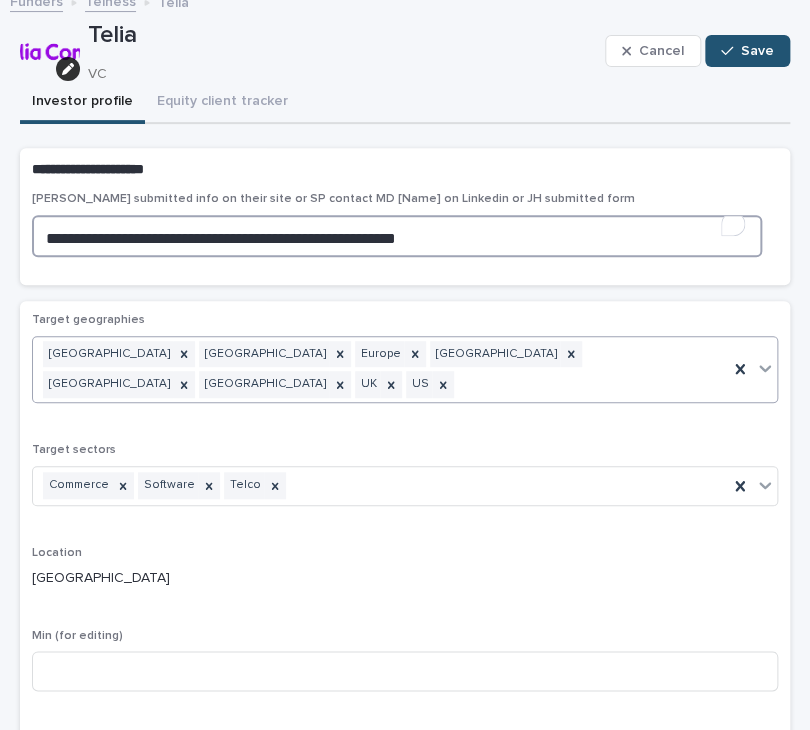 type on "**********" 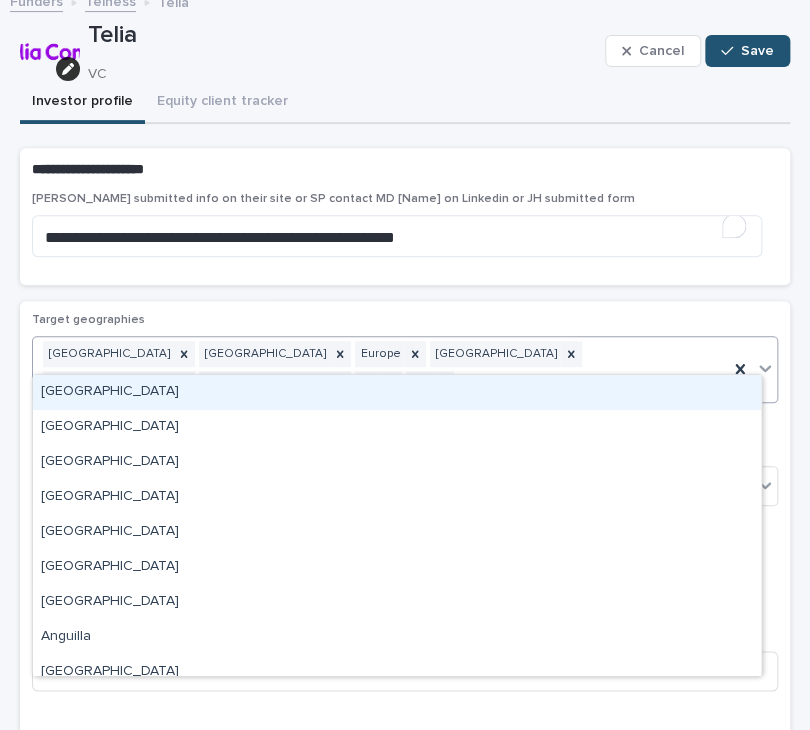 click on "Azerbaijan Canada Europe Finland Norway Sweden UK US" at bounding box center (380, 370) 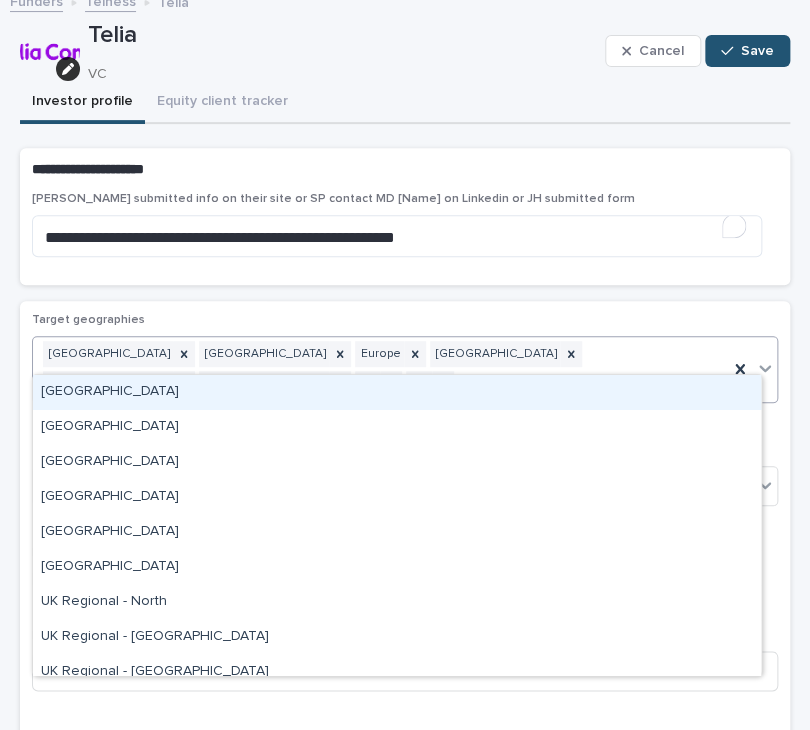 type on "*******" 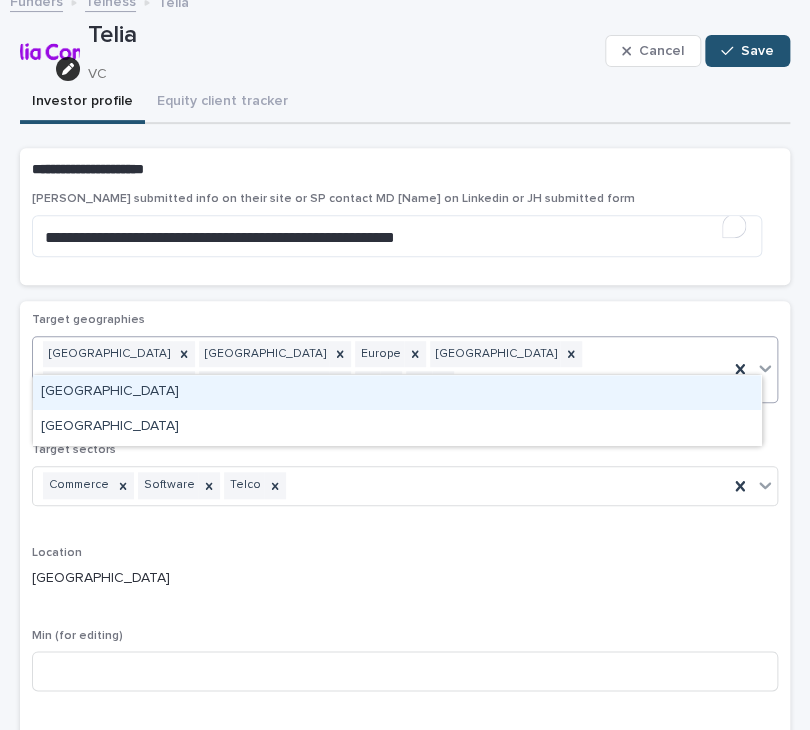 click on "[GEOGRAPHIC_DATA]" at bounding box center [397, 392] 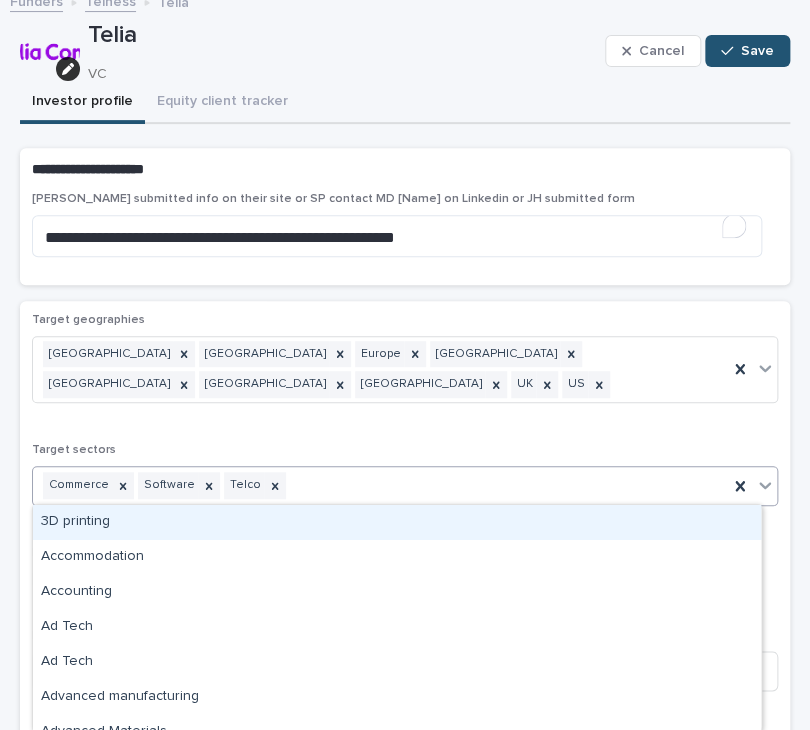 click on "Commerce Software Telco" at bounding box center (380, 485) 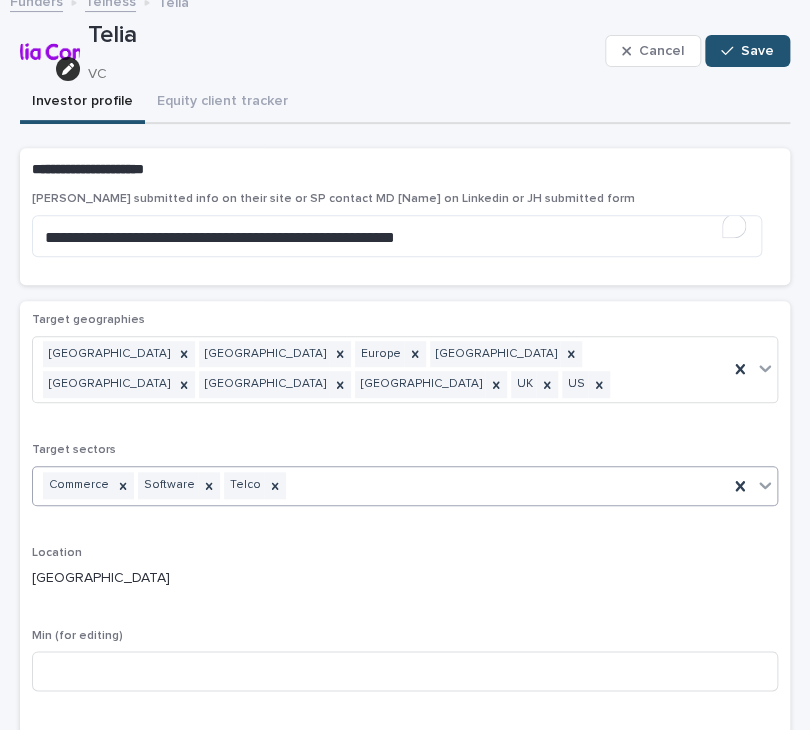 click on "Commerce Software Telco" at bounding box center (380, 485) 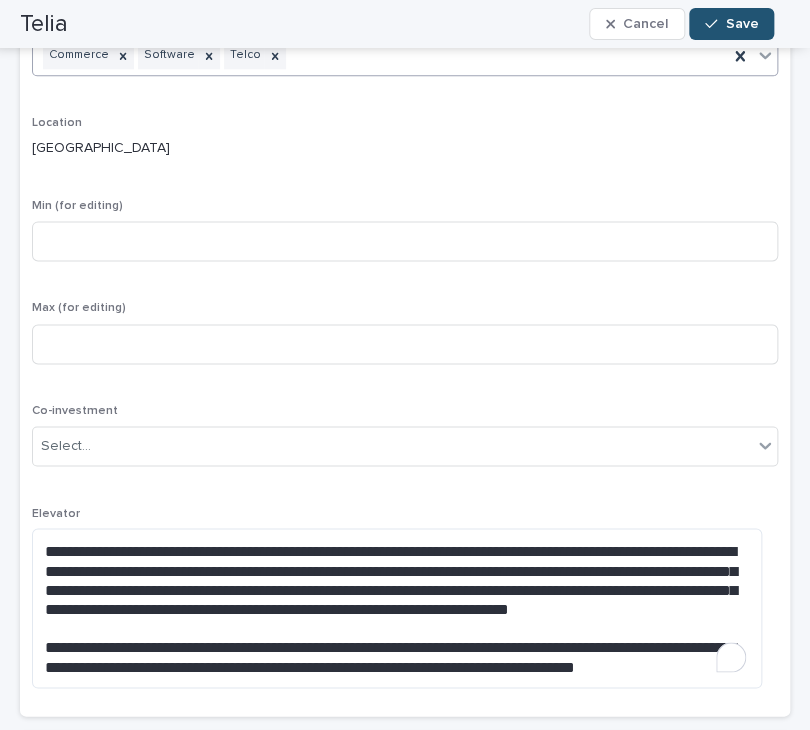 scroll, scrollTop: 558, scrollLeft: 0, axis: vertical 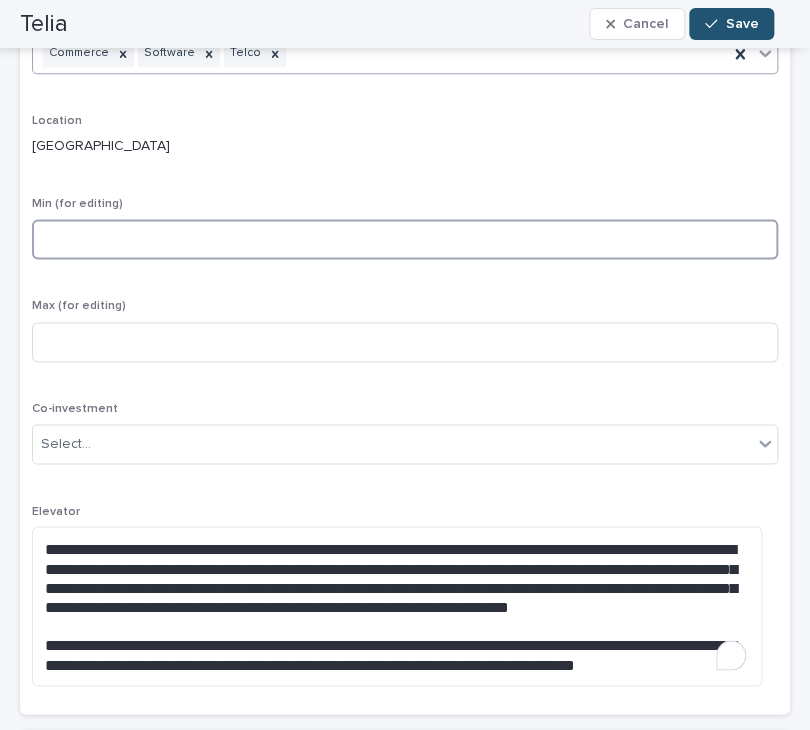 click at bounding box center (405, 239) 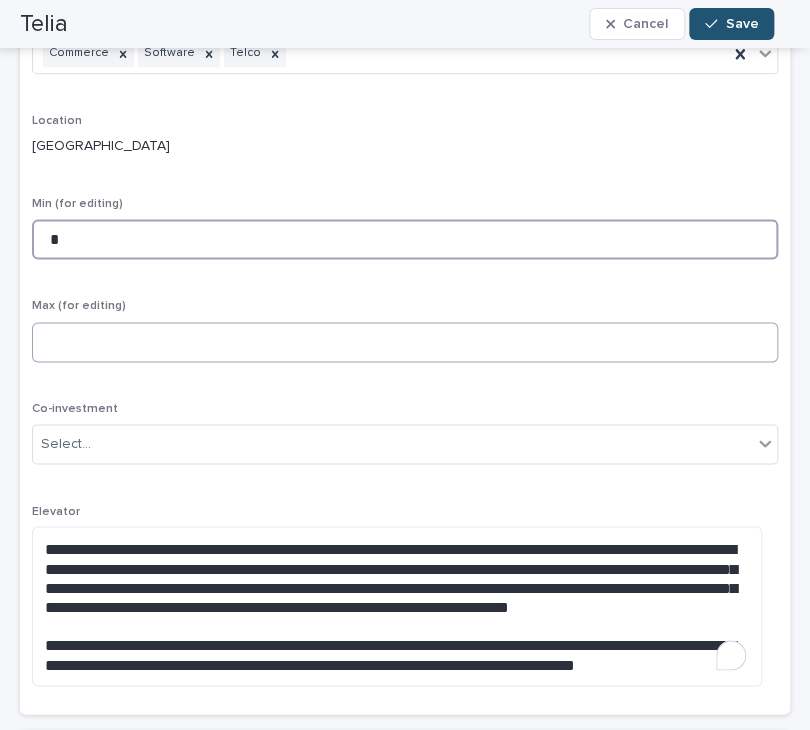 type on "*" 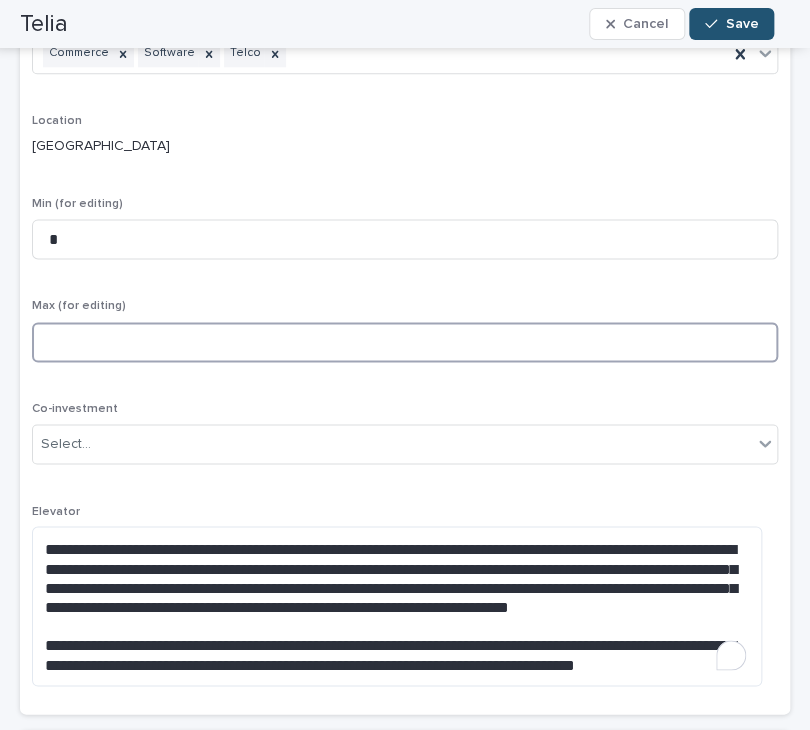 click at bounding box center [405, 342] 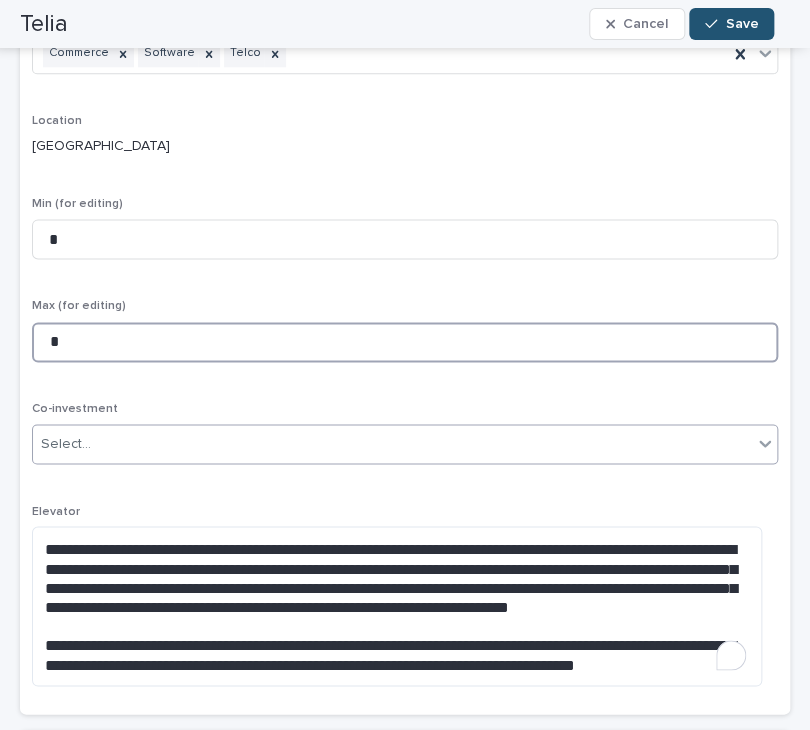 type on "*" 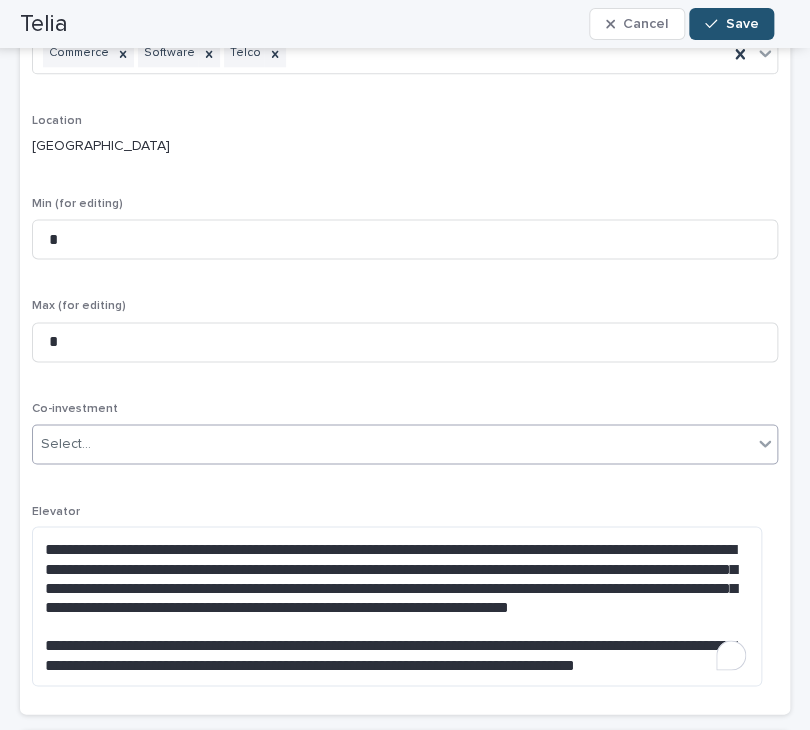 click on "Select..." at bounding box center (405, 444) 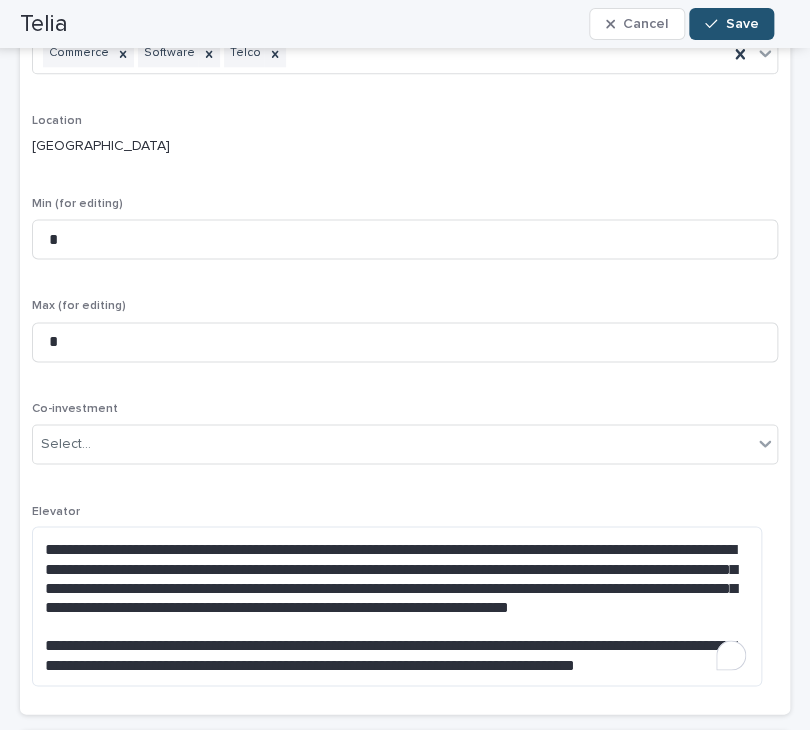 click on "**********" at bounding box center [405, 291] 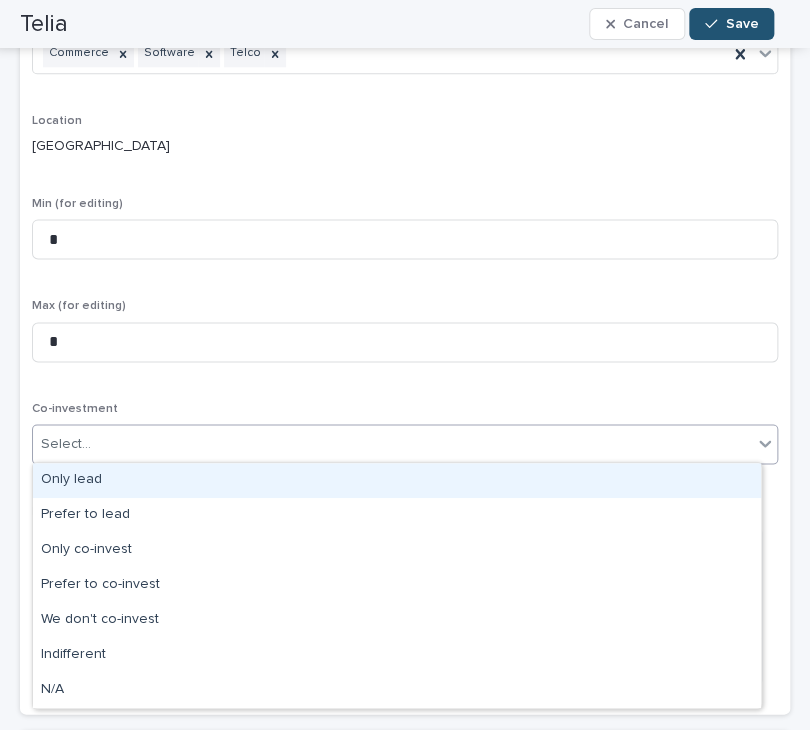 click on "Select..." at bounding box center [392, 444] 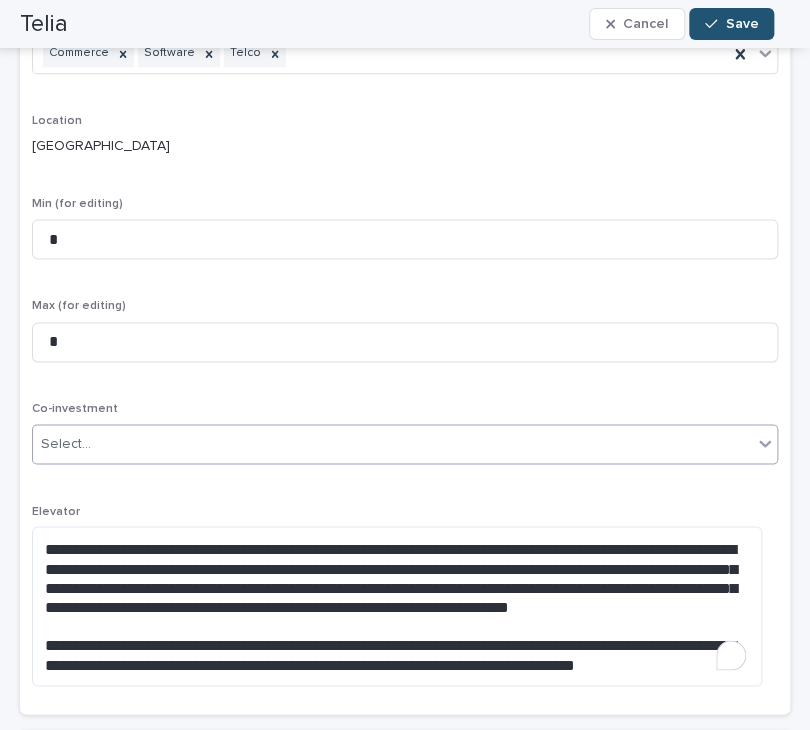 click on "Select..." at bounding box center [392, 444] 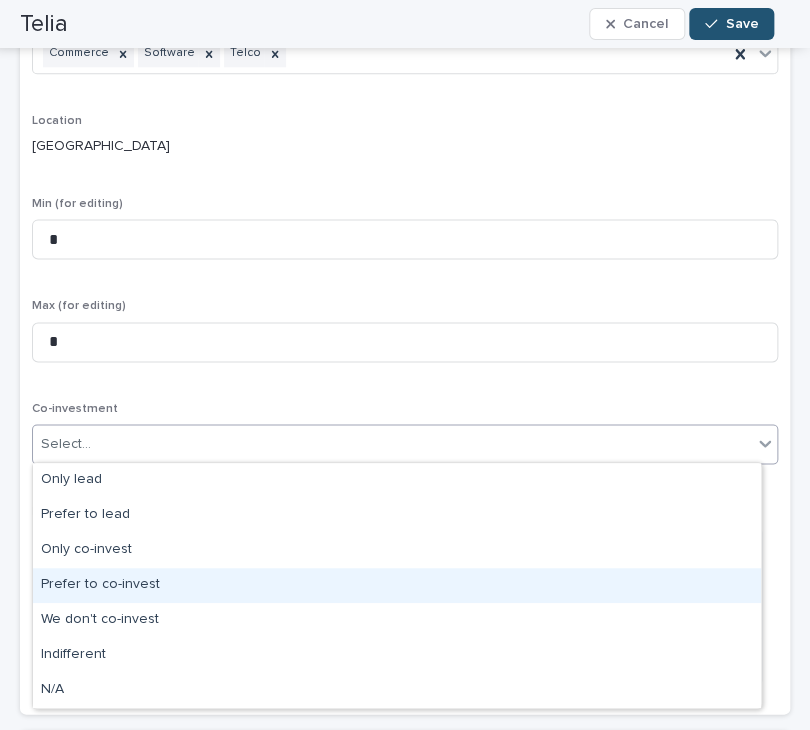 click on "Prefer to co-invest" at bounding box center [397, 585] 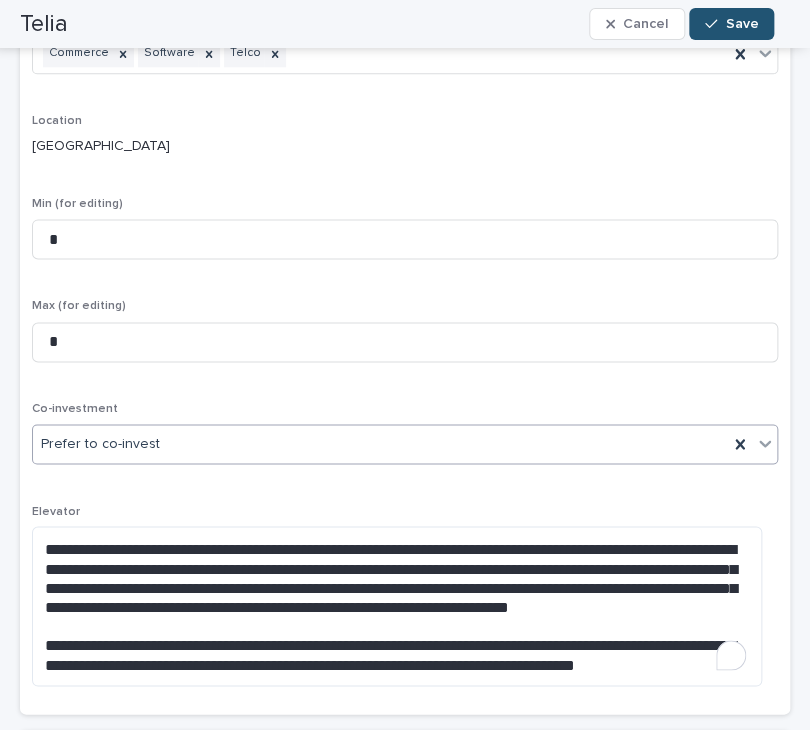 click on "**********" at bounding box center (405, 291) 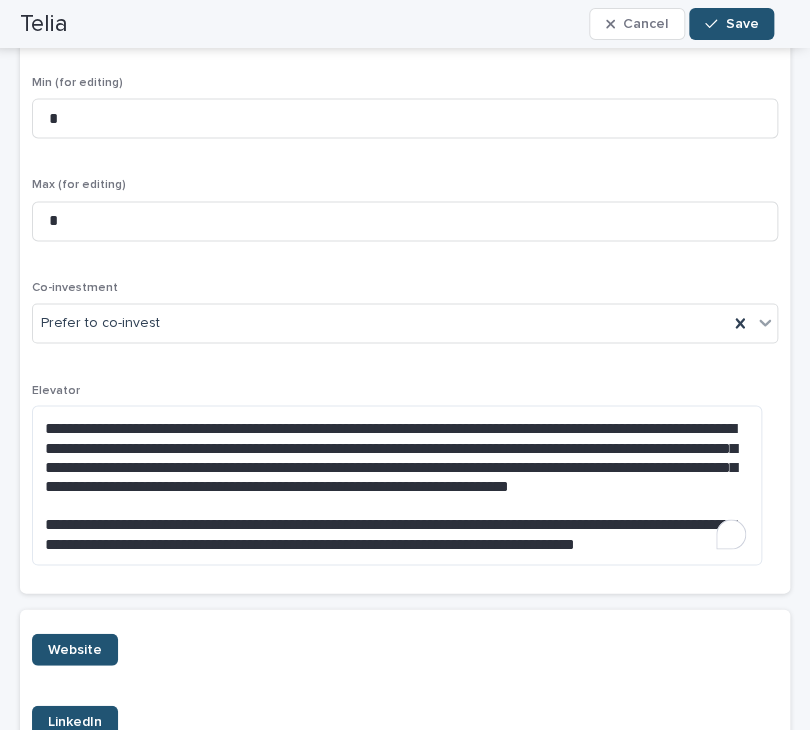 scroll, scrollTop: 670, scrollLeft: 0, axis: vertical 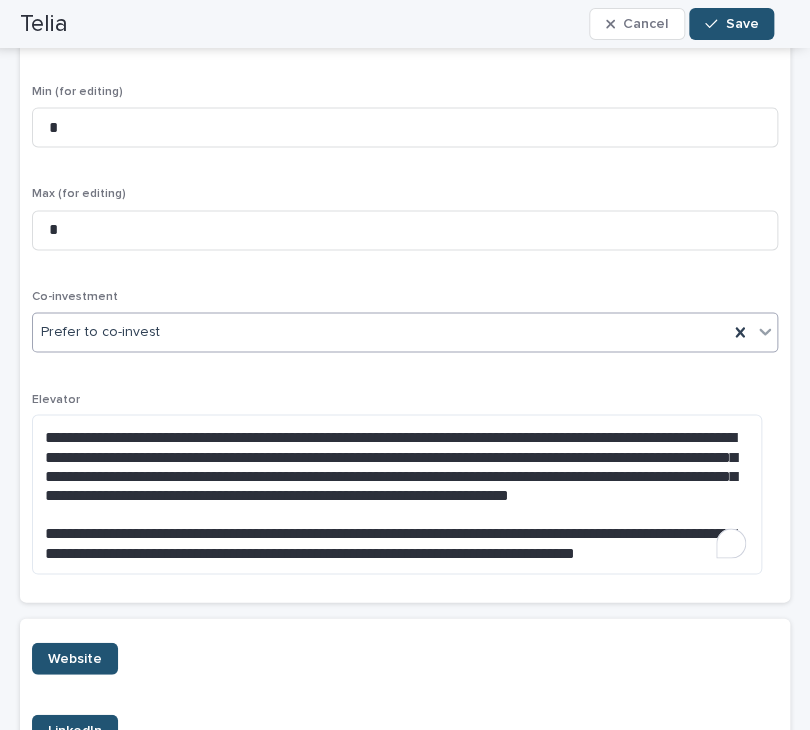 click on "Prefer to co-invest" at bounding box center (380, 332) 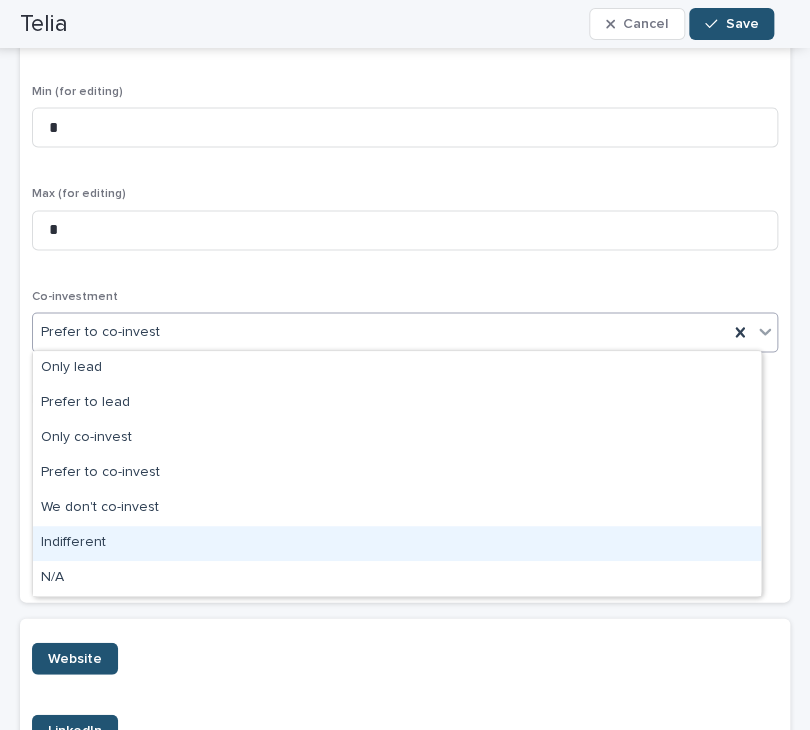 click on "Indifferent" at bounding box center (397, 543) 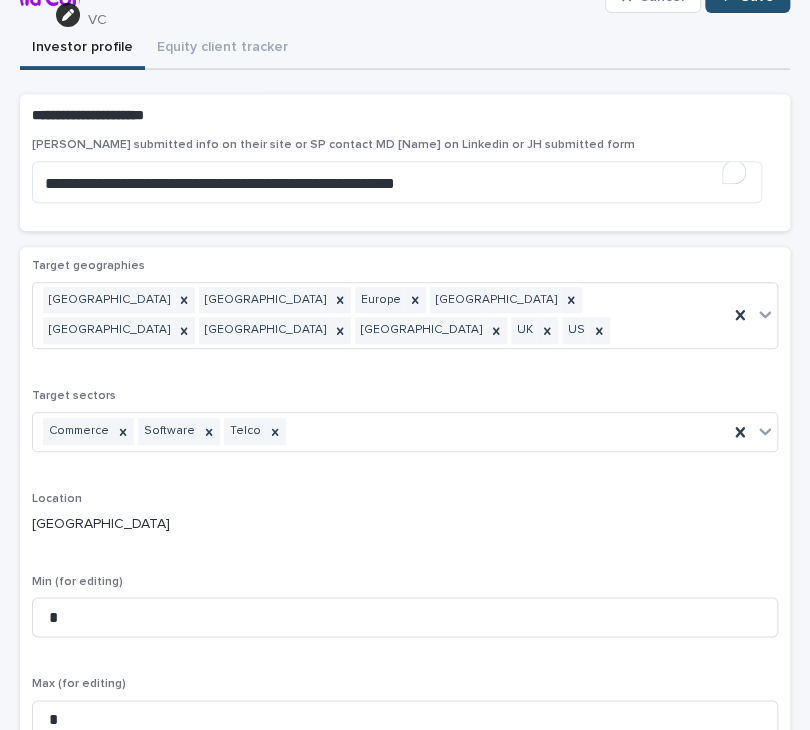 scroll, scrollTop: 0, scrollLeft: 0, axis: both 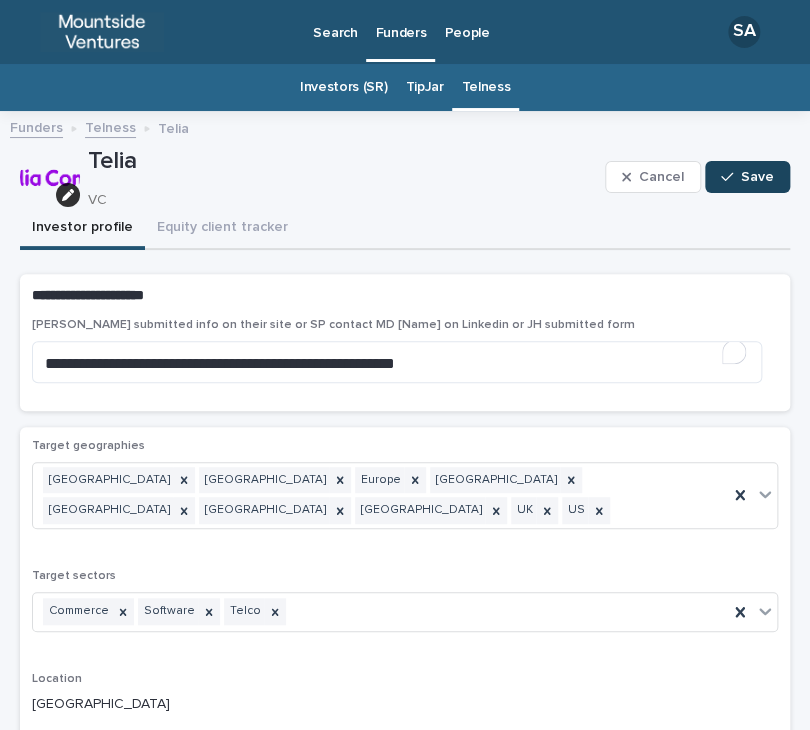 click on "Save" at bounding box center [747, 177] 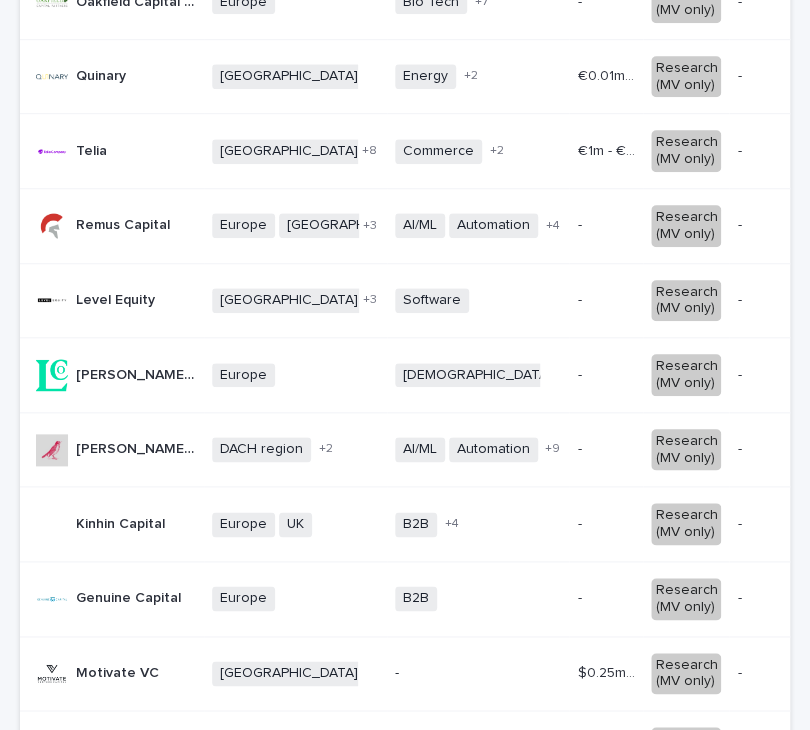 scroll, scrollTop: 599, scrollLeft: 0, axis: vertical 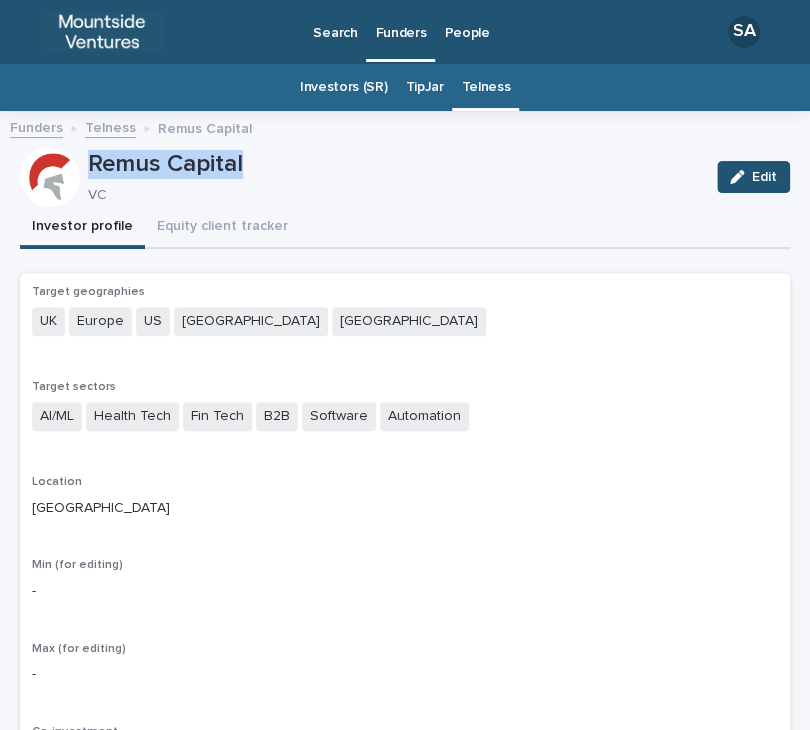 drag, startPoint x: 264, startPoint y: 172, endPoint x: 84, endPoint y: 149, distance: 181.4635 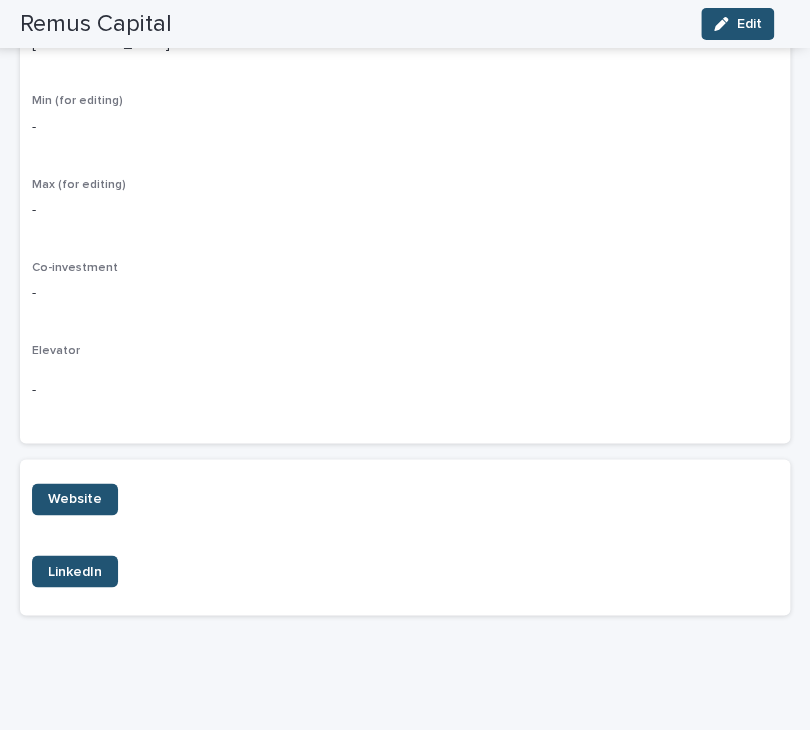 scroll, scrollTop: 0, scrollLeft: 0, axis: both 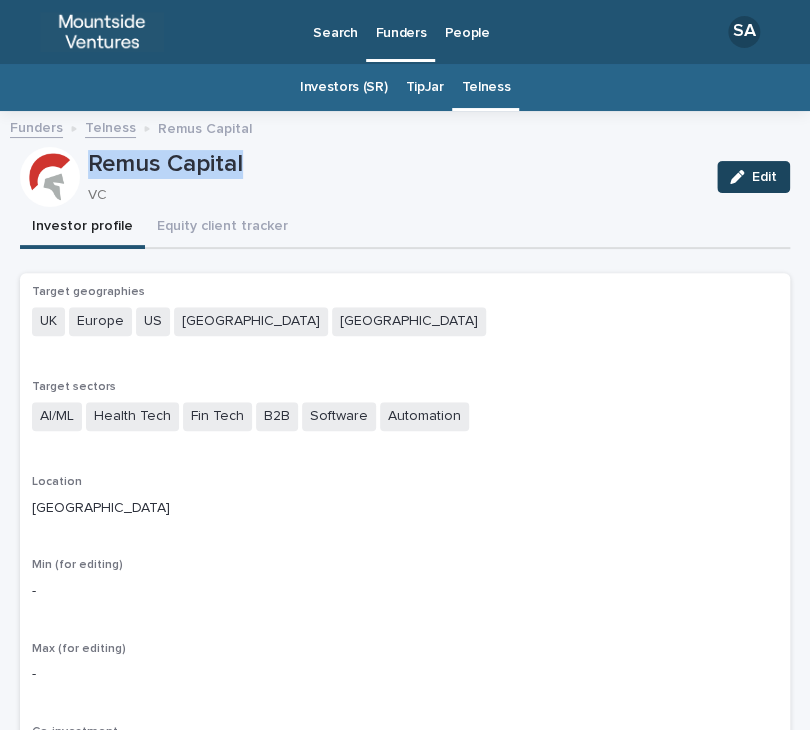 click at bounding box center (741, 177) 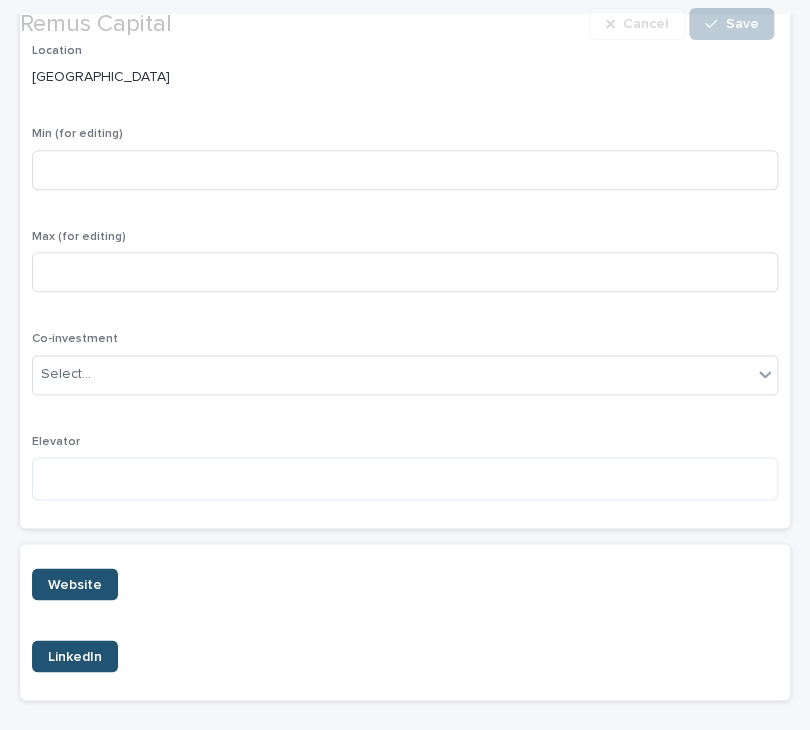scroll, scrollTop: 460, scrollLeft: 0, axis: vertical 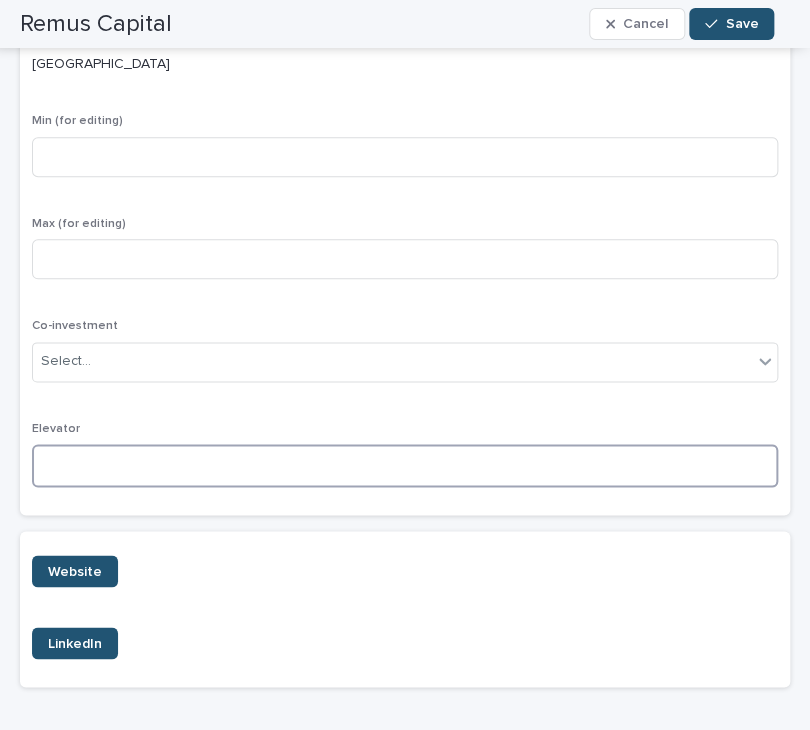 click at bounding box center [405, 465] 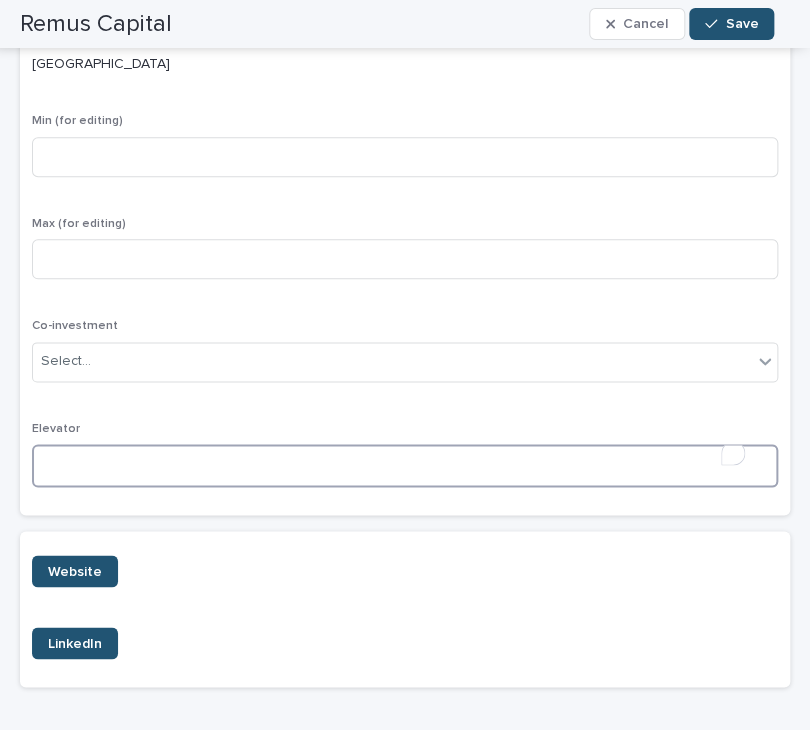 paste on "**********" 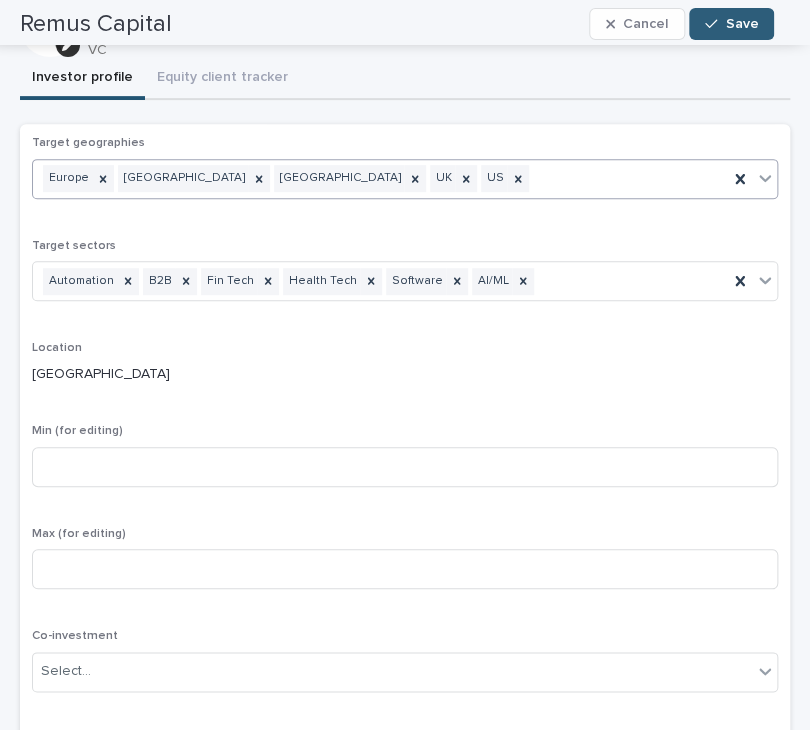 scroll, scrollTop: 124, scrollLeft: 0, axis: vertical 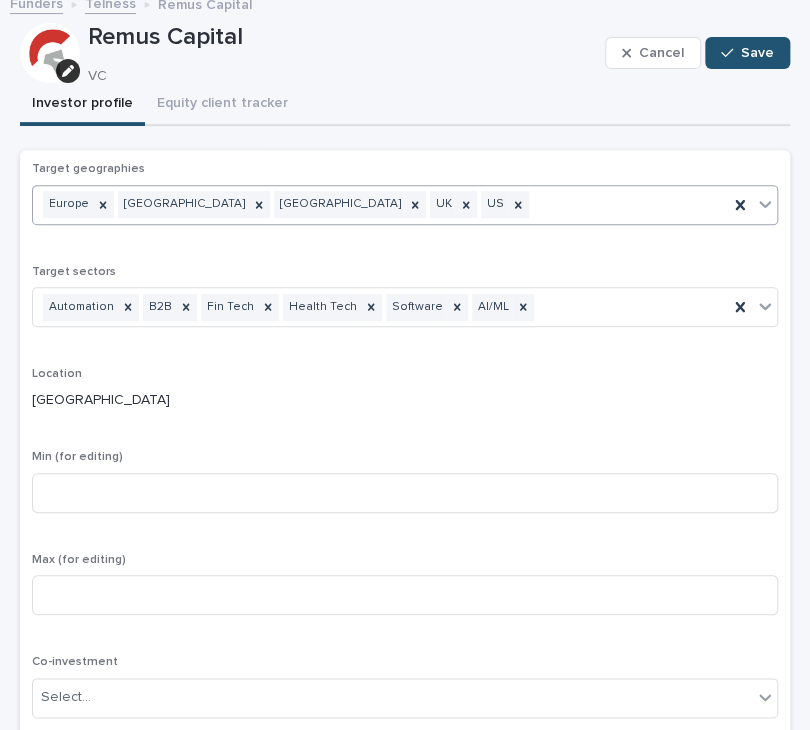 type on "**********" 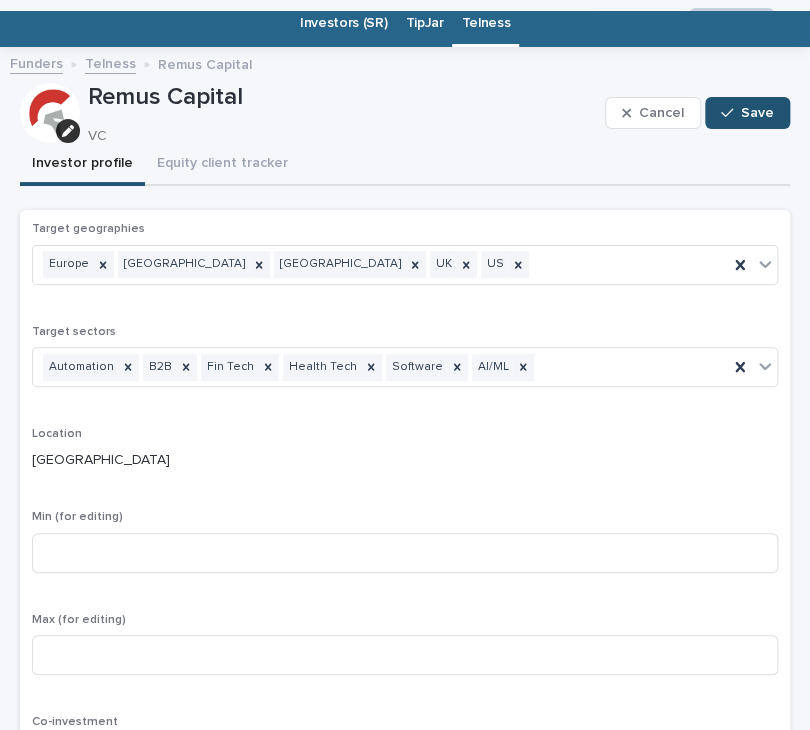 scroll, scrollTop: 63, scrollLeft: 0, axis: vertical 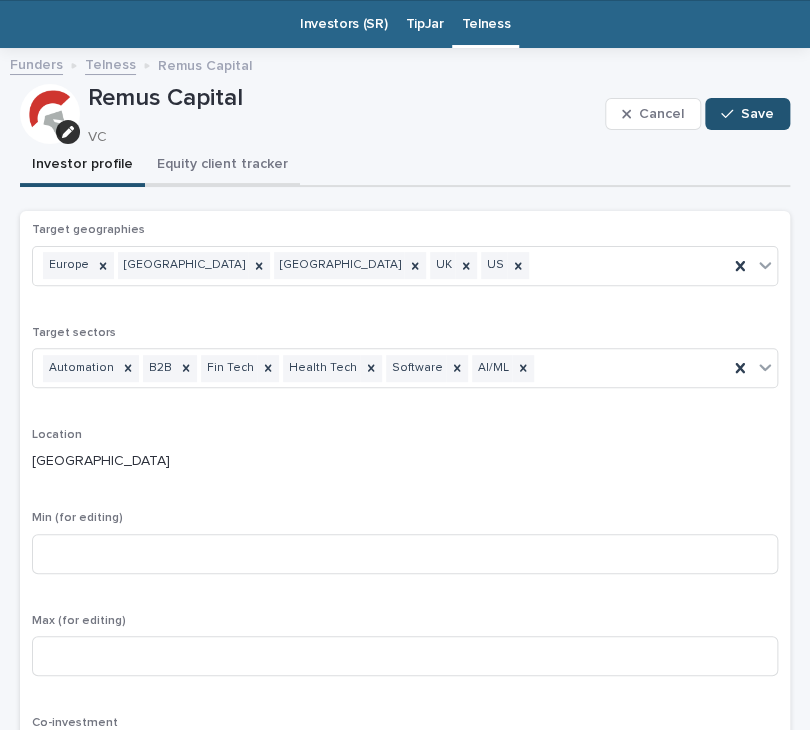 click on "Equity client tracker" at bounding box center [222, 166] 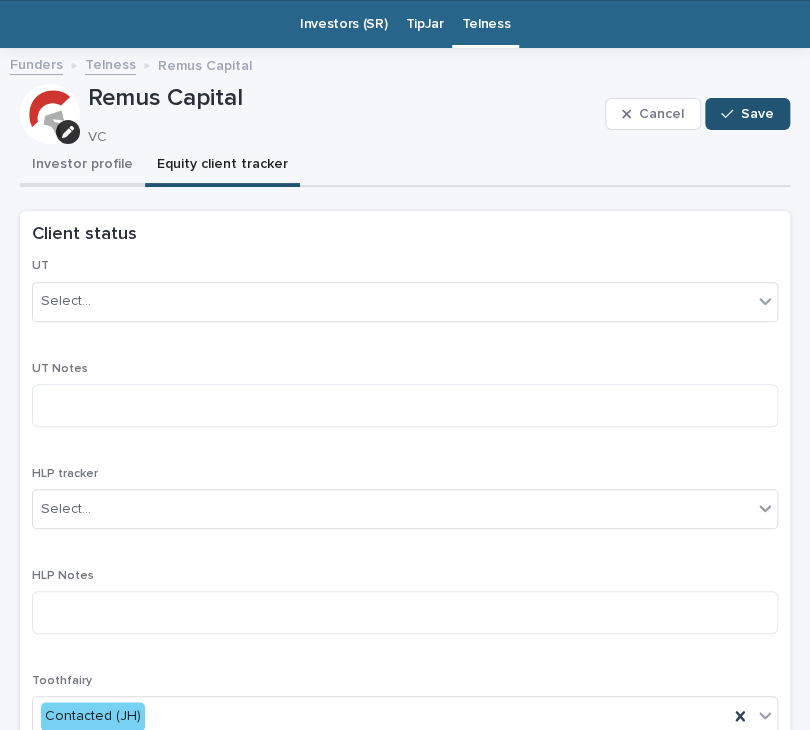 click on "Investor profile" at bounding box center [82, 166] 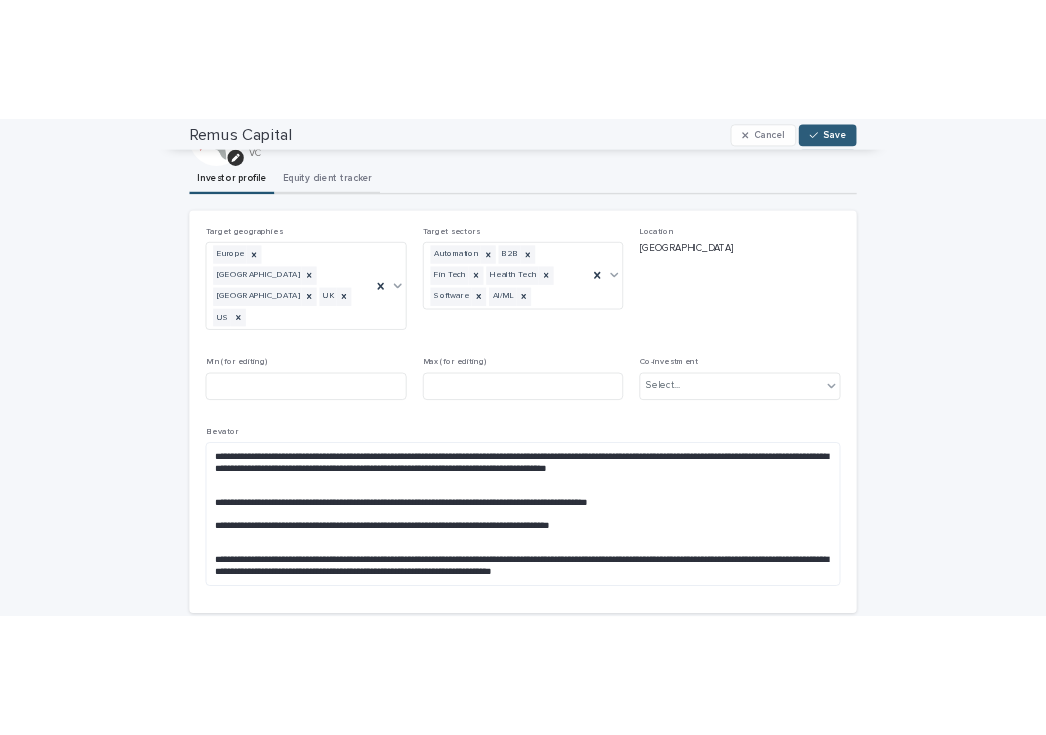 scroll, scrollTop: 161, scrollLeft: 0, axis: vertical 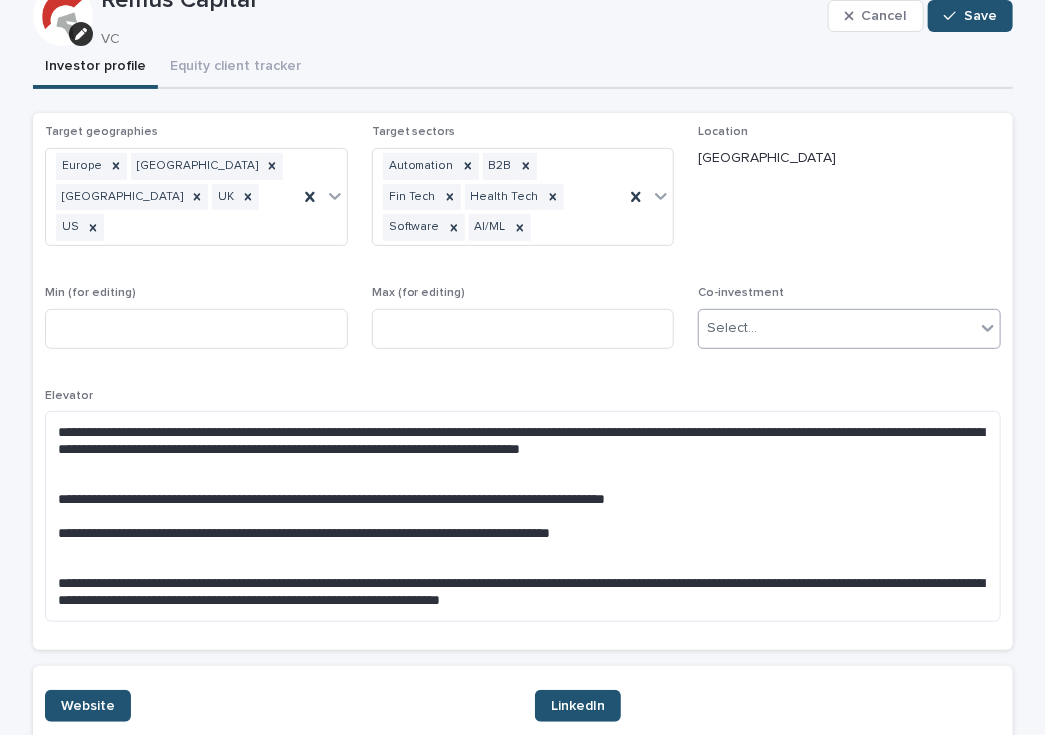 click on "Select..." at bounding box center [732, 328] 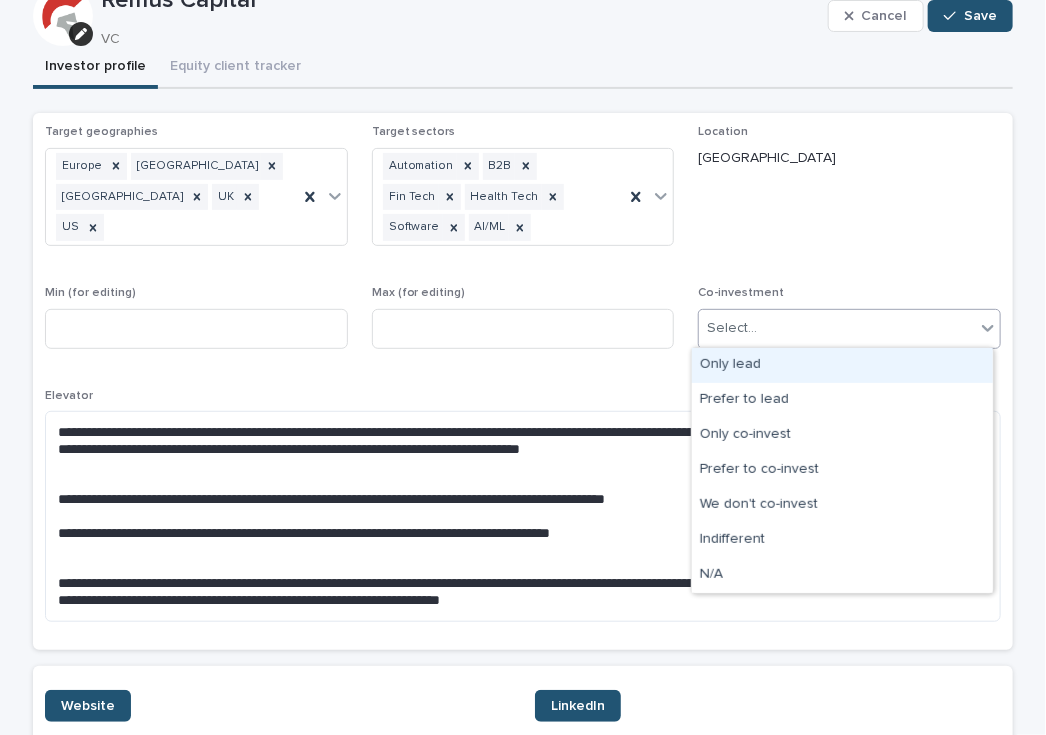 click on "Only lead" at bounding box center (842, 365) 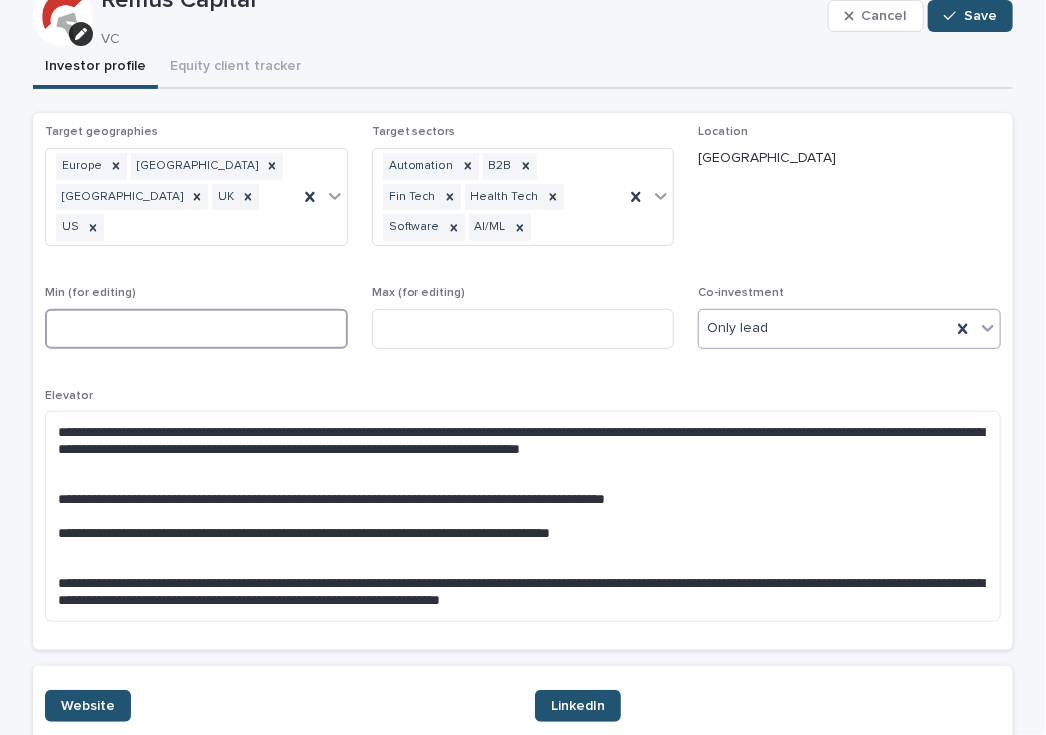 click at bounding box center (196, 329) 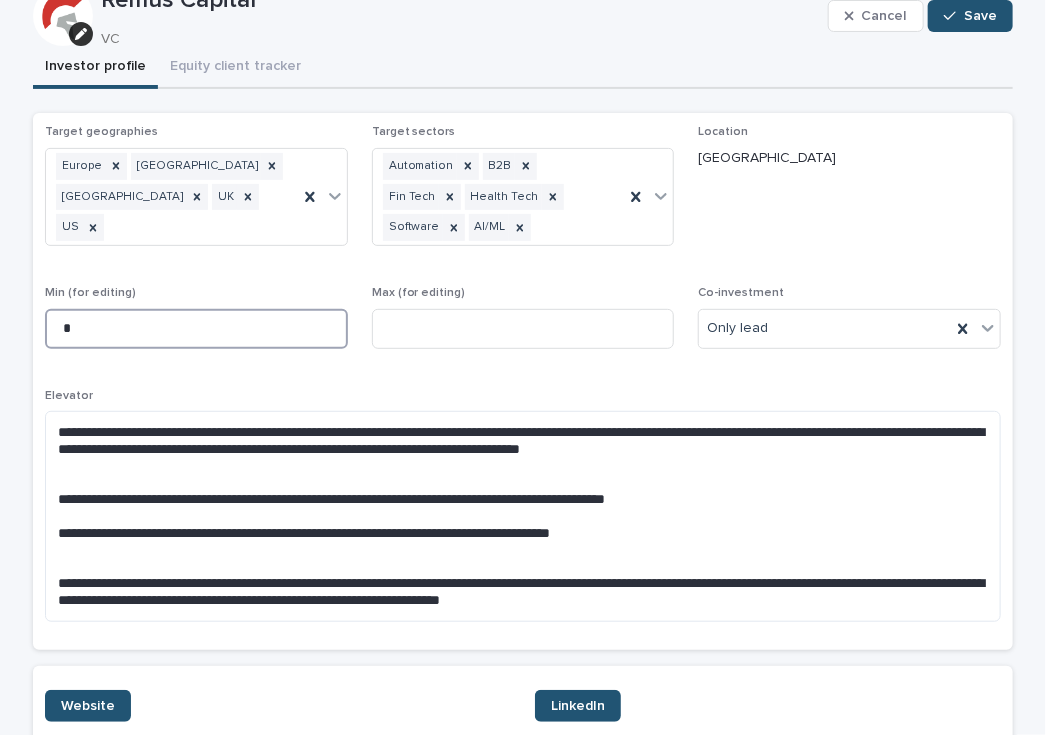 type on "*" 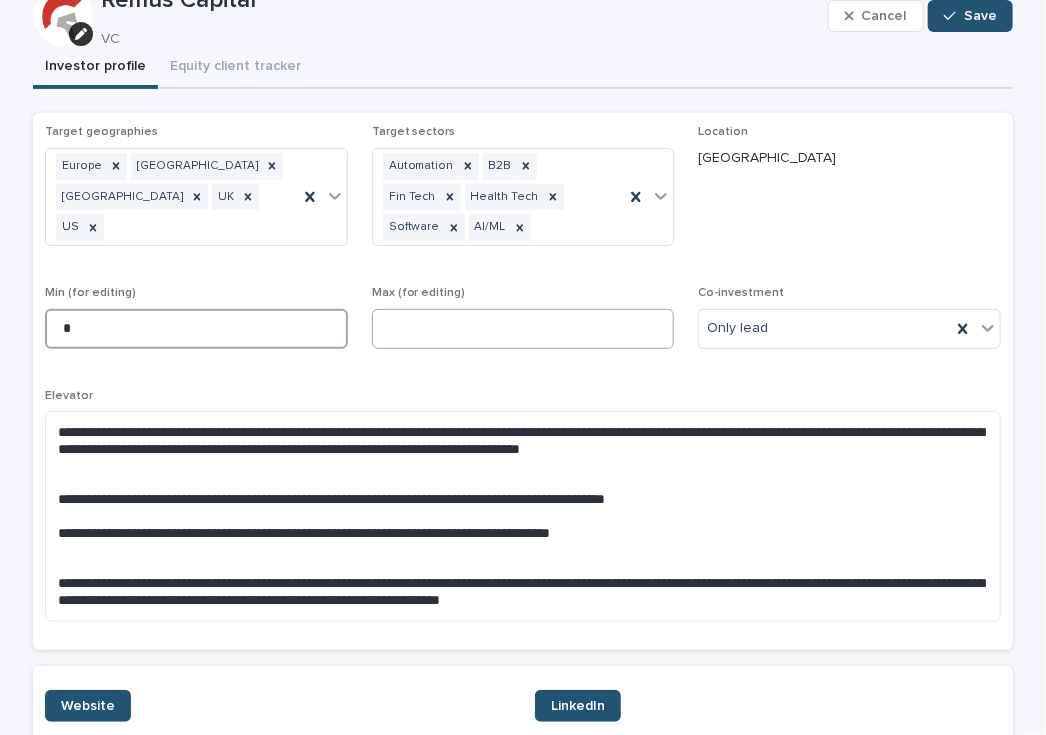 type on "*" 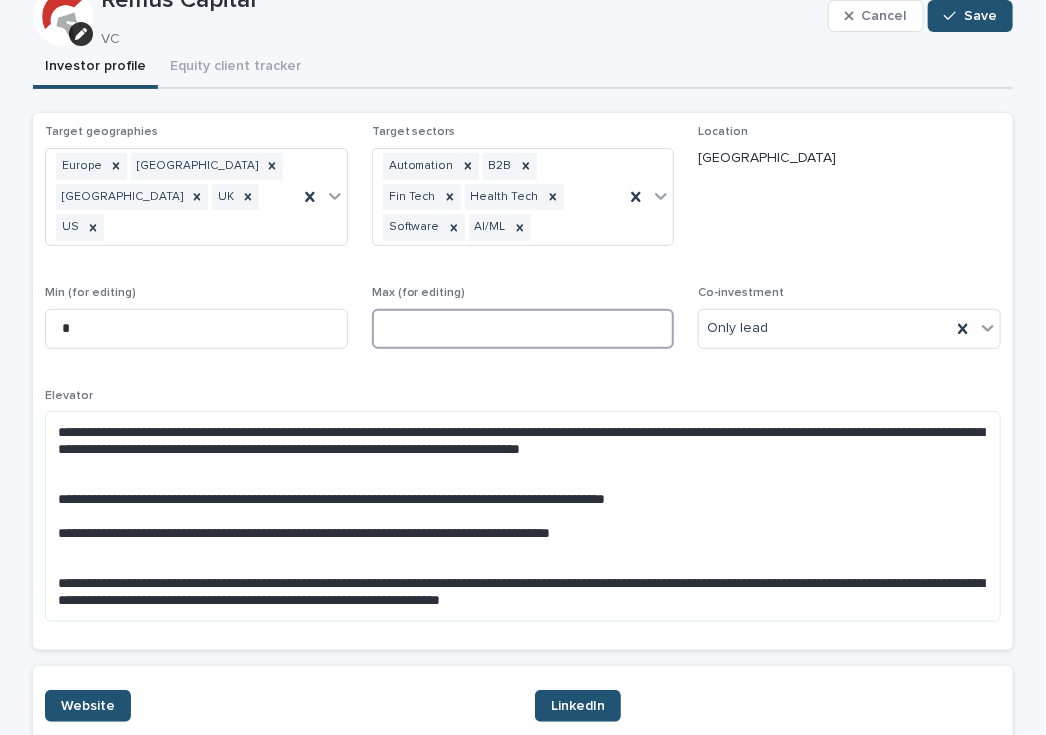 click at bounding box center [523, 329] 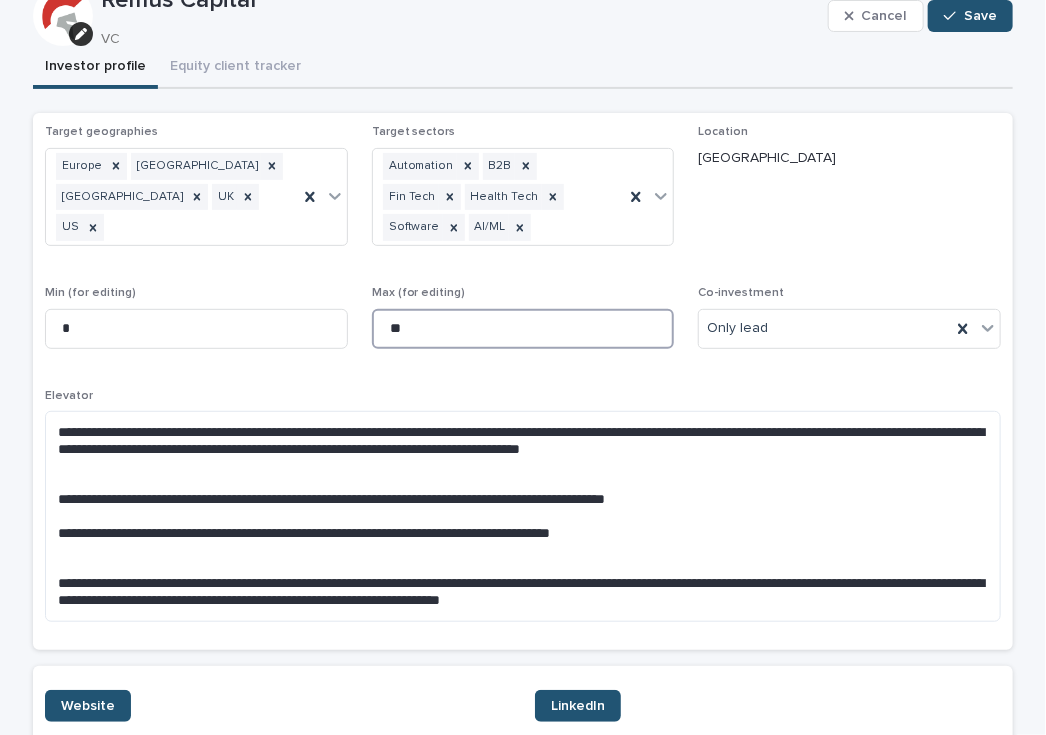 type on "**" 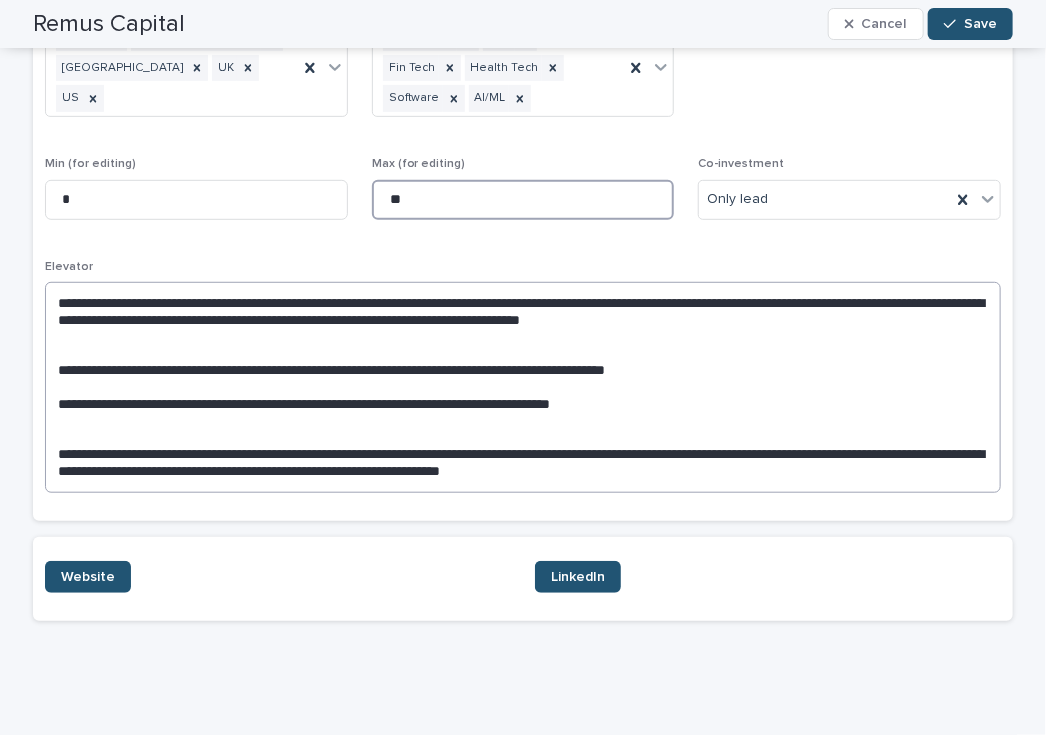 scroll, scrollTop: 0, scrollLeft: 0, axis: both 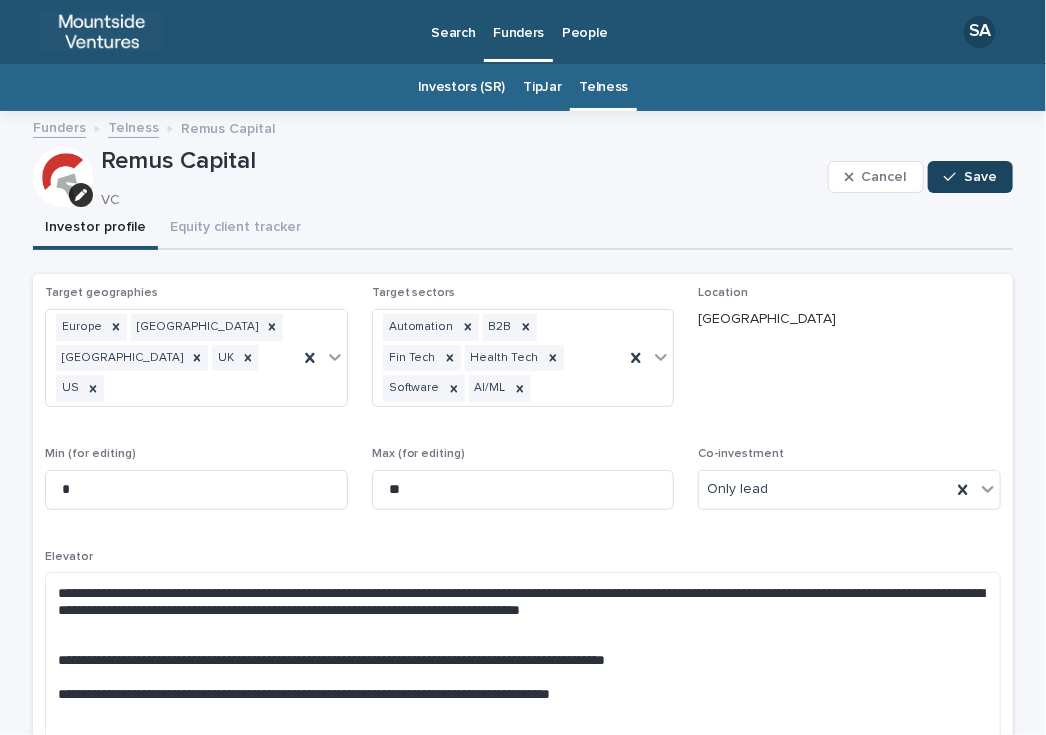 click at bounding box center [954, 177] 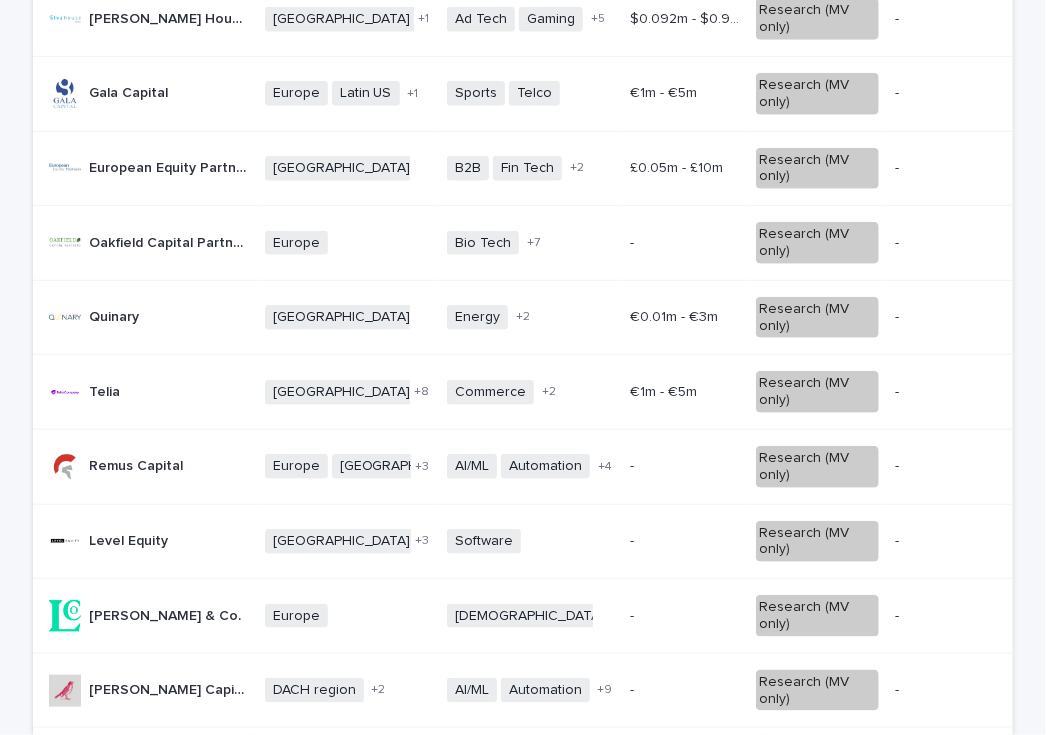 scroll, scrollTop: 376, scrollLeft: 0, axis: vertical 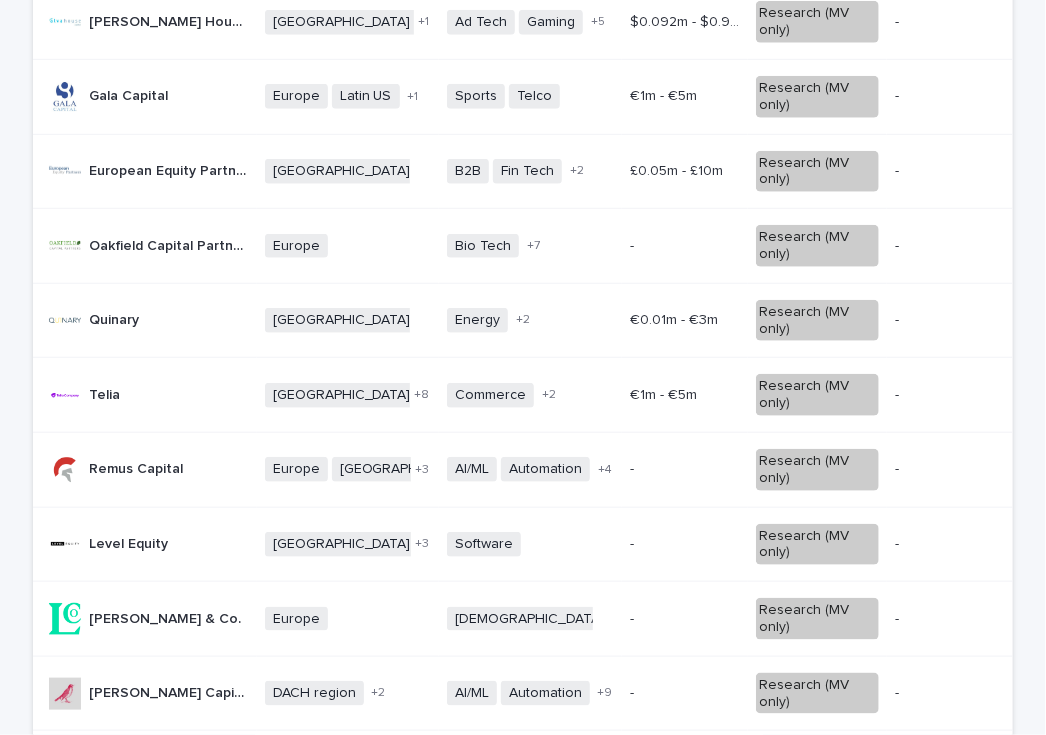 click on "Telia Telia" at bounding box center [149, 395] 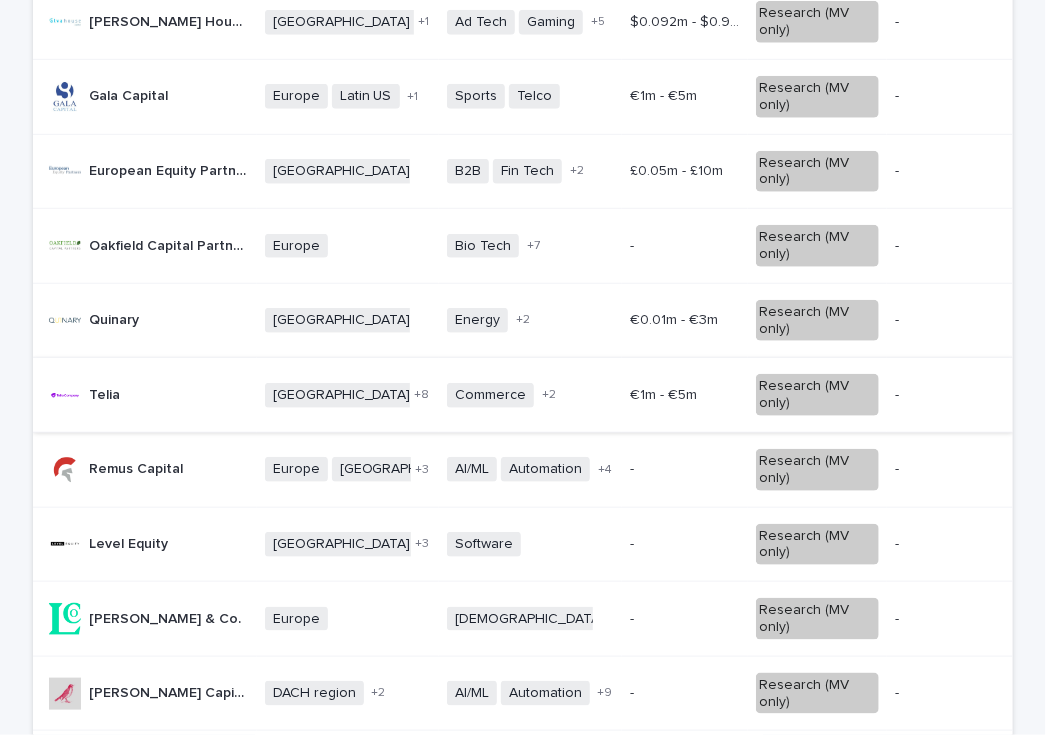scroll, scrollTop: 0, scrollLeft: 0, axis: both 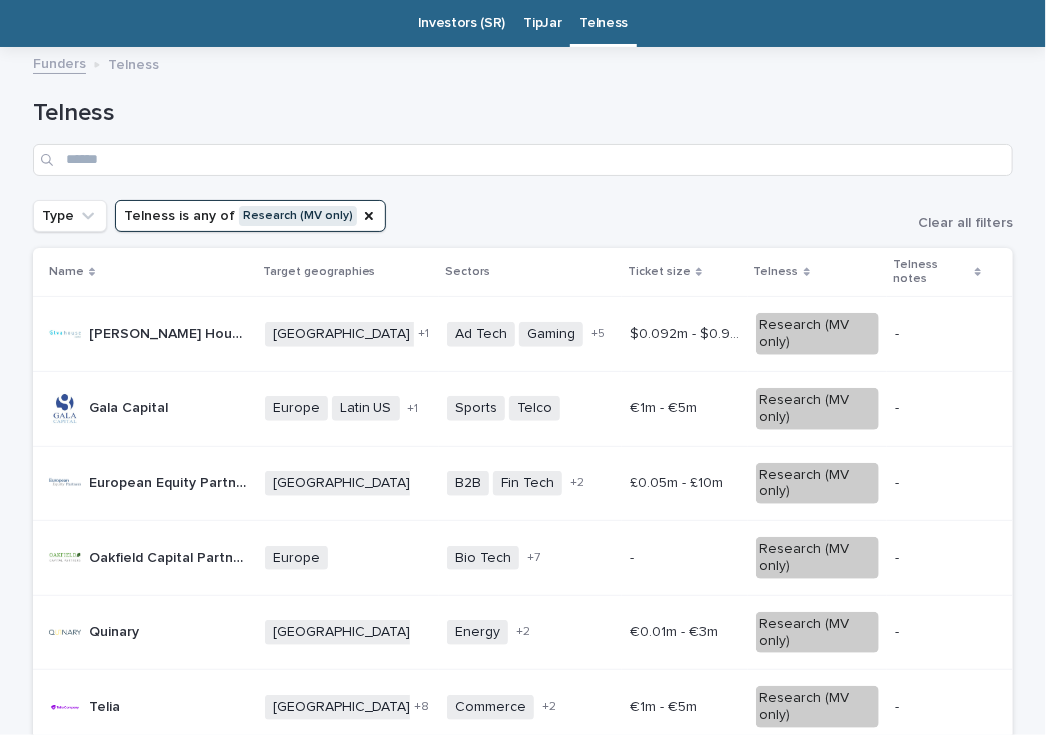 click on "Type Telness is any of Research (MV only) Clear all filters" at bounding box center (523, 216) 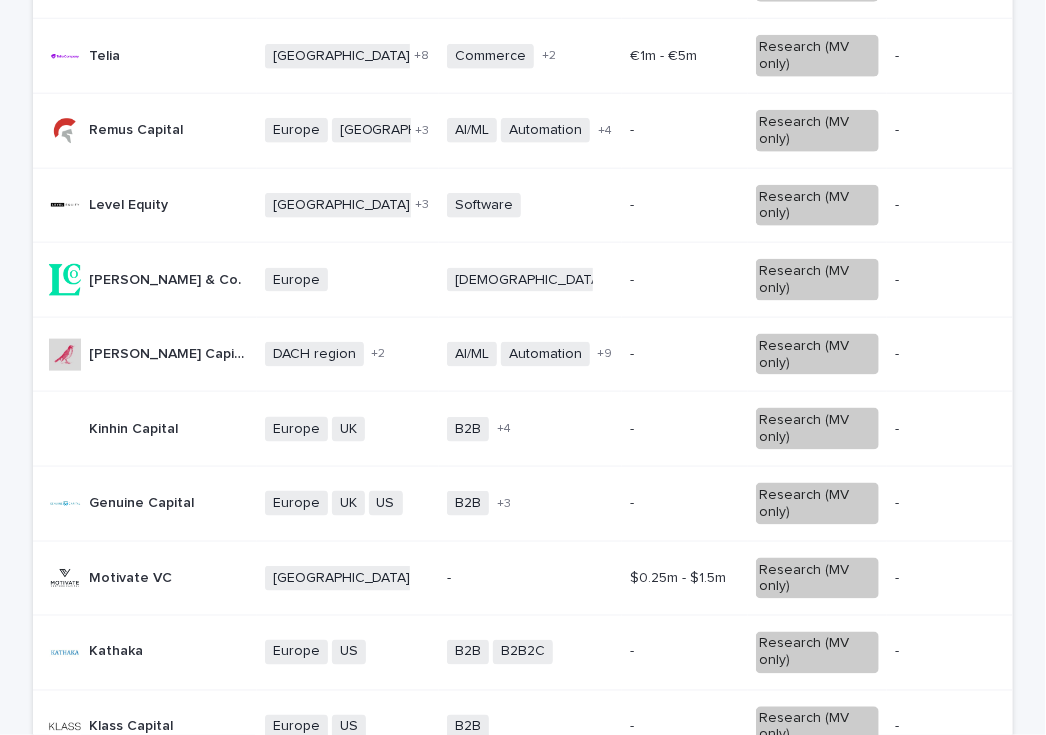 scroll, scrollTop: 714, scrollLeft: 0, axis: vertical 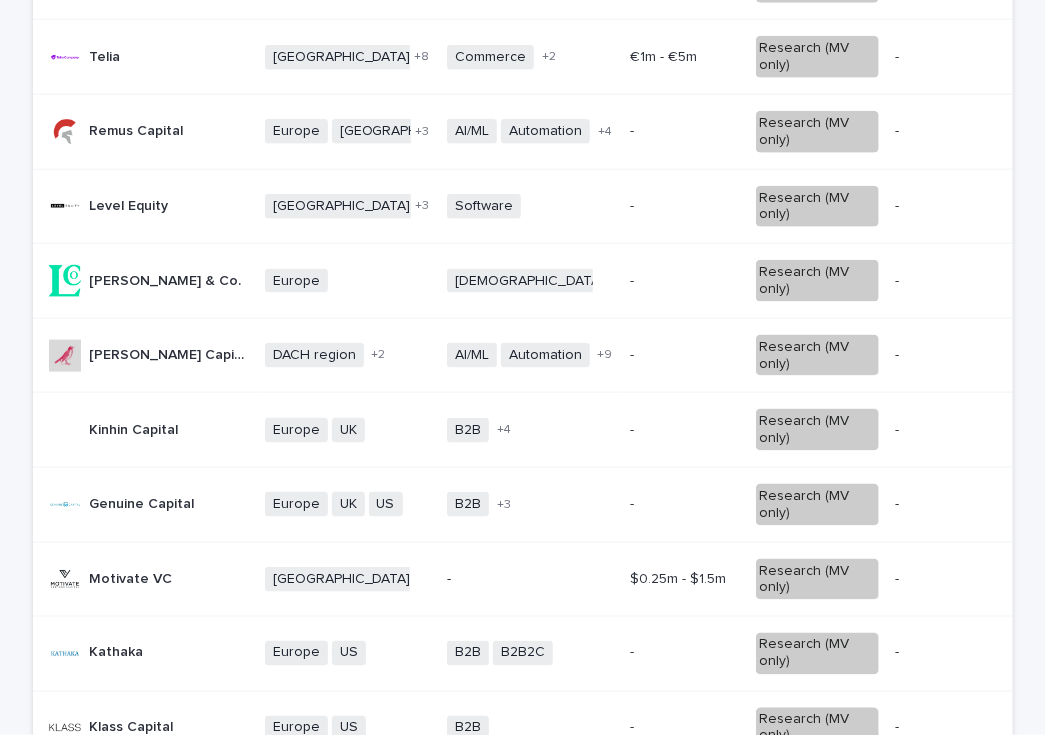 click on "Remus Capital Remus Capital" at bounding box center (149, 131) 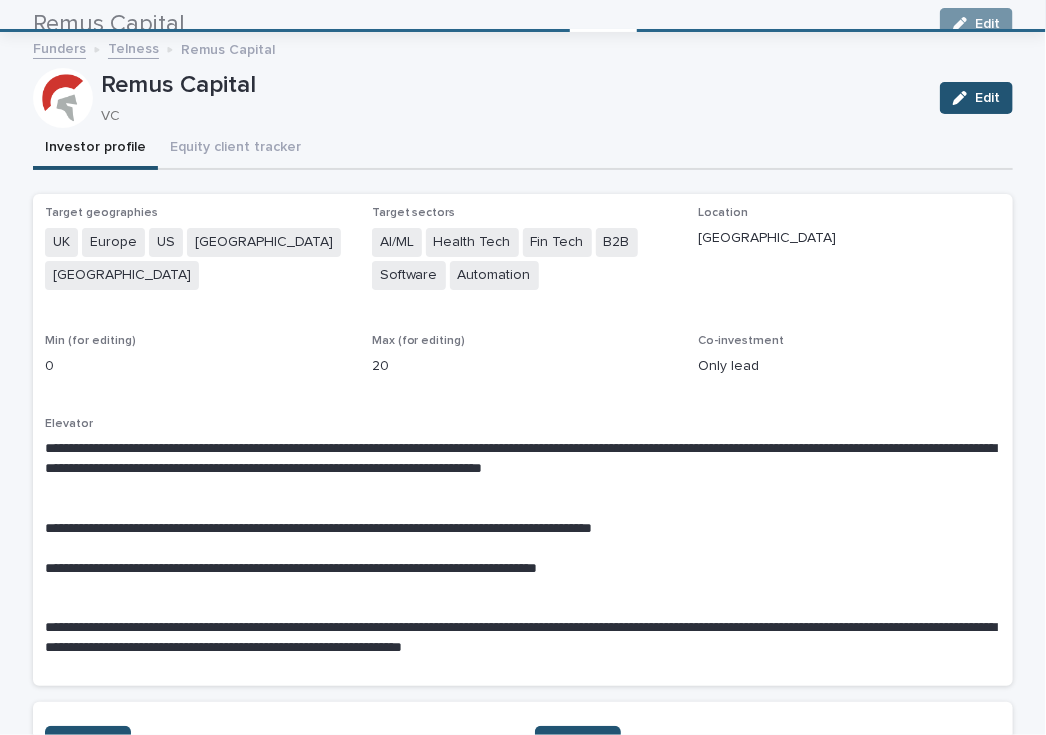 scroll, scrollTop: 64, scrollLeft: 0, axis: vertical 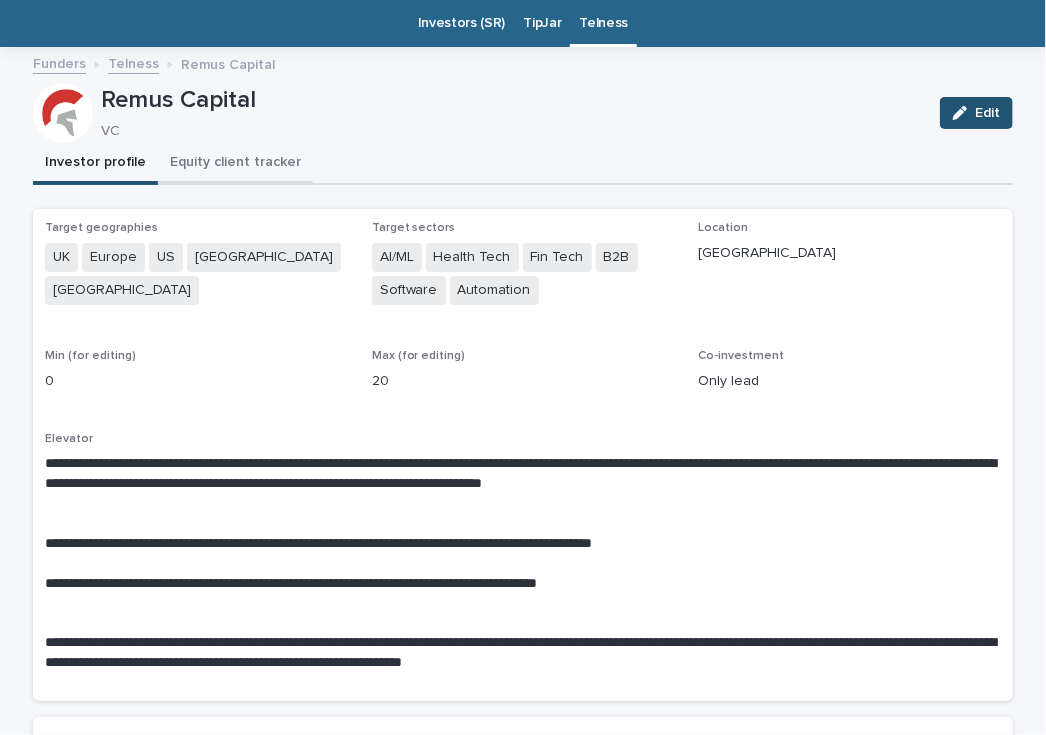 click on "Equity client tracker" at bounding box center (235, 164) 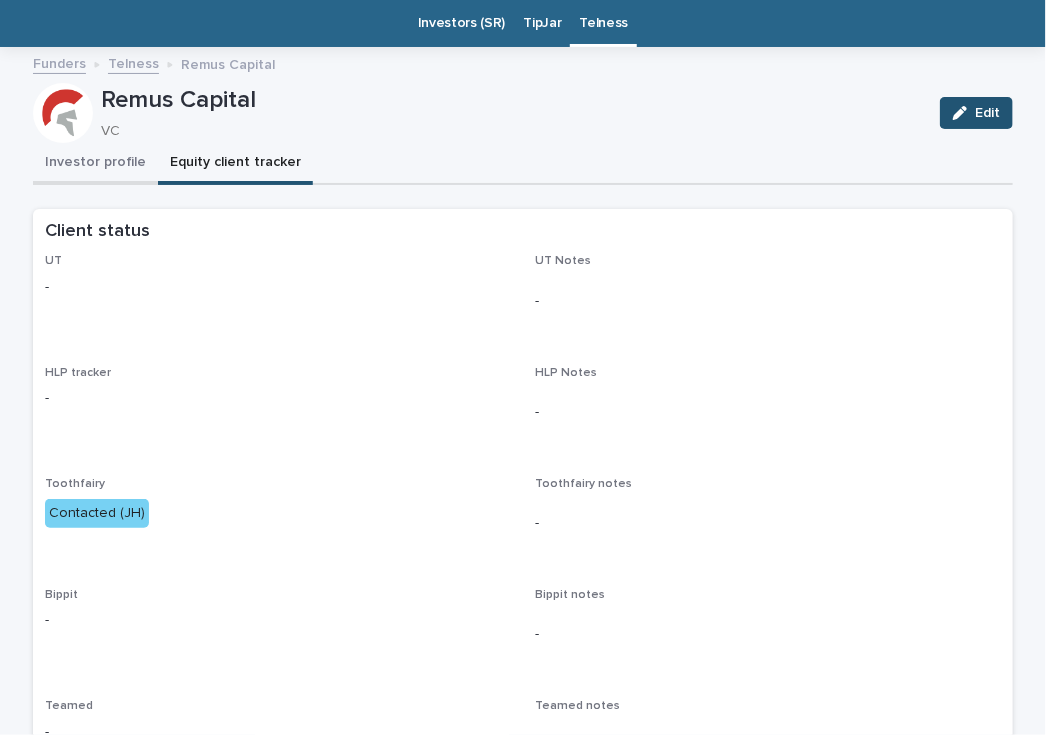 click on "Investor profile" at bounding box center [95, 164] 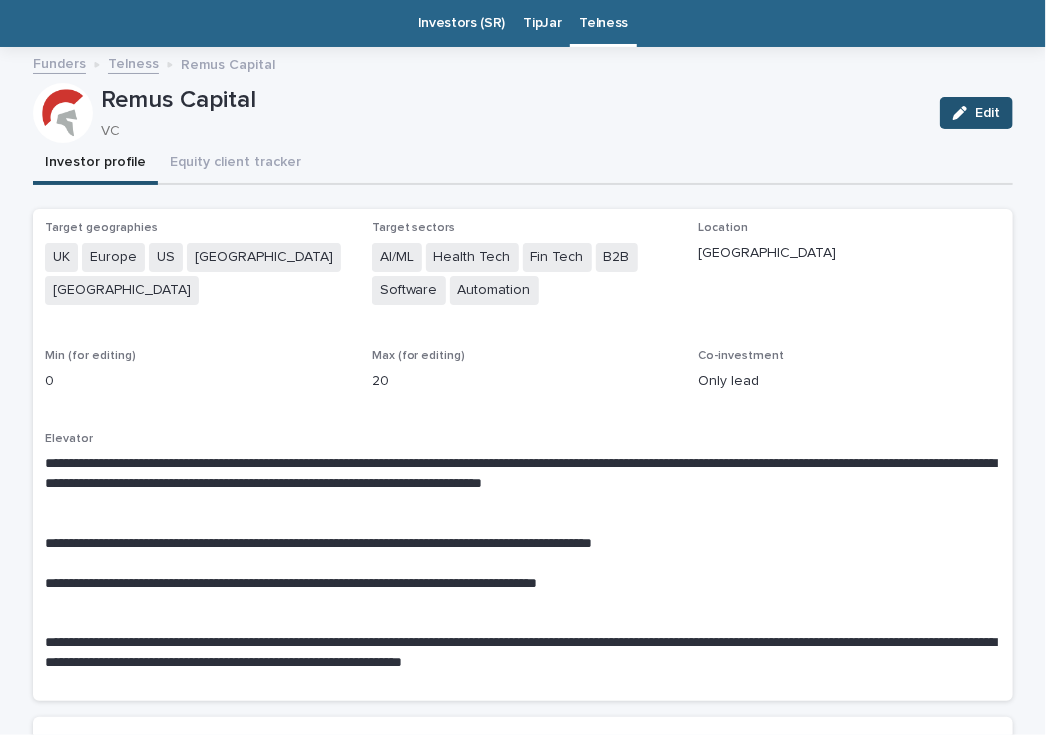 scroll, scrollTop: 245, scrollLeft: 0, axis: vertical 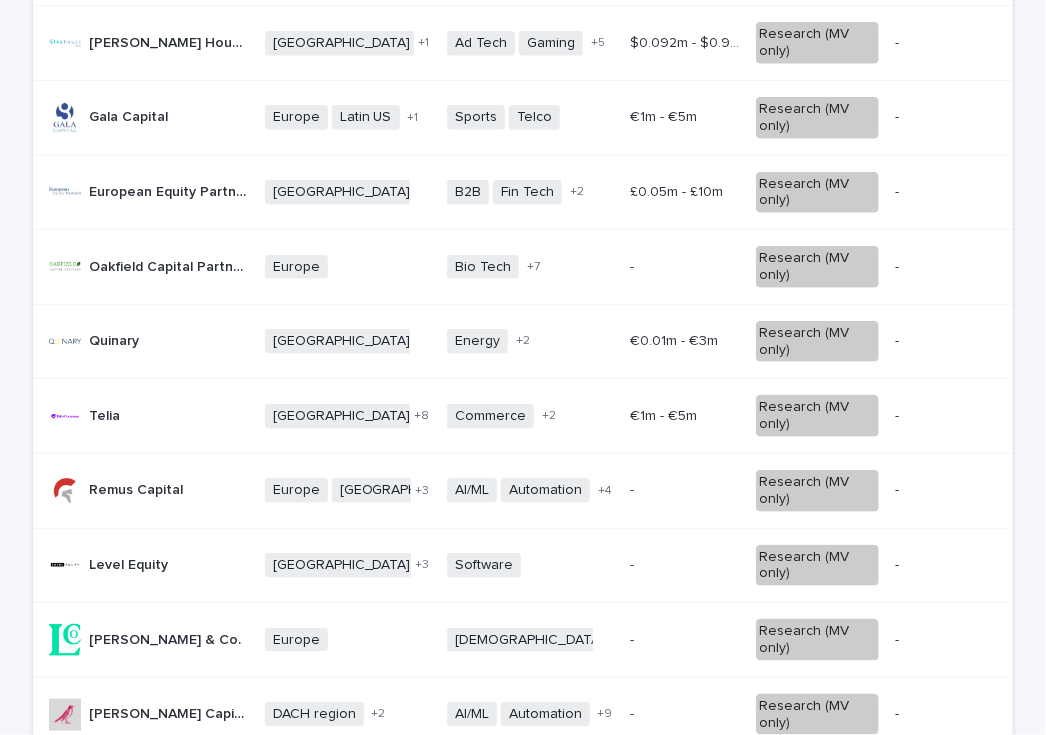 click on "- -" at bounding box center [685, 490] 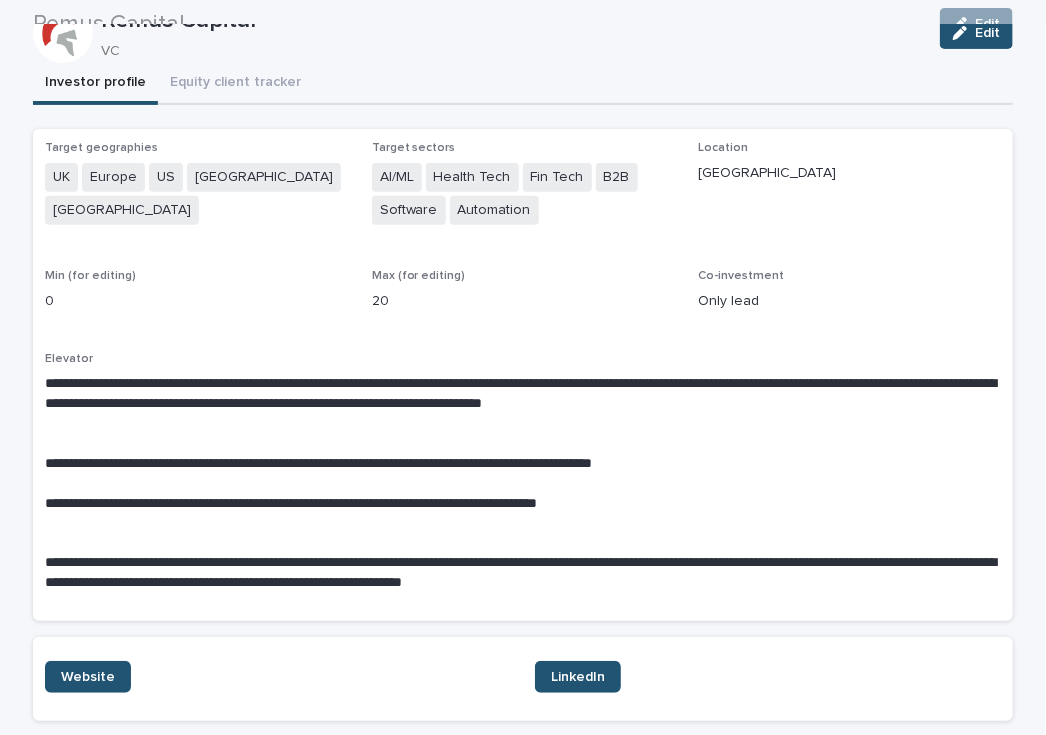 scroll, scrollTop: 64, scrollLeft: 0, axis: vertical 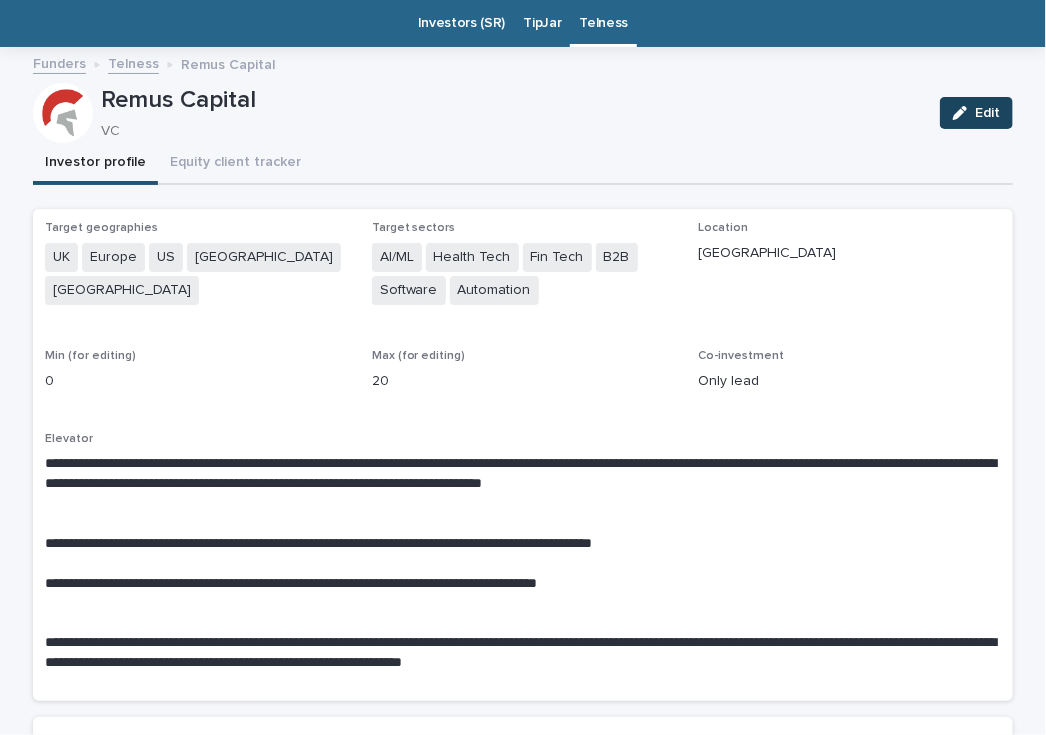 click on "Edit" at bounding box center [987, 113] 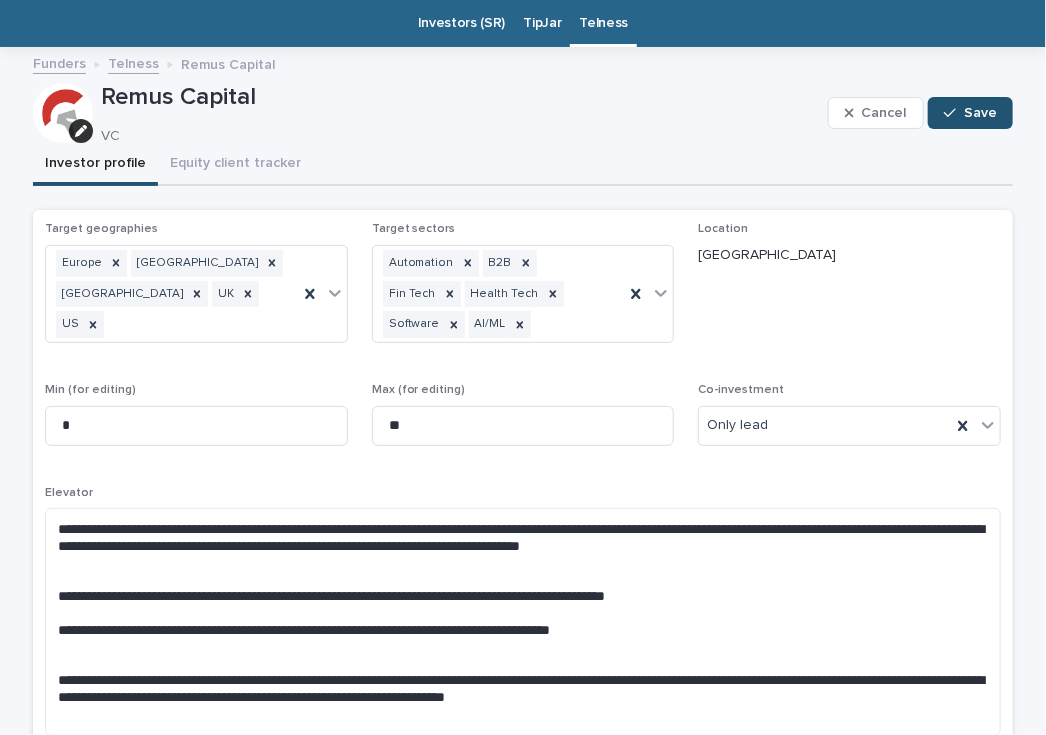 scroll, scrollTop: 307, scrollLeft: 0, axis: vertical 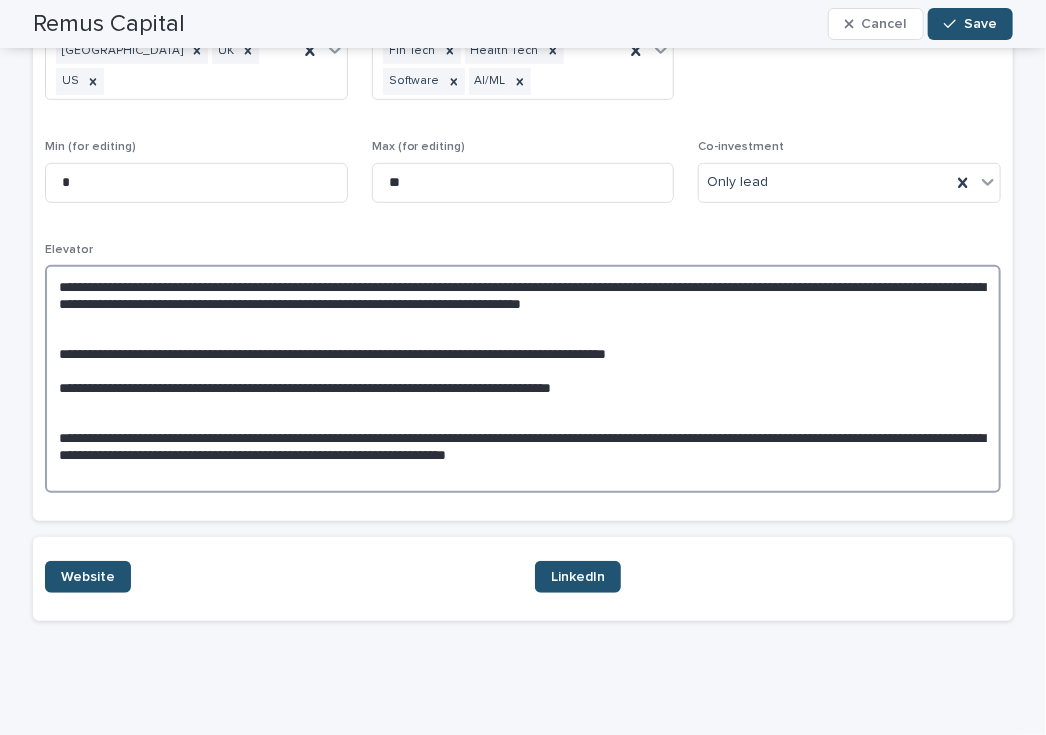 click on "**********" at bounding box center (523, 379) 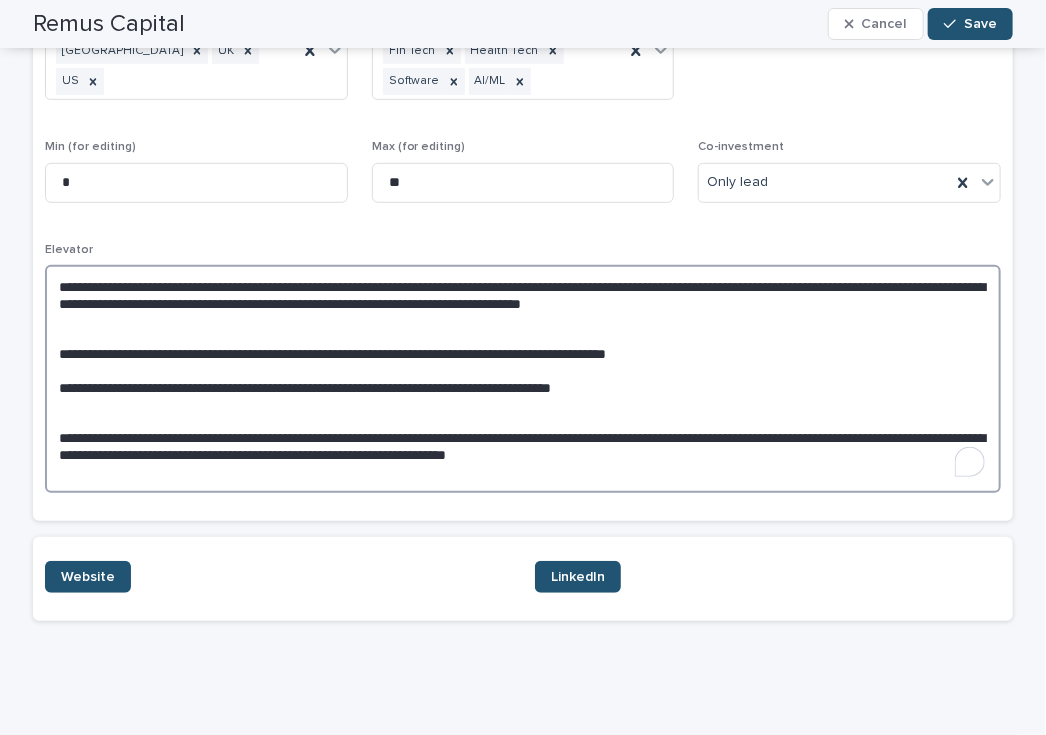 click on "**********" at bounding box center (523, 379) 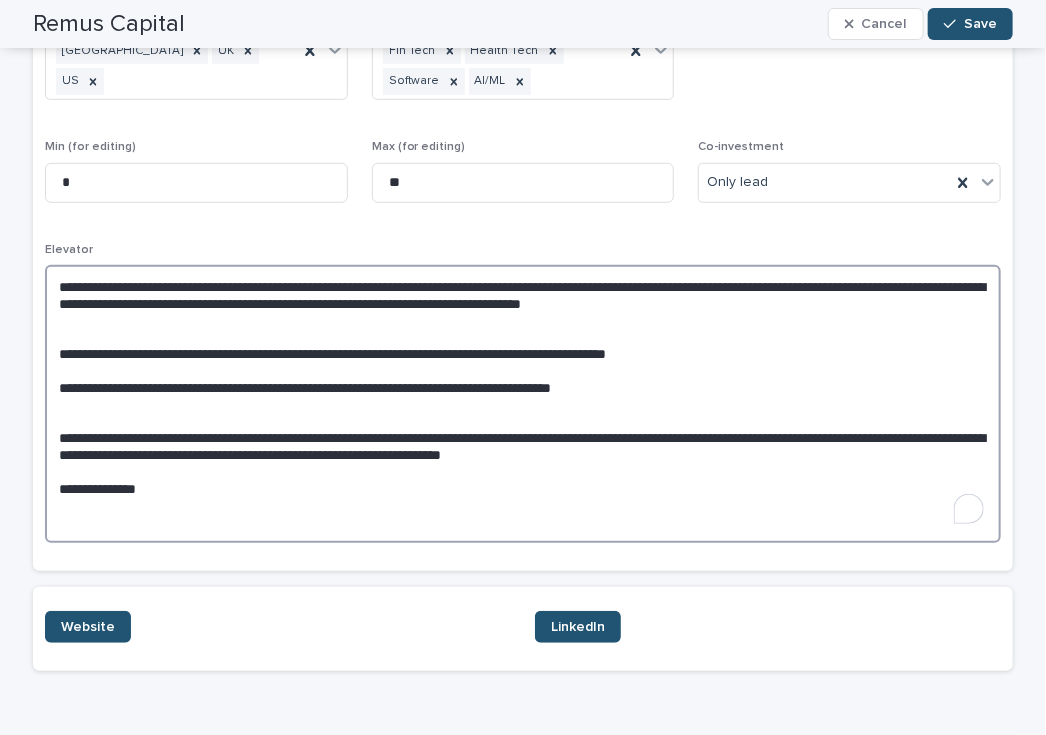 click on "**********" at bounding box center (523, 404) 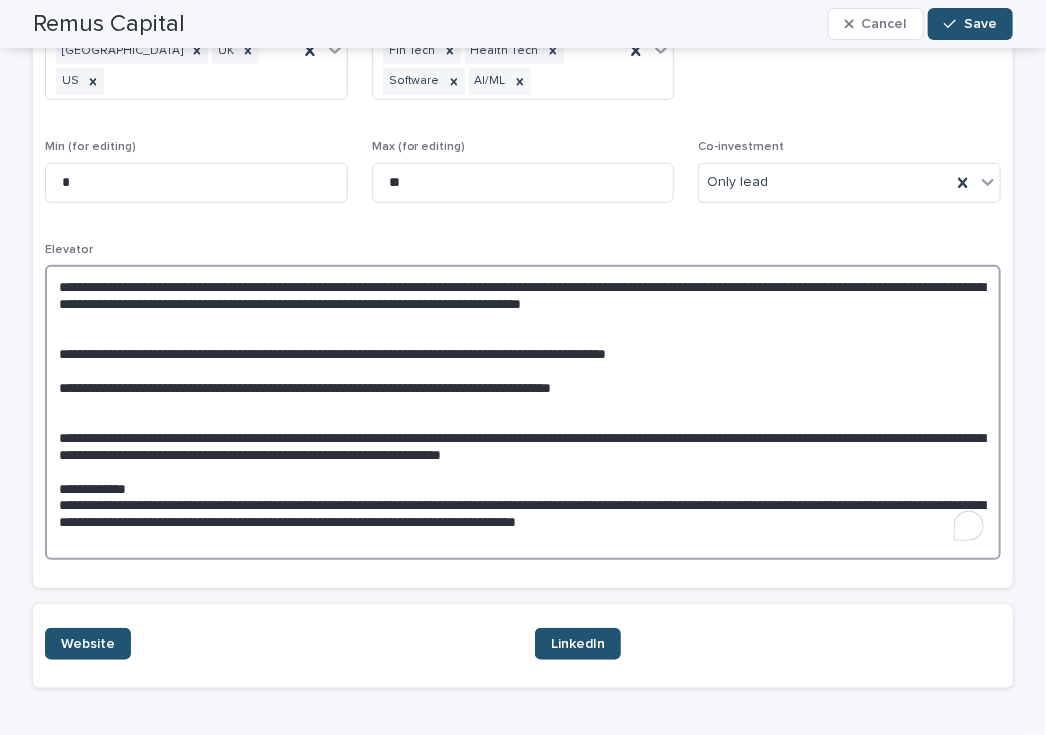 click at bounding box center [523, 412] 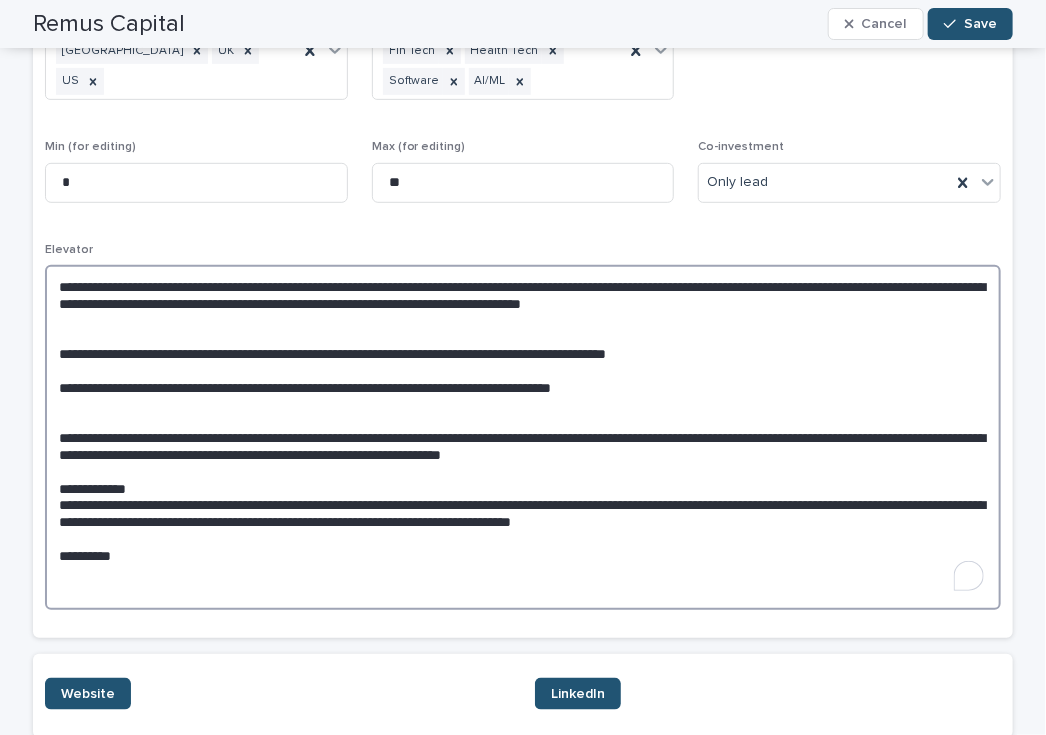 click at bounding box center [523, 437] 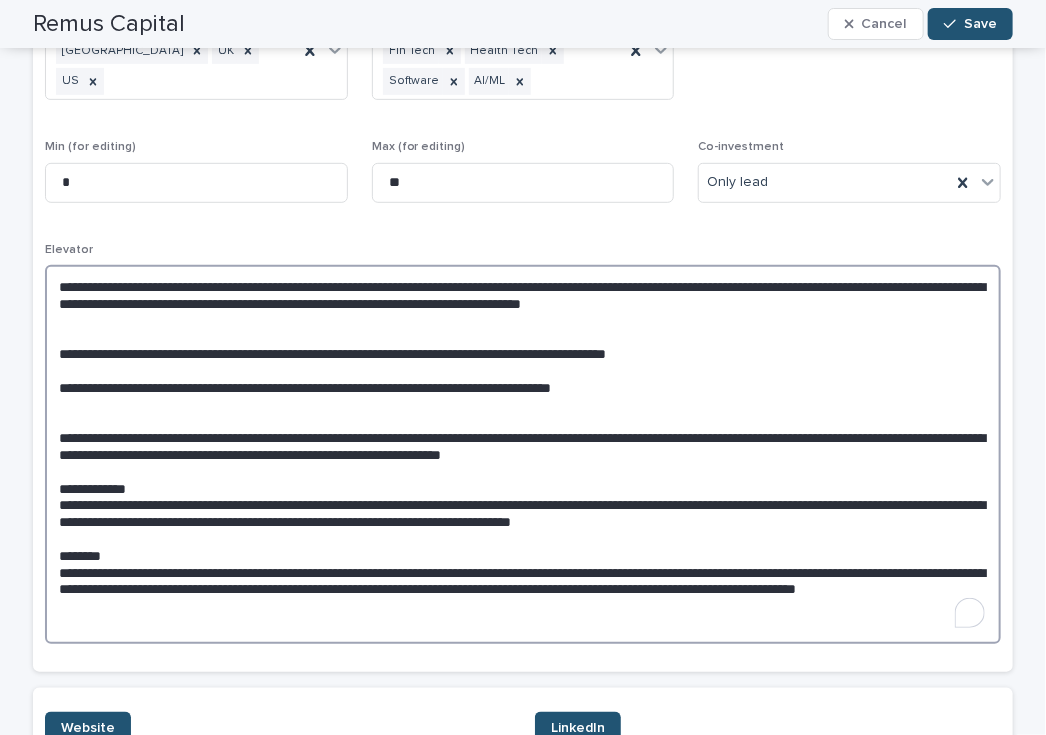 click at bounding box center (523, 454) 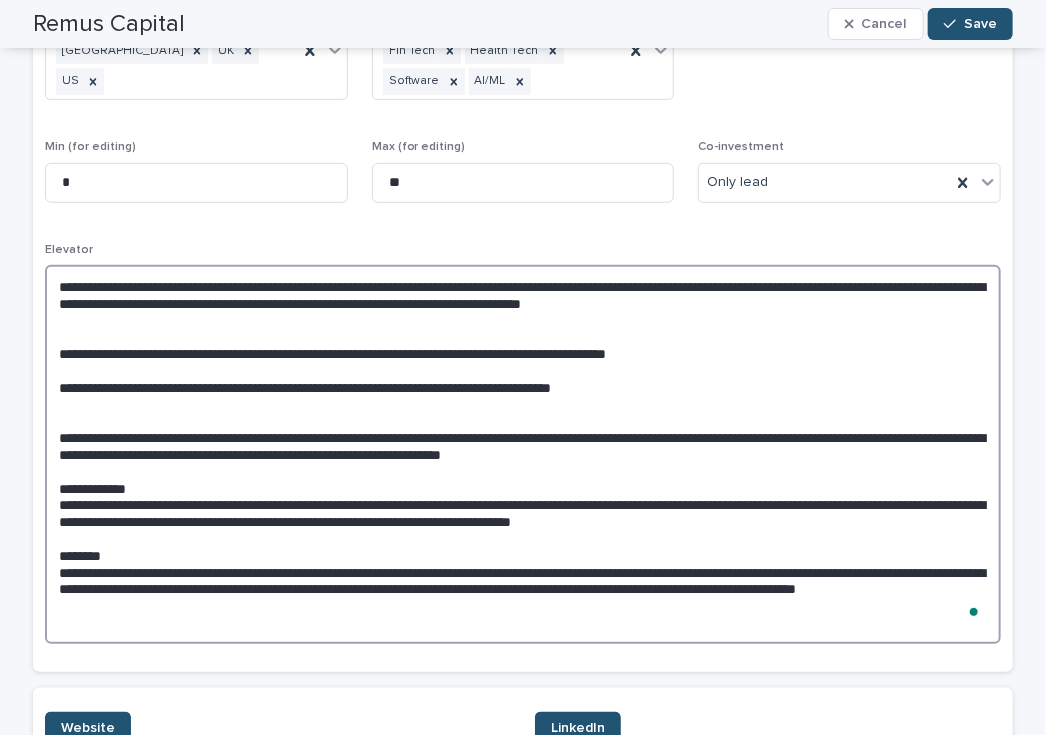 click at bounding box center [523, 454] 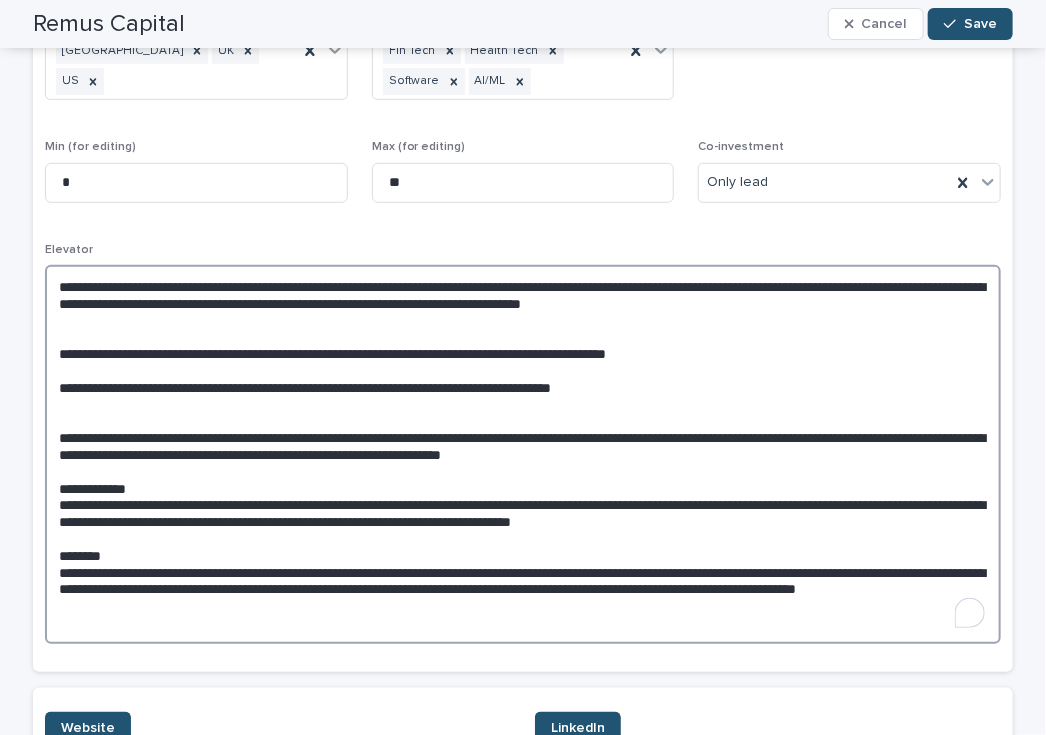 click at bounding box center [523, 454] 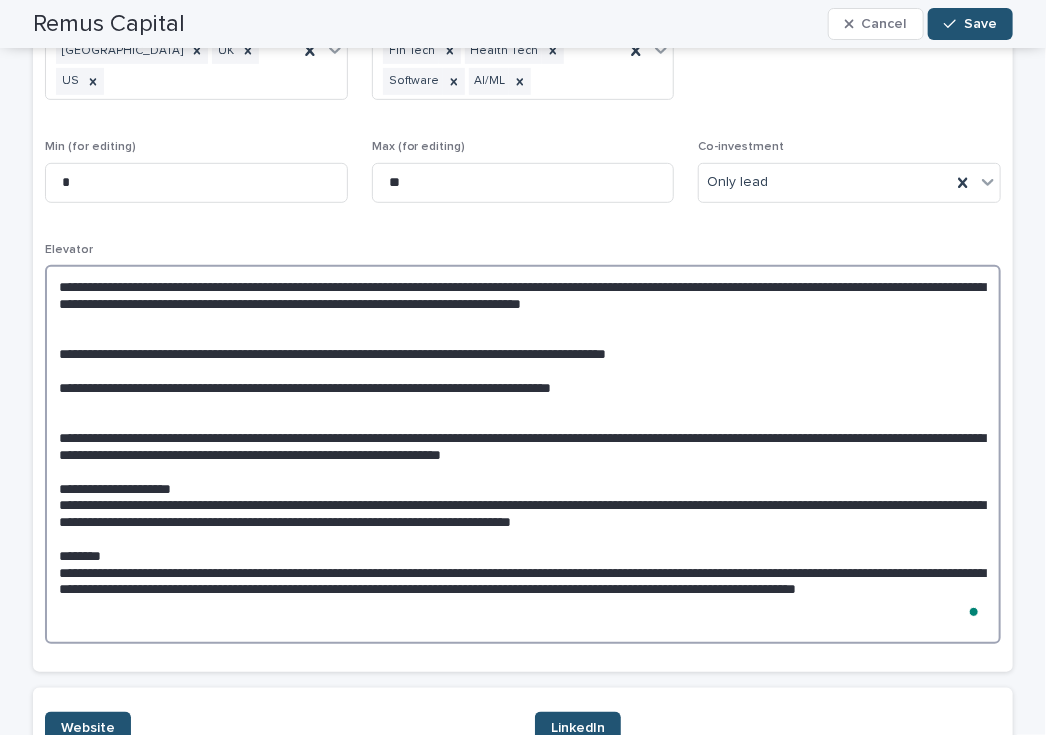 click at bounding box center [523, 454] 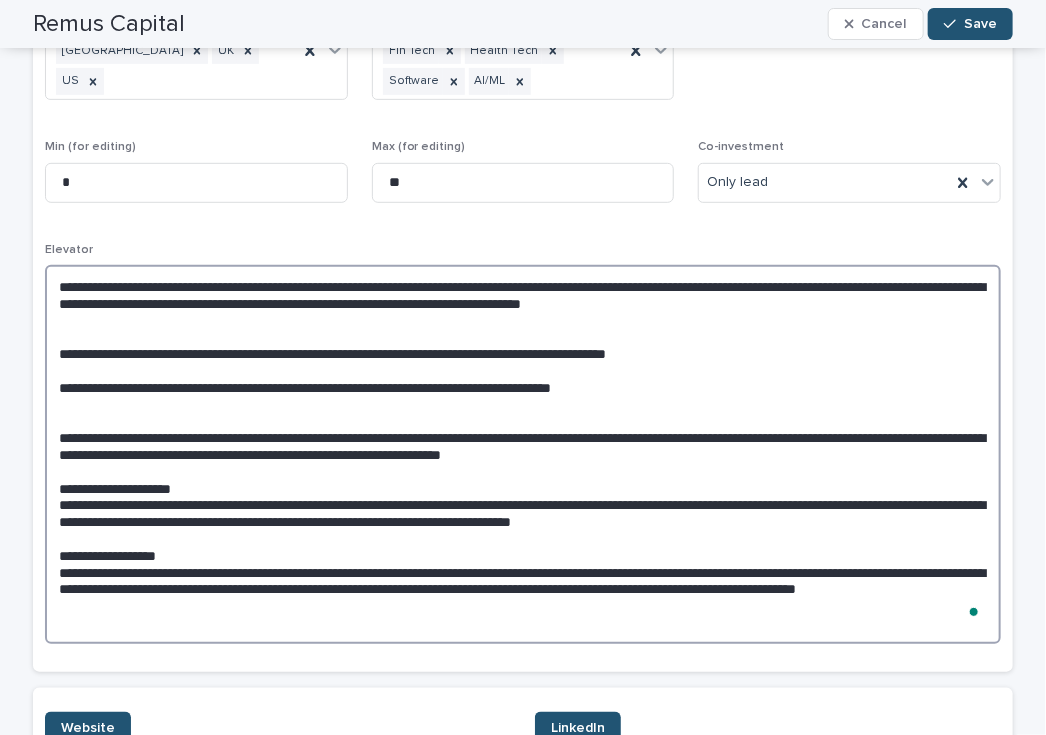 click at bounding box center [523, 454] 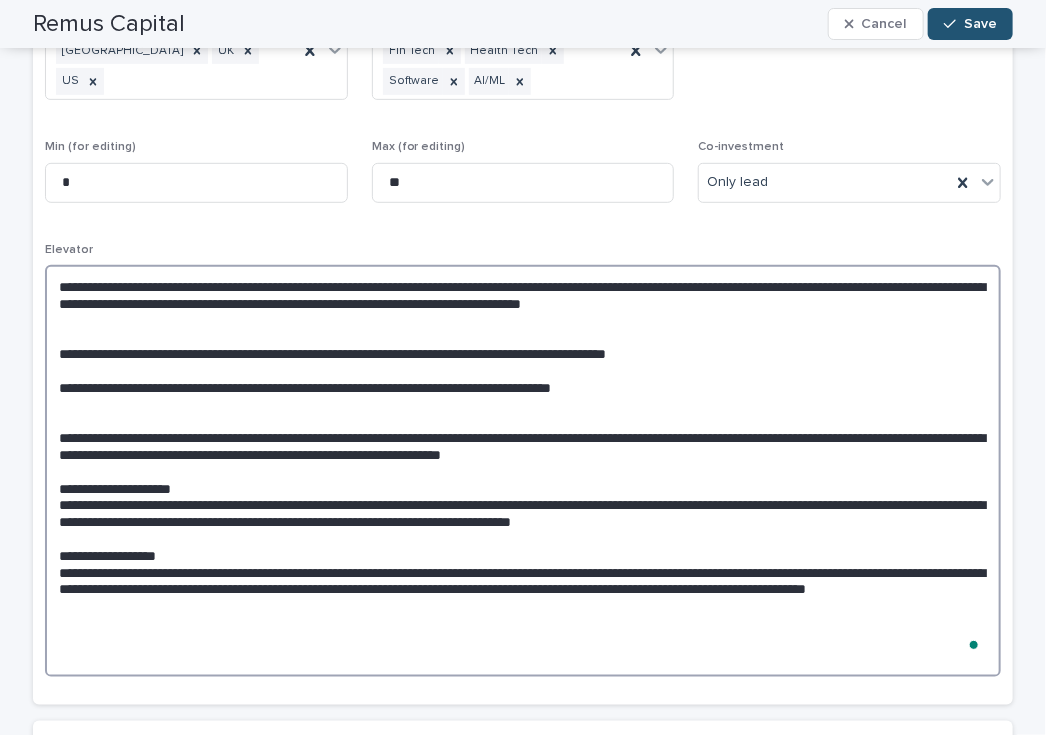 paste on "**********" 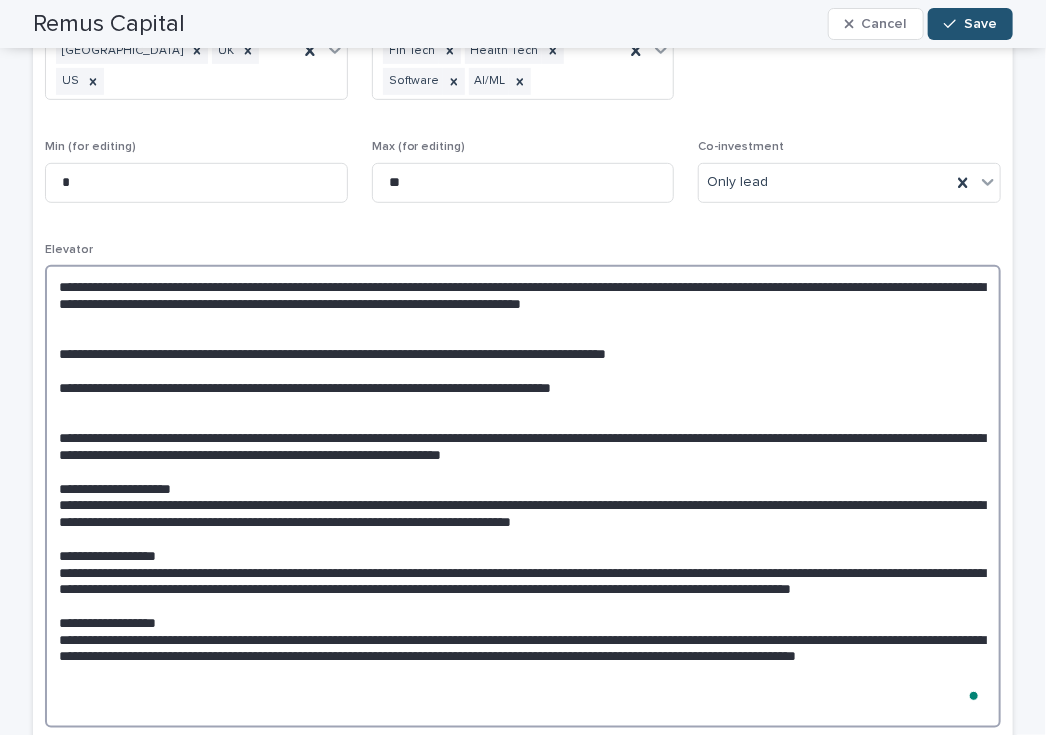 scroll, scrollTop: 361, scrollLeft: 0, axis: vertical 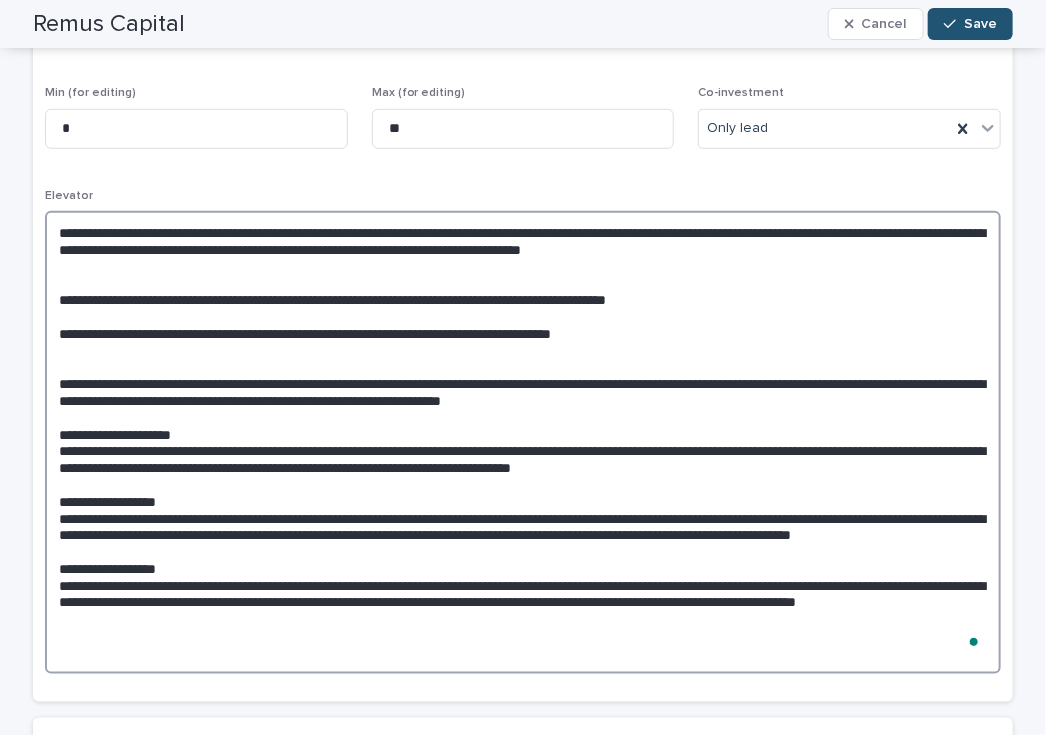 click at bounding box center [523, 442] 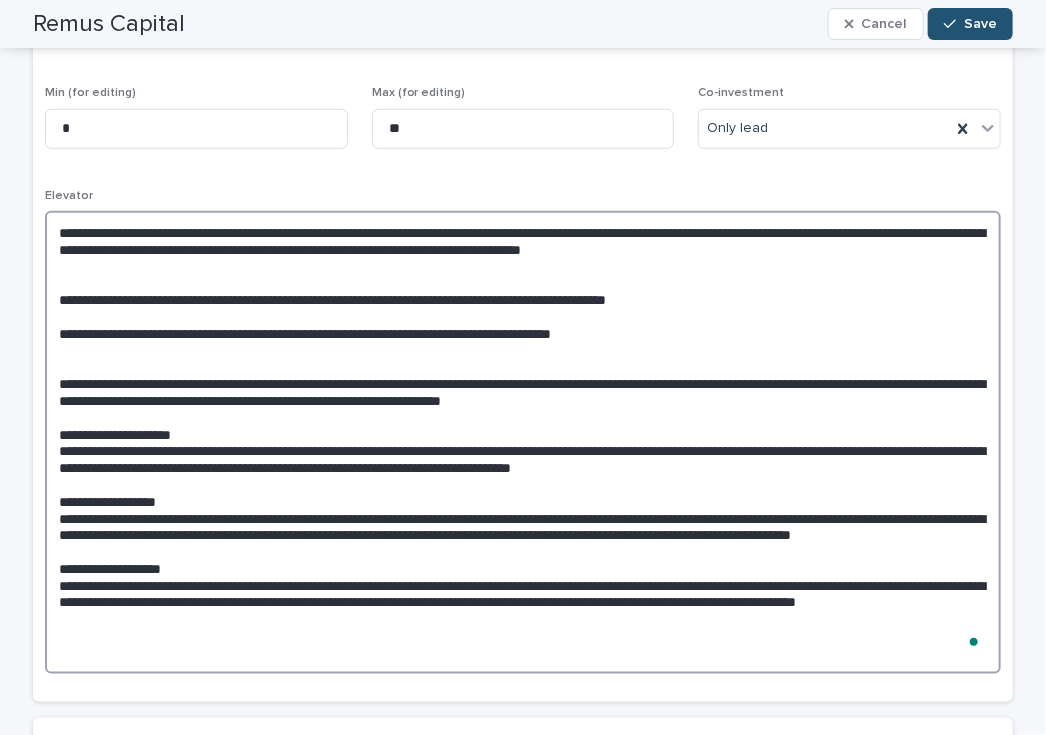 click at bounding box center [523, 442] 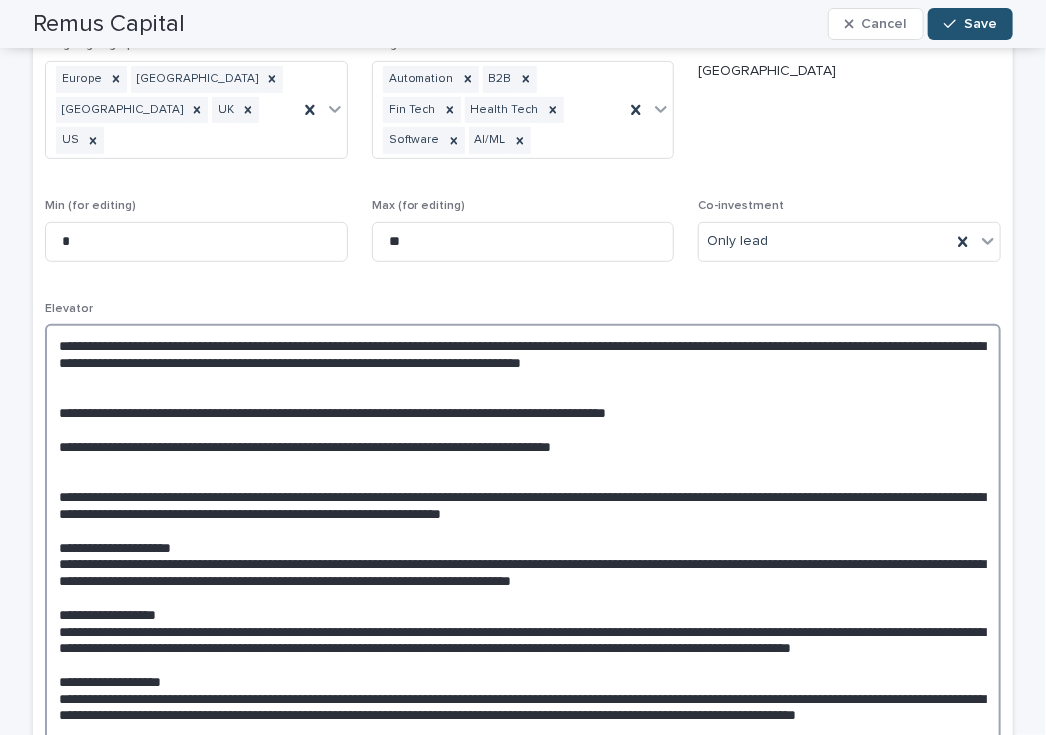 scroll, scrollTop: 0, scrollLeft: 0, axis: both 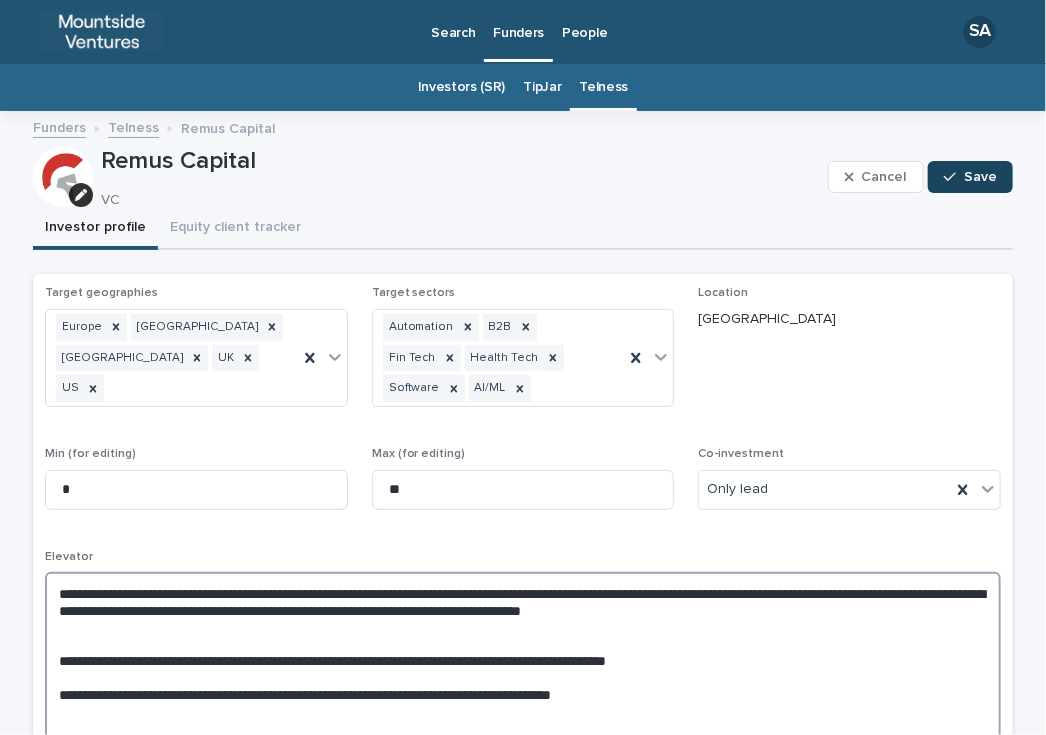 type on "**********" 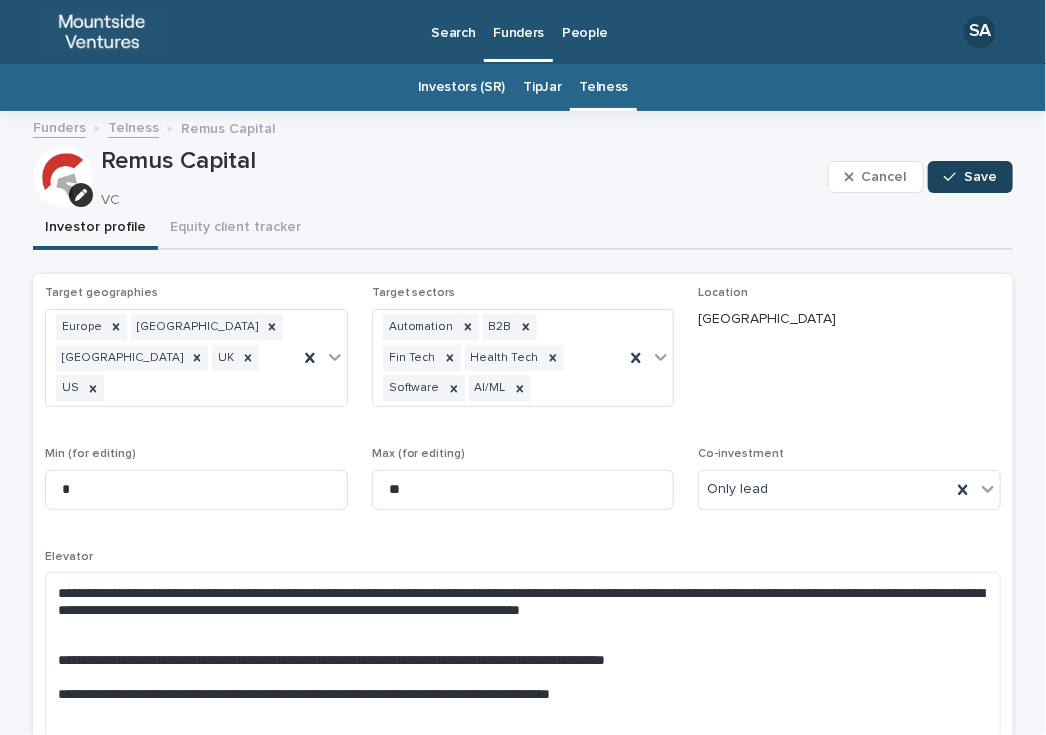 click at bounding box center [954, 177] 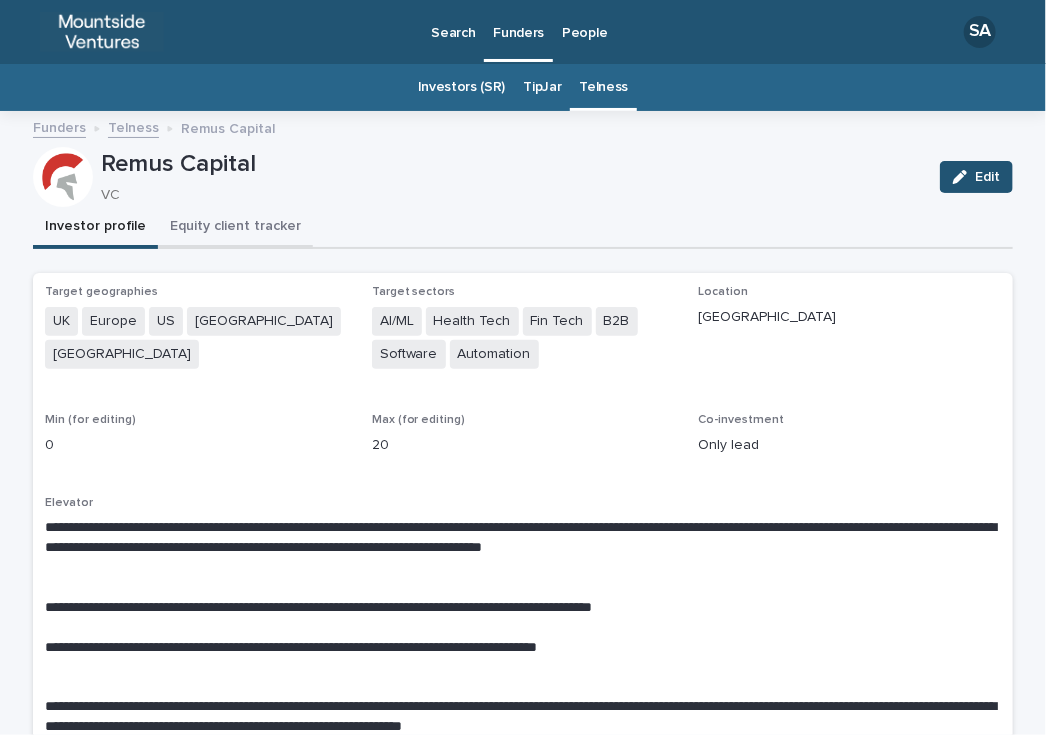 click on "Equity client tracker" at bounding box center [235, 228] 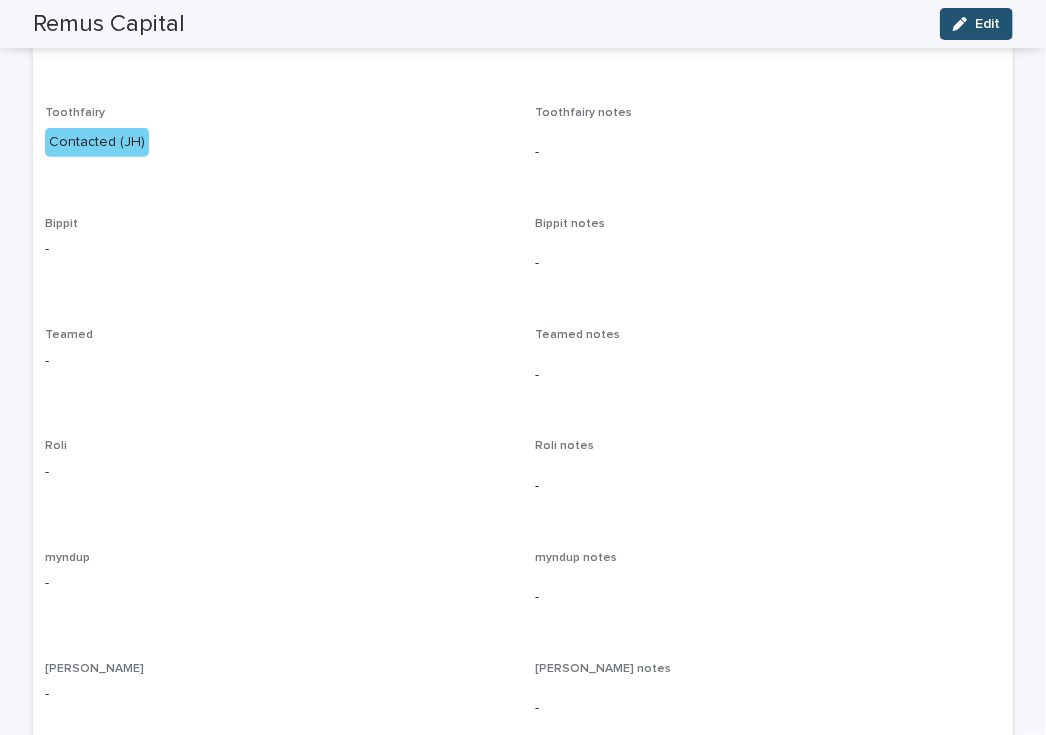 scroll, scrollTop: 0, scrollLeft: 0, axis: both 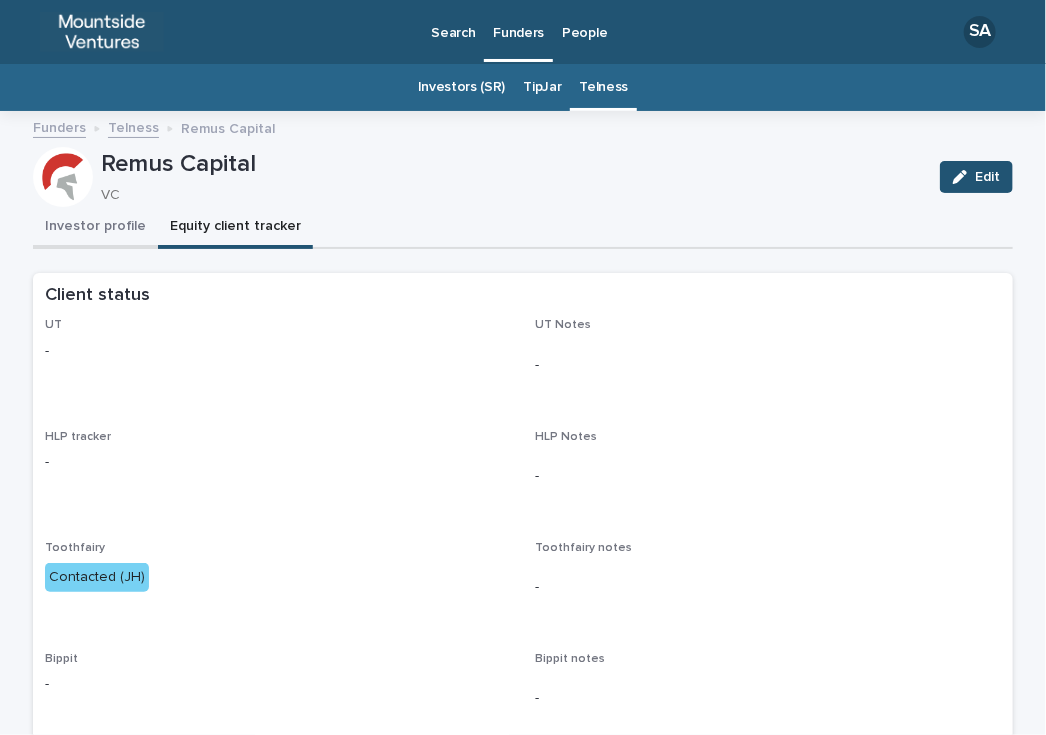 click on "Investor profile" at bounding box center (95, 228) 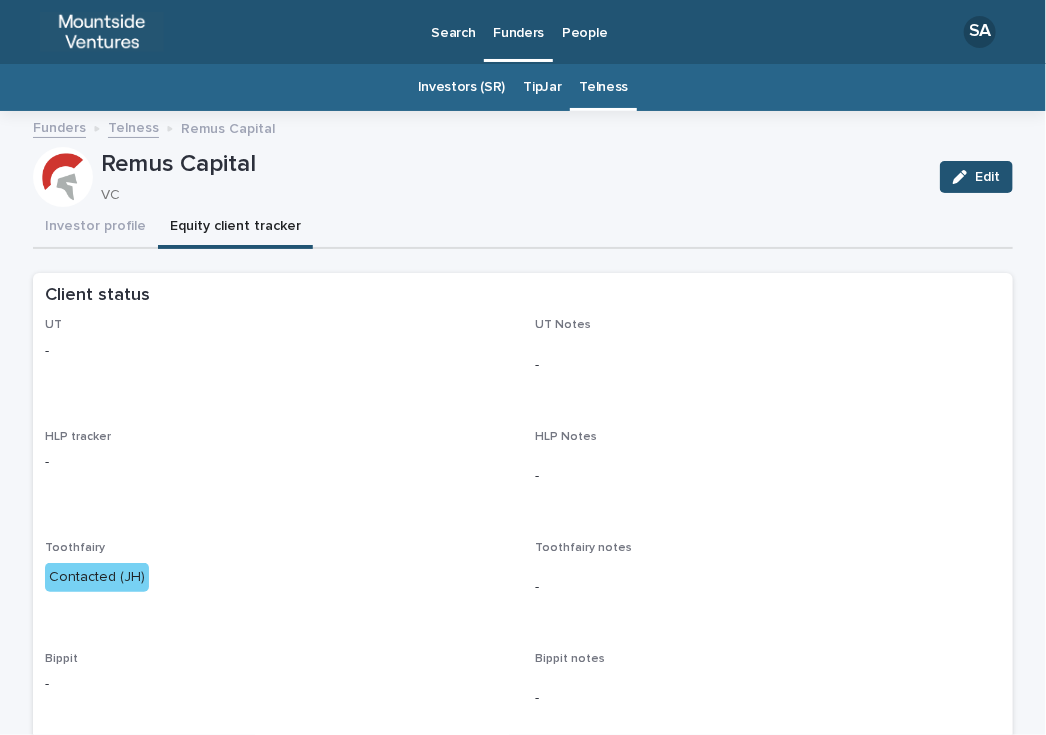 click on "Equity client tracker" at bounding box center (235, 228) 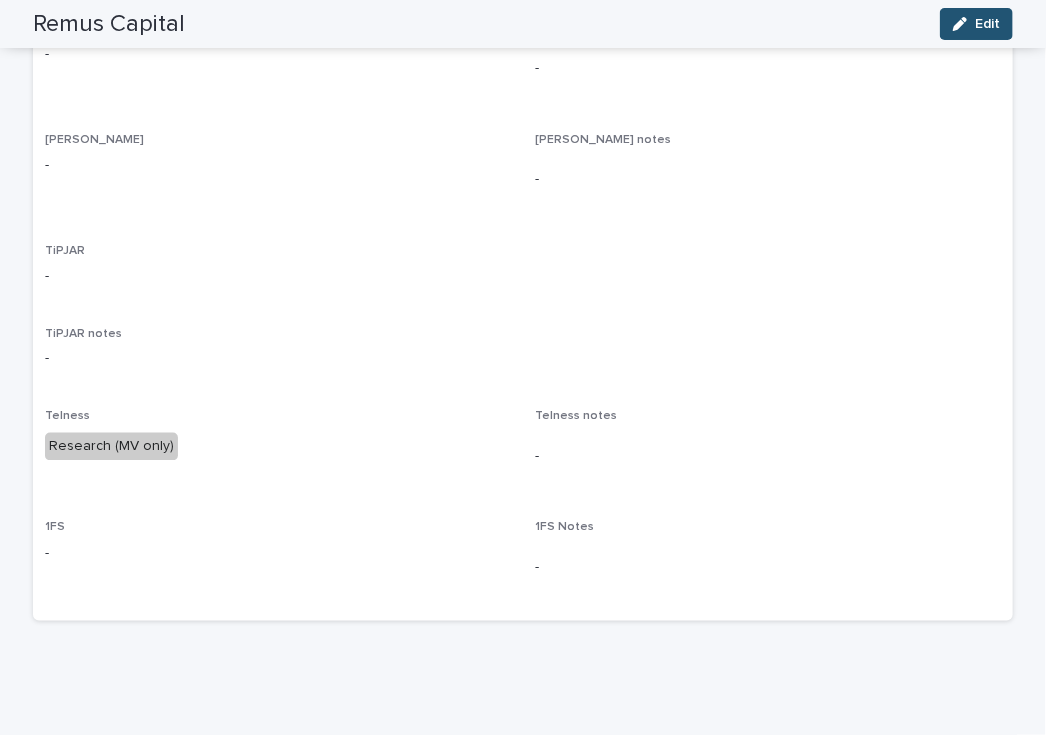 scroll, scrollTop: 0, scrollLeft: 0, axis: both 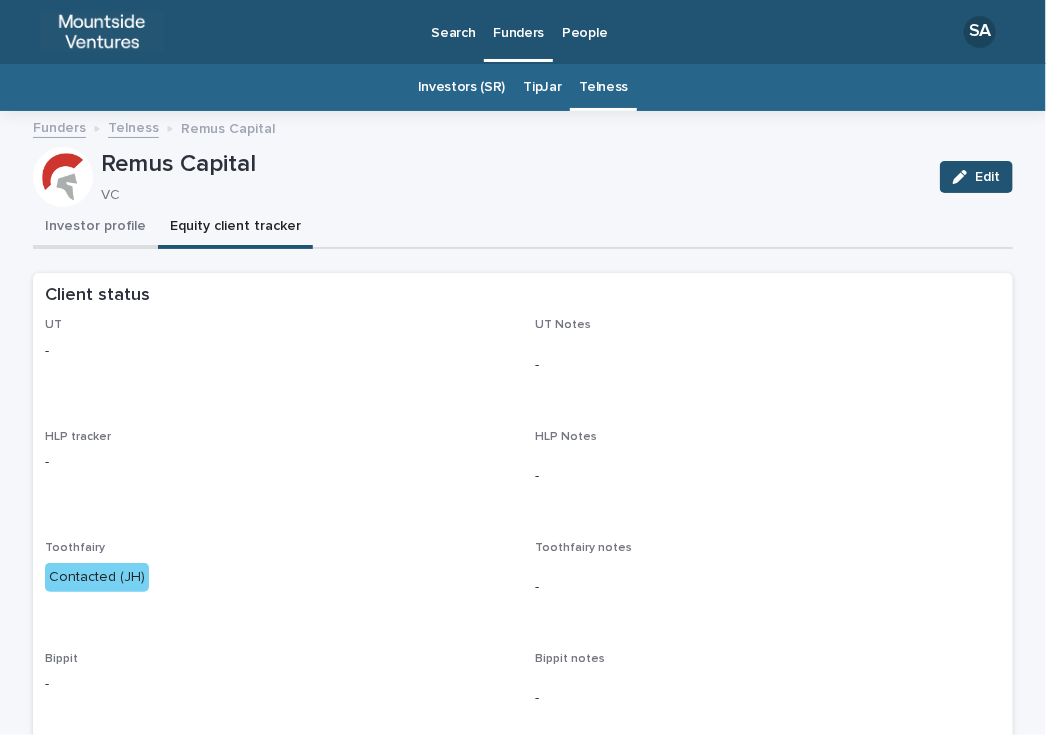 click on "Investor profile" at bounding box center [95, 228] 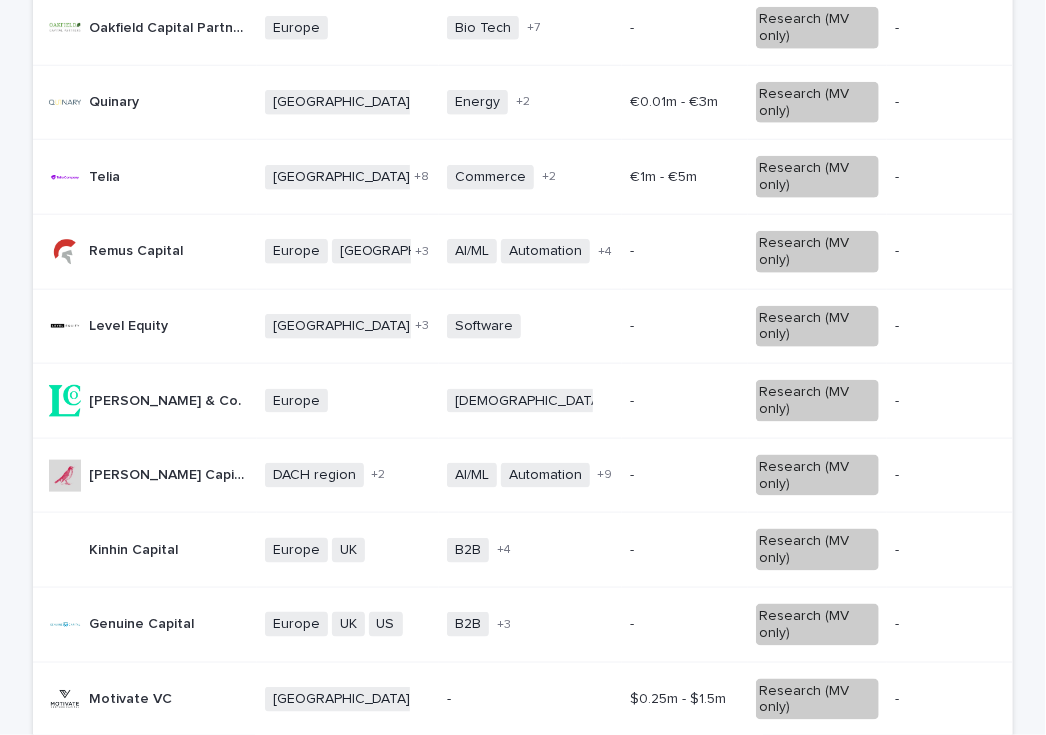 scroll, scrollTop: 595, scrollLeft: 0, axis: vertical 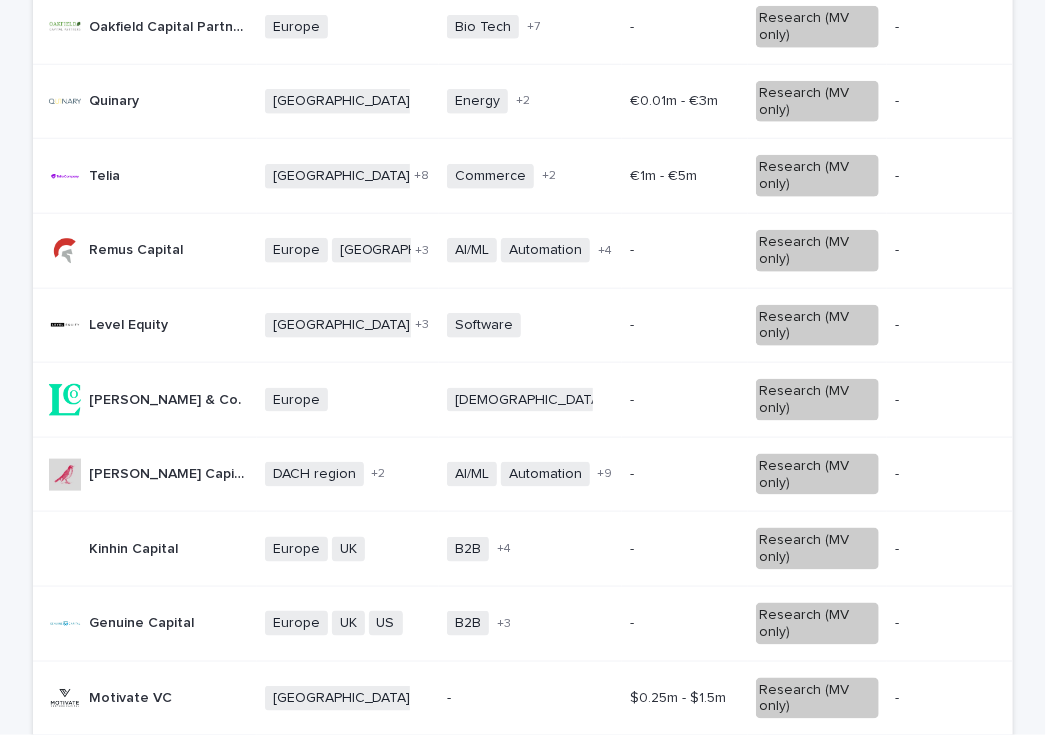 click at bounding box center [685, 325] 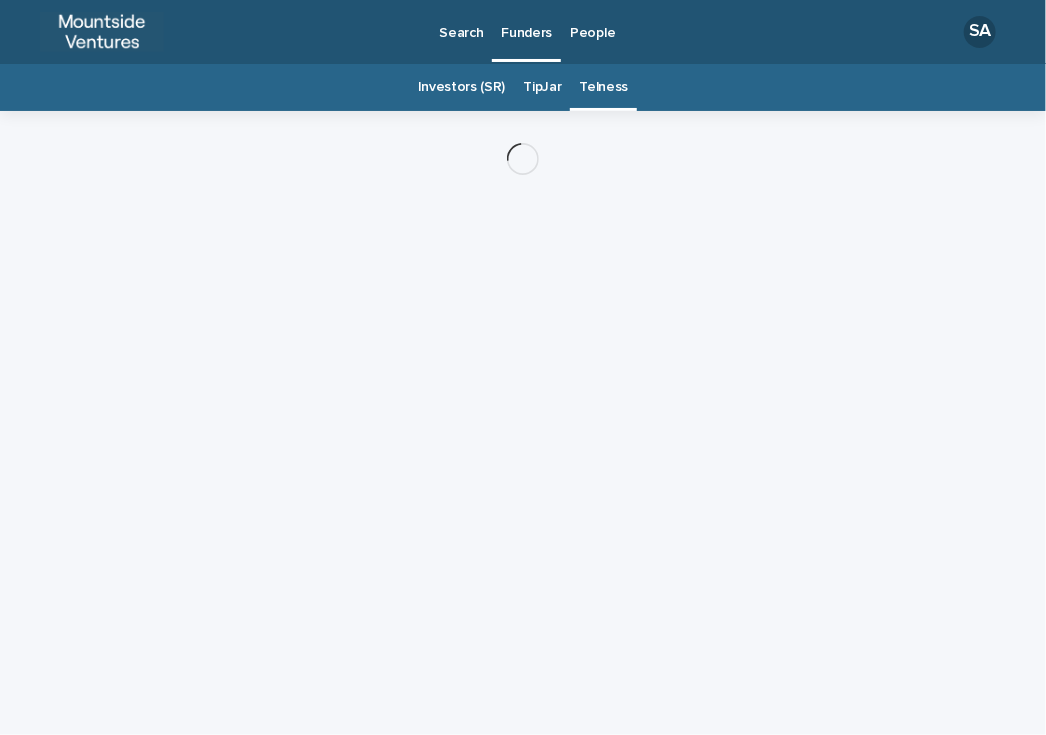 scroll, scrollTop: 0, scrollLeft: 0, axis: both 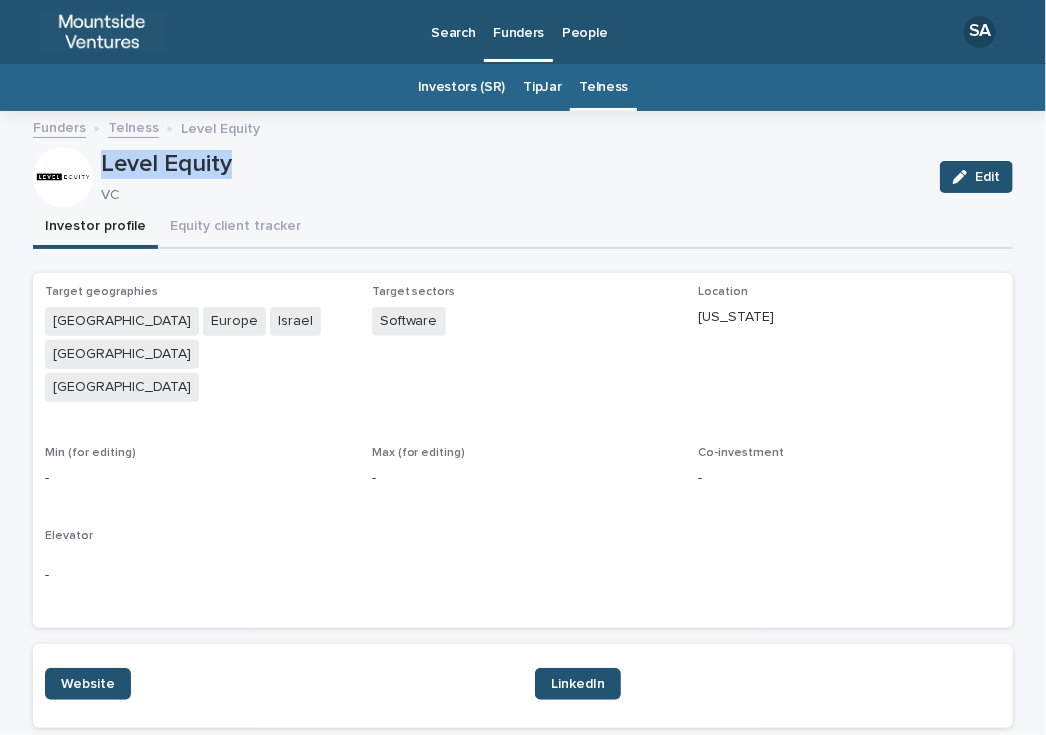 drag, startPoint x: 240, startPoint y: 161, endPoint x: 88, endPoint y: 153, distance: 152.21039 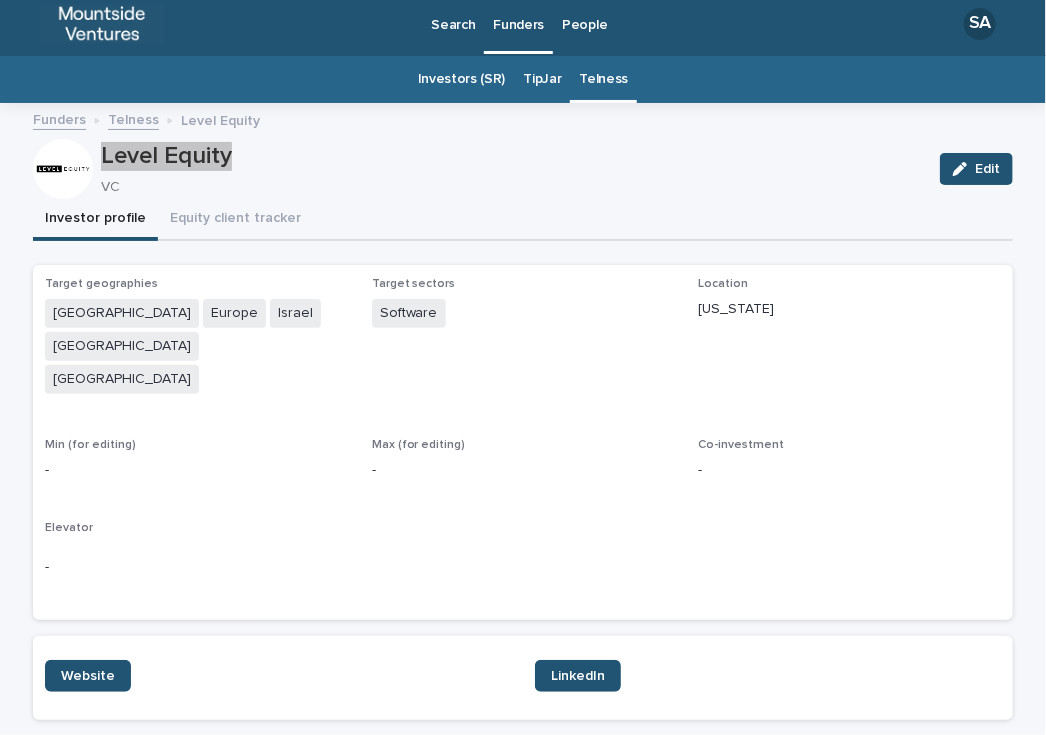 scroll, scrollTop: 7, scrollLeft: 0, axis: vertical 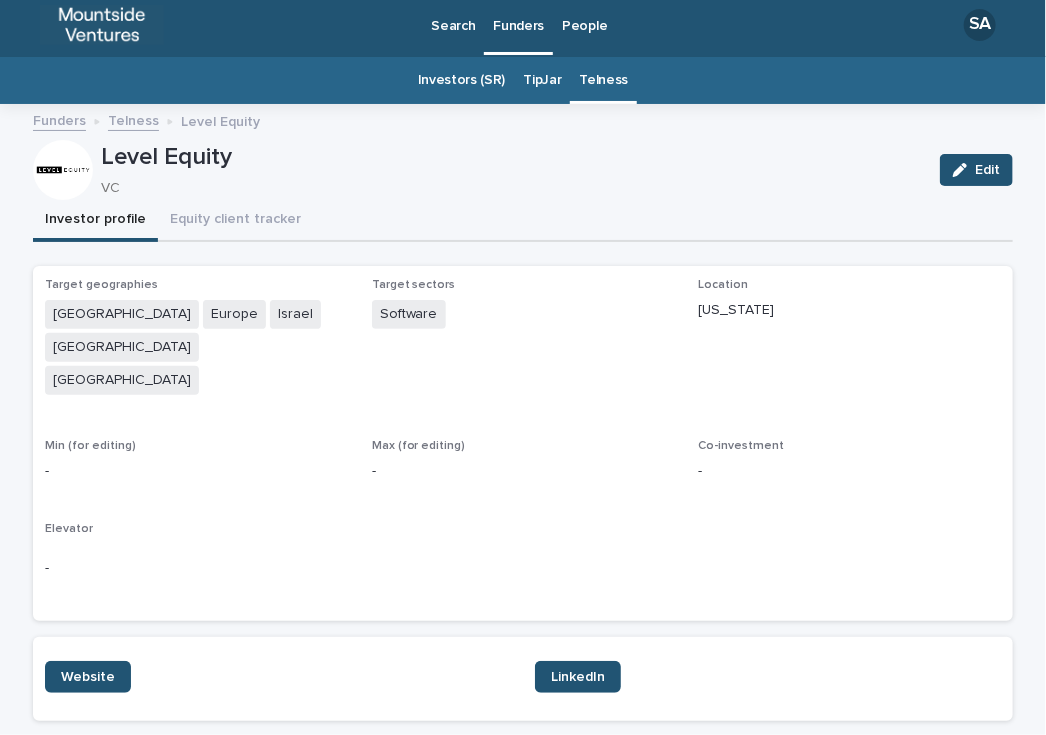 click on "Software" at bounding box center (523, 316) 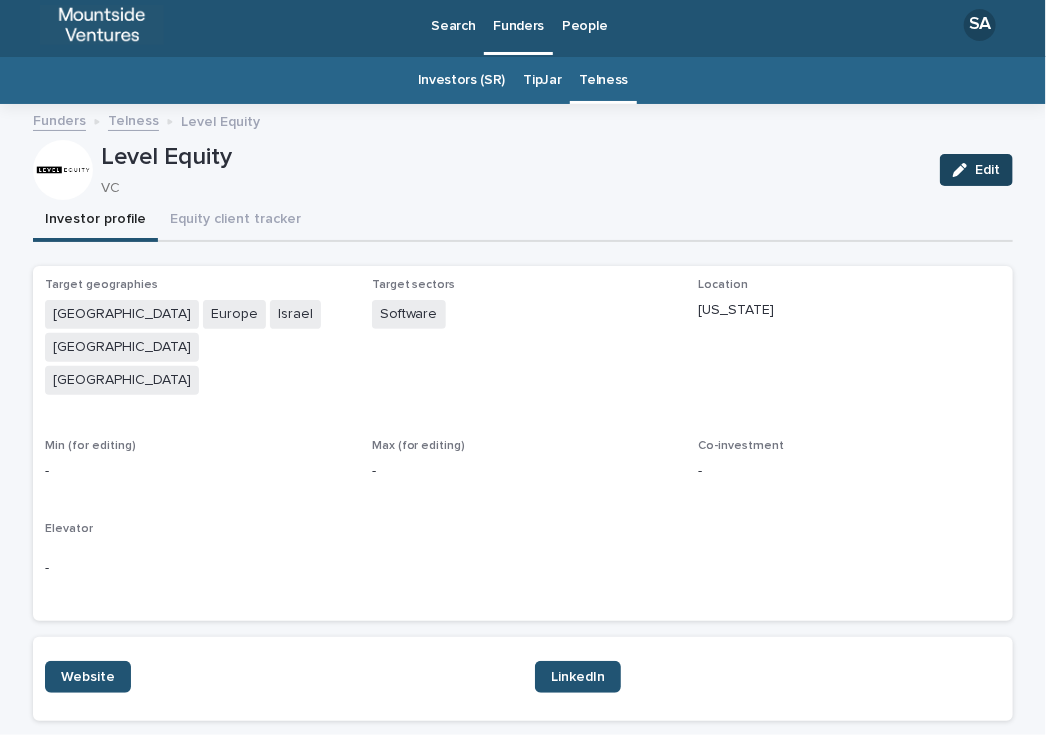 click 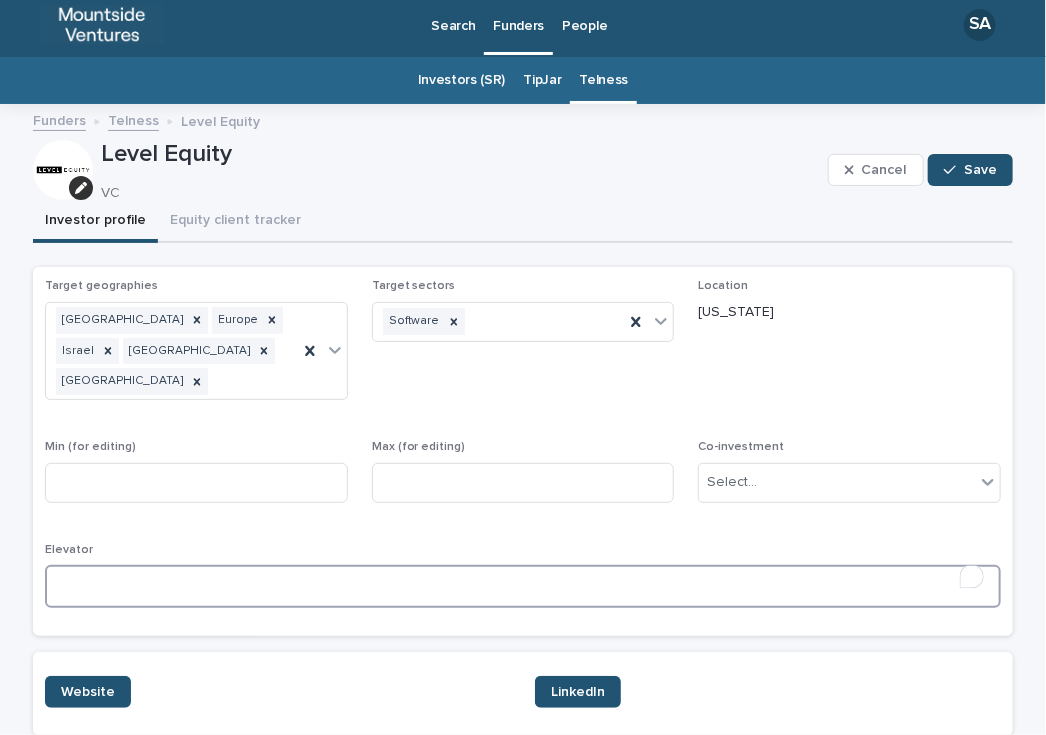 click at bounding box center (523, 586) 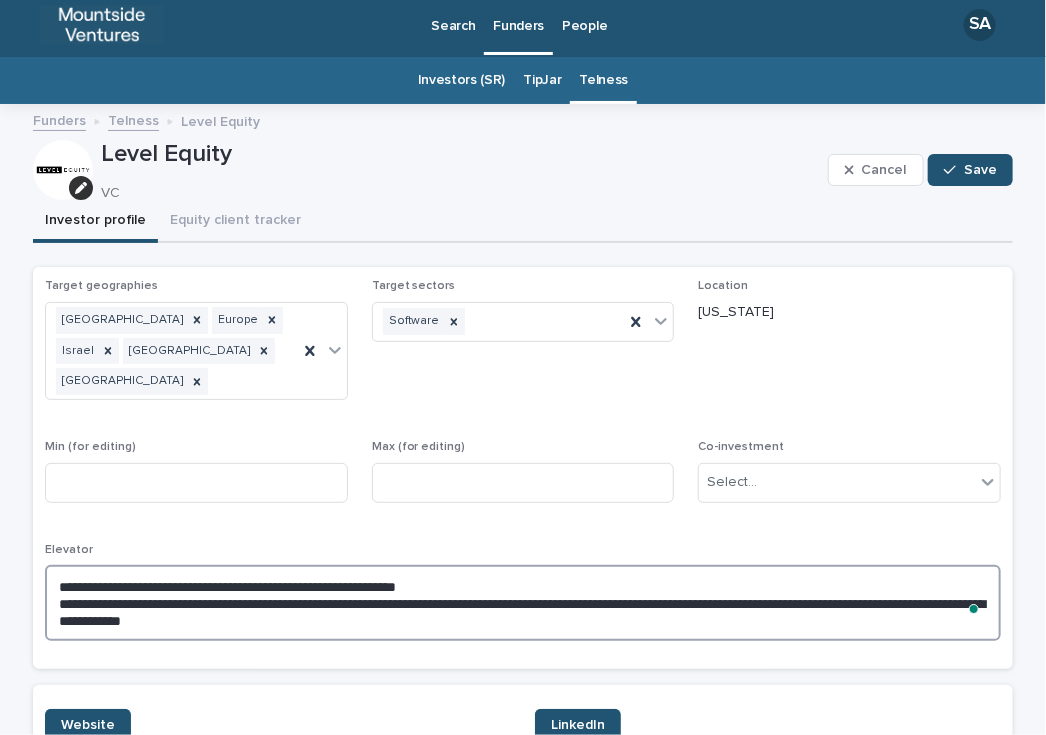 click on "**********" at bounding box center (523, 603) 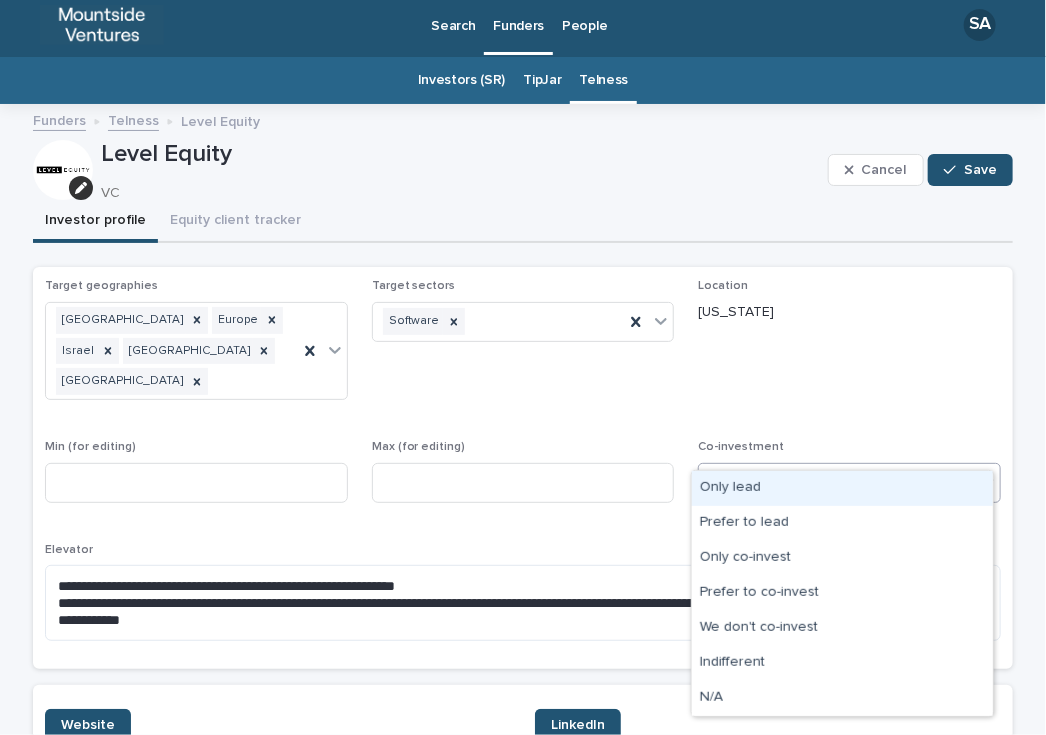 click on "Select..." at bounding box center (732, 482) 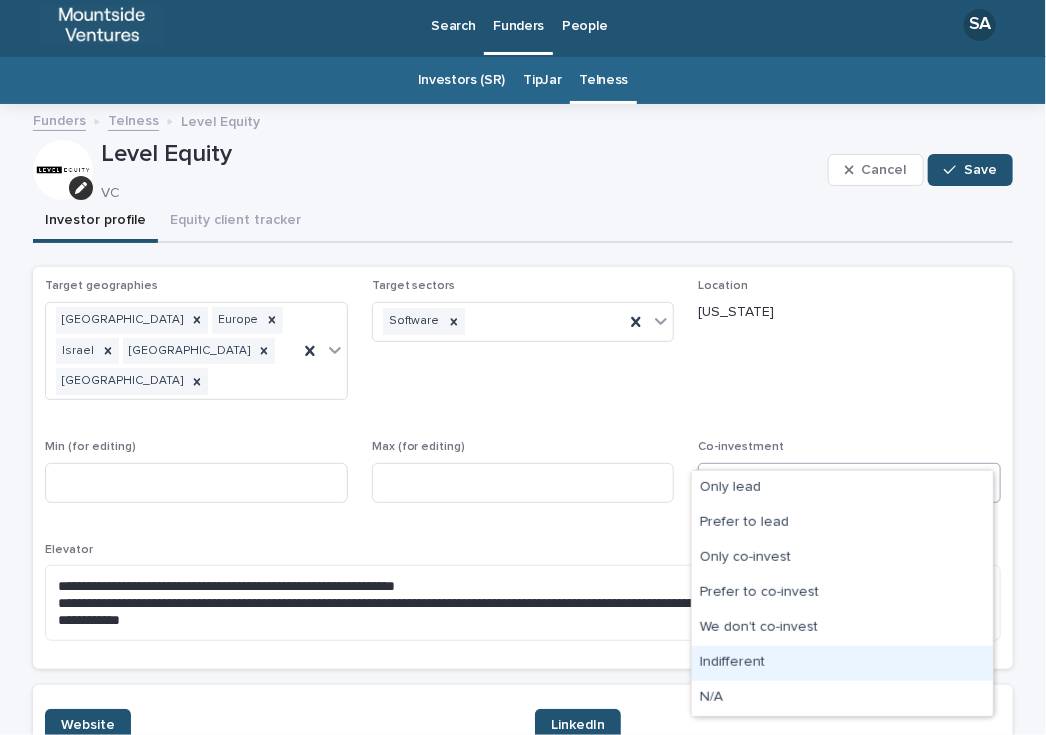 click on "Indifferent" at bounding box center (842, 663) 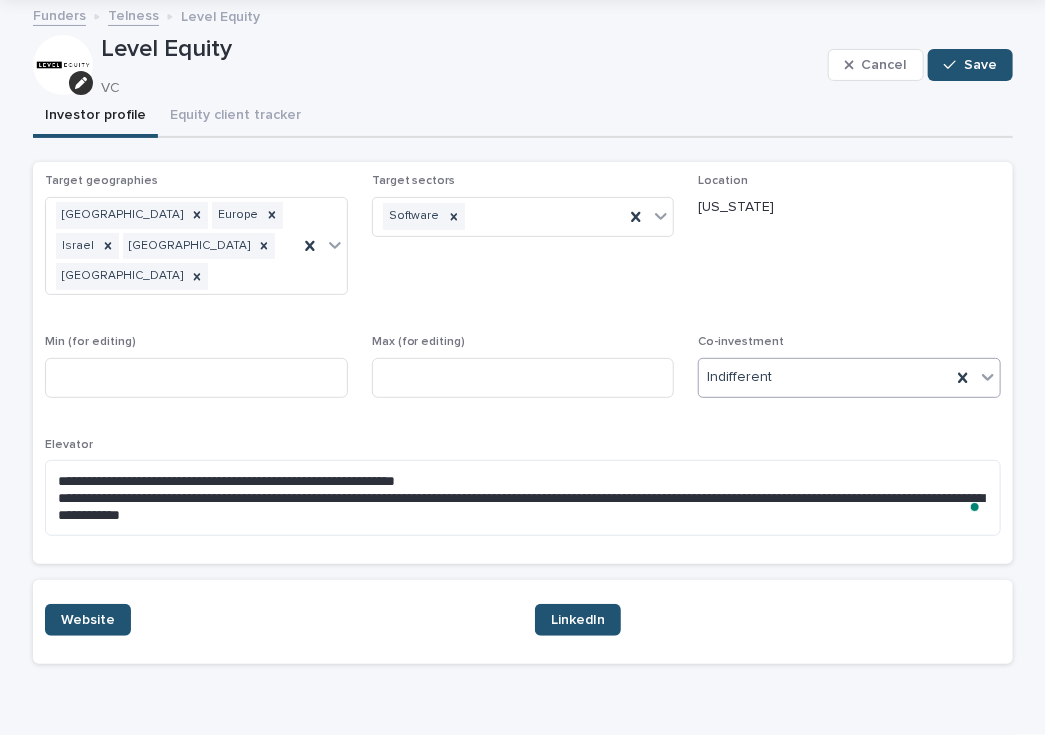 scroll, scrollTop: 113, scrollLeft: 0, axis: vertical 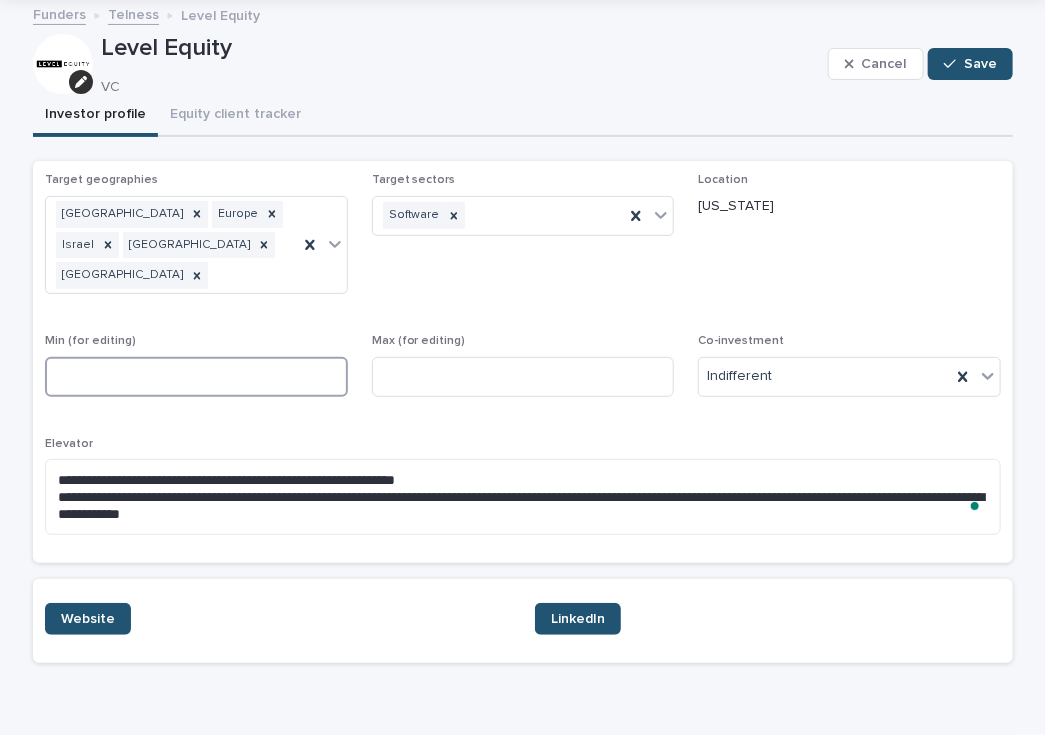 click at bounding box center (196, 377) 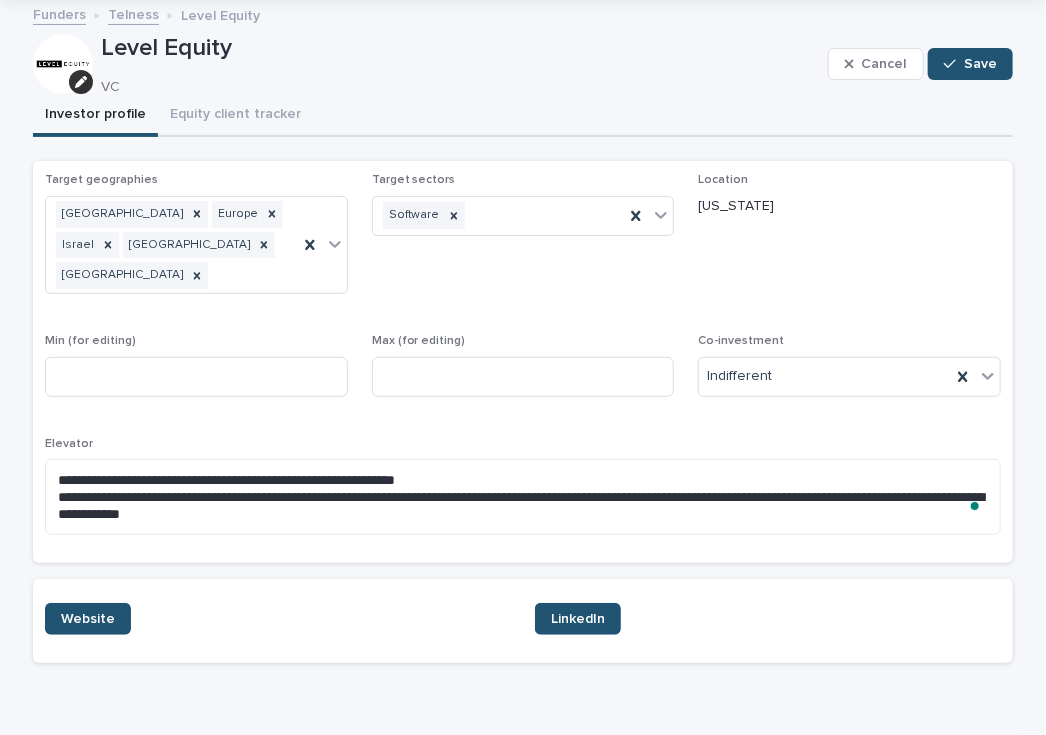 click on "**********" at bounding box center [523, 361] 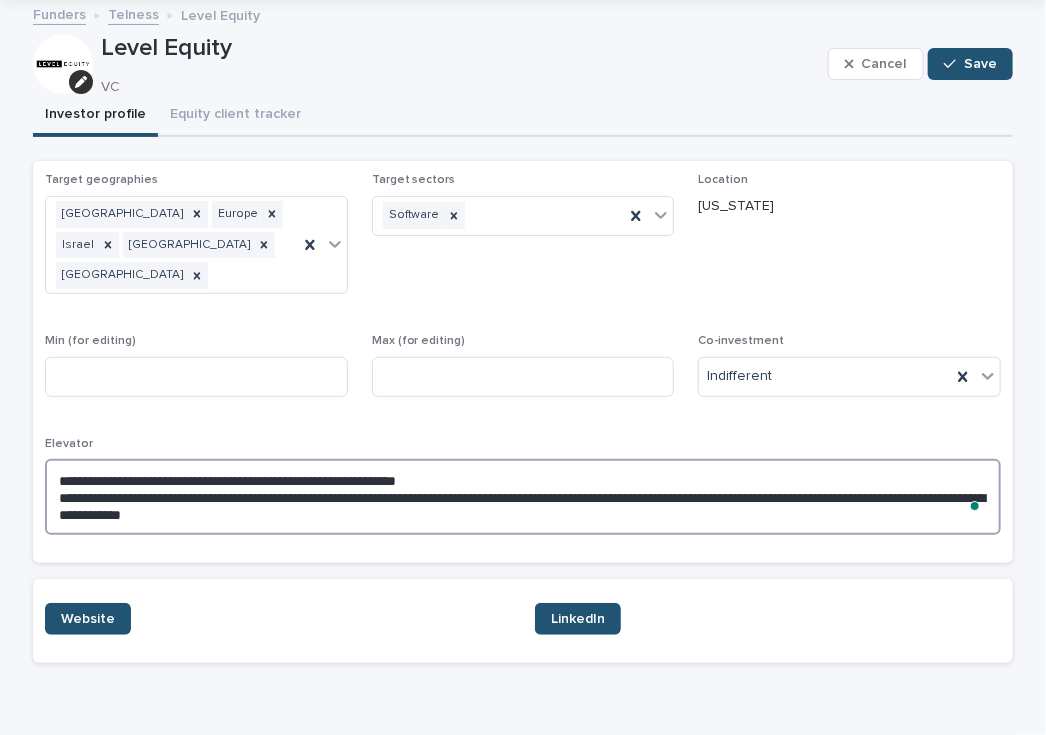 click on "**********" at bounding box center (523, 497) 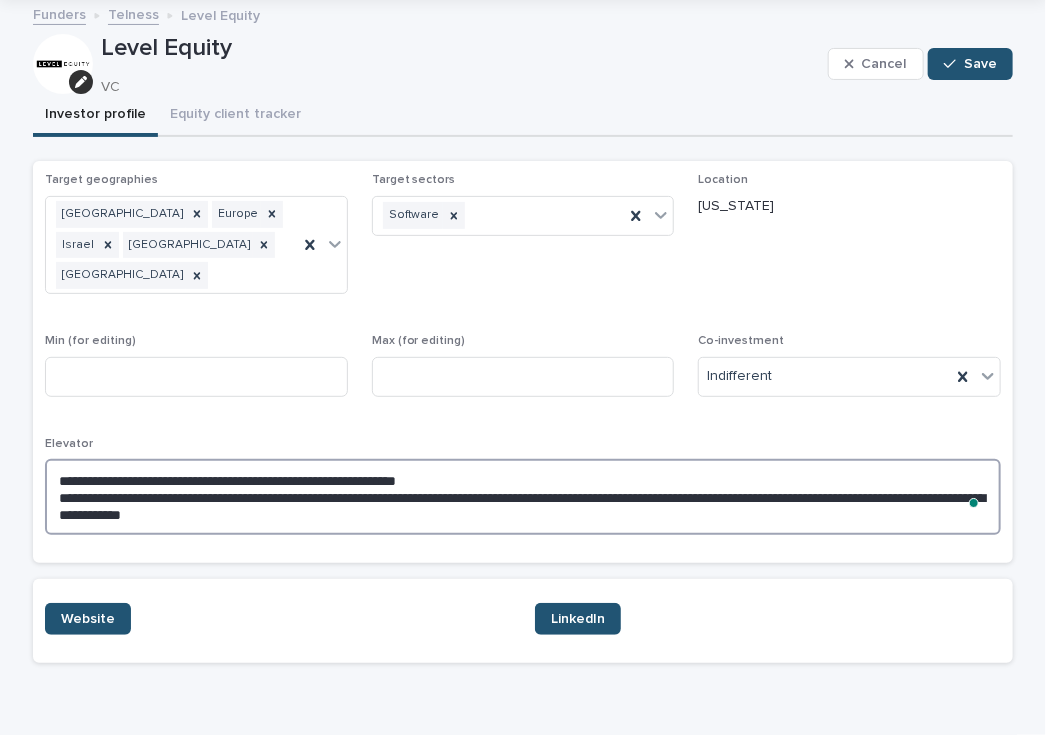 click on "**********" at bounding box center [523, 497] 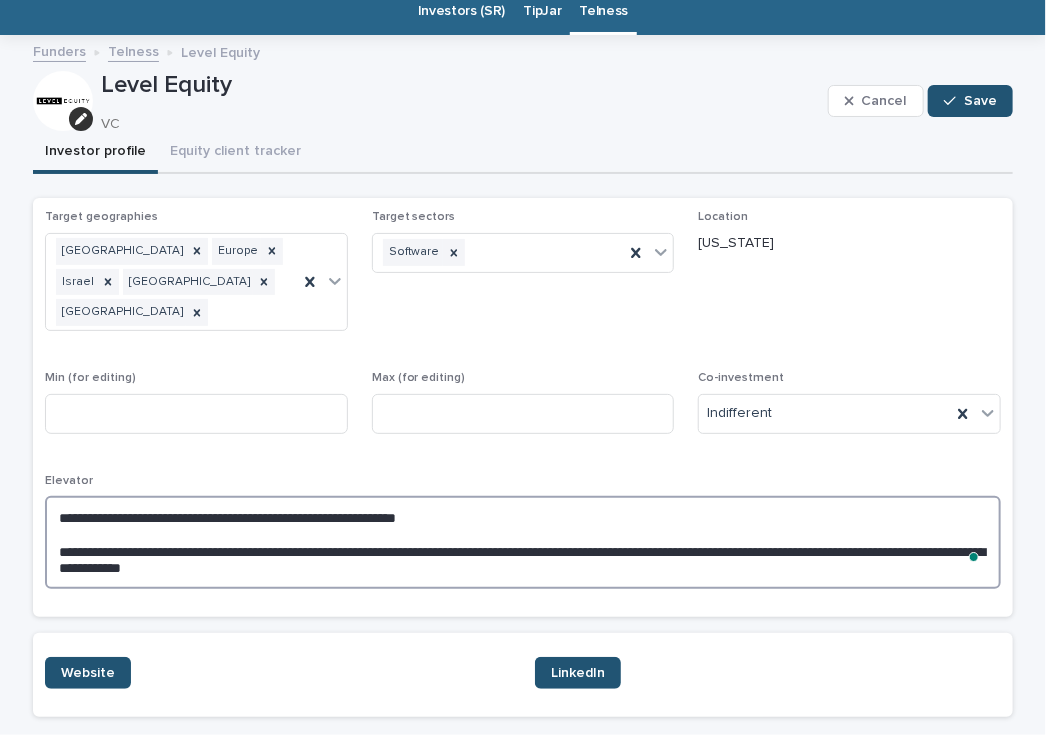 scroll, scrollTop: 73, scrollLeft: 0, axis: vertical 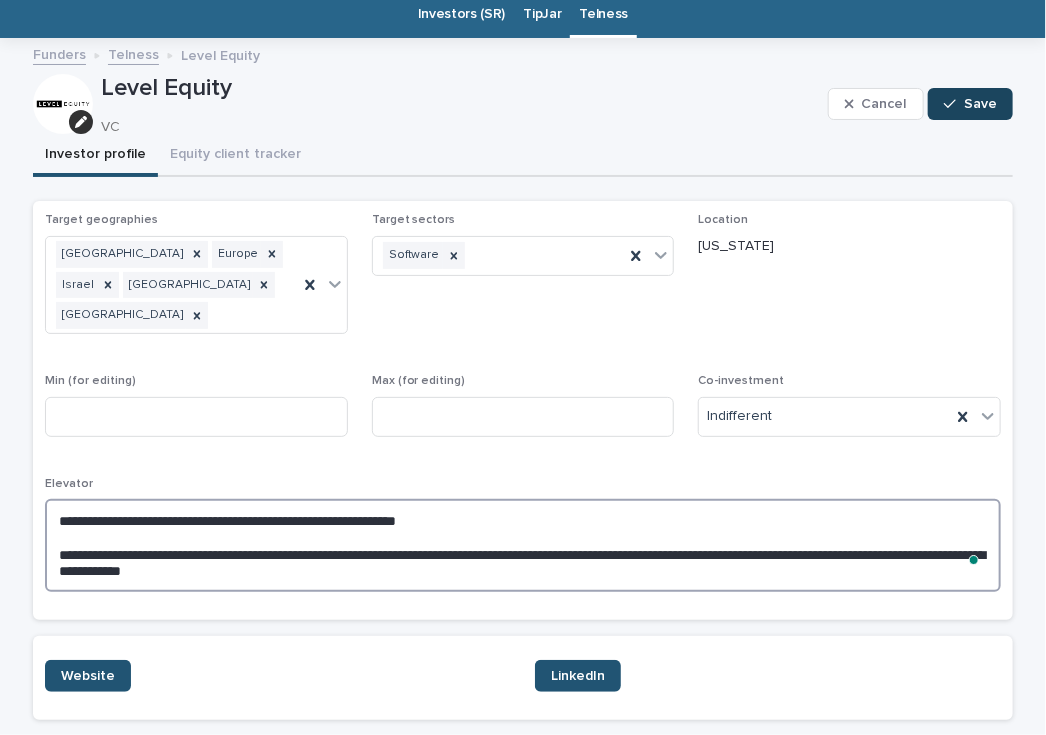 type on "**********" 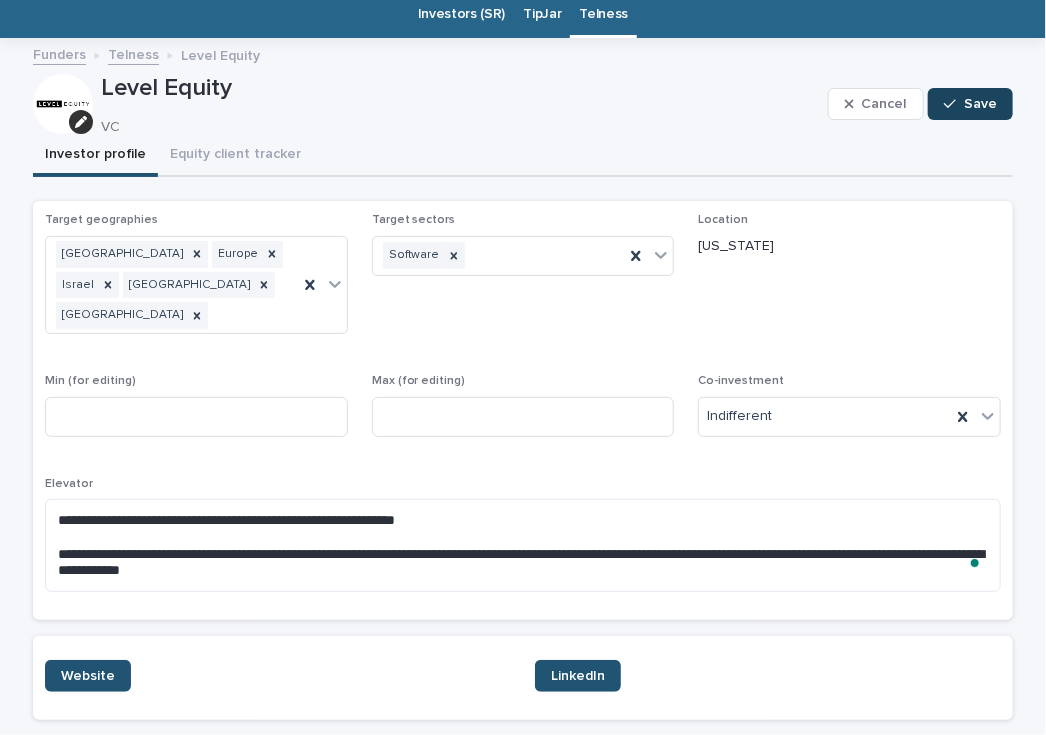 click on "Save" at bounding box center [980, 104] 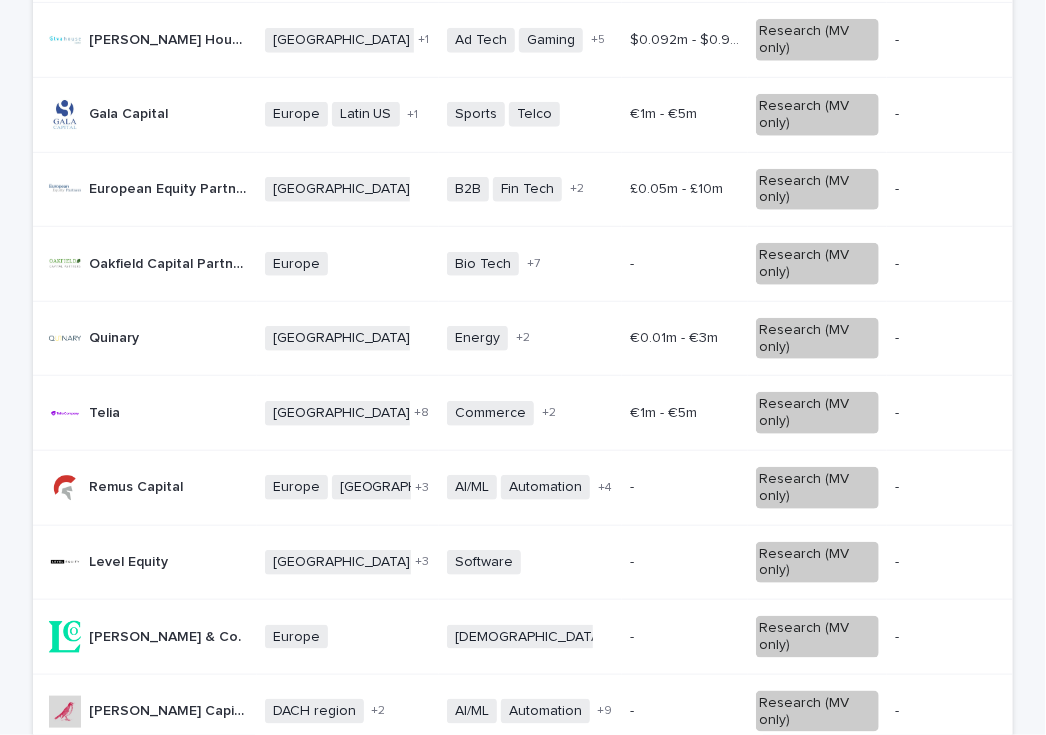 scroll, scrollTop: 359, scrollLeft: 0, axis: vertical 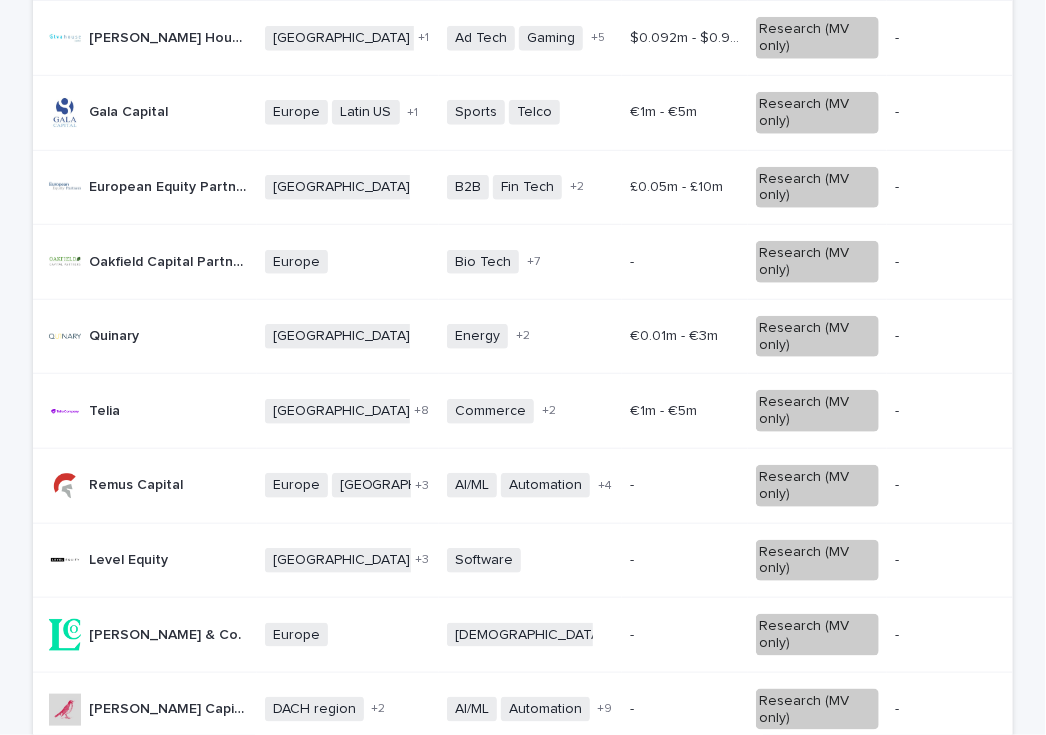 click on "- -" at bounding box center (685, 485) 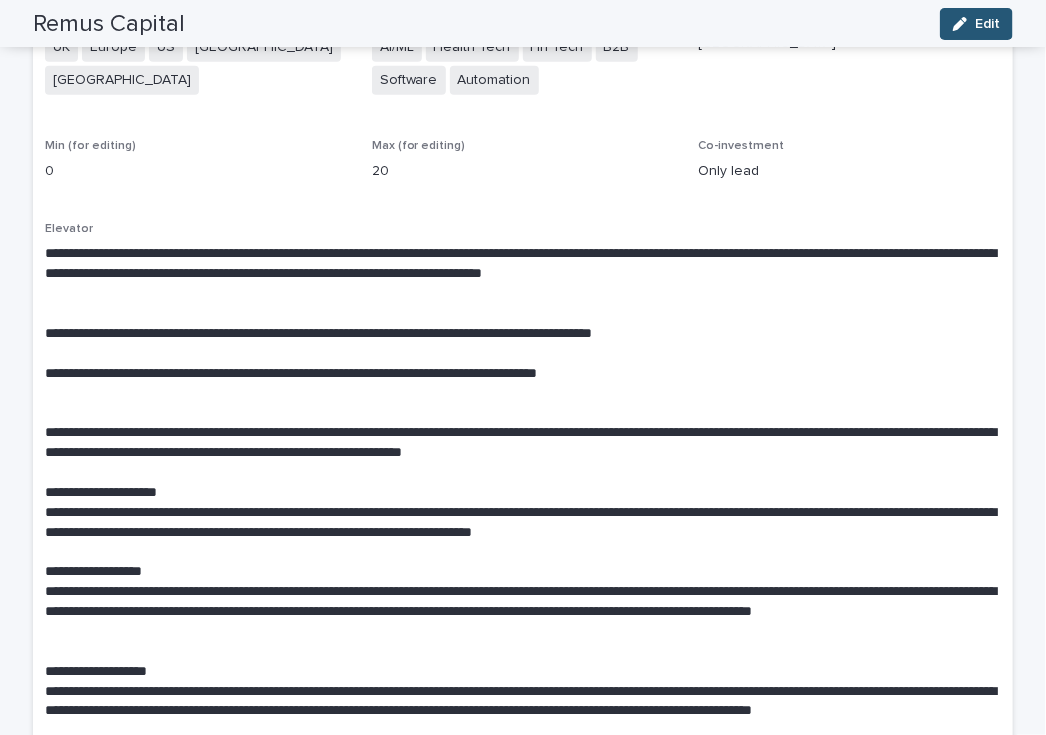 scroll, scrollTop: 64, scrollLeft: 0, axis: vertical 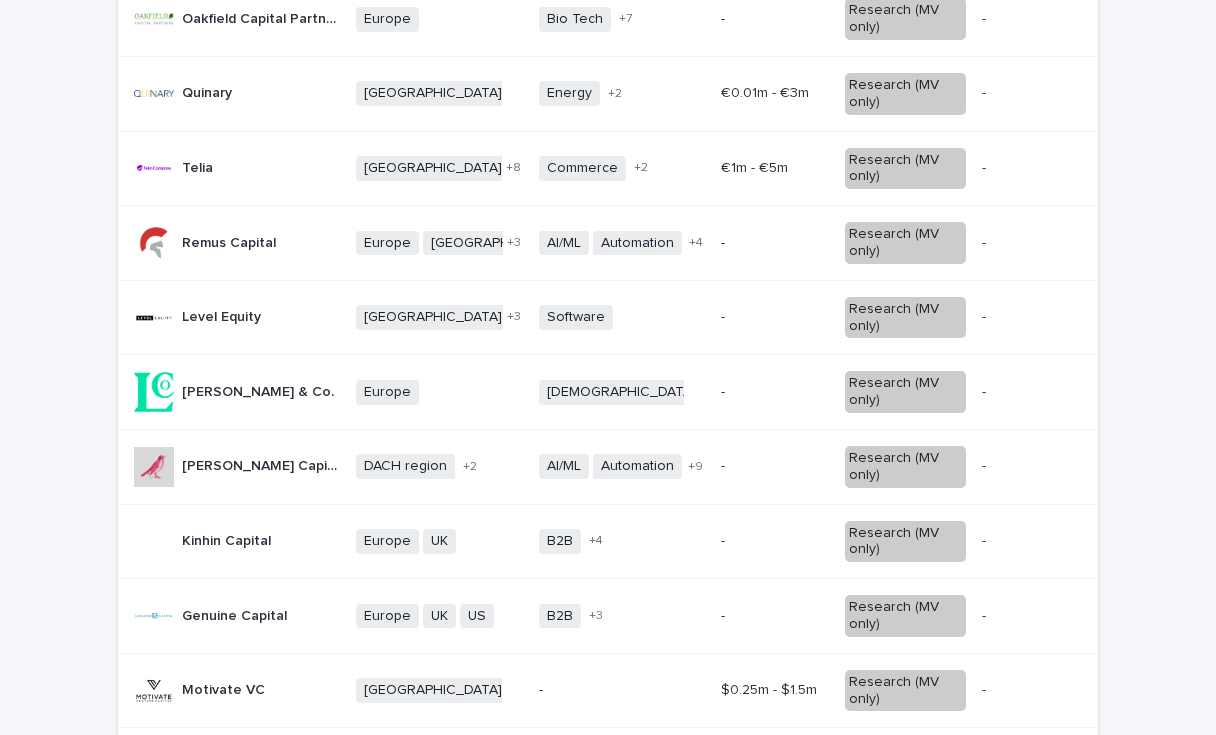 click on "- -" at bounding box center (774, 243) 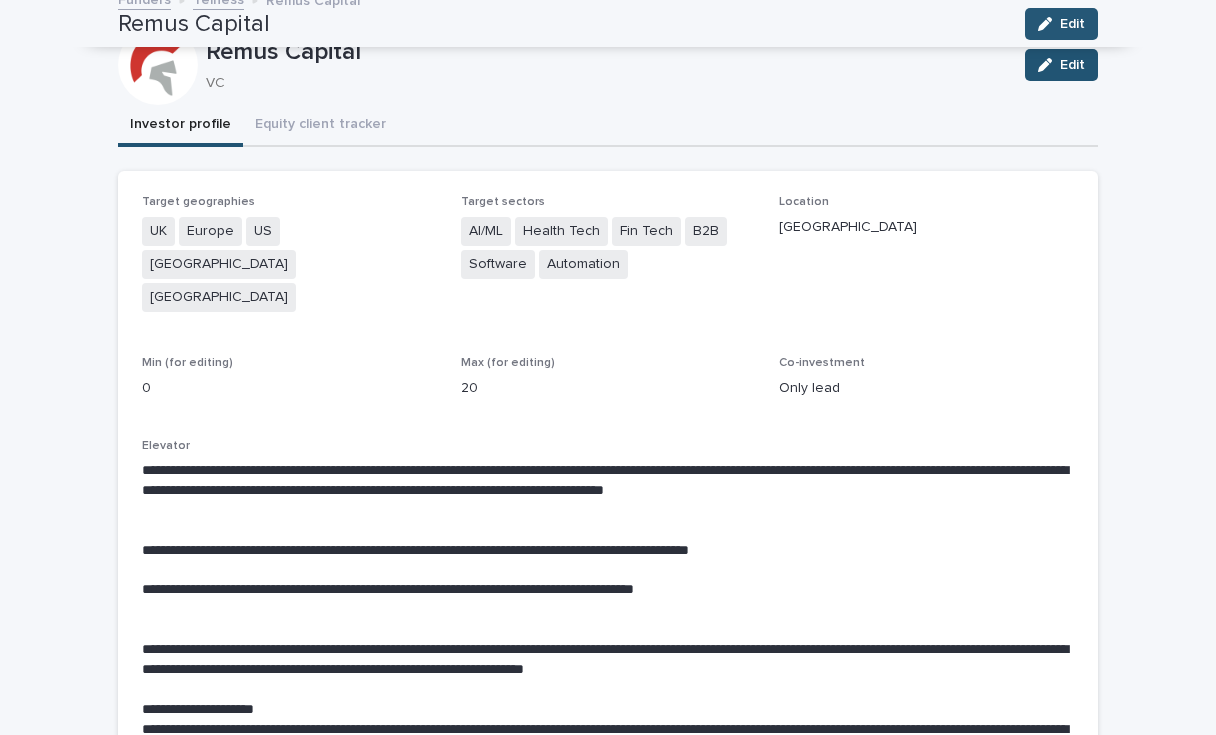 scroll, scrollTop: 64, scrollLeft: 0, axis: vertical 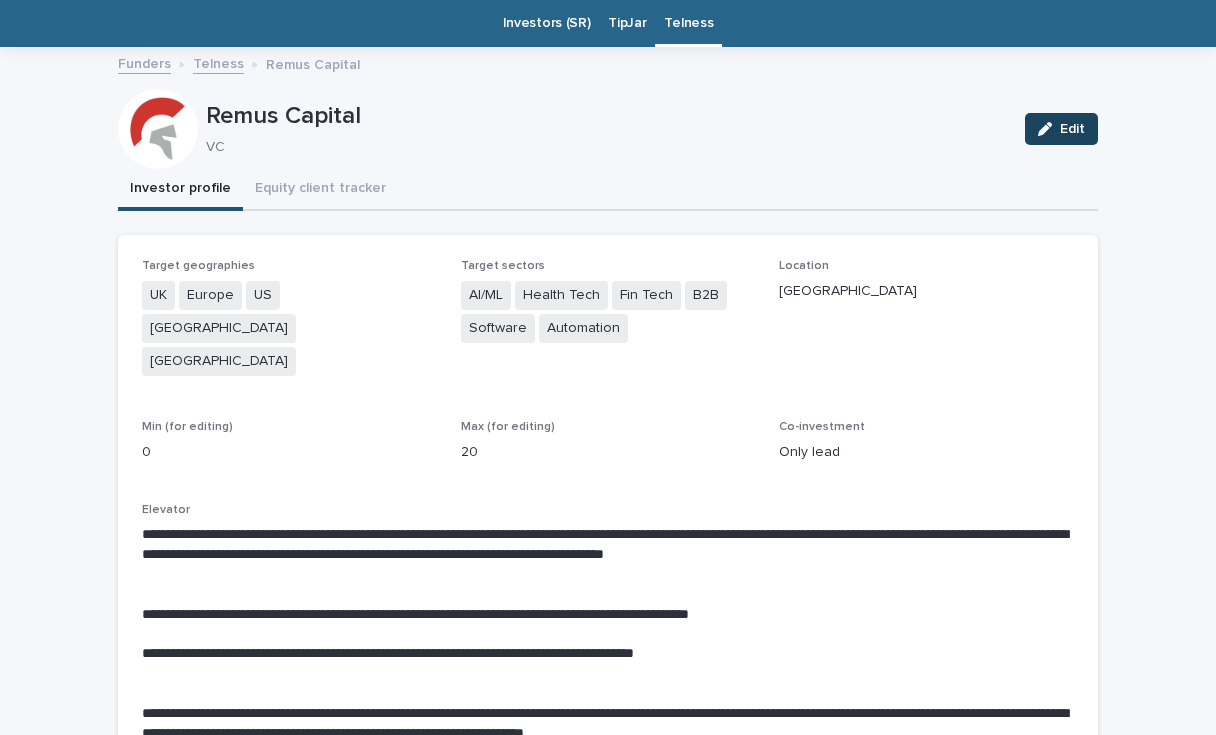 click on "Edit" at bounding box center (1061, 129) 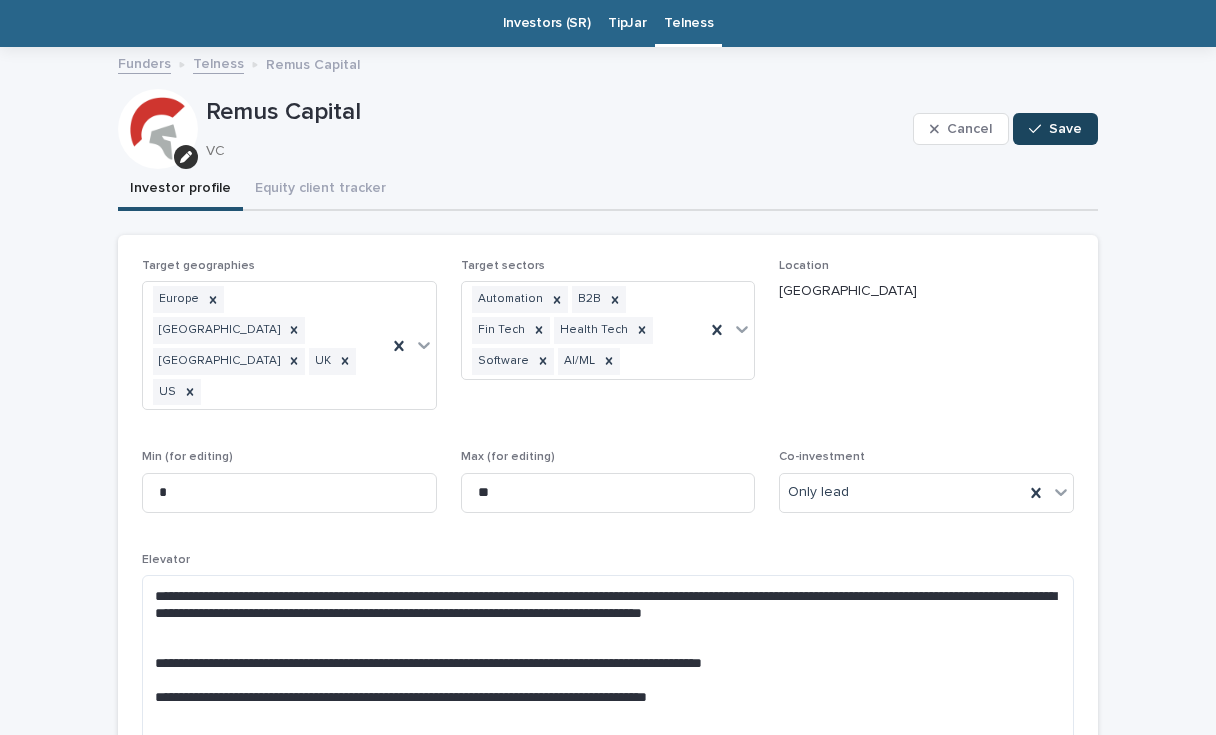 click on "Save" at bounding box center [1065, 129] 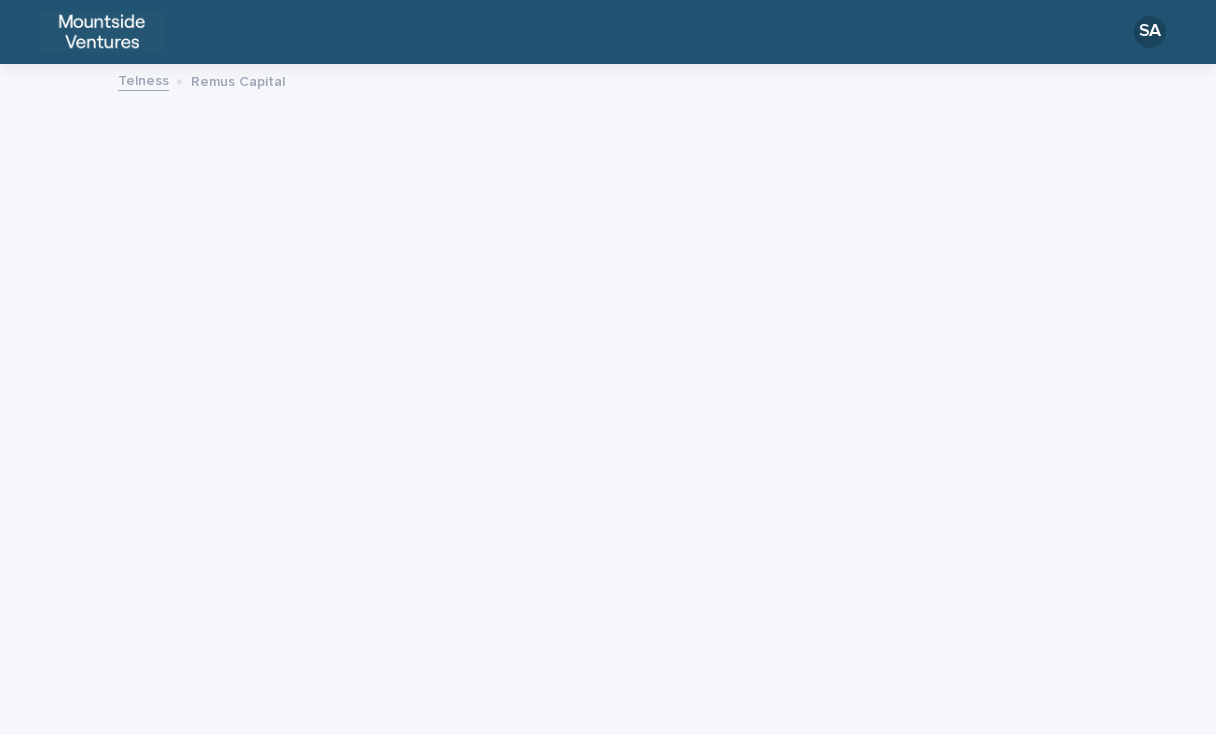 scroll, scrollTop: 0, scrollLeft: 0, axis: both 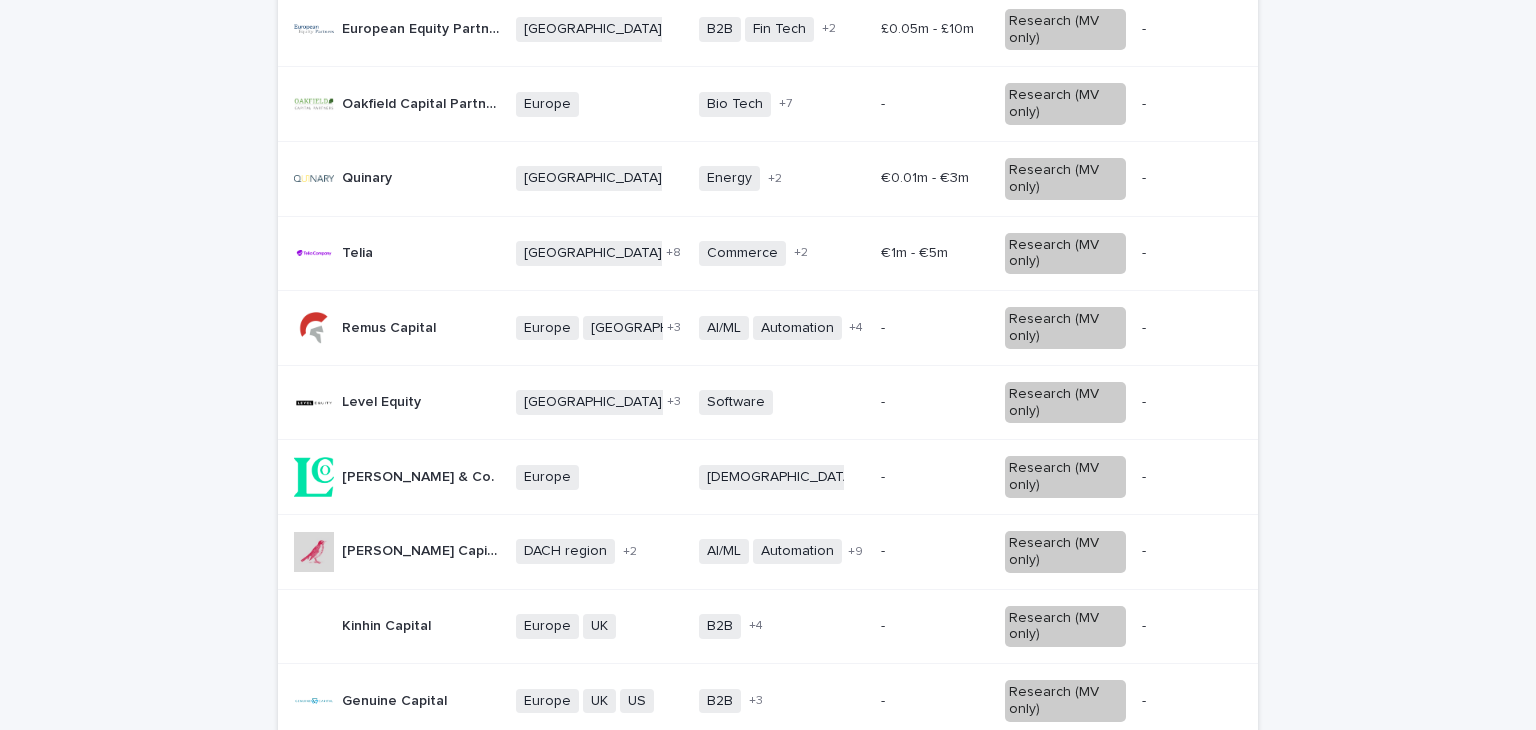 click at bounding box center [934, 328] 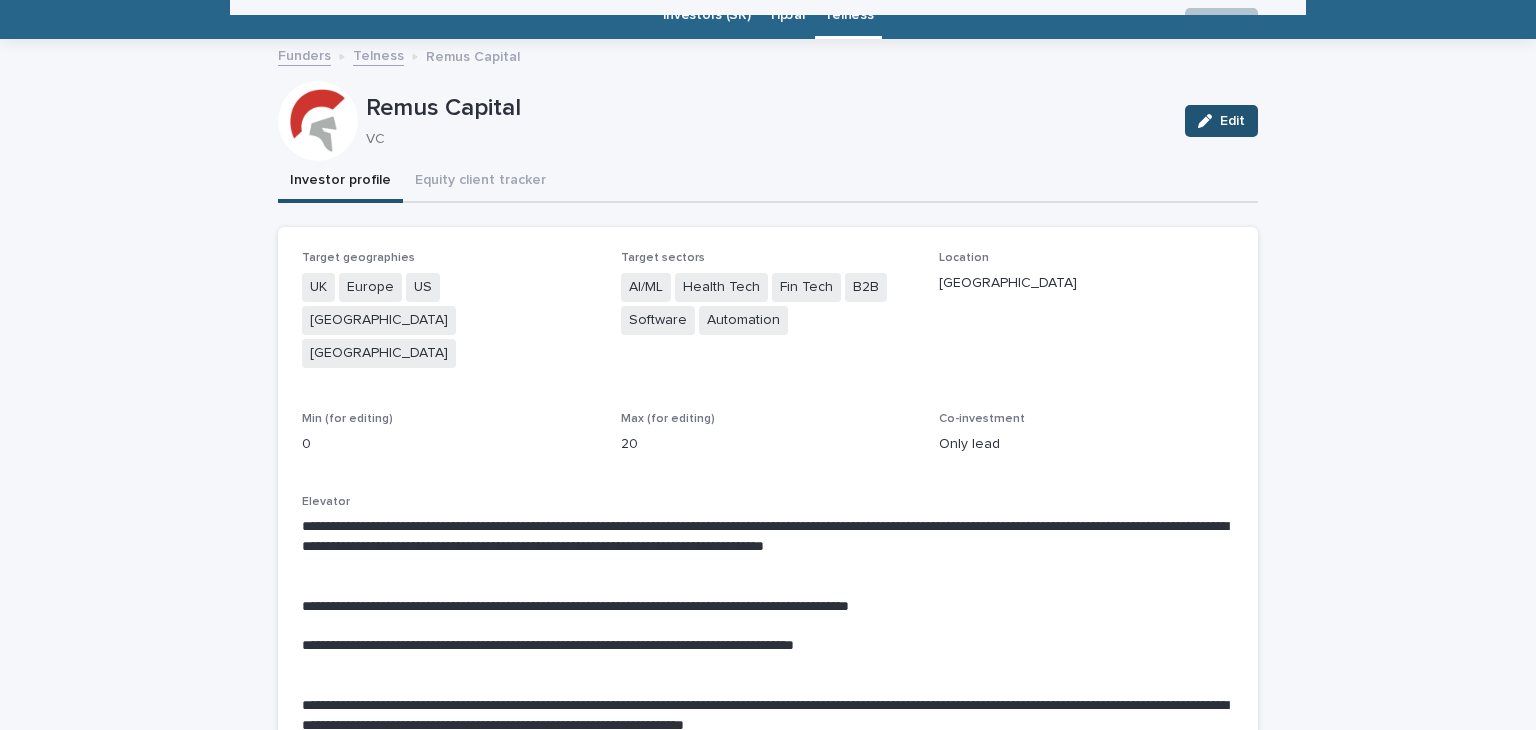 scroll, scrollTop: 64, scrollLeft: 0, axis: vertical 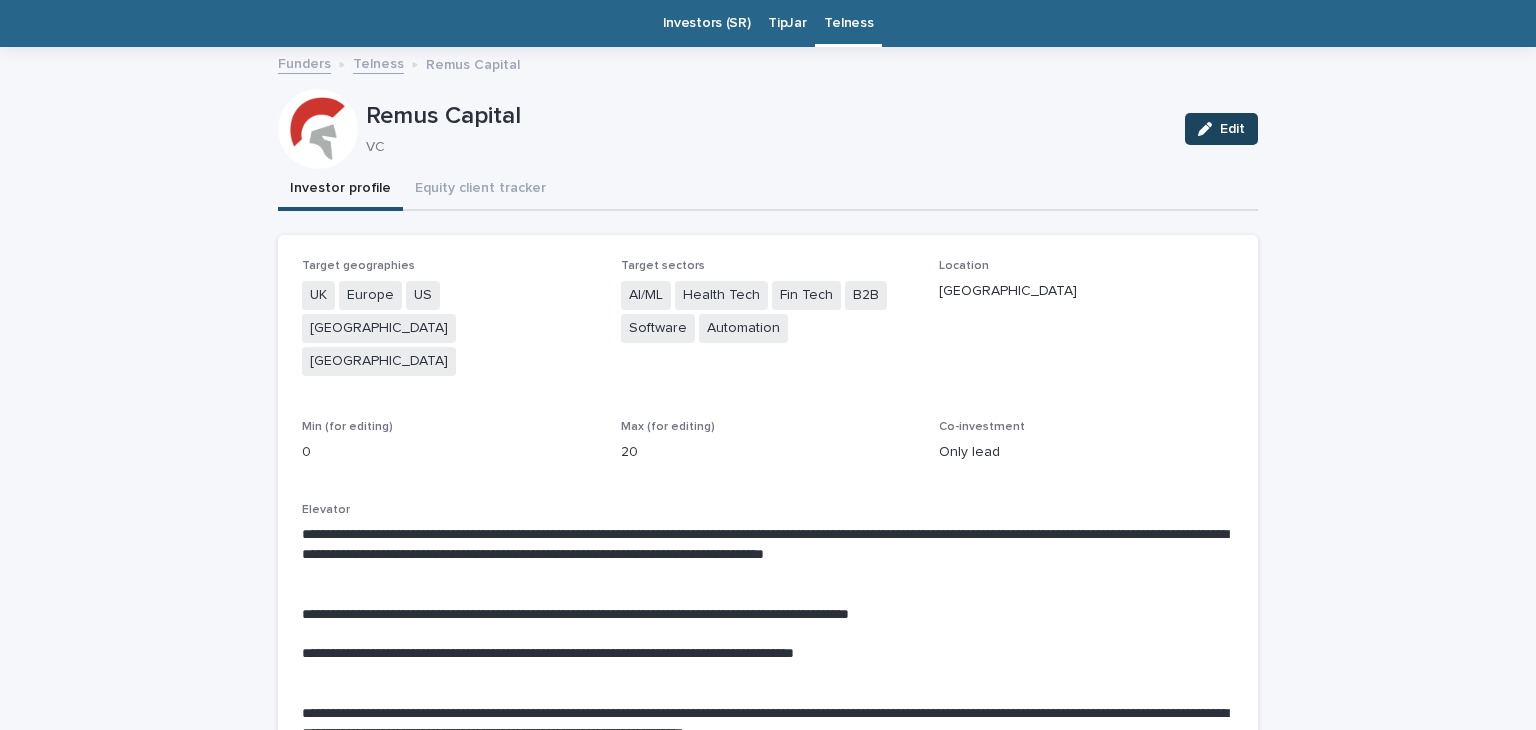 click on "Edit" at bounding box center (1221, 129) 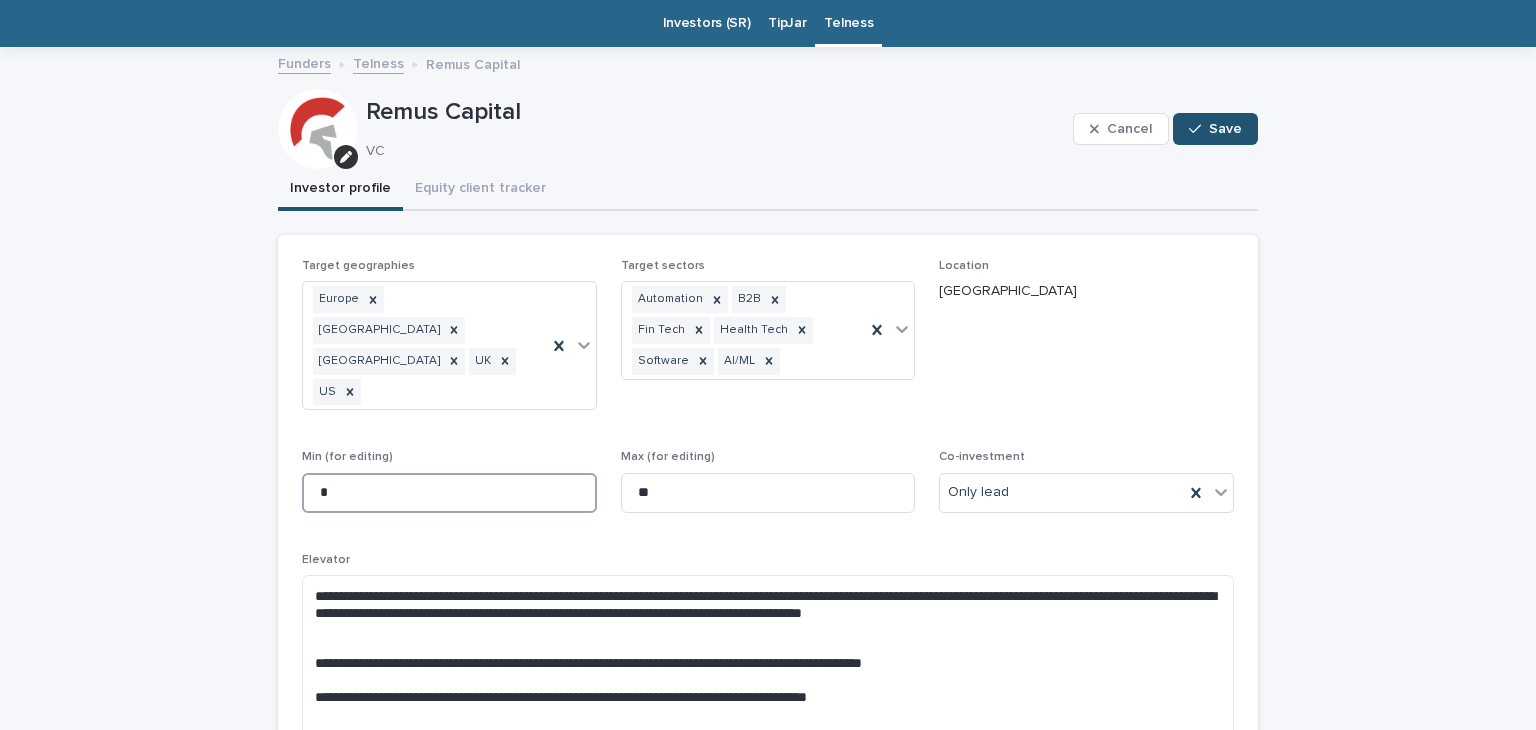 click on "*" at bounding box center [449, 493] 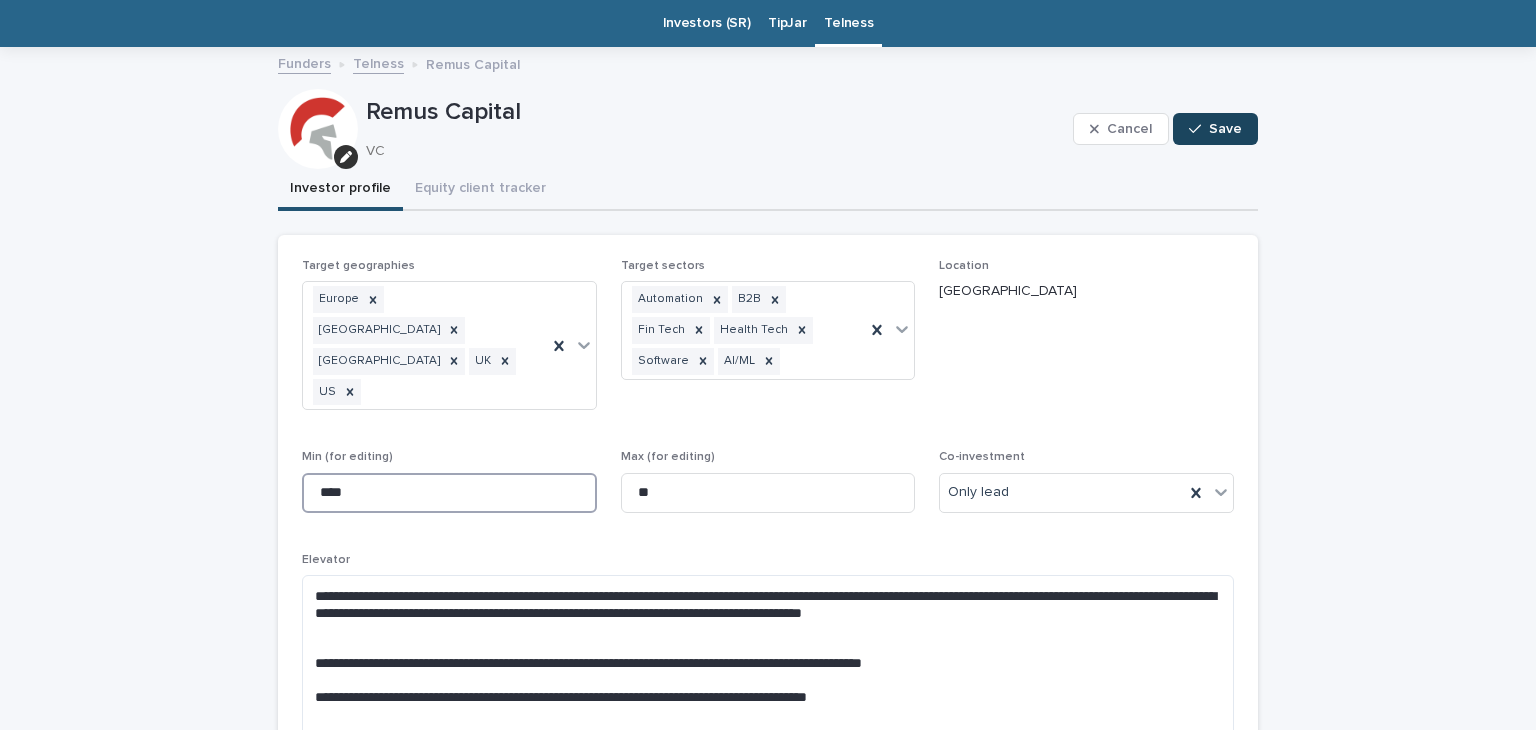 type on "****" 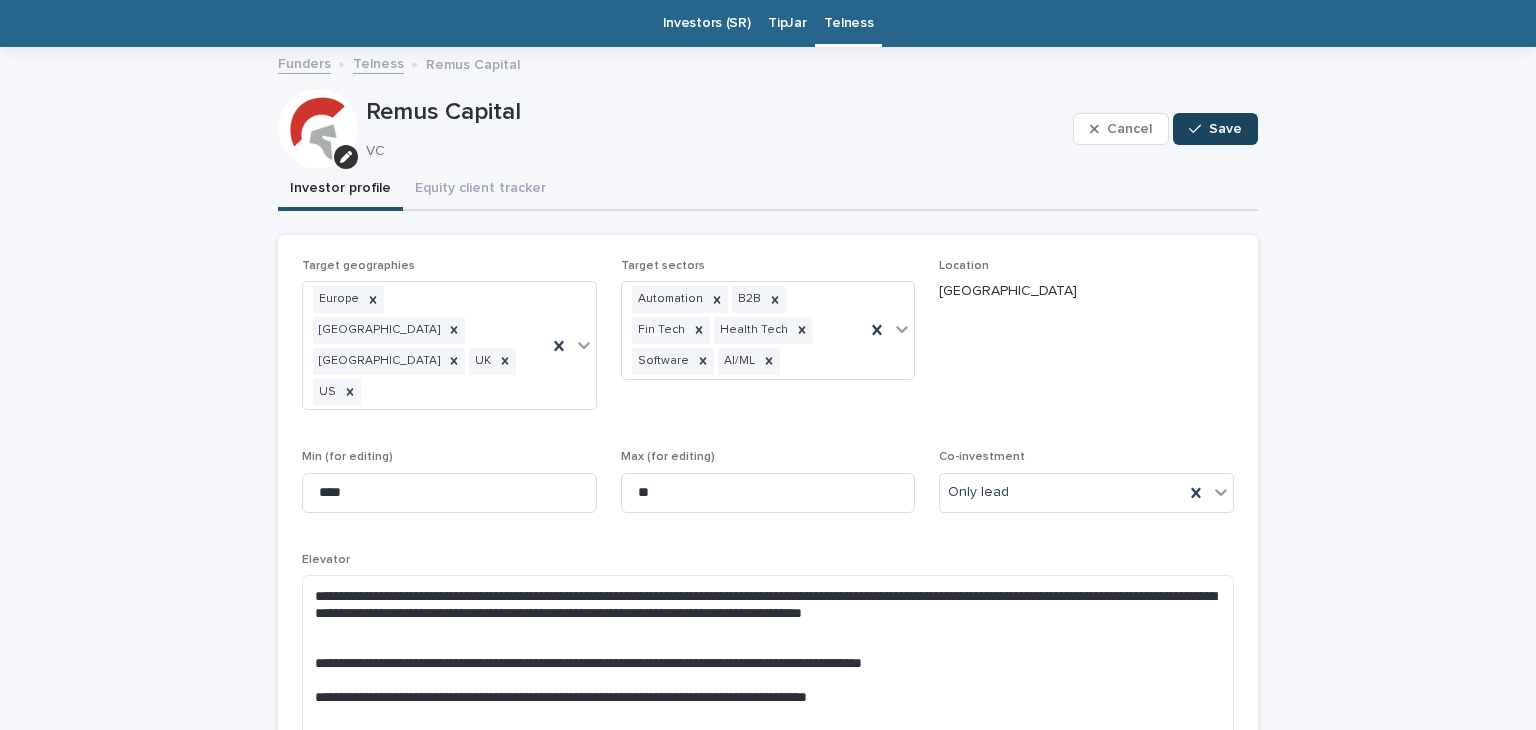 click 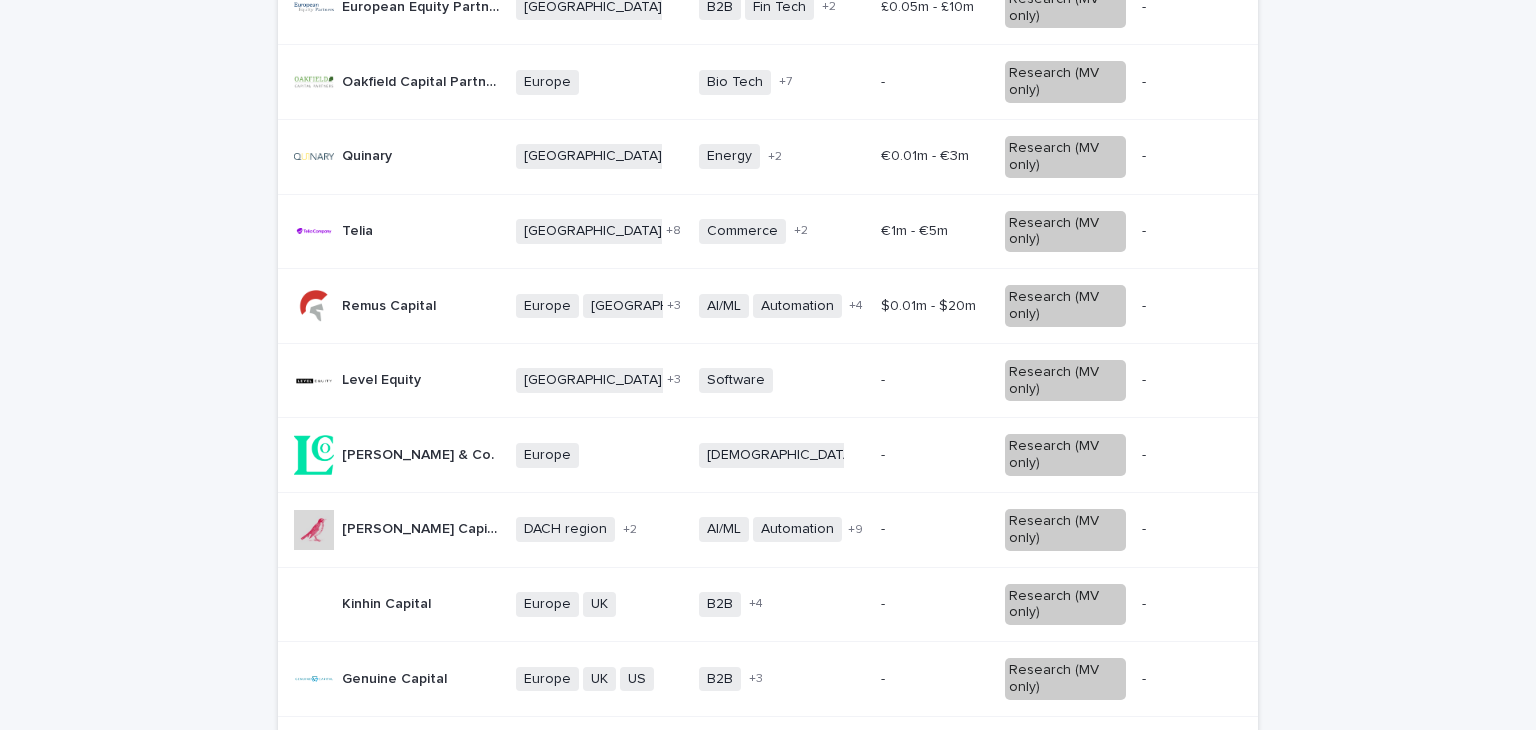 scroll, scrollTop: 484, scrollLeft: 0, axis: vertical 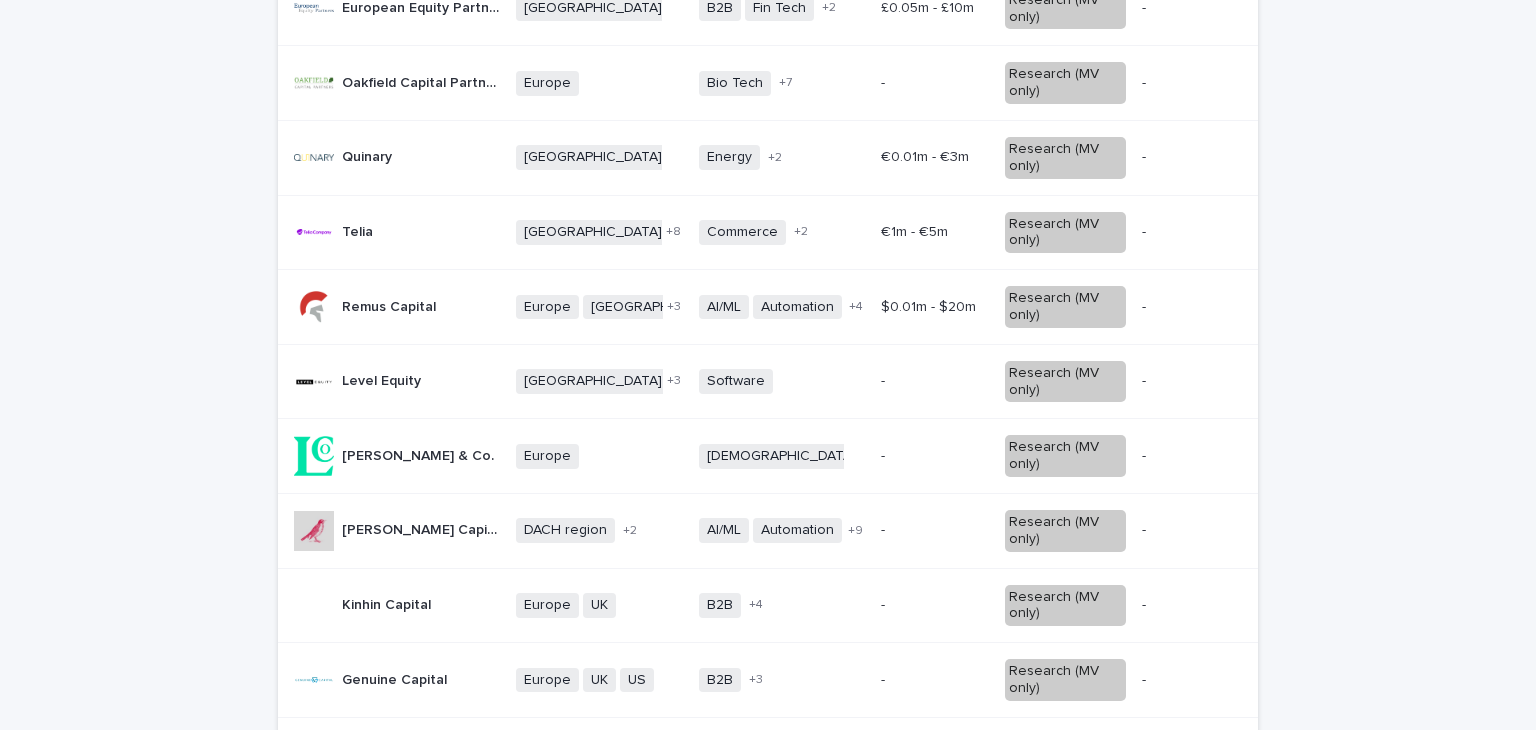 click on "- -" at bounding box center (934, 381) 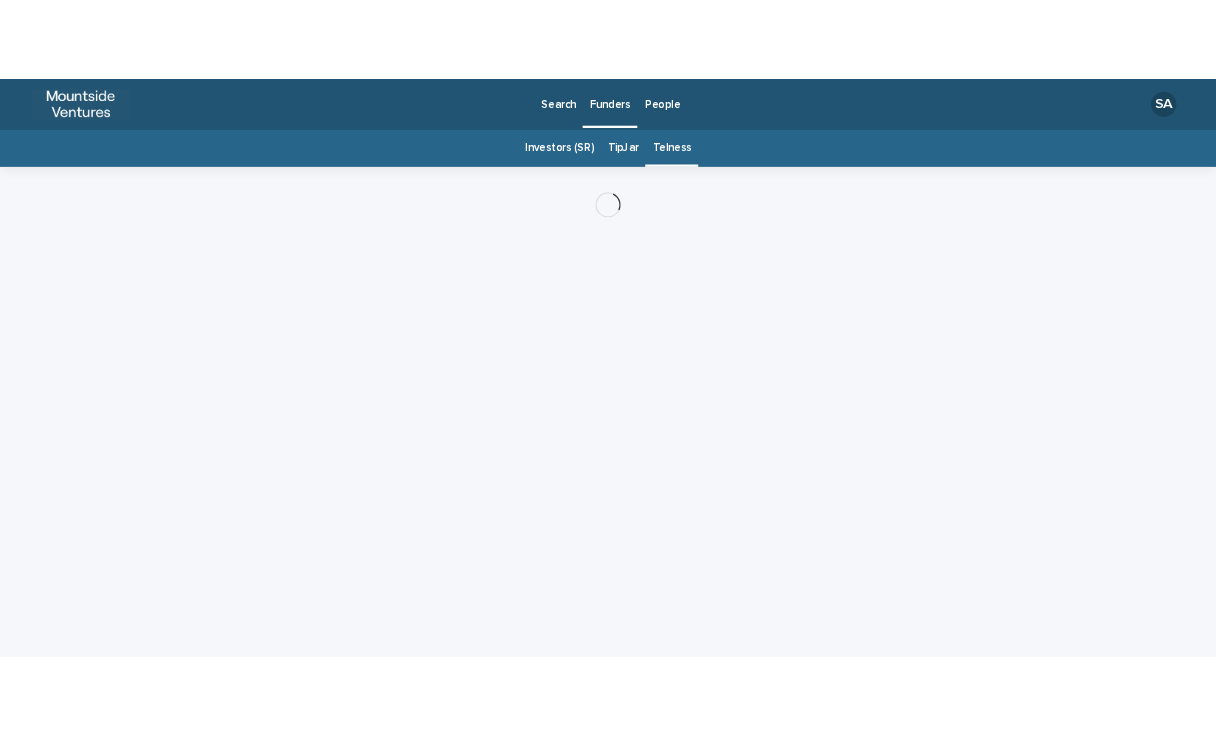 scroll, scrollTop: 0, scrollLeft: 0, axis: both 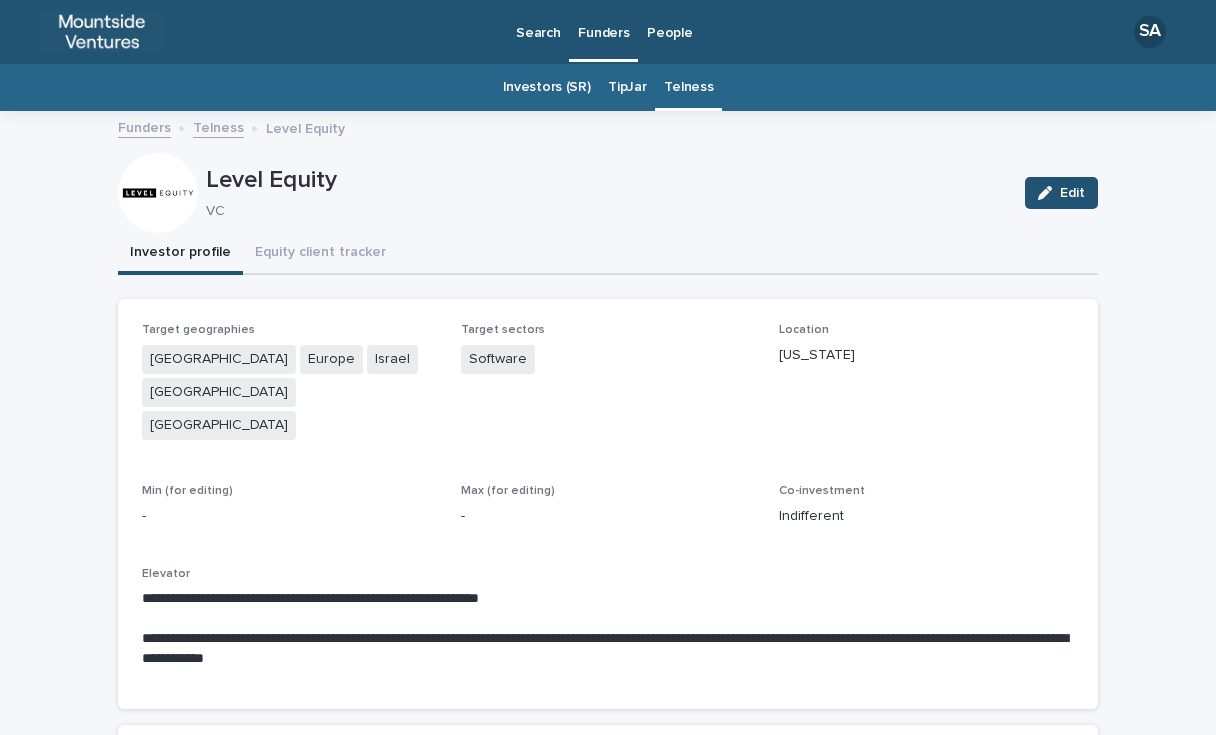 click on "**********" at bounding box center [608, 570] 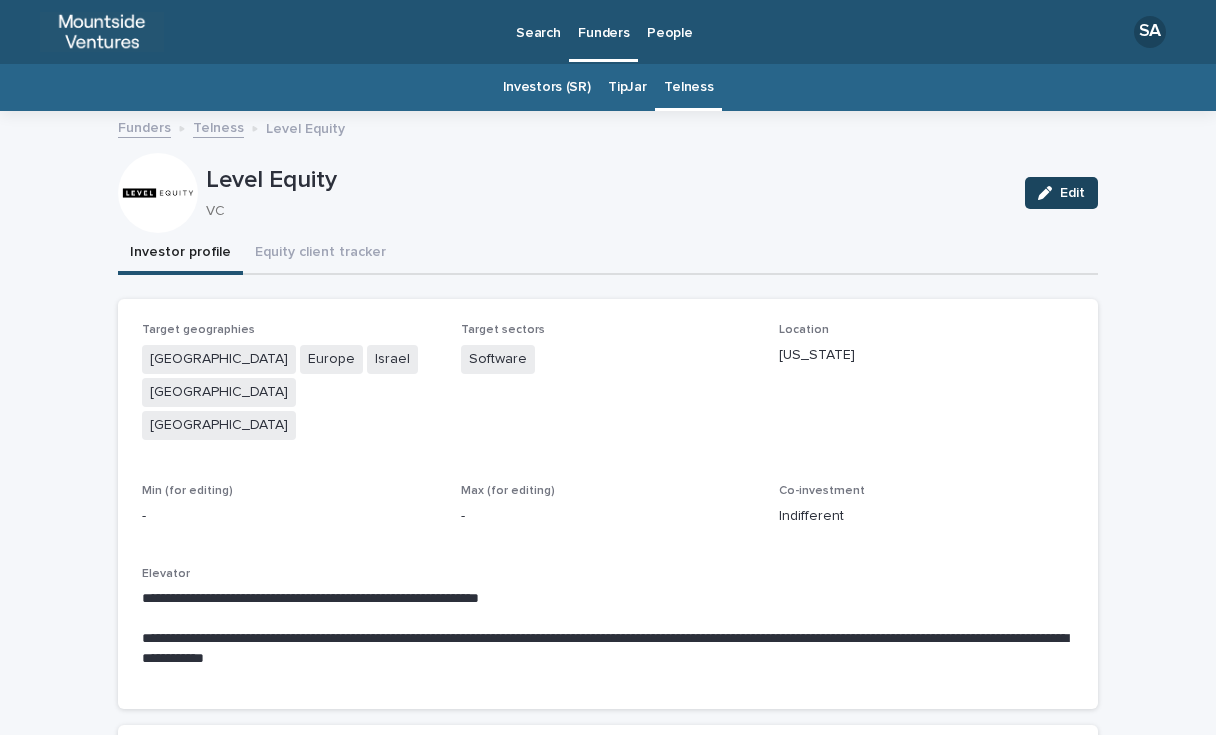 click at bounding box center [1049, 193] 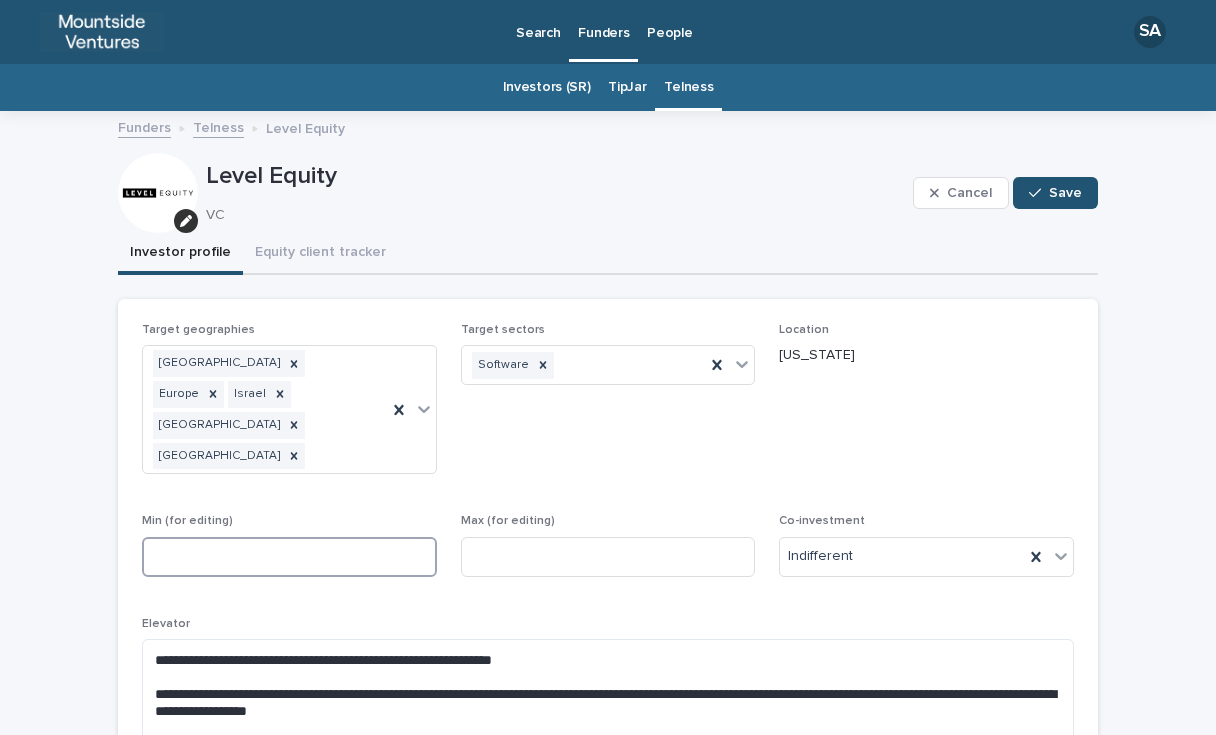 click at bounding box center [289, 557] 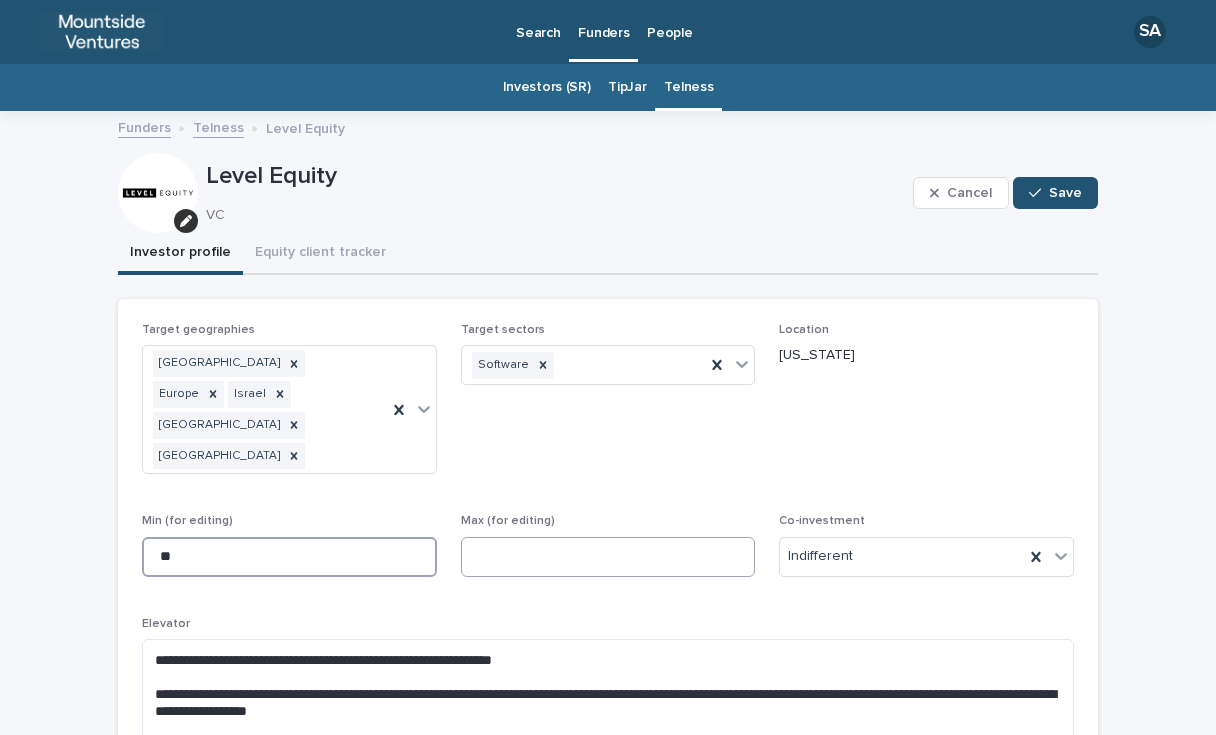 type on "**" 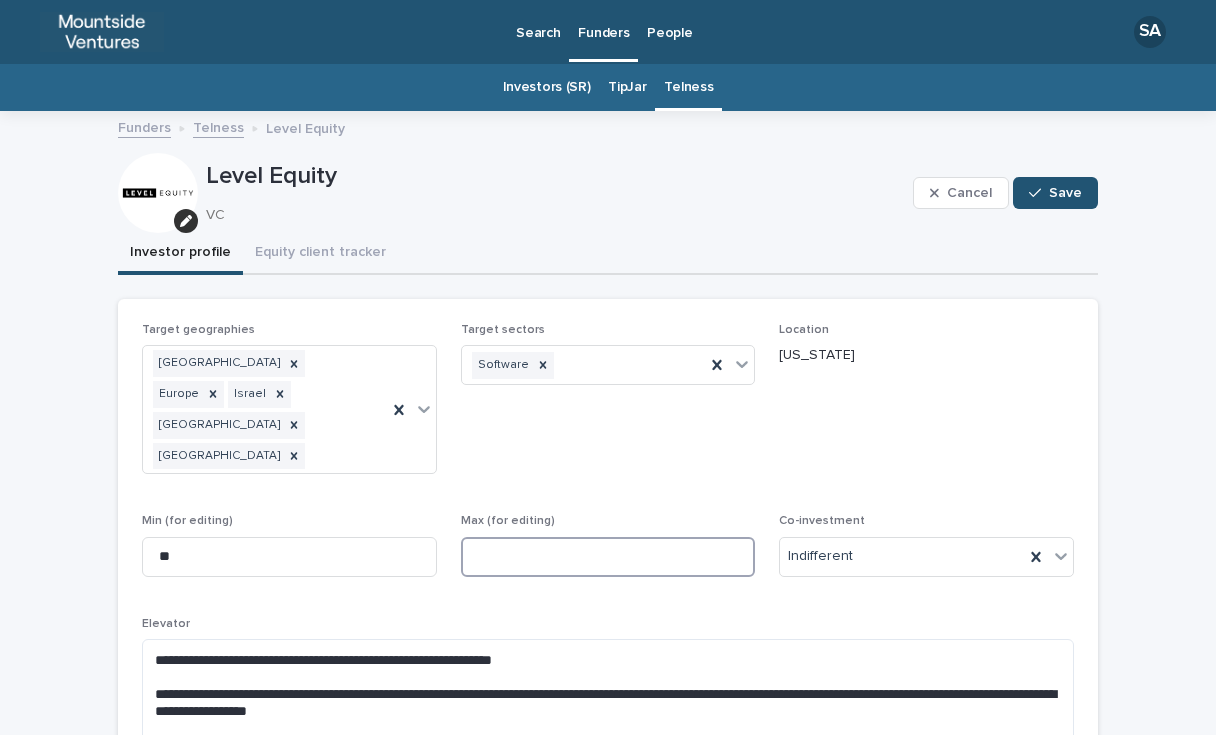 click at bounding box center (608, 557) 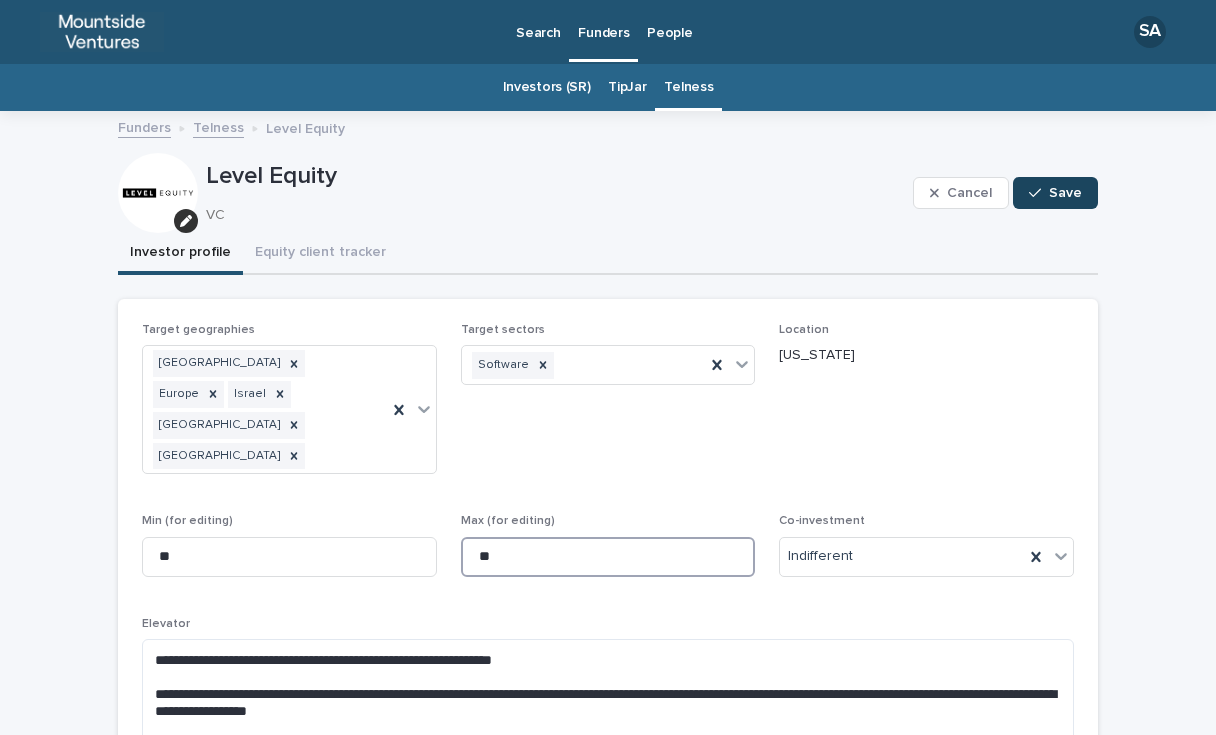 type on "**" 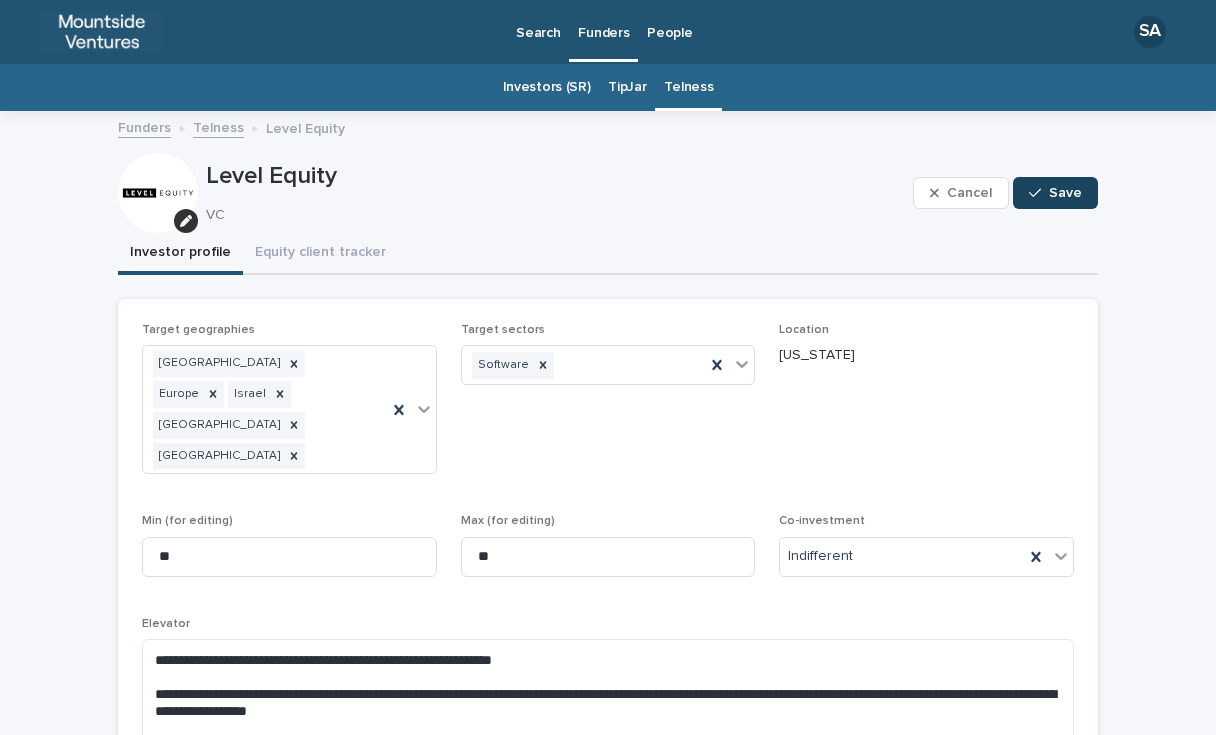 click on "Save" at bounding box center (1055, 193) 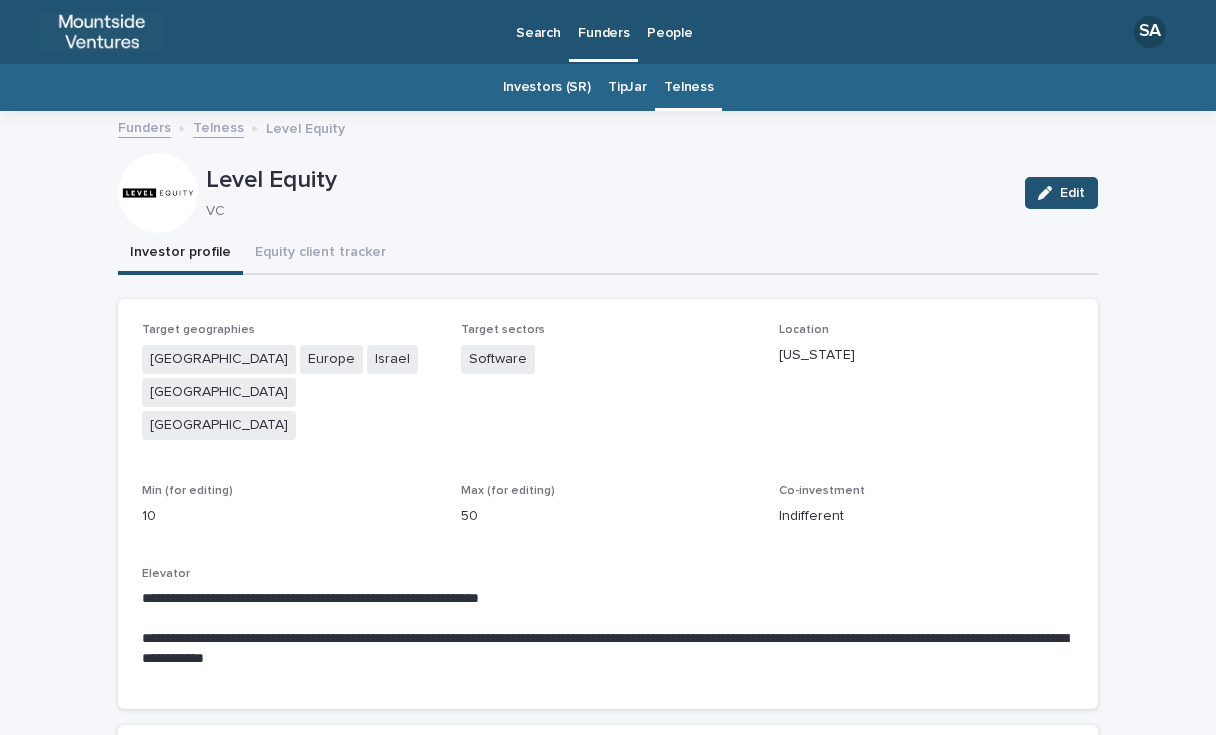 click on "Level Equity" at bounding box center (607, 180) 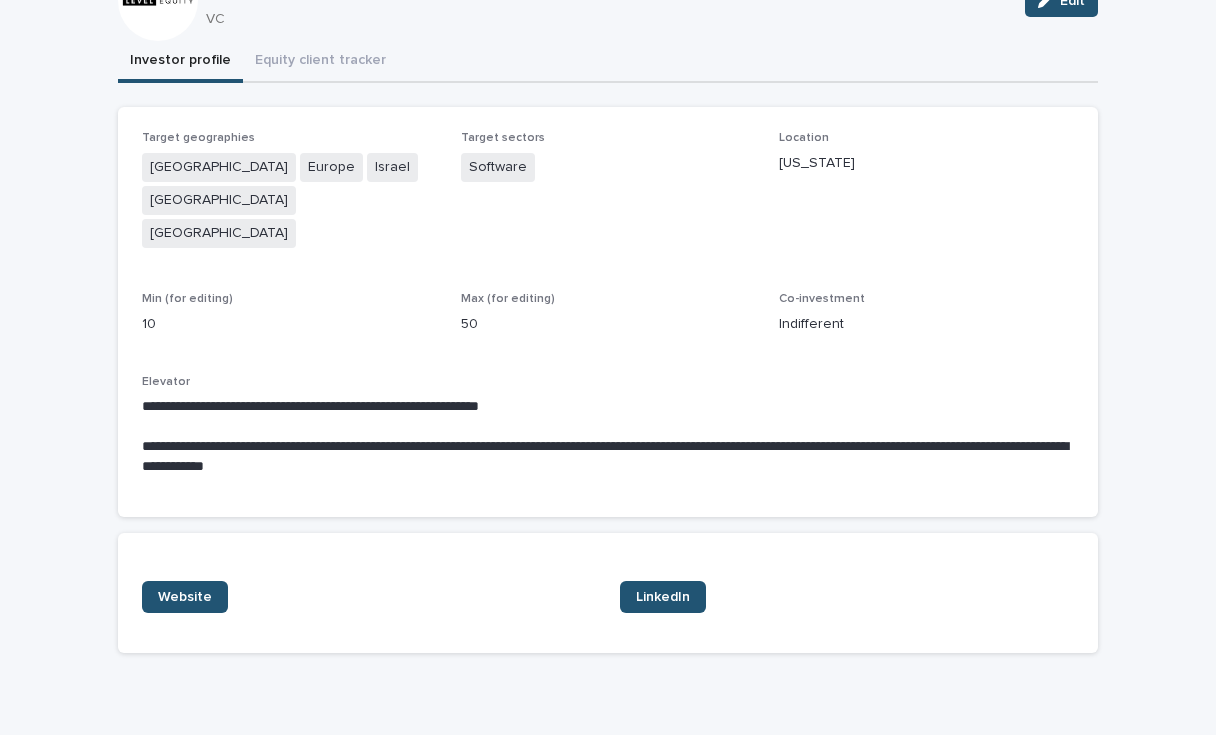 scroll, scrollTop: 0, scrollLeft: 0, axis: both 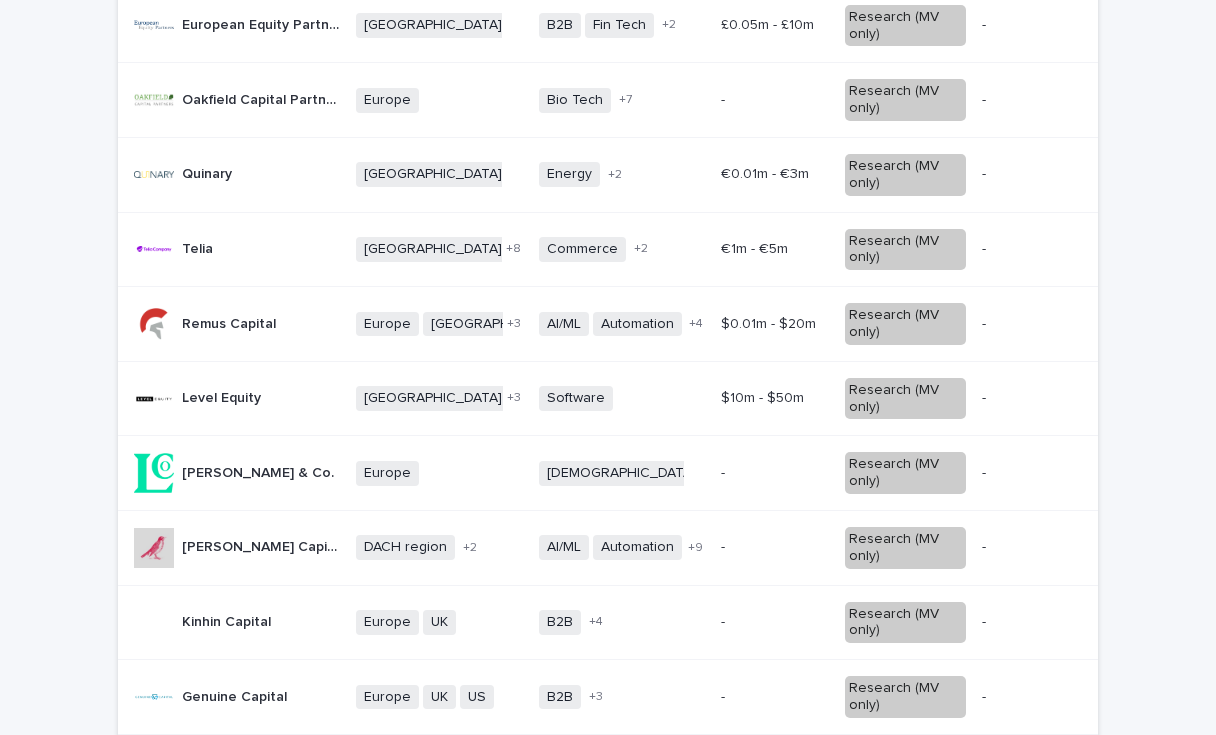 click on "[PERSON_NAME] & Co. [PERSON_NAME] & Co." at bounding box center (237, 473) 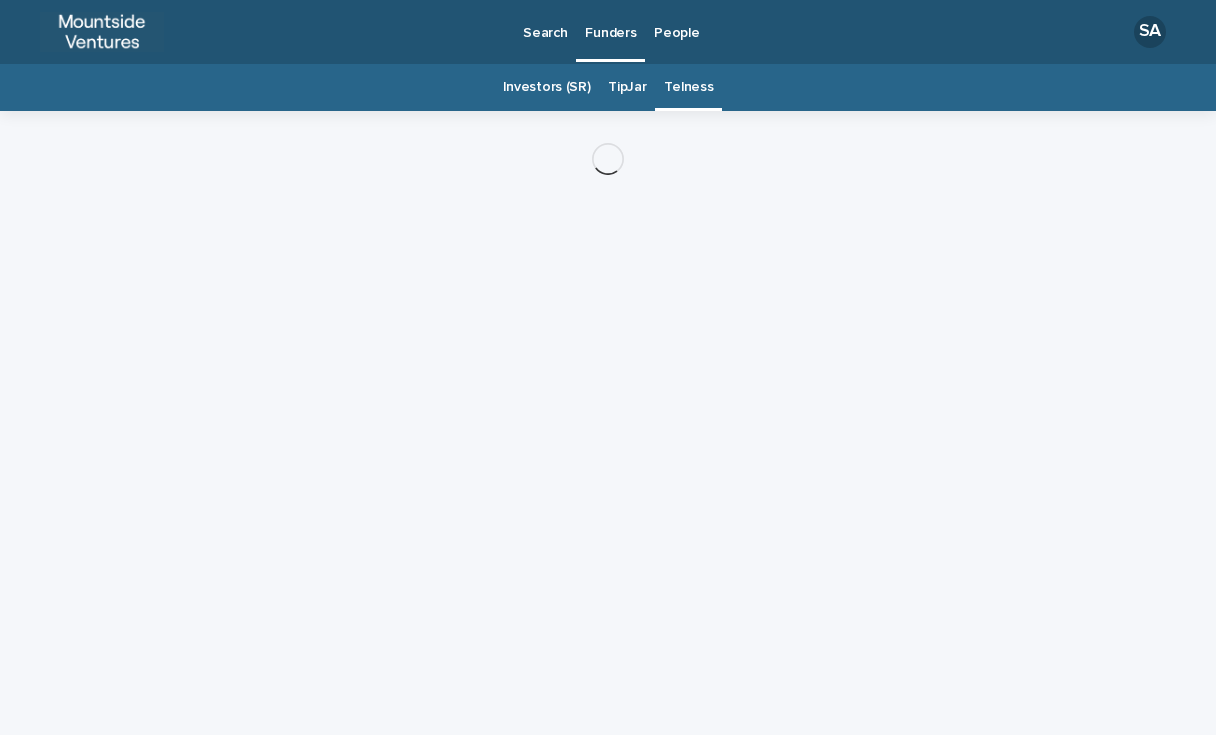 scroll, scrollTop: 0, scrollLeft: 0, axis: both 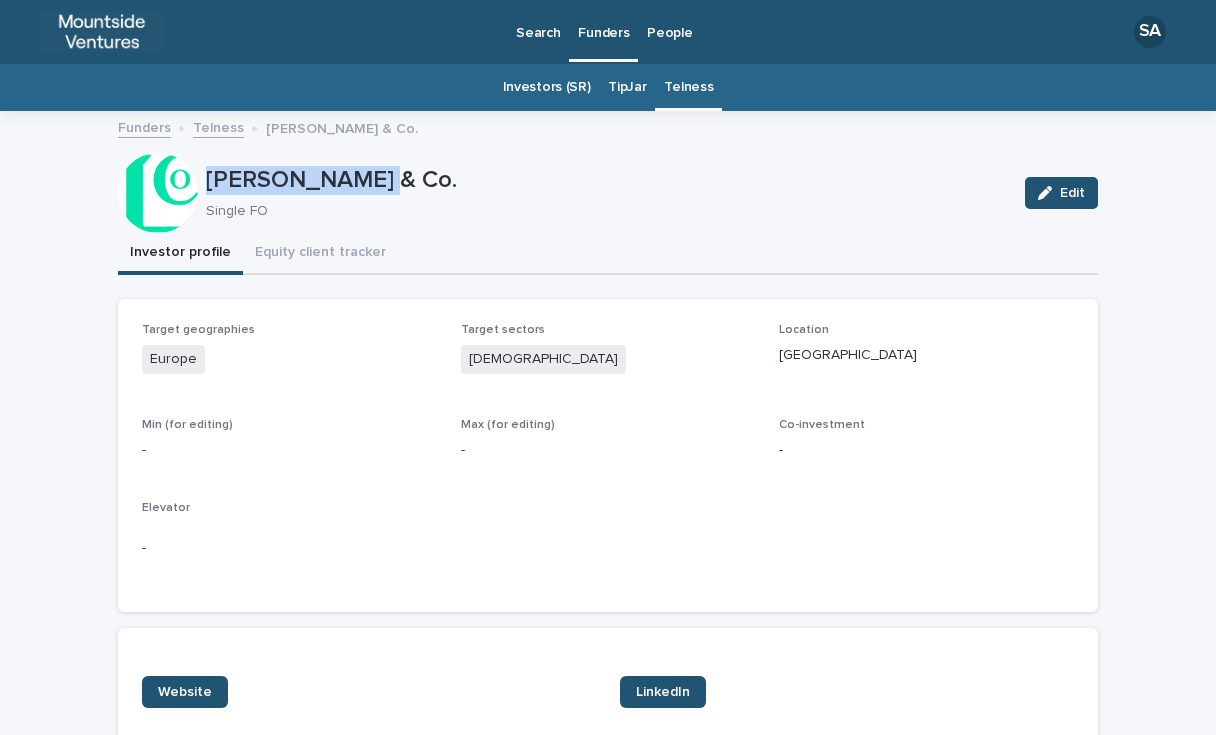 drag, startPoint x: 375, startPoint y: 185, endPoint x: 192, endPoint y: 184, distance: 183.00273 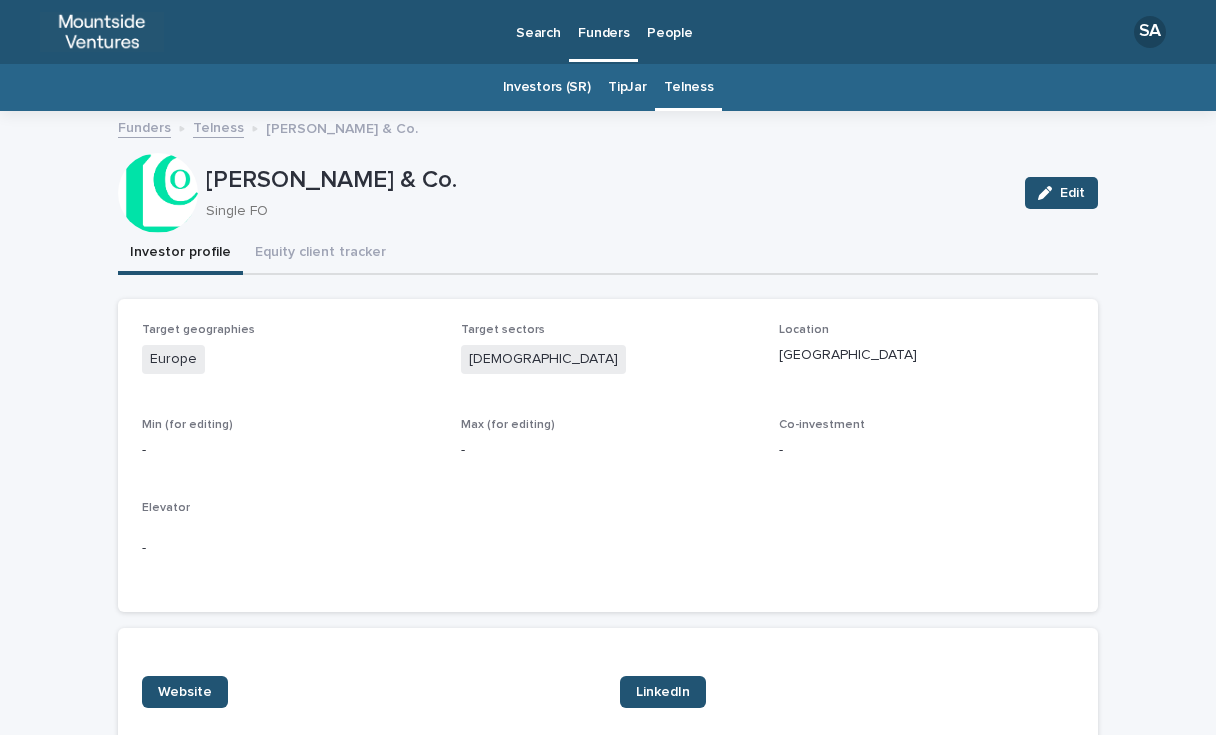click on "Investor profile Equity client tracker" at bounding box center [608, 254] 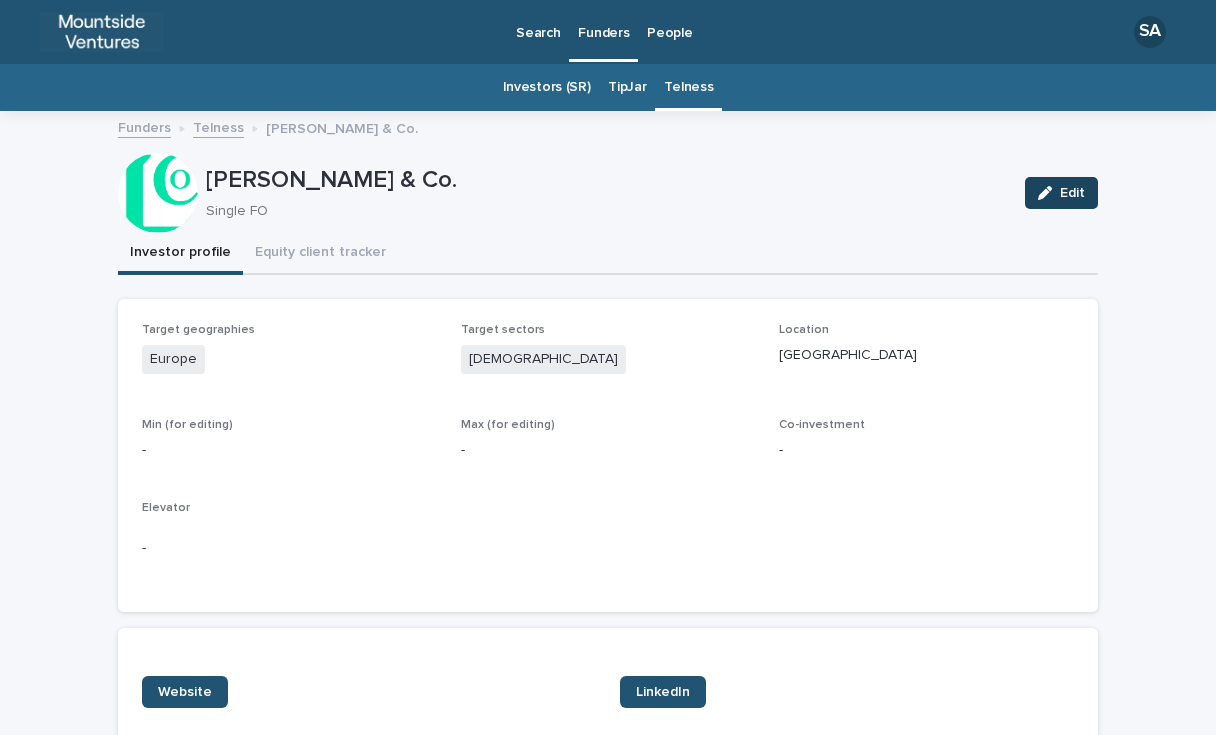 click on "Edit" at bounding box center [1072, 193] 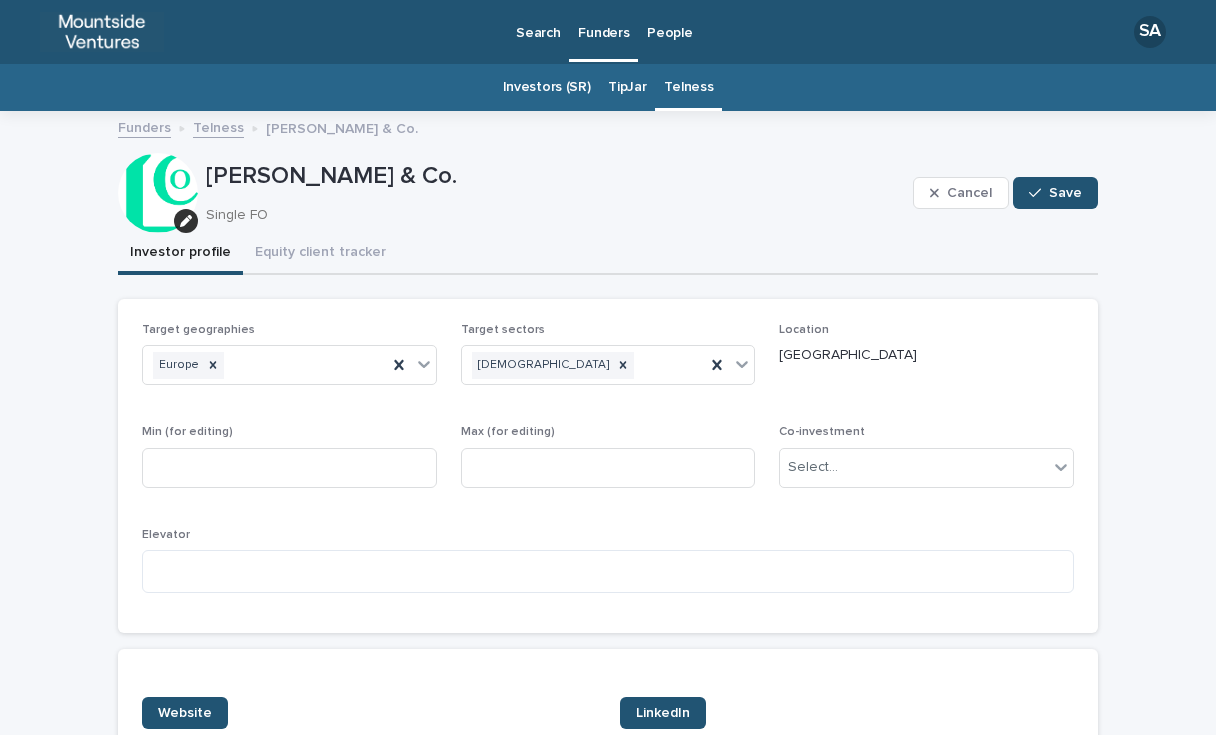 scroll, scrollTop: 148, scrollLeft: 0, axis: vertical 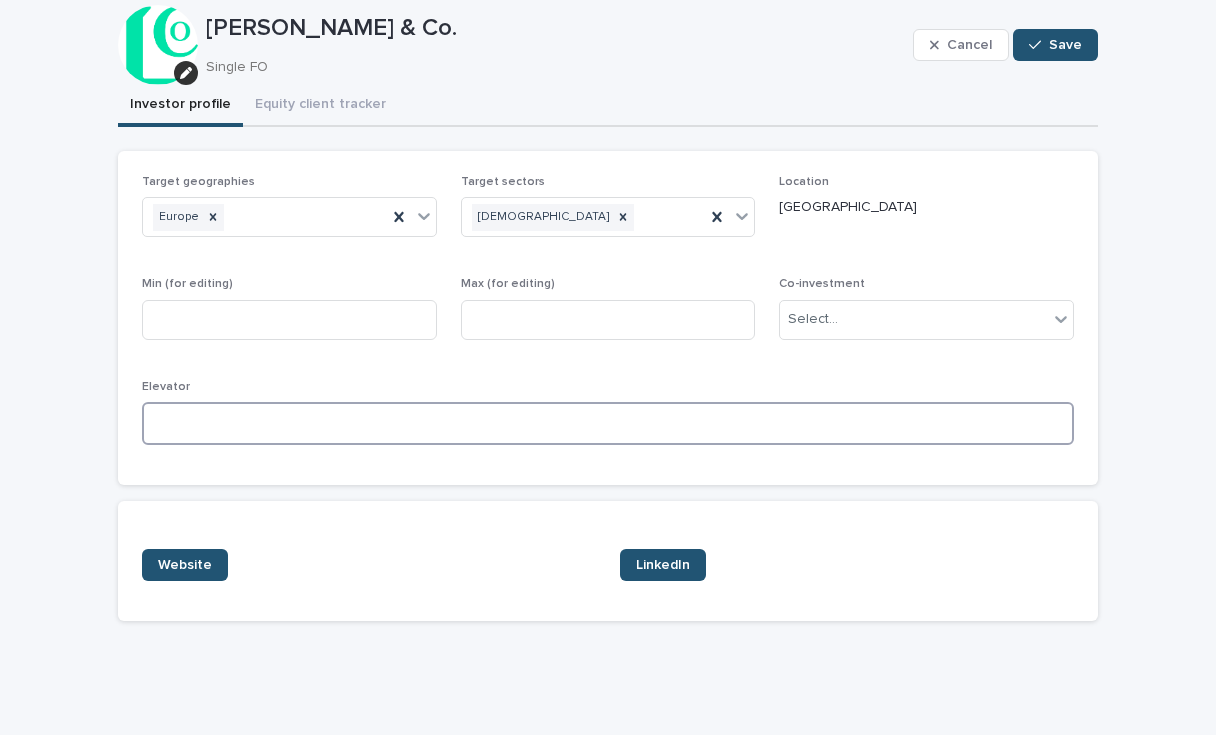 click at bounding box center [608, 423] 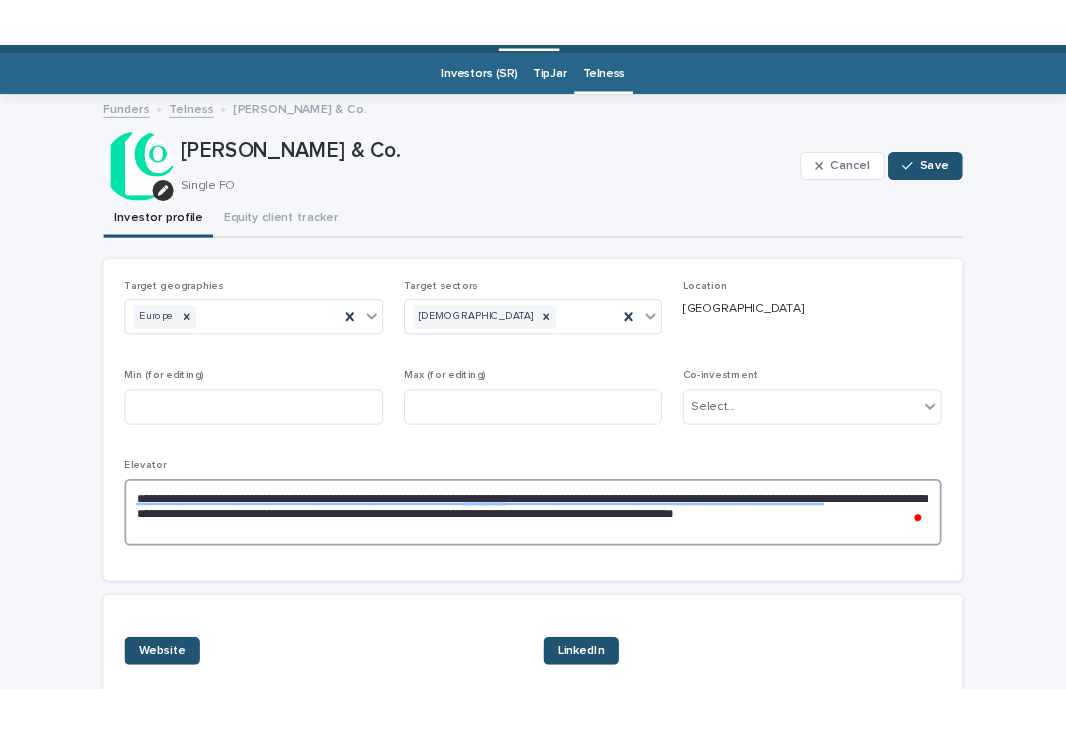 scroll, scrollTop: 56, scrollLeft: 0, axis: vertical 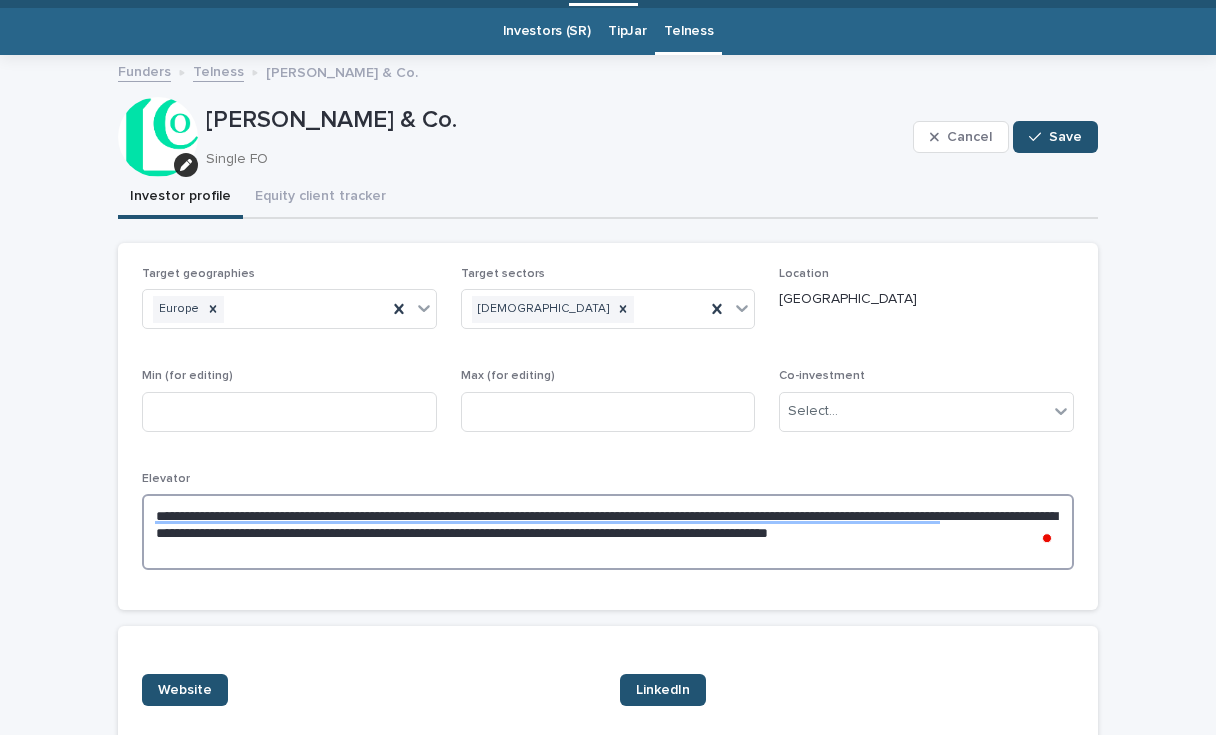 type on "**********" 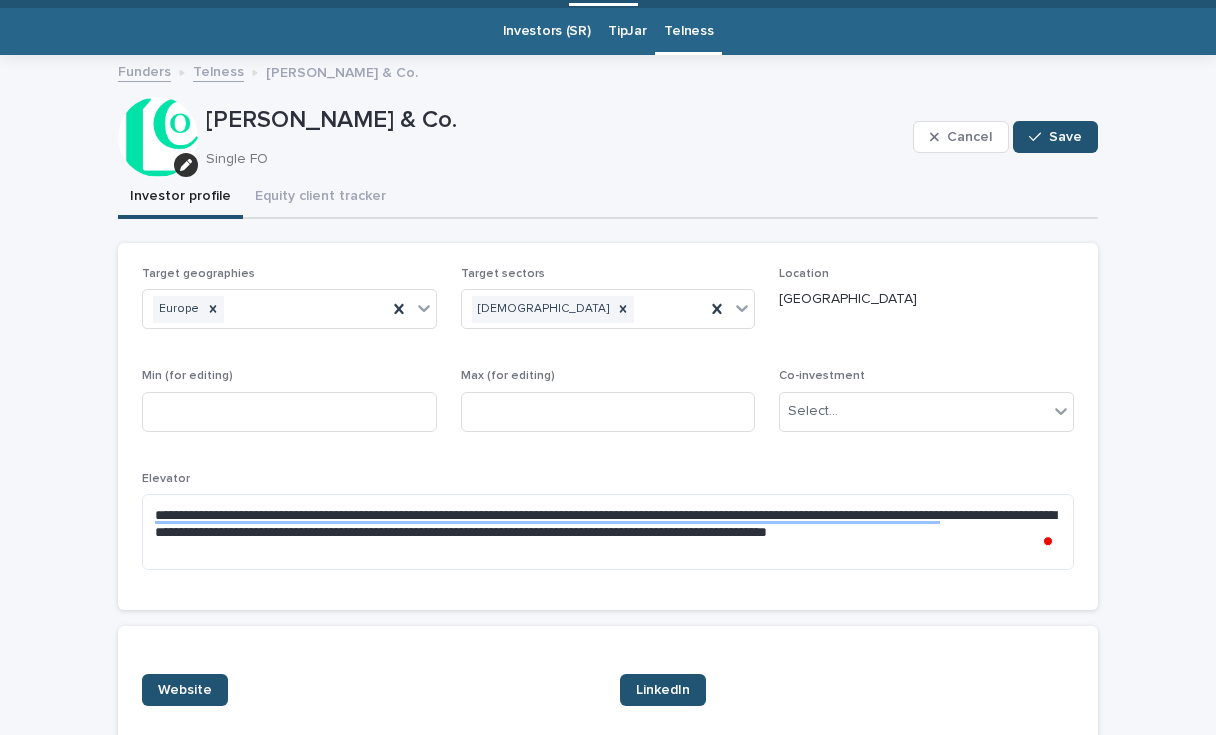 click on "**********" at bounding box center [608, 426] 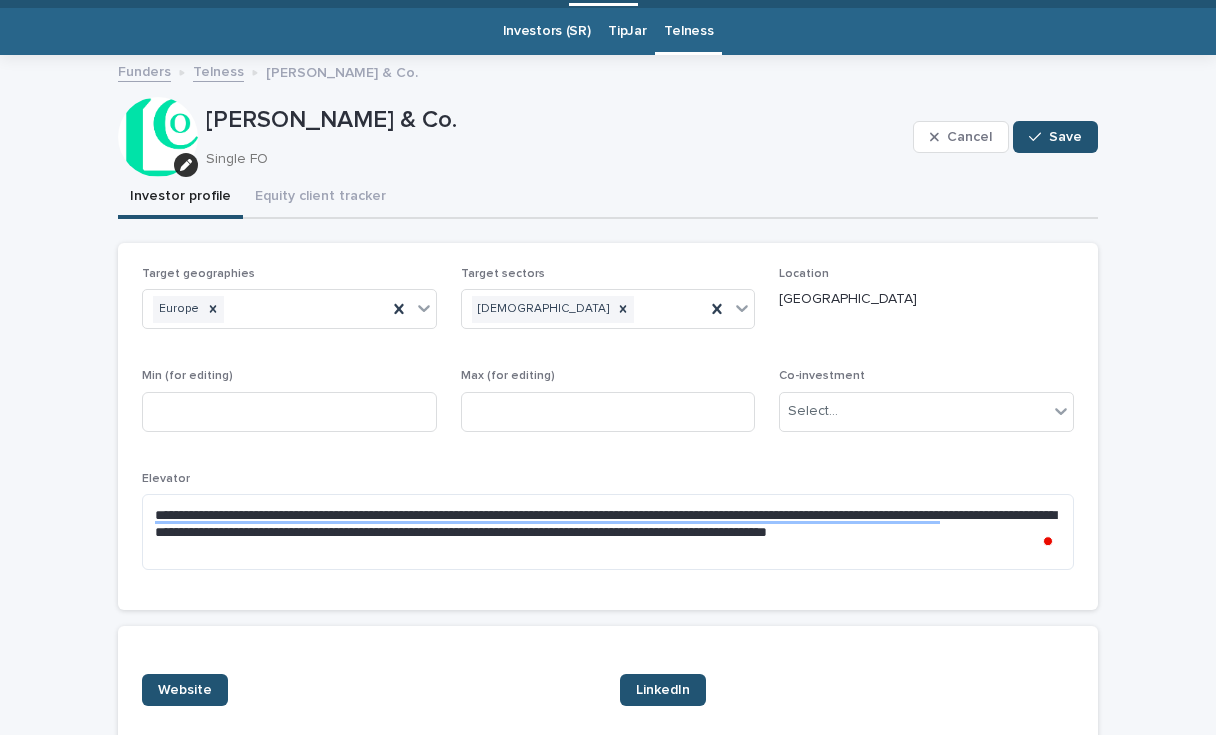 click on "**********" at bounding box center (608, 426) 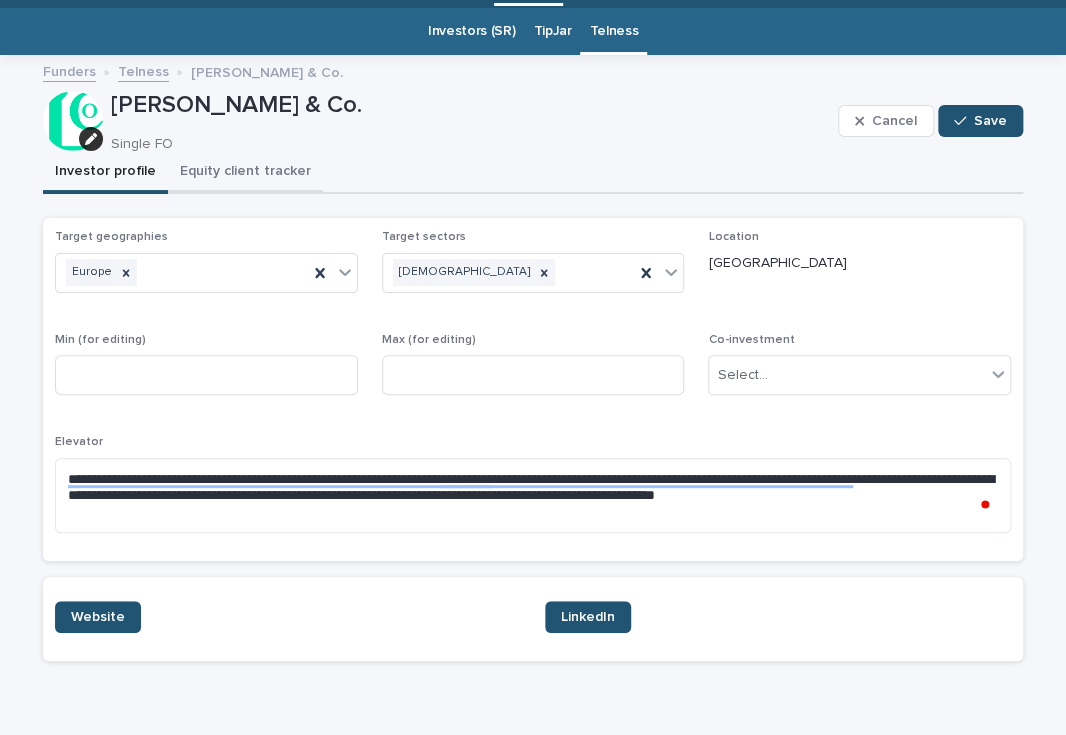 click on "Equity client tracker" at bounding box center [245, 173] 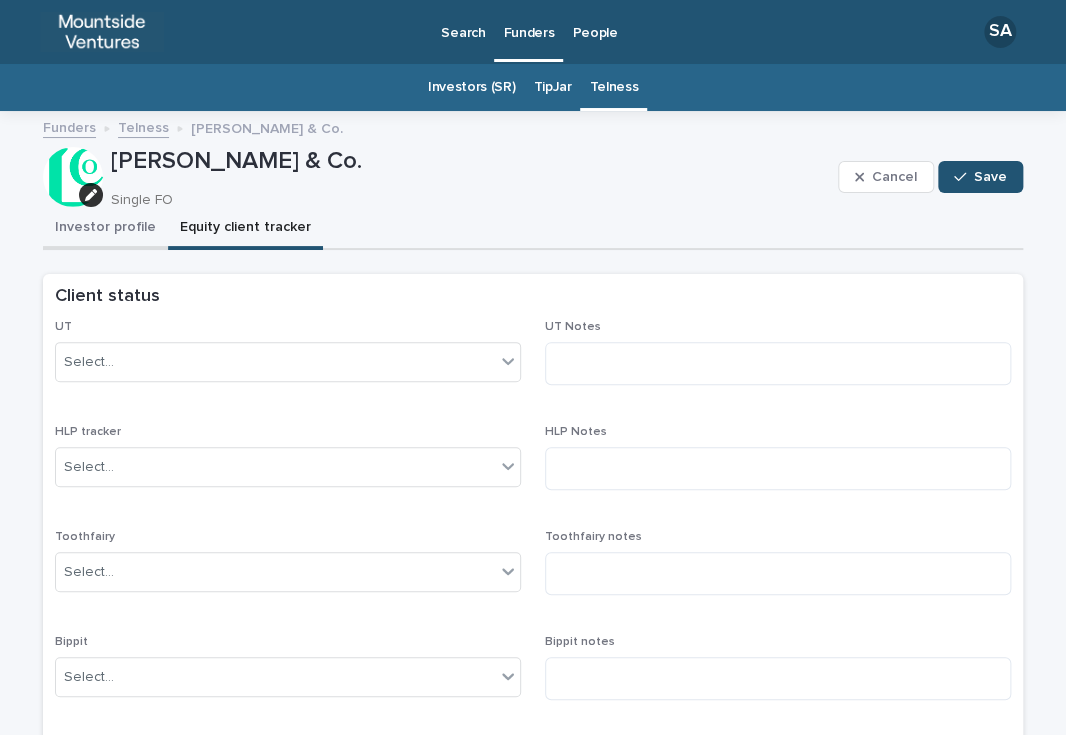 scroll, scrollTop: 0, scrollLeft: 0, axis: both 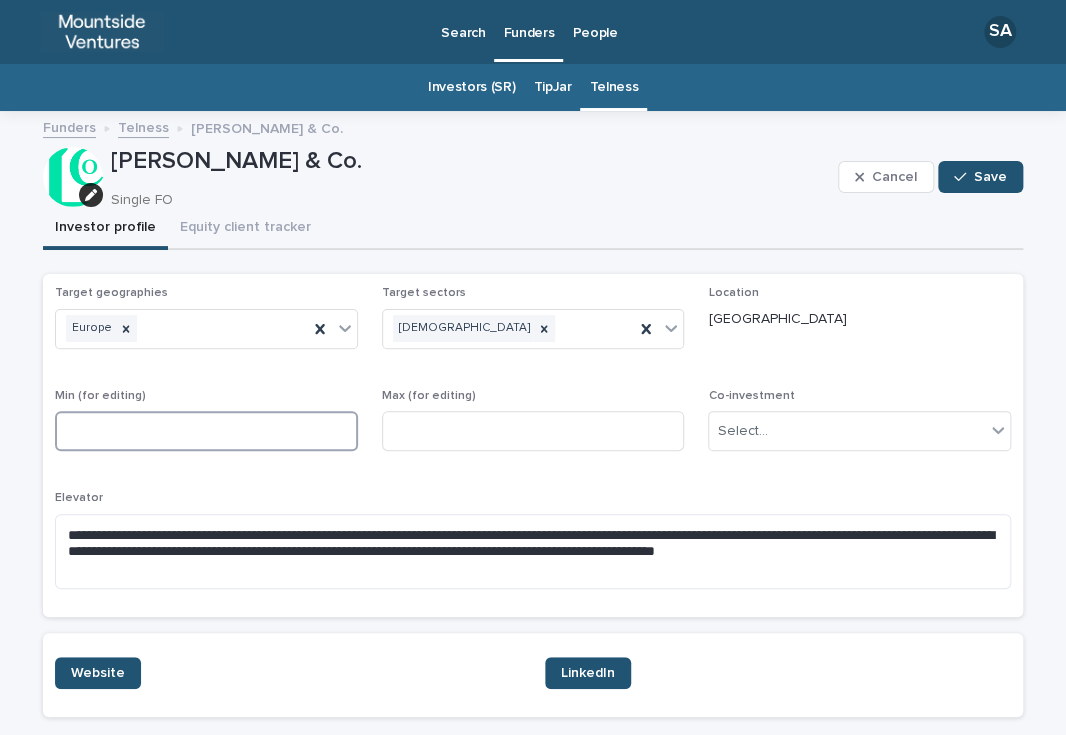 click at bounding box center [206, 431] 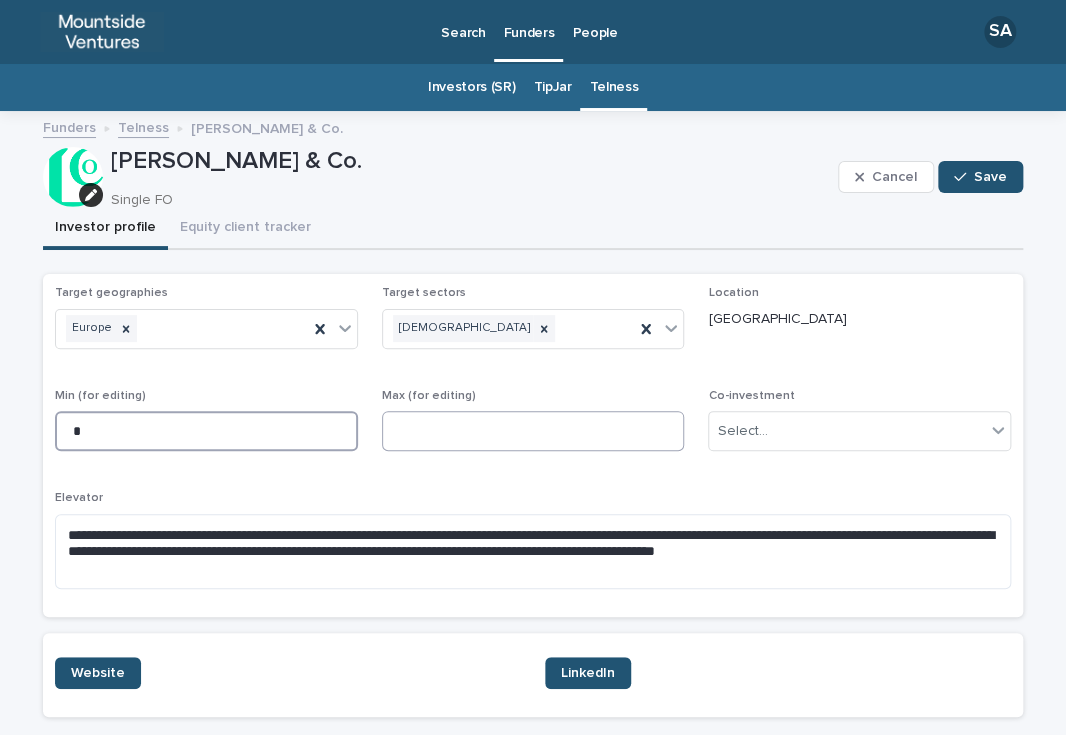 type on "*" 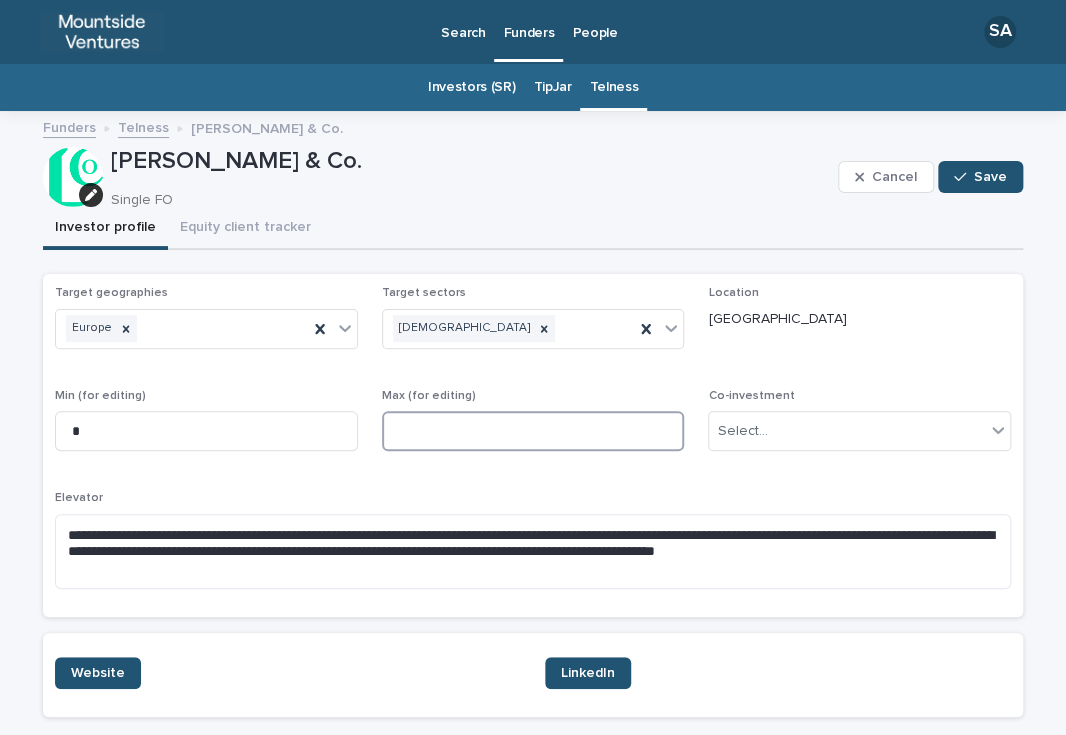 click at bounding box center [533, 431] 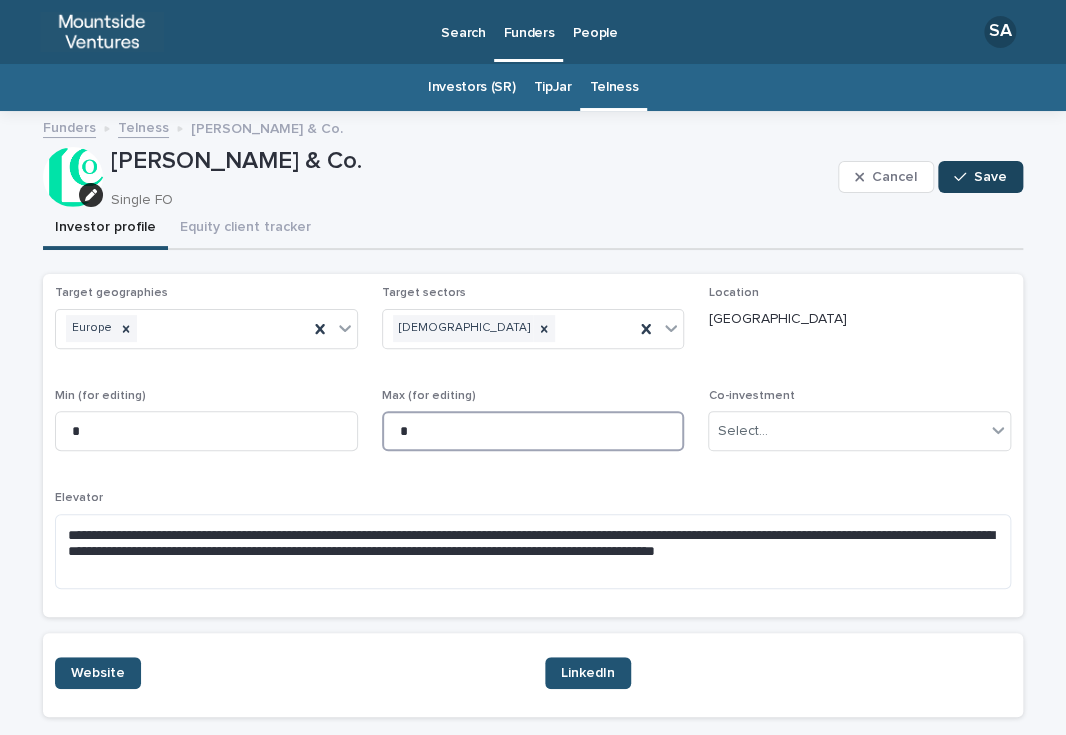 type on "*" 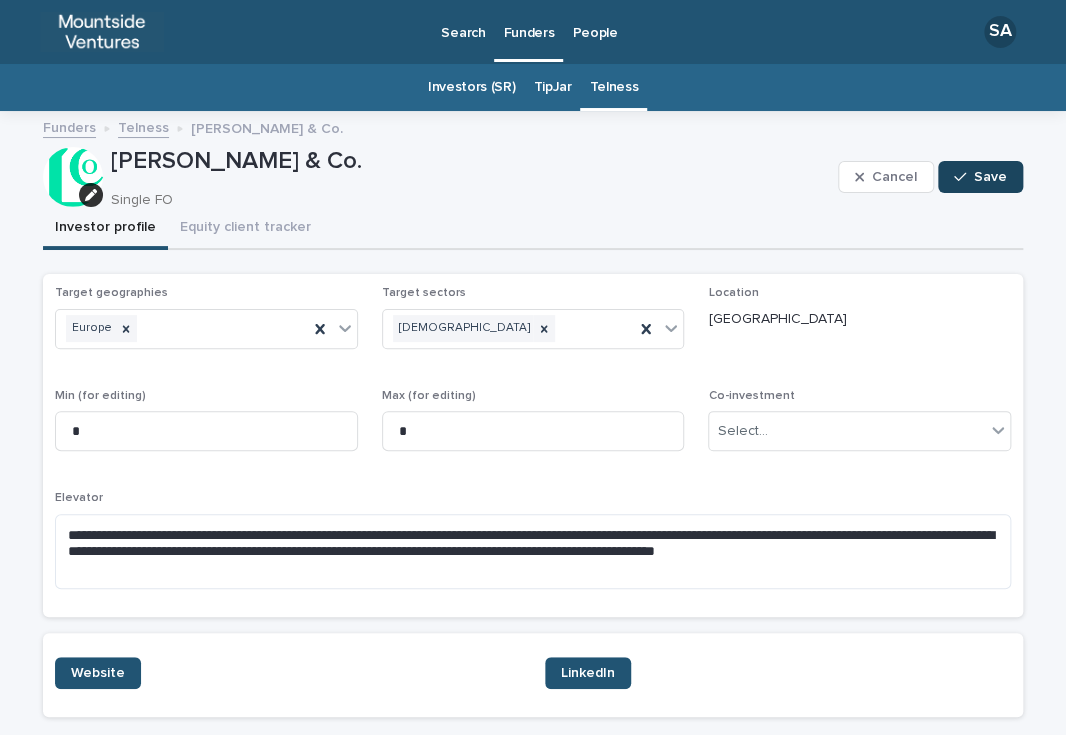 click on "Save" at bounding box center (990, 177) 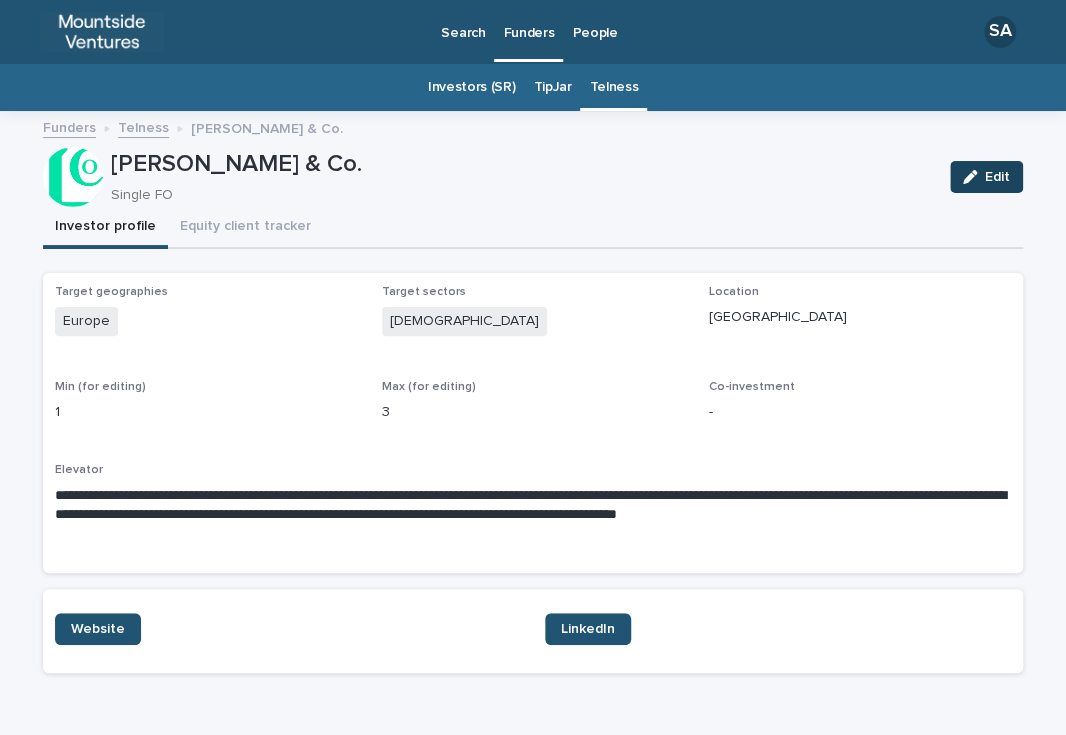 click at bounding box center (974, 177) 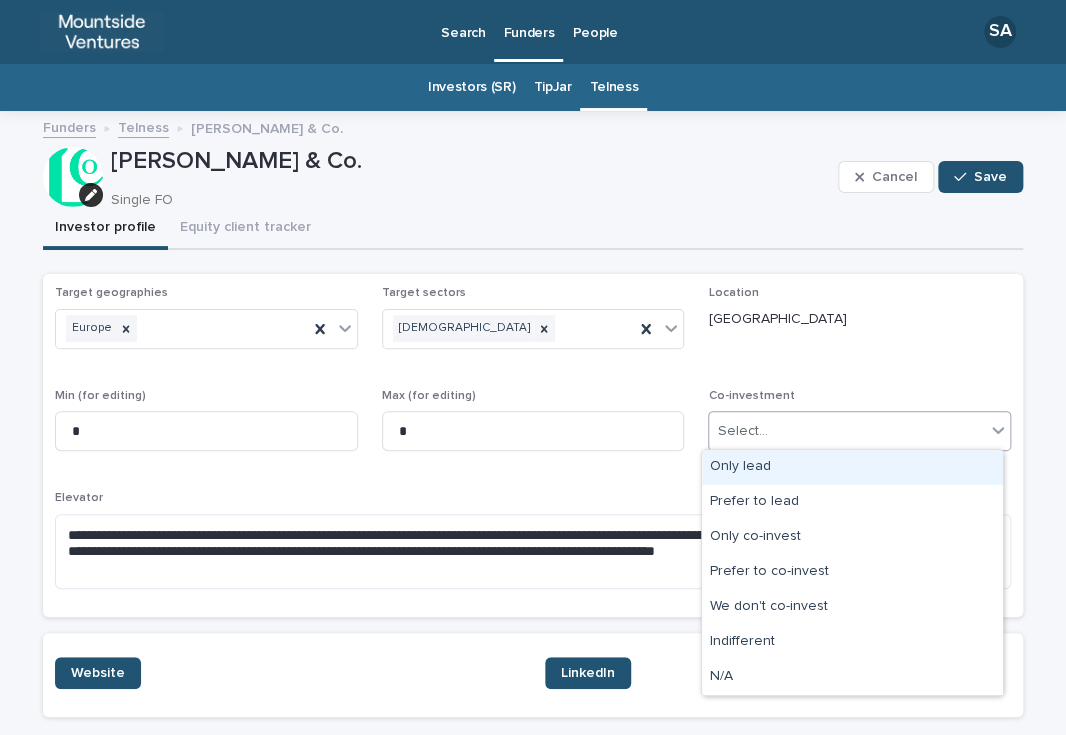 click on "Select..." at bounding box center (847, 431) 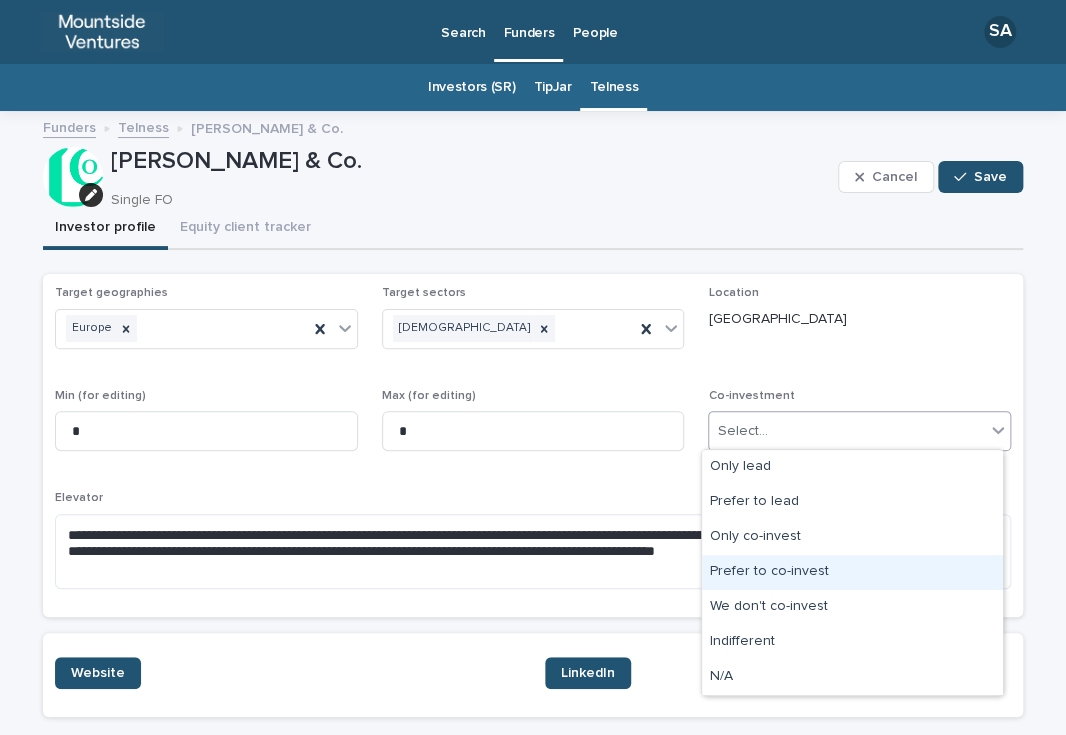 click on "Prefer to co-invest" at bounding box center [852, 572] 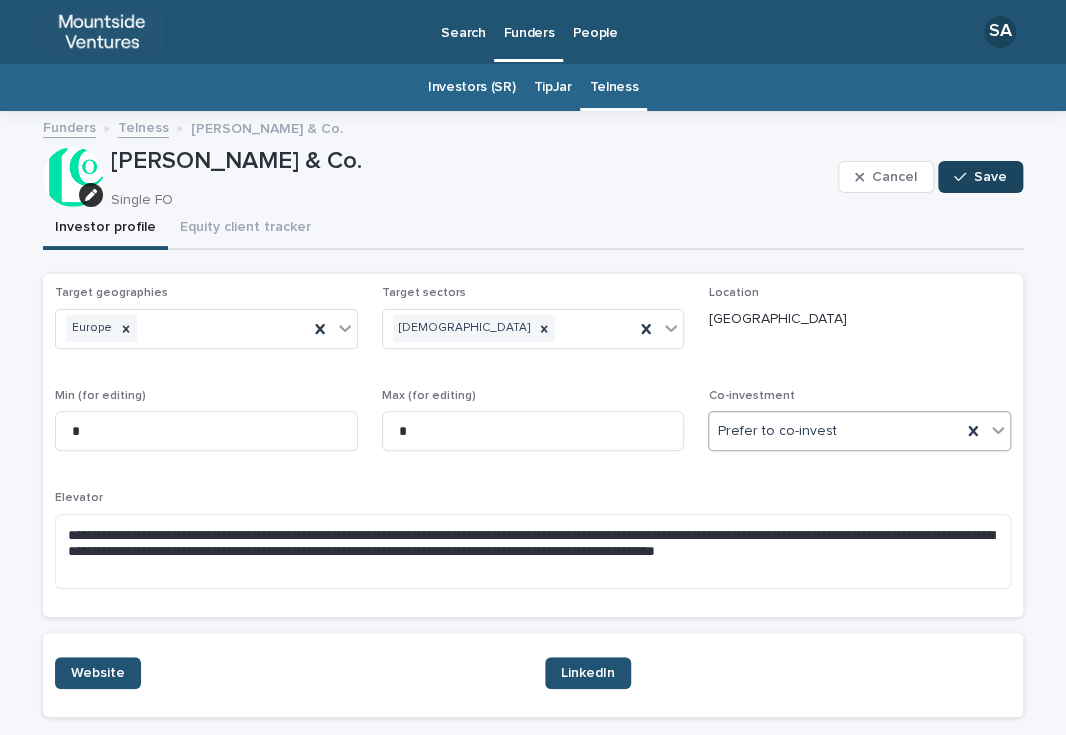 click on "Save" at bounding box center [990, 177] 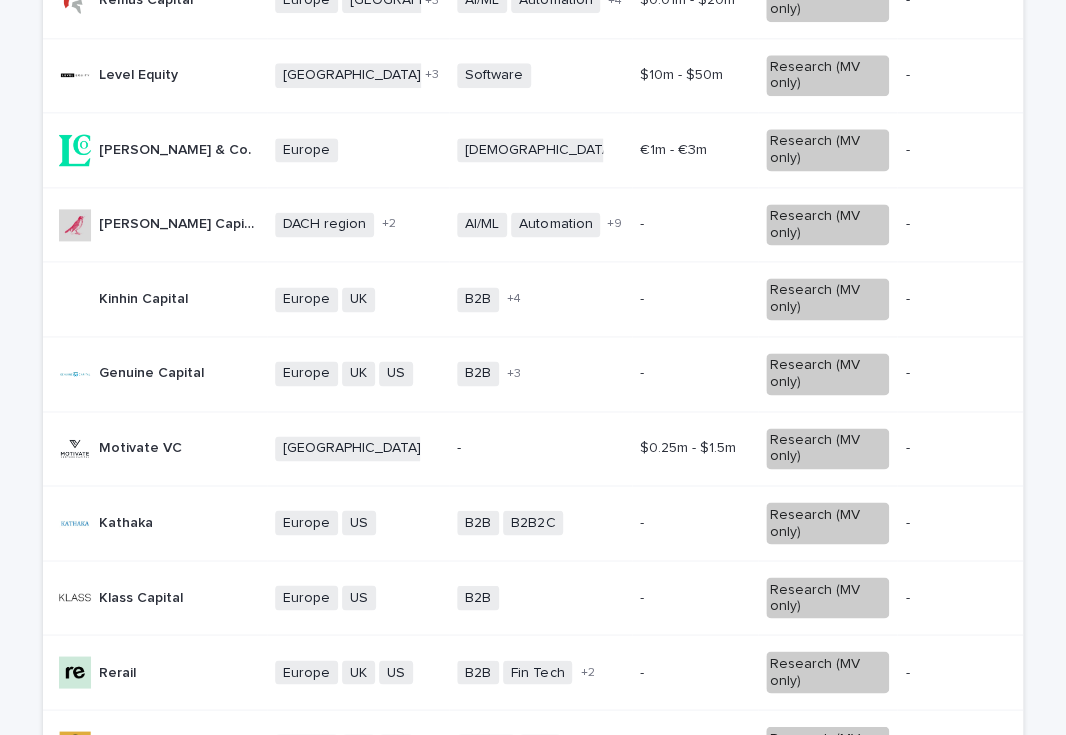 scroll, scrollTop: 846, scrollLeft: 0, axis: vertical 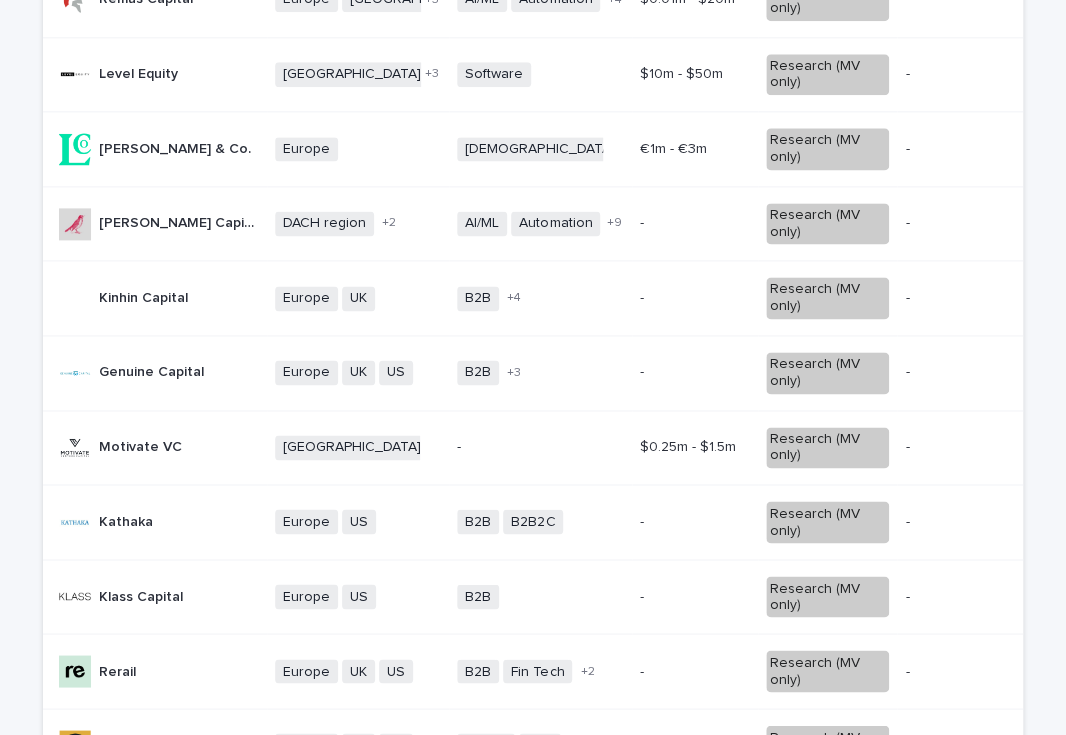 click on "[PERSON_NAME] Capital ([PERSON_NAME])" at bounding box center (181, 221) 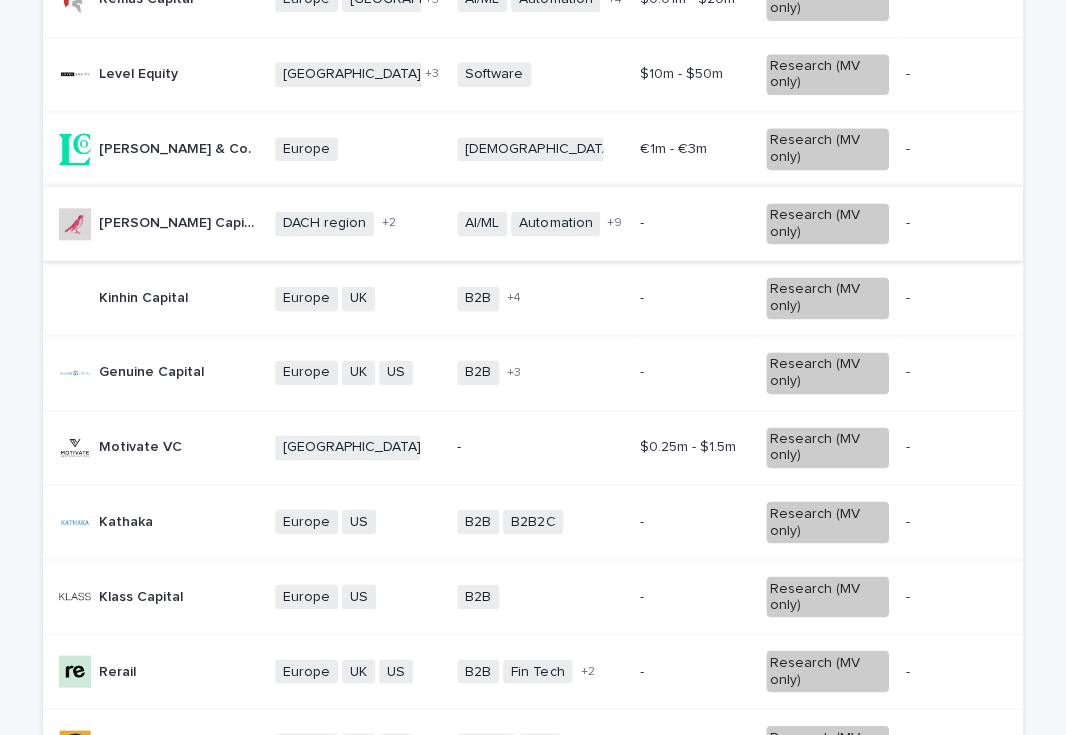 scroll, scrollTop: 0, scrollLeft: 0, axis: both 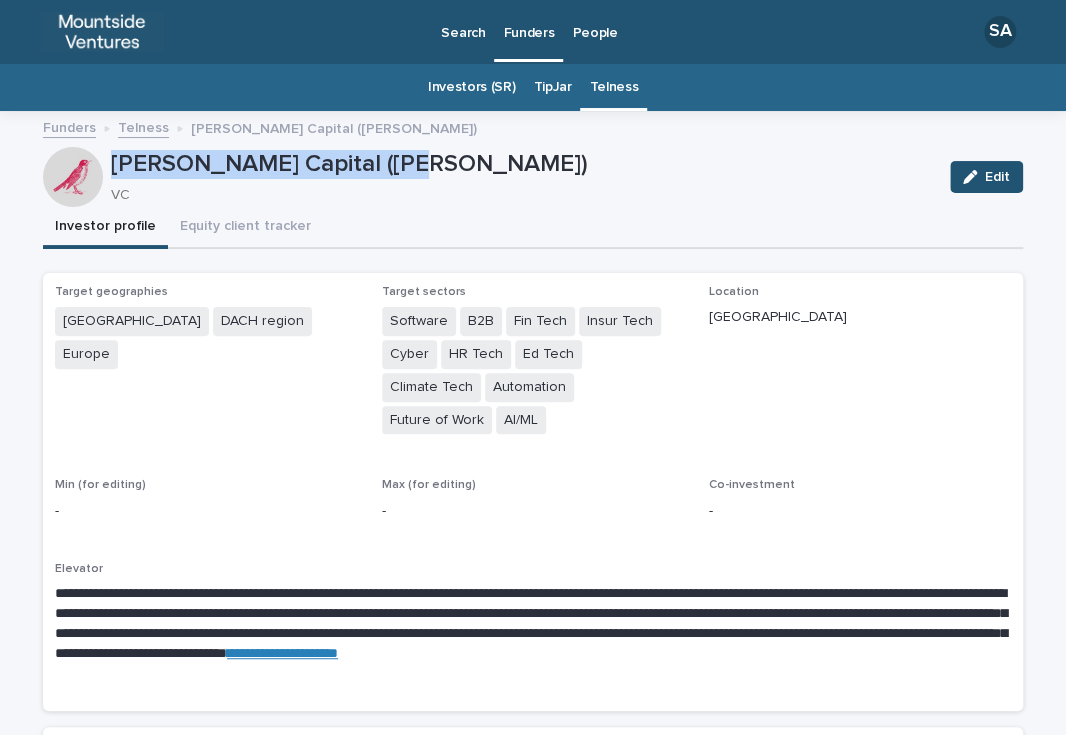 drag, startPoint x: 414, startPoint y: 153, endPoint x: 106, endPoint y: 168, distance: 308.36505 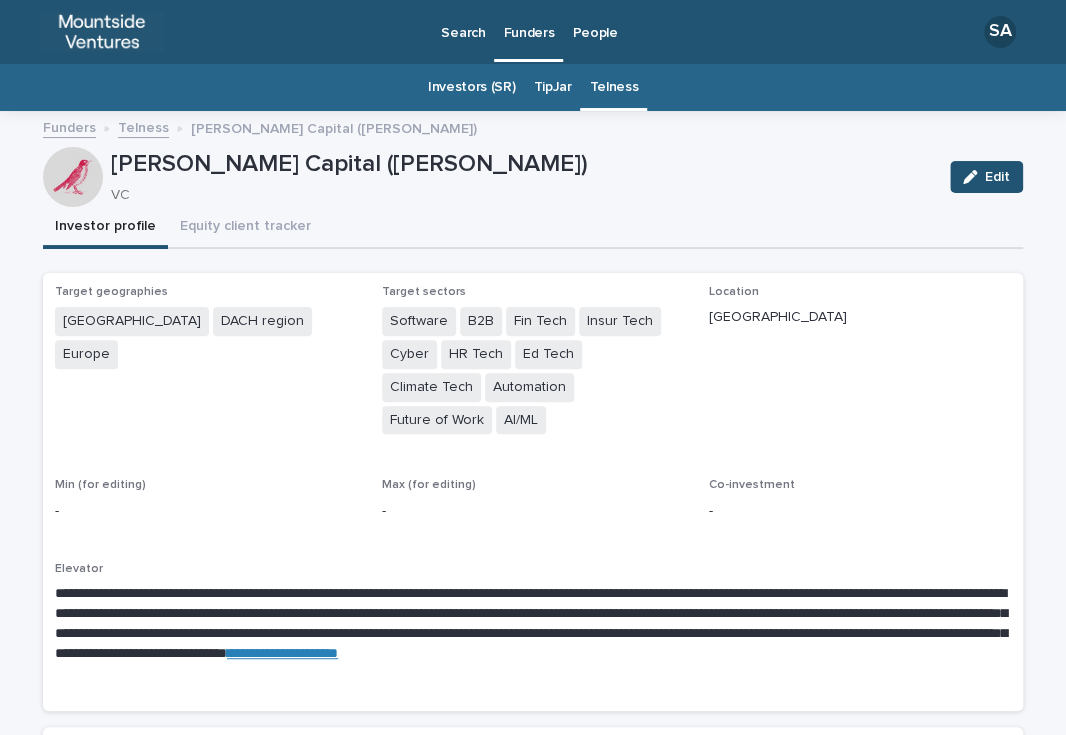 click on "-" at bounding box center (206, 511) 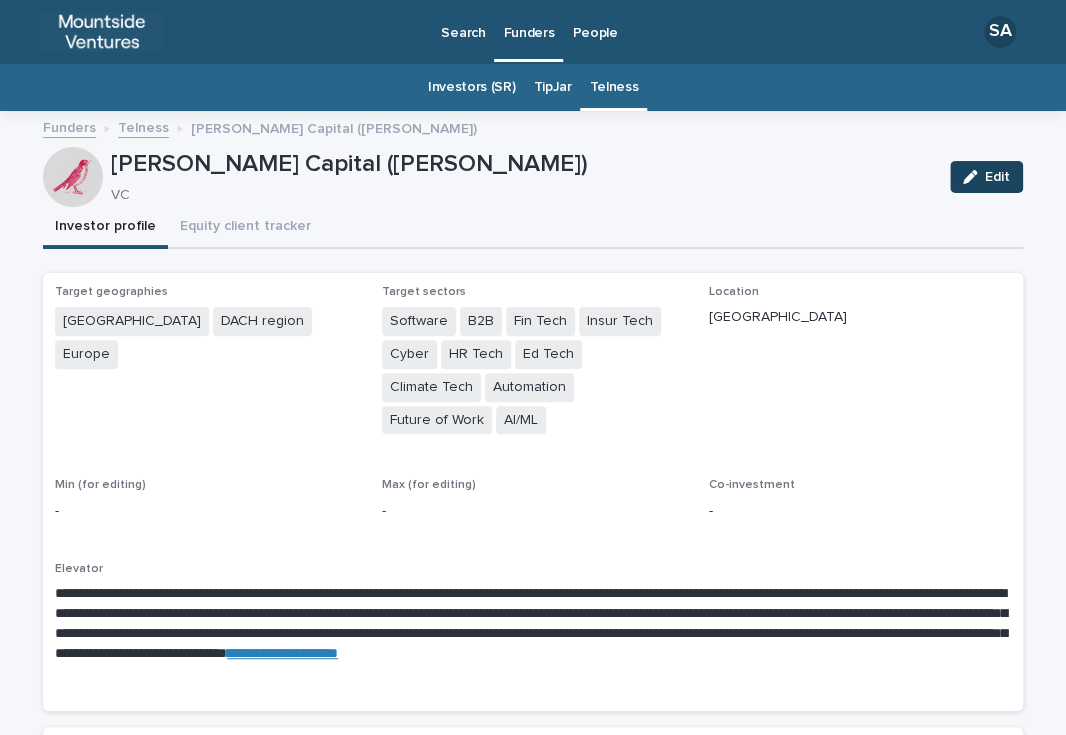 click at bounding box center (974, 177) 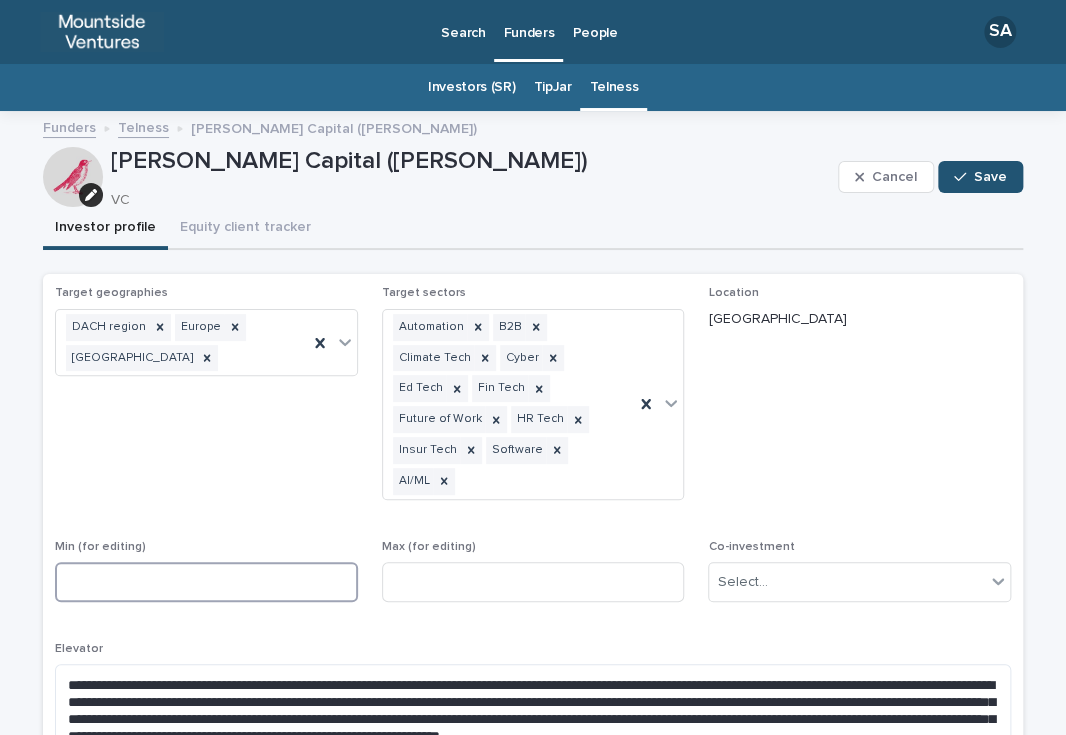 click at bounding box center (206, 582) 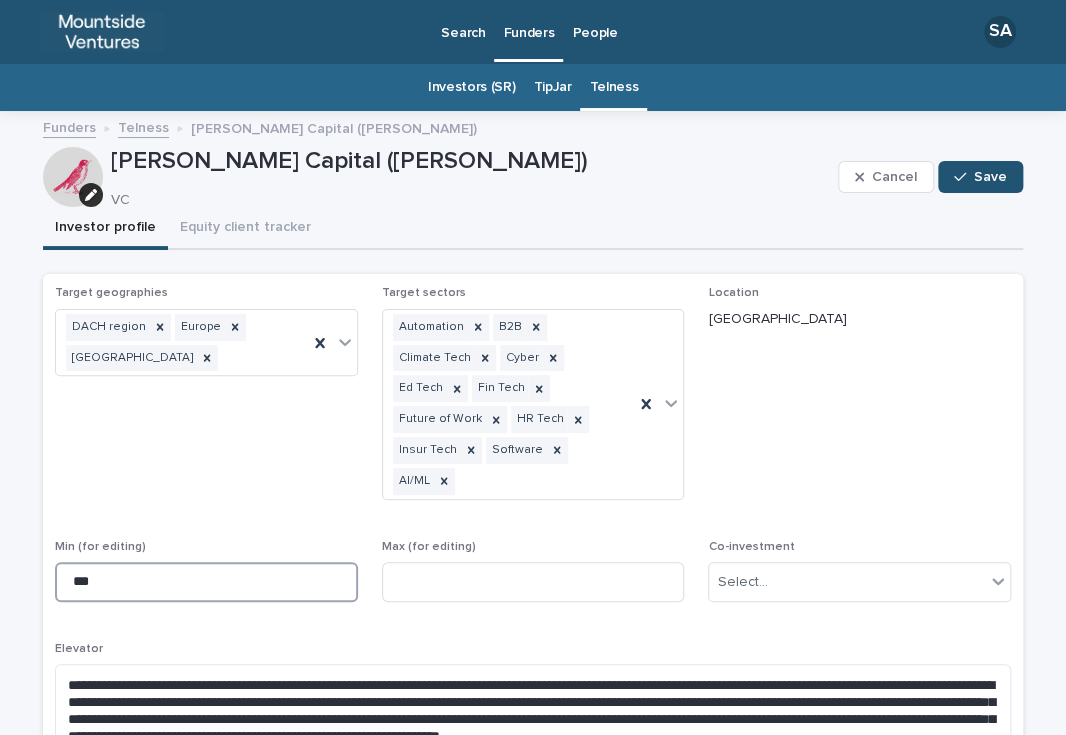 type on "***" 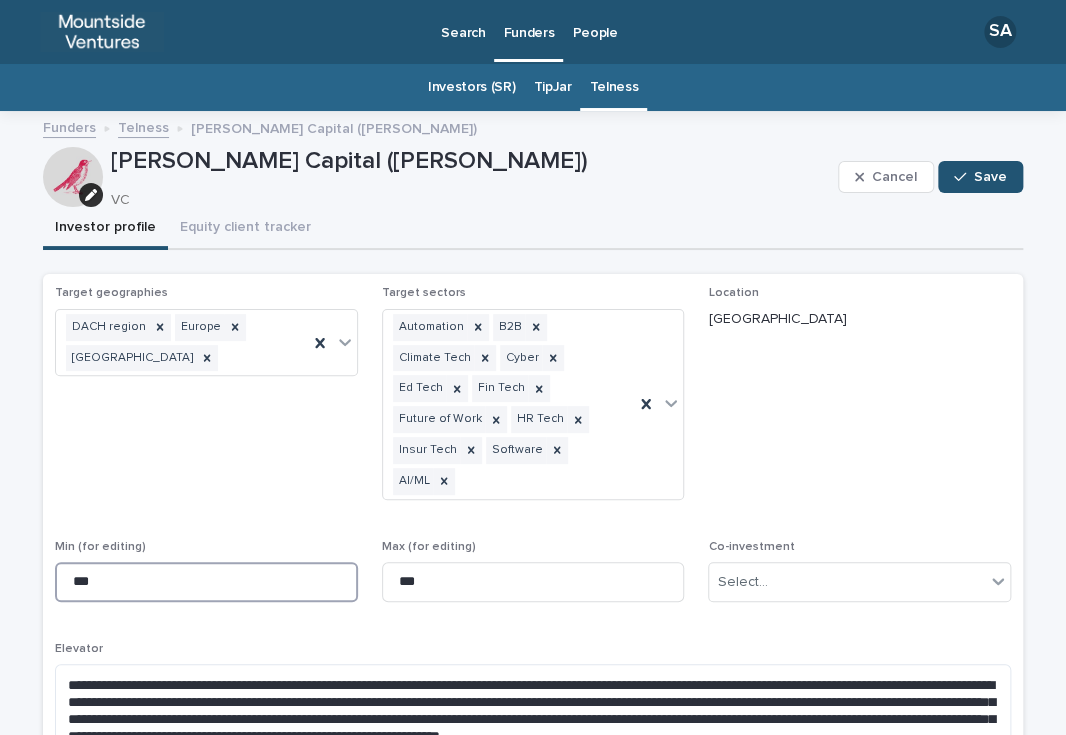 click on "***" at bounding box center (206, 582) 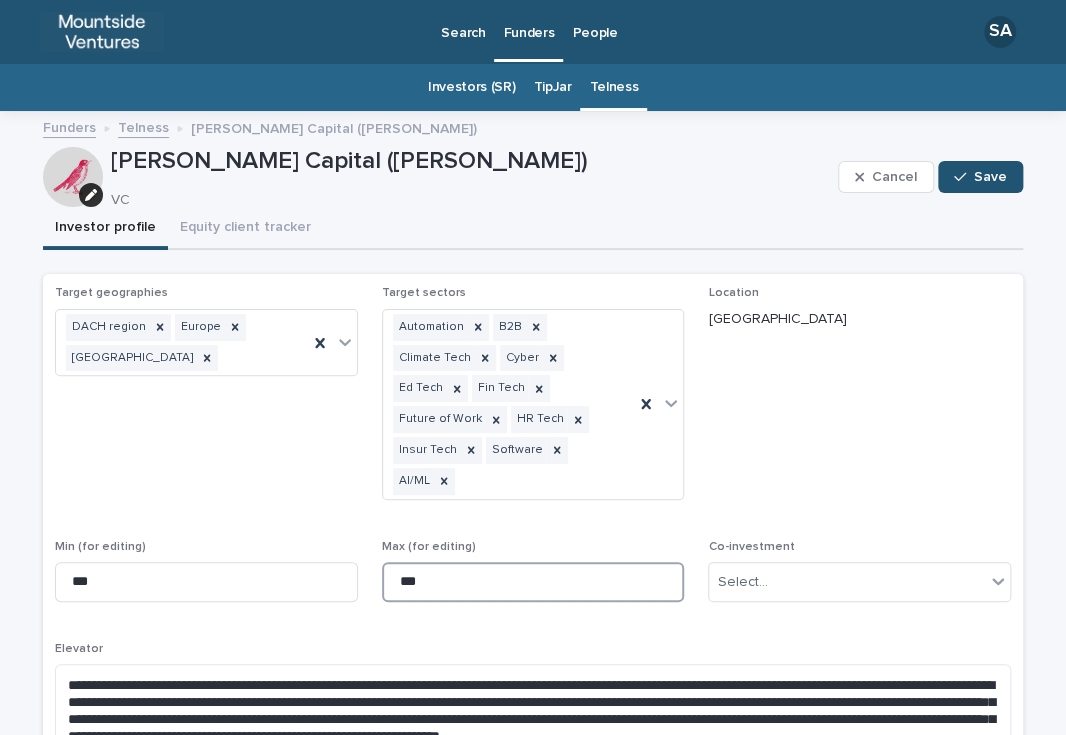 drag, startPoint x: 483, startPoint y: 566, endPoint x: 340, endPoint y: 548, distance: 144.12842 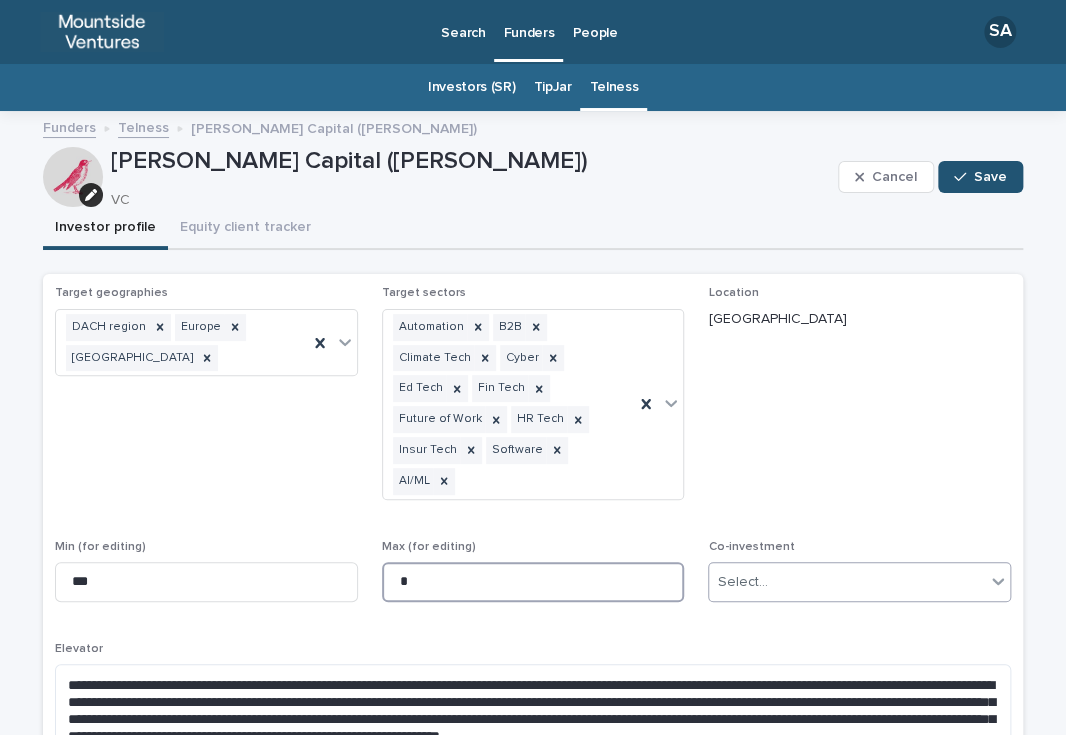 type on "*" 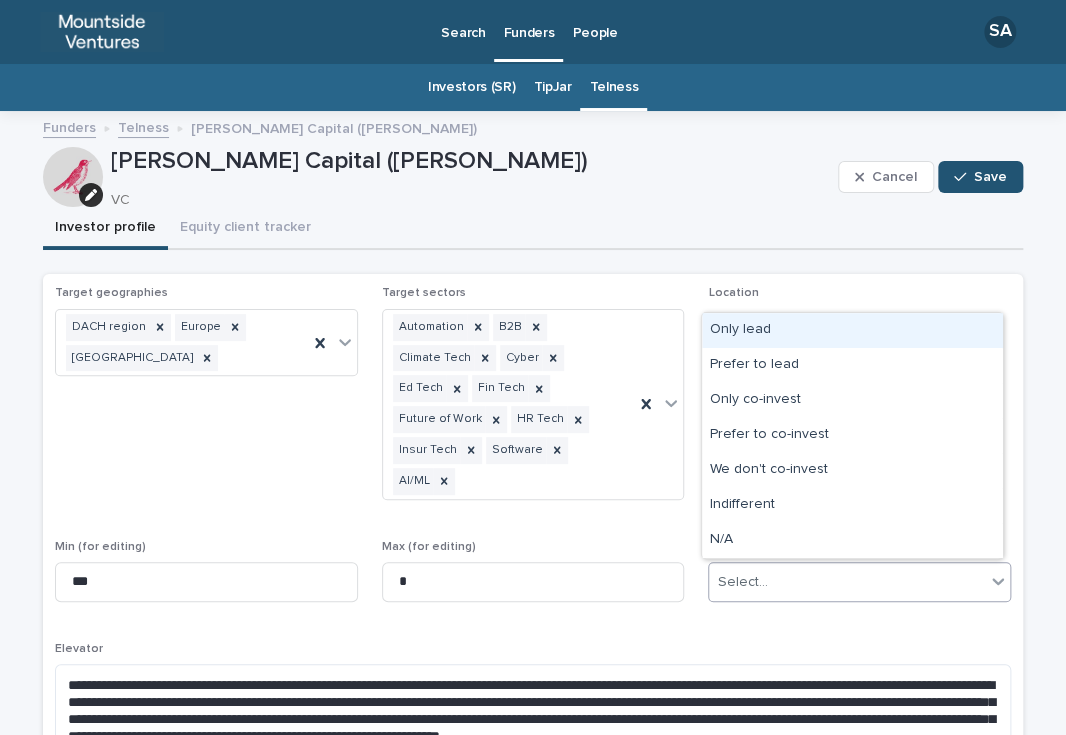 click on "Select..." at bounding box center [847, 582] 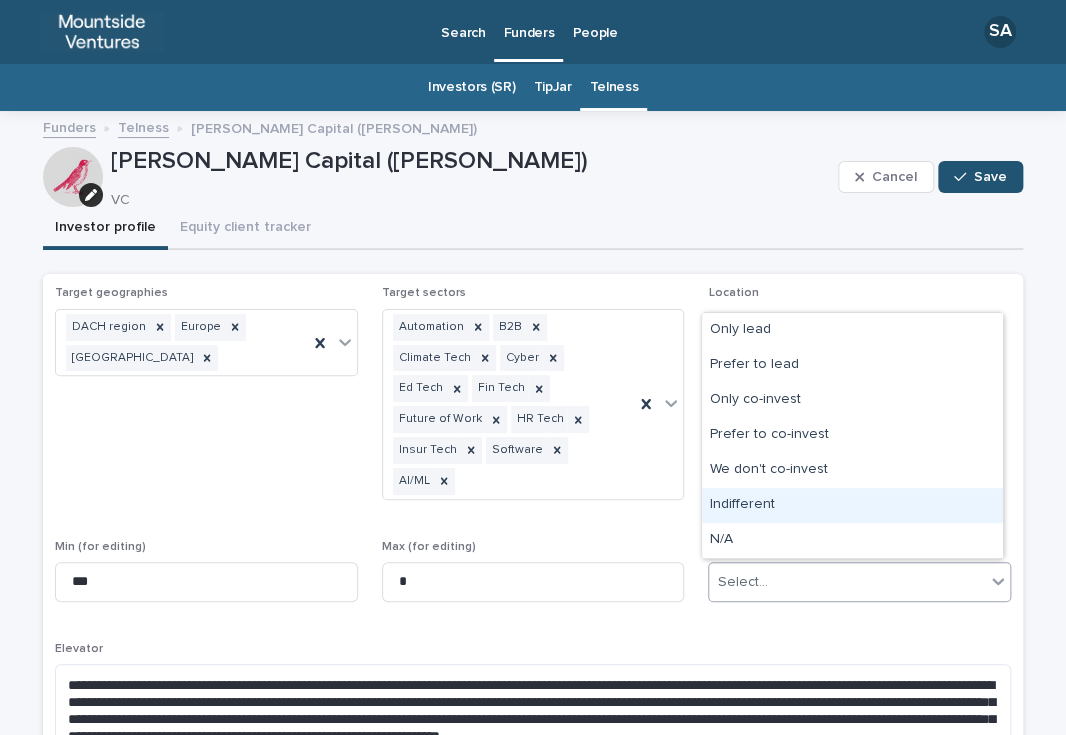 click on "Indifferent" at bounding box center (852, 505) 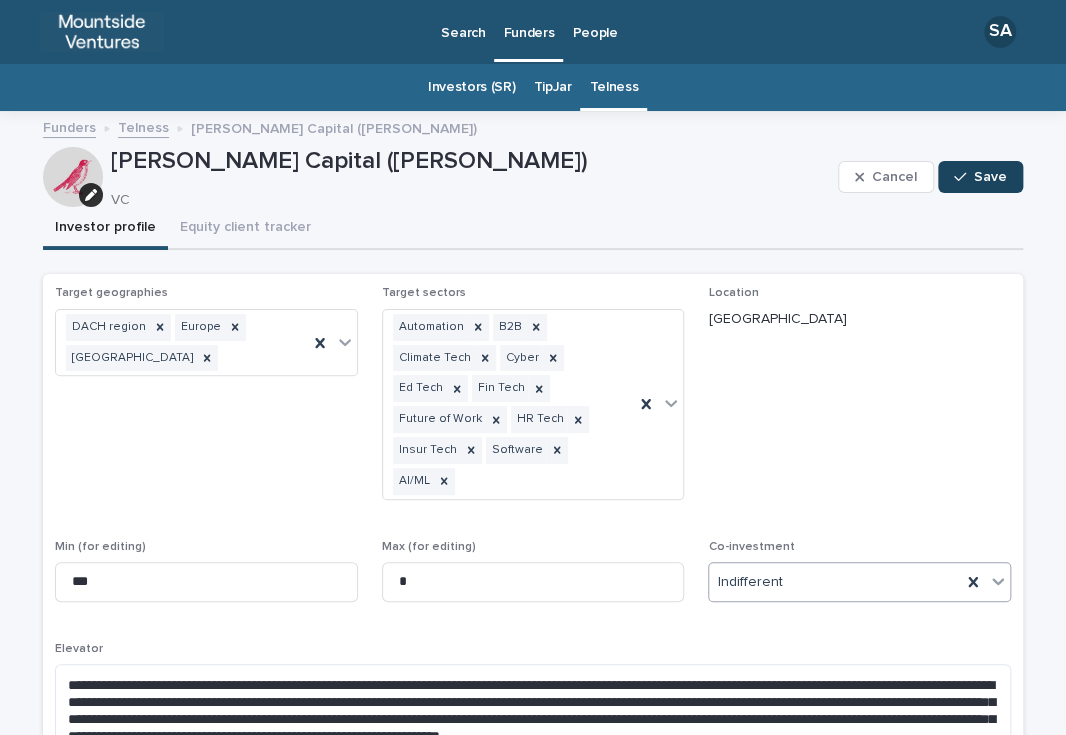 click on "Save" at bounding box center (990, 177) 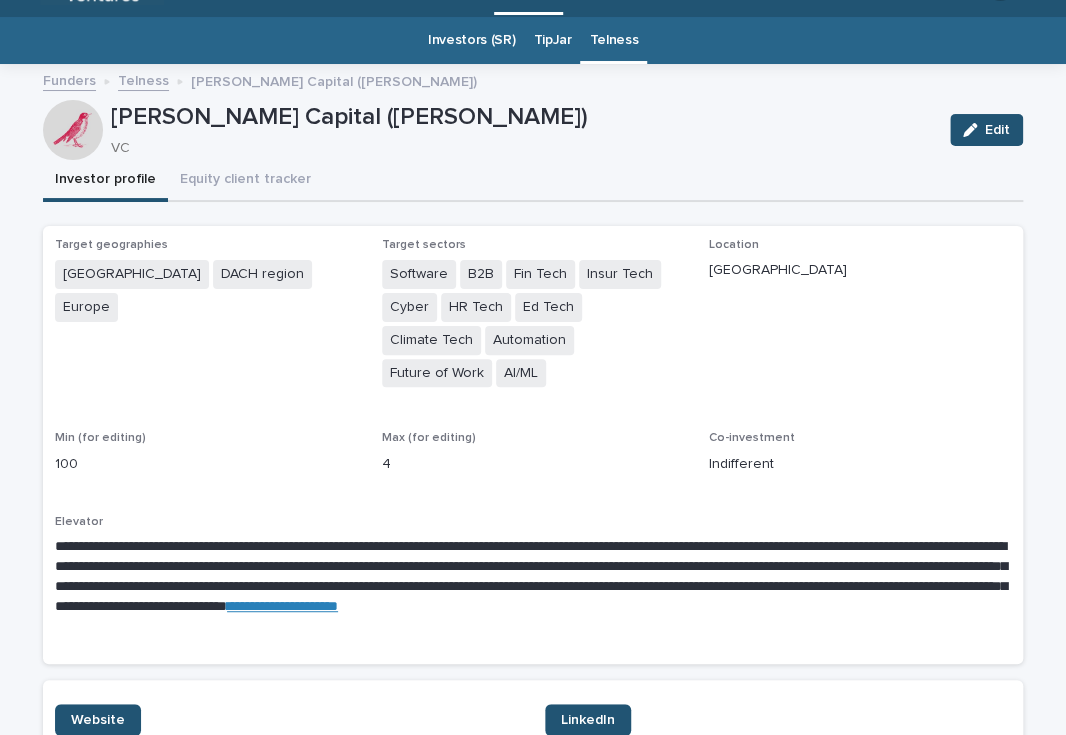 scroll, scrollTop: 48, scrollLeft: 0, axis: vertical 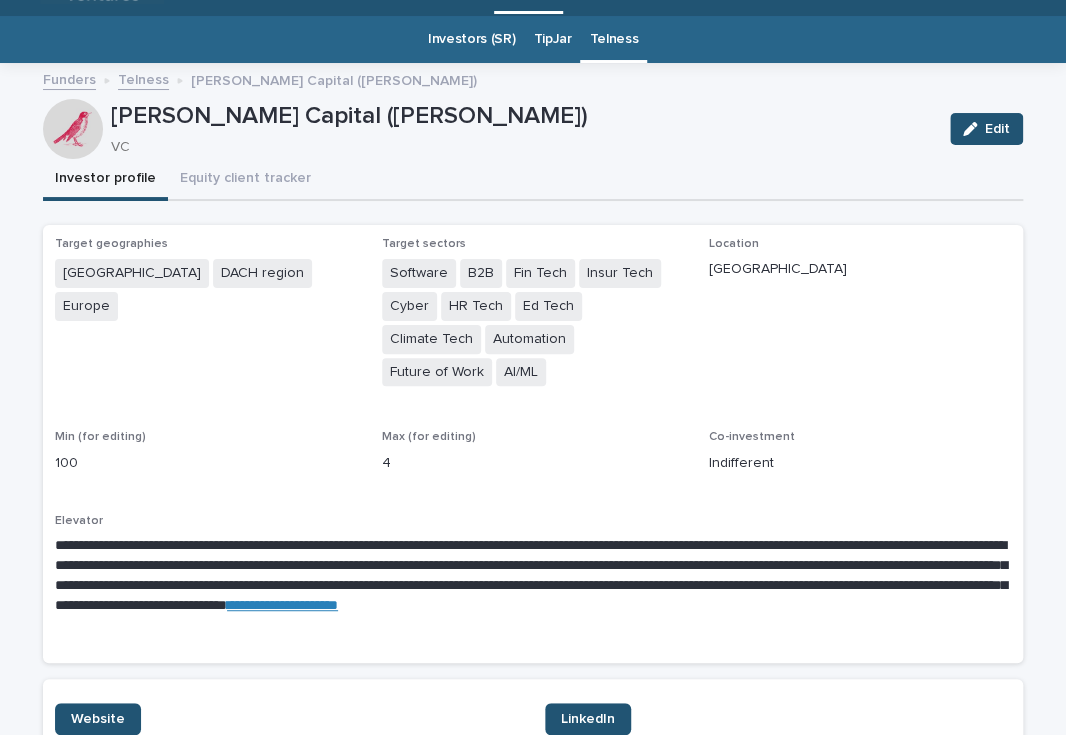 click on "**********" at bounding box center (533, 585) 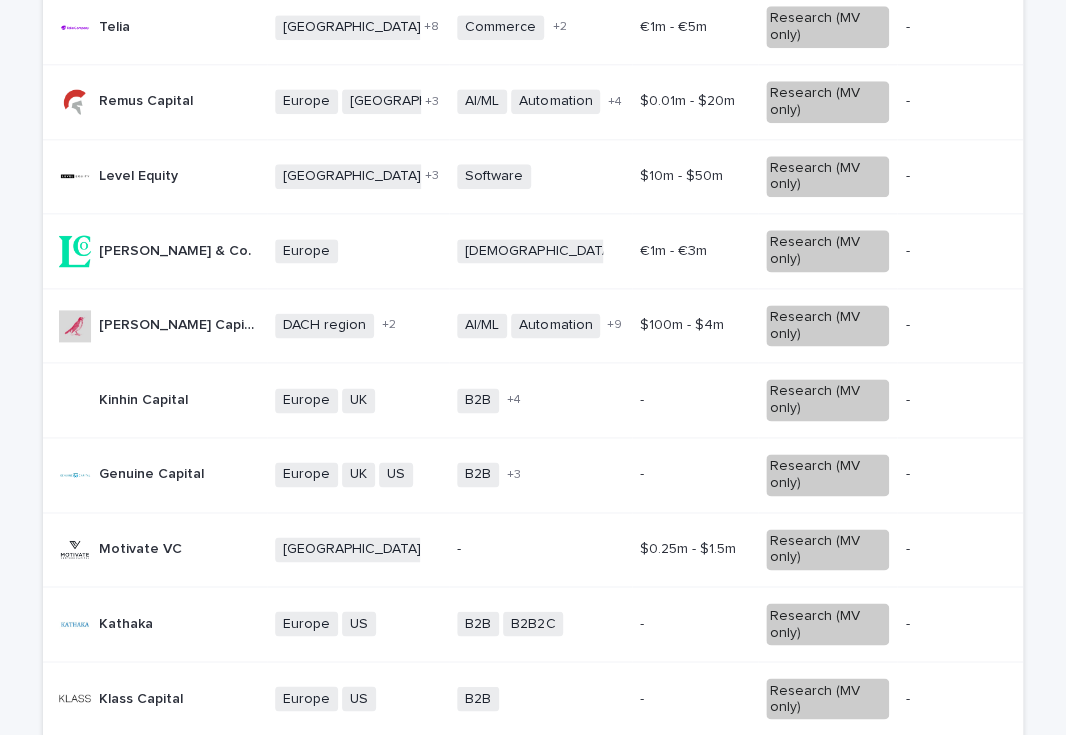 scroll, scrollTop: 744, scrollLeft: 0, axis: vertical 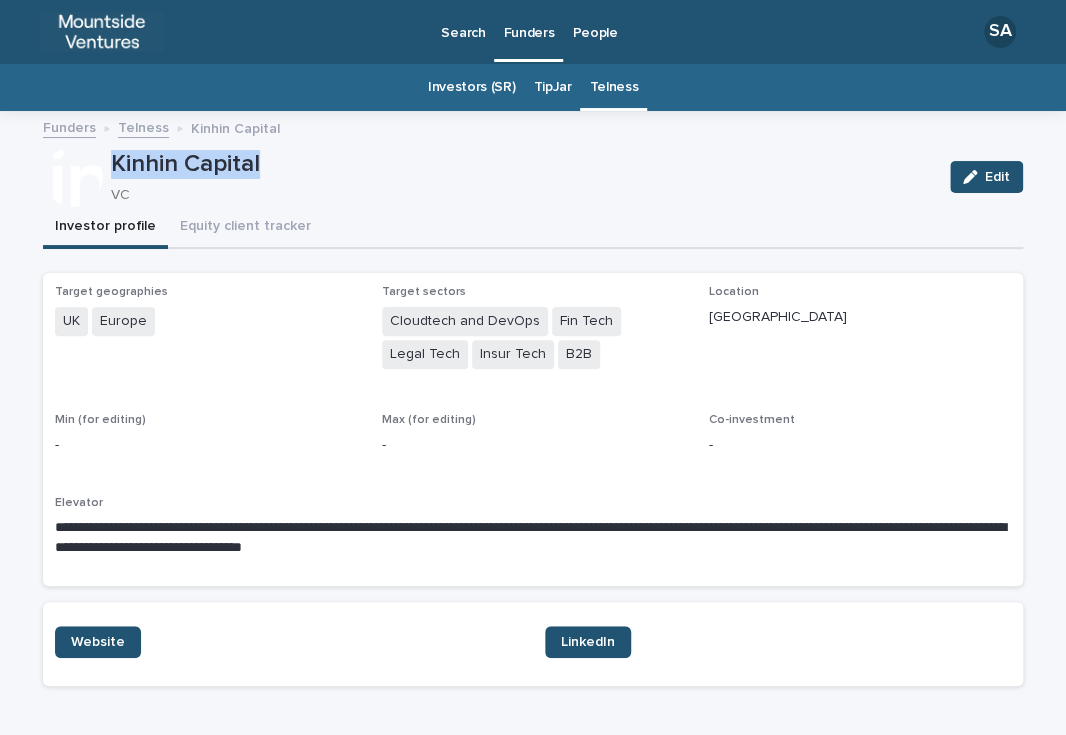 drag, startPoint x: 255, startPoint y: 169, endPoint x: 101, endPoint y: 153, distance: 154.82893 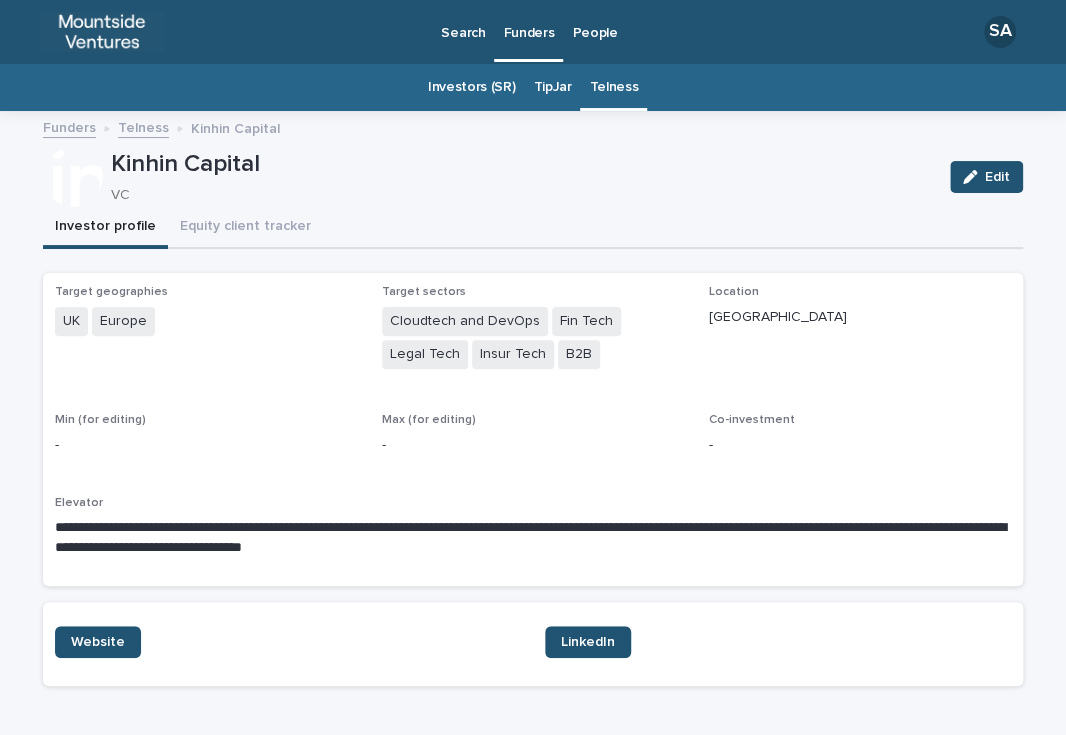 click on "Elevator" at bounding box center (533, 503) 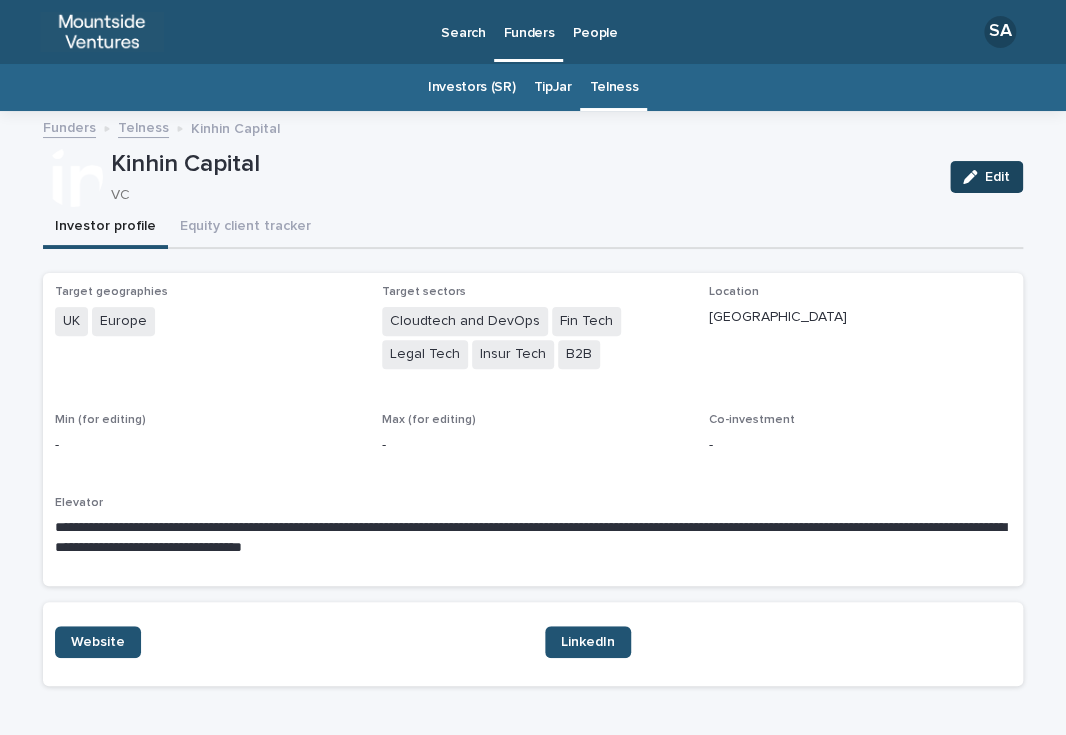 click on "Edit" at bounding box center [986, 177] 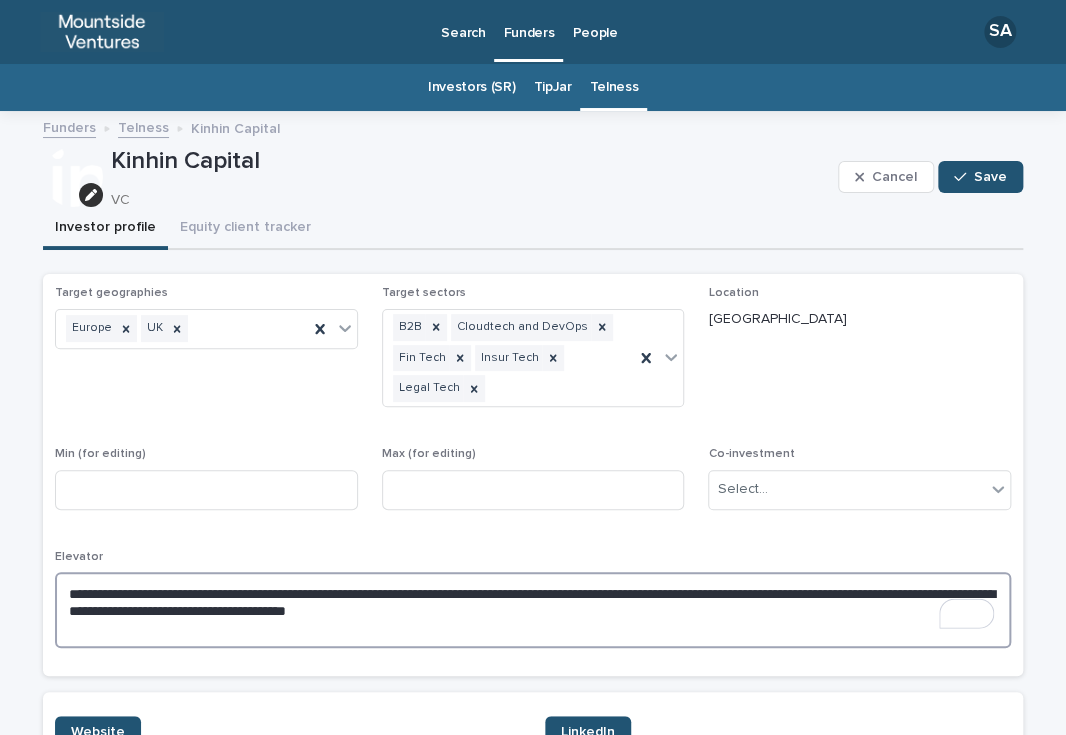 drag, startPoint x: 632, startPoint y: 628, endPoint x: 14, endPoint y: 557, distance: 622.0651 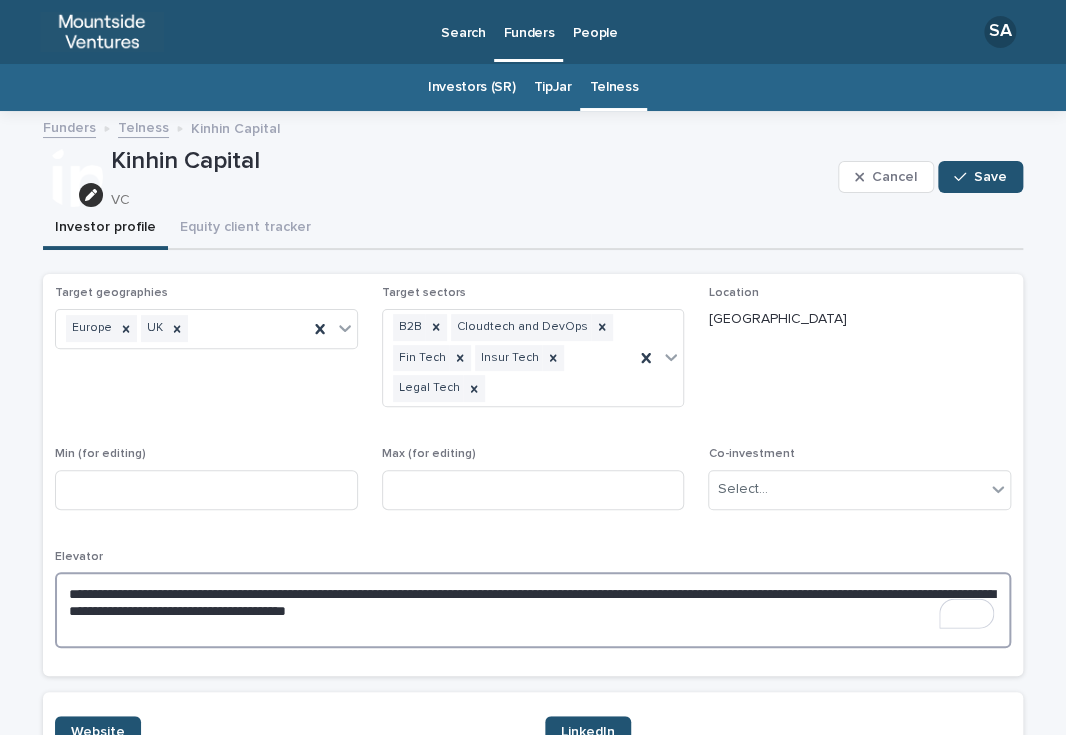 click on "**********" at bounding box center (533, 507) 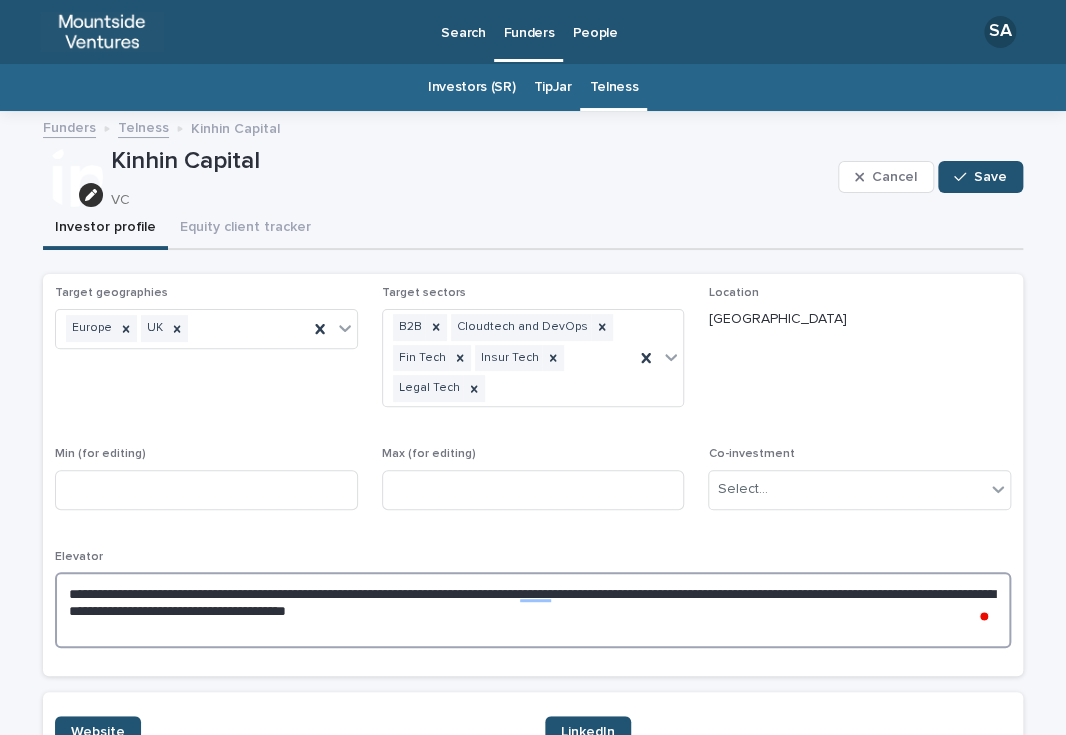 paste 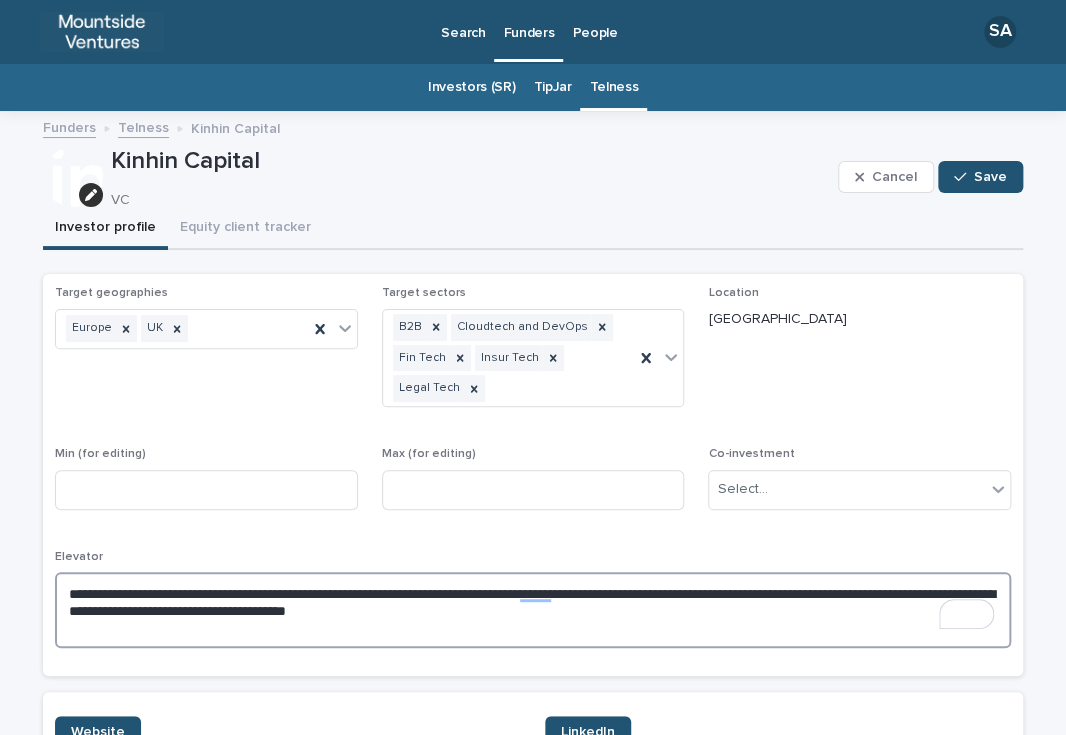 click on "**********" at bounding box center [533, 610] 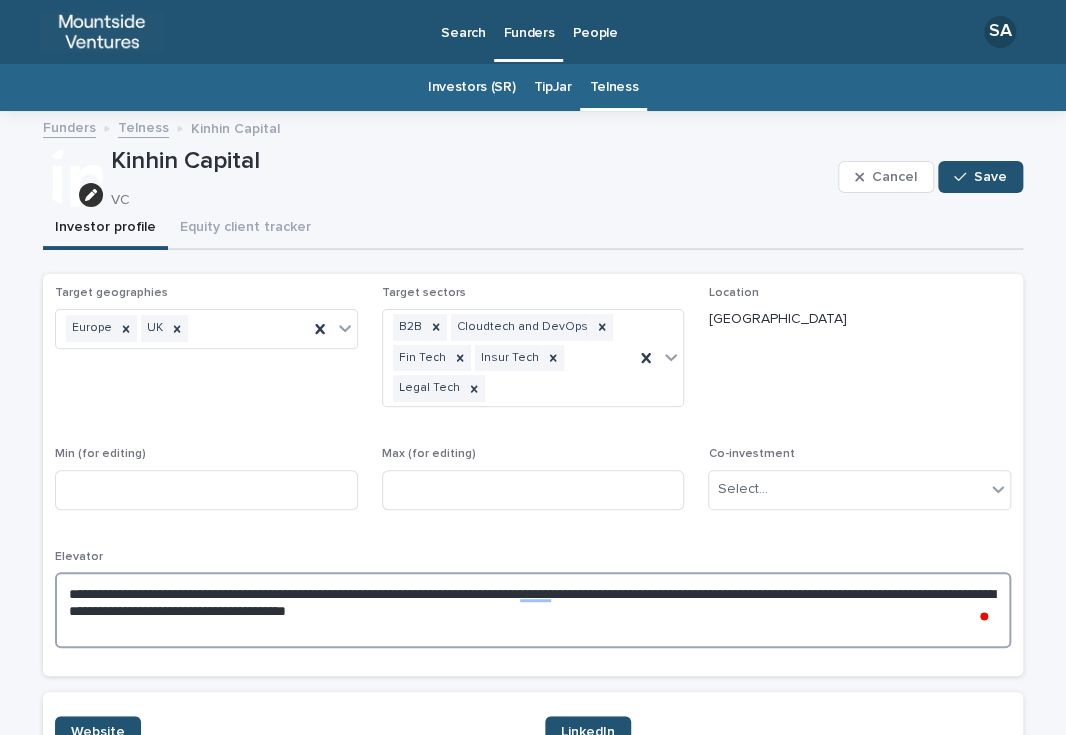 drag, startPoint x: 601, startPoint y: 612, endPoint x: -9, endPoint y: 557, distance: 612.4745 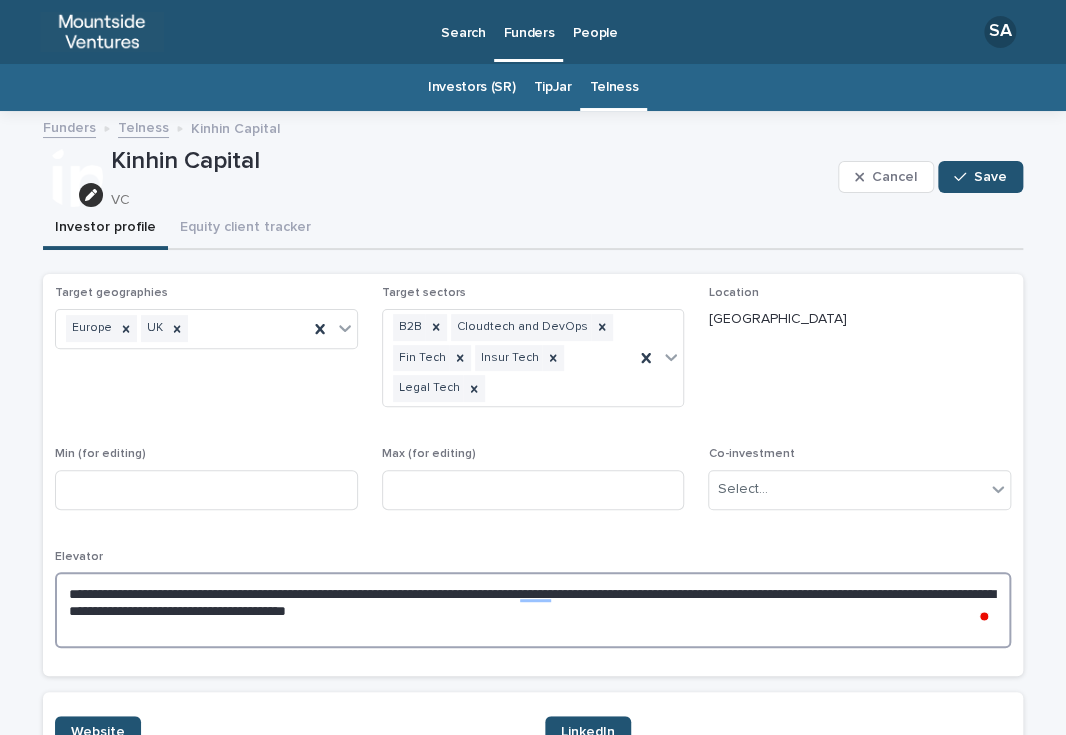click on "**********" at bounding box center [533, 367] 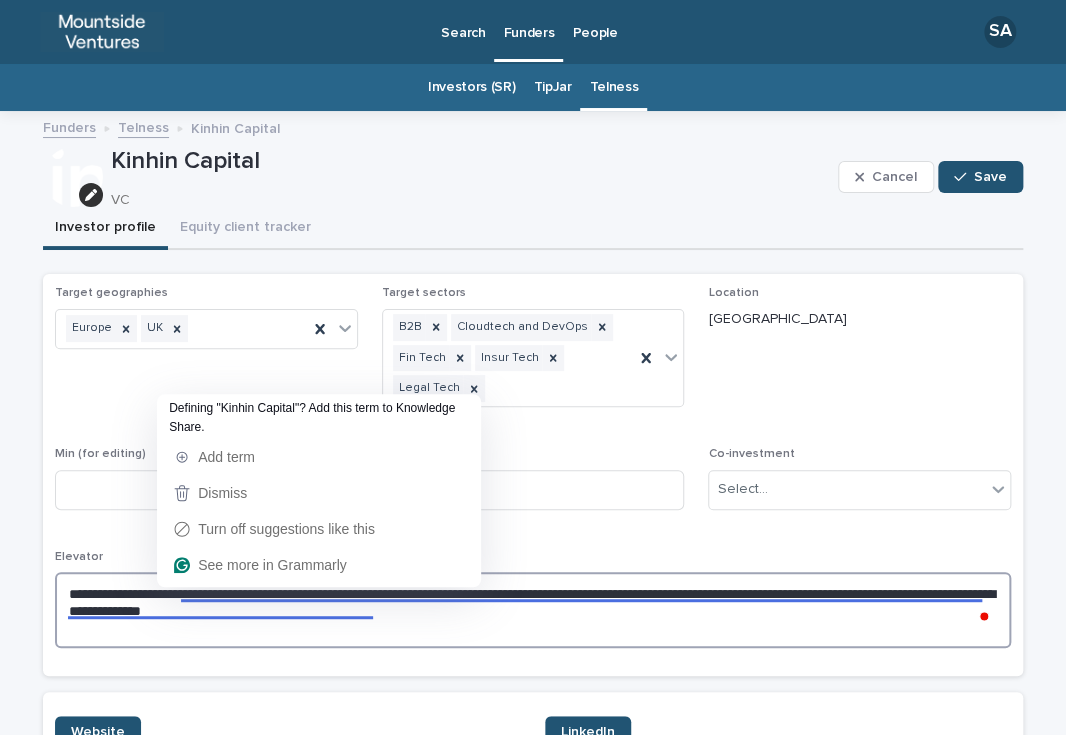 type on "**********" 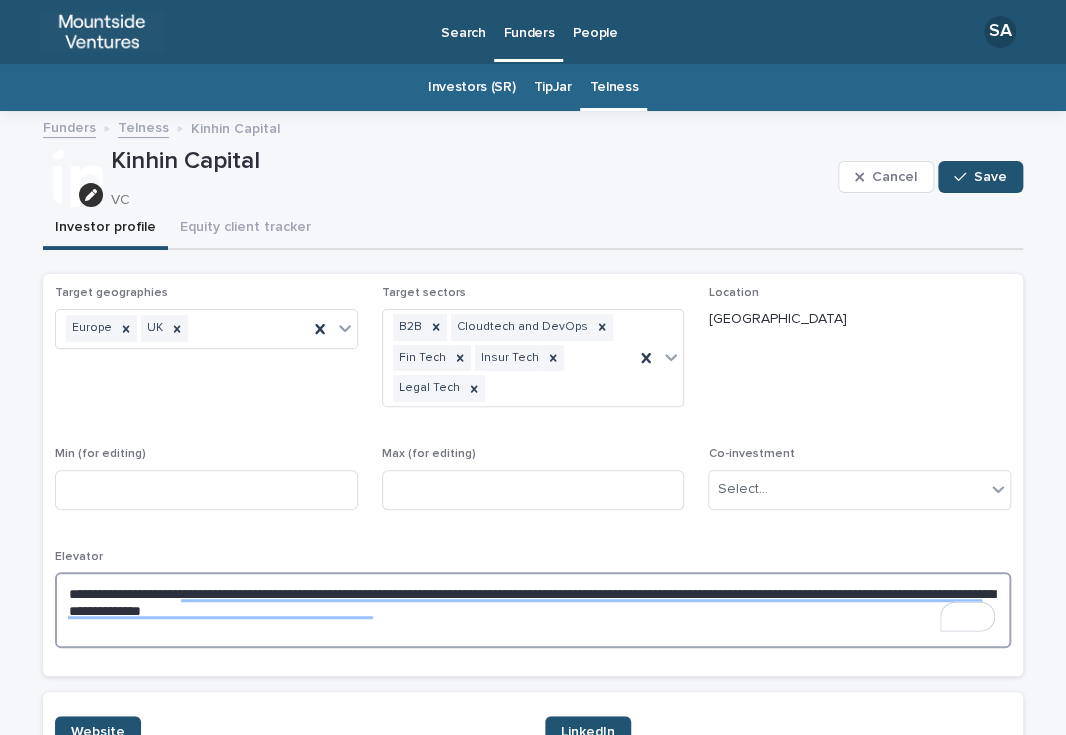 drag, startPoint x: 328, startPoint y: 597, endPoint x: 414, endPoint y: 605, distance: 86.37129 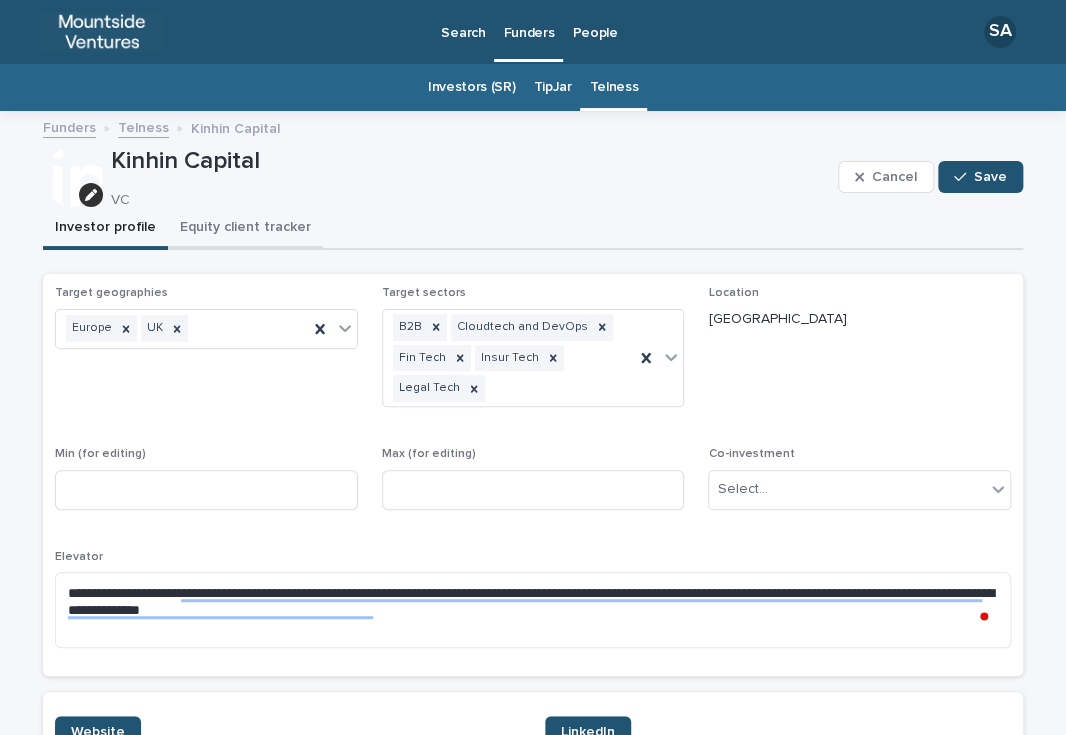 click on "Equity client tracker" at bounding box center (245, 229) 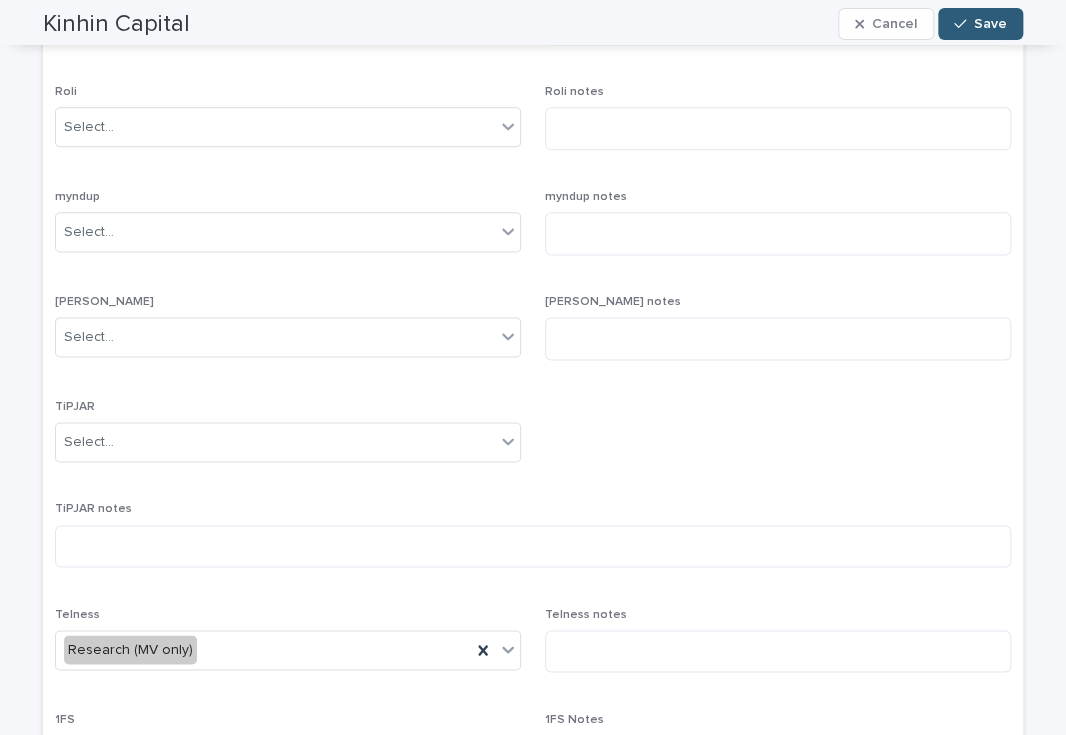 scroll, scrollTop: 763, scrollLeft: 0, axis: vertical 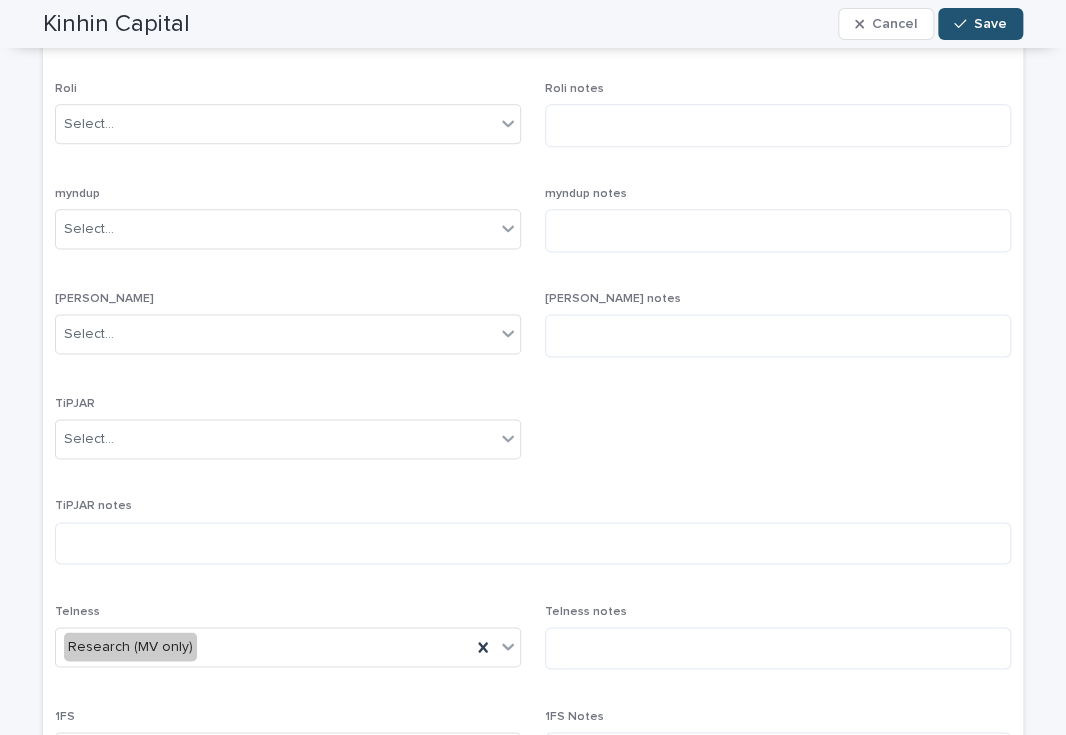 click on "TiPJAR notes" at bounding box center [533, 539] 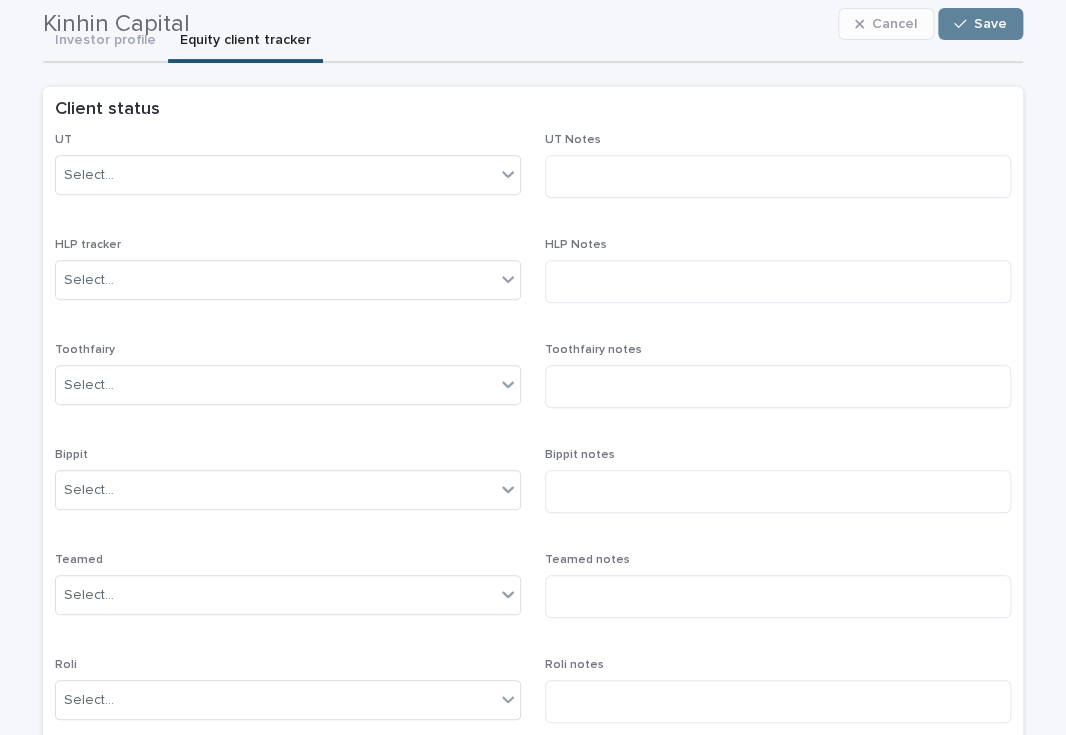 scroll, scrollTop: 945, scrollLeft: 0, axis: vertical 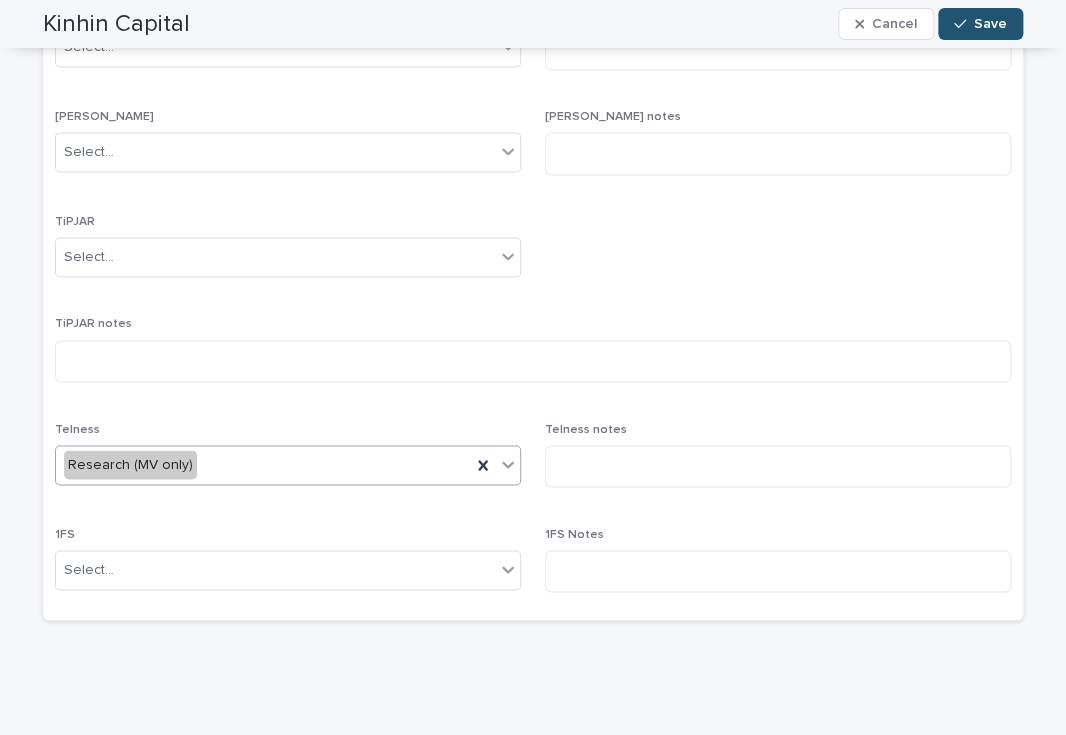 click on "Research (MV only)" at bounding box center [263, 464] 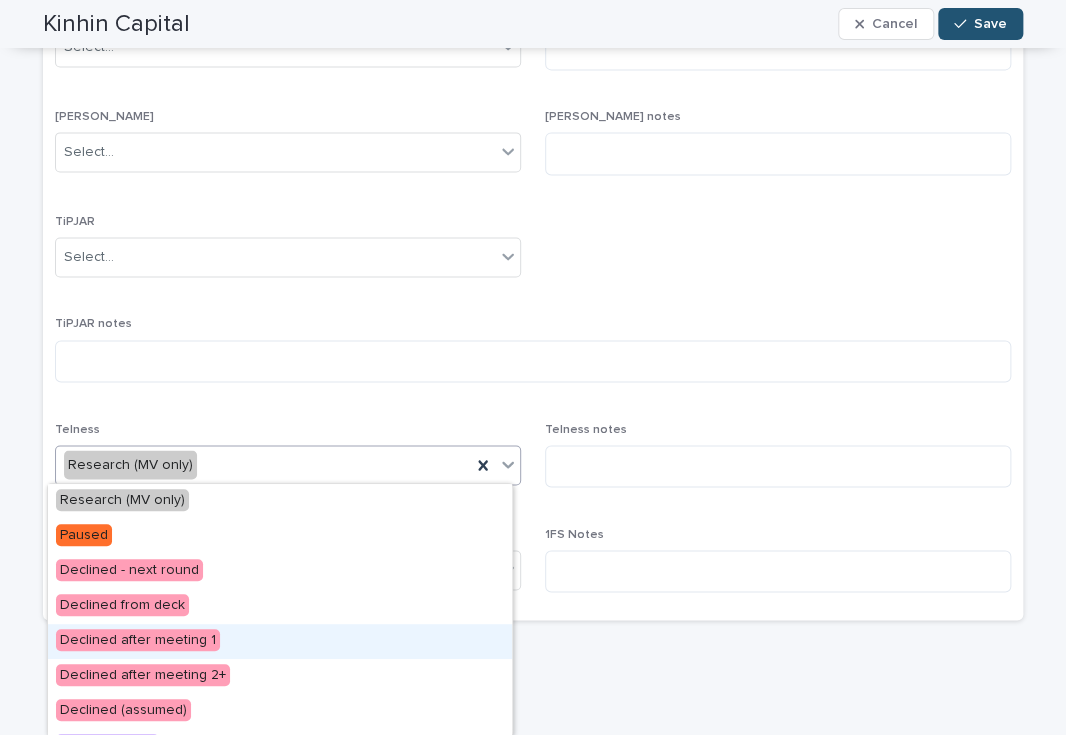 scroll, scrollTop: 587, scrollLeft: 0, axis: vertical 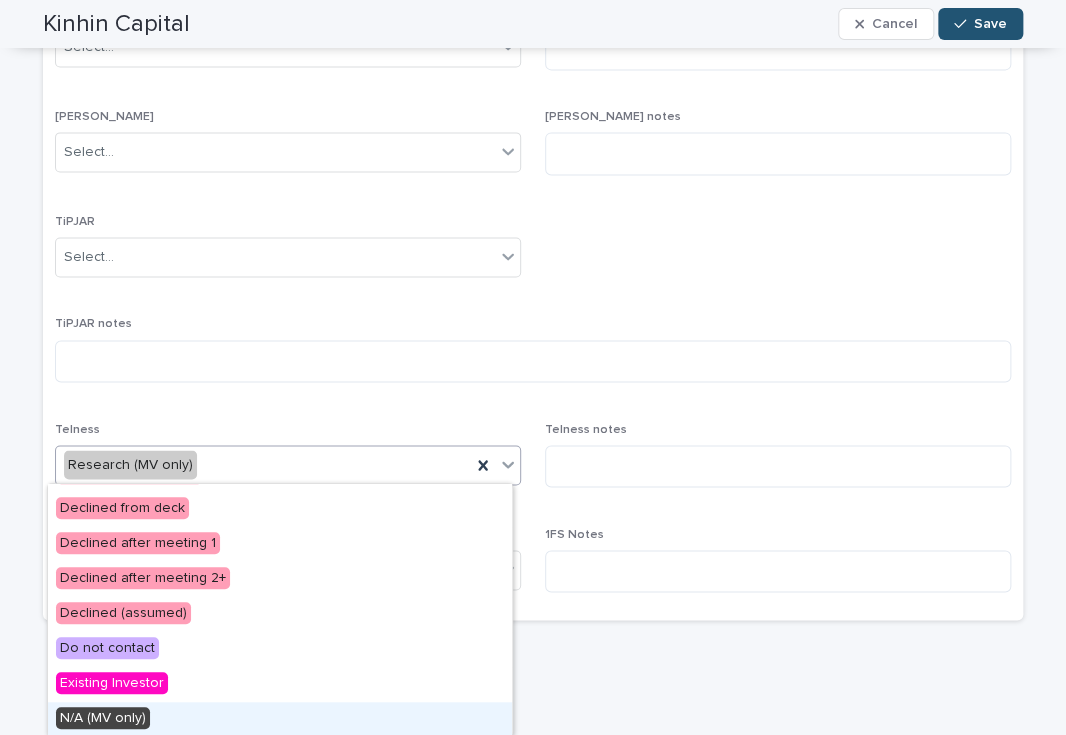 click on "N/A (MV only)" at bounding box center (280, 719) 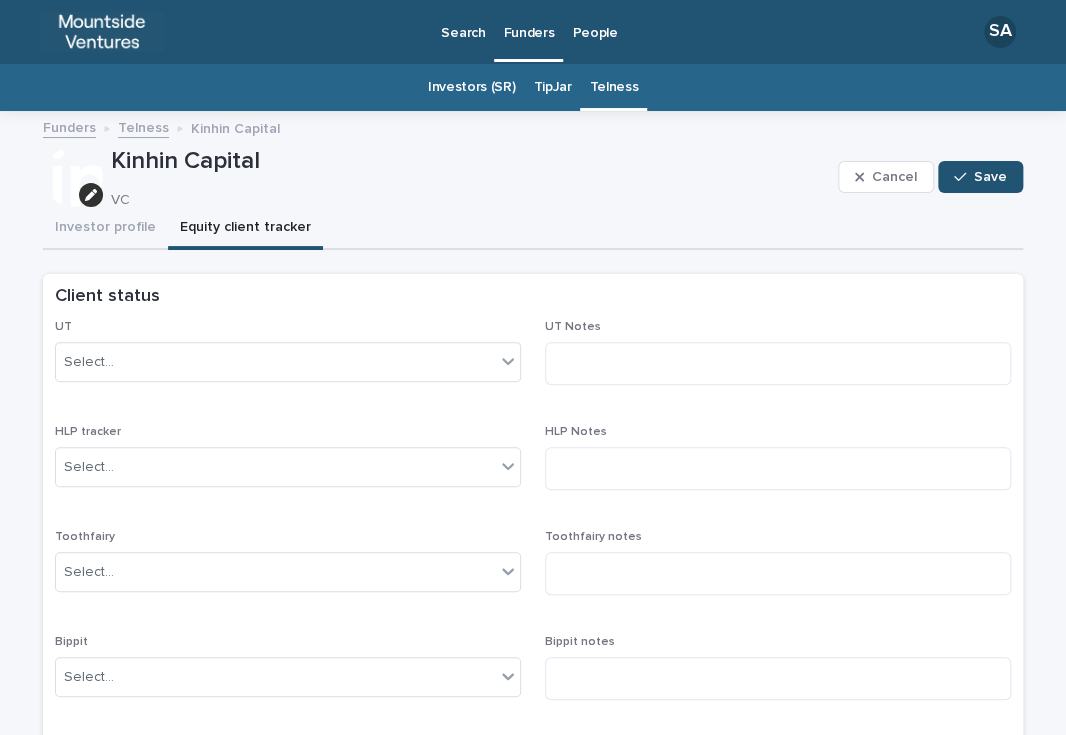 scroll, scrollTop: 0, scrollLeft: 0, axis: both 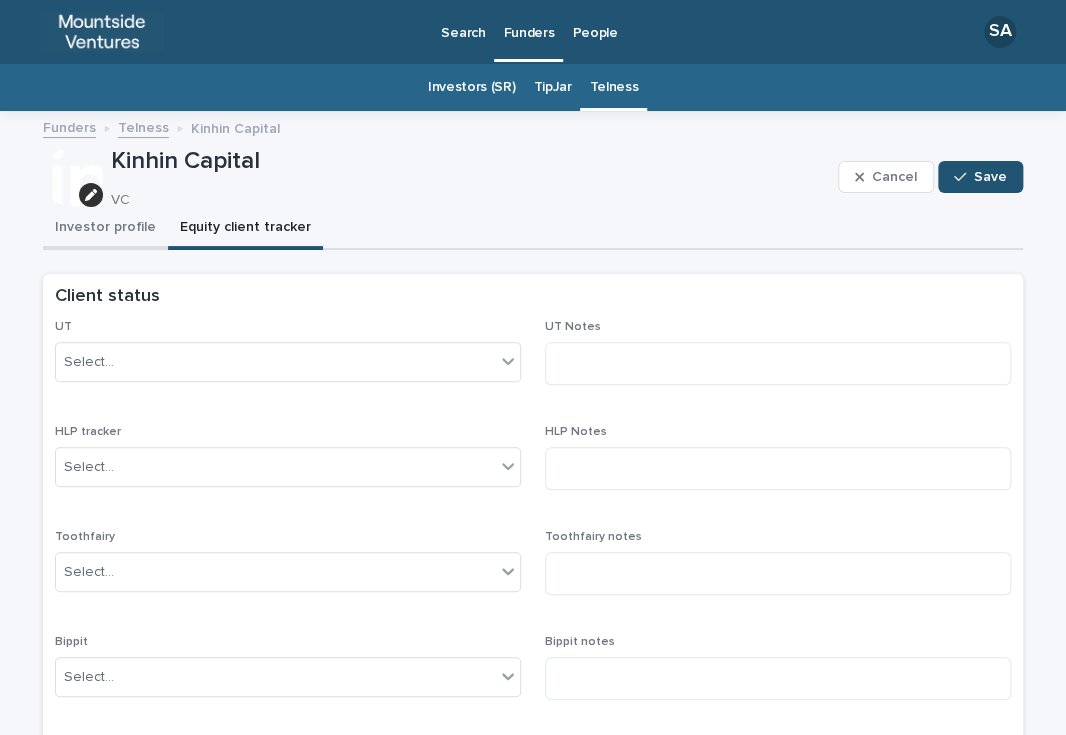 click on "Investor profile" at bounding box center (105, 229) 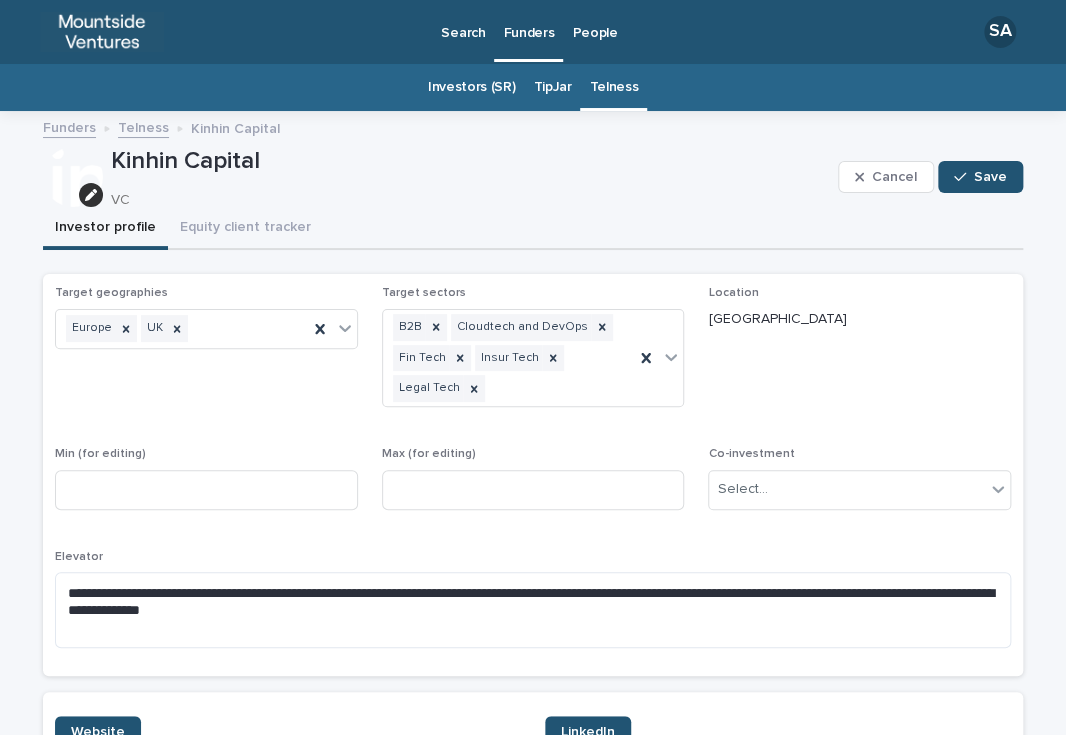 scroll, scrollTop: 92, scrollLeft: 0, axis: vertical 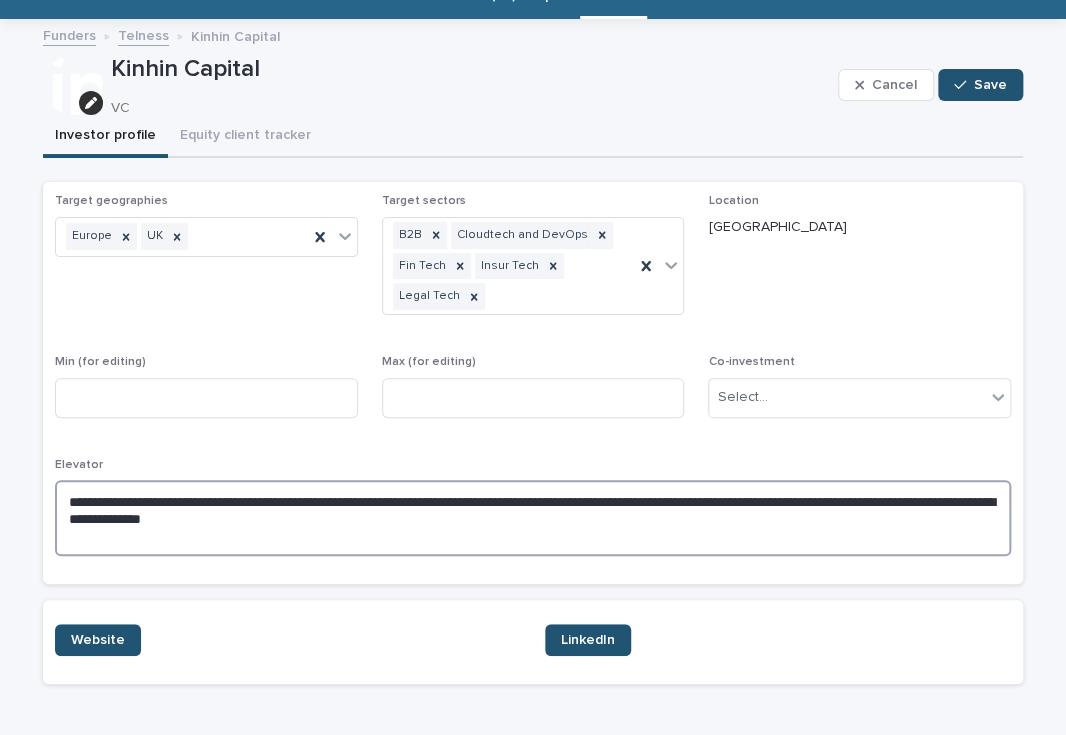click on "**********" at bounding box center (533, 518) 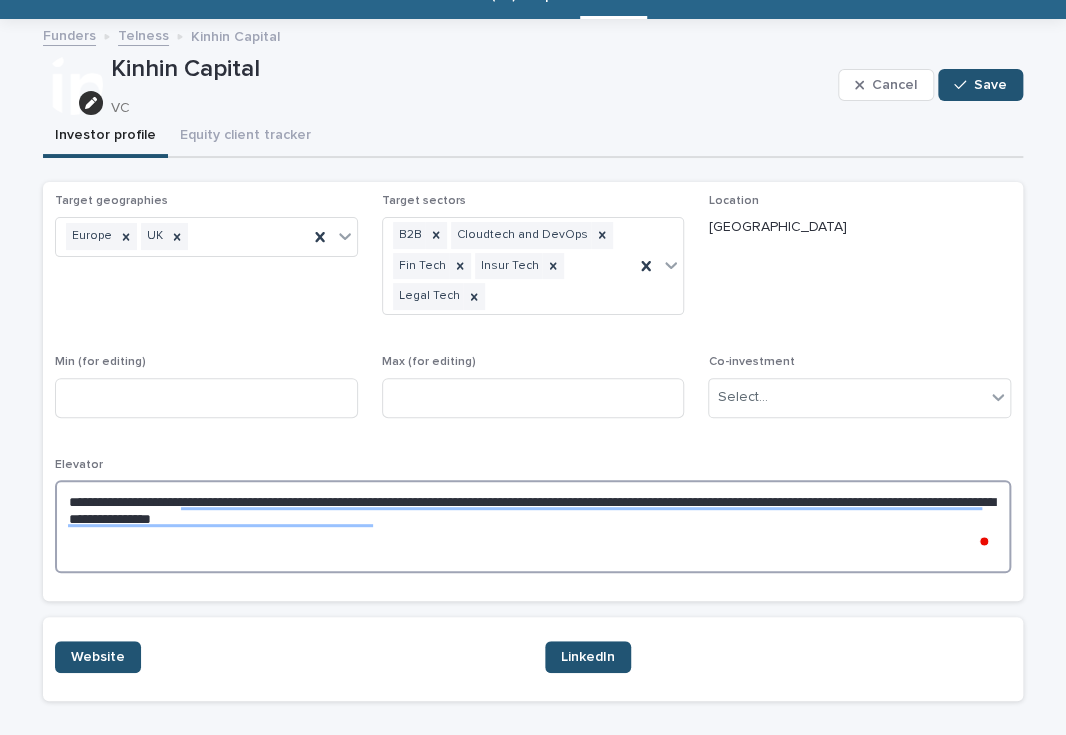 scroll, scrollTop: 92, scrollLeft: 0, axis: vertical 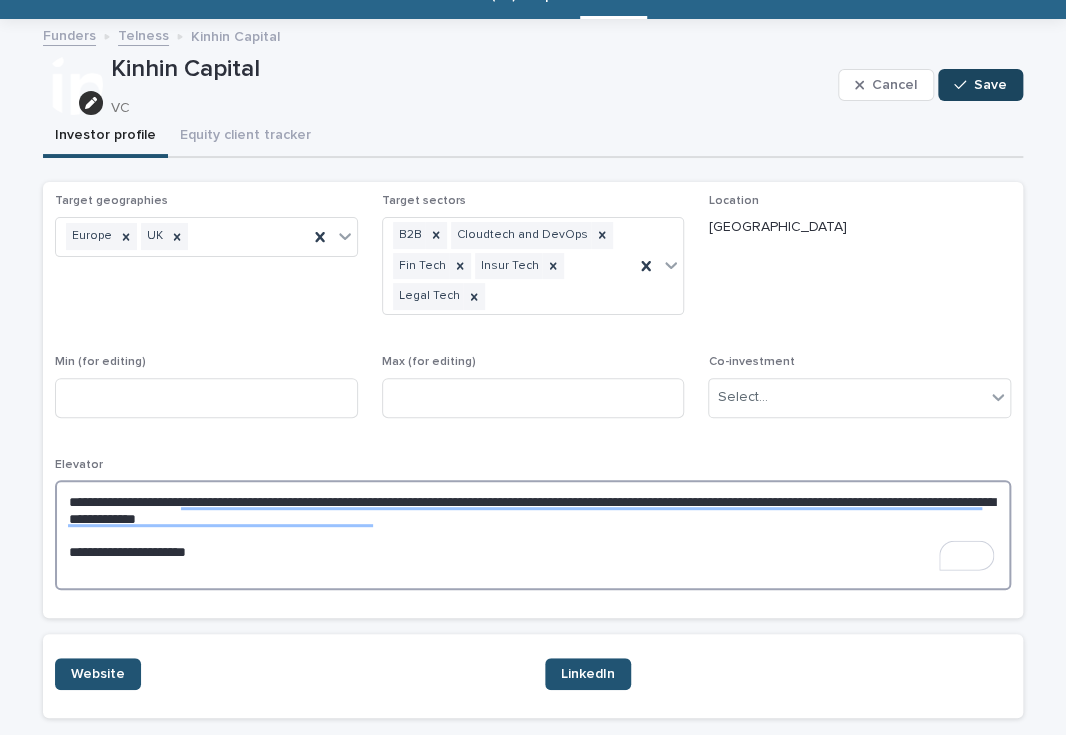 type on "**********" 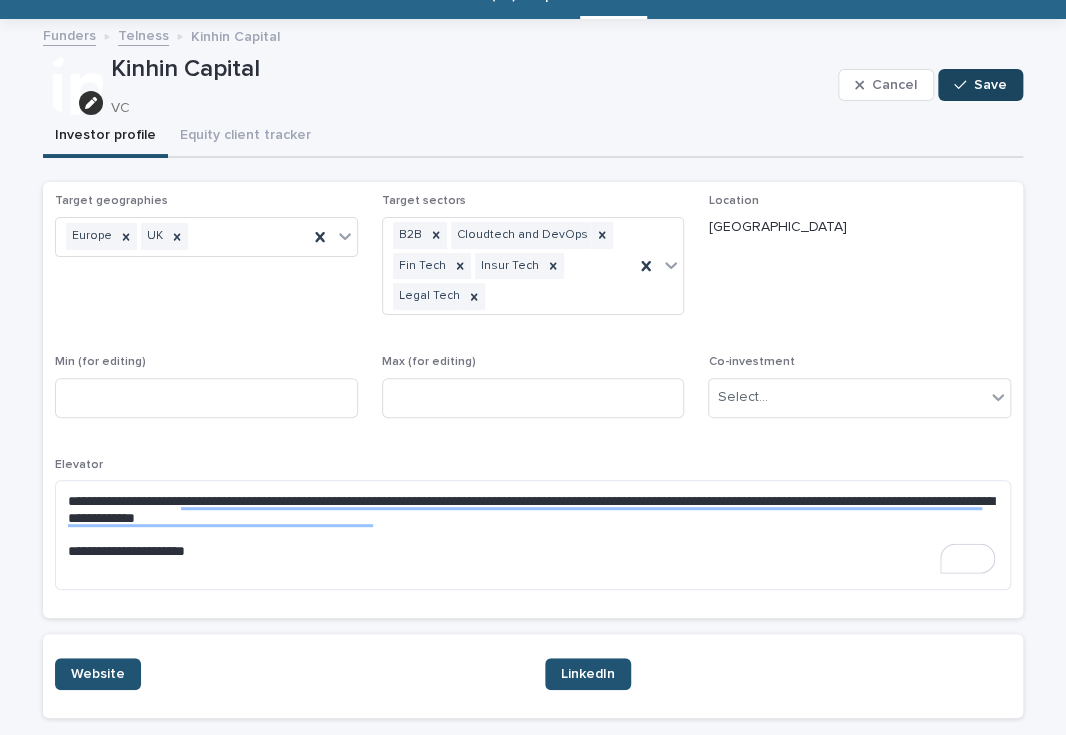 click on "Save" at bounding box center (980, 85) 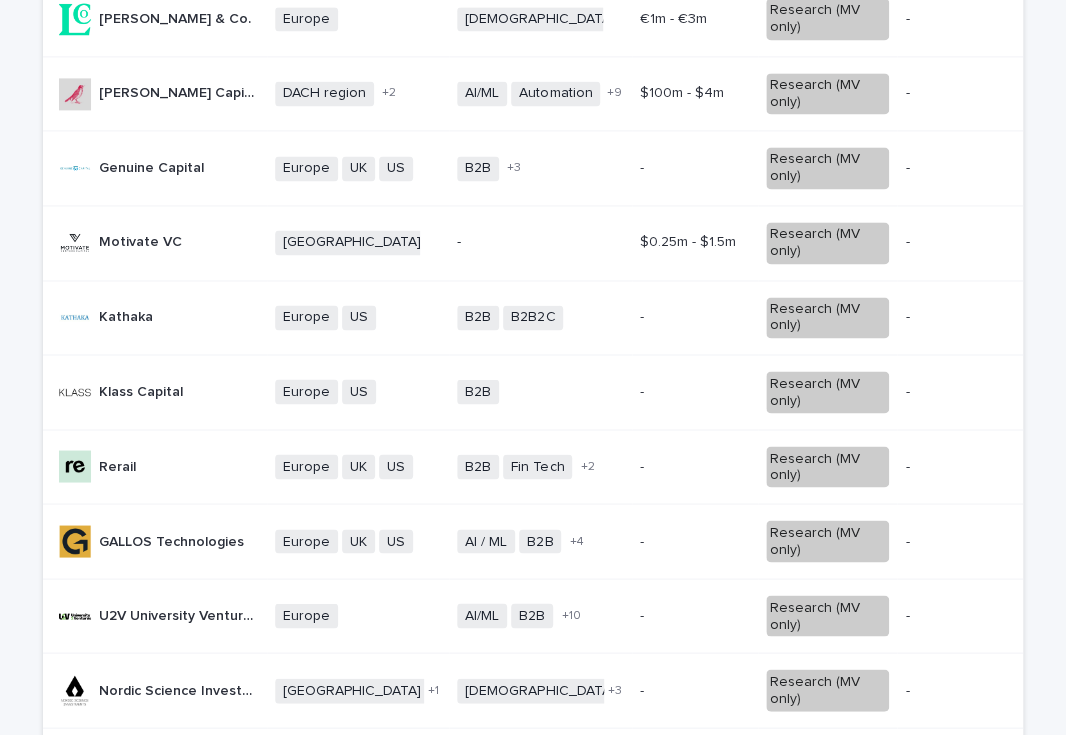 scroll, scrollTop: 973, scrollLeft: 0, axis: vertical 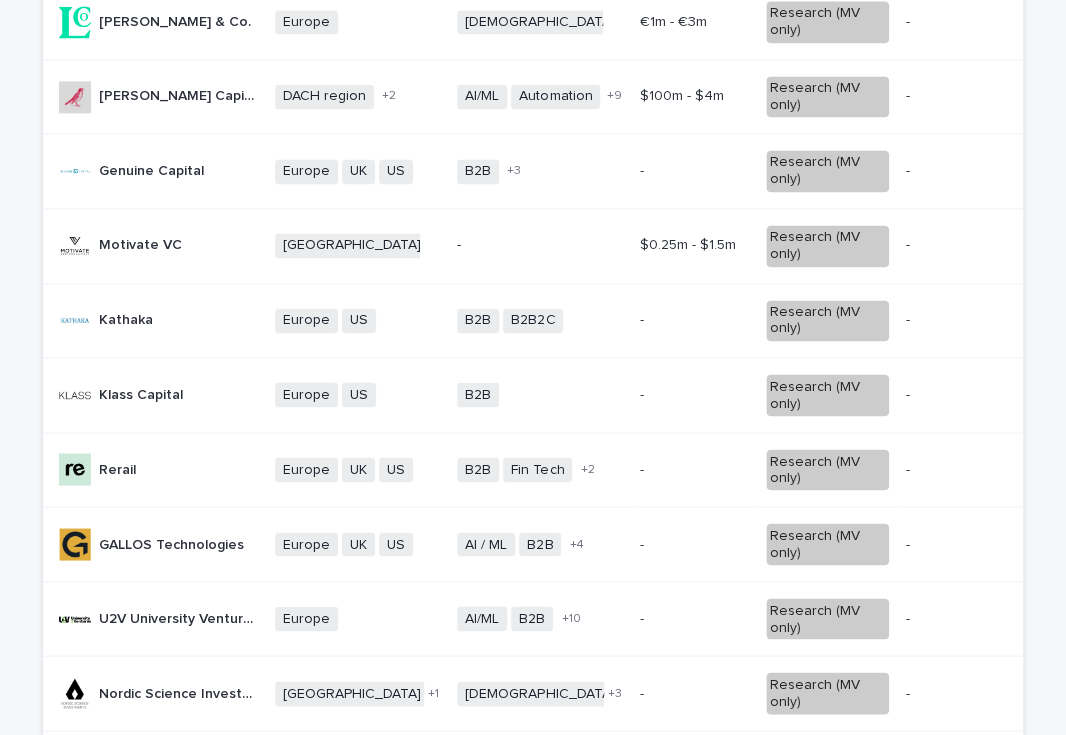 click on "Europe US + 0" at bounding box center [358, 320] 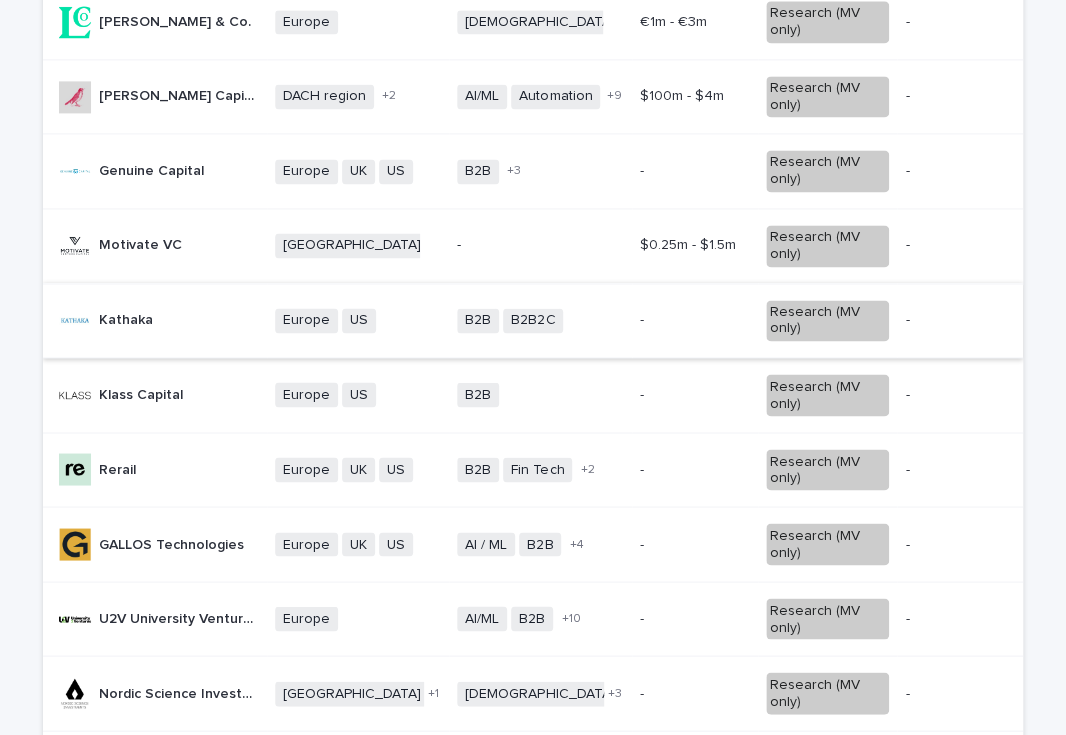 scroll, scrollTop: 0, scrollLeft: 0, axis: both 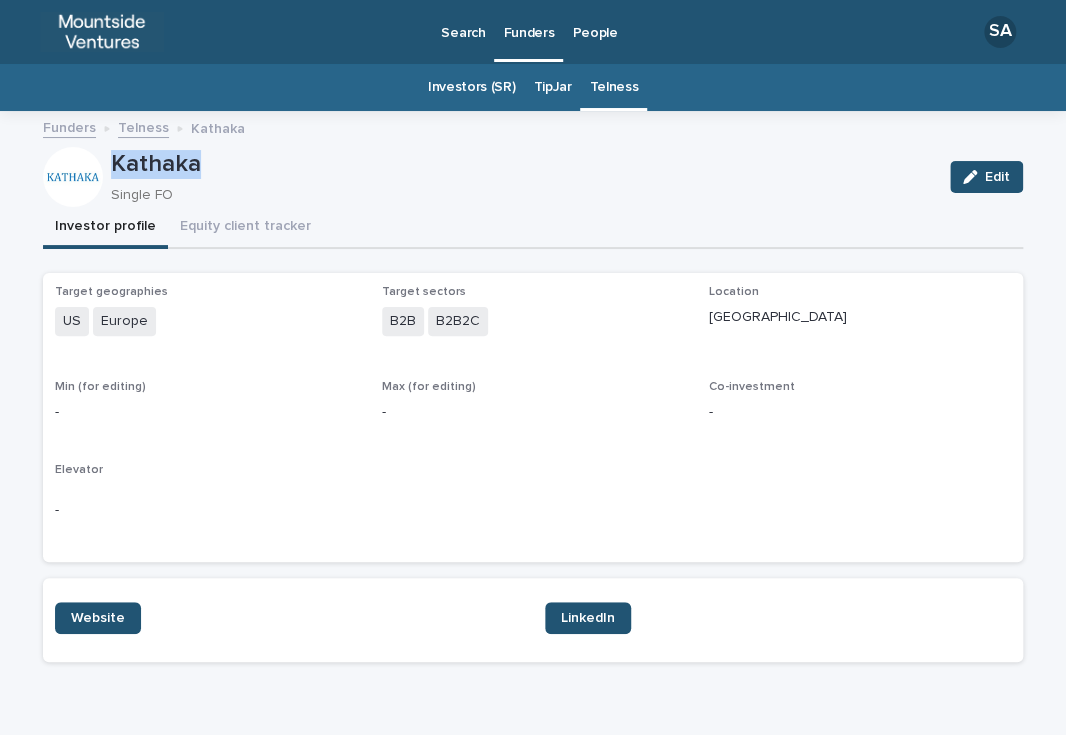 drag, startPoint x: 210, startPoint y: 165, endPoint x: 103, endPoint y: 161, distance: 107.07474 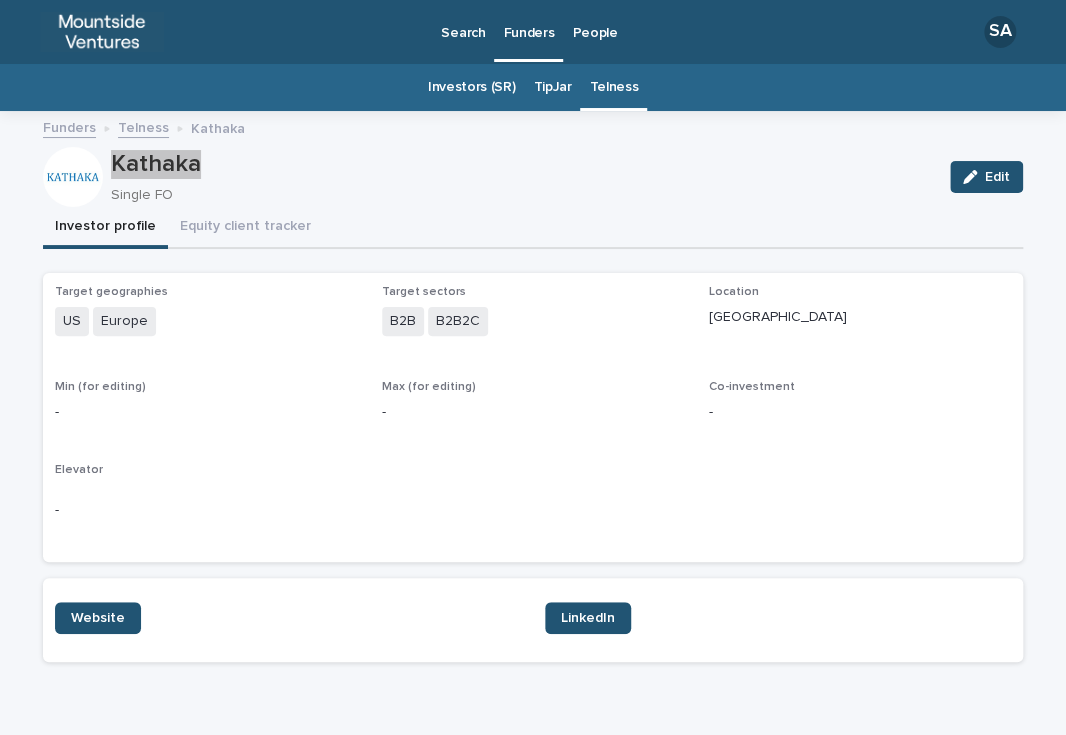 scroll, scrollTop: 42, scrollLeft: 0, axis: vertical 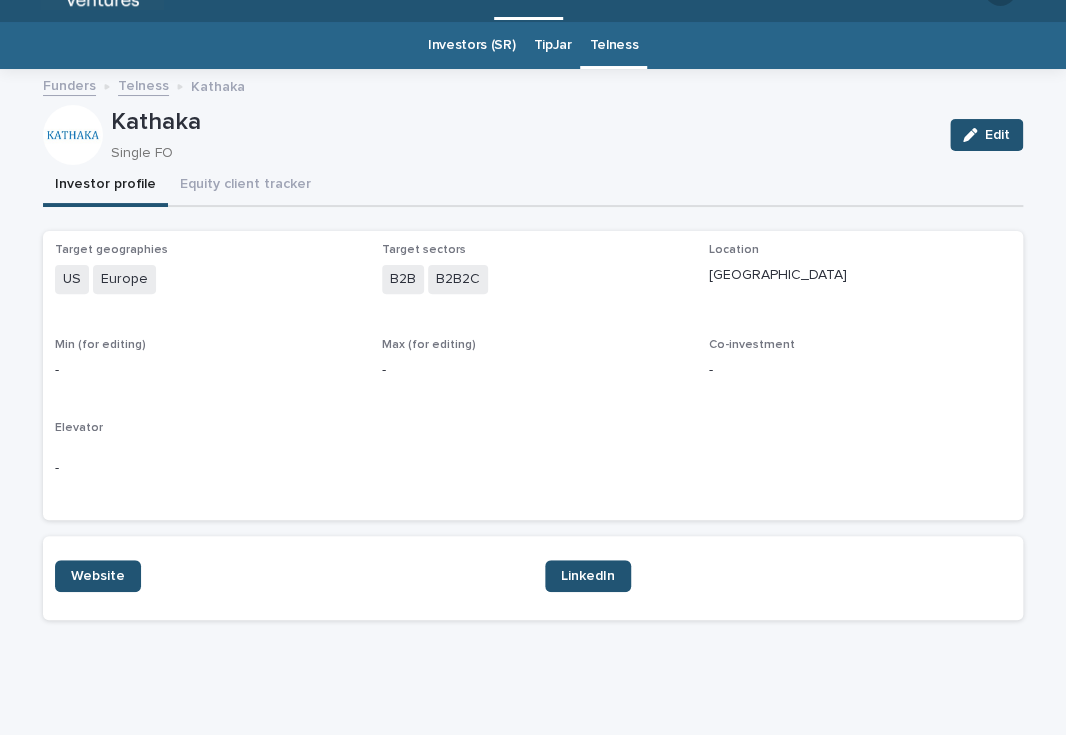 click on "-" at bounding box center (533, 468) 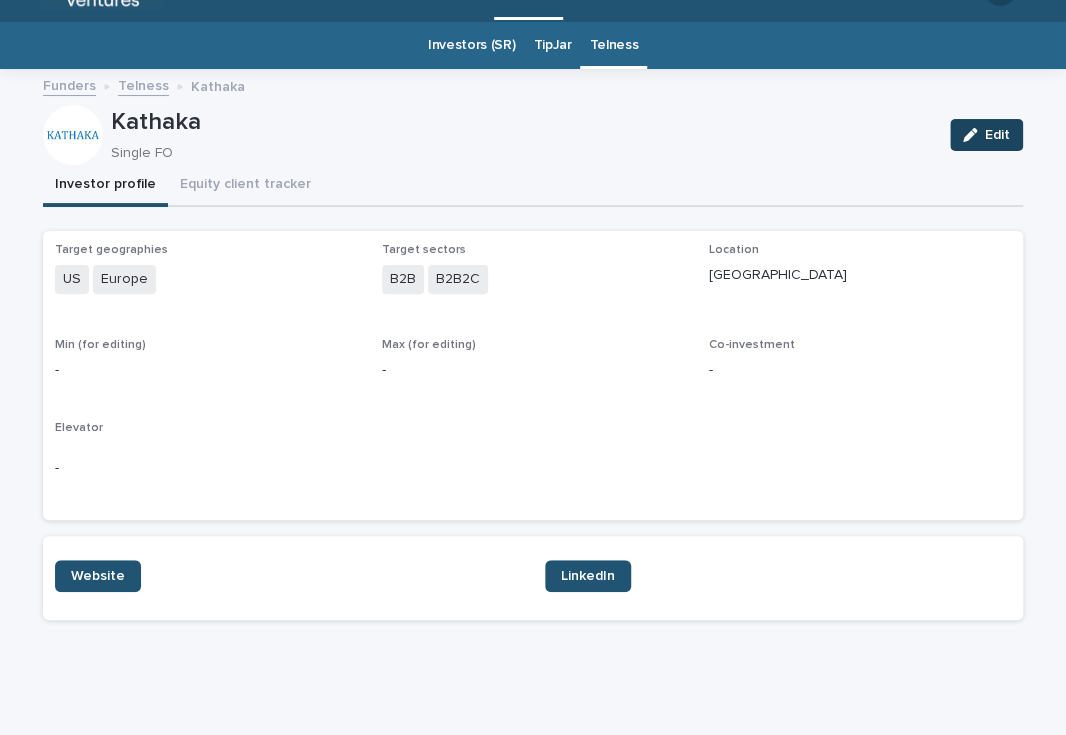 click 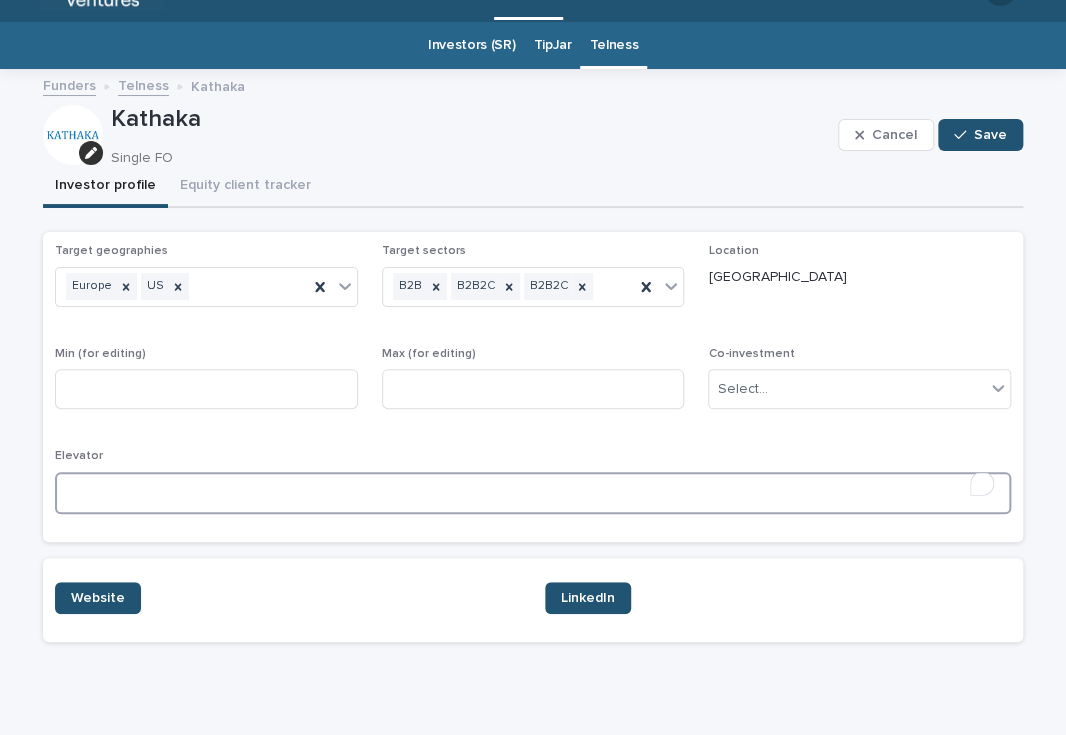 click at bounding box center [533, 493] 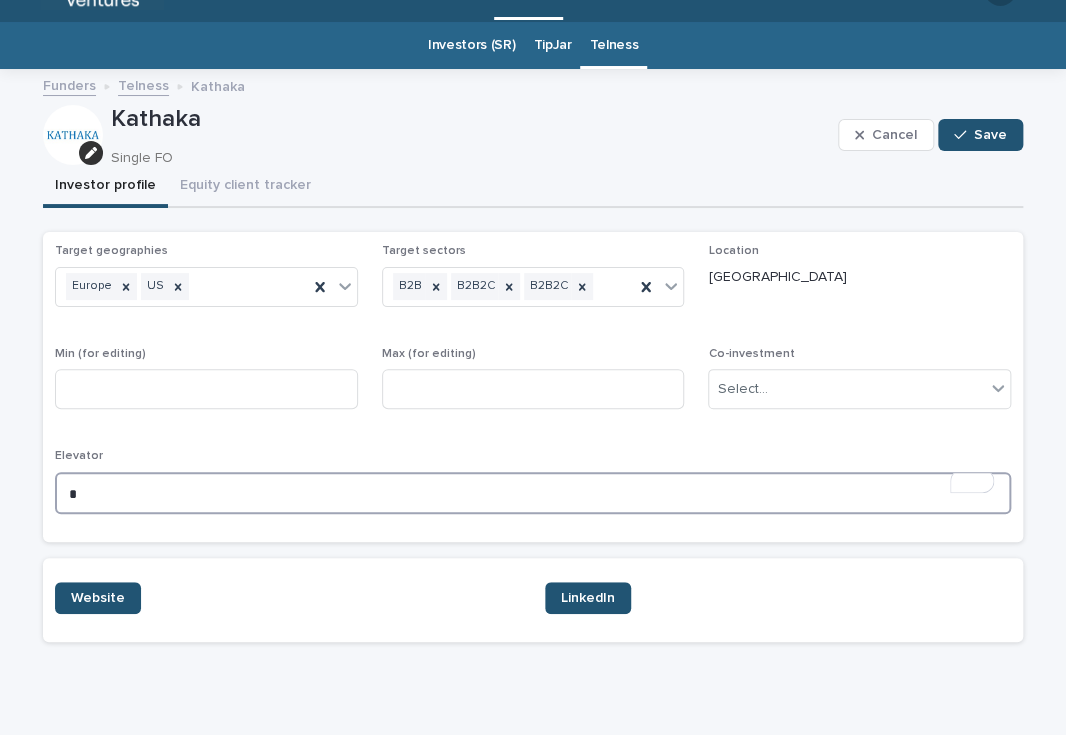 paste on "**********" 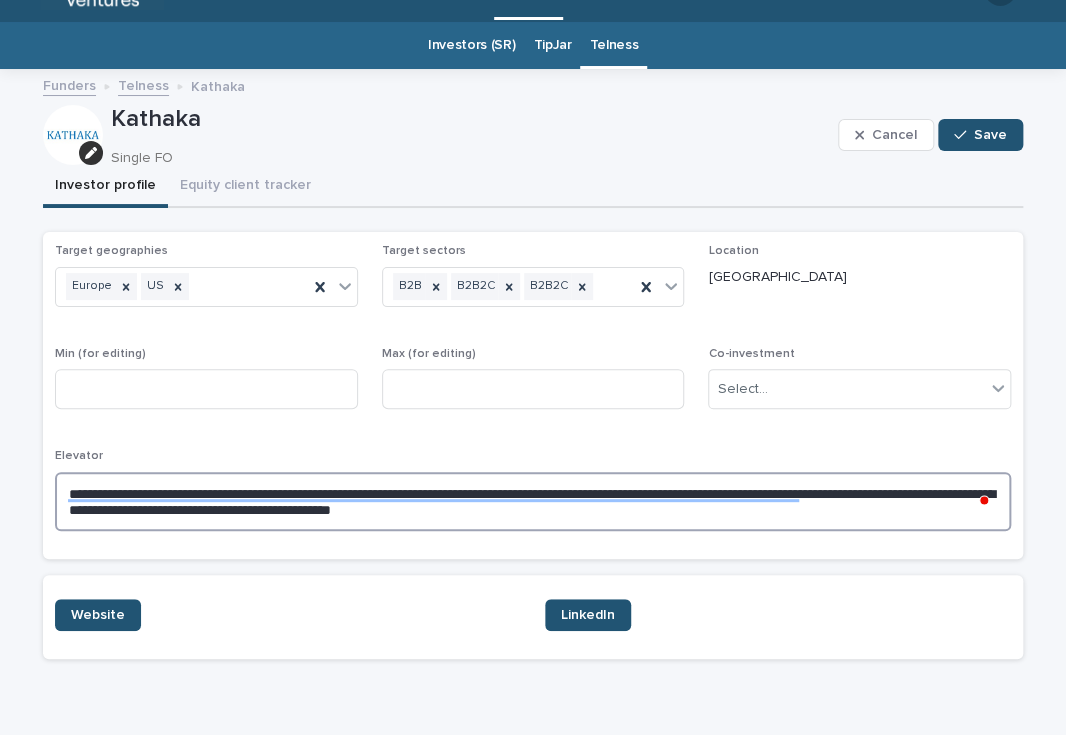 scroll, scrollTop: 42, scrollLeft: 0, axis: vertical 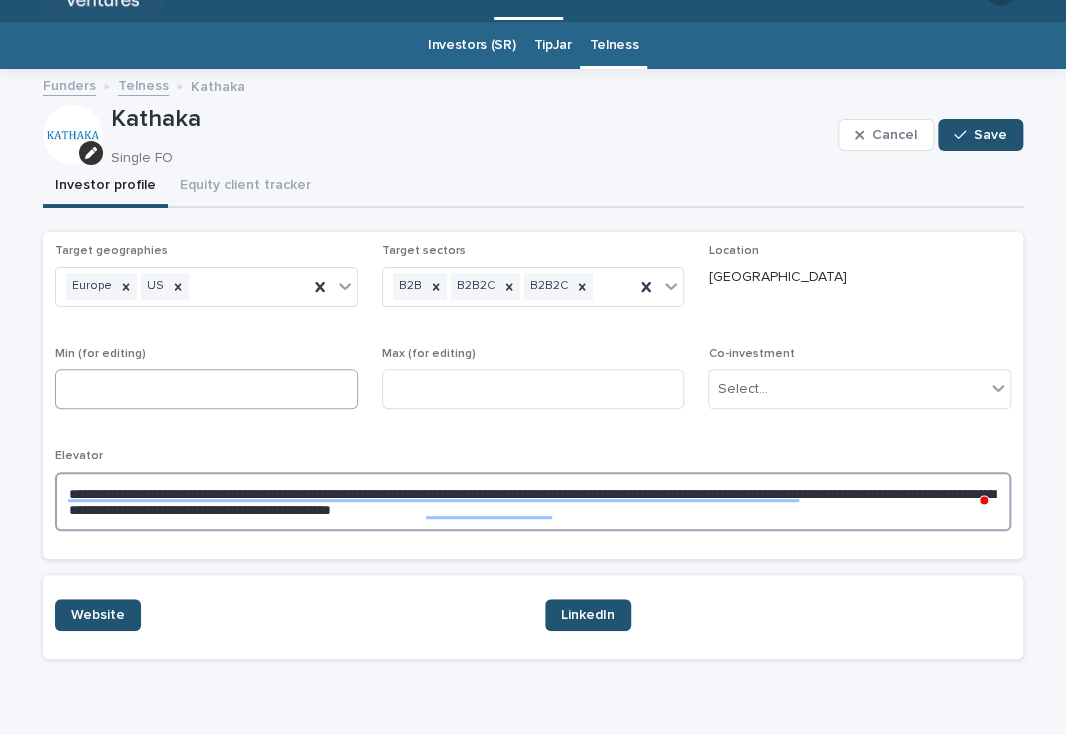 type on "**********" 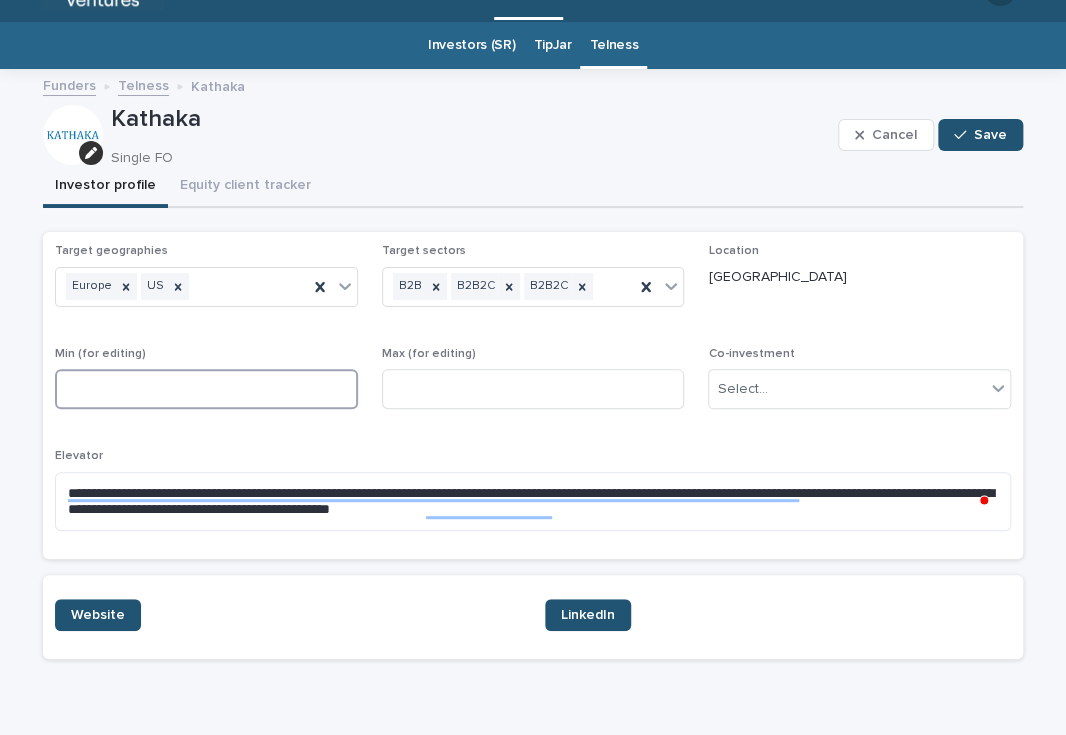 click at bounding box center [206, 389] 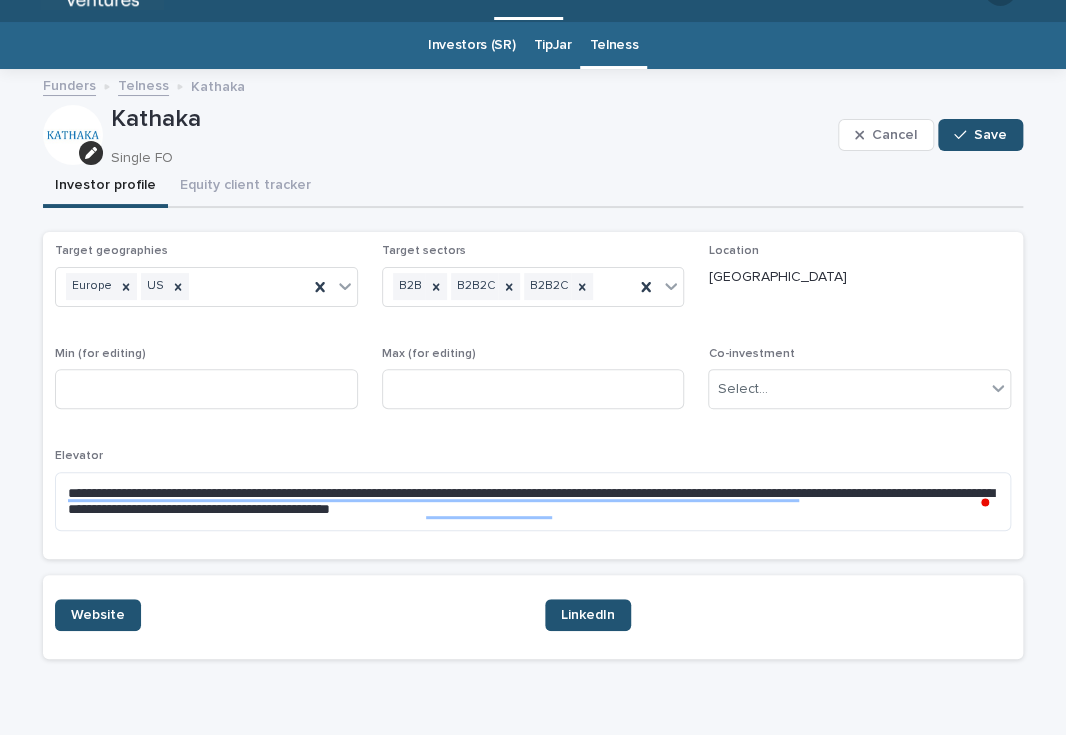 click on "**********" at bounding box center [533, 395] 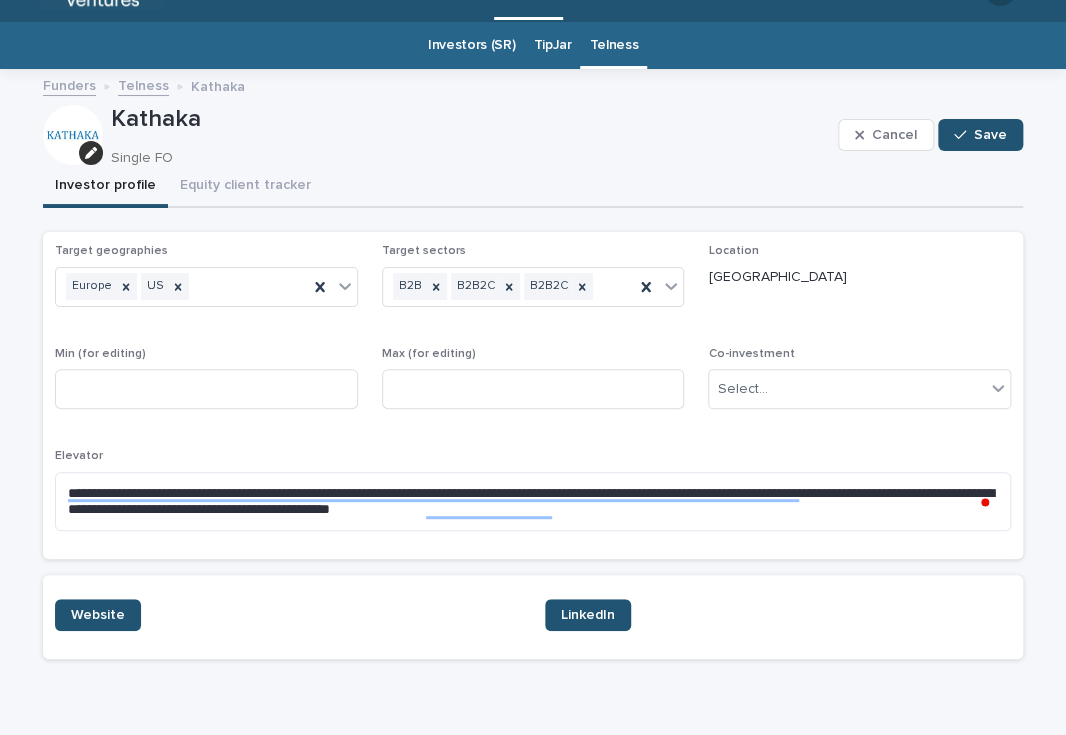 click on "**********" at bounding box center (533, 395) 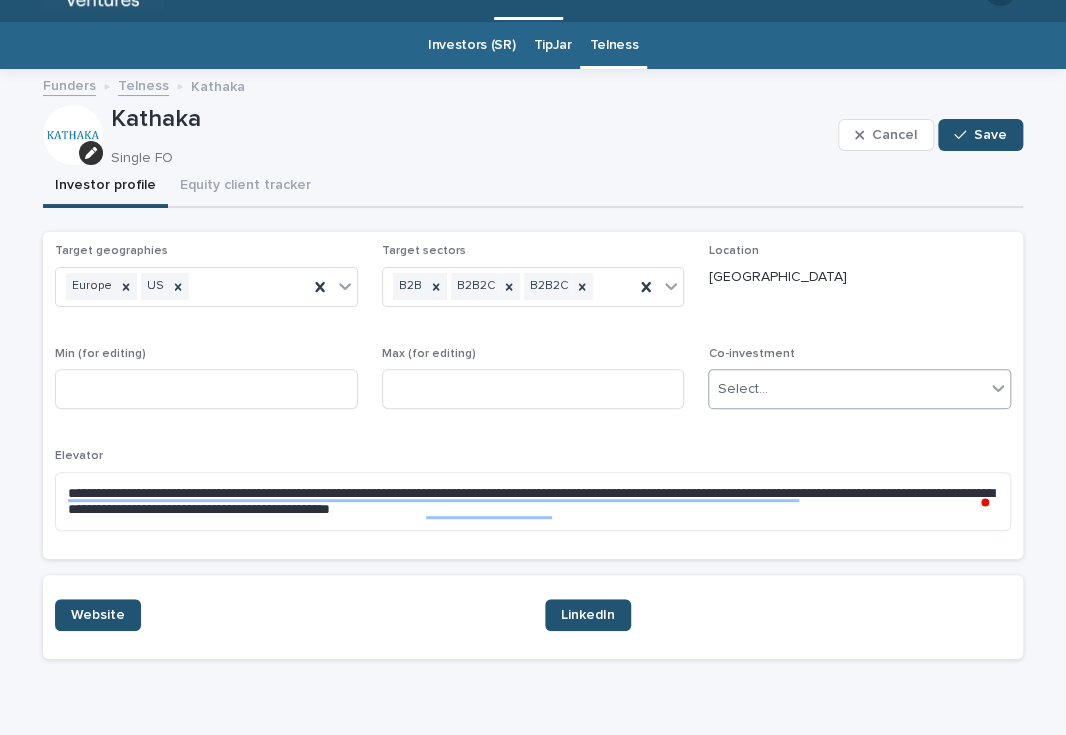 click on "Select..." at bounding box center (847, 389) 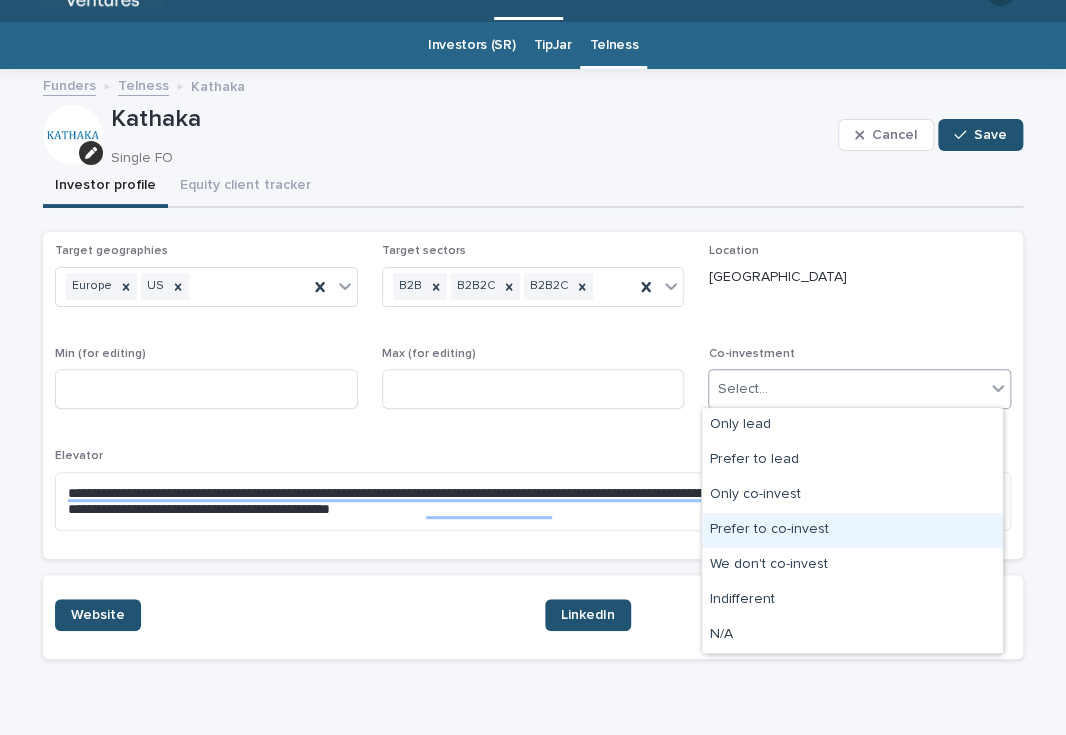 click on "Prefer to co-invest" at bounding box center (852, 530) 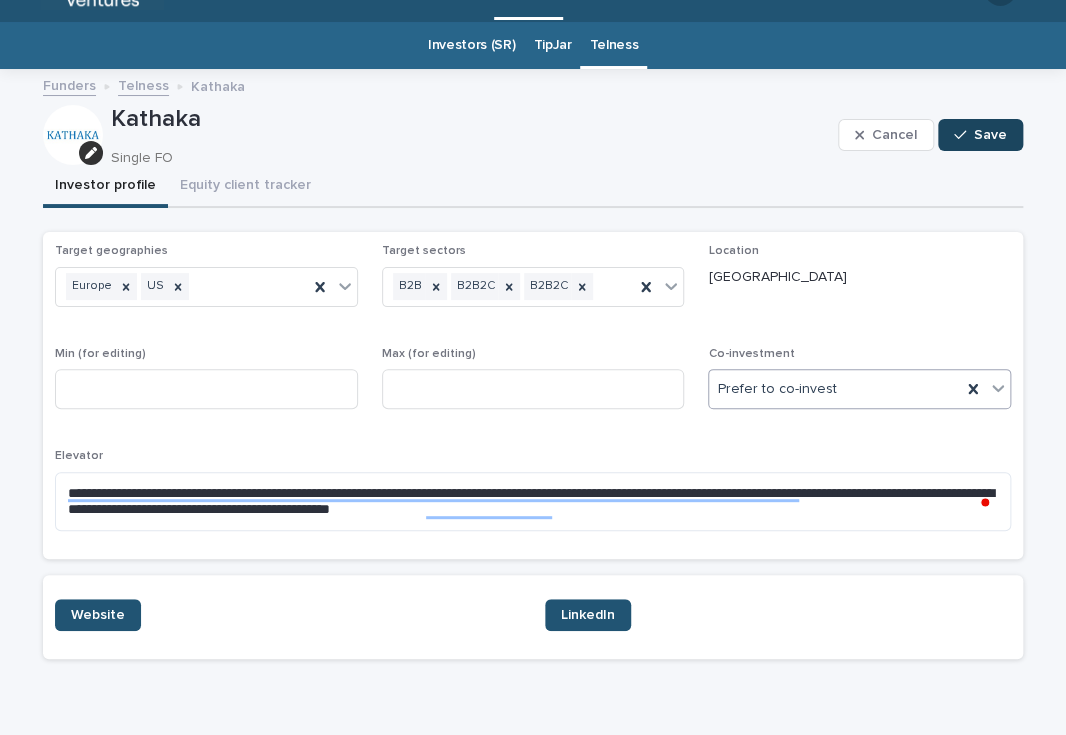 click 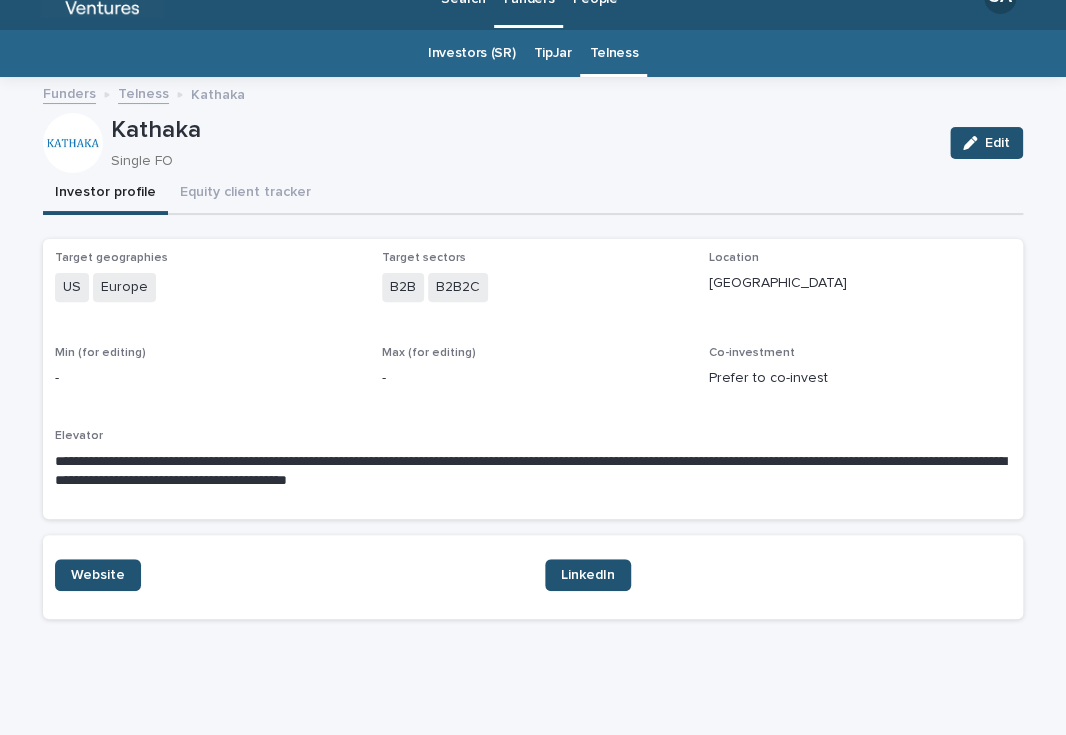 scroll, scrollTop: 33, scrollLeft: 0, axis: vertical 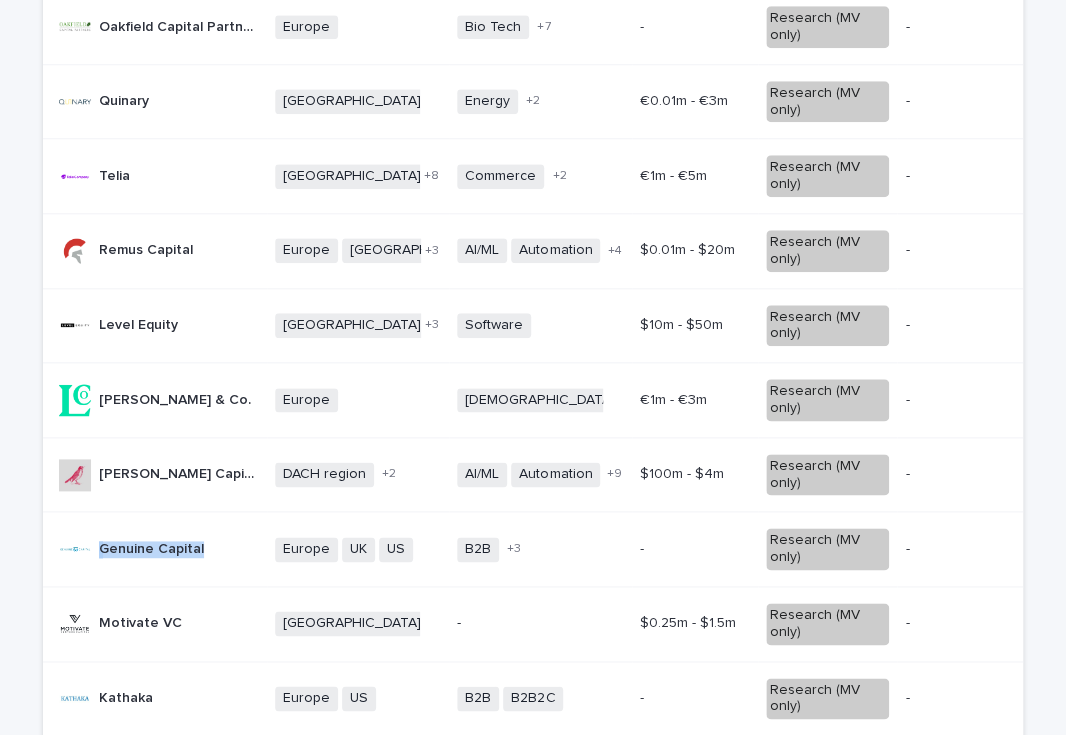 drag, startPoint x: 221, startPoint y: 551, endPoint x: 70, endPoint y: 541, distance: 151.33076 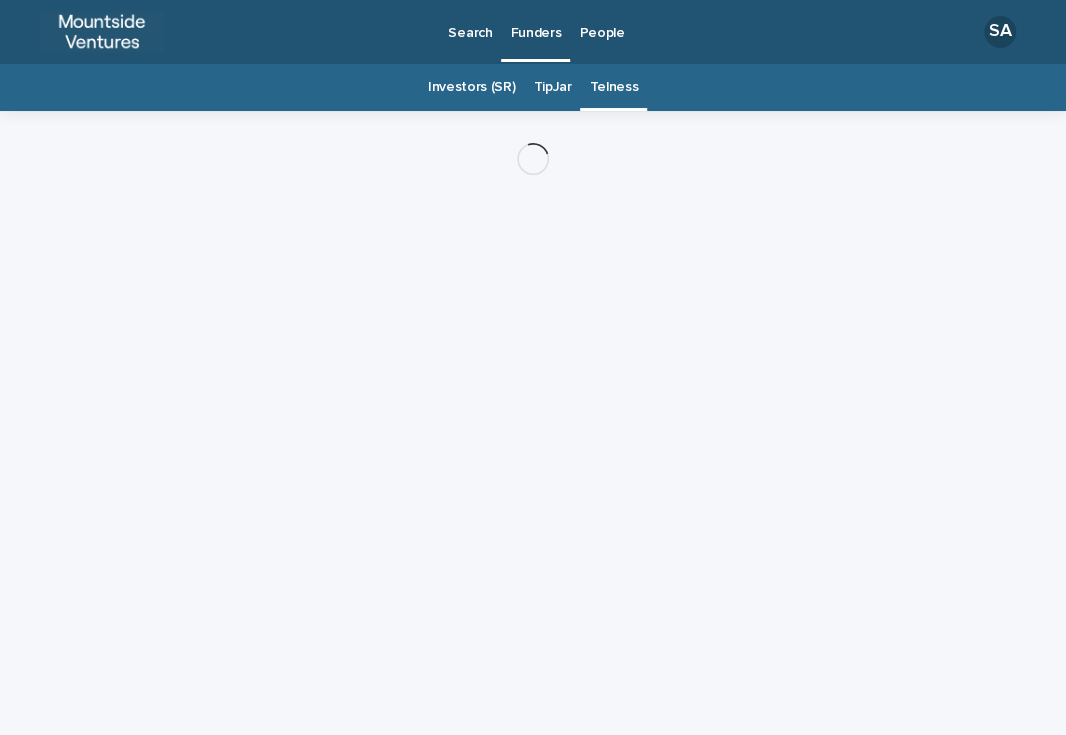 scroll, scrollTop: 0, scrollLeft: 0, axis: both 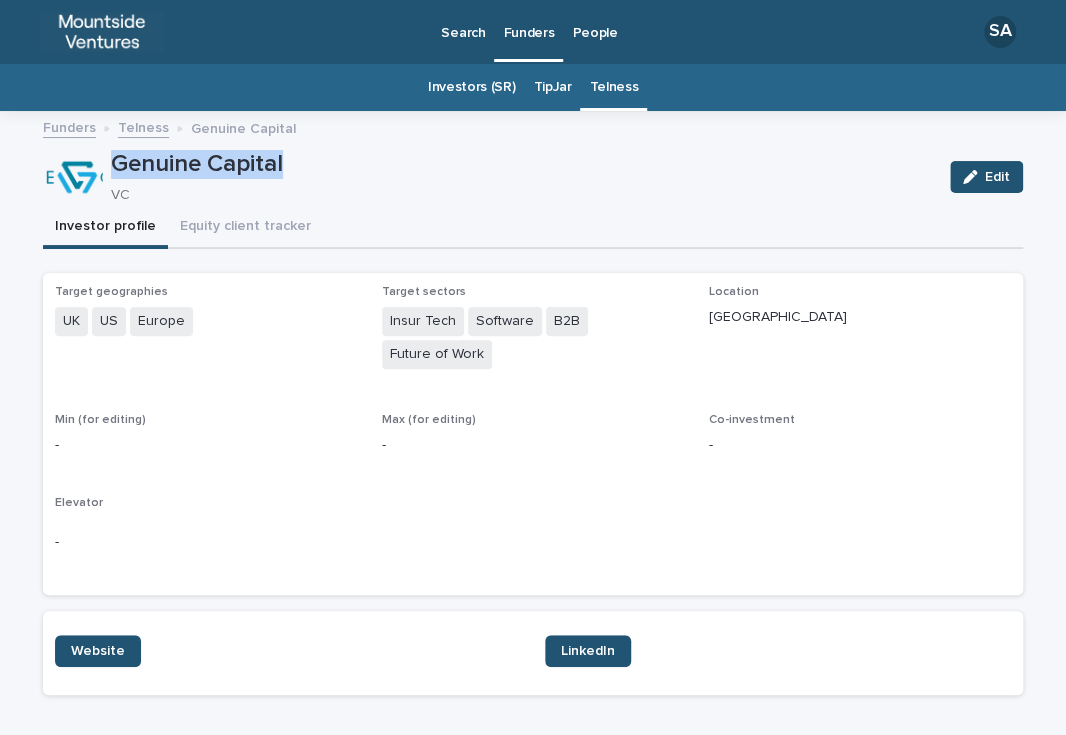 drag, startPoint x: 307, startPoint y: 170, endPoint x: 105, endPoint y: 159, distance: 202.29929 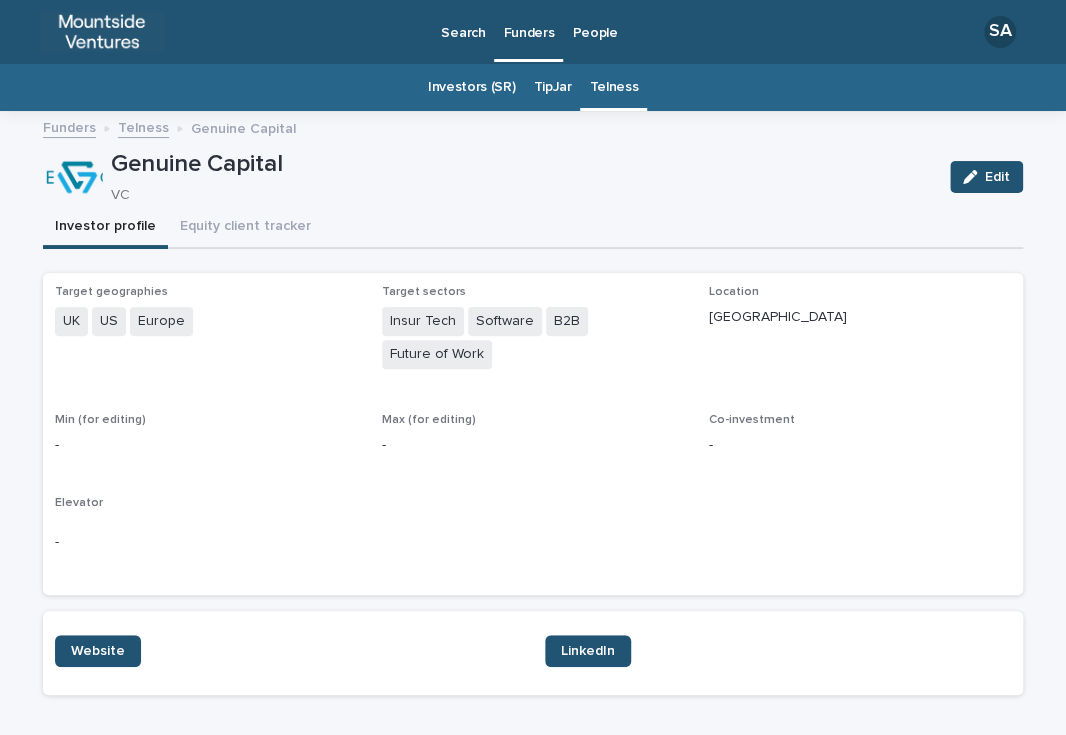 click on "Max (for editing) -" at bounding box center [533, 442] 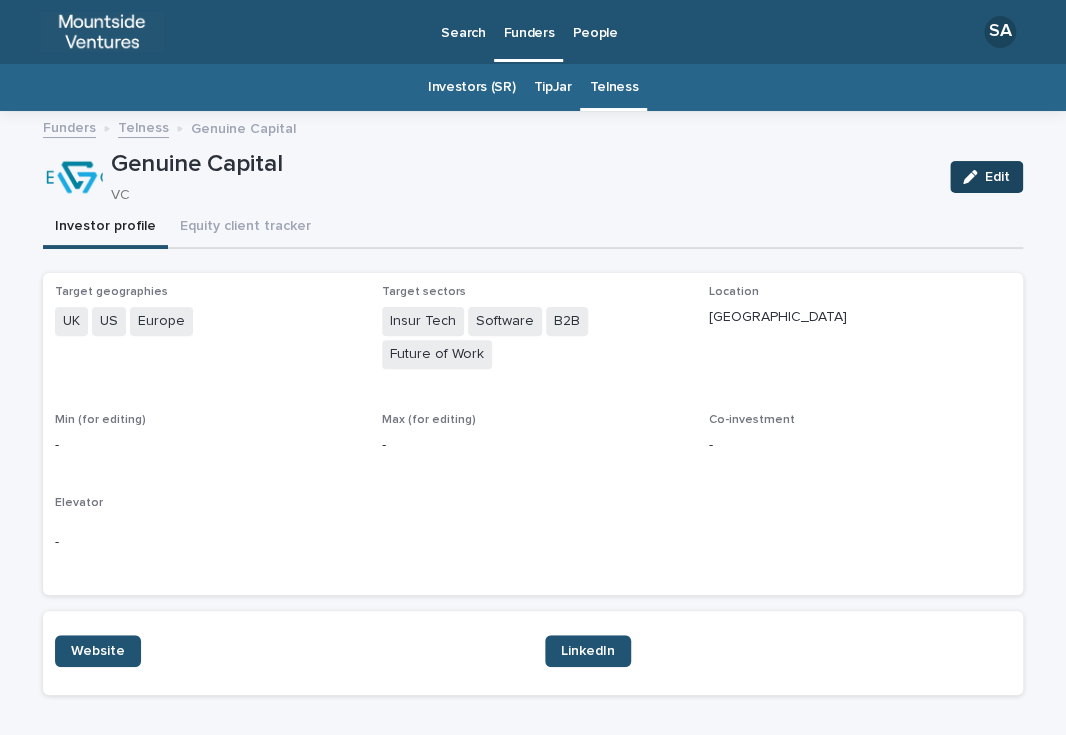 click on "Edit" at bounding box center (986, 177) 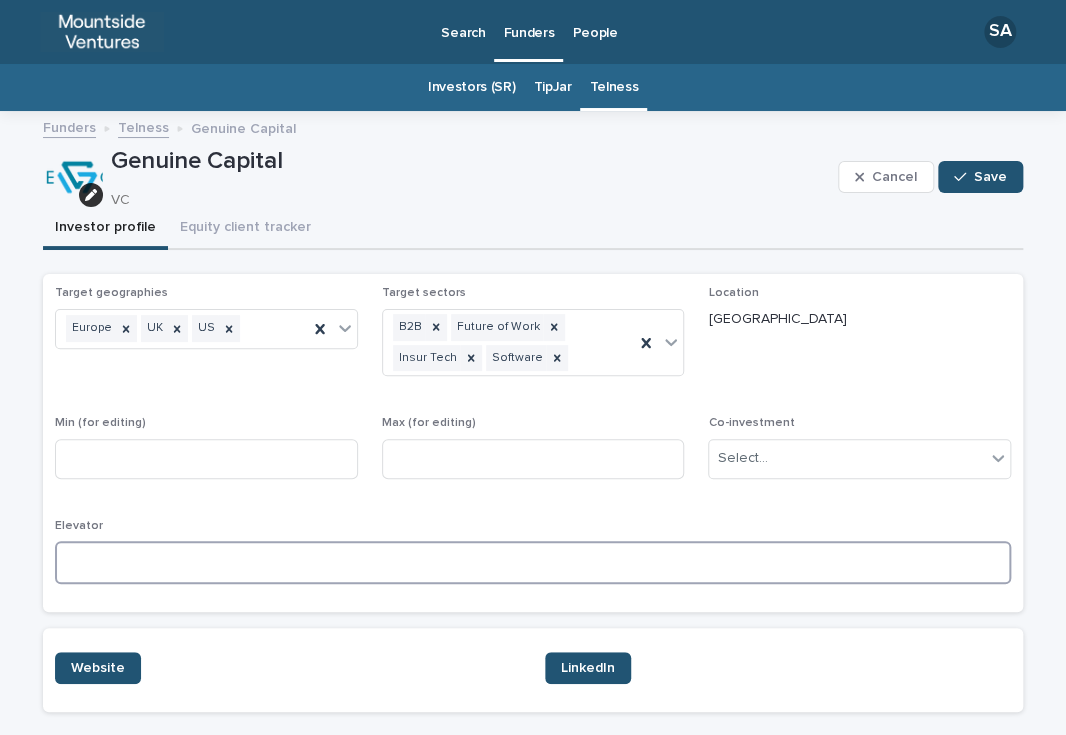 click at bounding box center (533, 562) 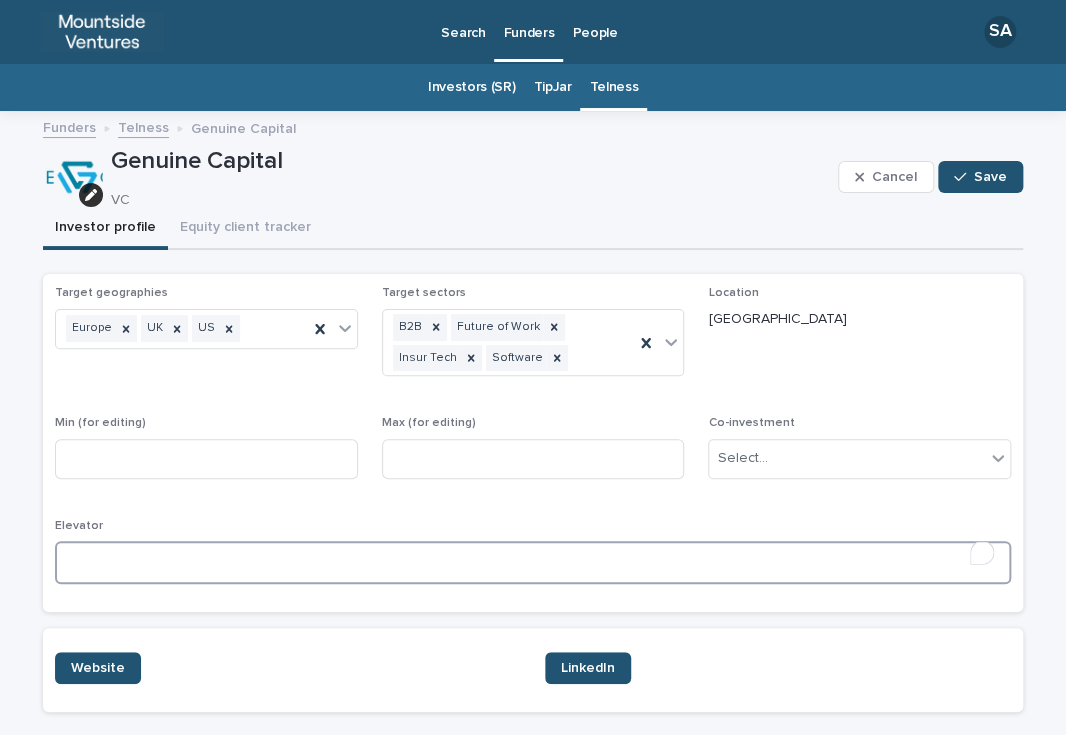 paste on "**********" 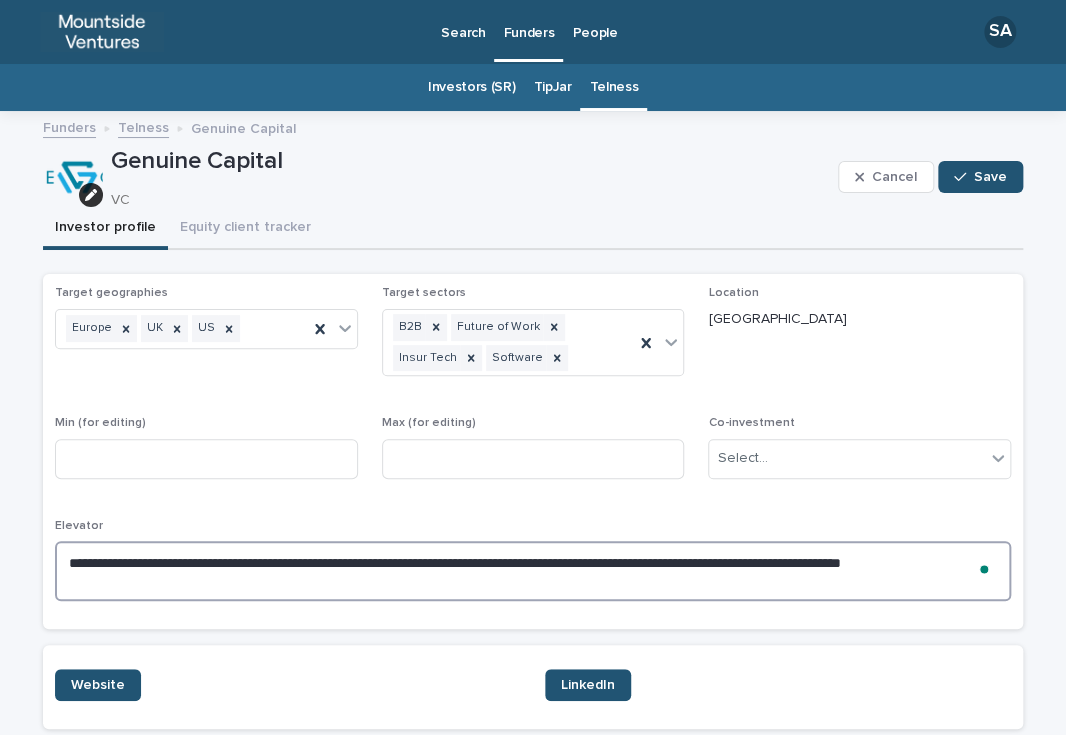 click on "**********" at bounding box center (533, 571) 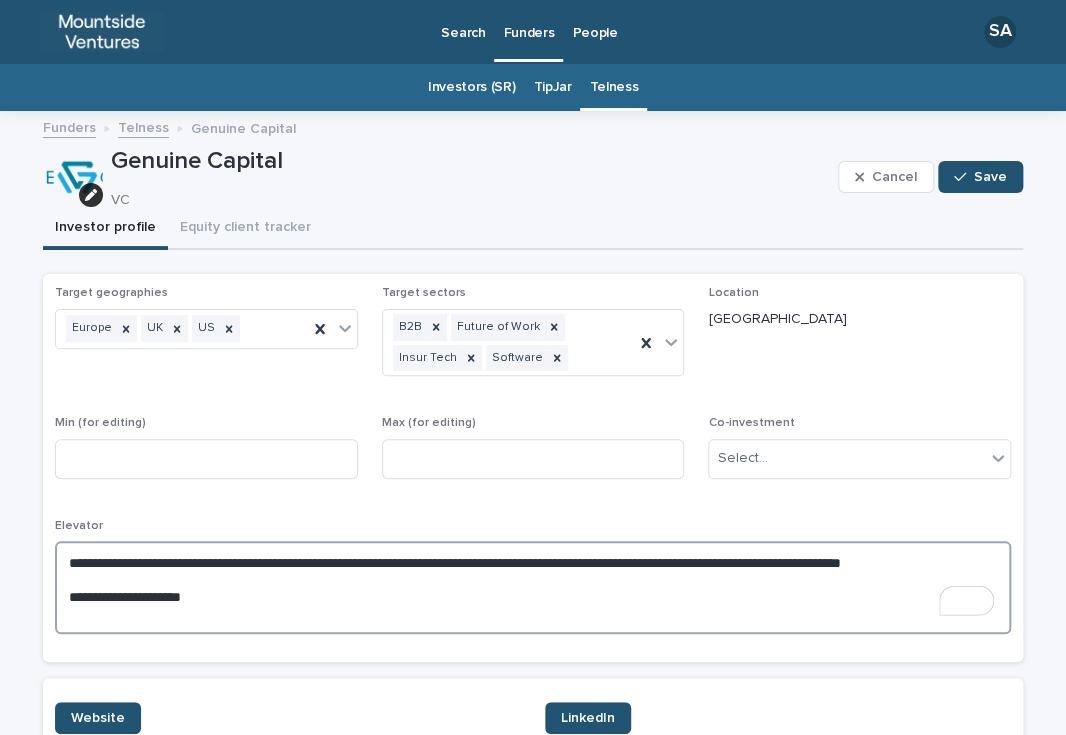 type on "**********" 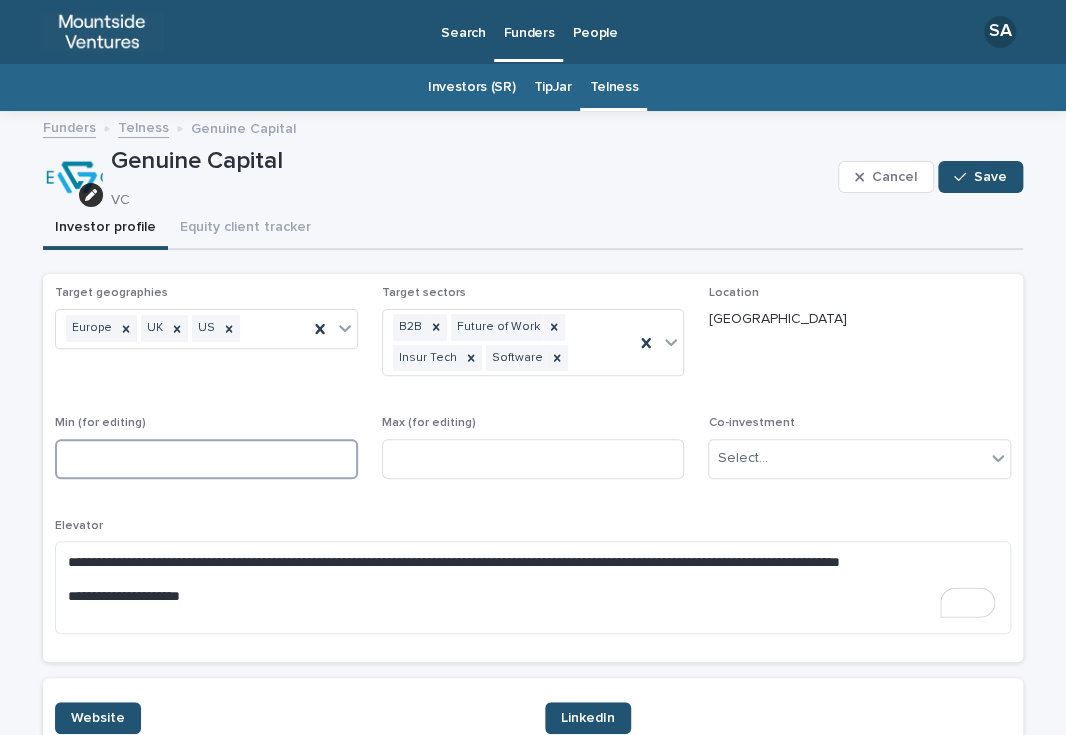 click at bounding box center (206, 459) 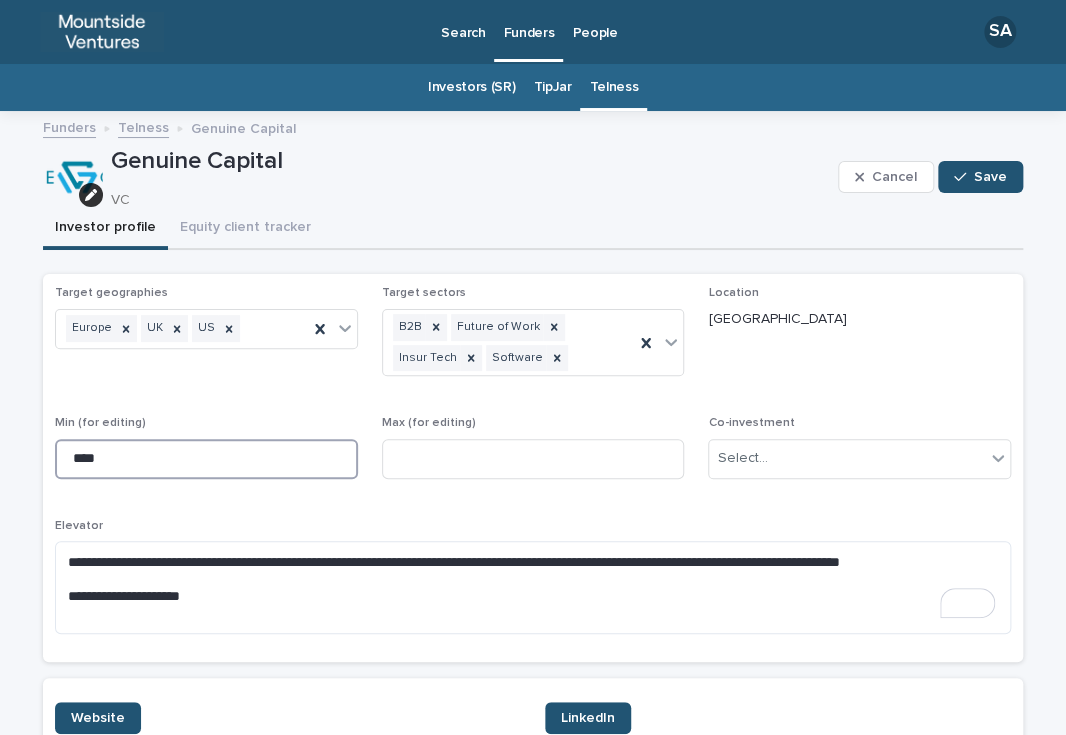 type on "****" 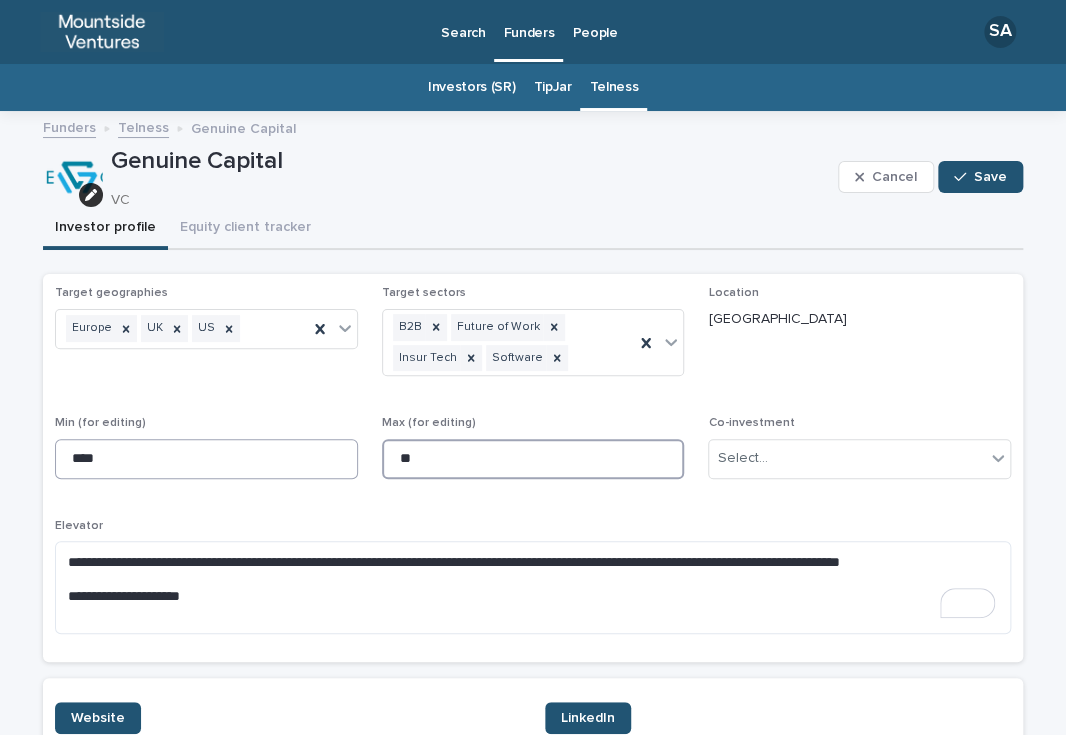 type on "*" 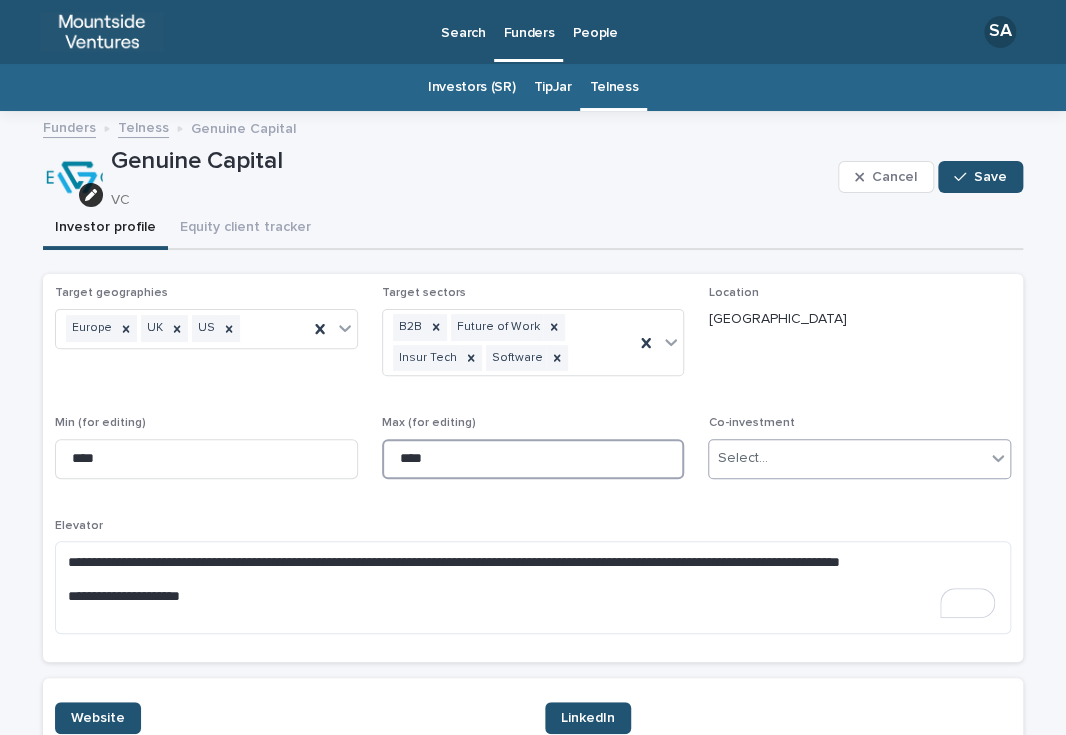 type on "****" 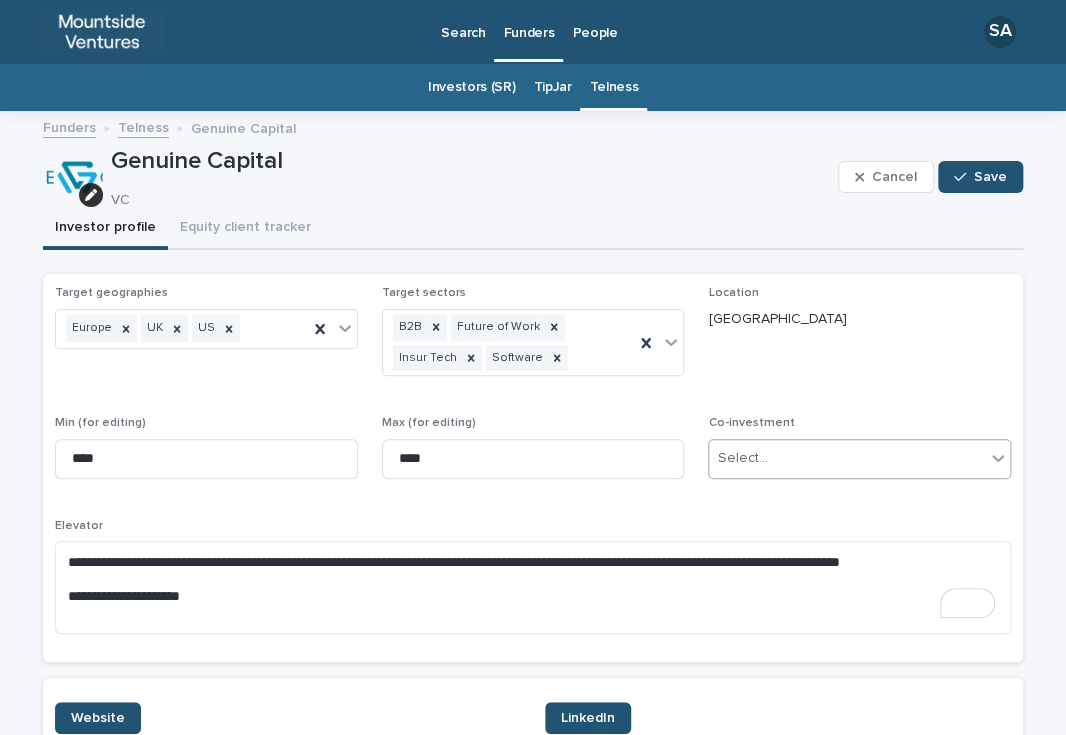 click on "Select..." at bounding box center [847, 458] 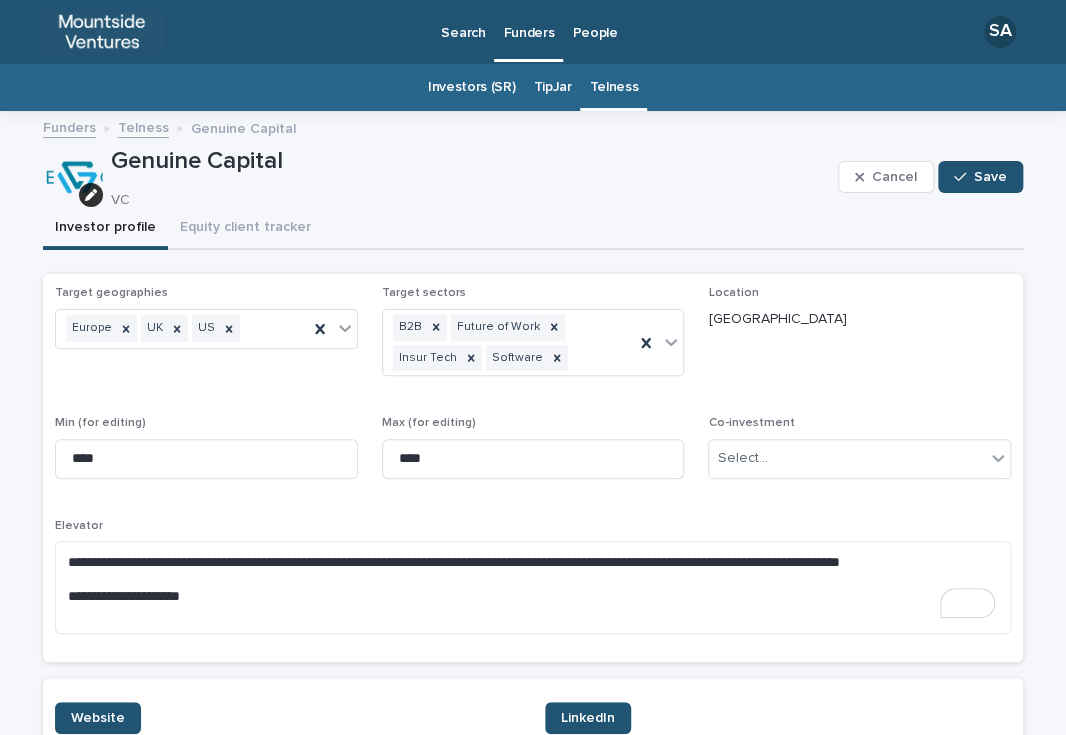 click on "VC" at bounding box center [466, 198] 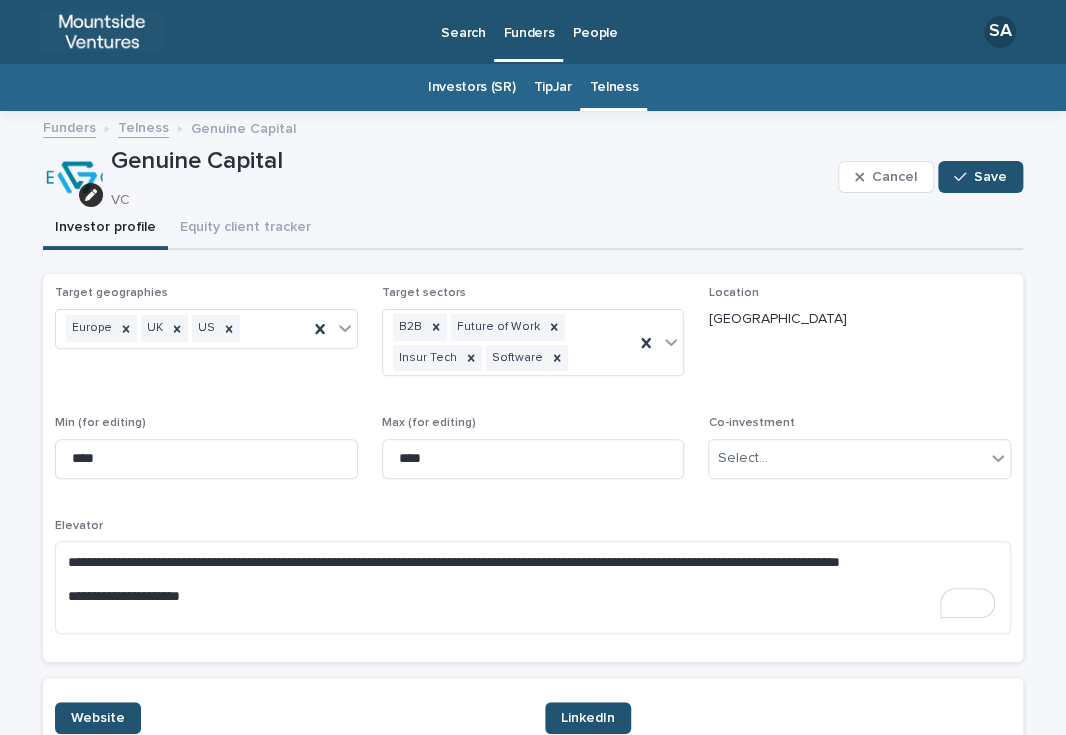 click on "VC" at bounding box center (466, 200) 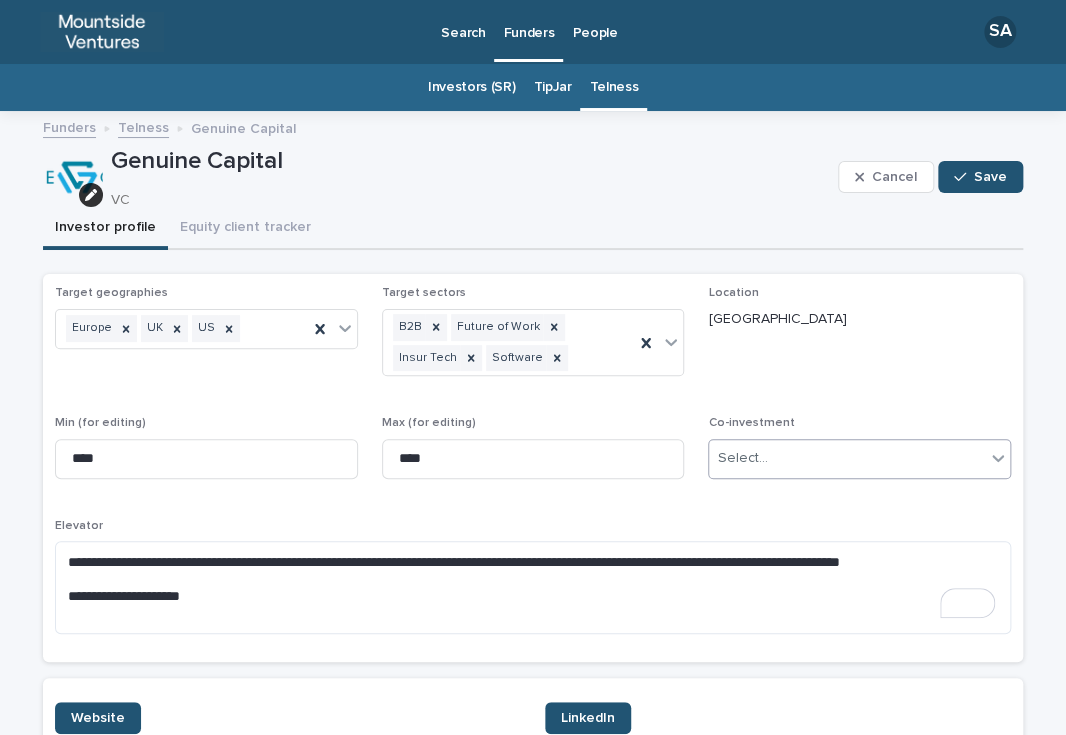 click on "Select..." at bounding box center [847, 458] 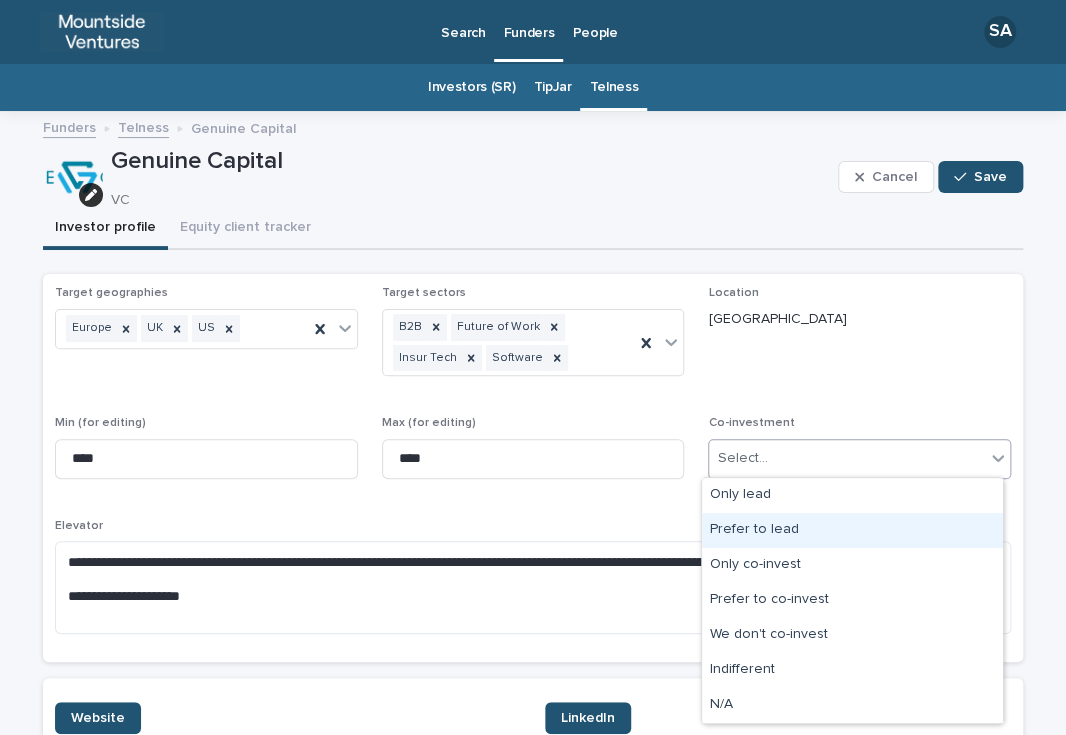 click on "Prefer to lead" at bounding box center (852, 530) 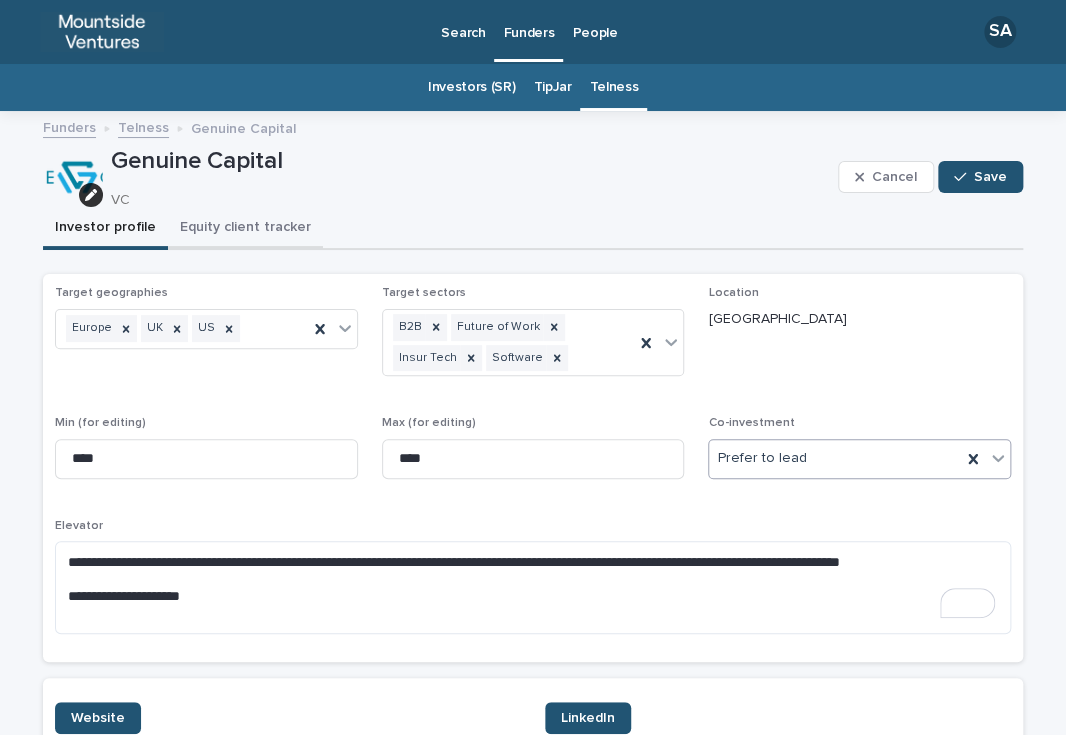 click on "Equity client tracker" at bounding box center (245, 229) 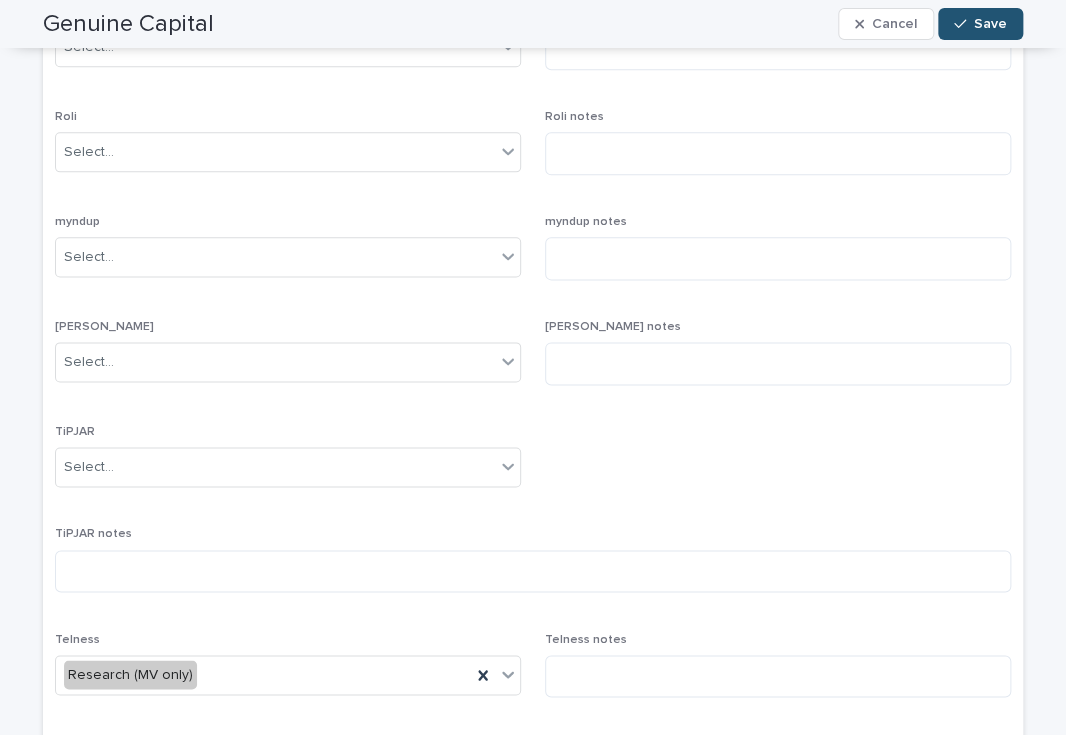 scroll, scrollTop: 945, scrollLeft: 0, axis: vertical 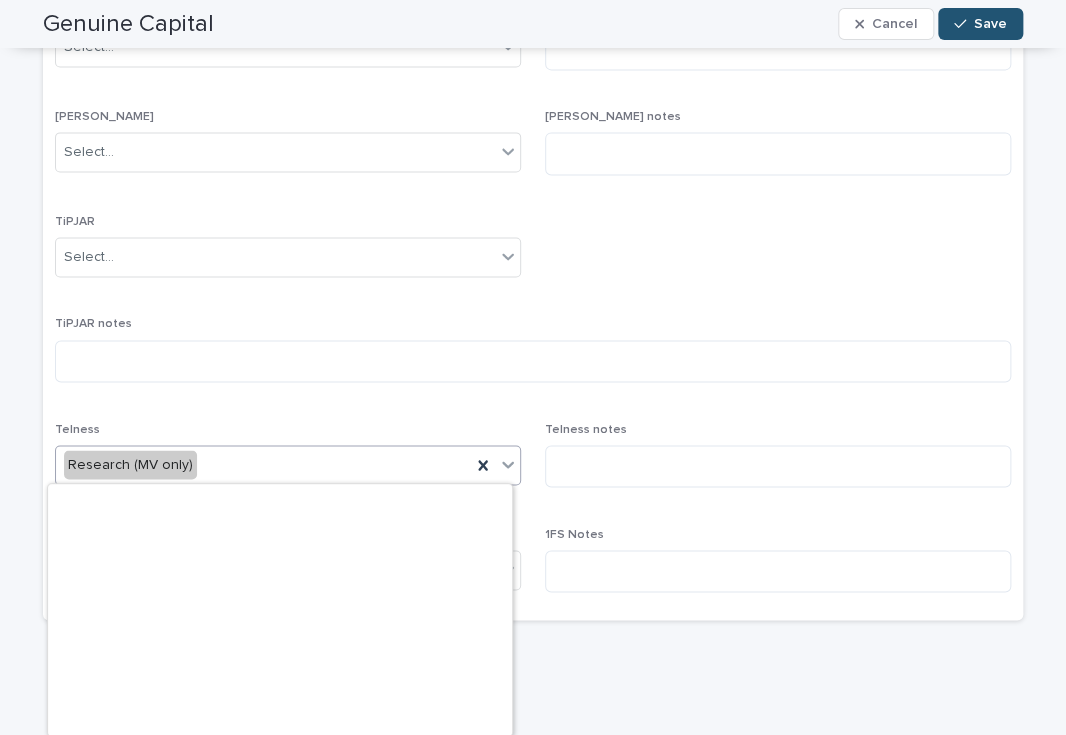 click on "Research (MV only)" at bounding box center [263, 464] 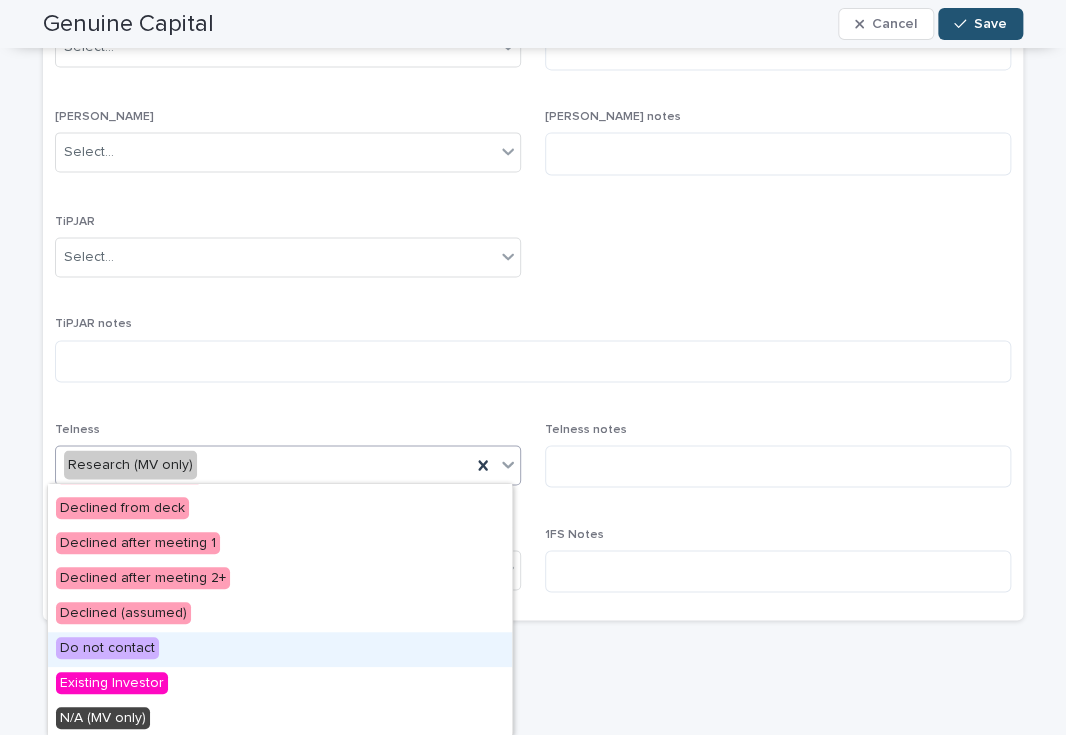 scroll, scrollTop: 586, scrollLeft: 0, axis: vertical 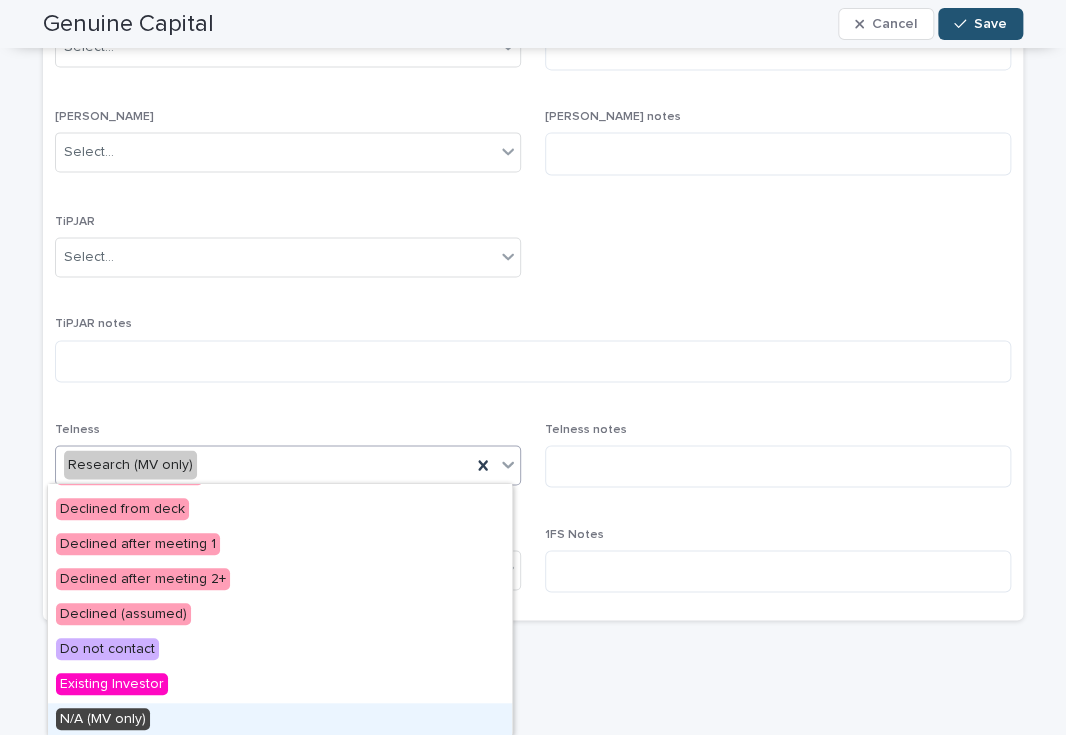 click on "N/A (MV only)" at bounding box center [280, 720] 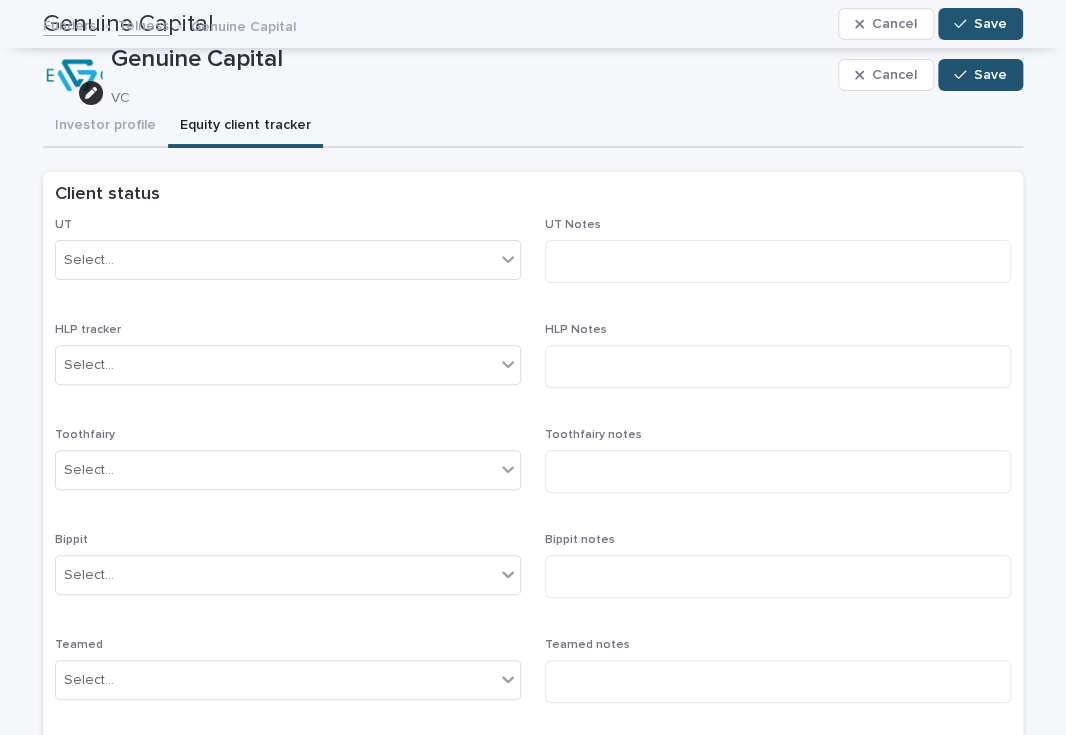 scroll, scrollTop: 0, scrollLeft: 0, axis: both 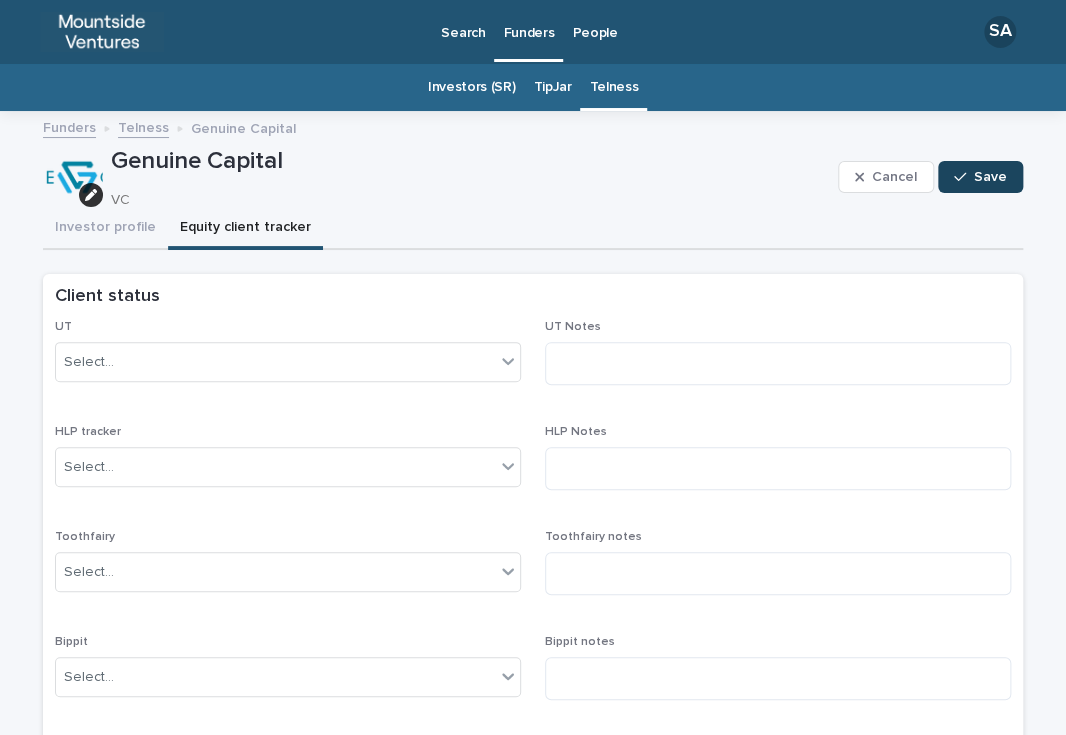 click on "Save" at bounding box center (980, 177) 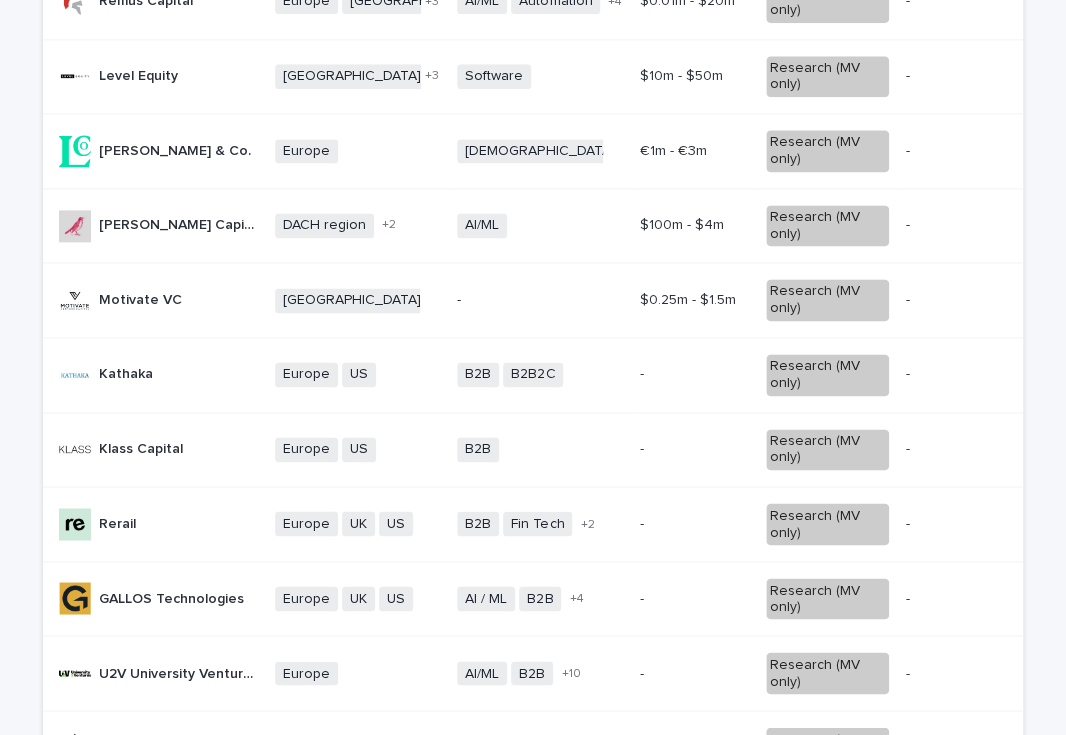 scroll, scrollTop: 844, scrollLeft: 0, axis: vertical 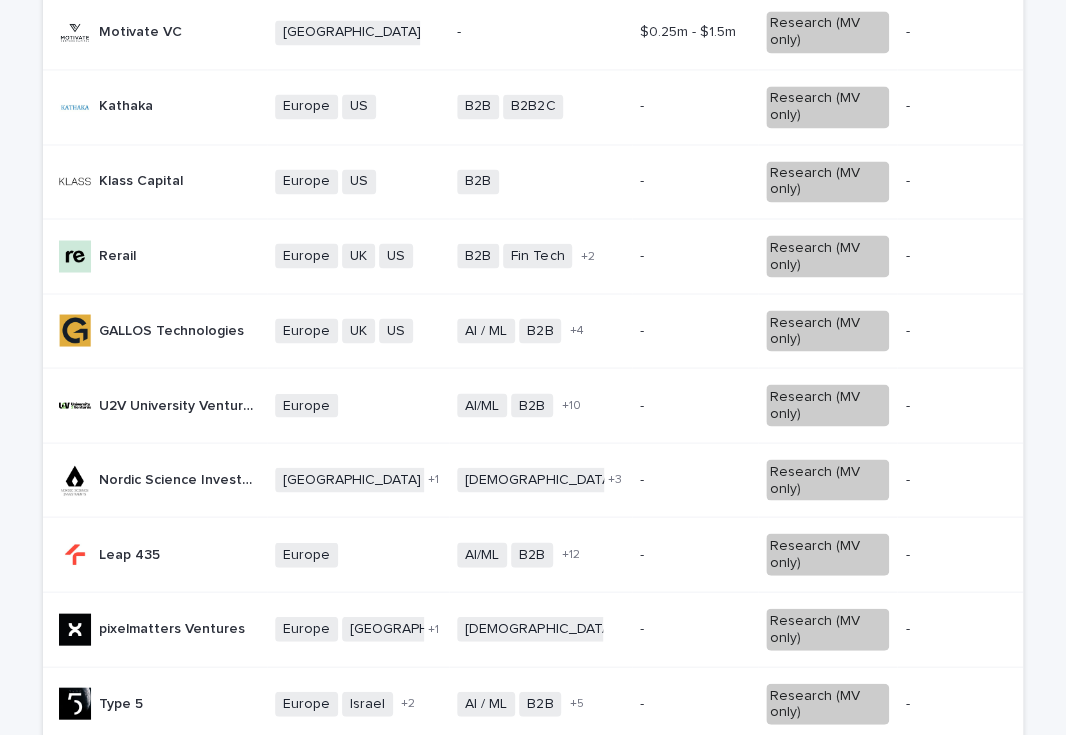 click on "Klass Capital Klass Capital" at bounding box center [159, 181] 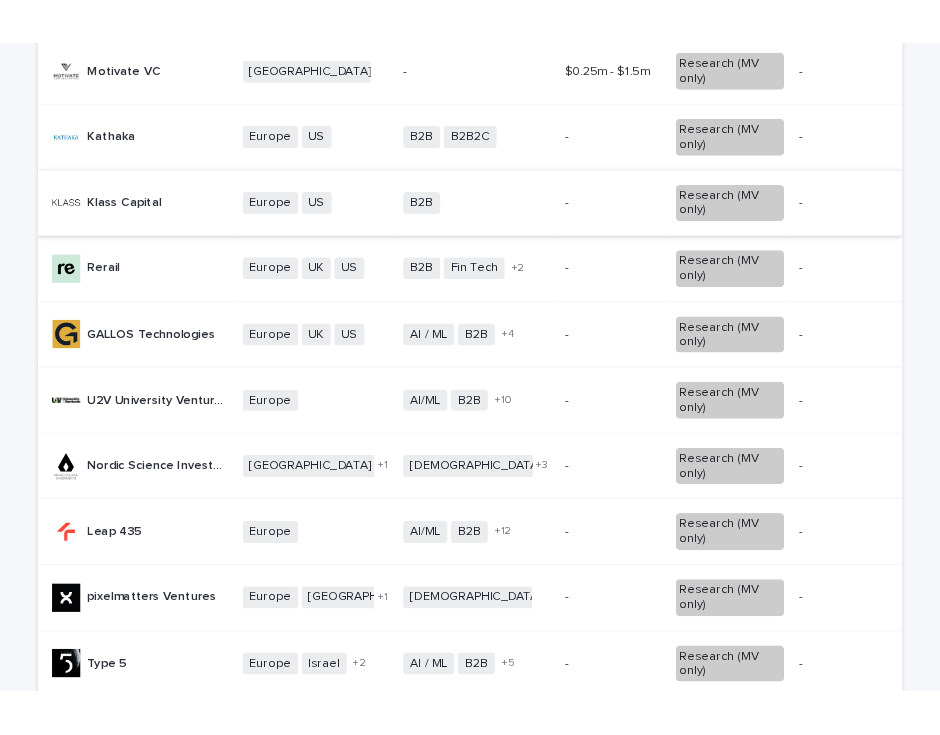 scroll, scrollTop: 0, scrollLeft: 0, axis: both 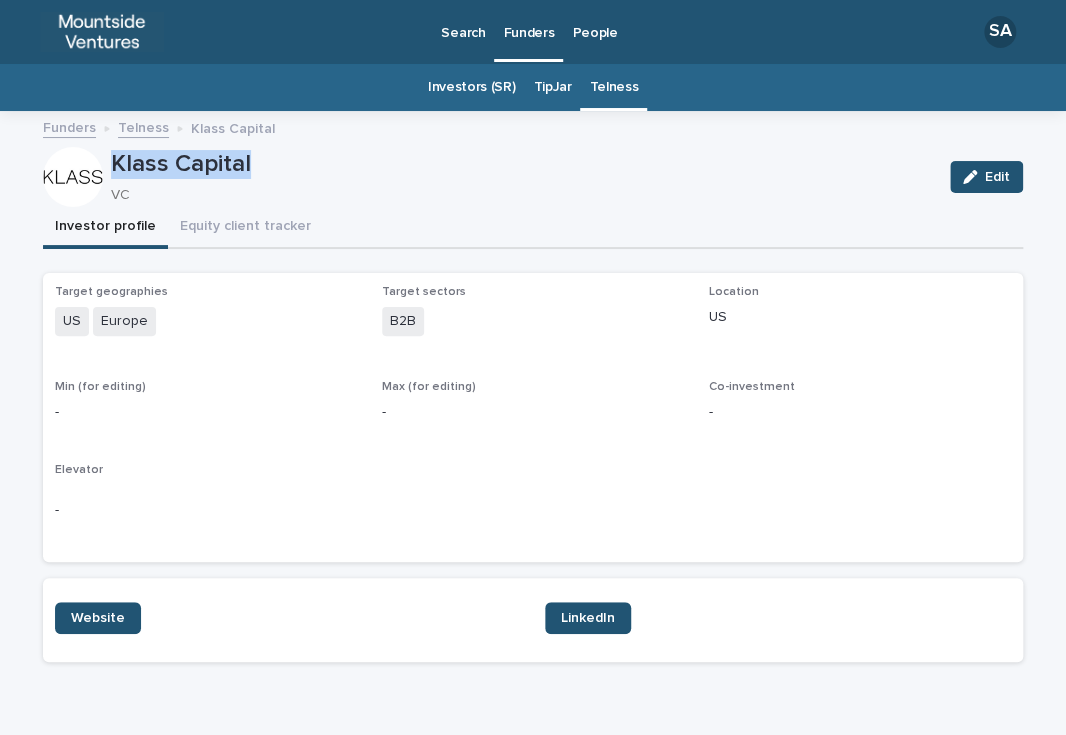 drag, startPoint x: 265, startPoint y: 170, endPoint x: 99, endPoint y: 172, distance: 166.01205 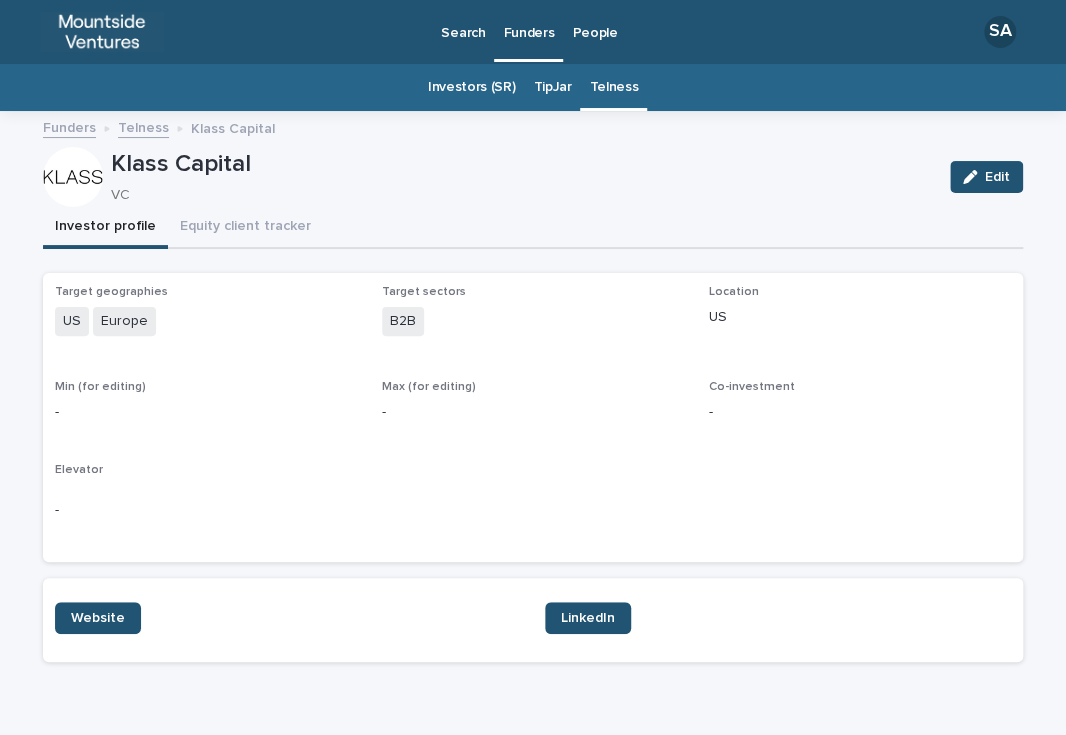 click on "Min (for editing)" at bounding box center [206, 387] 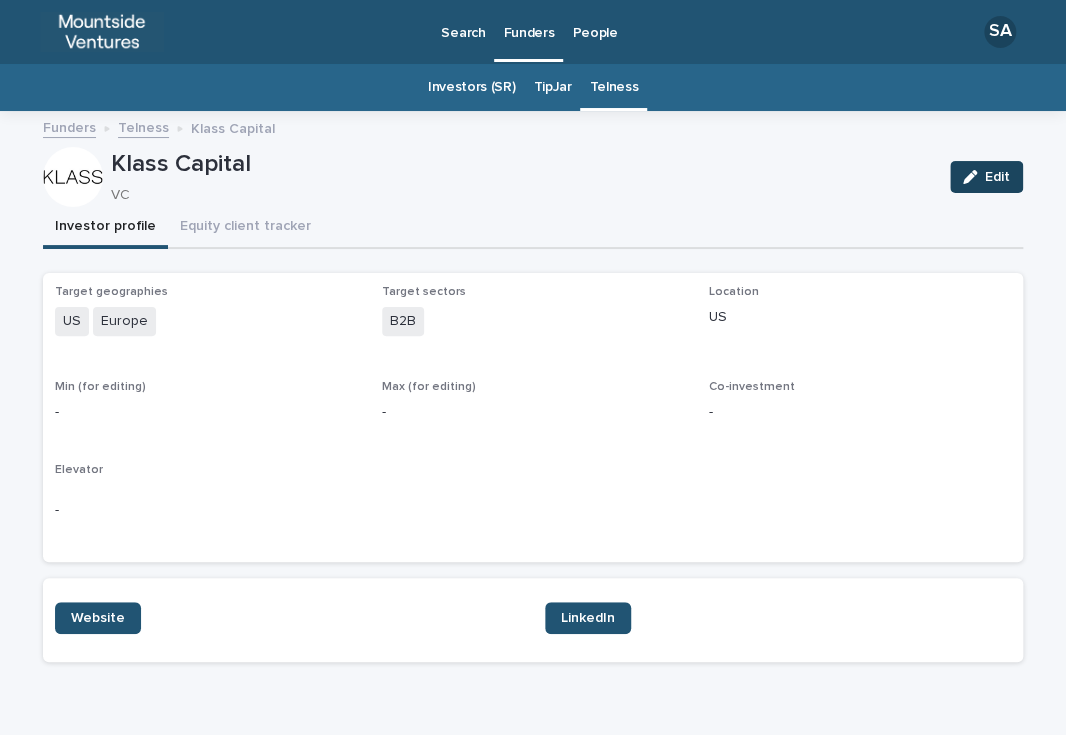 click at bounding box center (974, 177) 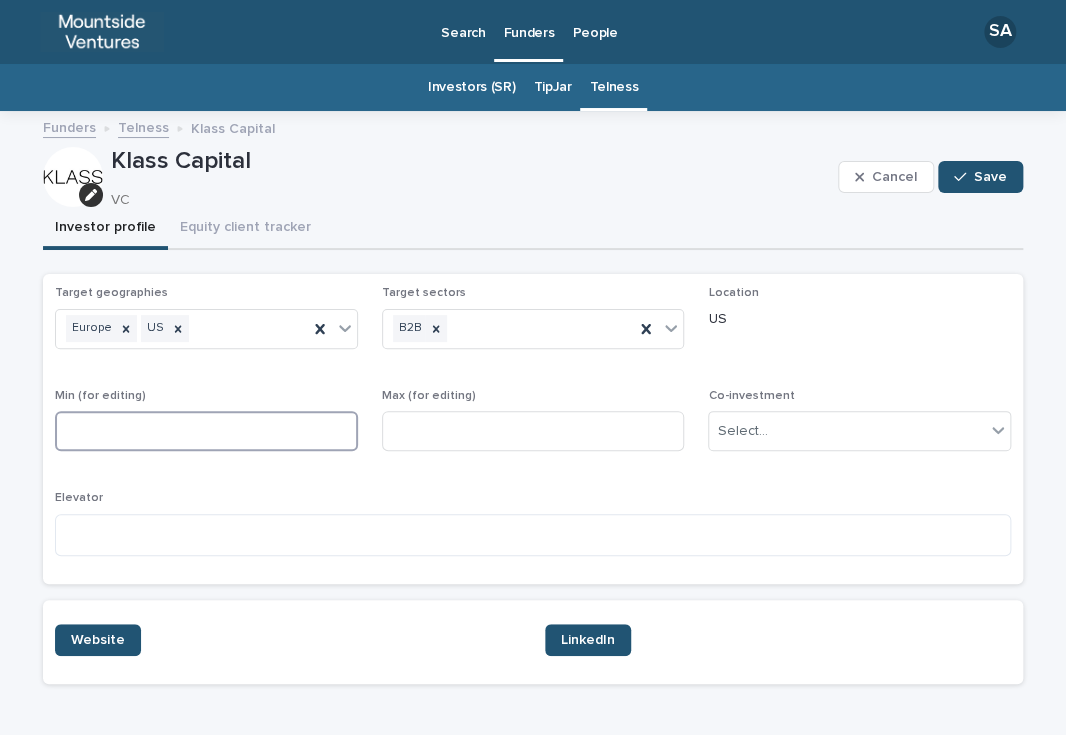 click at bounding box center [206, 431] 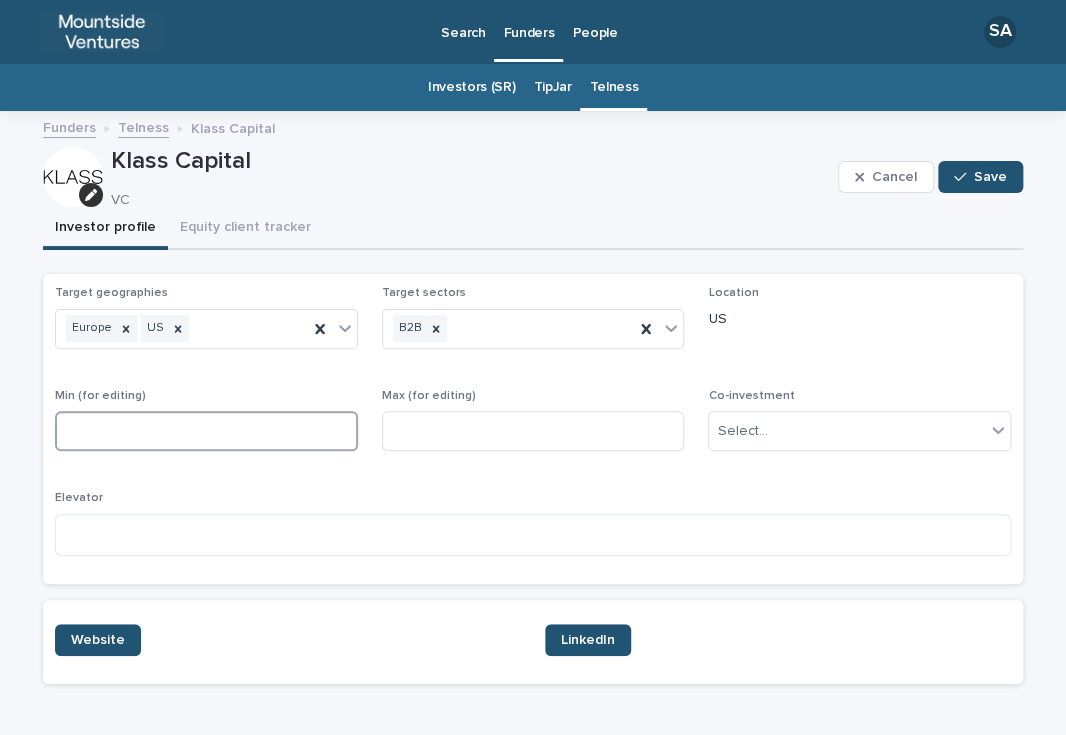 type on "*" 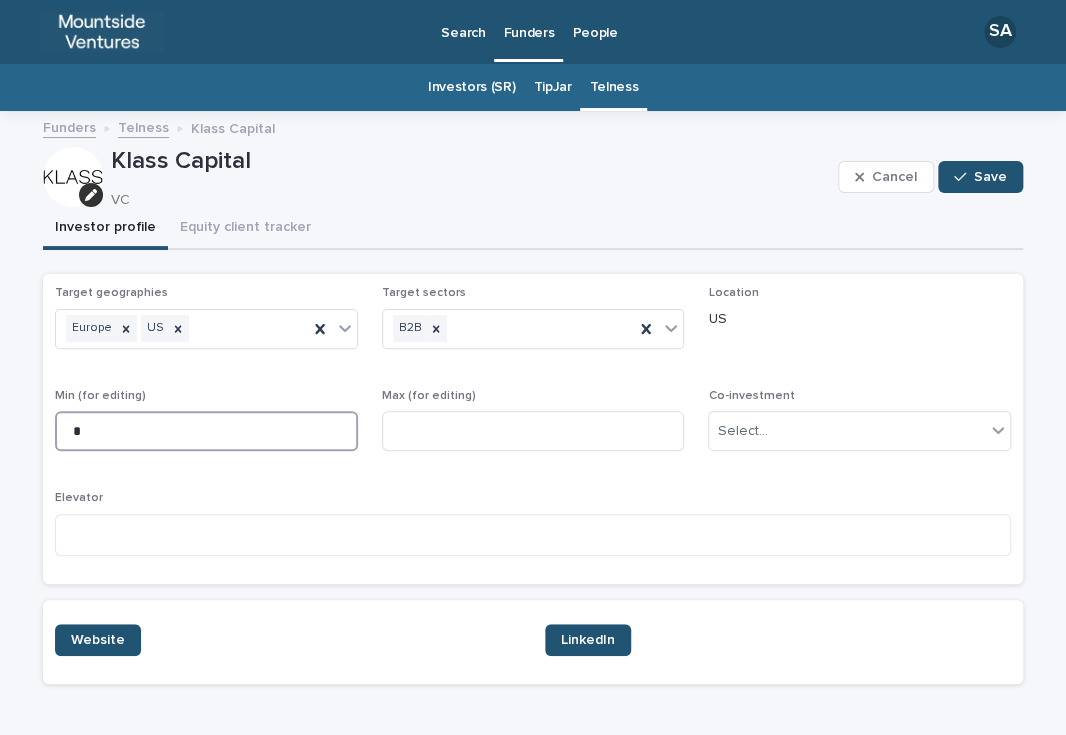 type on "*" 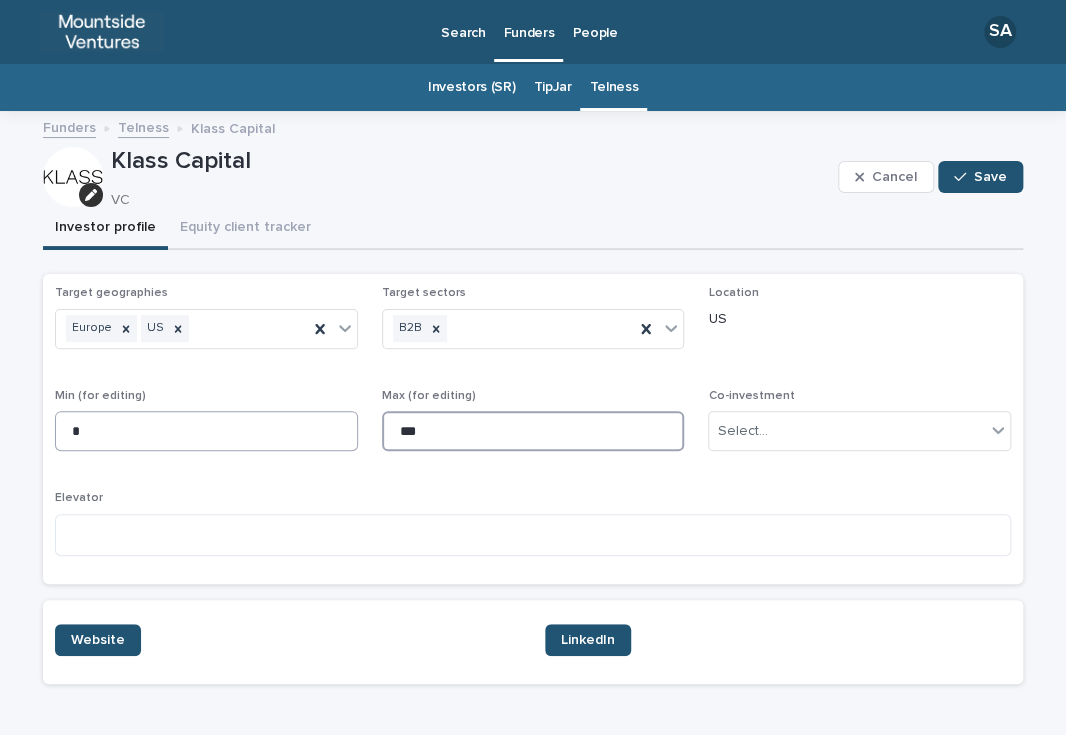 type on "***" 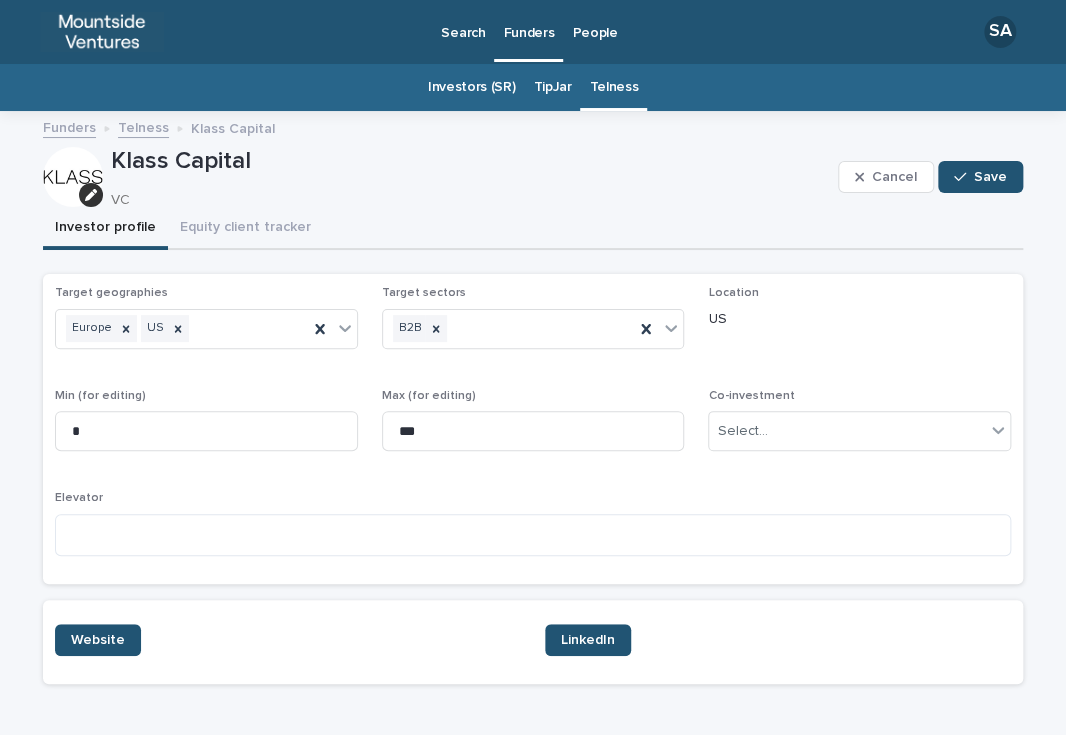 click on "Target geographies Europe US Target sectors B2B Location US Min (for editing) * Max (for editing) *** Co-investment Select... Elevator" at bounding box center (533, 429) 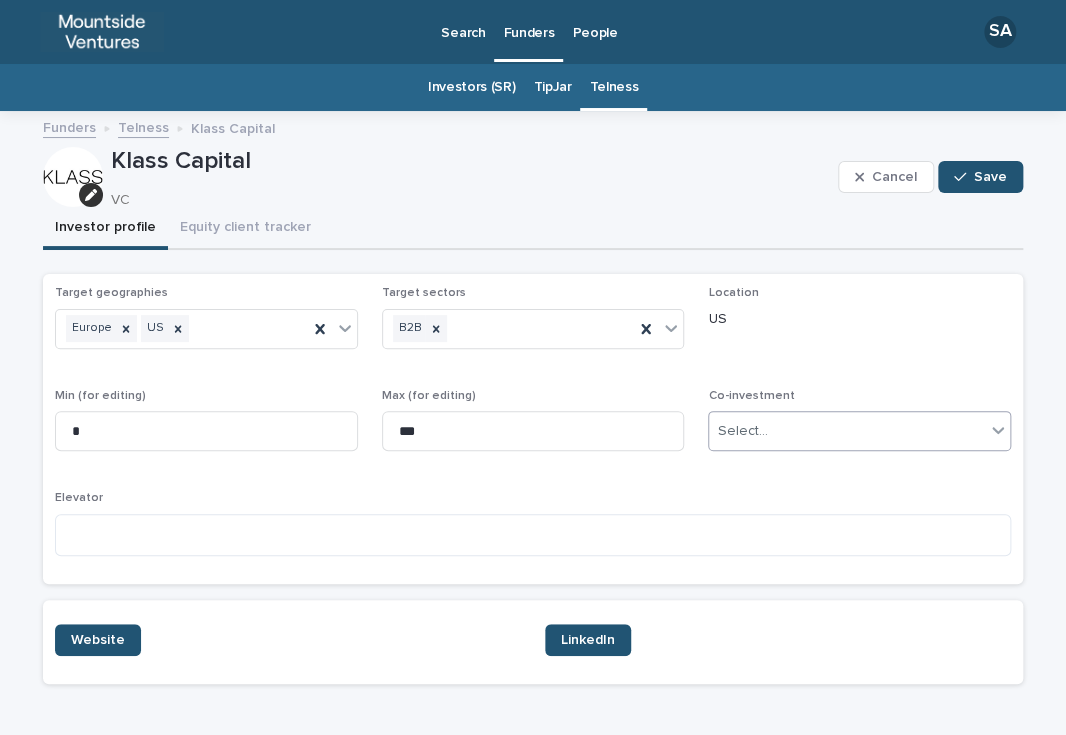 click on "Select..." at bounding box center (847, 431) 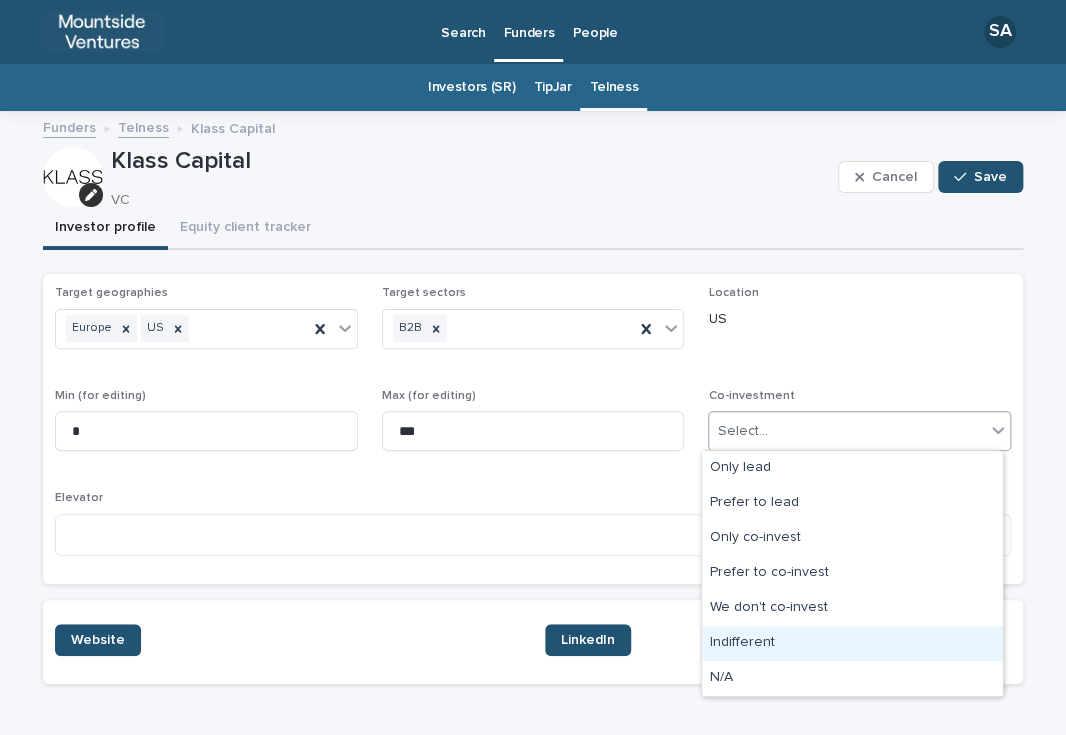 click on "Indifferent" at bounding box center [852, 643] 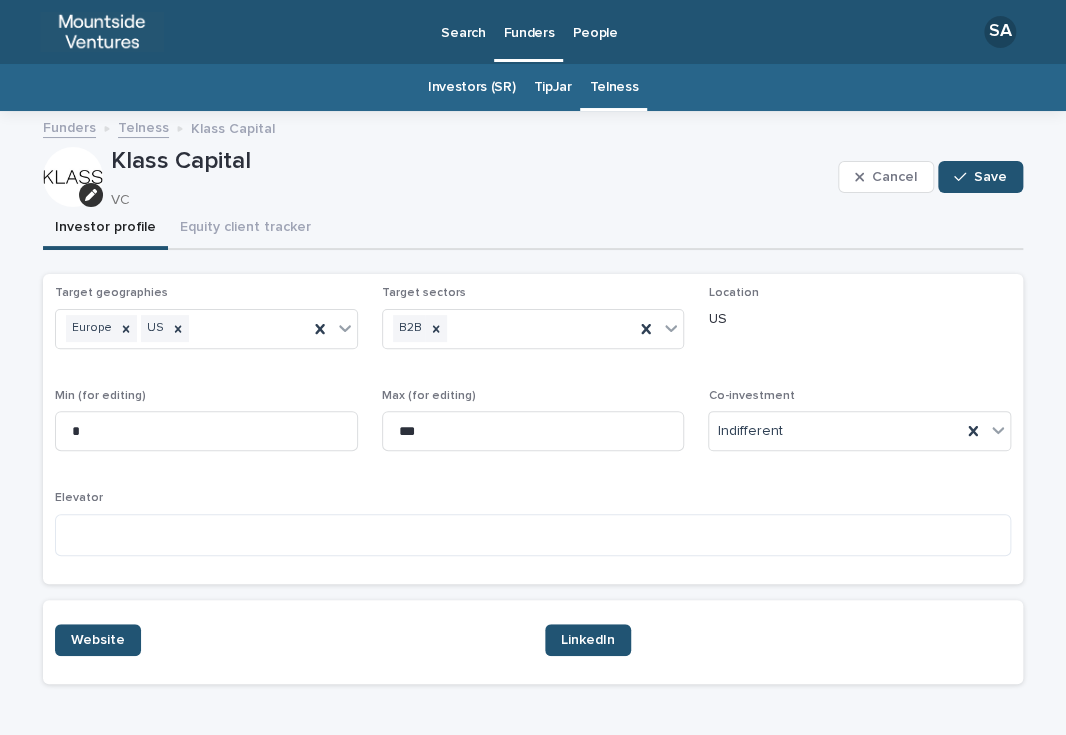 click on "Klass Capital" at bounding box center (470, 161) 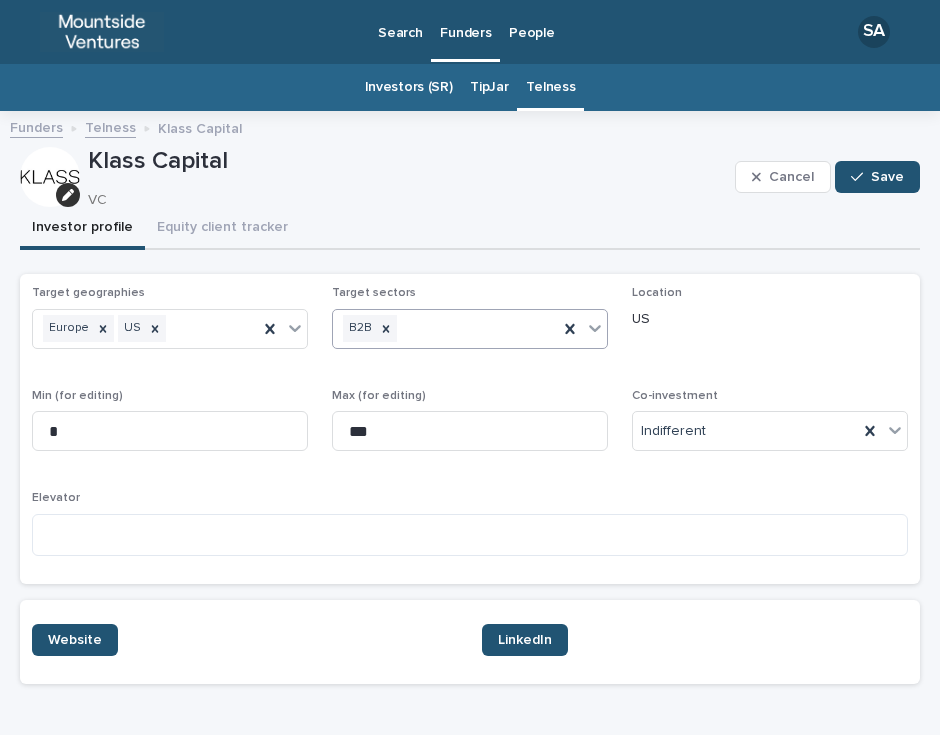 click on "B2B" at bounding box center (445, 328) 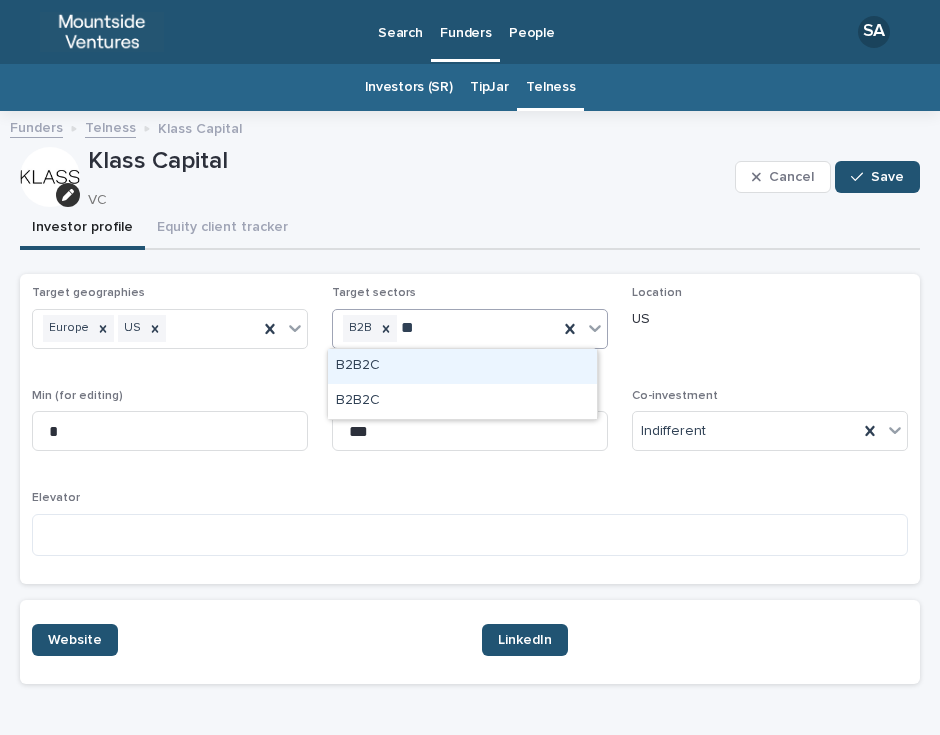type on "*" 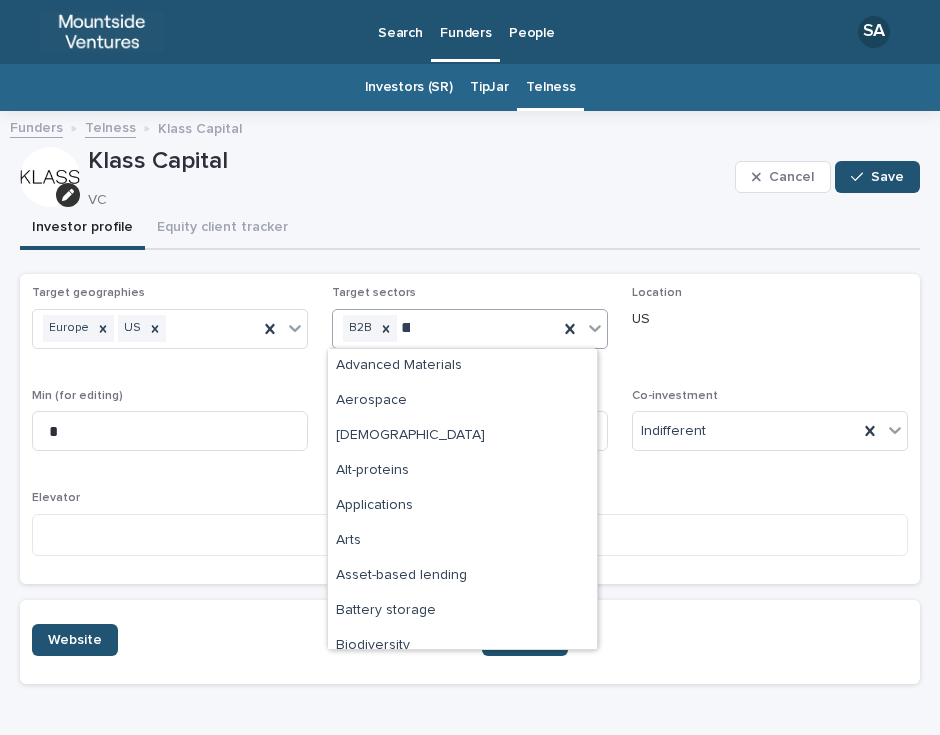 type on "*" 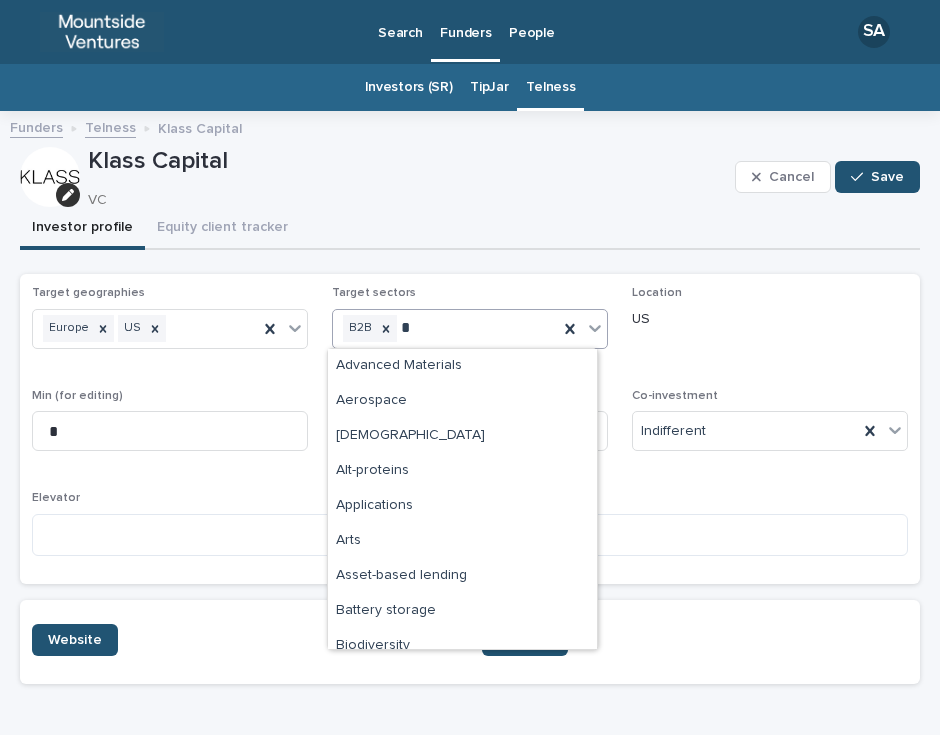 type 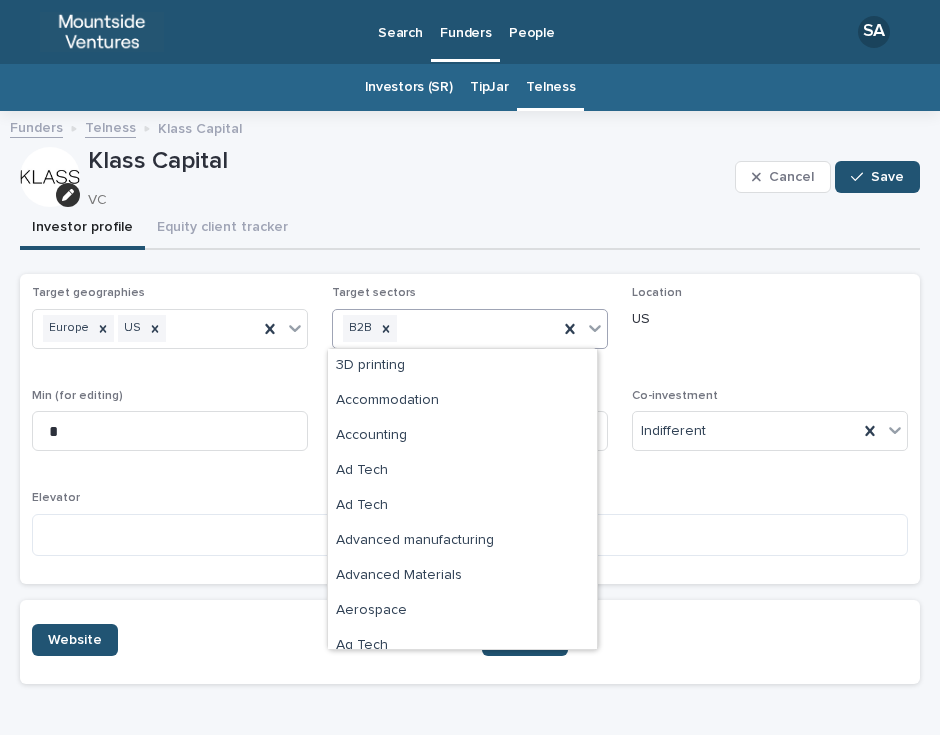click on "Investor profile Equity client tracker" at bounding box center [470, 229] 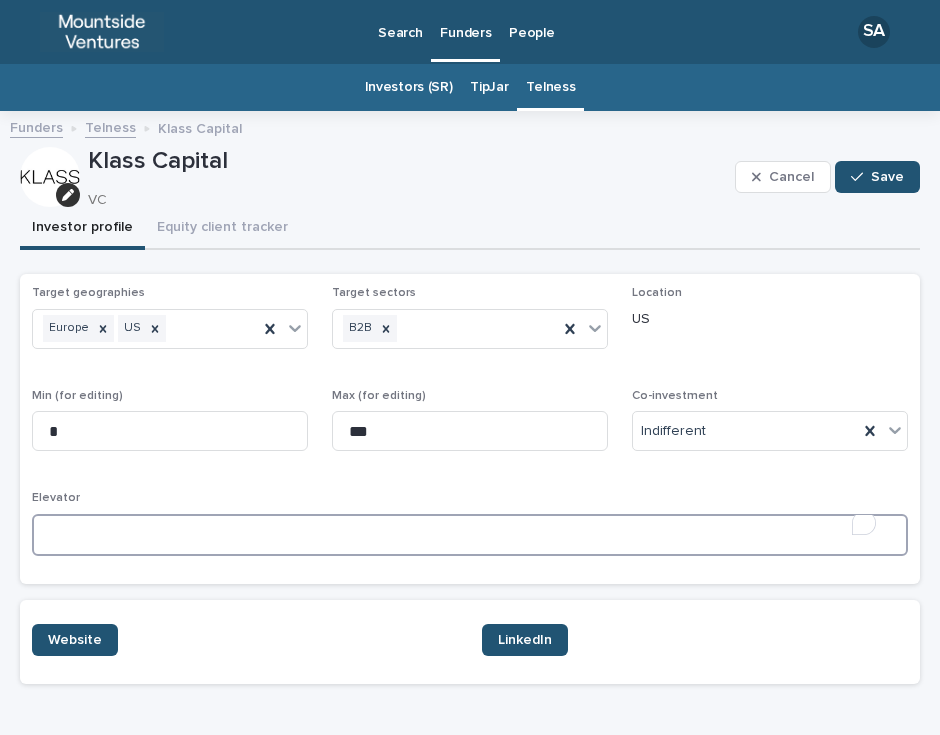 drag, startPoint x: 328, startPoint y: 537, endPoint x: 281, endPoint y: 528, distance: 47.853943 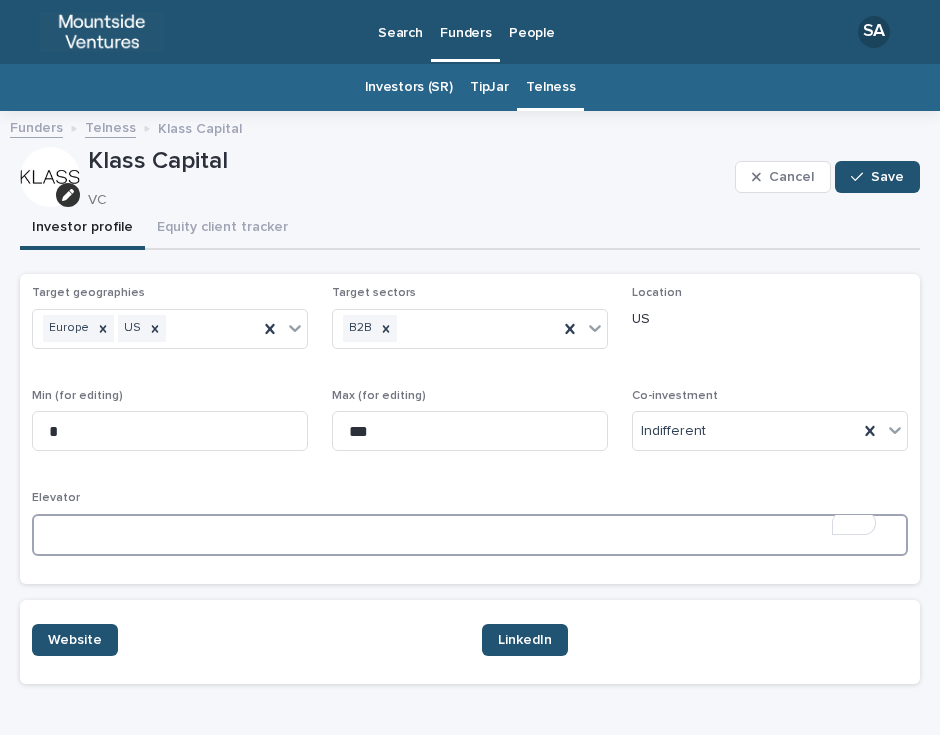paste on "**********" 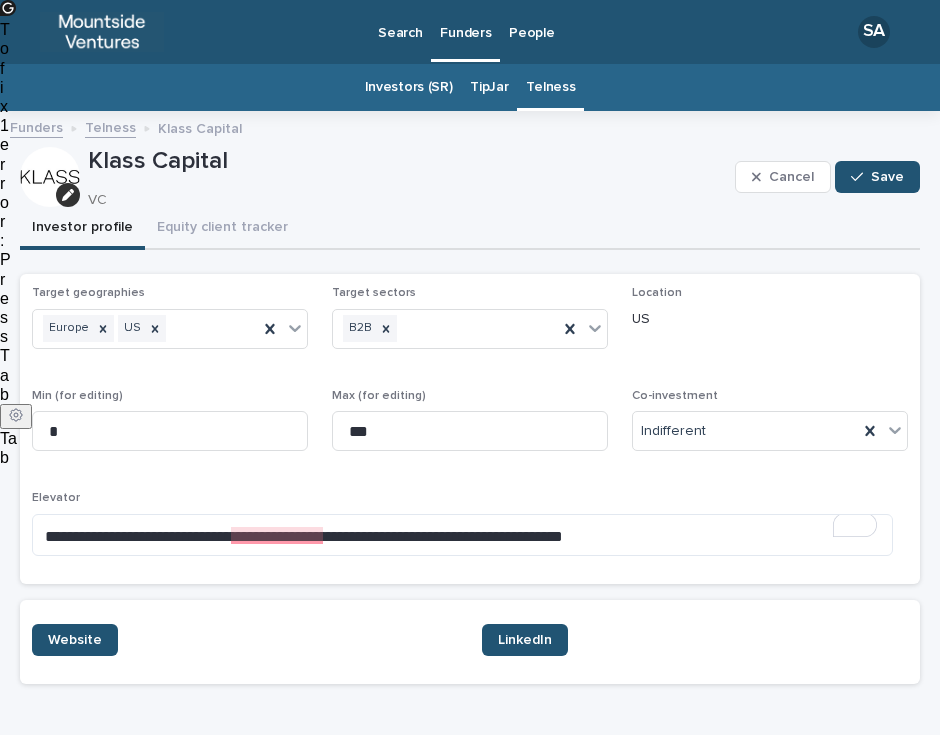 click on "Elevator" at bounding box center [470, 498] 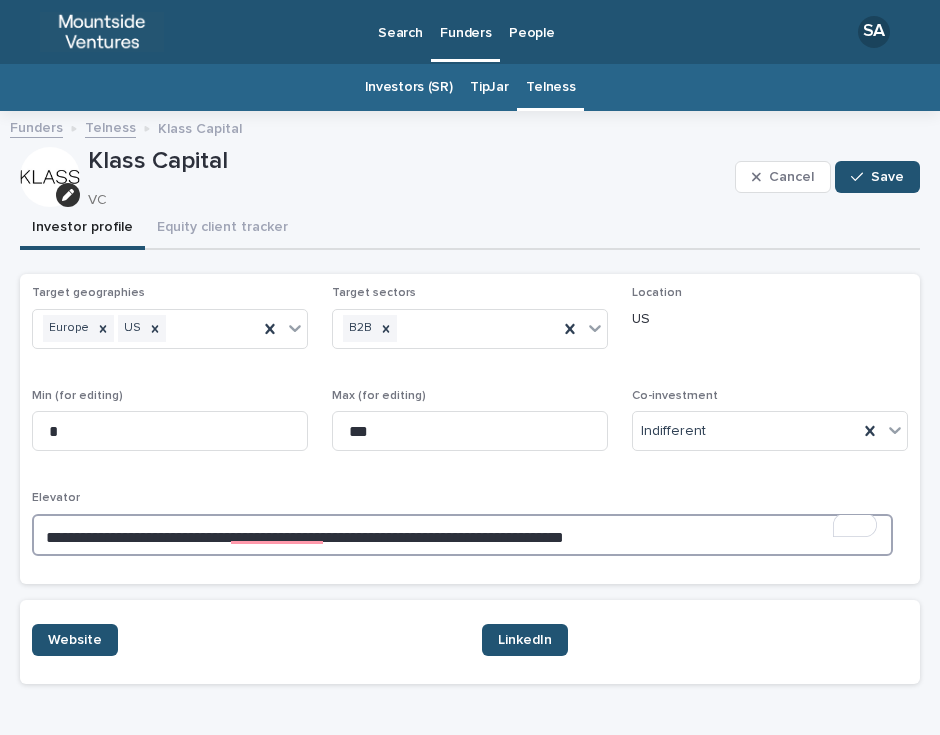 click on "**********" at bounding box center (462, 535) 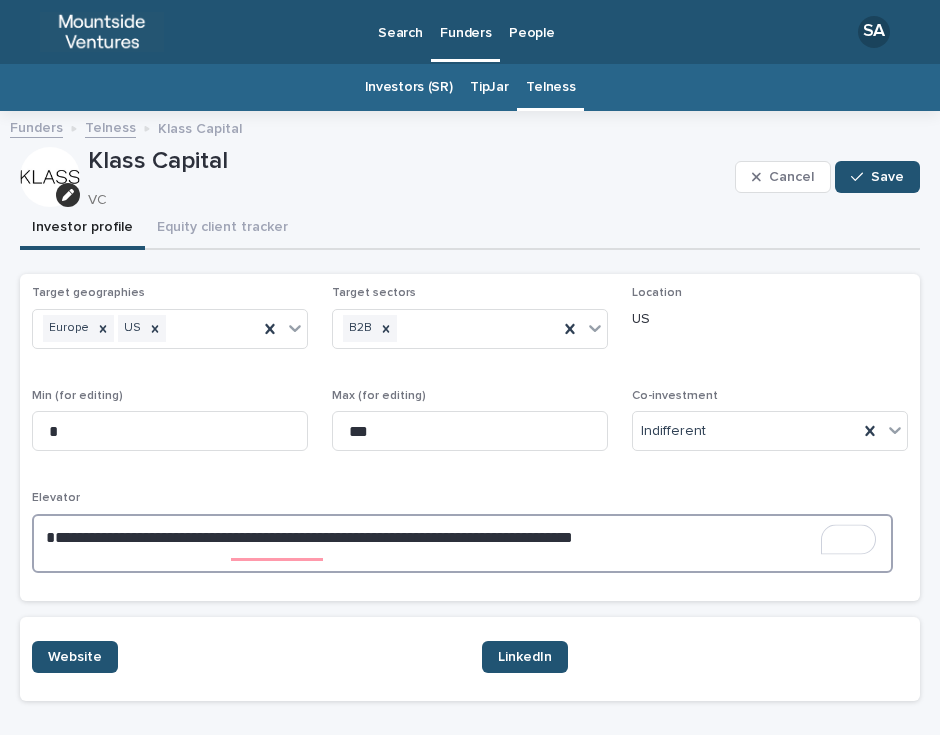 paste on "**********" 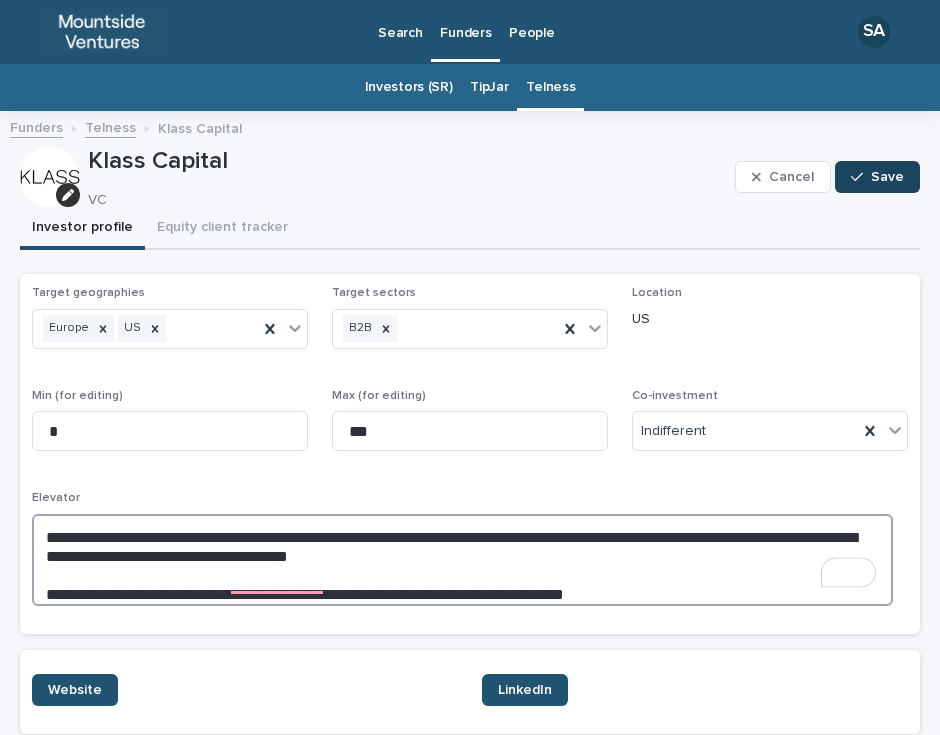 type on "**********" 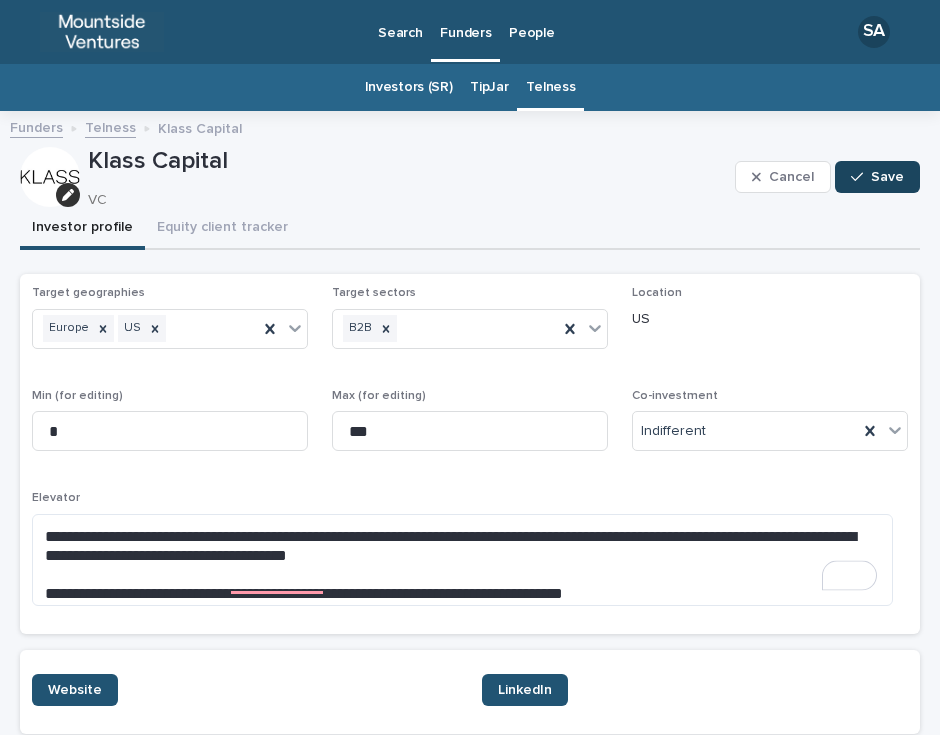 click on "Save" at bounding box center [877, 177] 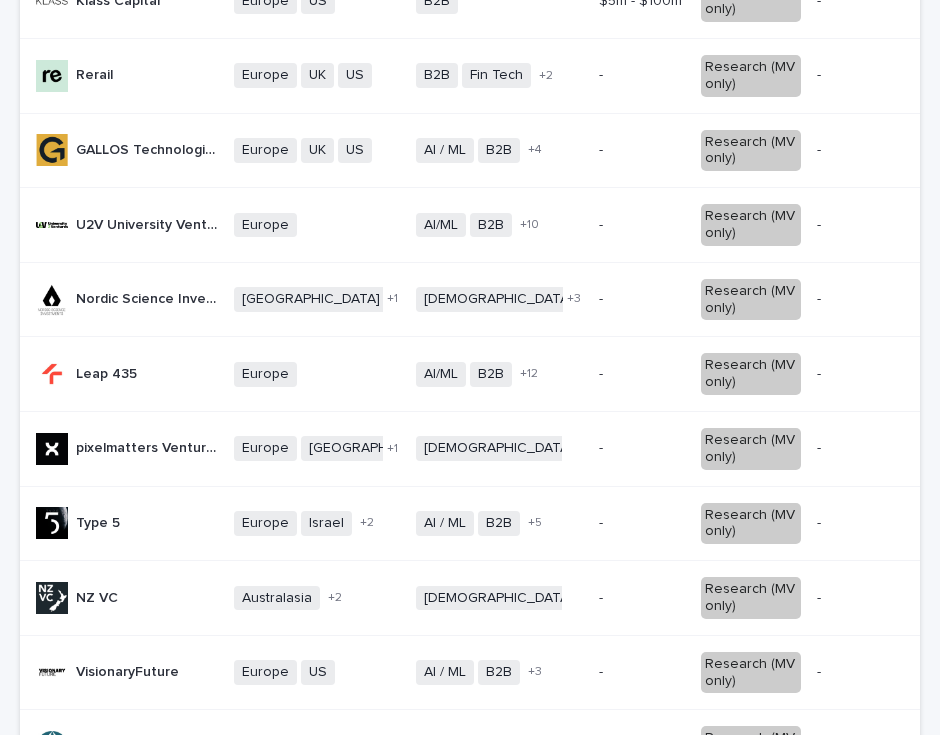 scroll, scrollTop: 1177, scrollLeft: 0, axis: vertical 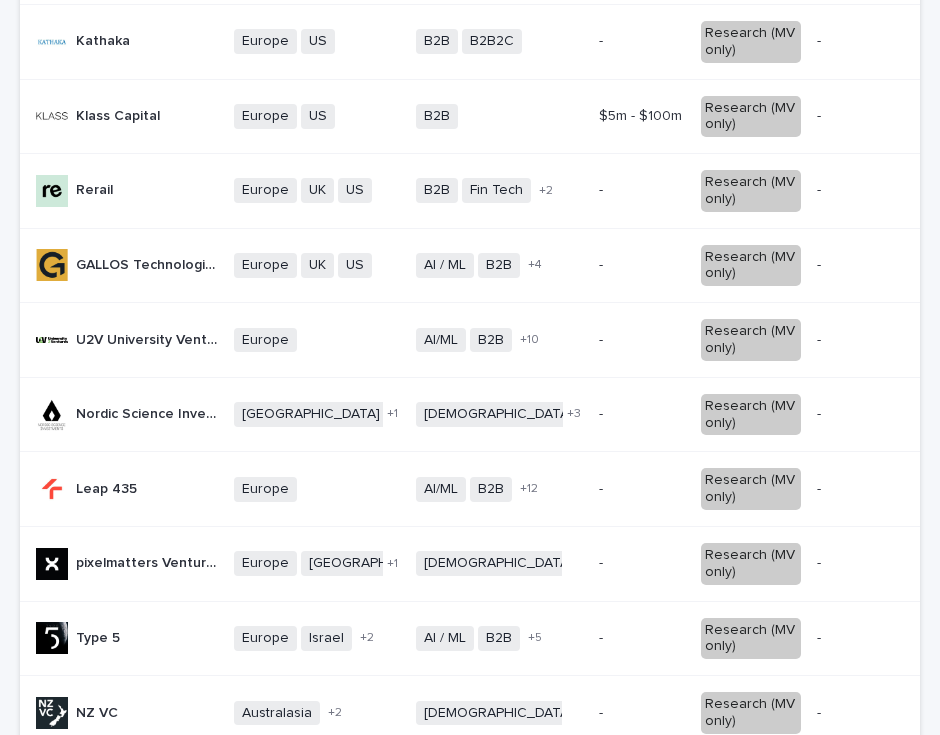 click on "Rerail Rerail" at bounding box center (127, 190) 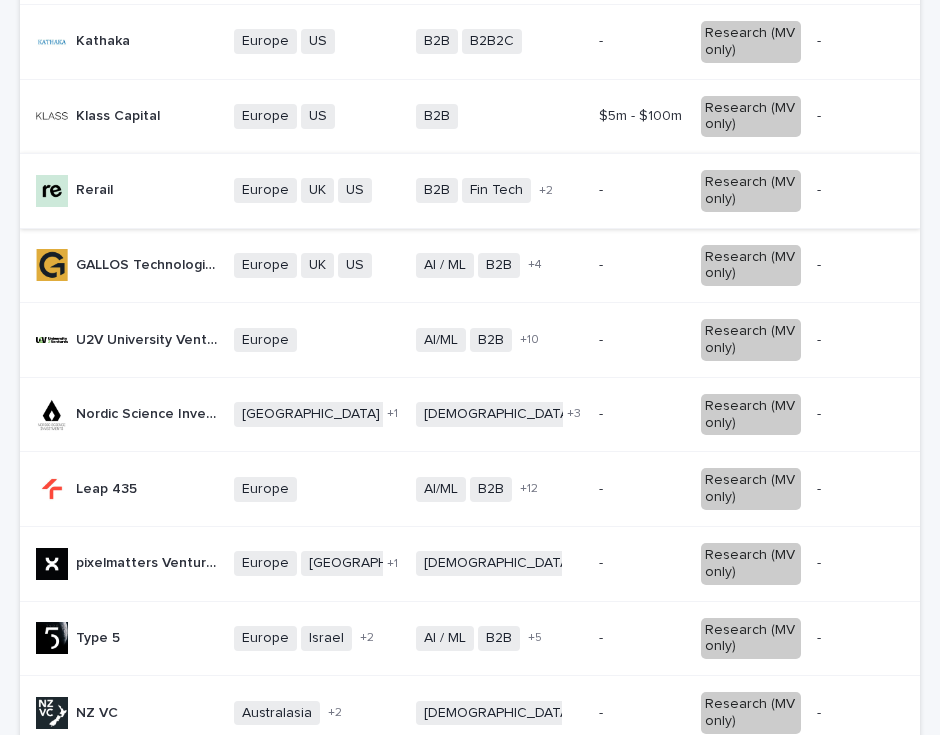 scroll, scrollTop: 0, scrollLeft: 0, axis: both 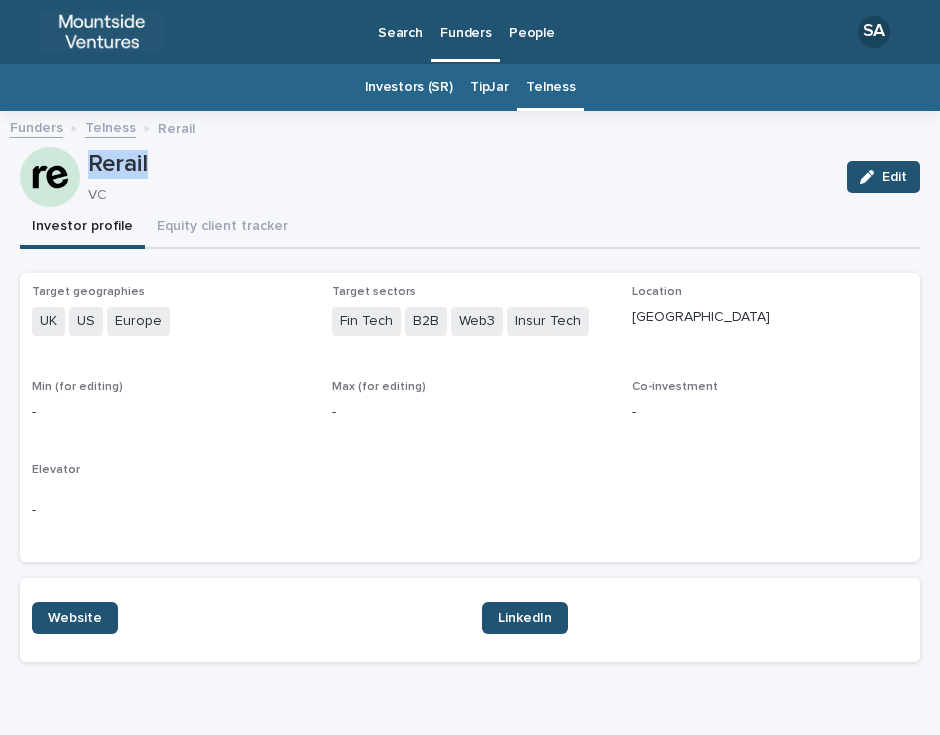 drag, startPoint x: 169, startPoint y: 173, endPoint x: 81, endPoint y: 161, distance: 88.814415 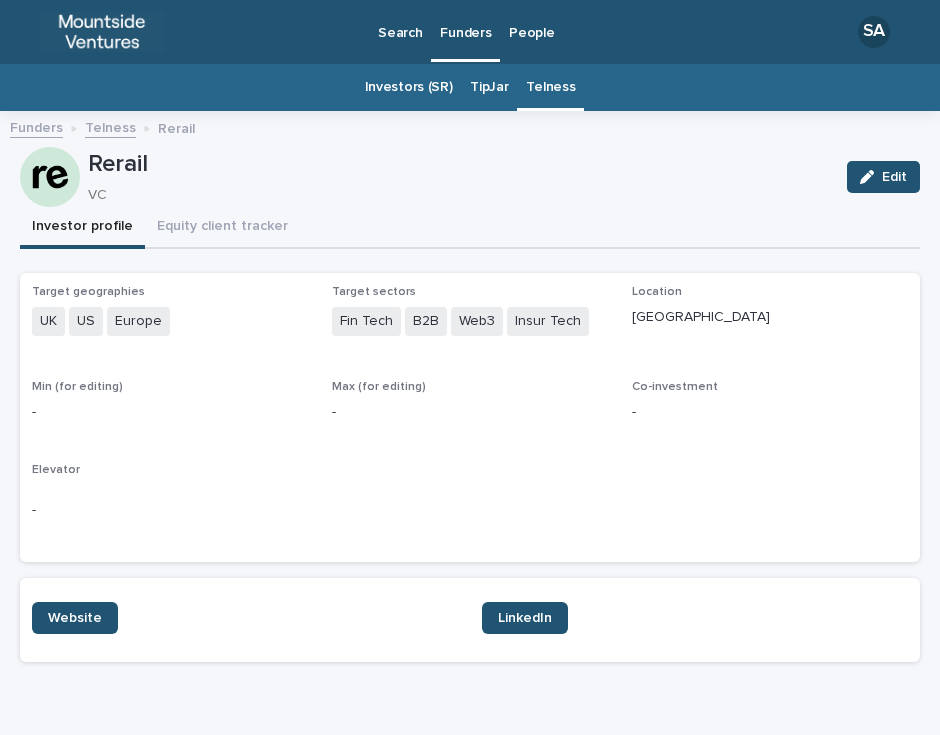 click on "Min (for editing) -" at bounding box center (170, 409) 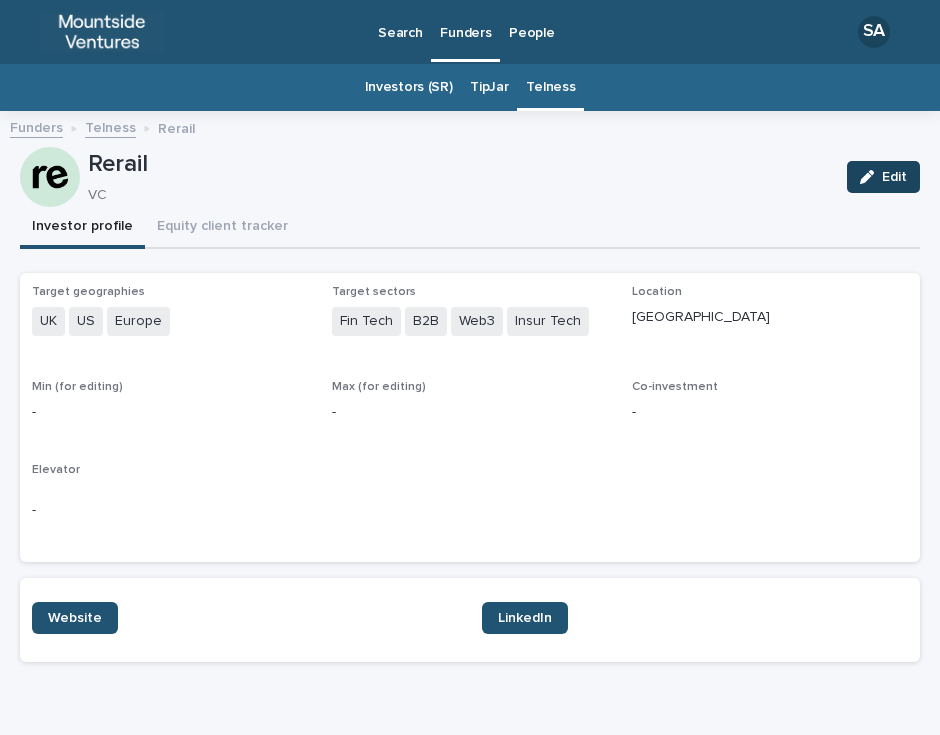 click on "Edit" at bounding box center [883, 177] 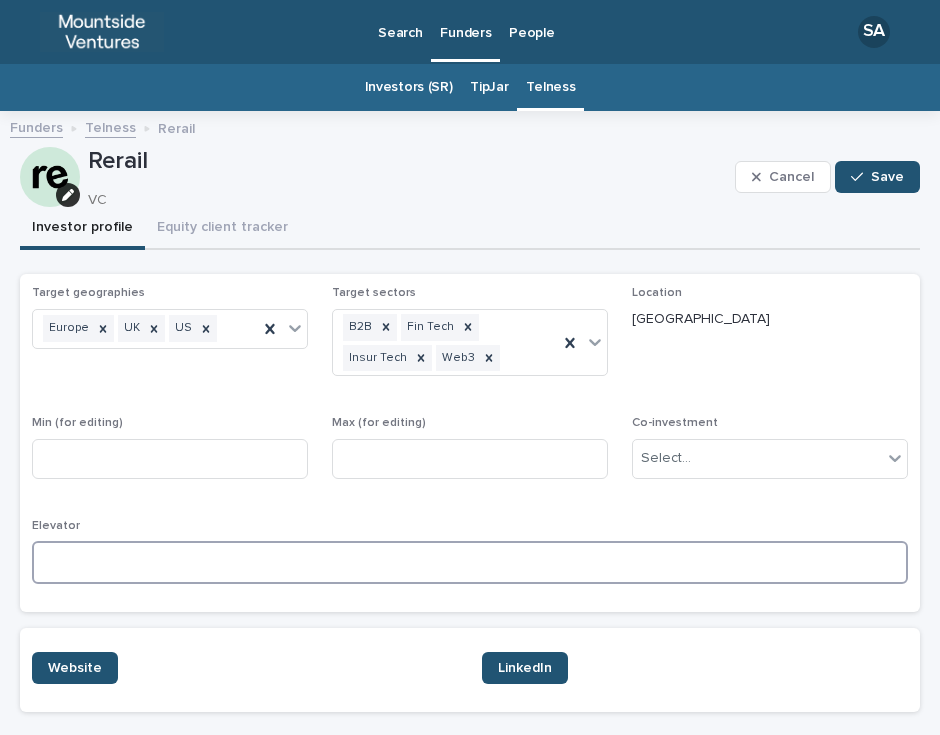 click at bounding box center [470, 562] 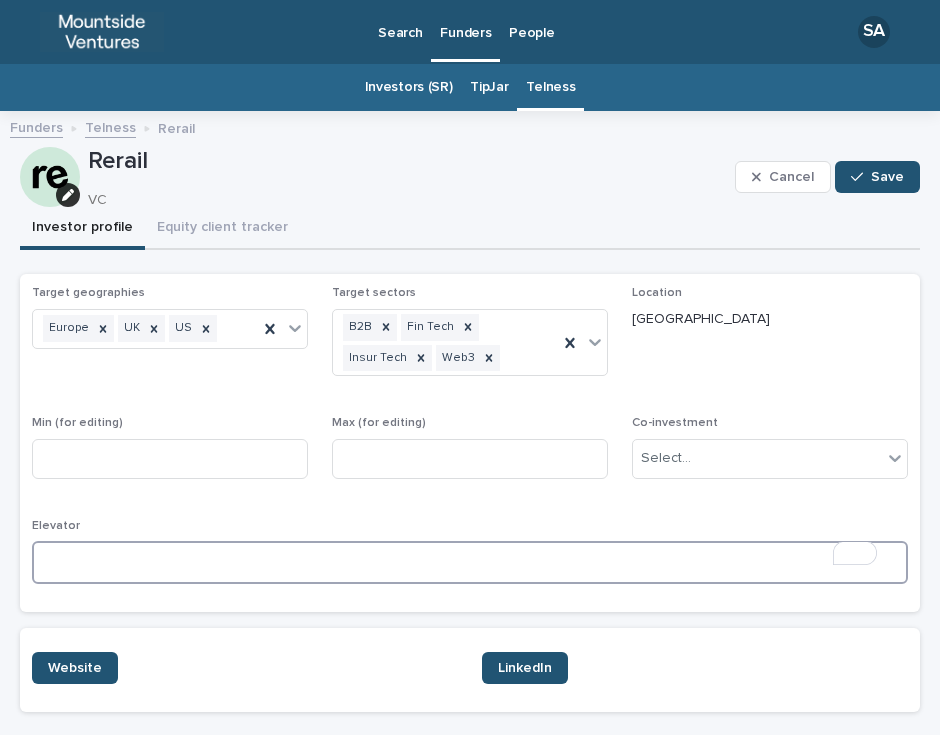 click at bounding box center [470, 562] 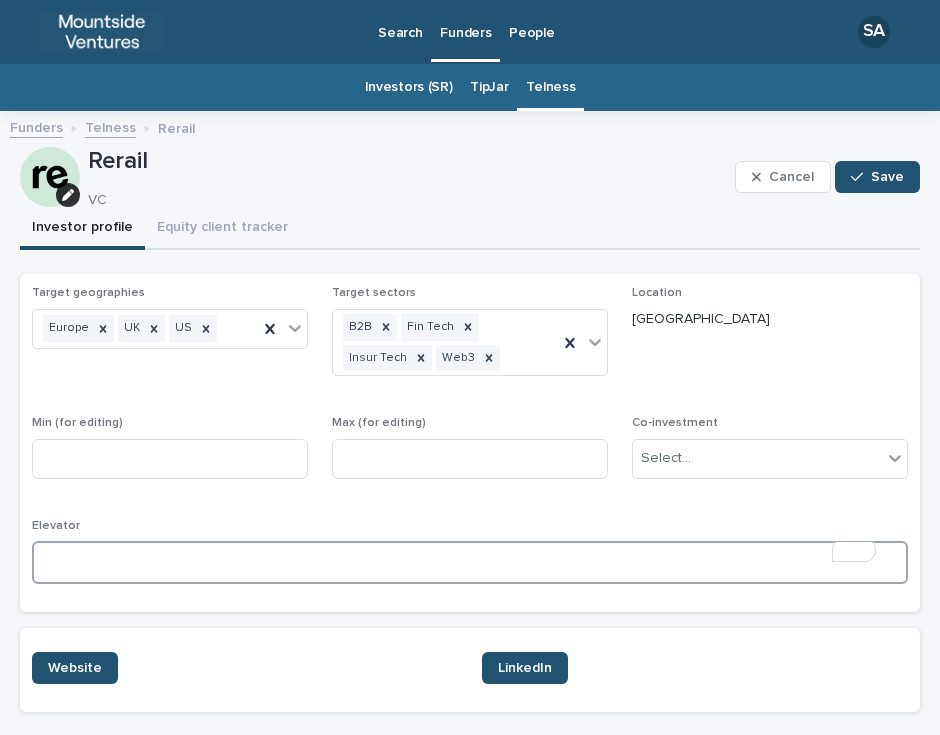 paste on "**********" 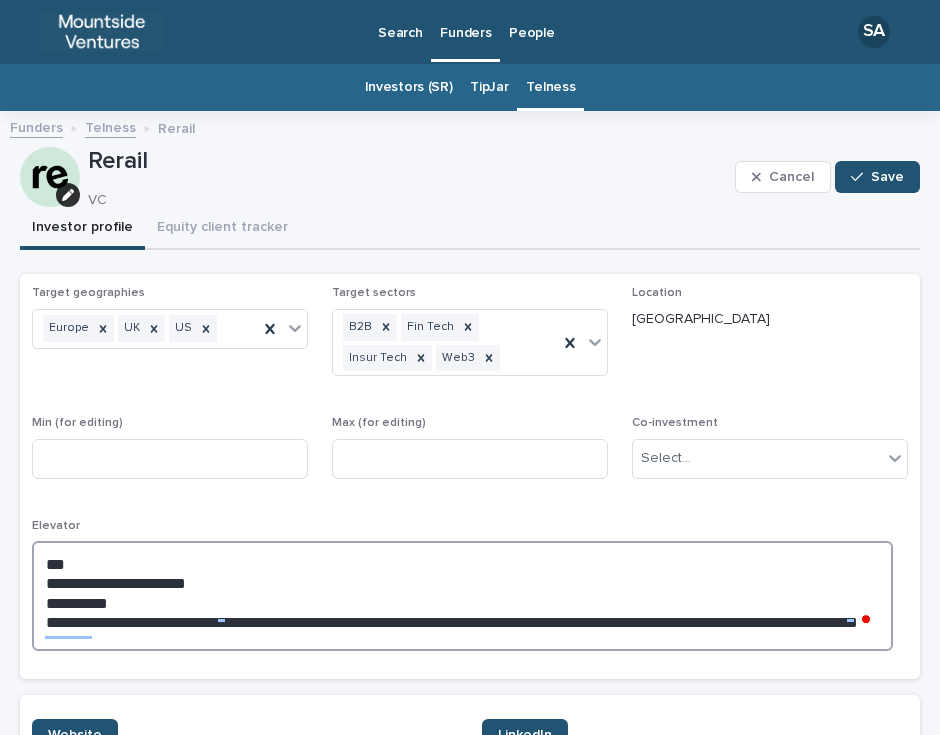 click on "**********" at bounding box center (462, 596) 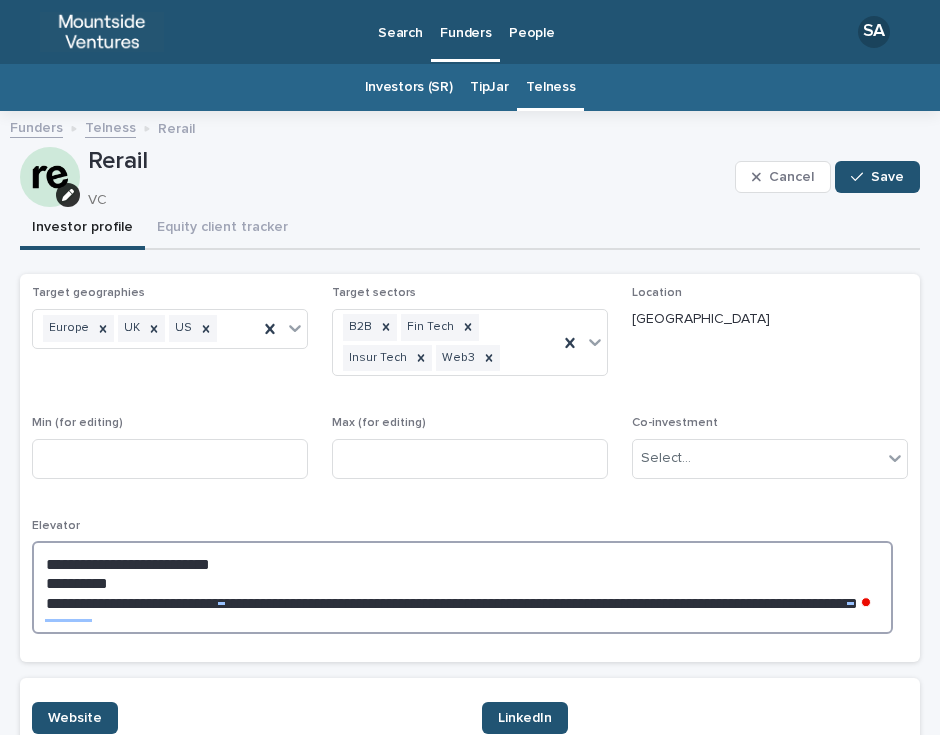 click on "**********" at bounding box center [462, 587] 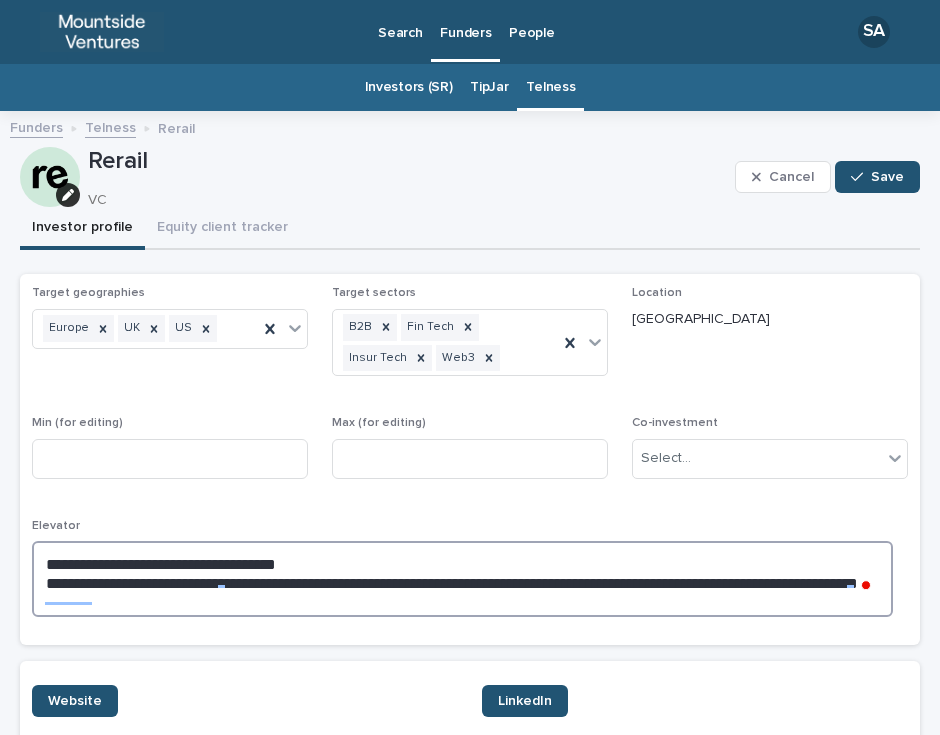 click on "**********" at bounding box center [462, 579] 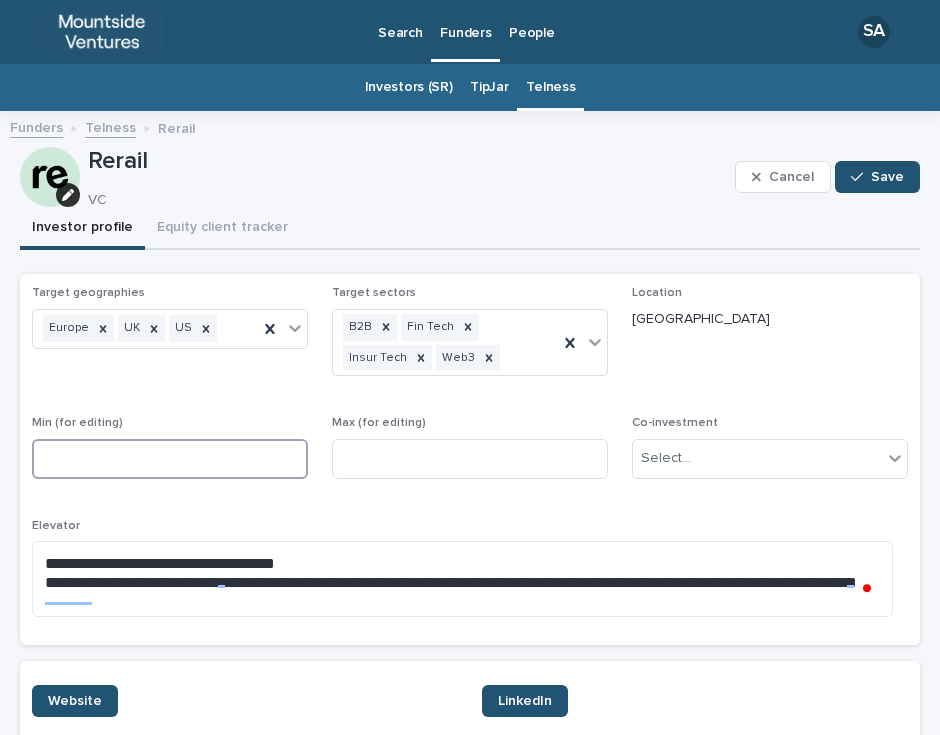 click at bounding box center [170, 459] 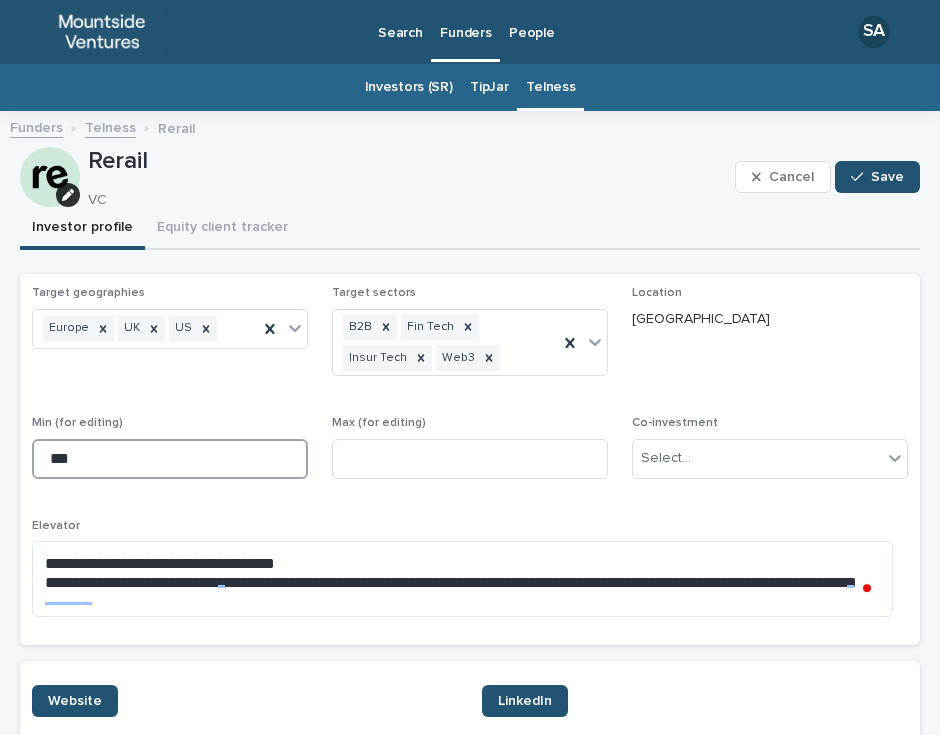 type on "***" 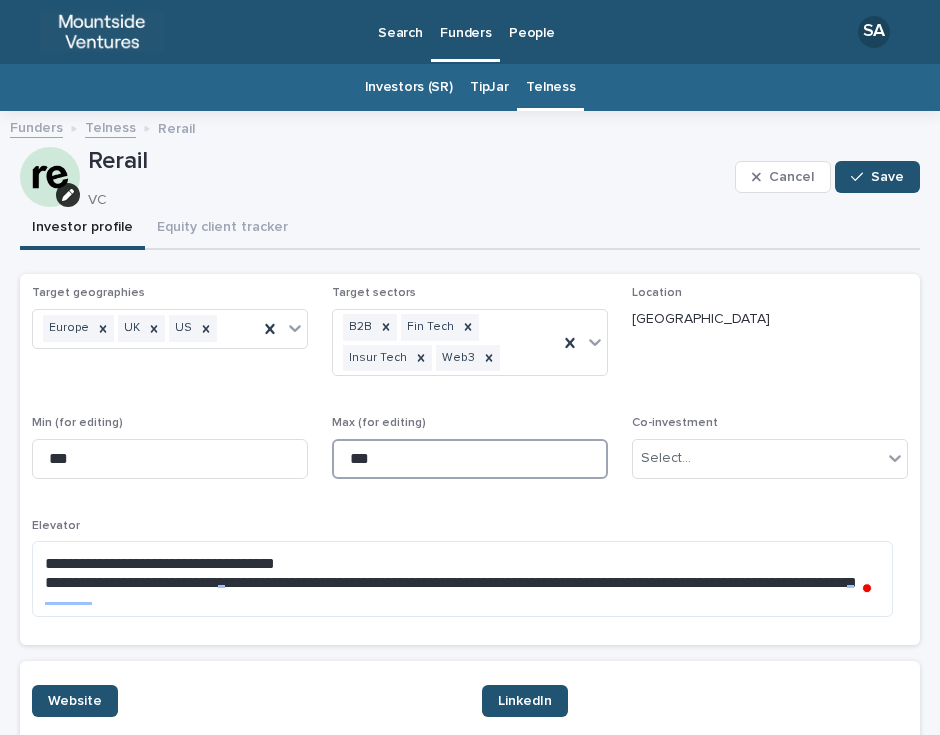 type on "***" 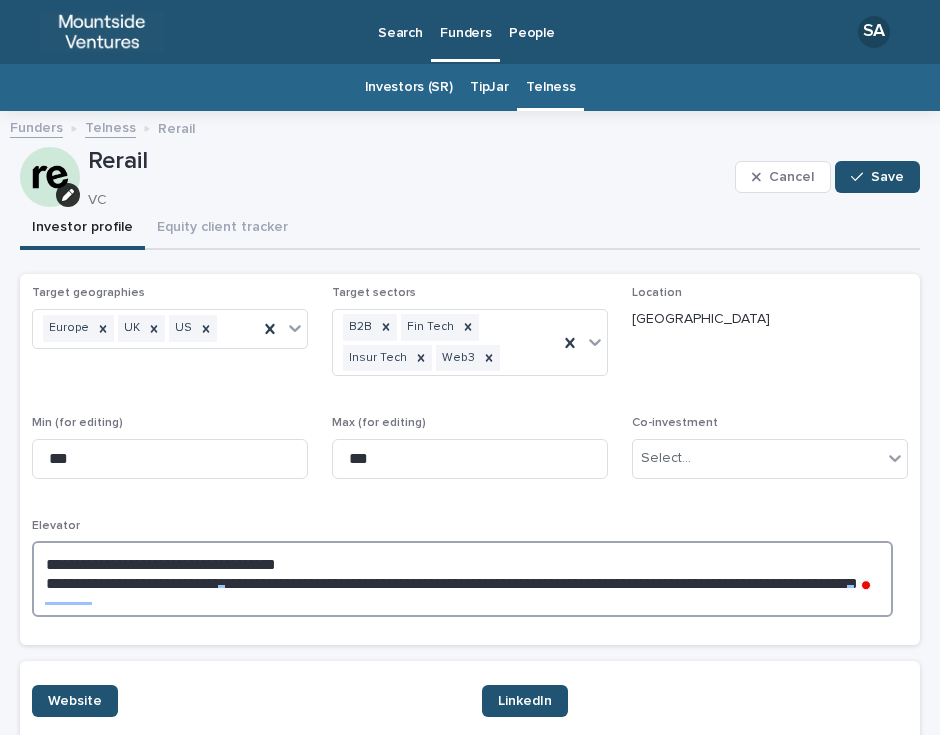 click on "**********" at bounding box center [462, 579] 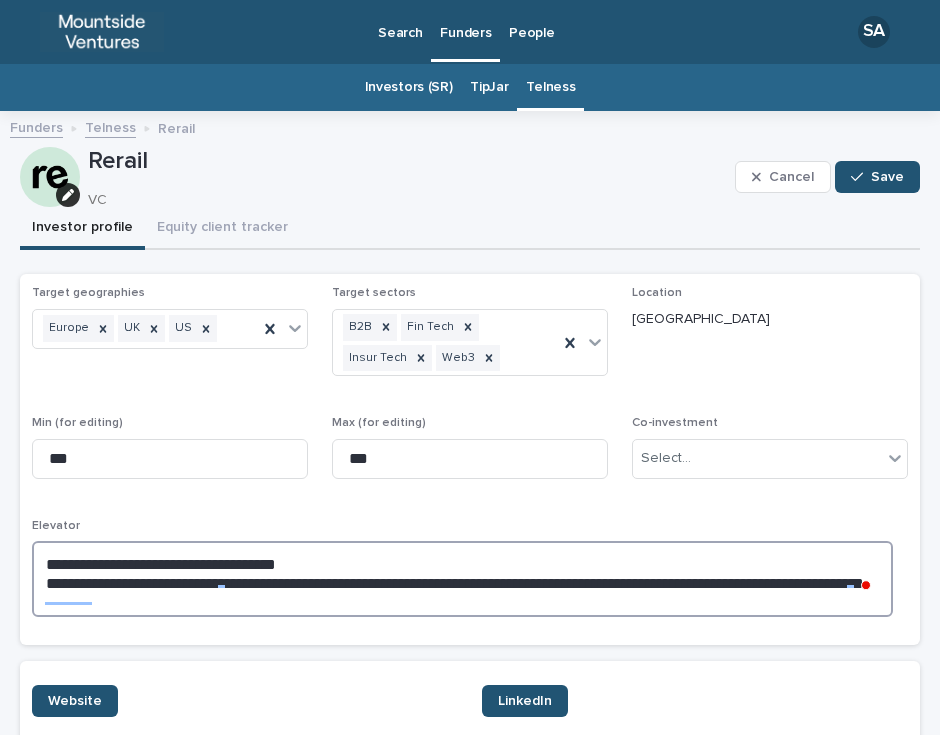 paste on "**********" 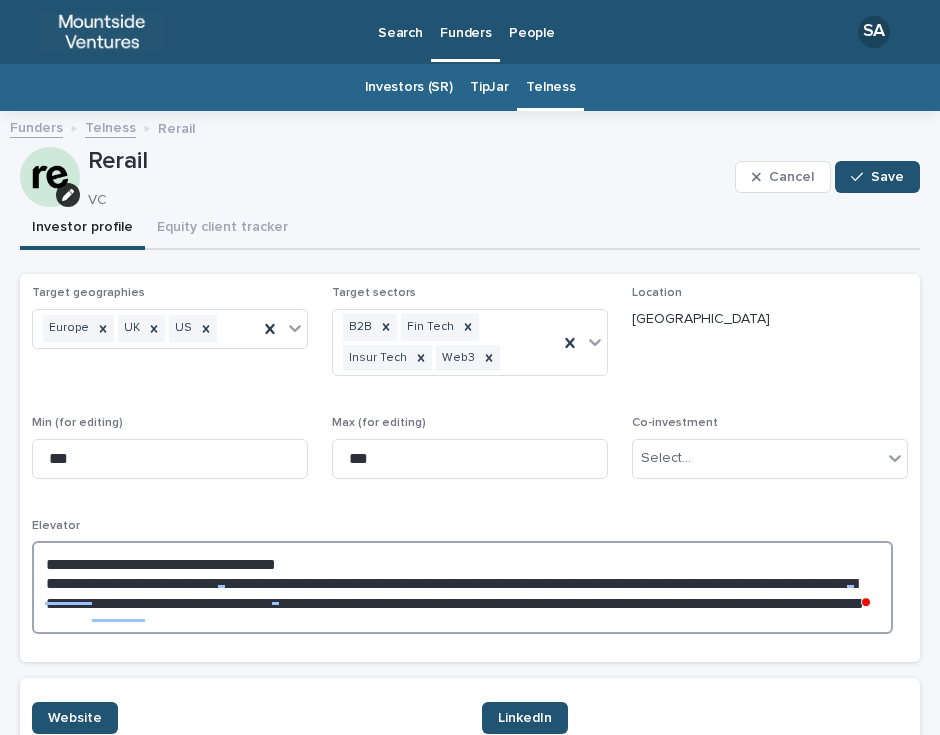 type on "**********" 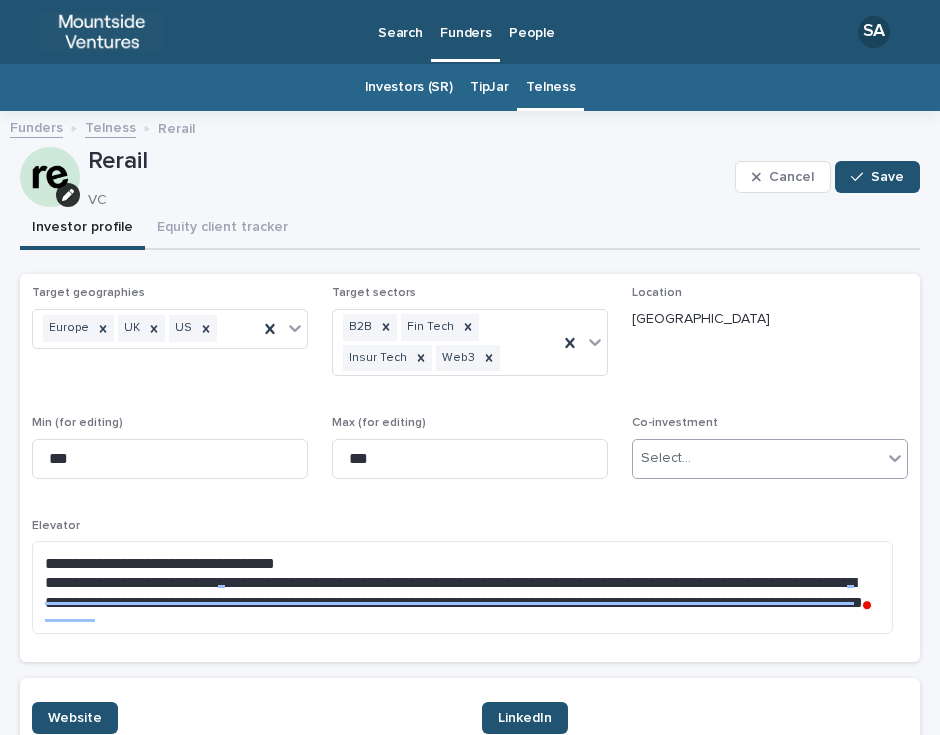 click on "Select..." at bounding box center [666, 458] 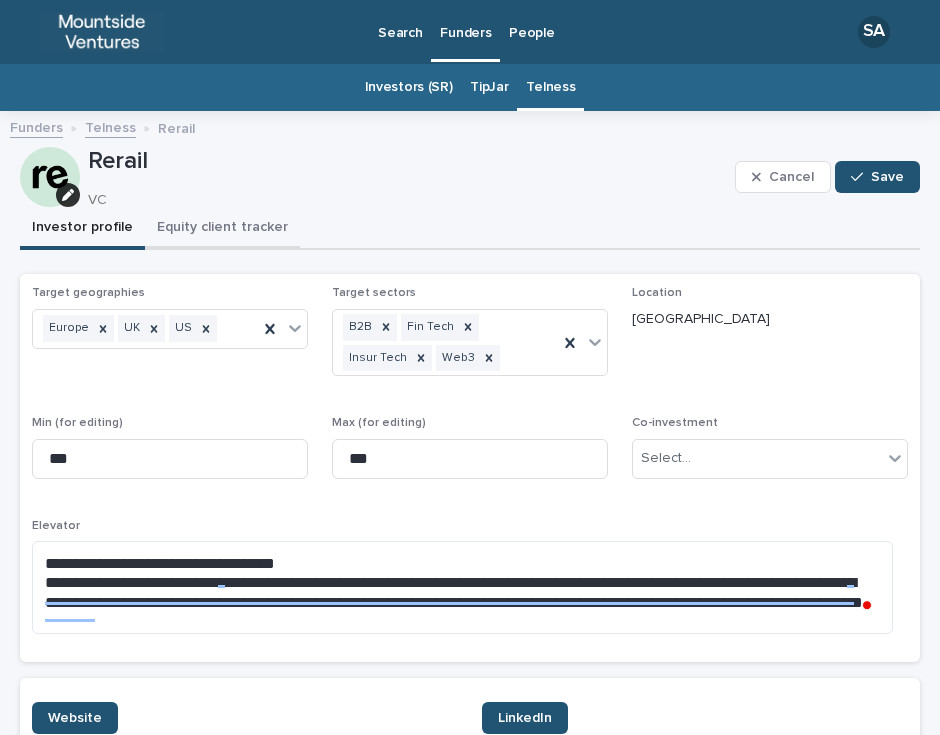 click on "Equity client tracker" at bounding box center (222, 229) 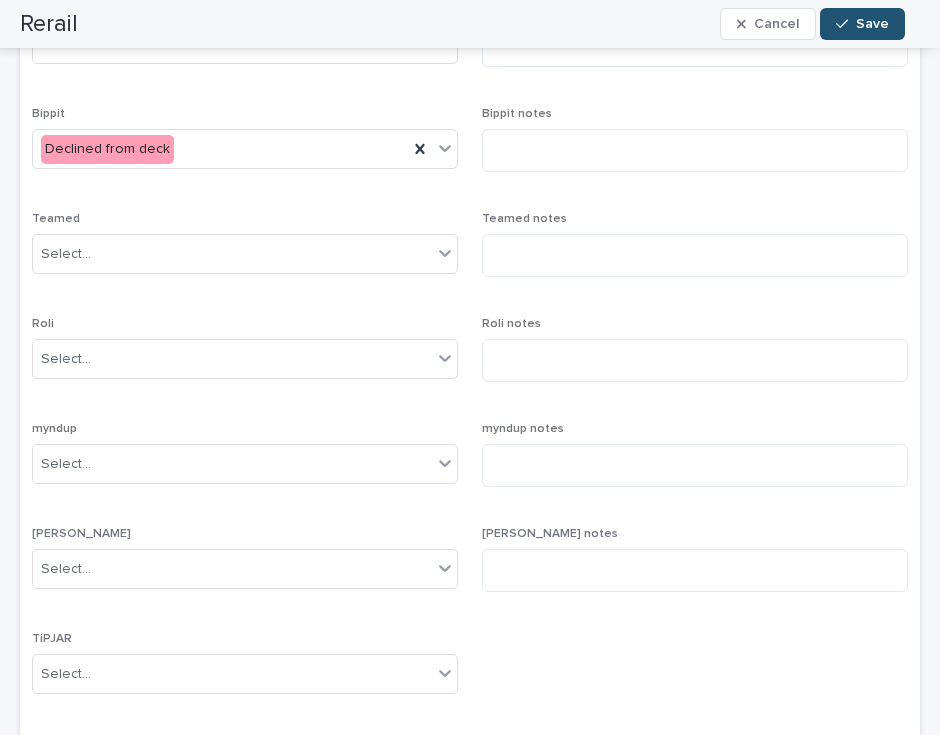 scroll, scrollTop: 945, scrollLeft: 0, axis: vertical 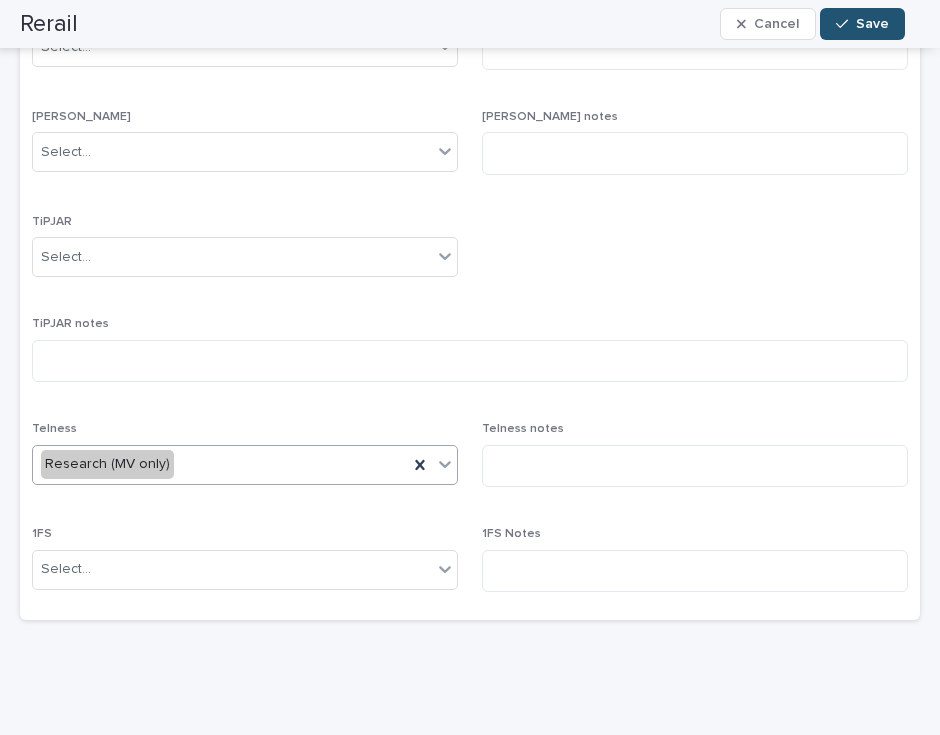 click on "Research (MV only)" at bounding box center [220, 464] 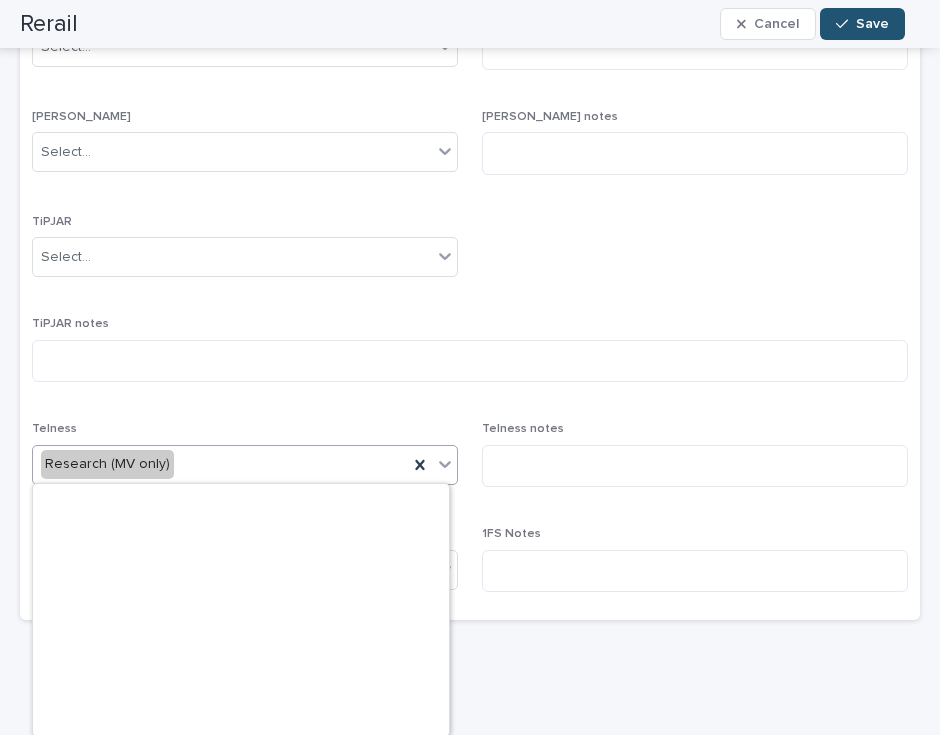 scroll, scrollTop: 490, scrollLeft: 0, axis: vertical 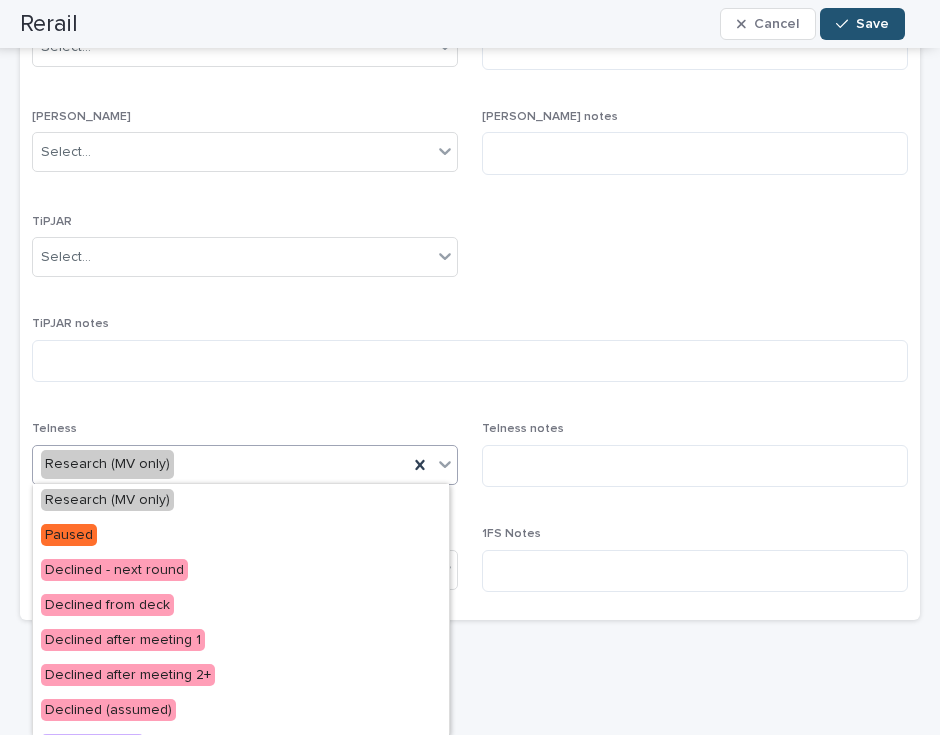 type on "*" 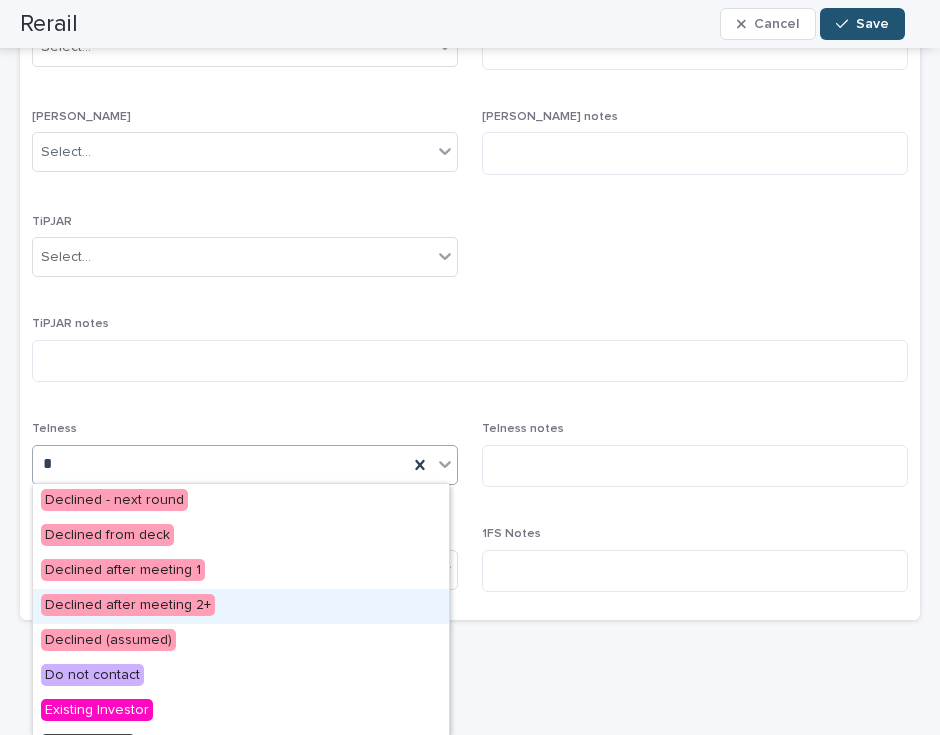 scroll, scrollTop: 517, scrollLeft: 0, axis: vertical 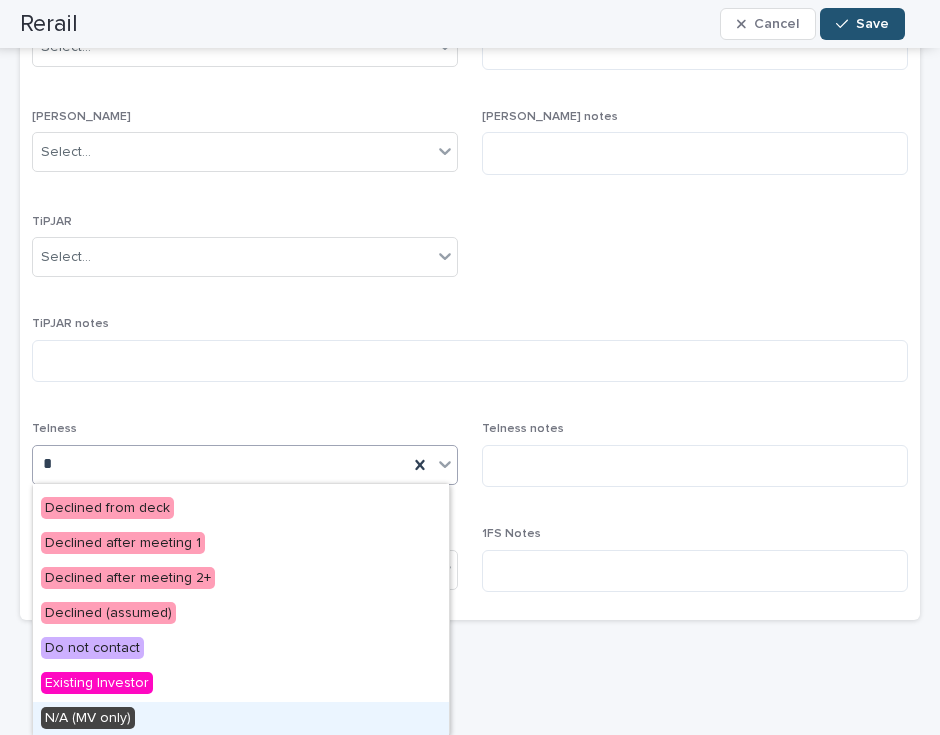 click on "N/A (MV only)" at bounding box center [241, 719] 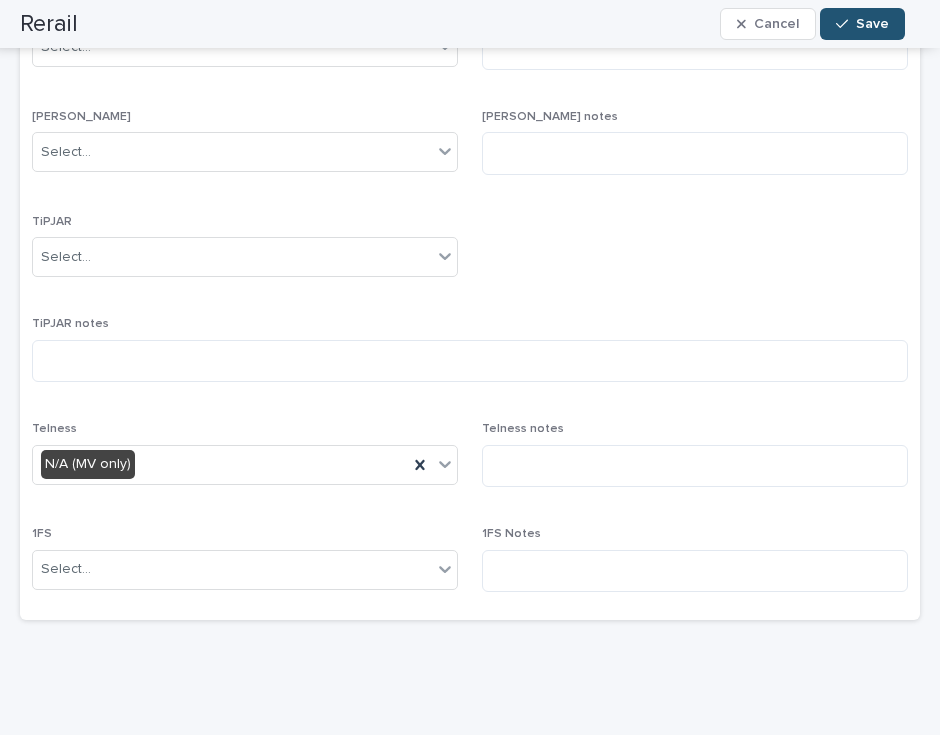 scroll, scrollTop: 0, scrollLeft: 0, axis: both 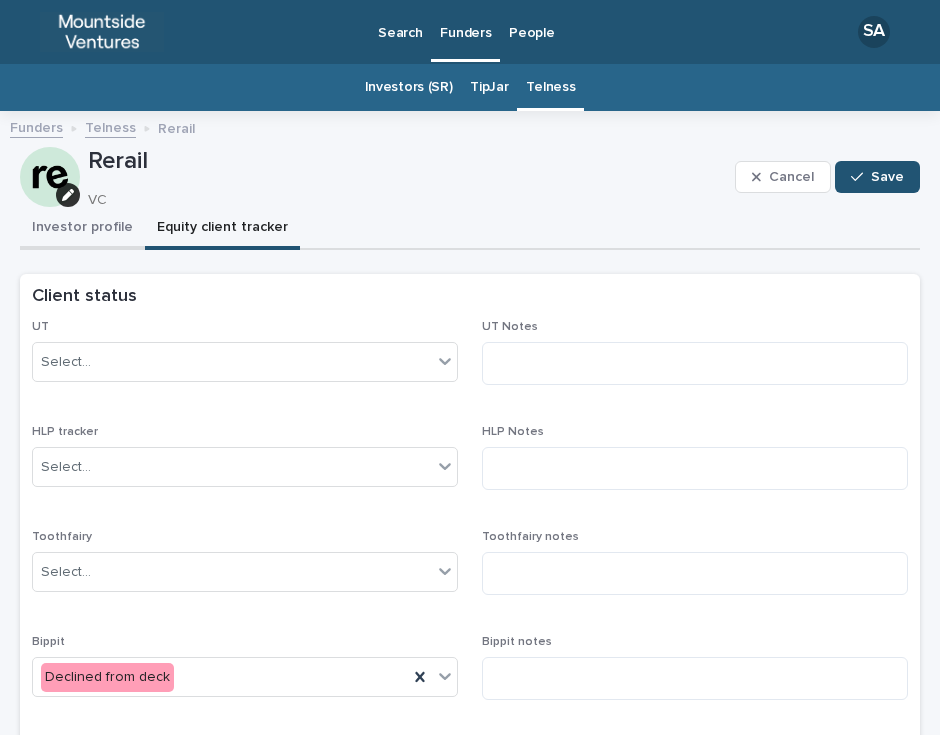 click on "Investor profile" at bounding box center [82, 229] 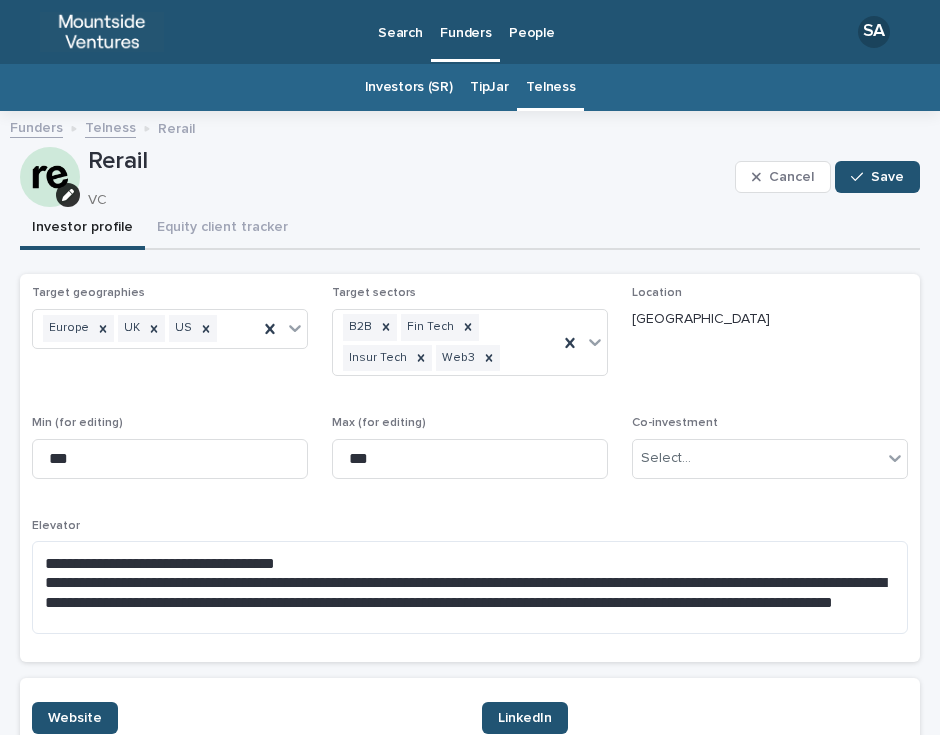 click on "Investor profile" at bounding box center [82, 229] 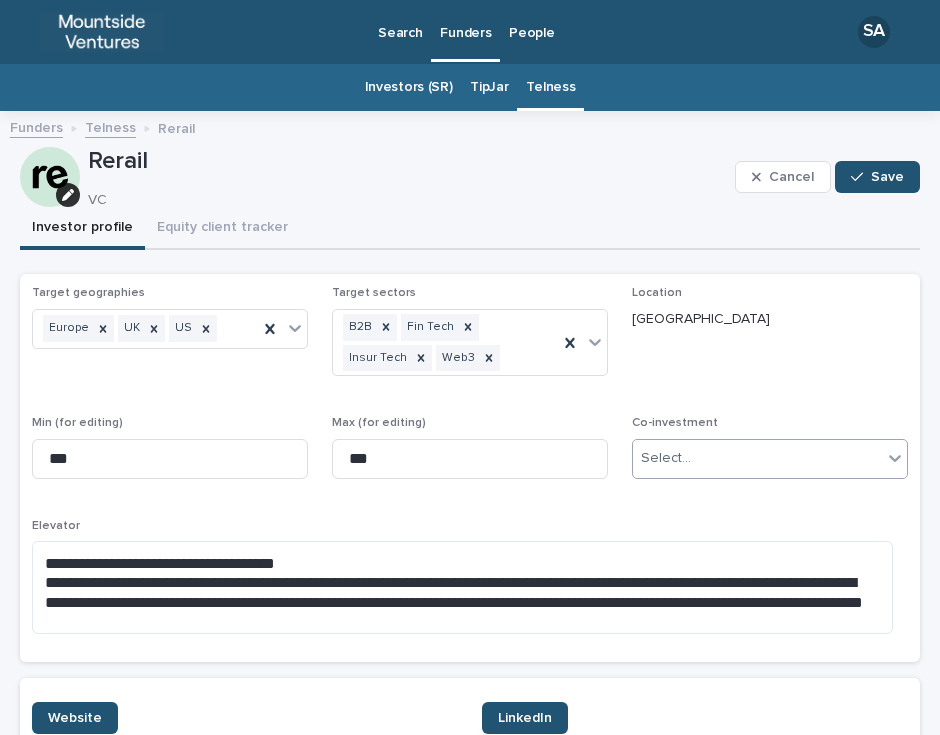 click on "Select..." at bounding box center [757, 458] 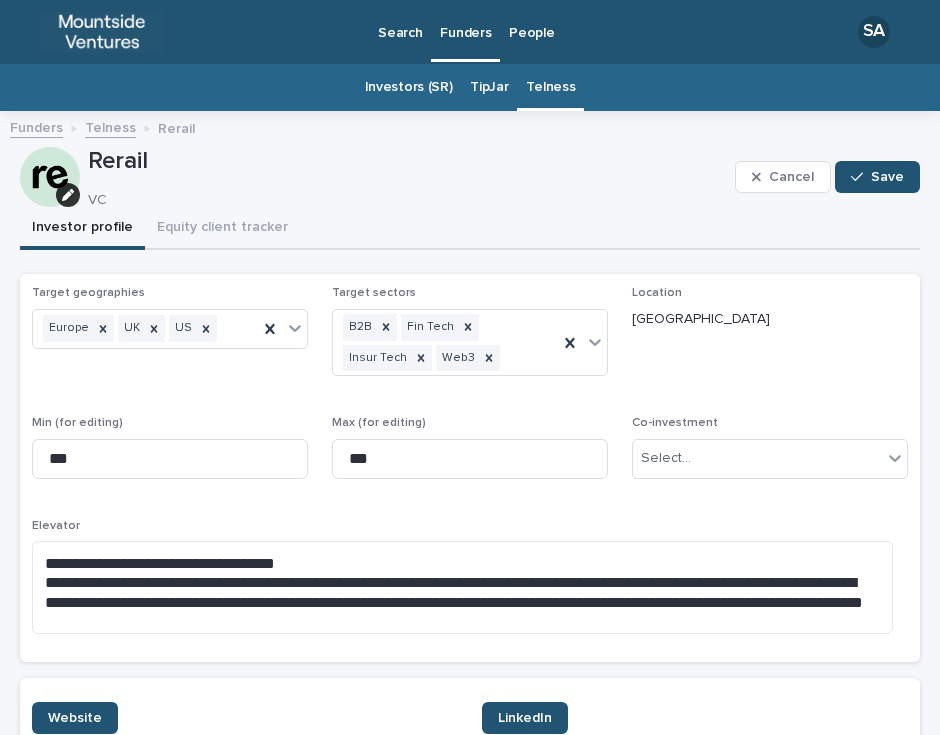 click on "Location [GEOGRAPHIC_DATA]" at bounding box center [770, 339] 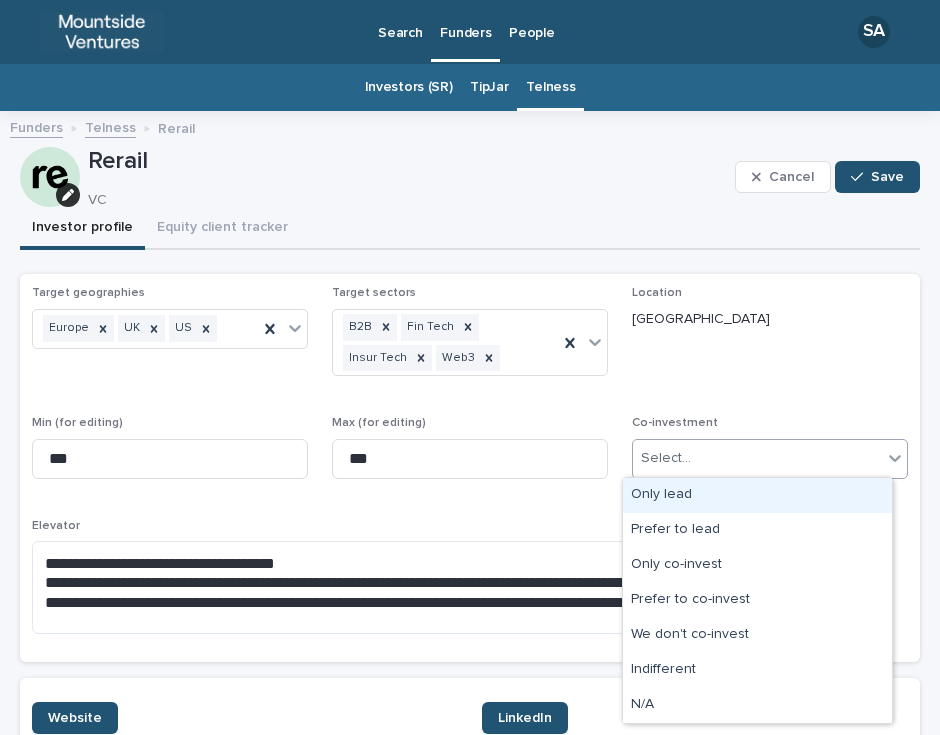 click on "Select..." at bounding box center (757, 458) 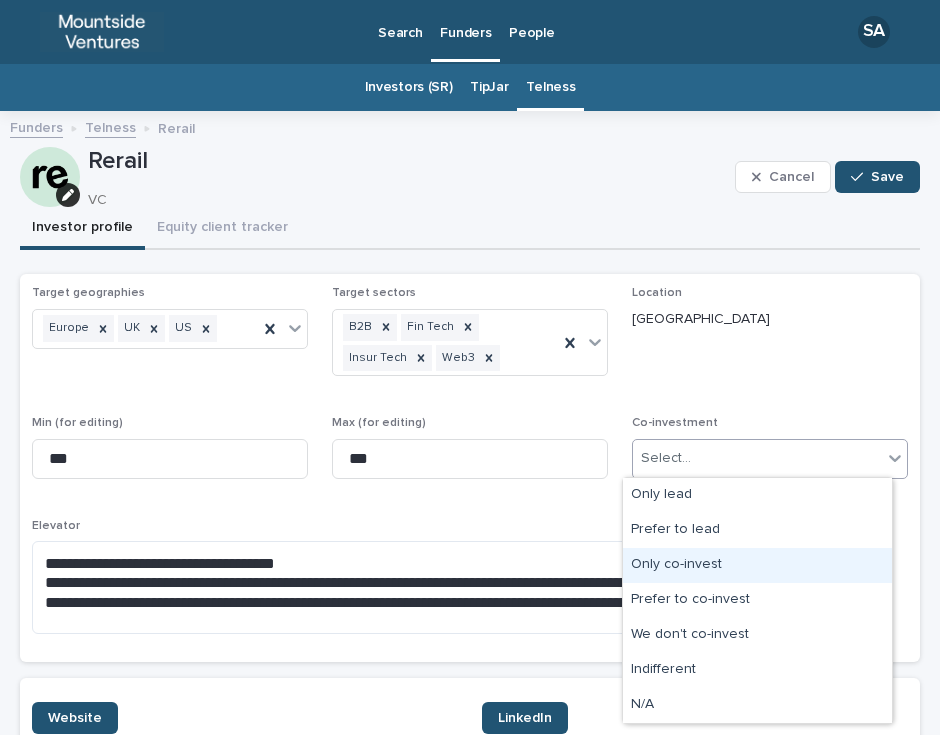 click on "Only co-invest" at bounding box center (757, 565) 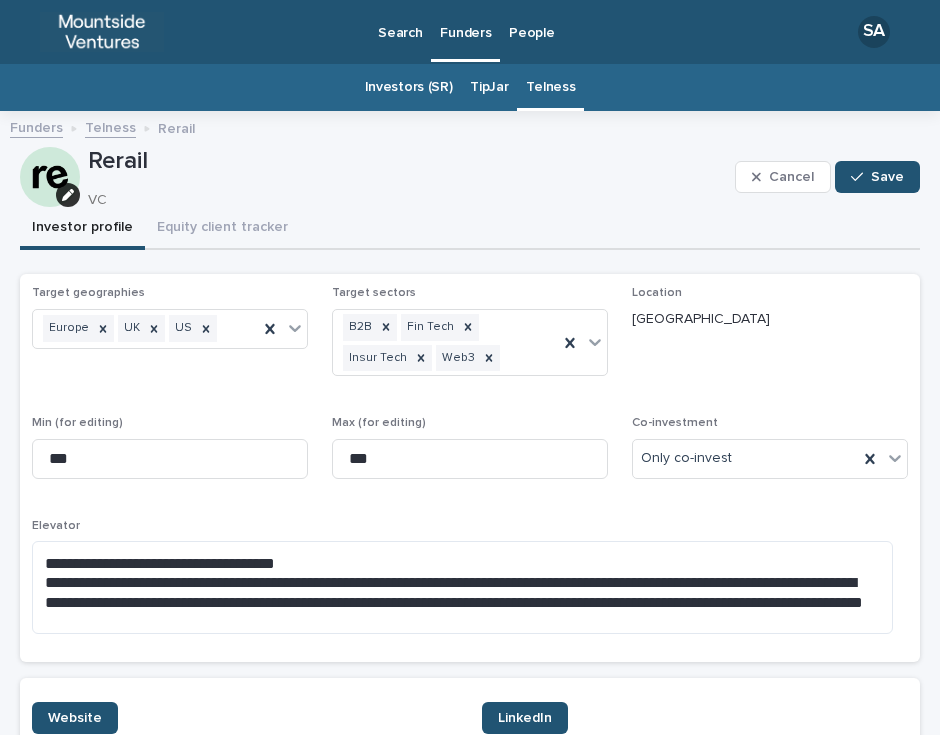 click on "Investor profile Equity client tracker" at bounding box center [470, 229] 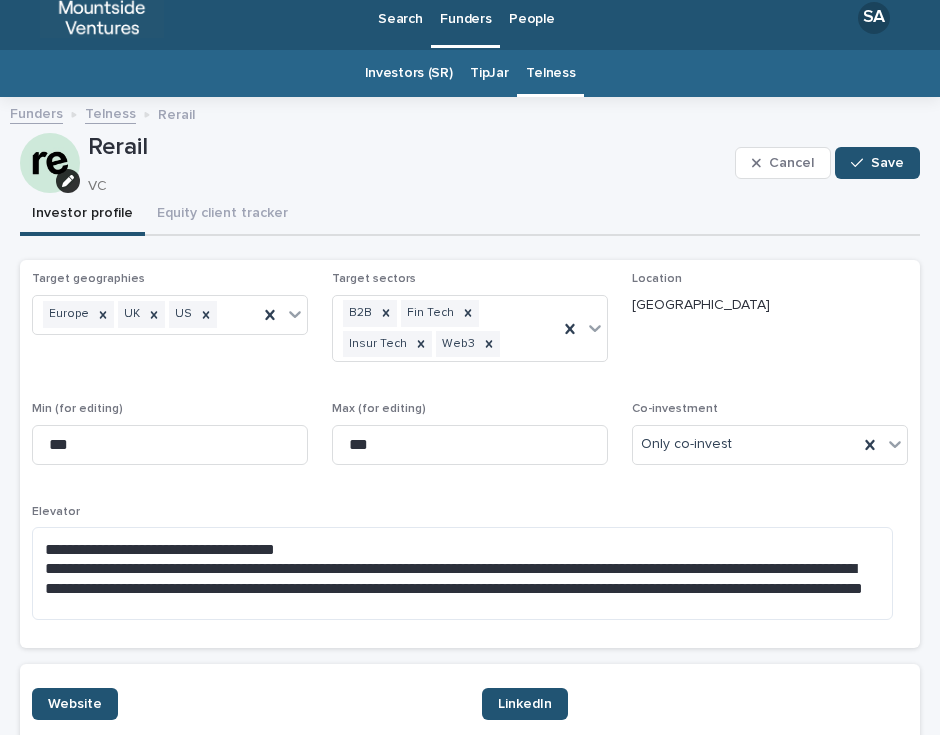 scroll, scrollTop: 12, scrollLeft: 0, axis: vertical 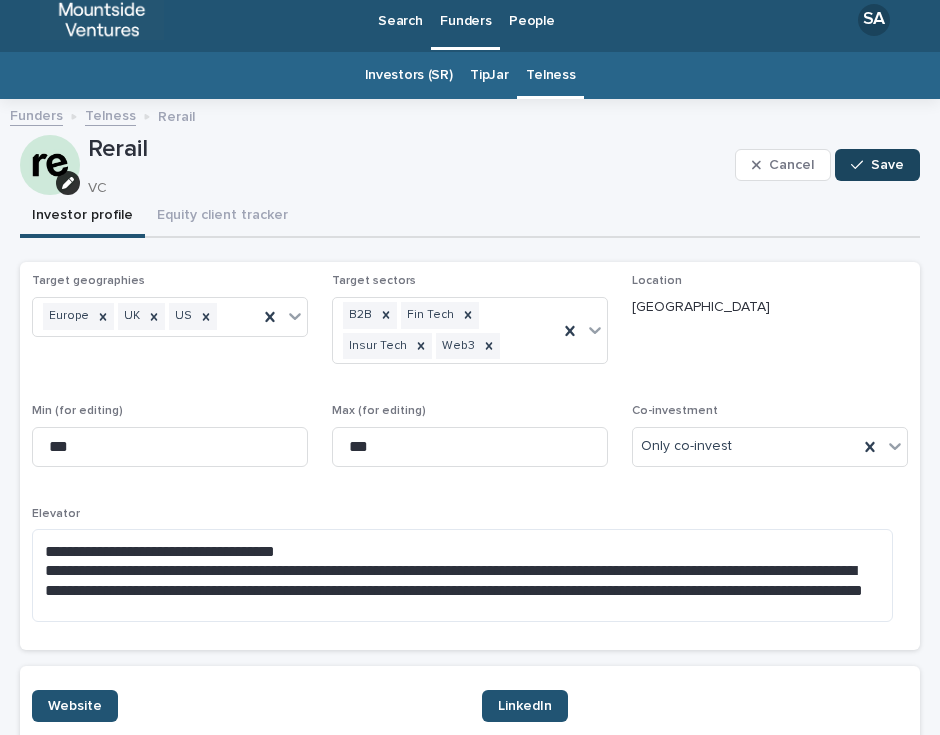 click on "Save" at bounding box center [887, 165] 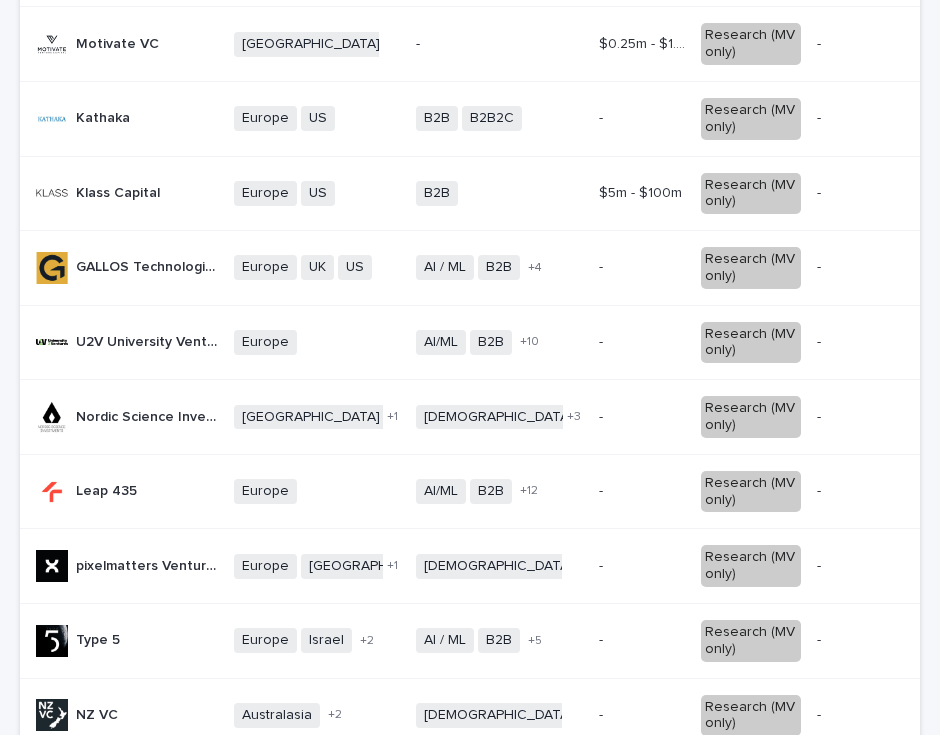 scroll, scrollTop: 1018, scrollLeft: 0, axis: vertical 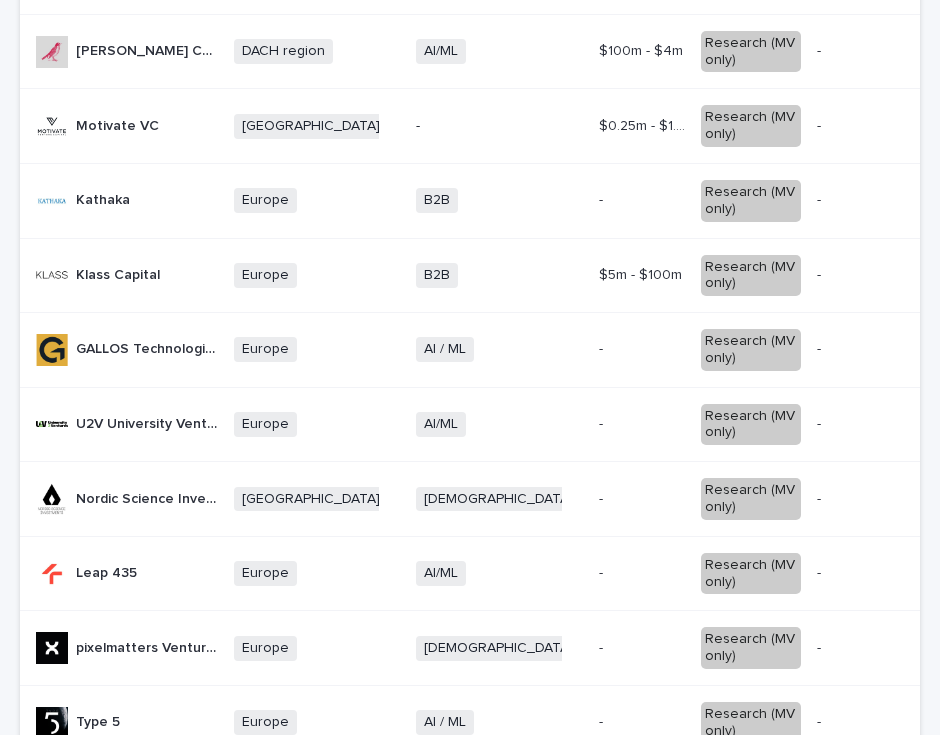 click on "+ 0" at bounding box center (572, 350) 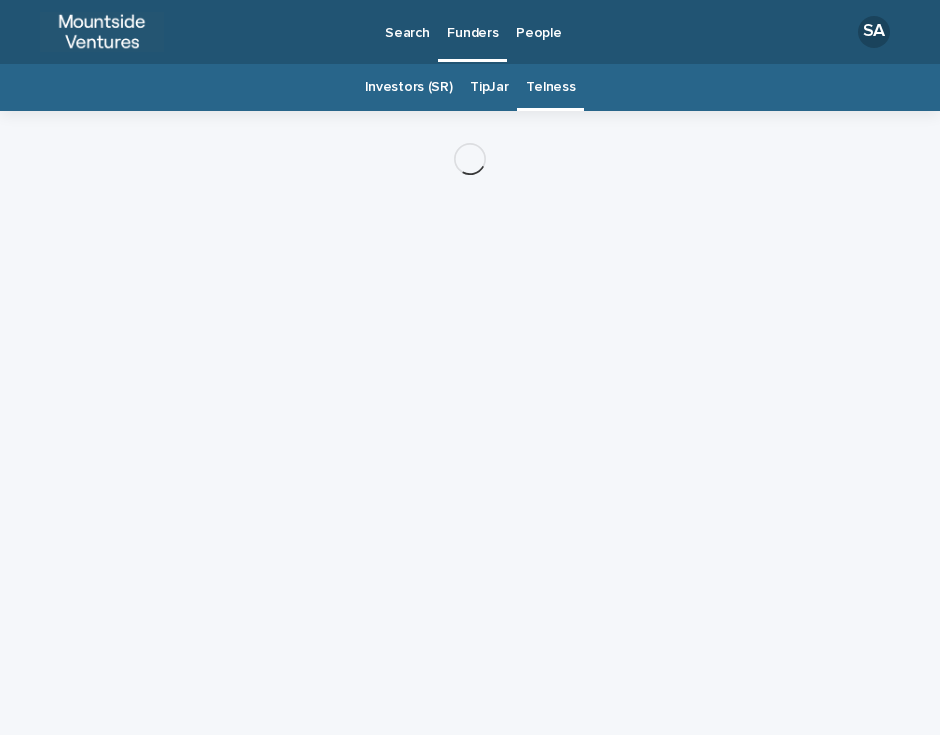 scroll, scrollTop: 0, scrollLeft: 0, axis: both 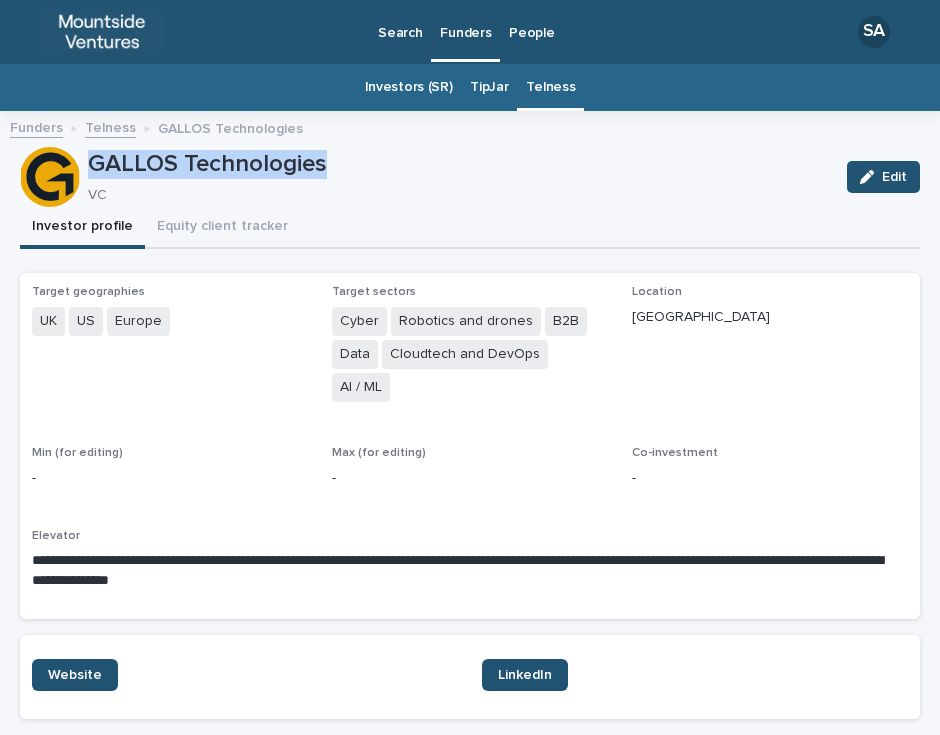 drag, startPoint x: 339, startPoint y: 164, endPoint x: 62, endPoint y: 148, distance: 277.4617 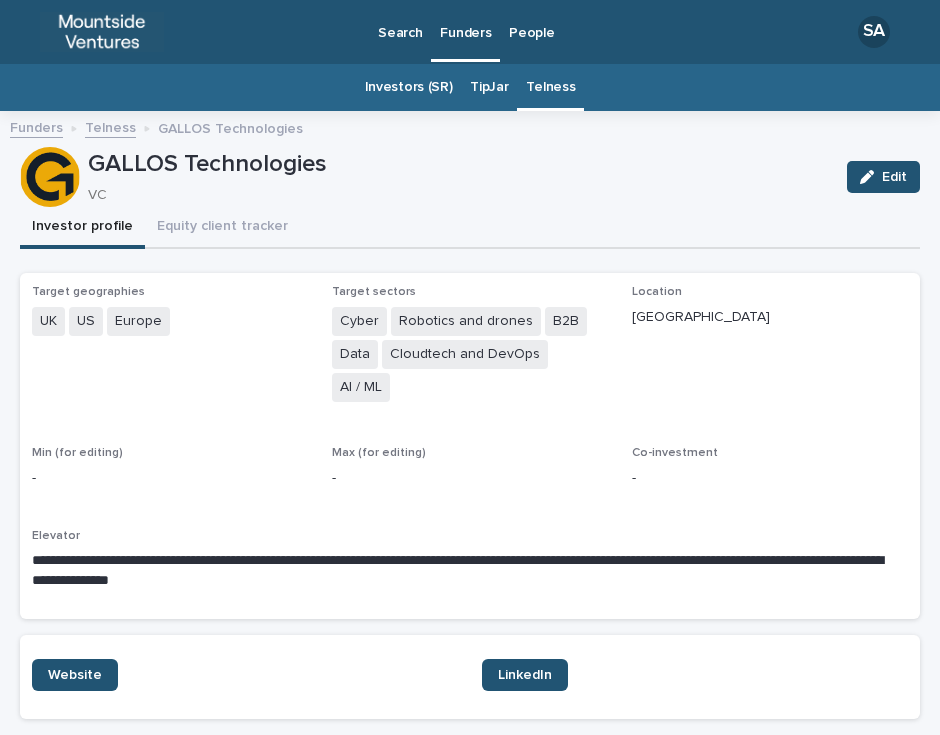scroll, scrollTop: 0, scrollLeft: 0, axis: both 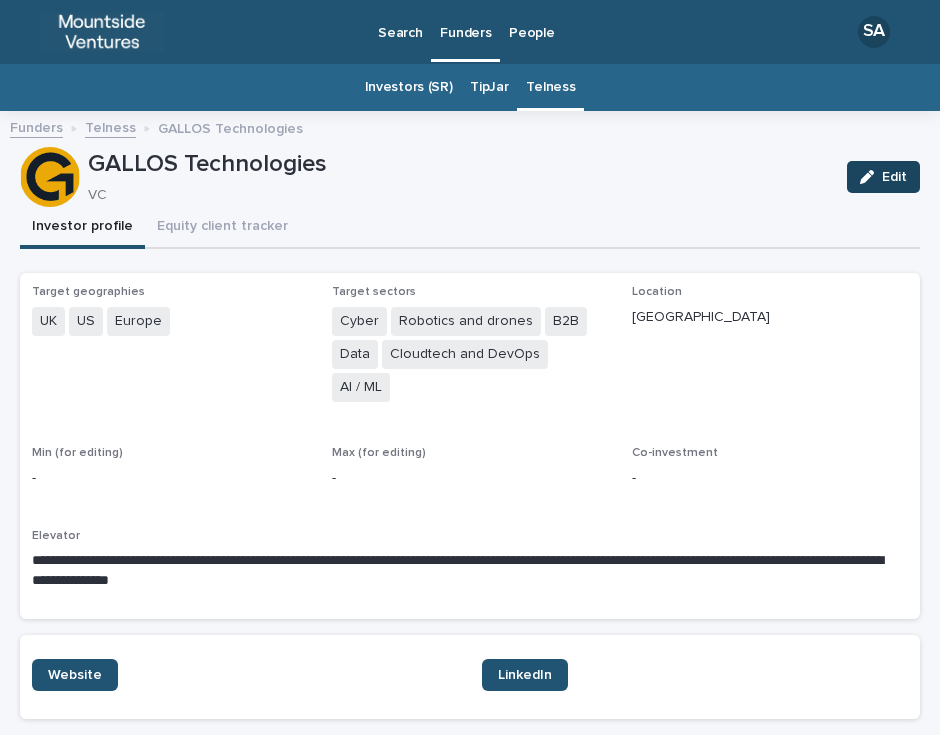 click on "Edit" at bounding box center [894, 177] 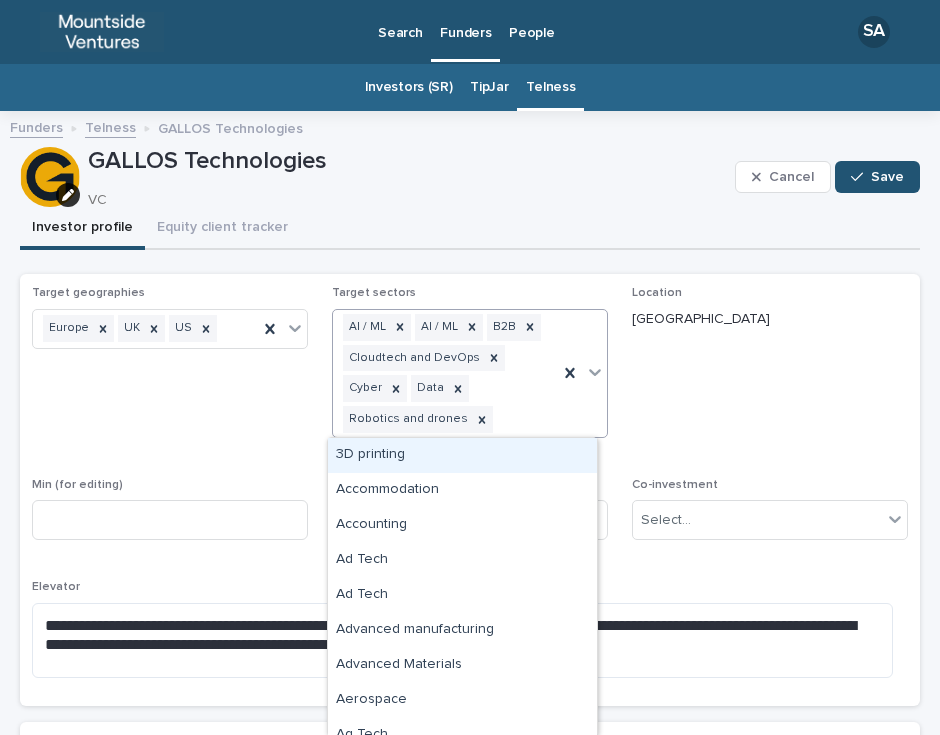 click on "AI / ML AI / ML B2B Cloudtech and DevOps Cyber Data Robotics and drones" at bounding box center [445, 373] 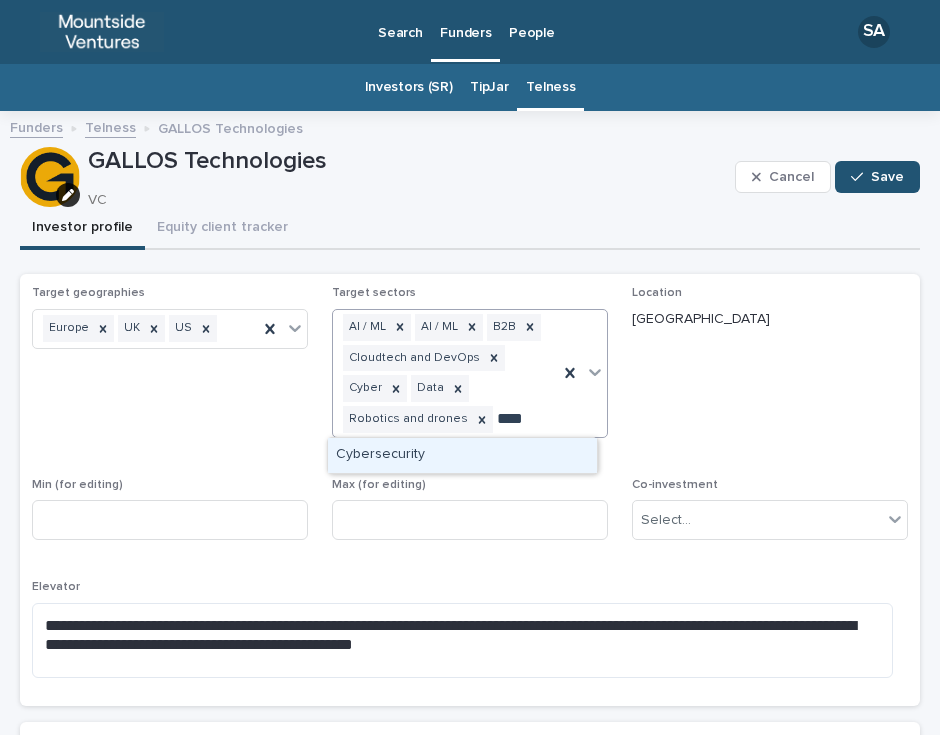type on "*****" 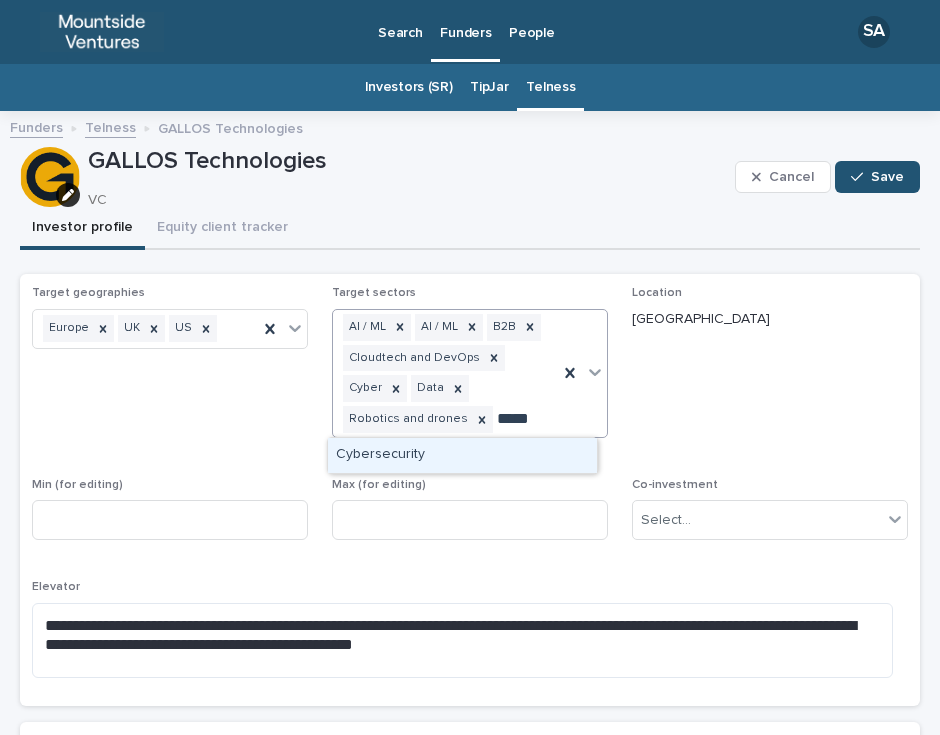 click on "Cybersecurity" at bounding box center (462, 455) 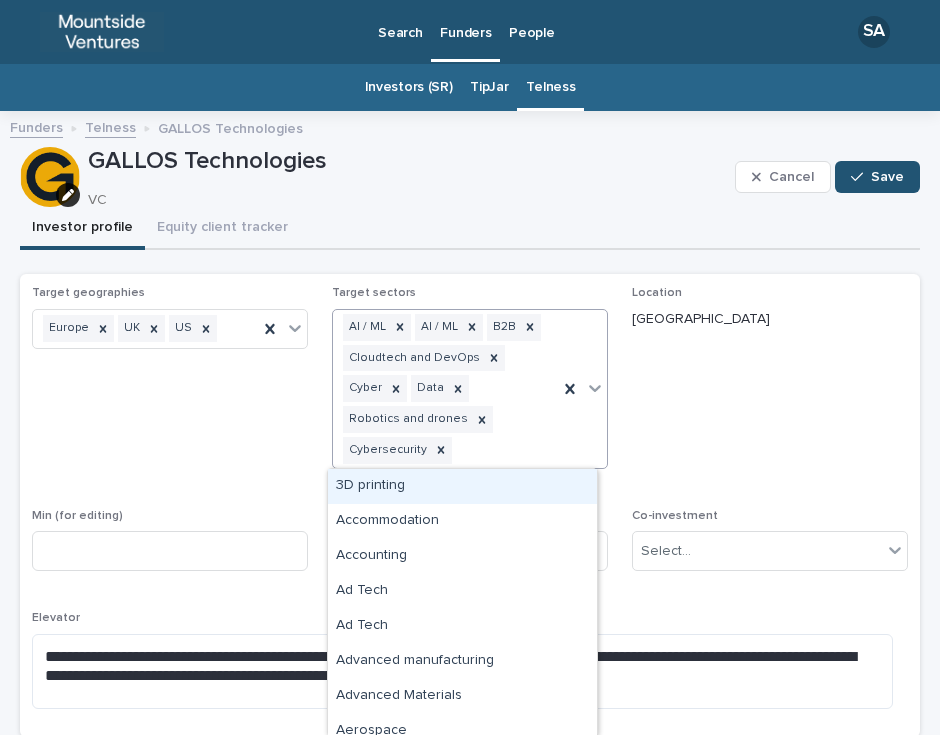 click on "AI / ML AI / ML B2B Cloudtech and DevOps Cyber Data Robotics and drones Cybersecurity" at bounding box center (445, 389) 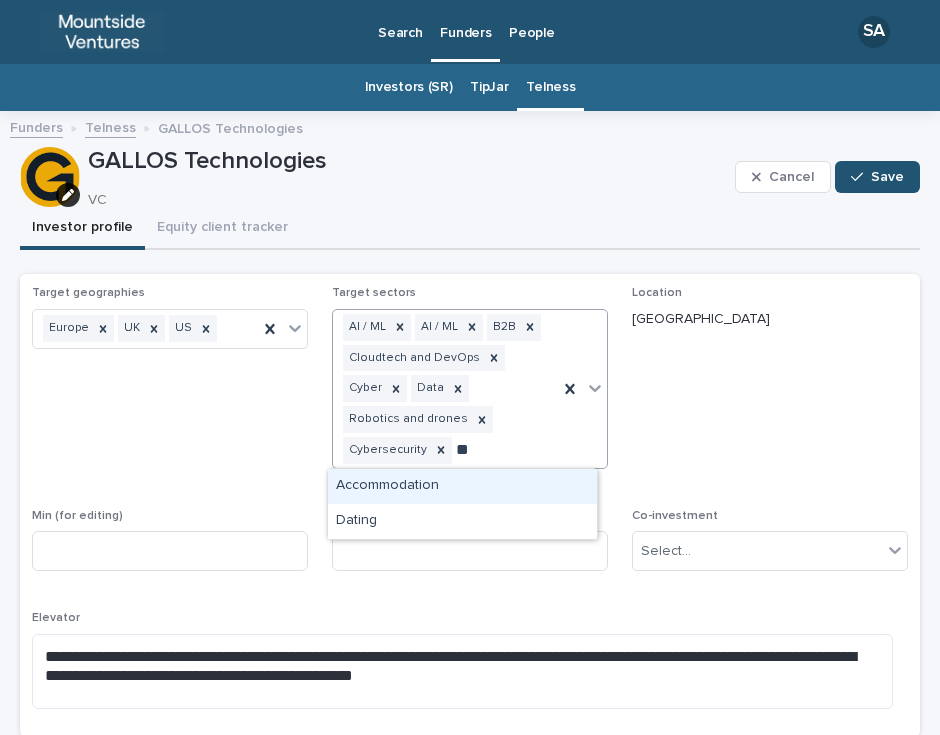 type on "*" 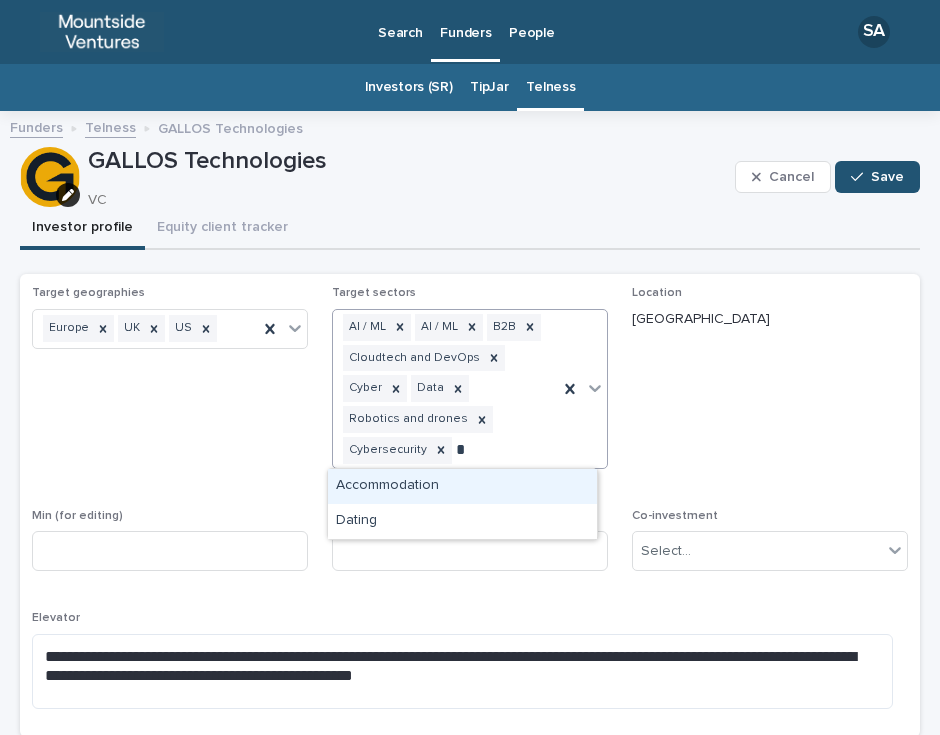 type 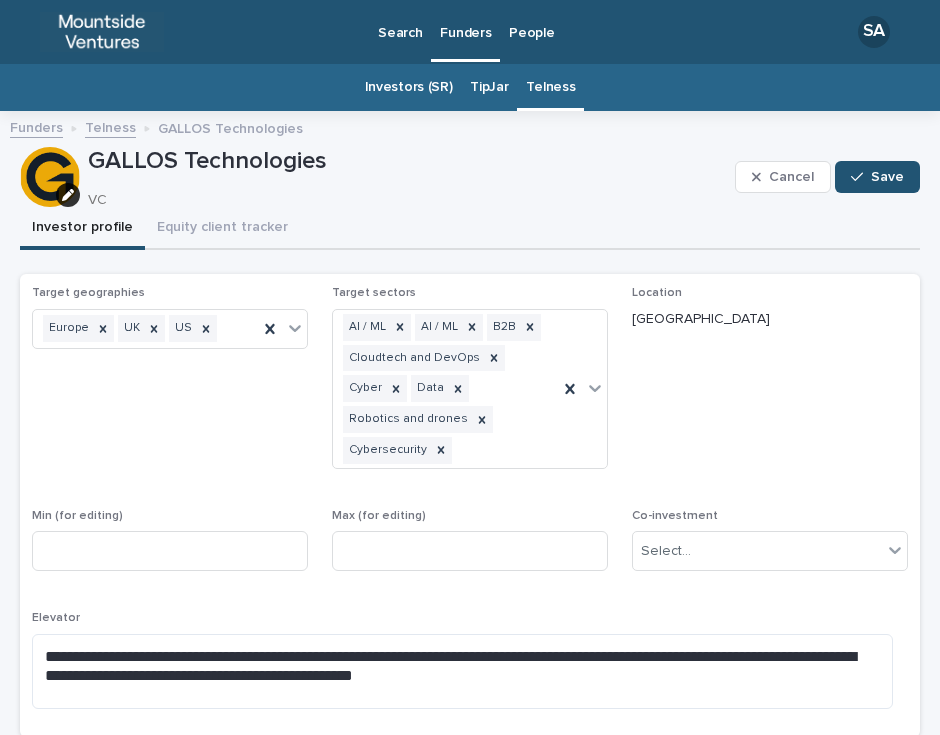 click on "Location [GEOGRAPHIC_DATA]" at bounding box center [770, 385] 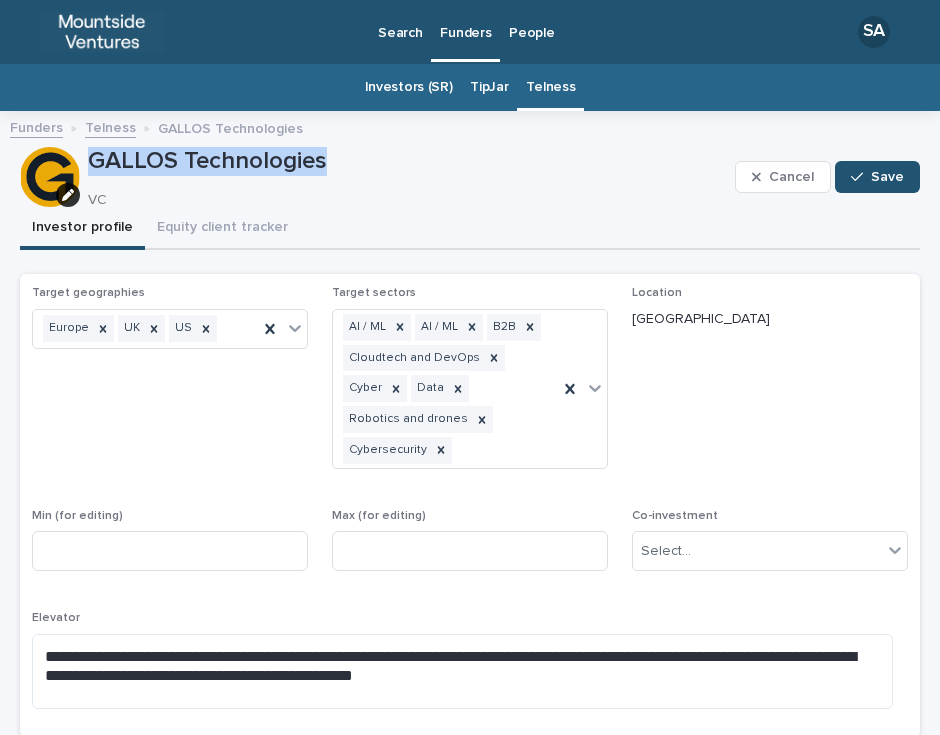 drag, startPoint x: 323, startPoint y: 167, endPoint x: 85, endPoint y: 156, distance: 238.25406 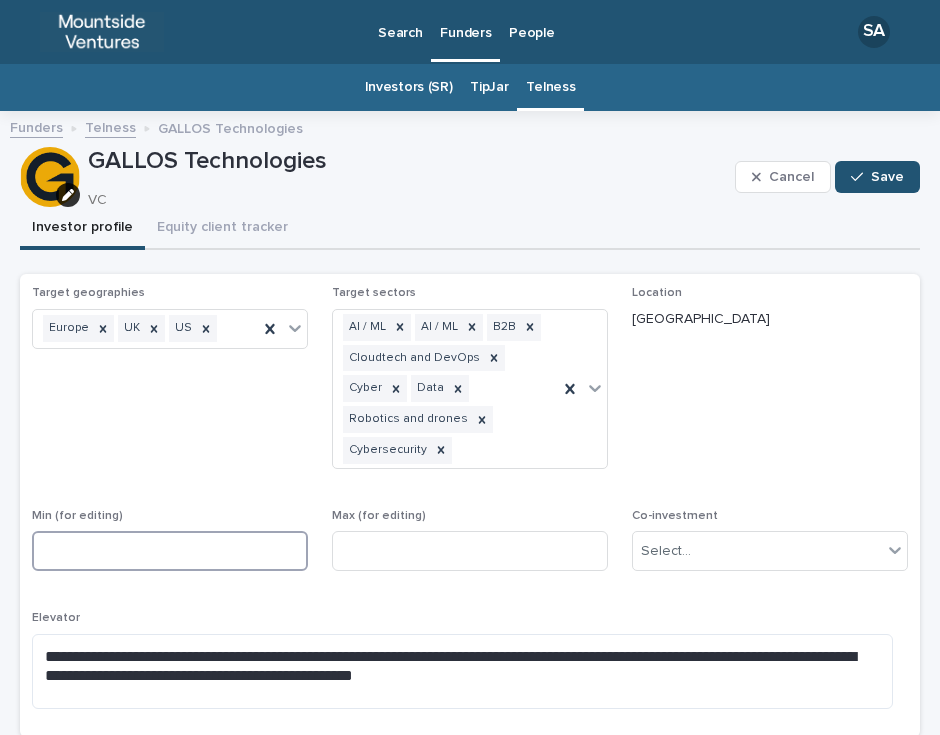 click at bounding box center [170, 551] 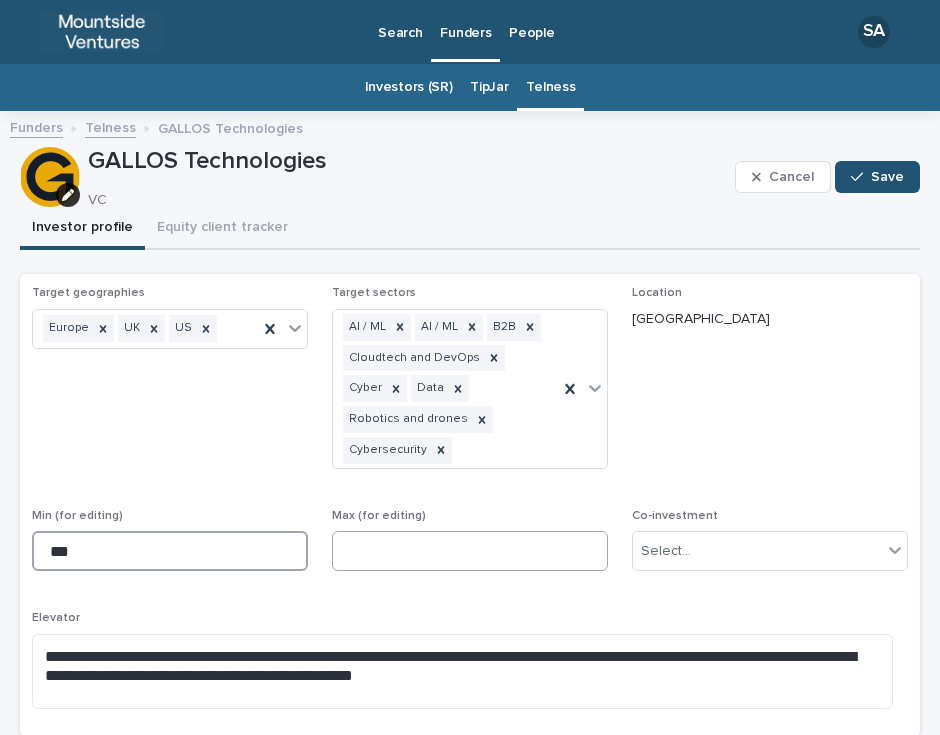 type on "***" 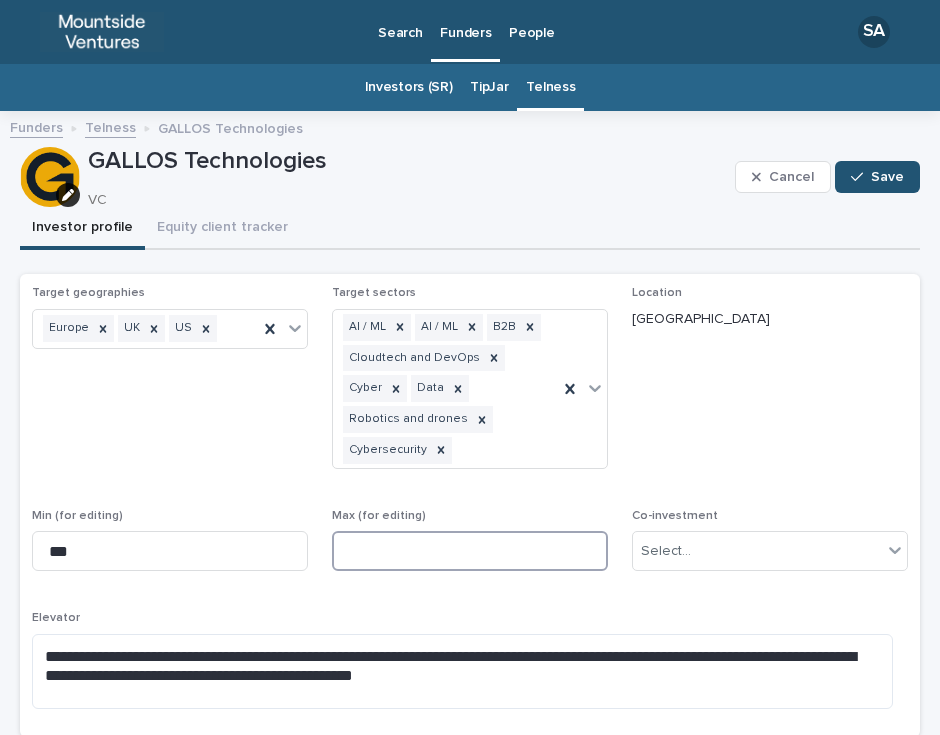click at bounding box center (470, 551) 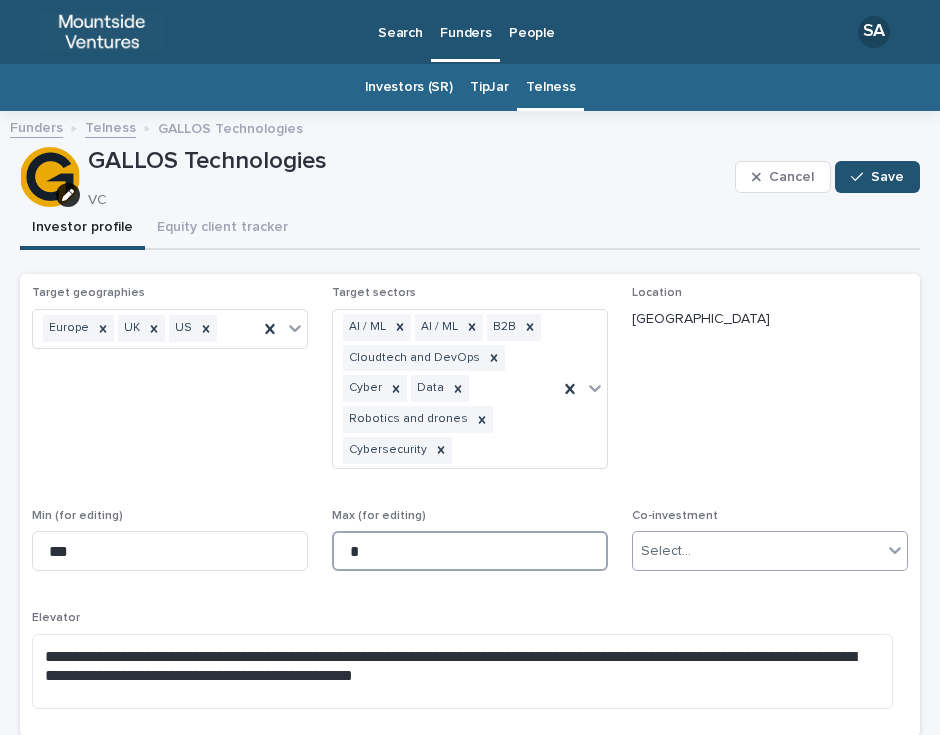 type on "*" 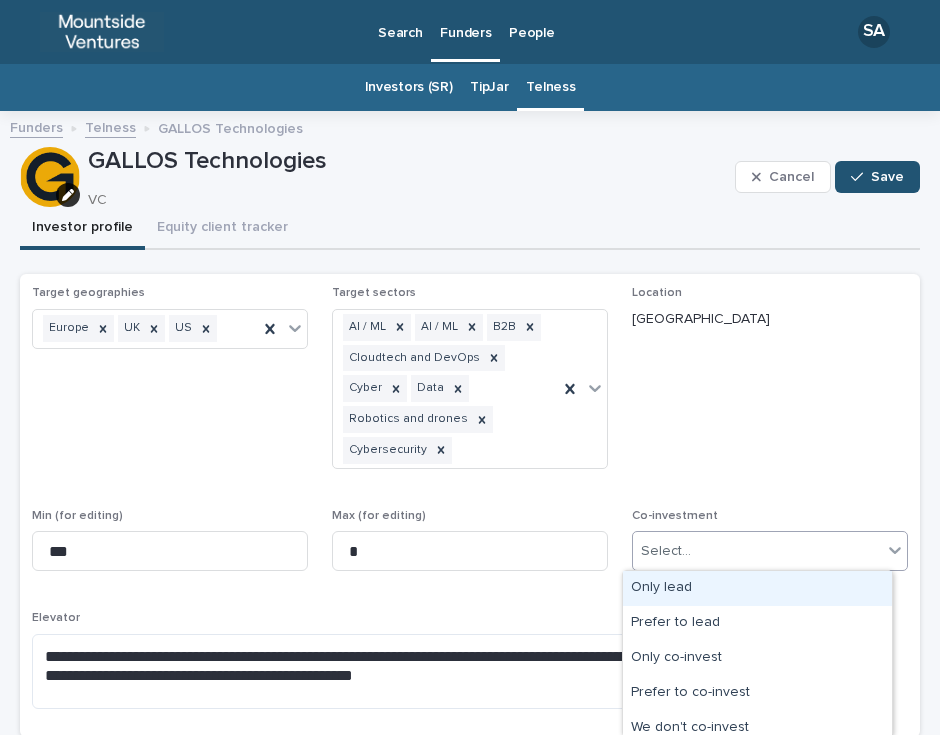 click on "Select..." at bounding box center (757, 551) 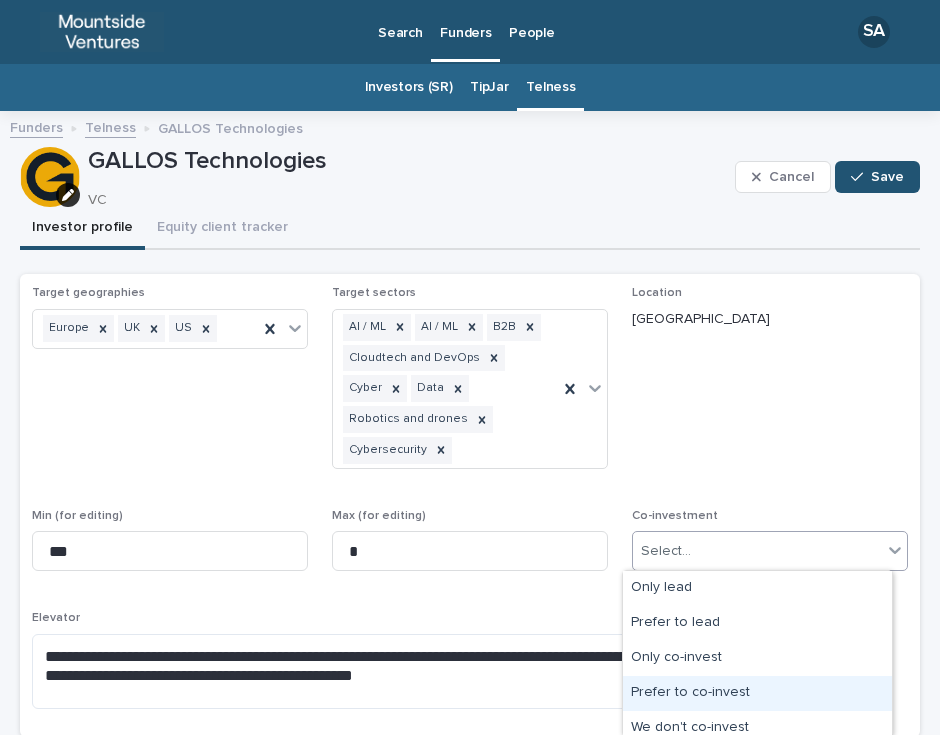 click on "Prefer to co-invest" at bounding box center (757, 693) 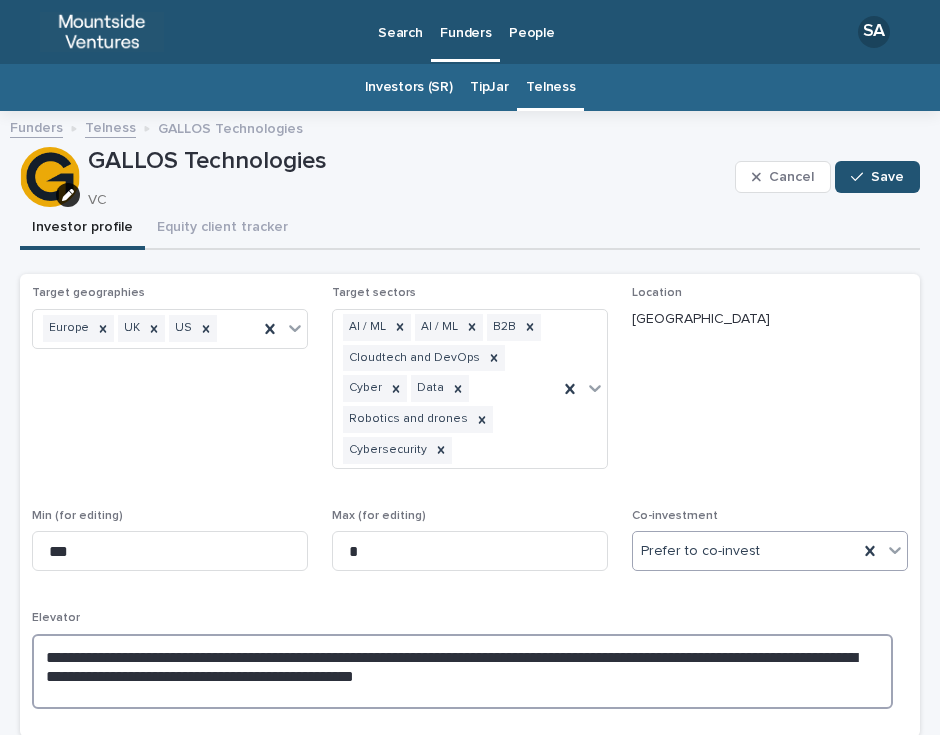 click on "**********" at bounding box center [462, 672] 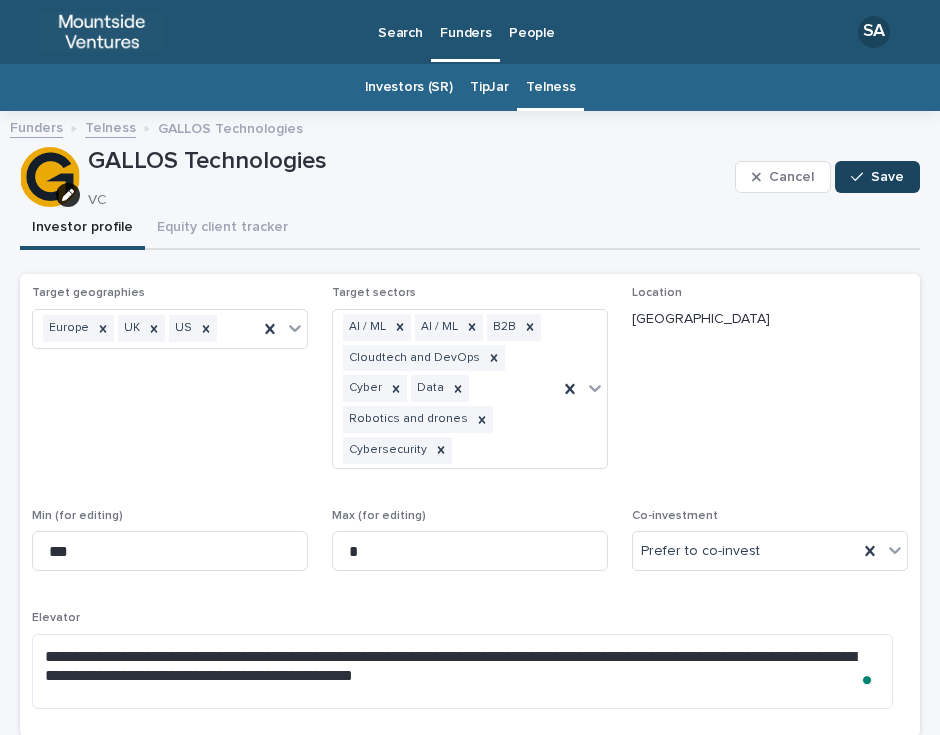 click 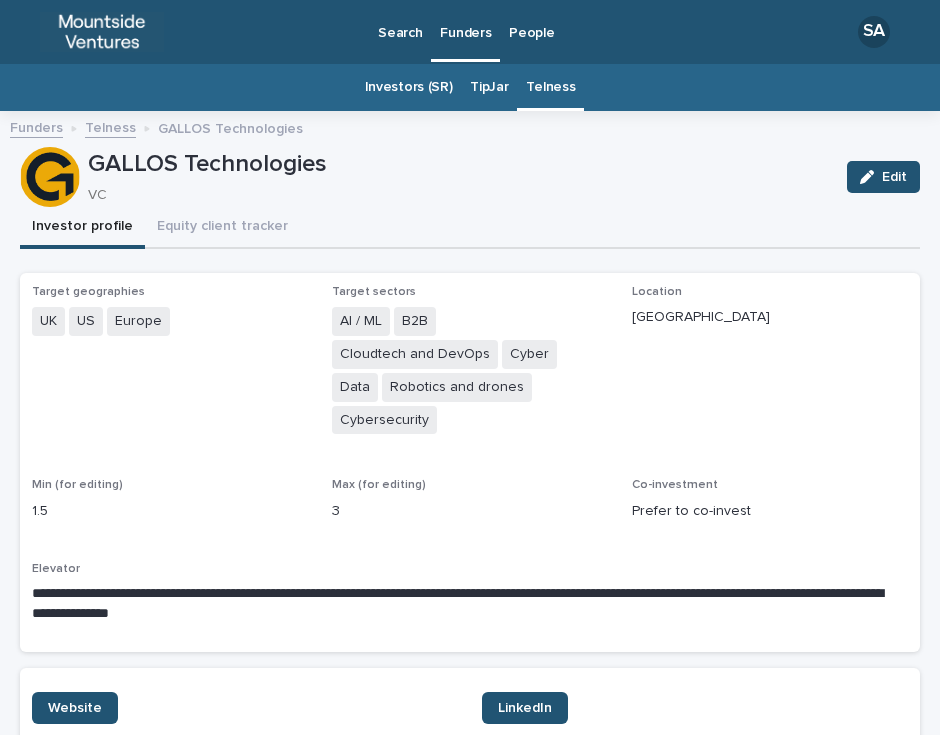 click on "**********" at bounding box center (462, 604) 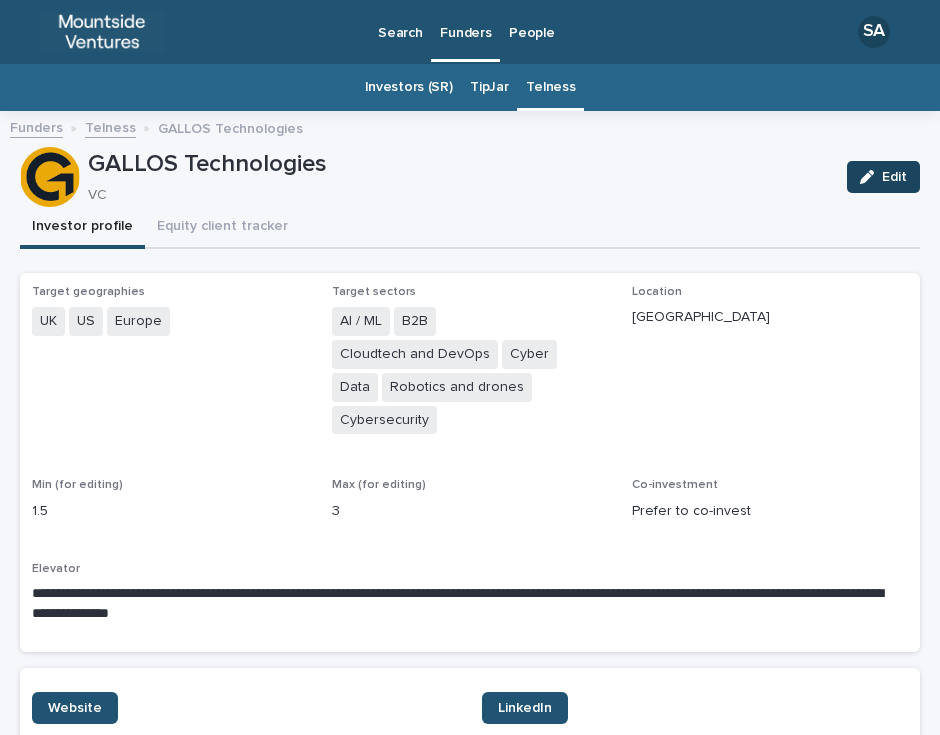 click on "Edit" at bounding box center [894, 177] 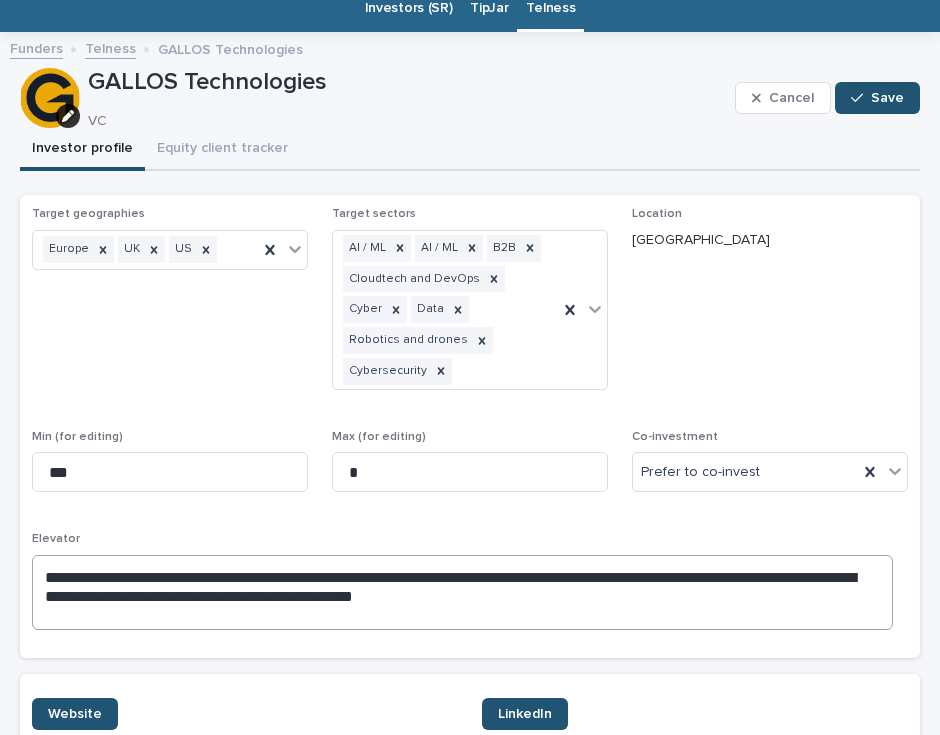 scroll, scrollTop: 80, scrollLeft: 0, axis: vertical 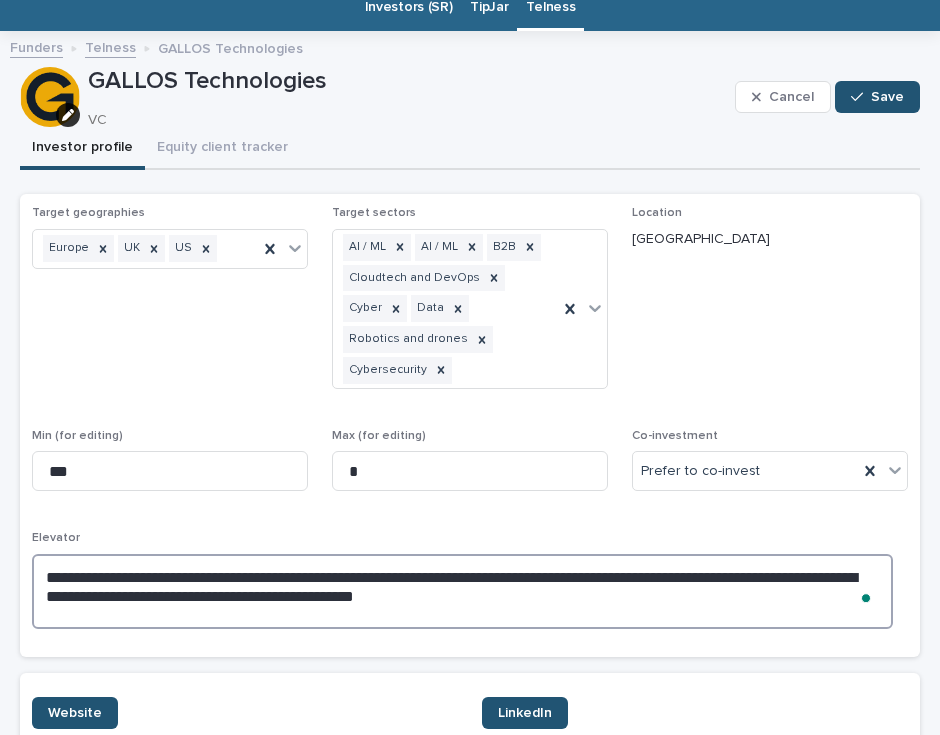 drag, startPoint x: 413, startPoint y: 606, endPoint x: 92, endPoint y: 559, distance: 324.42258 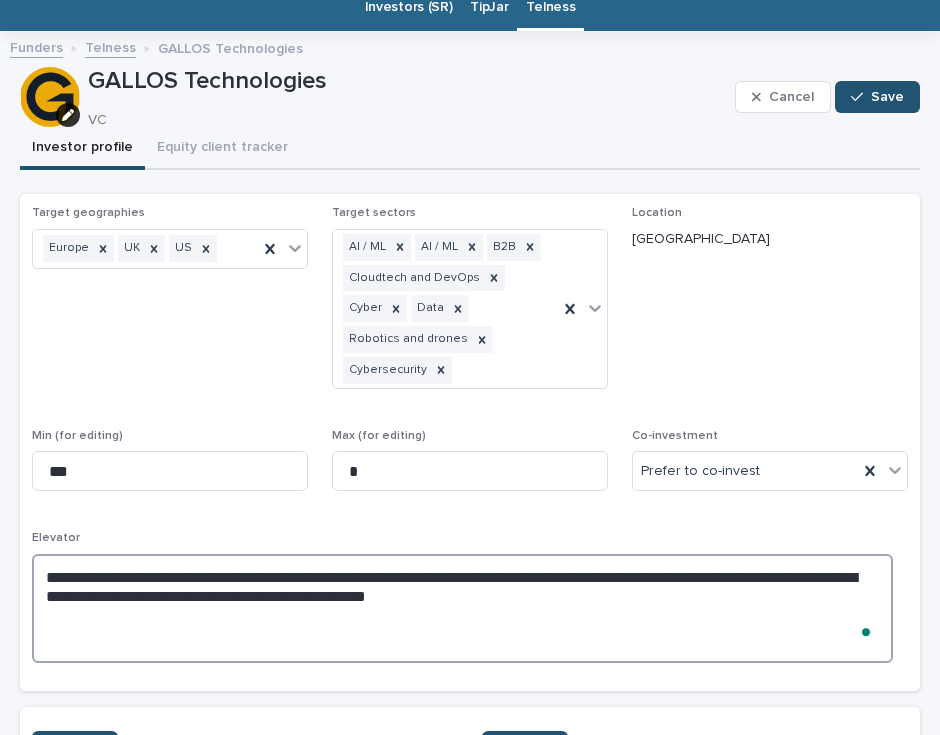 paste on "**********" 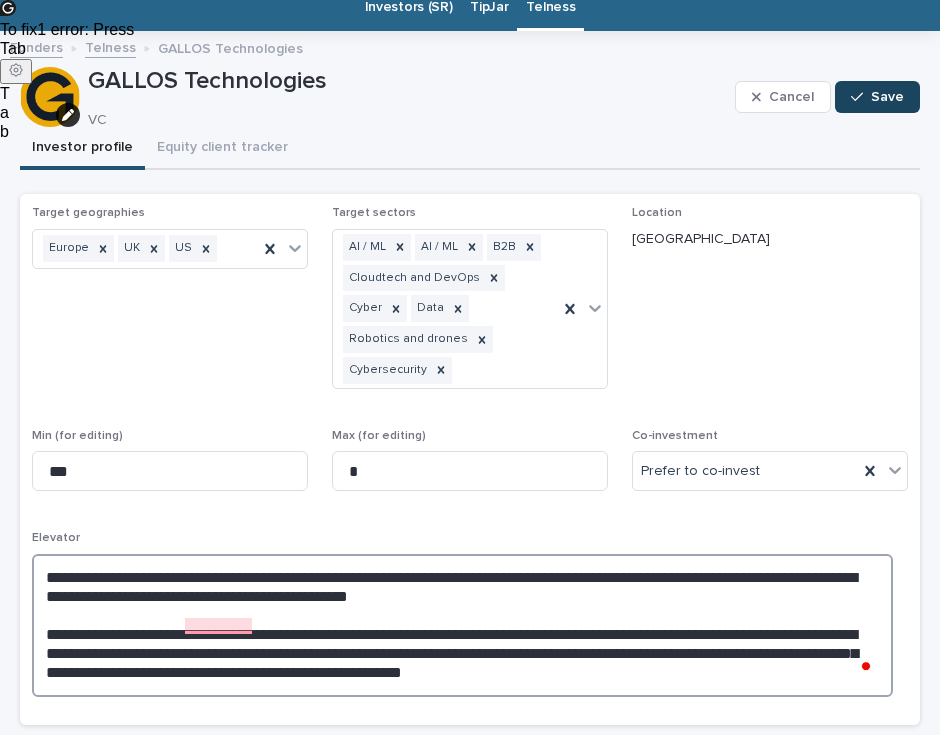 type on "**********" 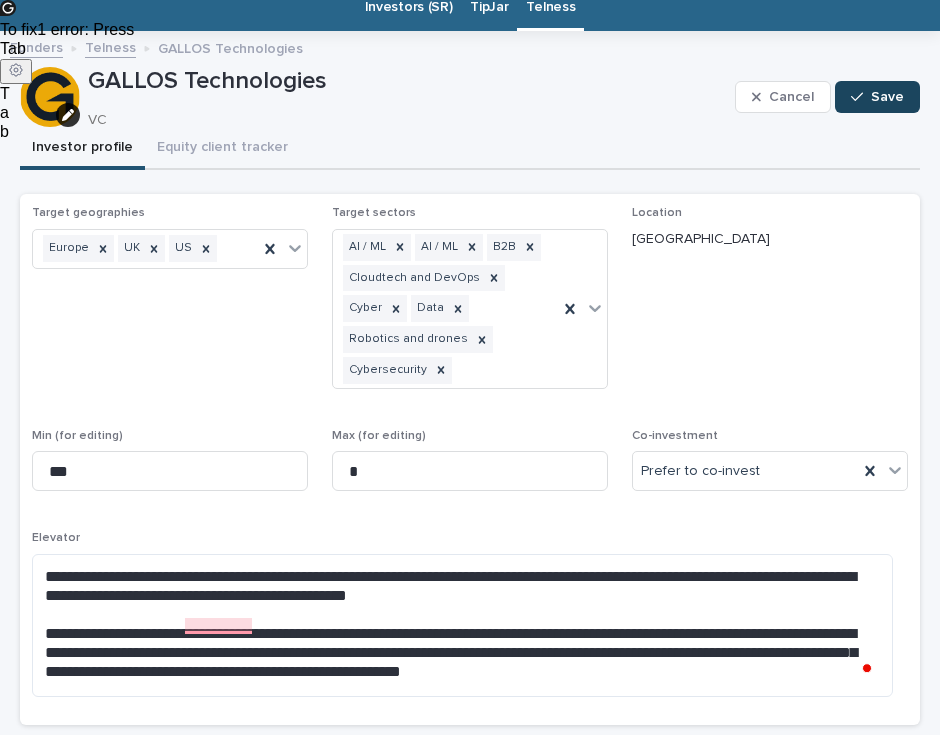 click on "Save" at bounding box center (877, 97) 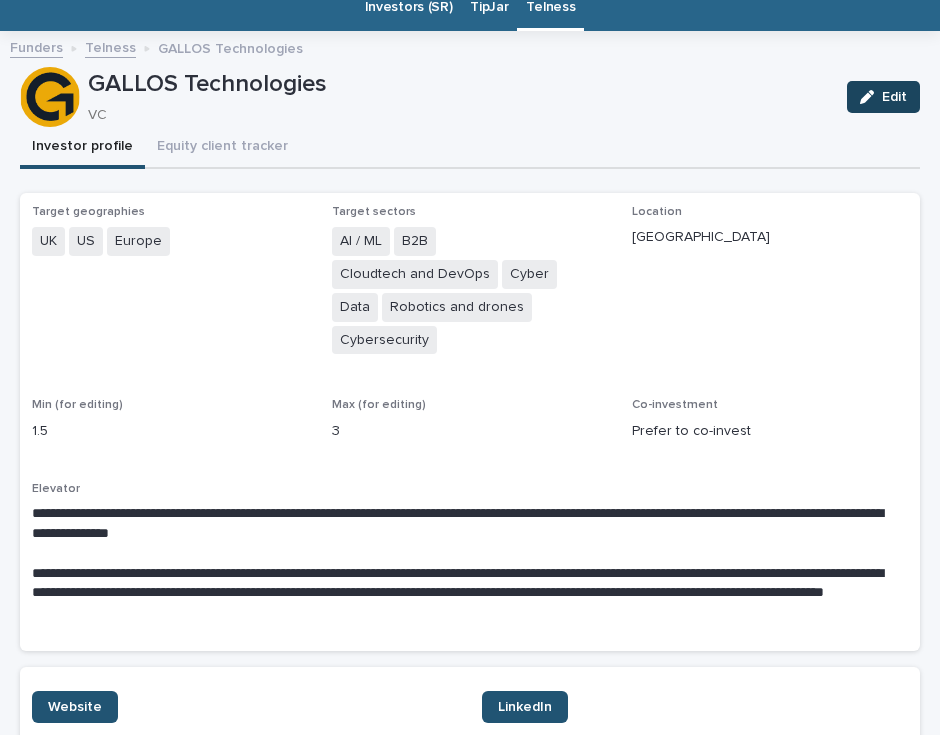 click on "Edit" at bounding box center [894, 97] 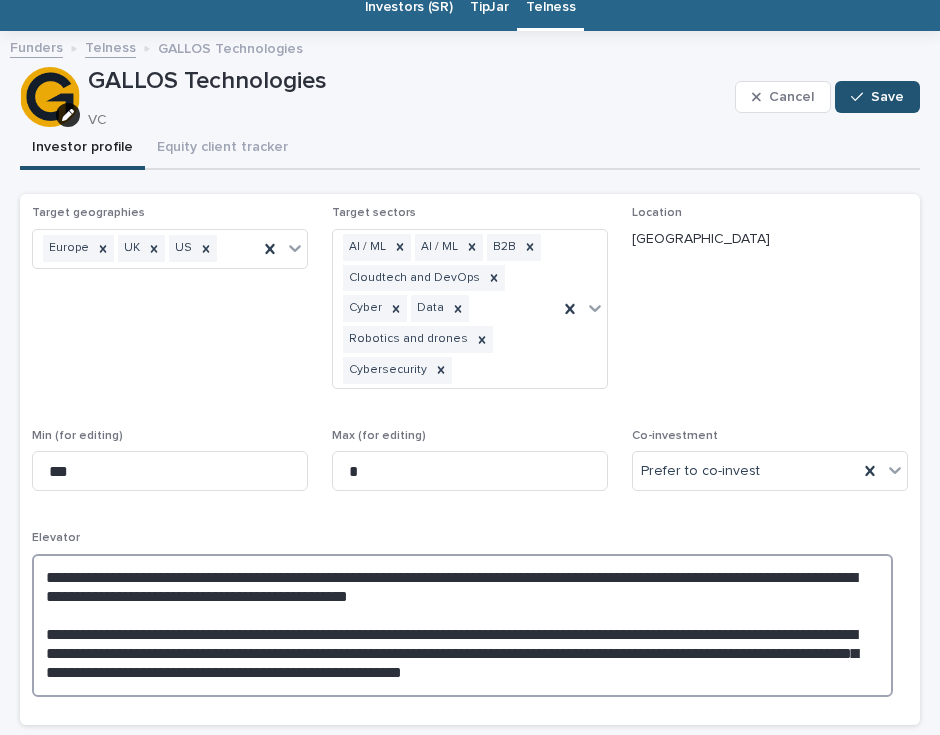 click on "**********" at bounding box center (462, 626) 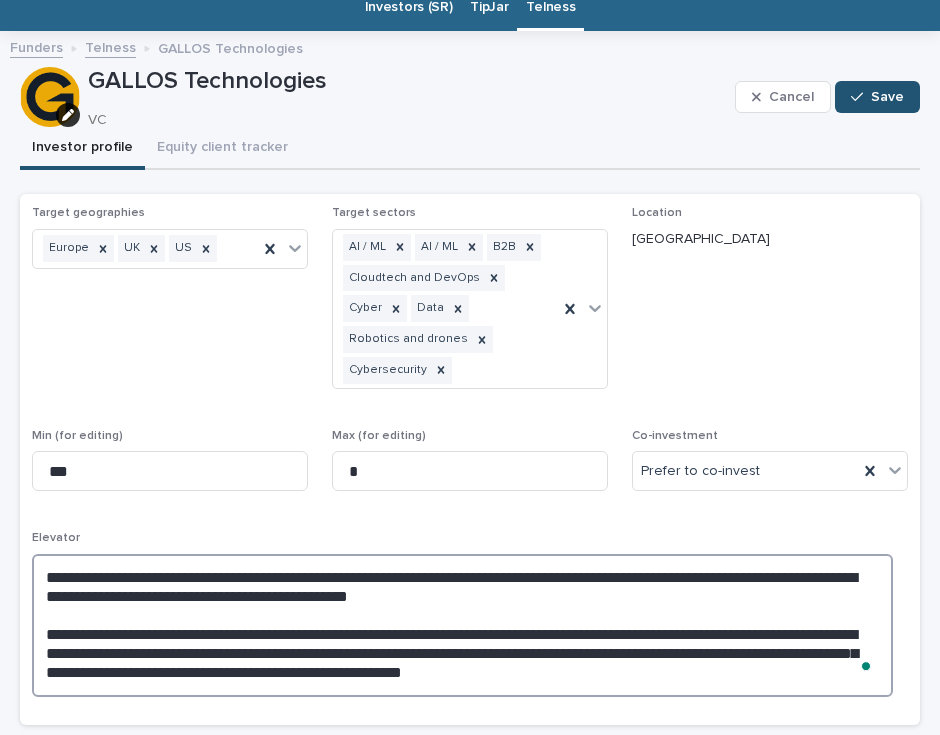 scroll, scrollTop: 80, scrollLeft: 0, axis: vertical 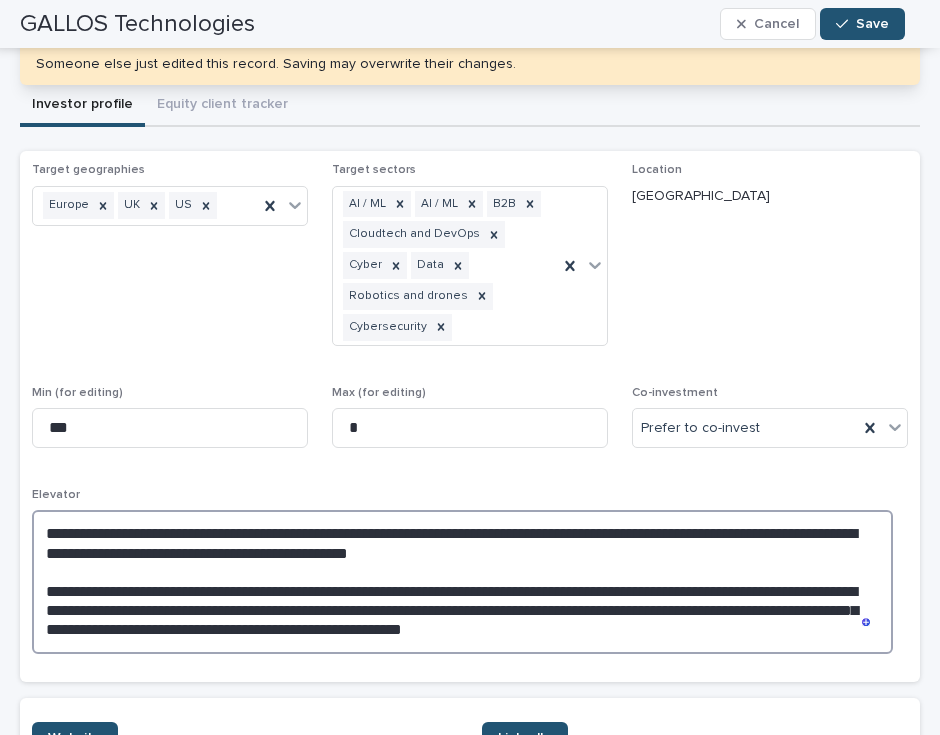 drag, startPoint x: 428, startPoint y: 554, endPoint x: -1, endPoint y: 531, distance: 429.61612 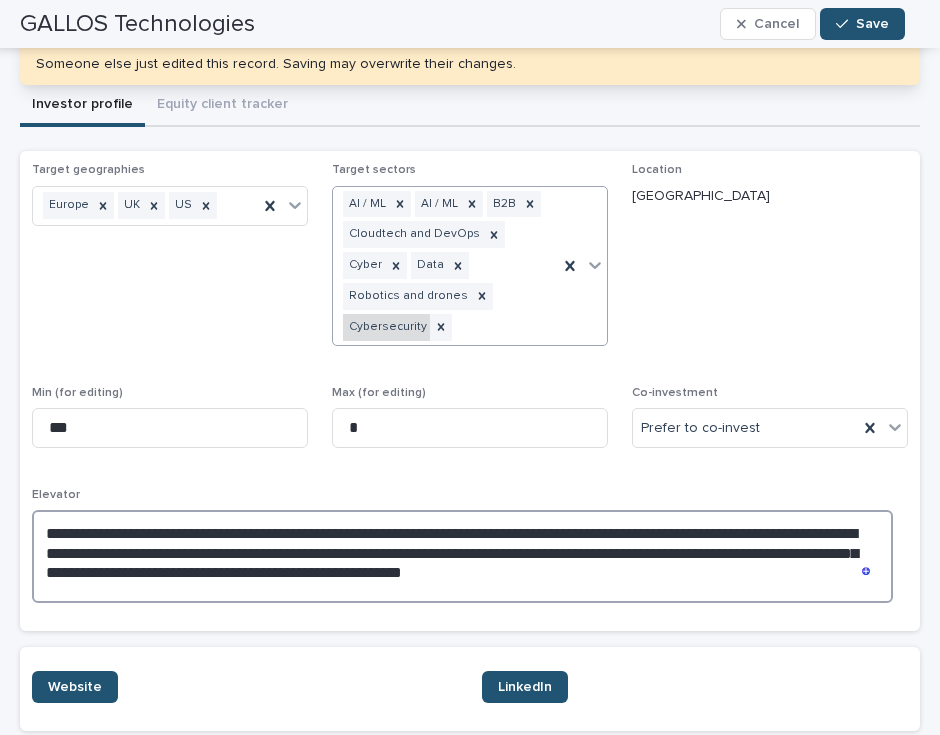 scroll, scrollTop: 66, scrollLeft: 0, axis: vertical 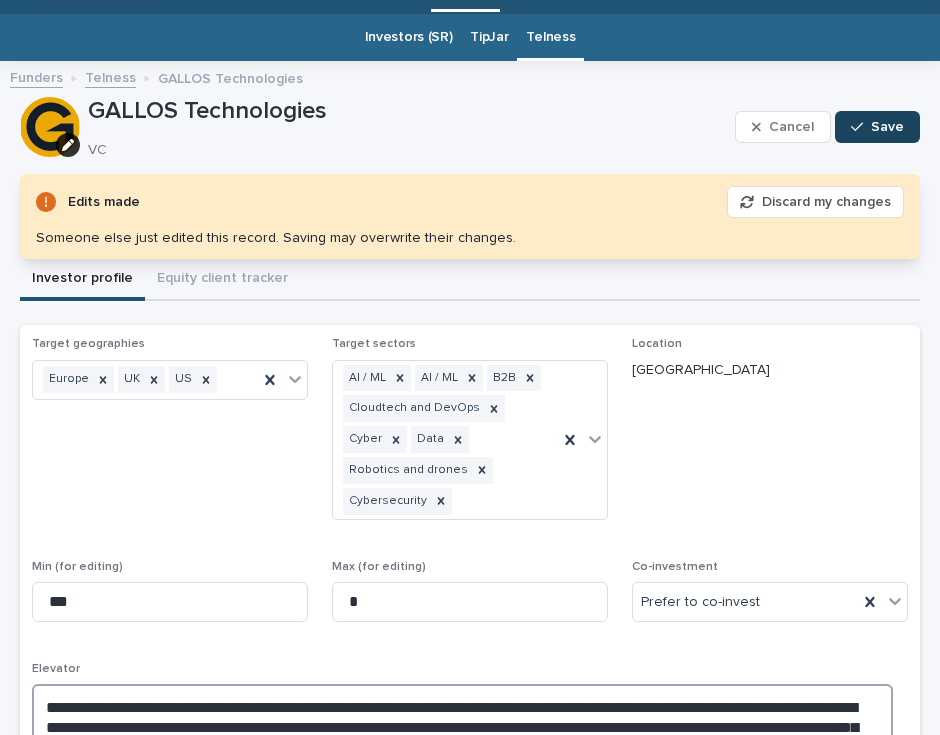 type on "**********" 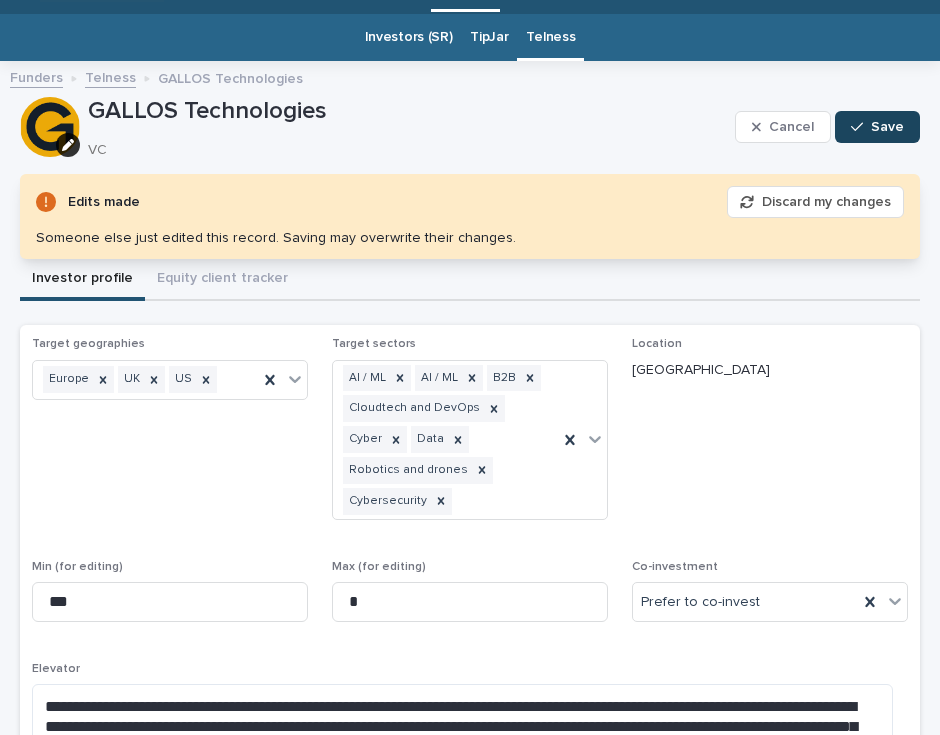 click on "Save" at bounding box center (877, 127) 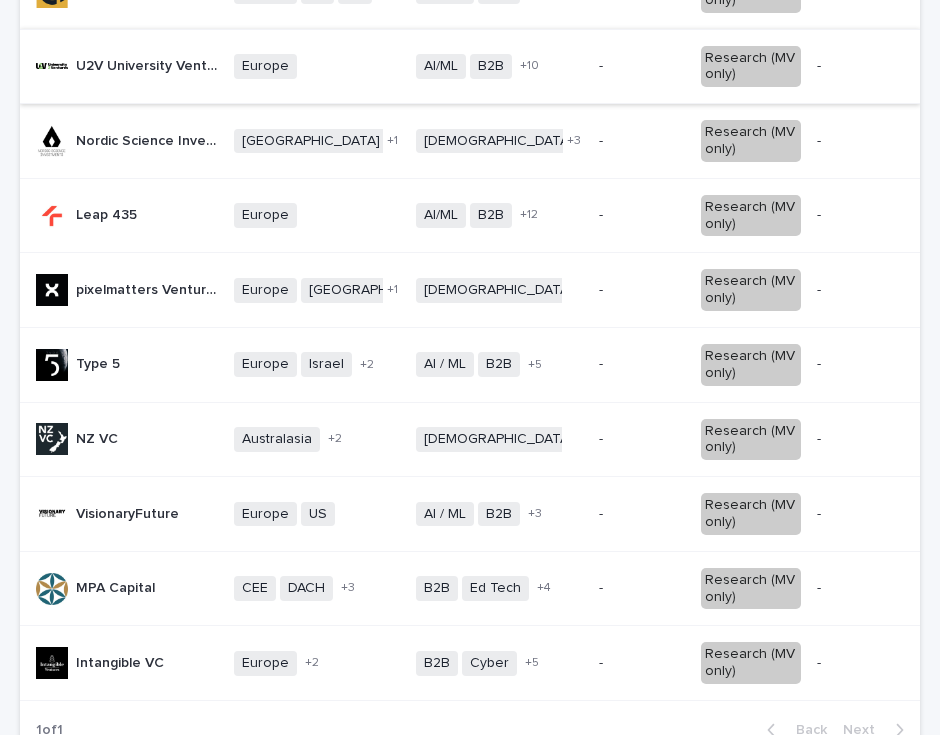 scroll, scrollTop: 1378, scrollLeft: 0, axis: vertical 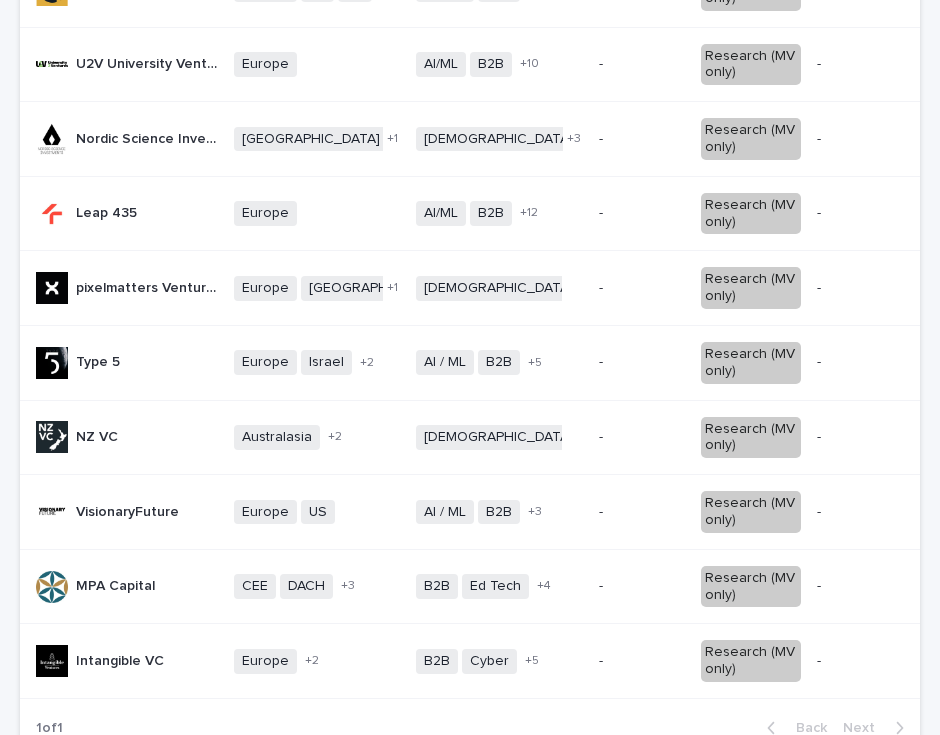 click on "U2V University Ventures" at bounding box center (149, 62) 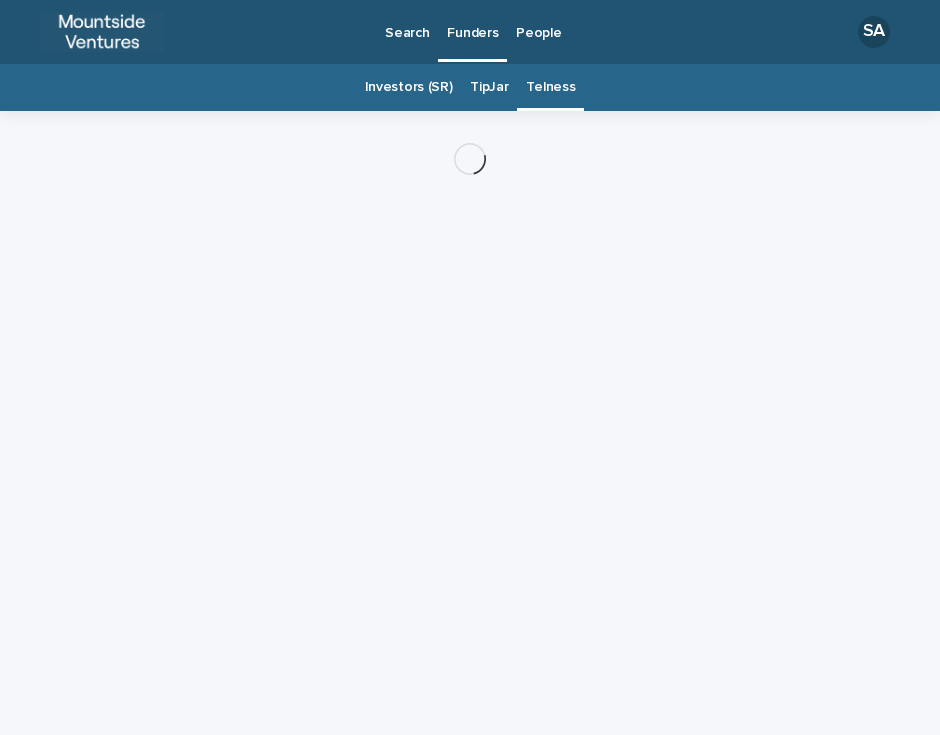 scroll, scrollTop: 0, scrollLeft: 0, axis: both 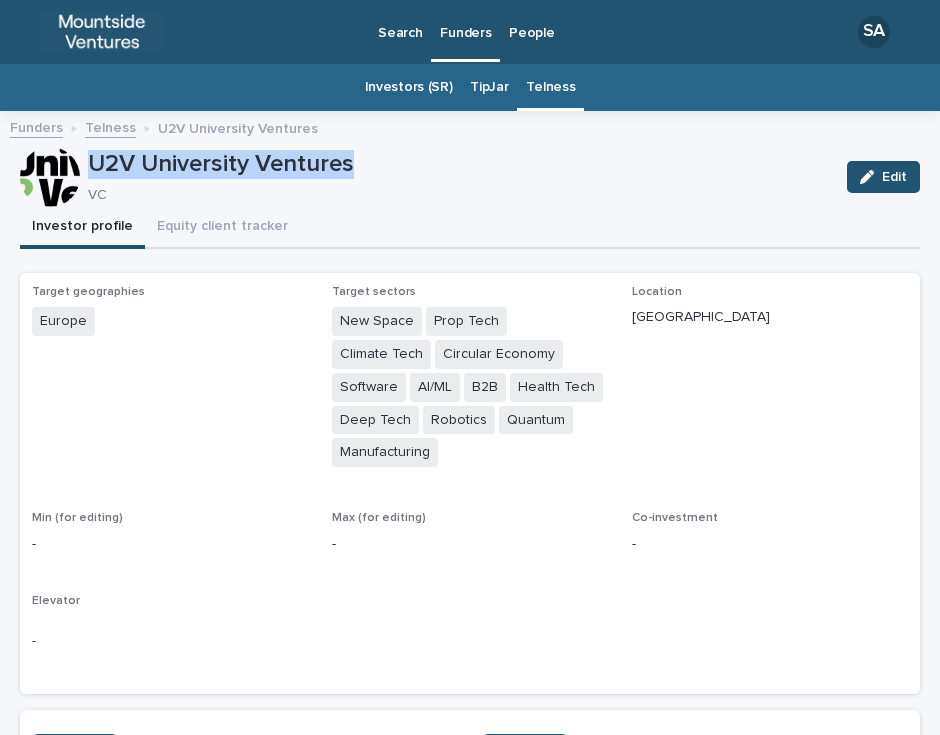 drag, startPoint x: 388, startPoint y: 157, endPoint x: 92, endPoint y: 149, distance: 296.1081 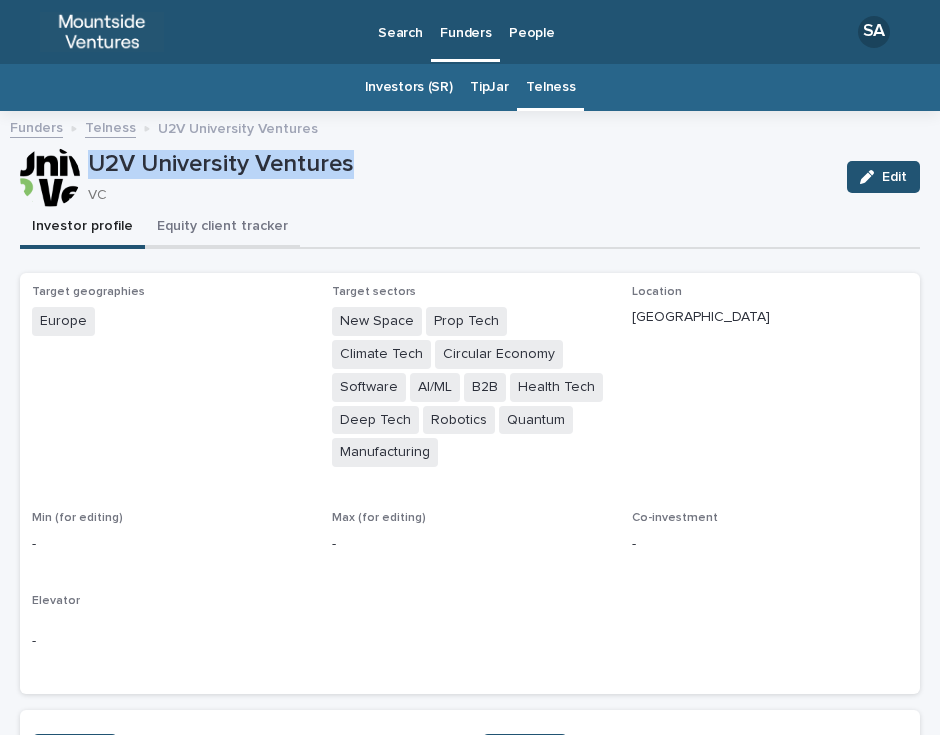 click on "Equity client tracker" at bounding box center [222, 228] 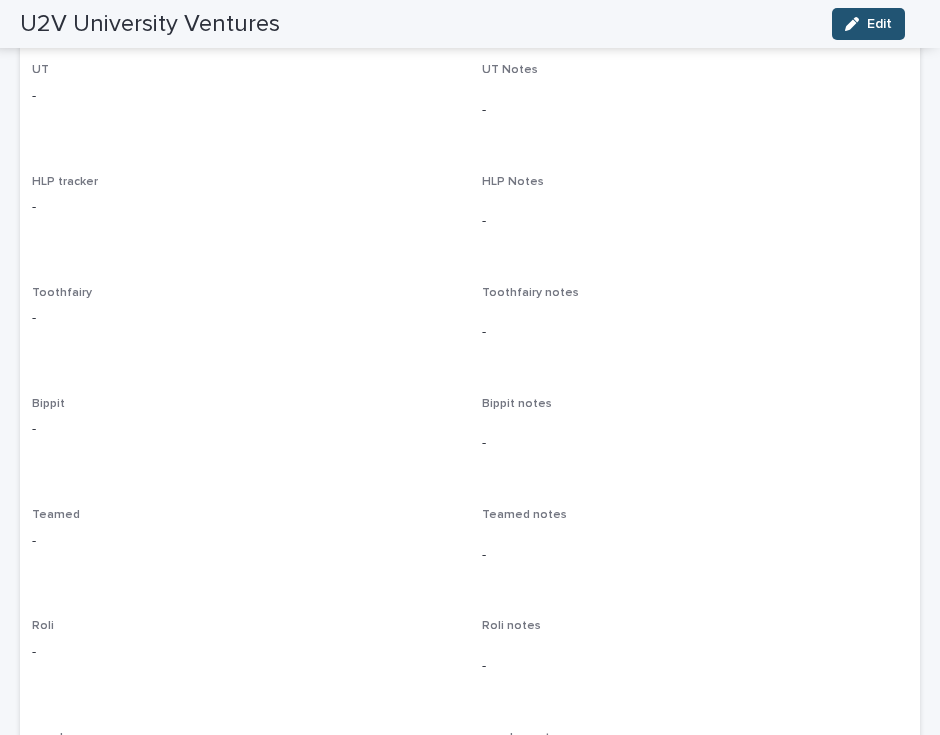 scroll, scrollTop: 0, scrollLeft: 0, axis: both 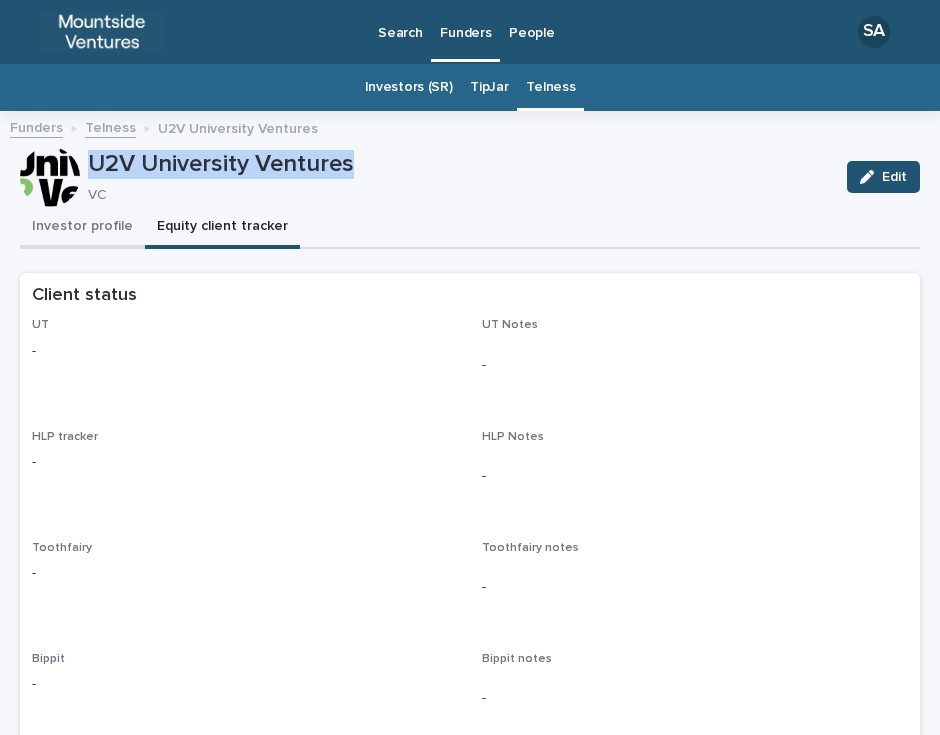 click on "Investor profile" at bounding box center [82, 228] 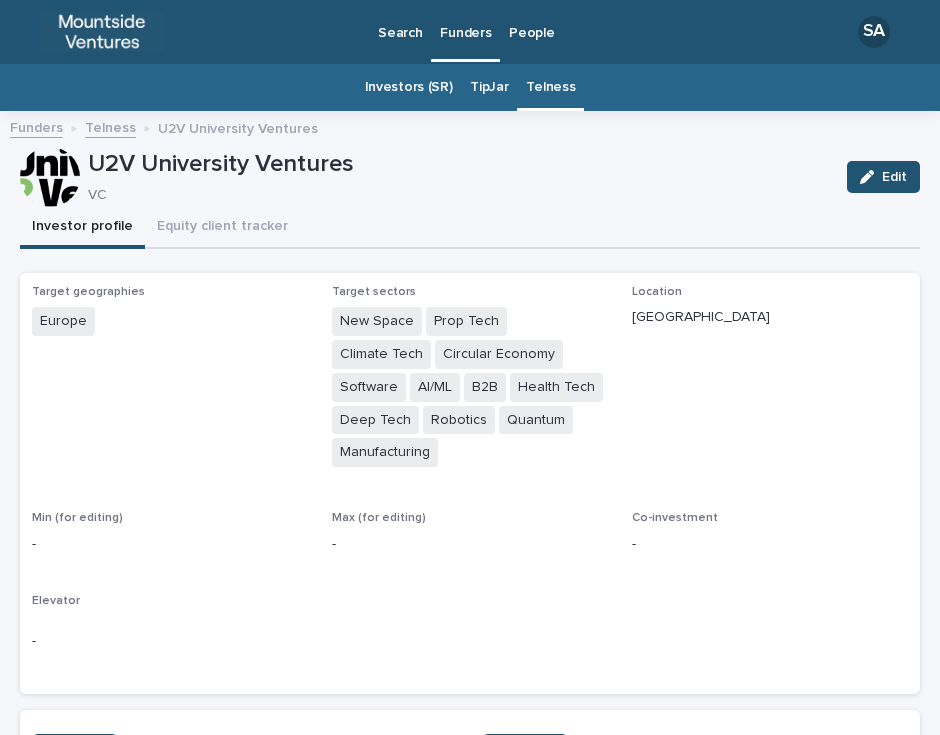 click on "Target geographies Europe Target sectors New Space Prop Tech Climate Tech Circular Economy Software AI/ML B2B Health Tech Deep Tech Robotics Quantum Manufacturing Location Berlin Min (for editing) - Max (for editing) - Co-investment - Elevator -" at bounding box center [470, 483] 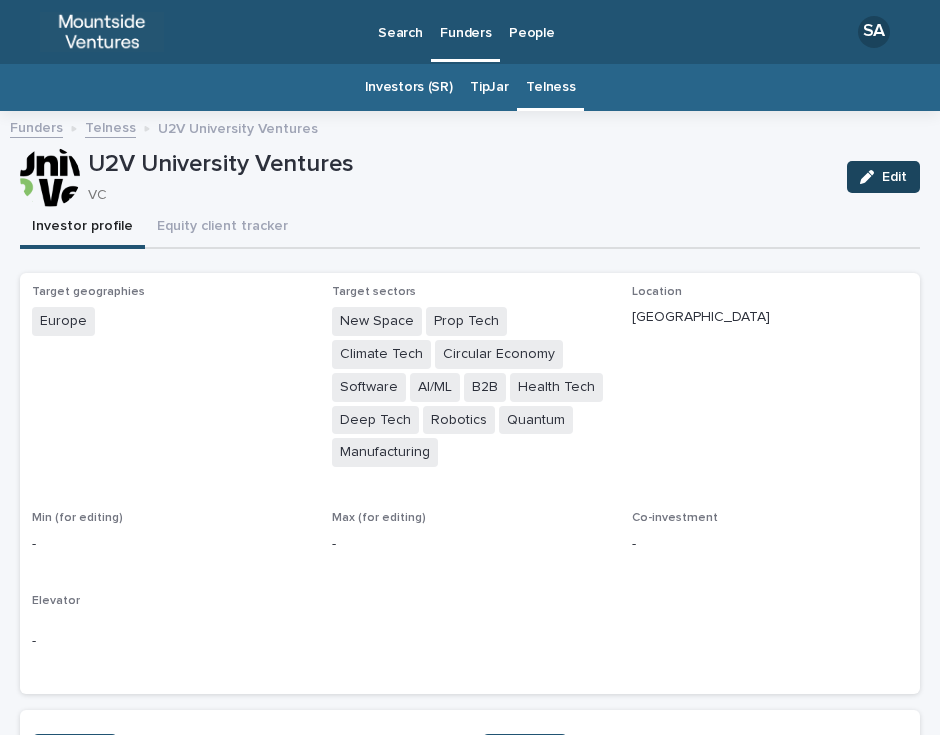 click on "Edit" at bounding box center [883, 177] 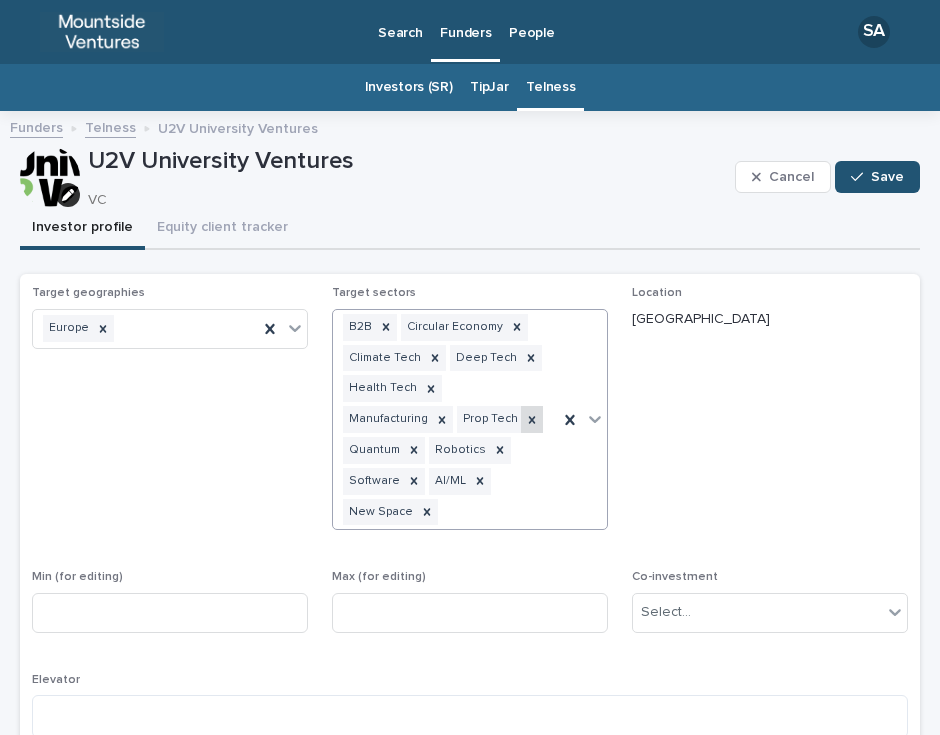click 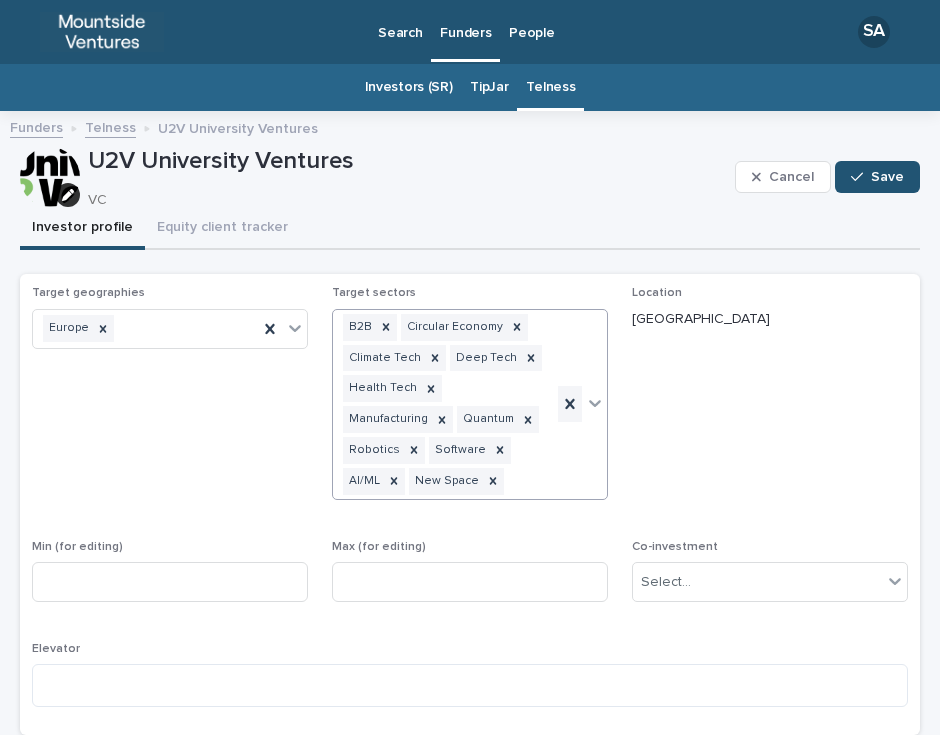 click 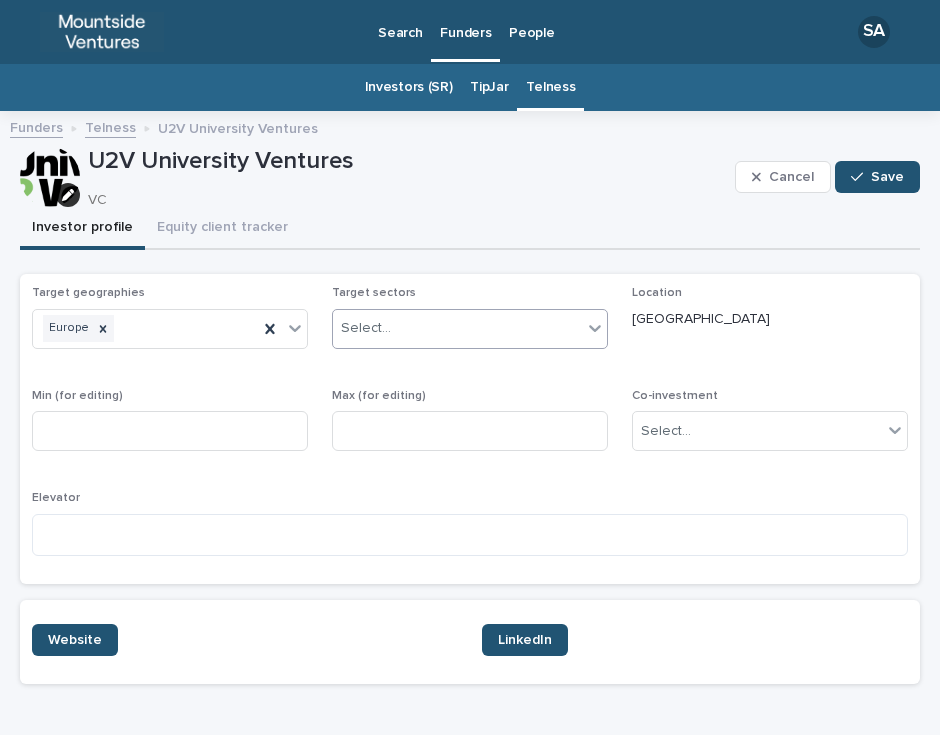 click on "Select..." at bounding box center [457, 328] 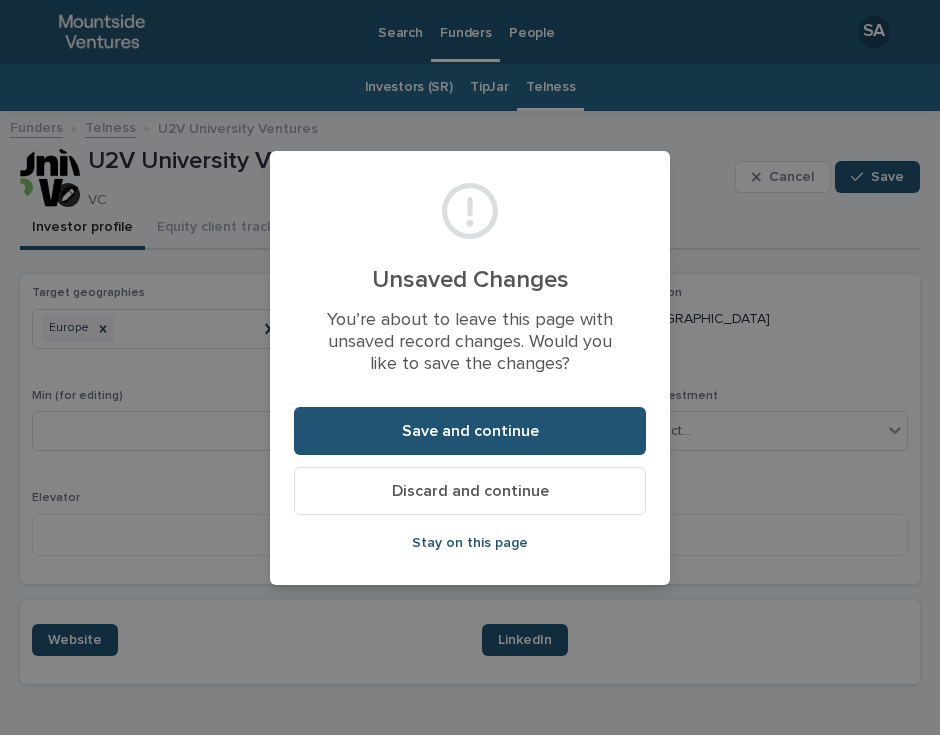 click on "Discard and continue" at bounding box center [470, 491] 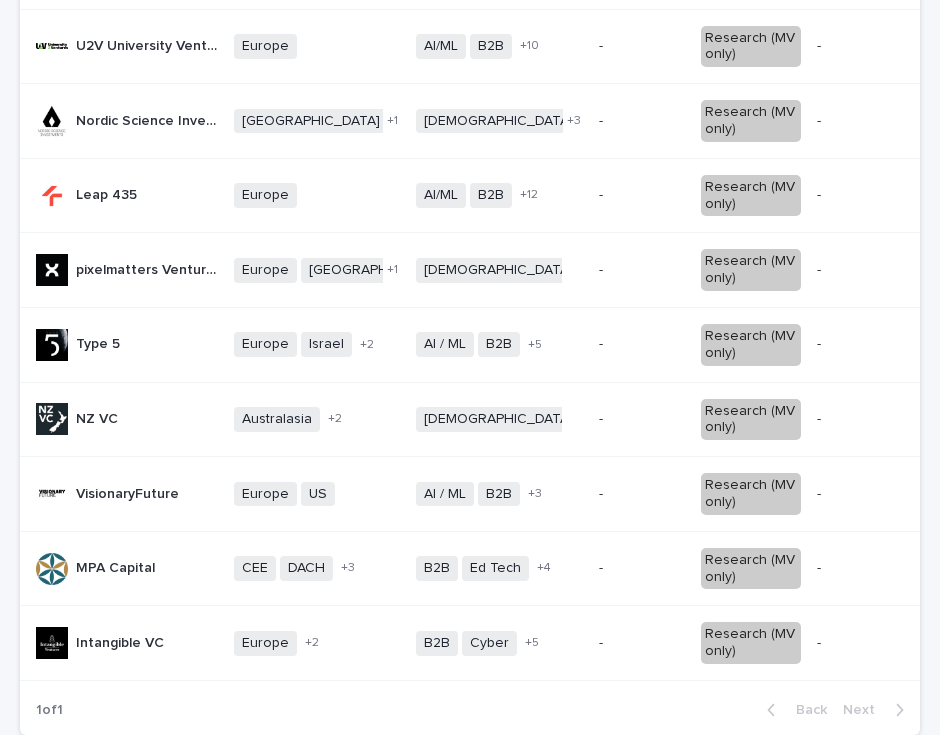 scroll, scrollTop: 1395, scrollLeft: 0, axis: vertical 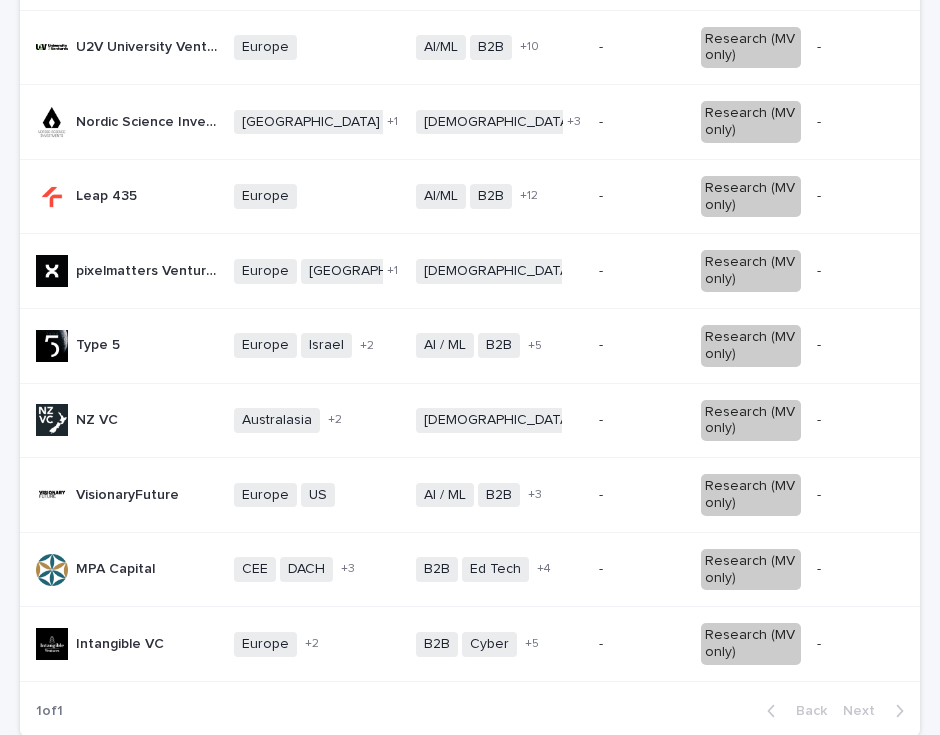 click on "U2V University Ventures" at bounding box center (149, 45) 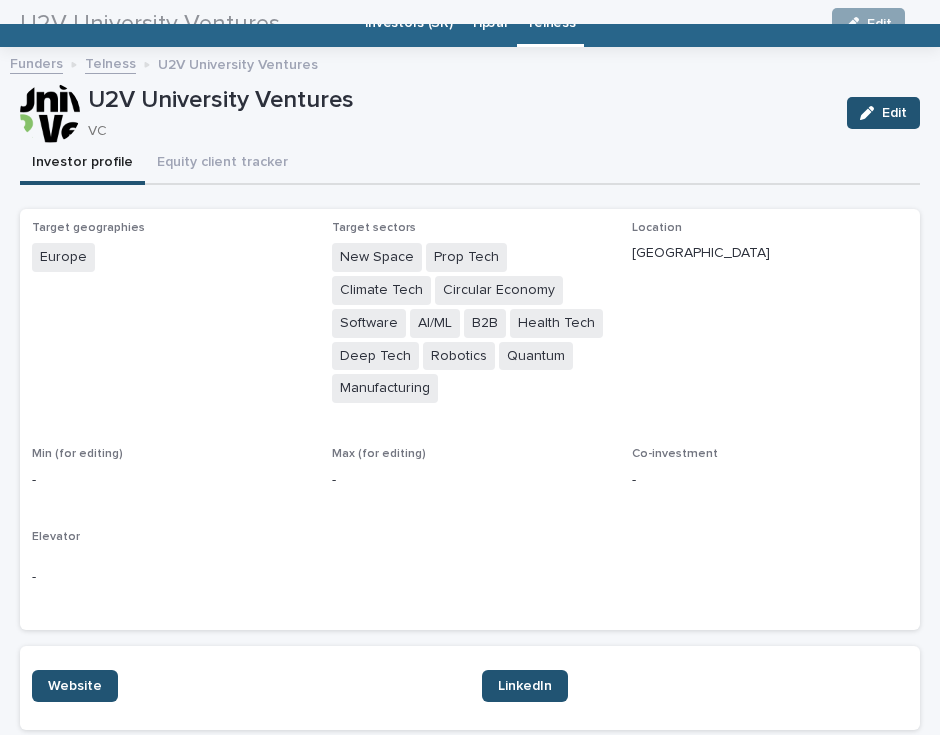 scroll, scrollTop: 64, scrollLeft: 0, axis: vertical 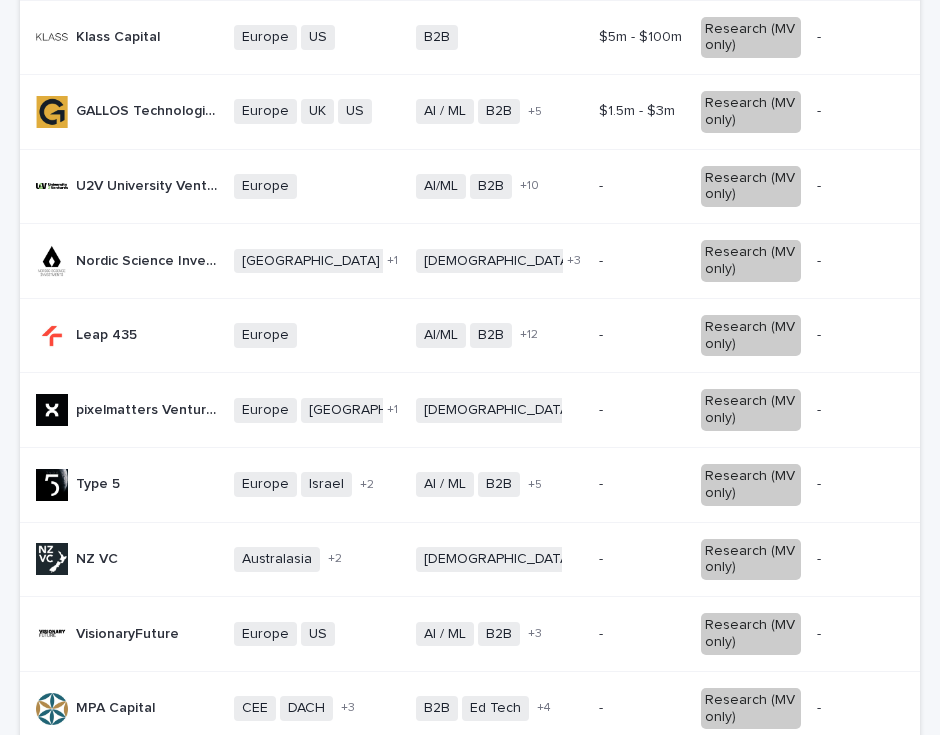 click on "U2V University Ventures U2V University Ventures" at bounding box center (123, 186) 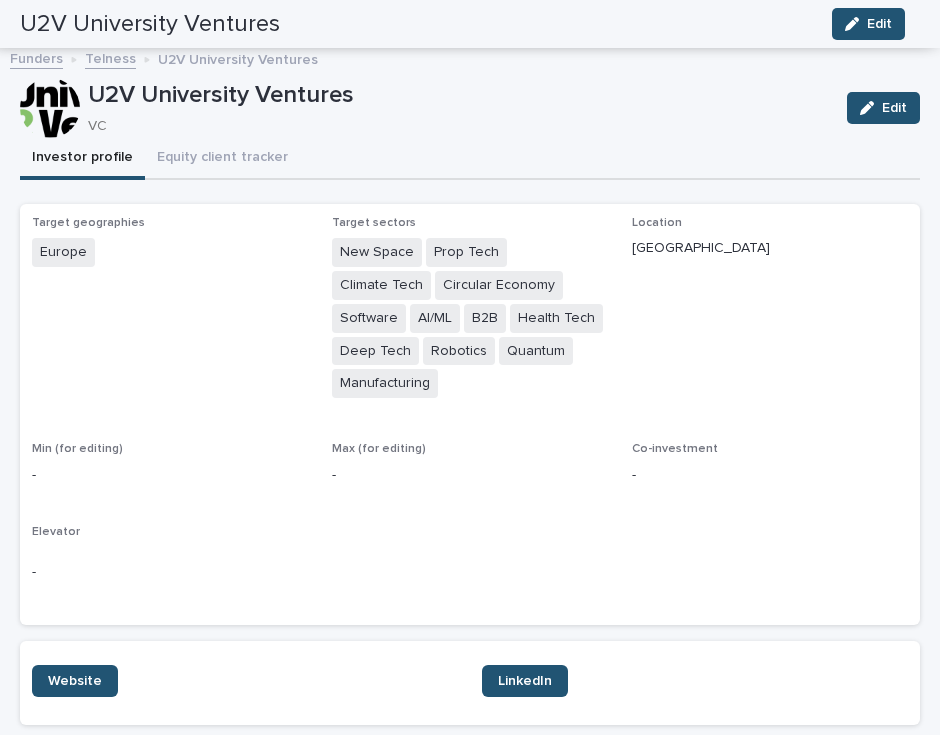 scroll, scrollTop: 64, scrollLeft: 0, axis: vertical 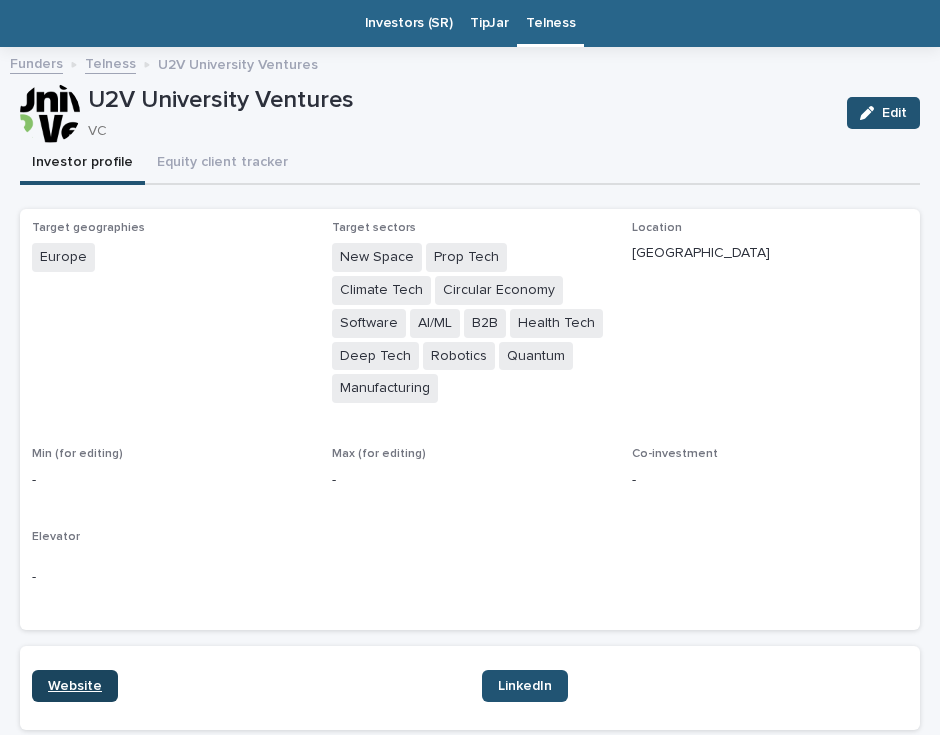 click on "Website" at bounding box center (75, 686) 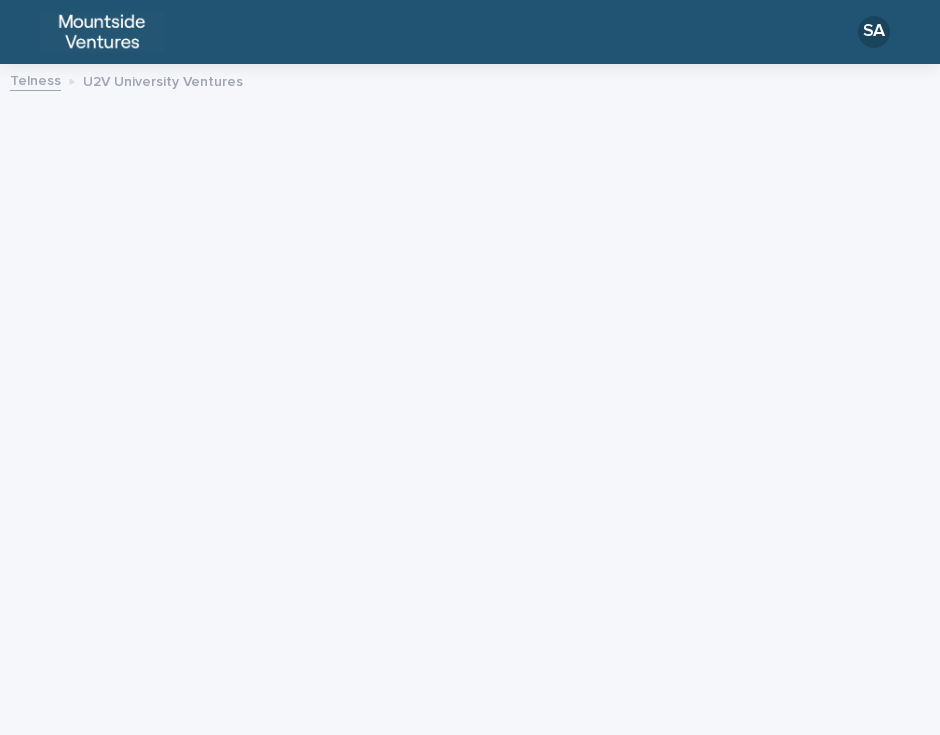 scroll, scrollTop: 0, scrollLeft: 0, axis: both 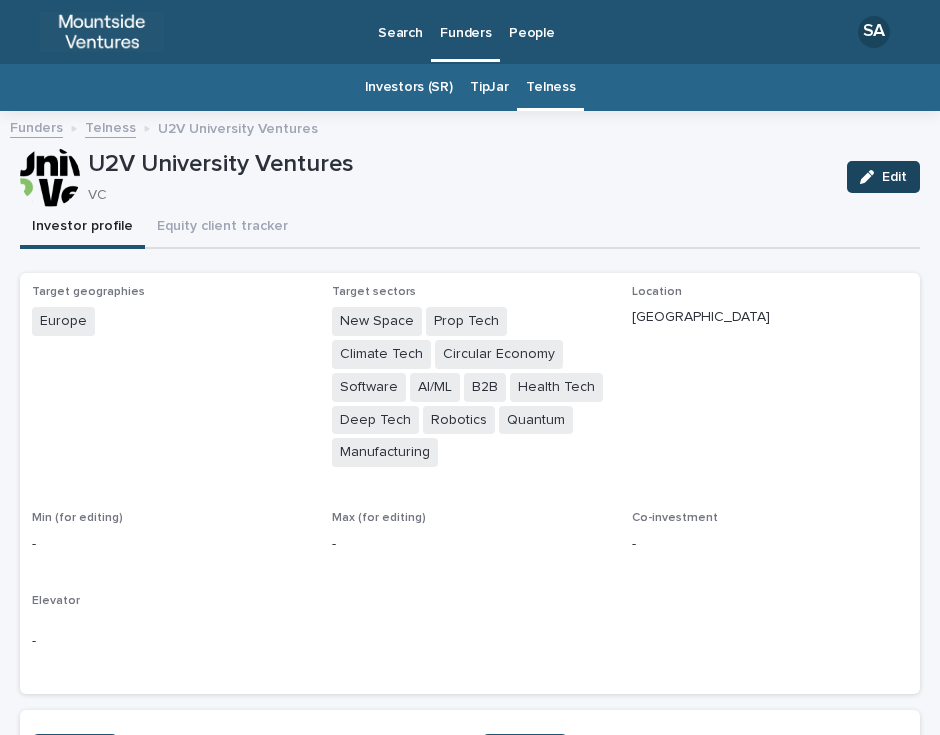 click at bounding box center [871, 177] 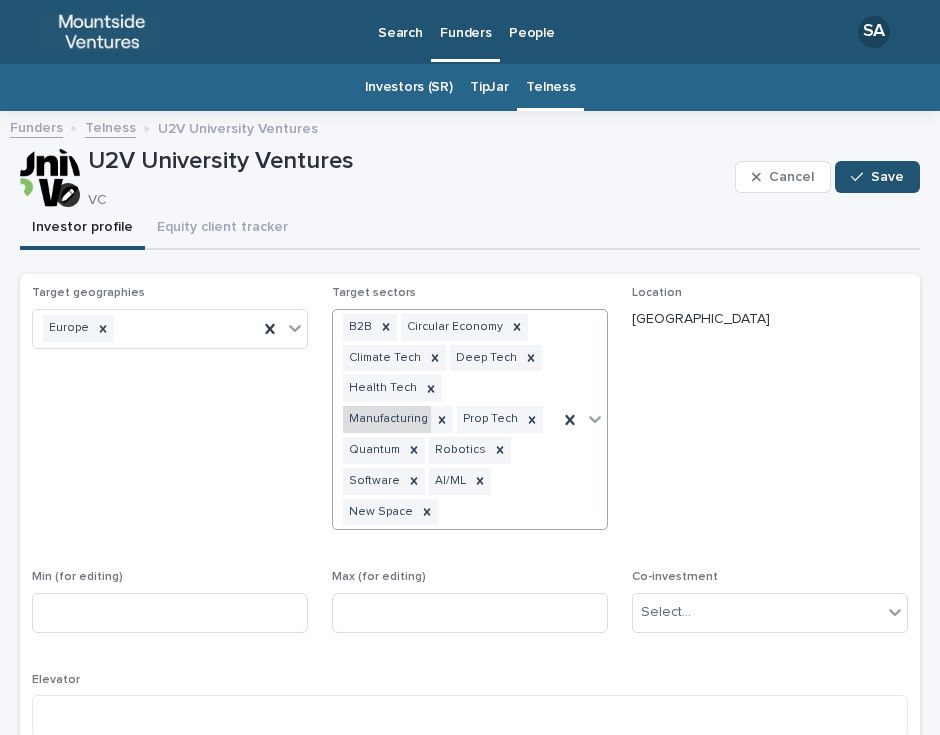 scroll, scrollTop: 154, scrollLeft: 0, axis: vertical 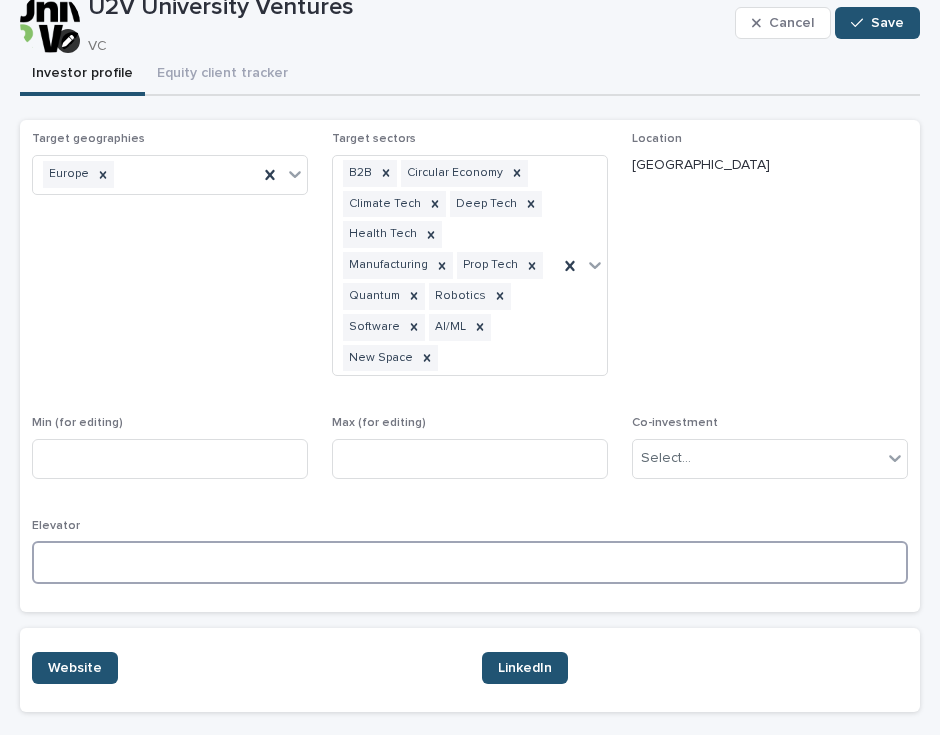 click at bounding box center (470, 562) 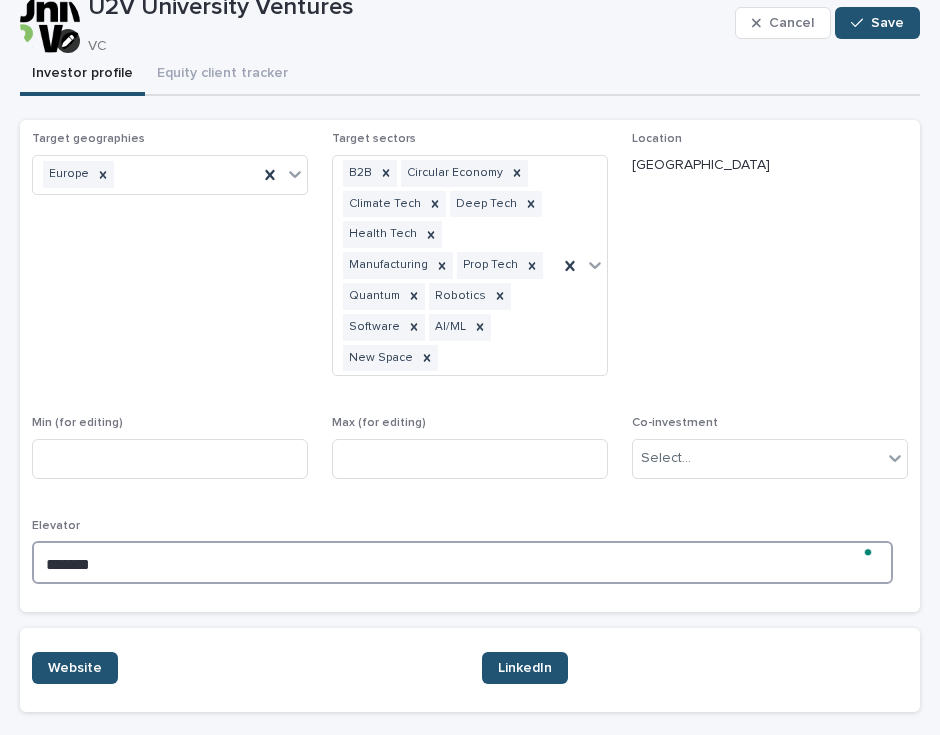 scroll, scrollTop: 154, scrollLeft: 0, axis: vertical 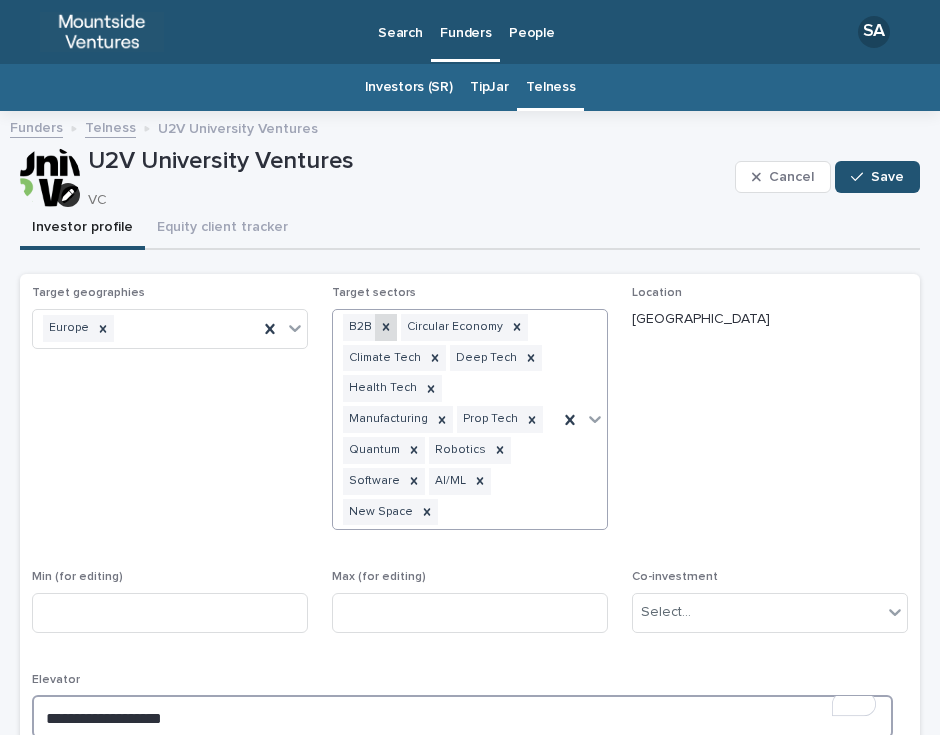 click 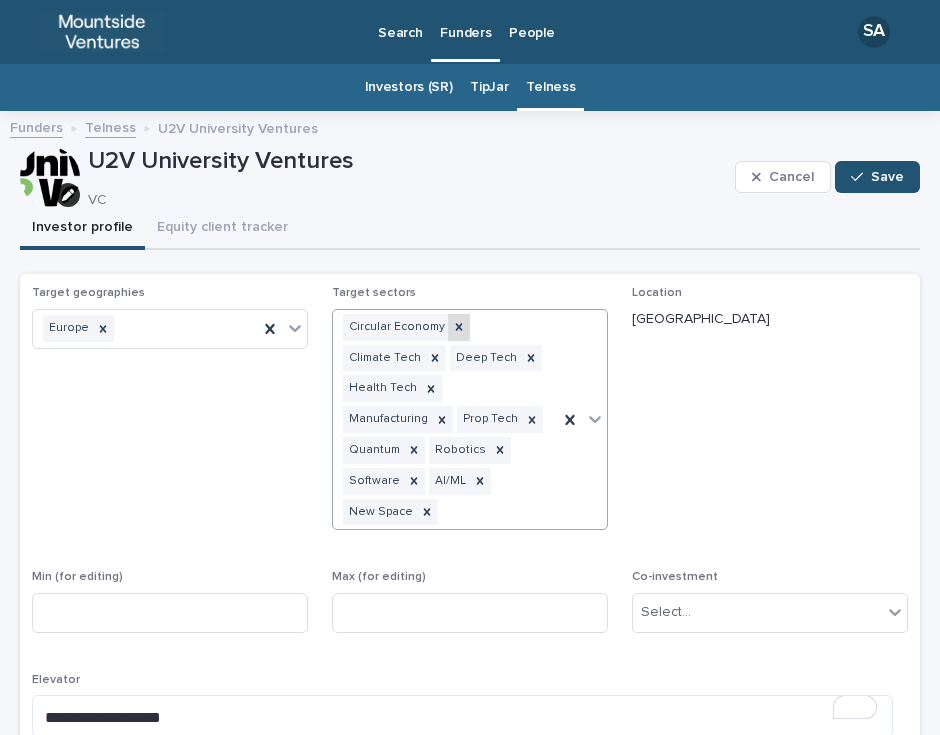 click 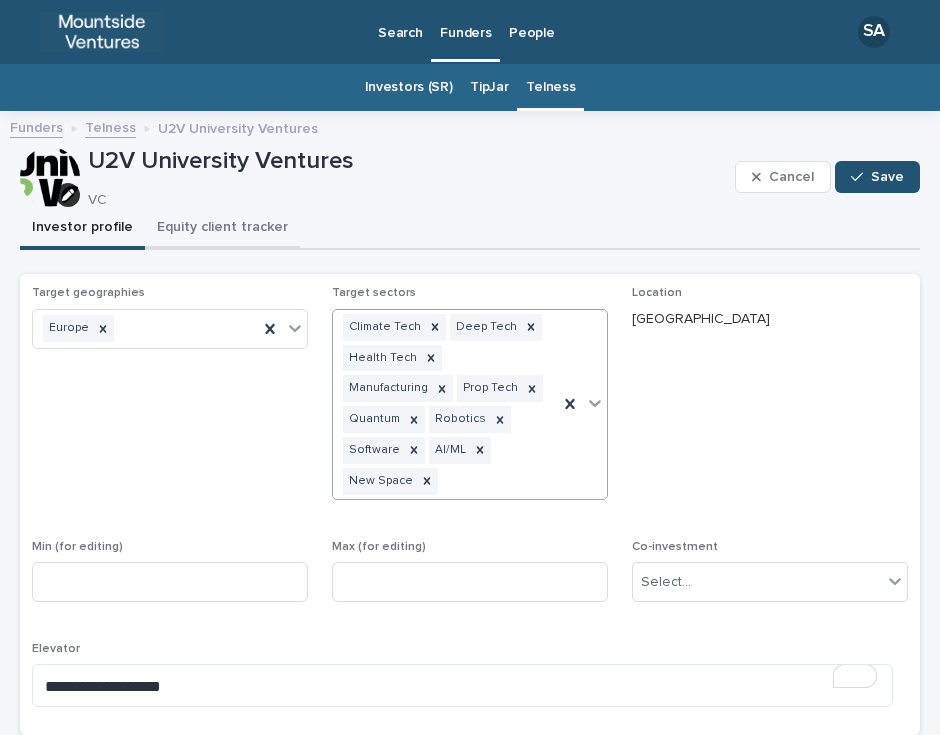 click on "Equity client tracker" at bounding box center [222, 229] 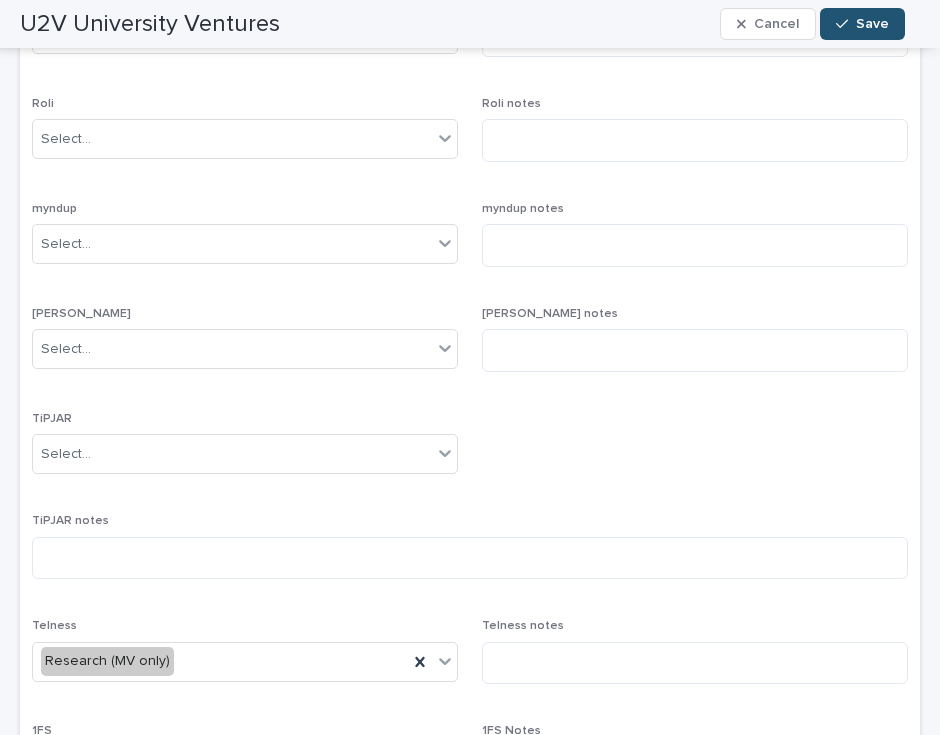 scroll, scrollTop: 756, scrollLeft: 0, axis: vertical 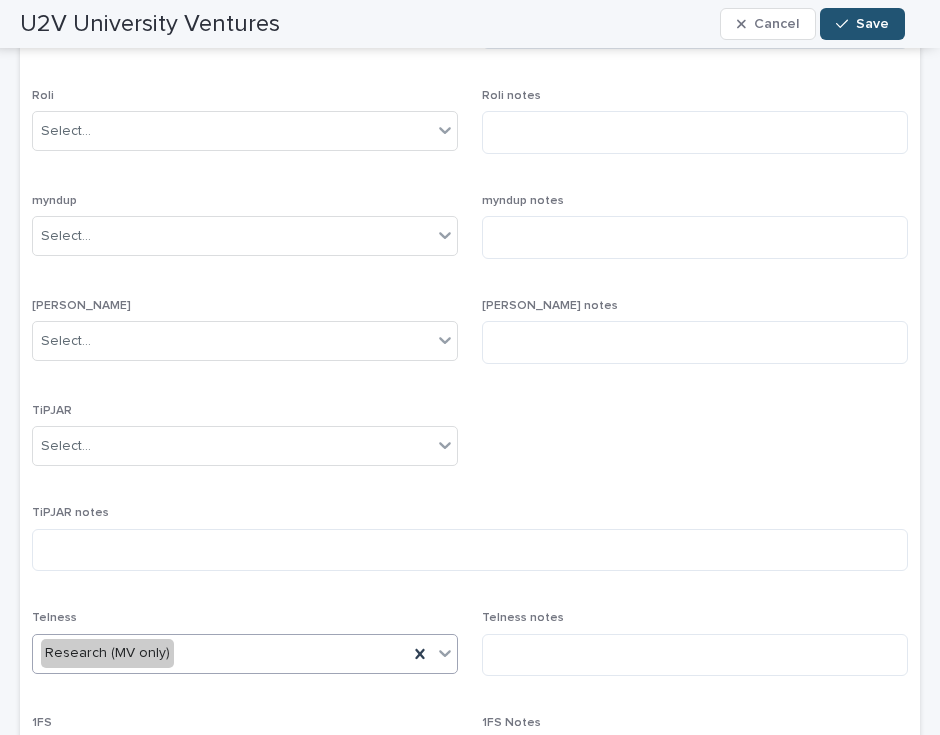 click on "Research (MV only)" at bounding box center (220, 653) 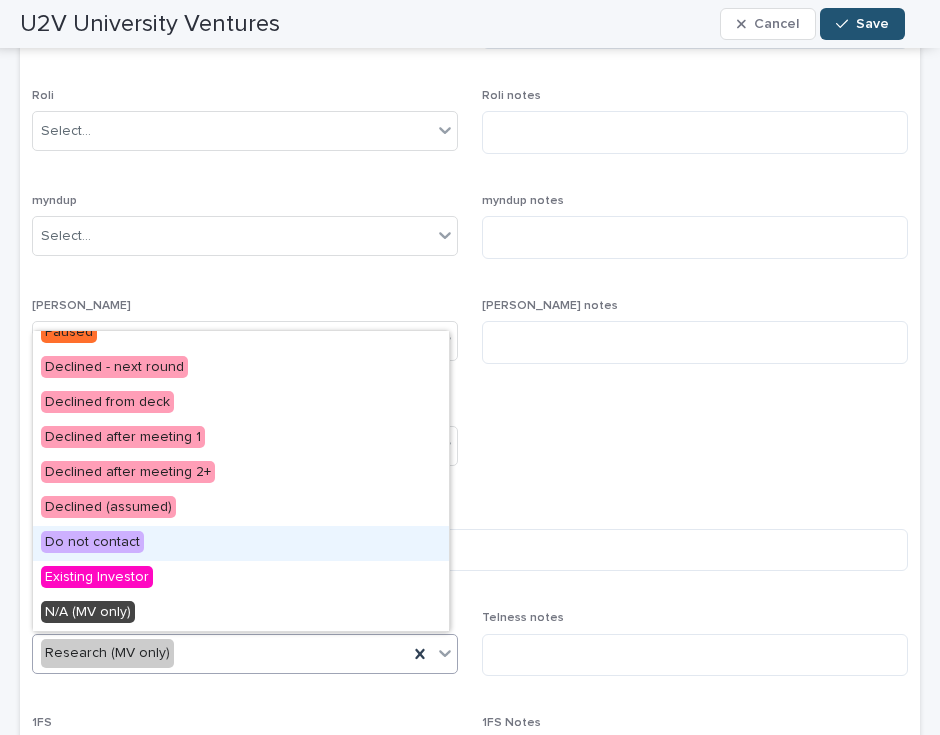 scroll, scrollTop: 539, scrollLeft: 0, axis: vertical 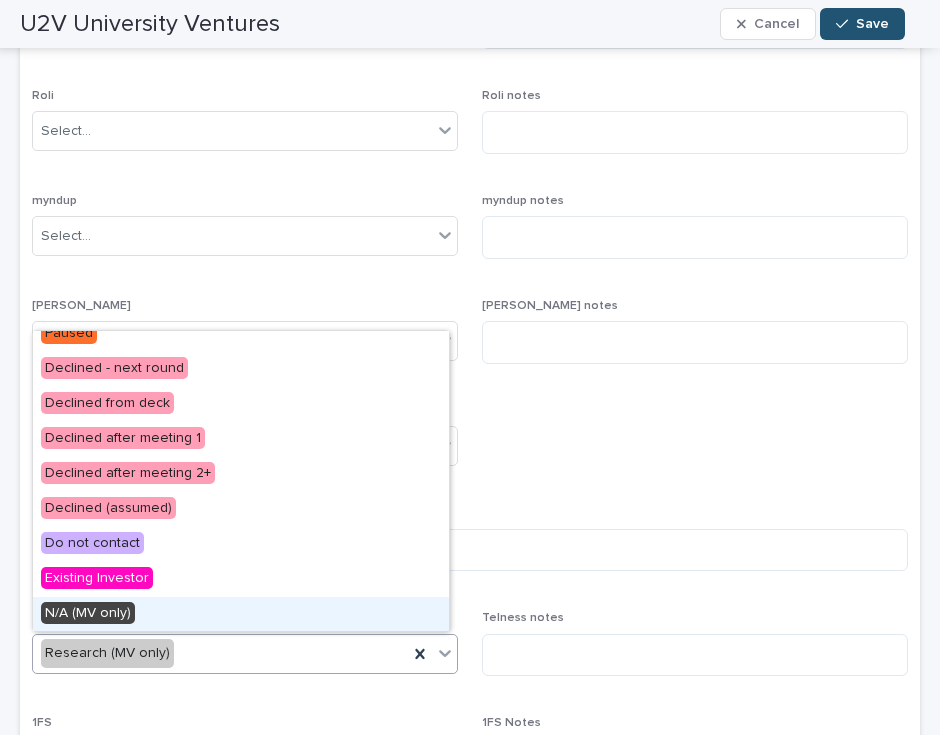 click on "N/A (MV only)" at bounding box center (241, 614) 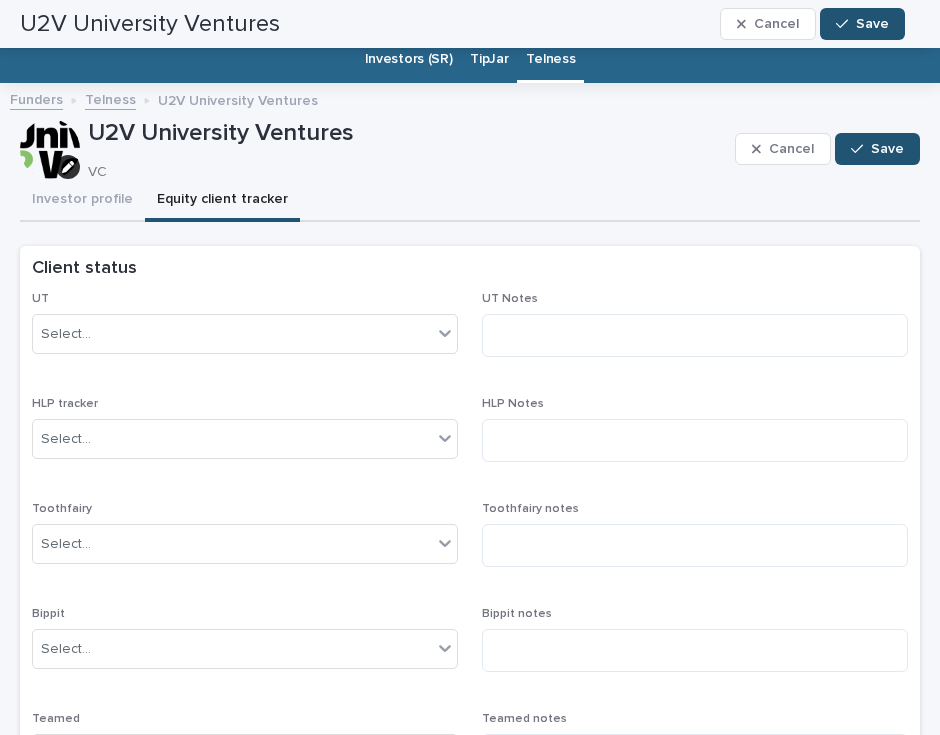 scroll, scrollTop: 0, scrollLeft: 0, axis: both 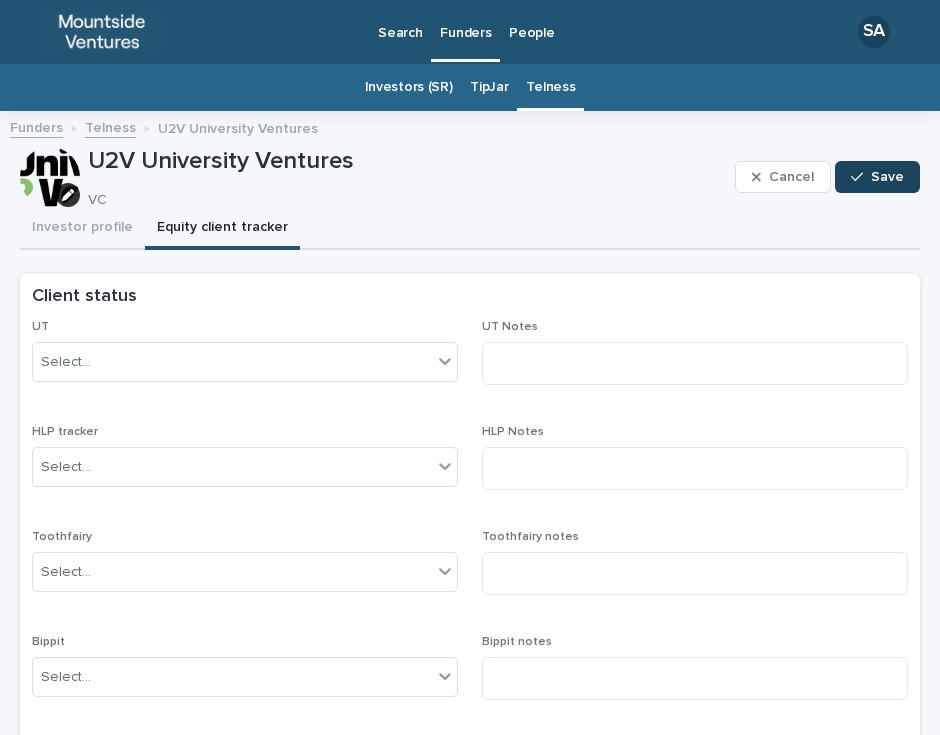 click on "Save" at bounding box center [887, 177] 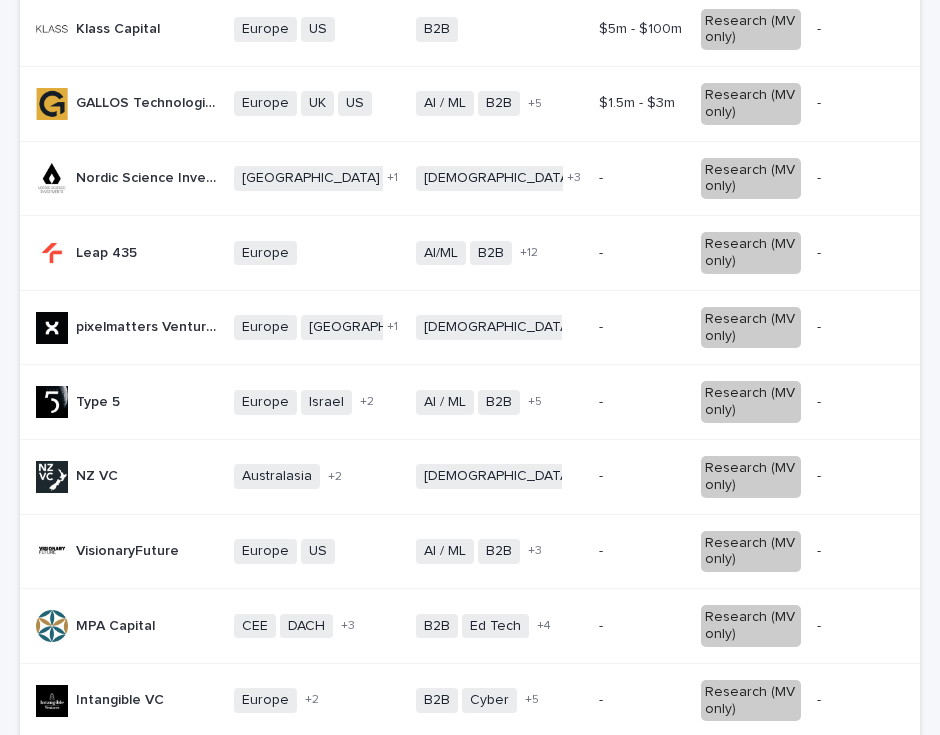 scroll, scrollTop: 1266, scrollLeft: 0, axis: vertical 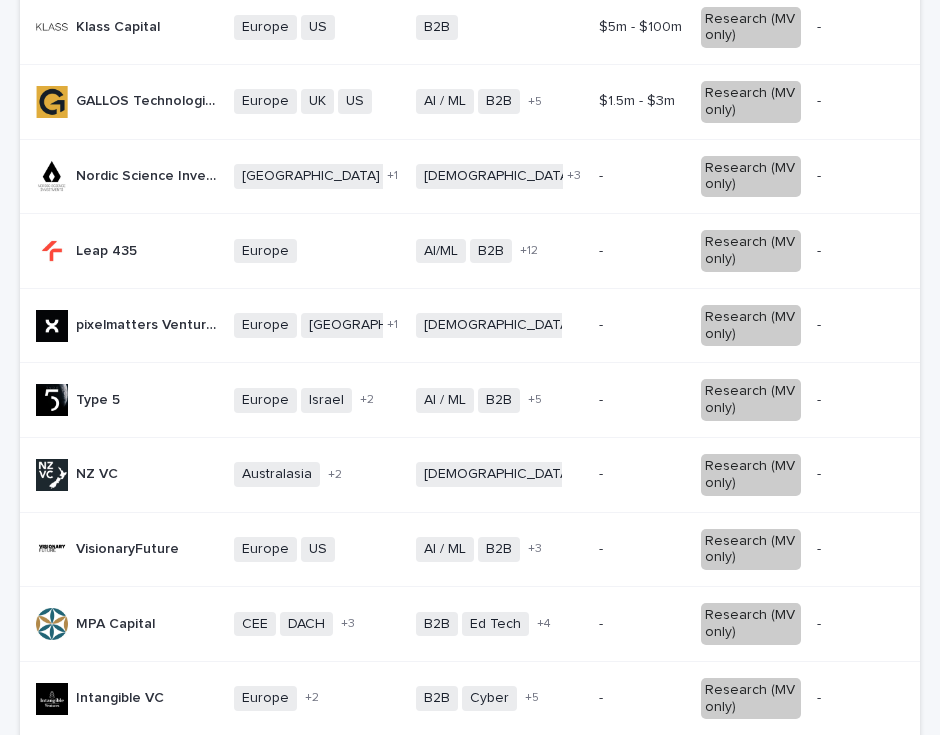 click on "- -" at bounding box center [642, 176] 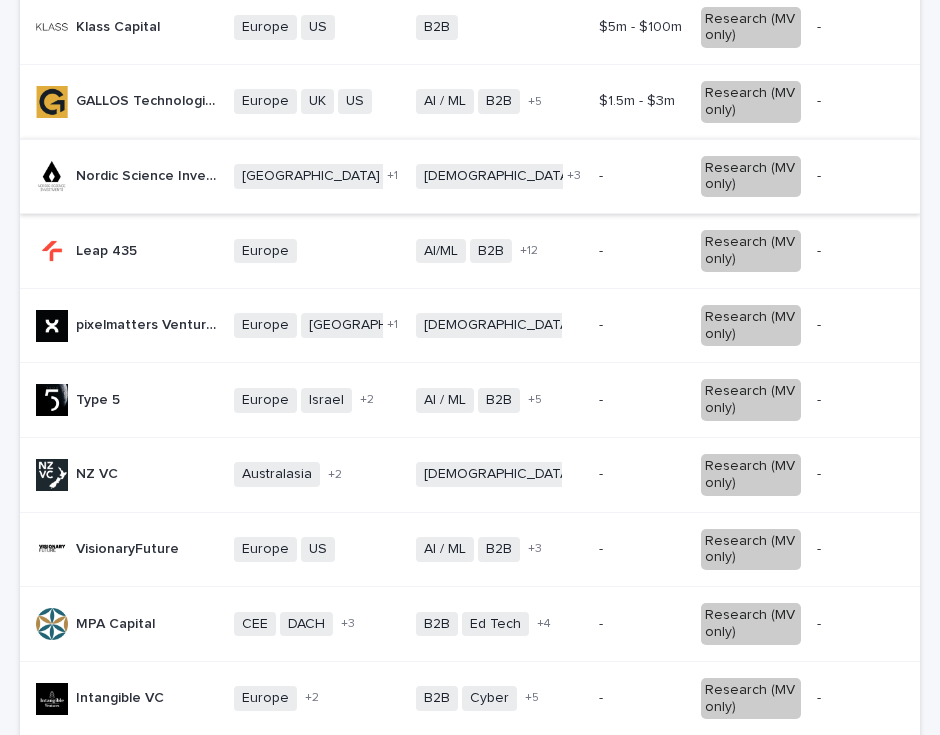 scroll, scrollTop: 0, scrollLeft: 0, axis: both 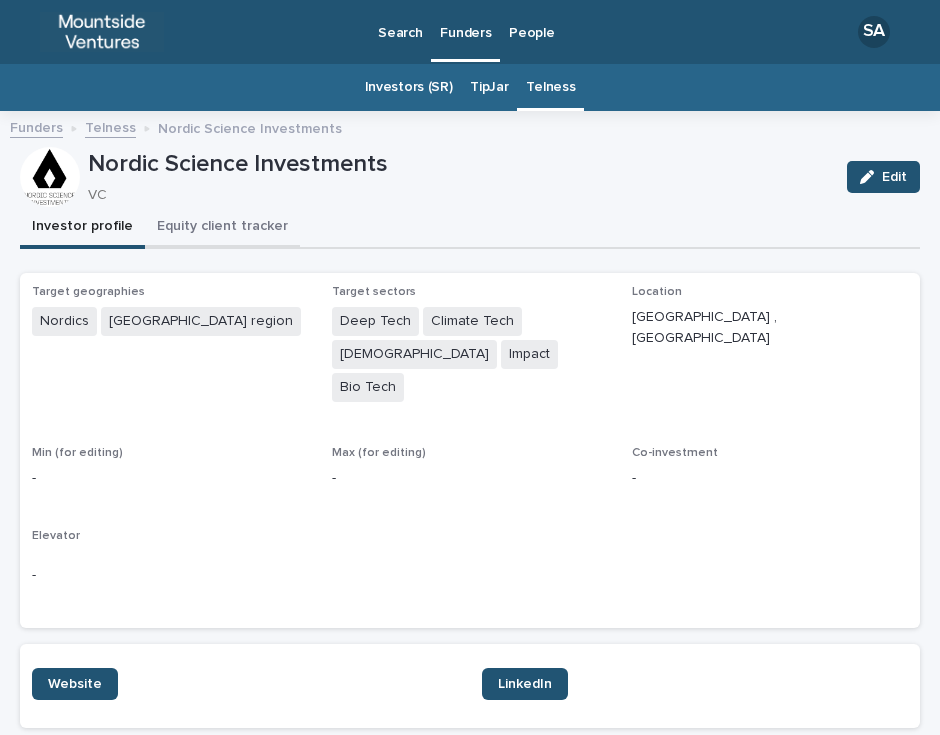click on "Equity client tracker" at bounding box center (222, 228) 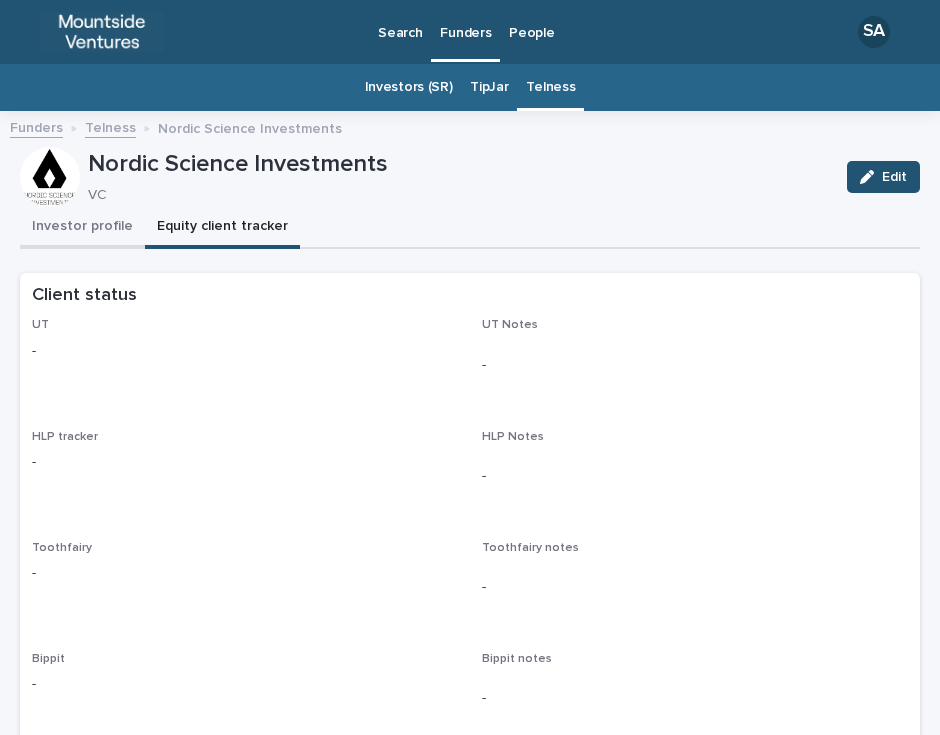 click on "Investor profile" at bounding box center (82, 228) 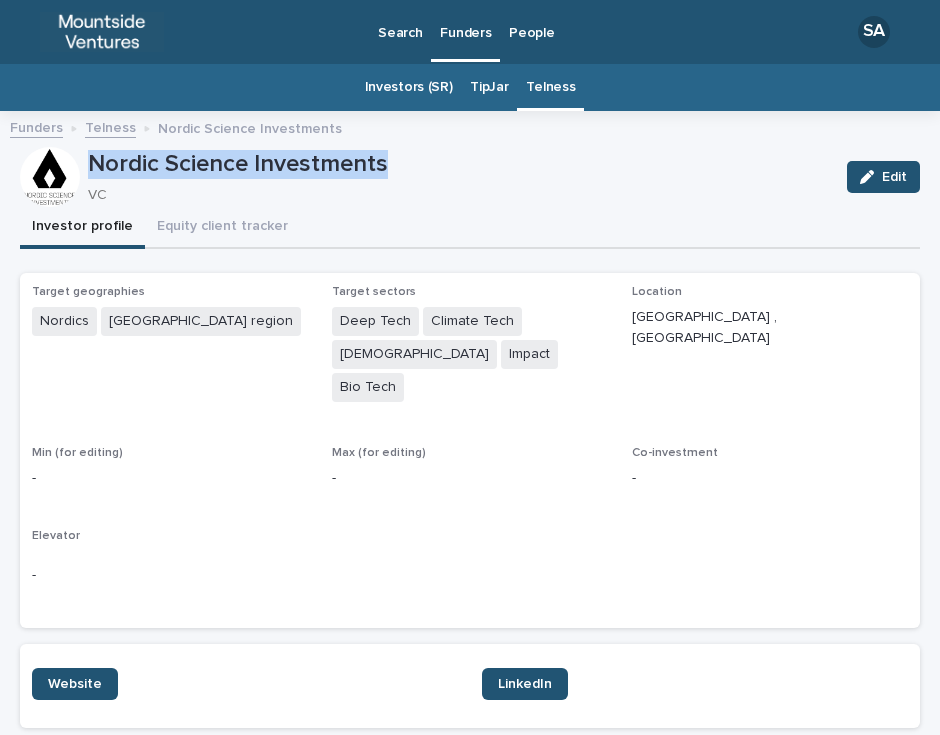 drag, startPoint x: 417, startPoint y: 155, endPoint x: 74, endPoint y: 148, distance: 343.0714 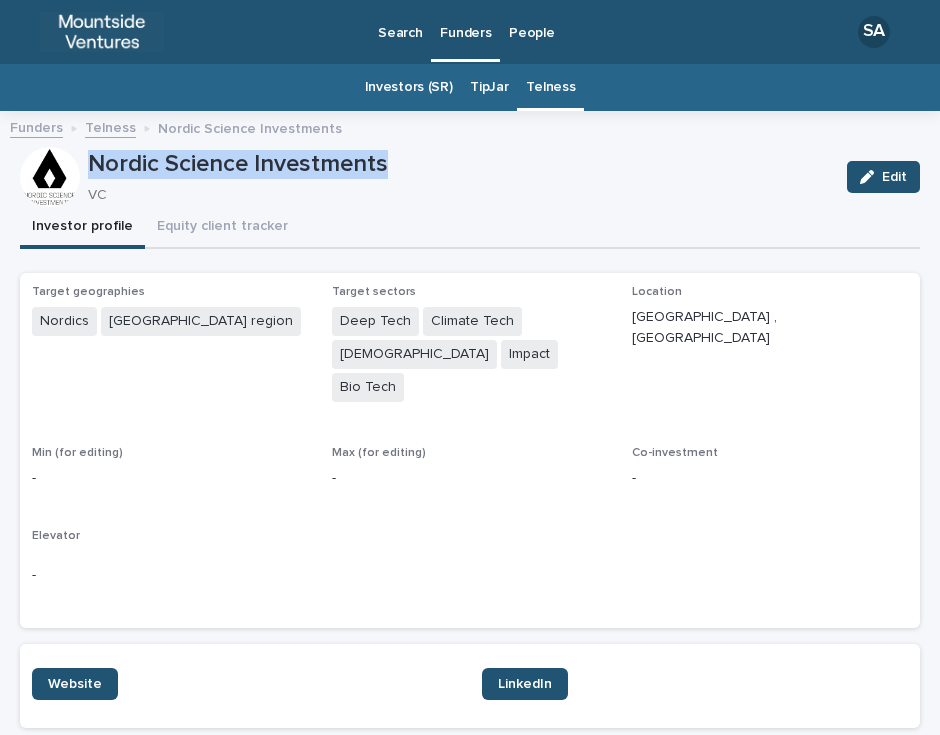 click on "Max (for editing)" at bounding box center (470, 453) 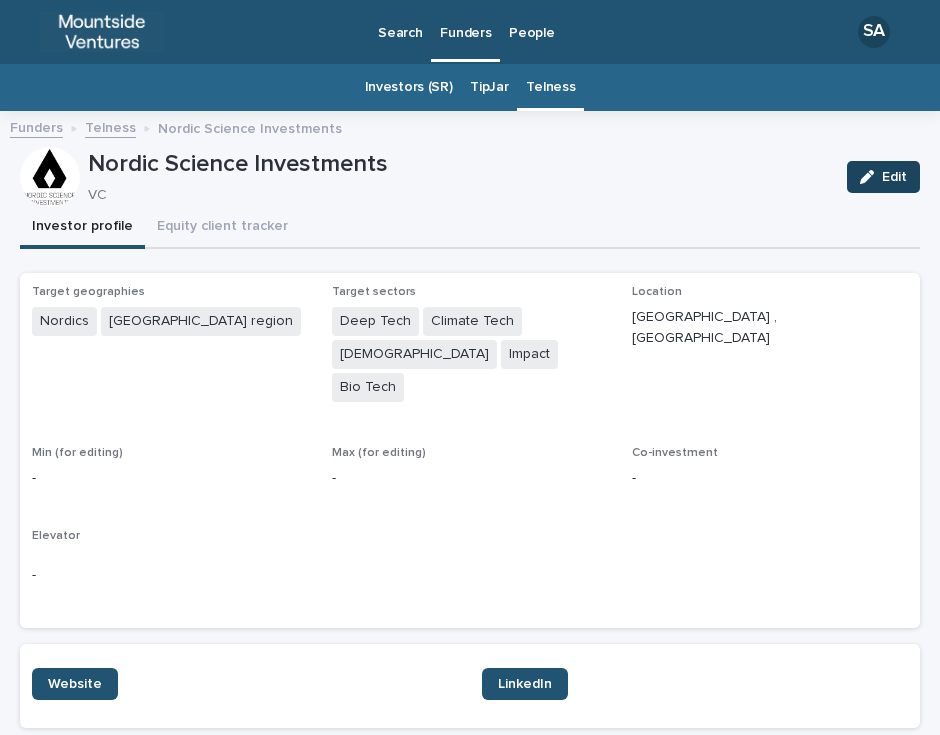 click on "Edit" at bounding box center [894, 177] 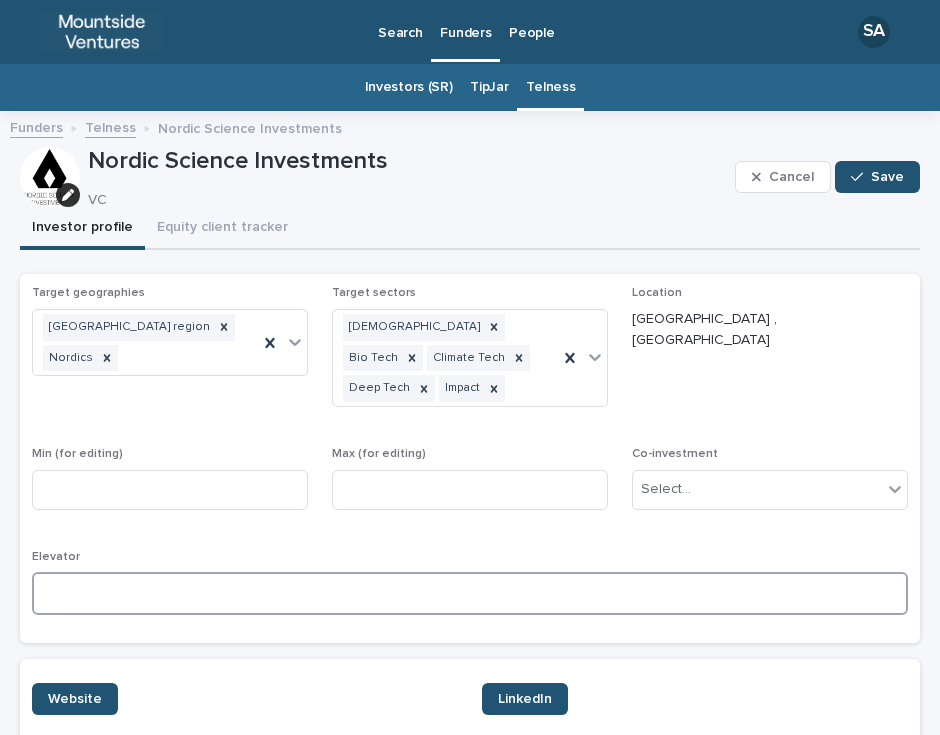 click at bounding box center (470, 593) 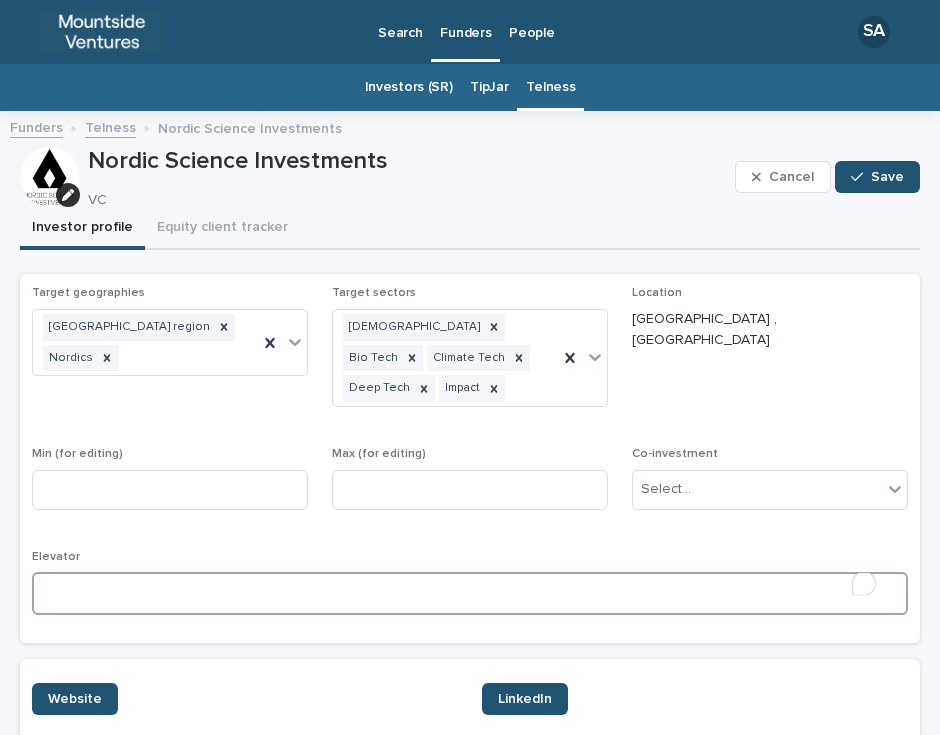 paste on "**********" 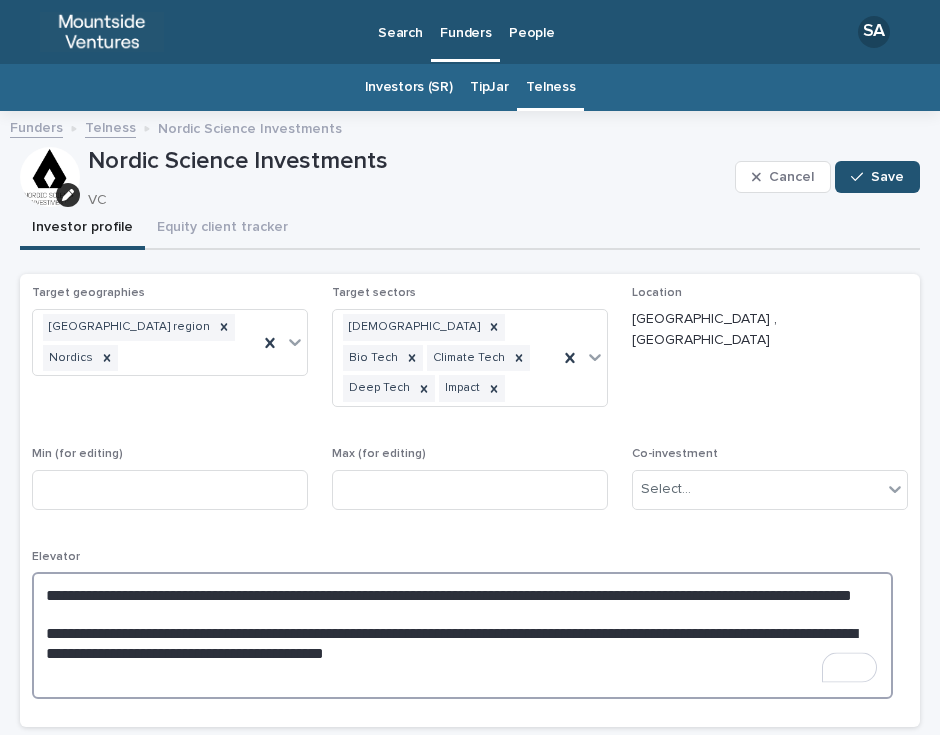 click on "**********" at bounding box center [462, 635] 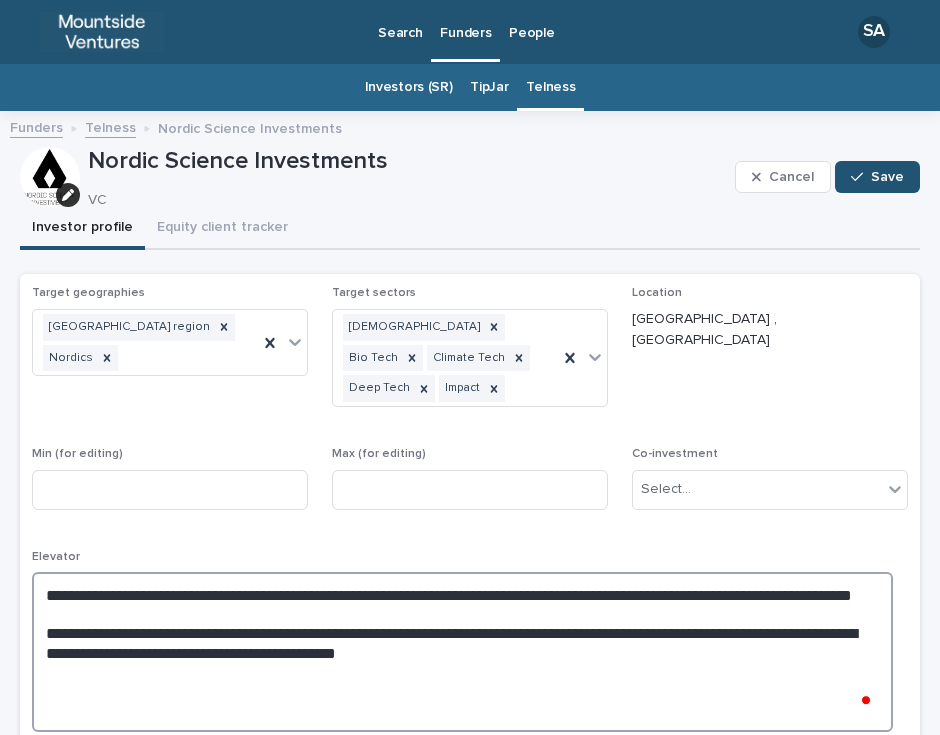 paste on "**********" 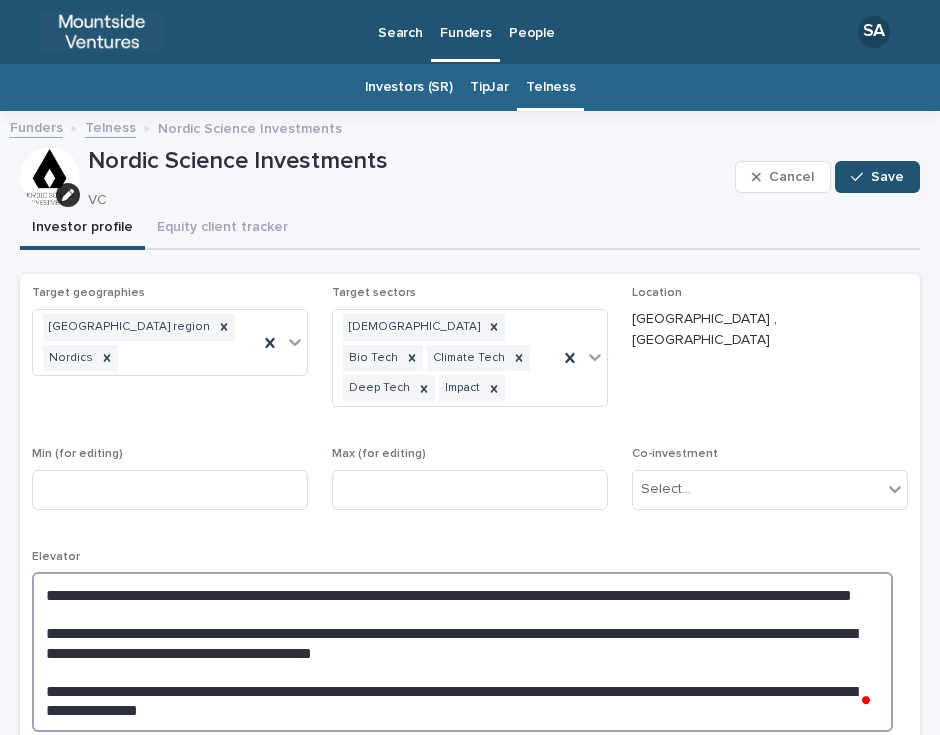 scroll, scrollTop: 100, scrollLeft: 0, axis: vertical 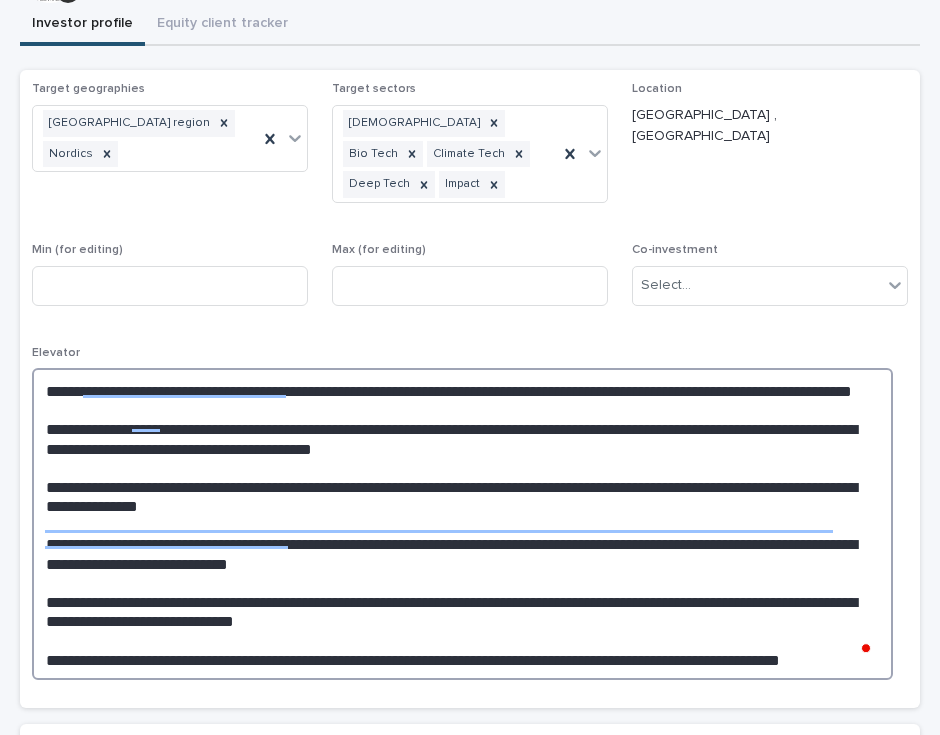 click on "**********" at bounding box center (462, 524) 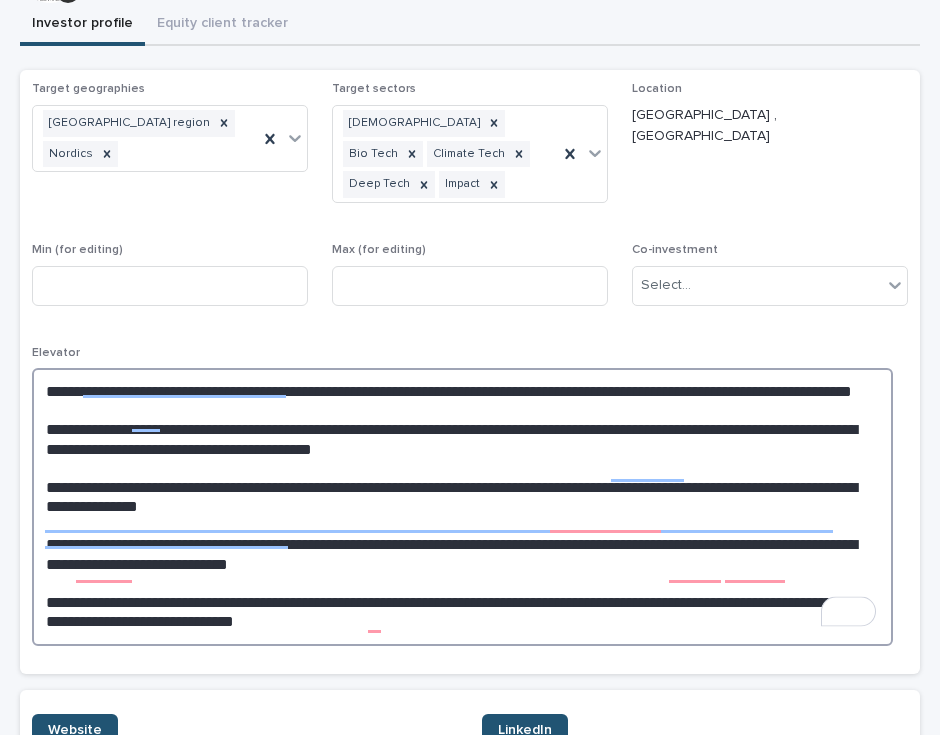 scroll, scrollTop: 104, scrollLeft: 0, axis: vertical 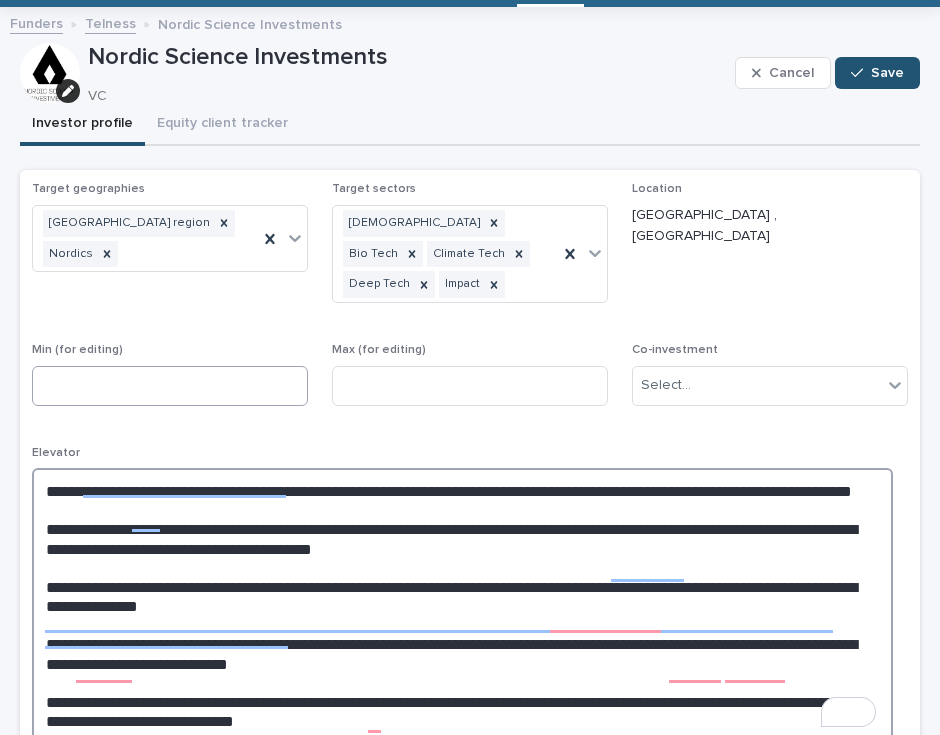 type on "**********" 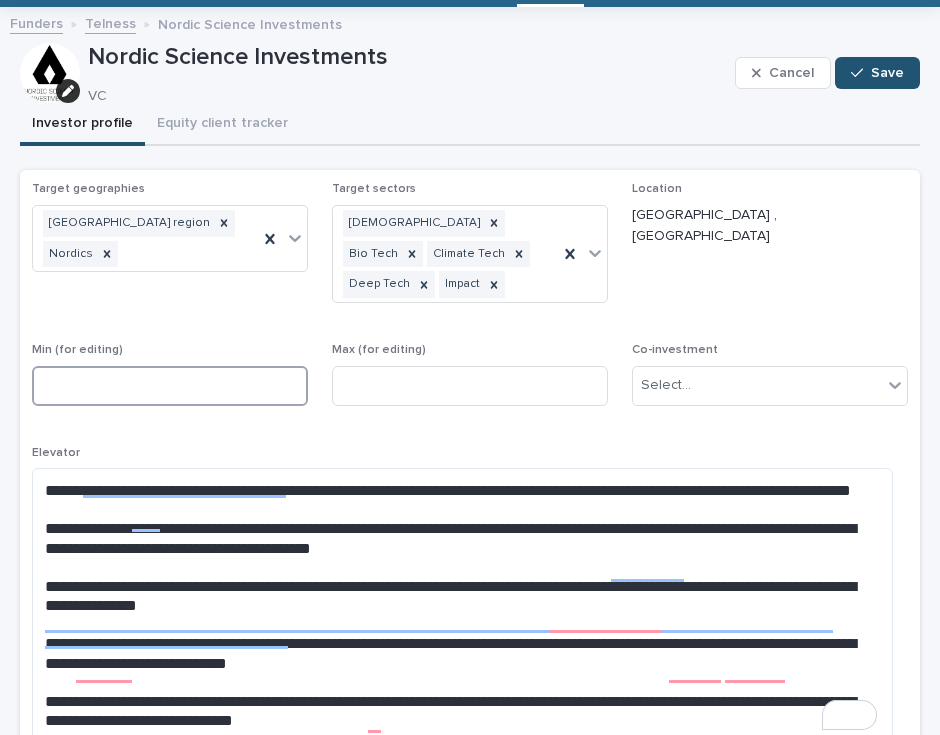 click at bounding box center (170, 386) 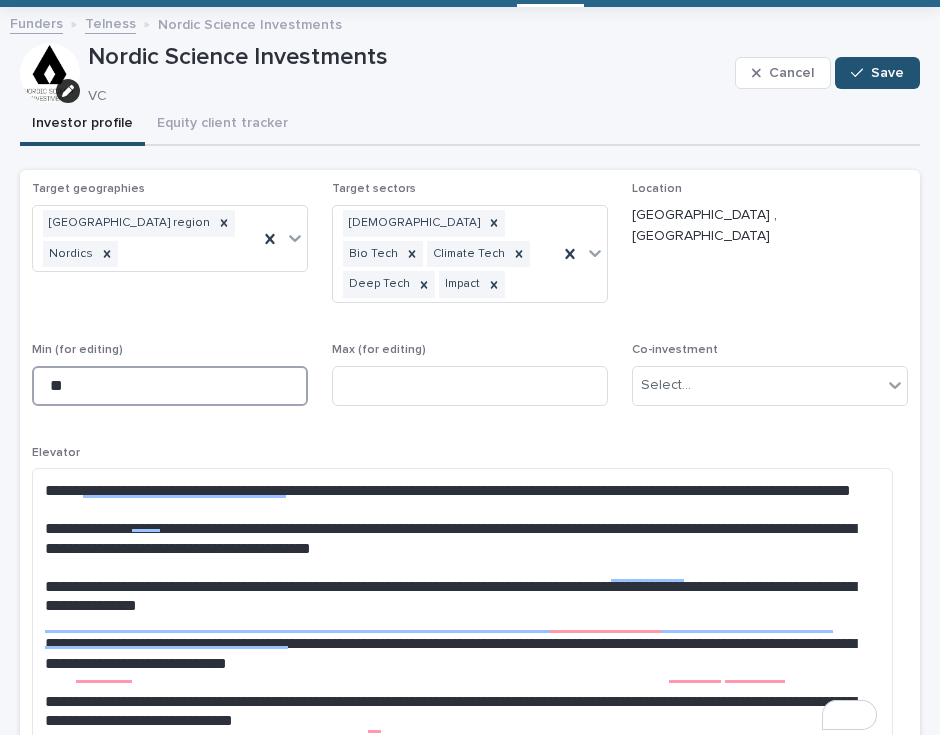 type on "**" 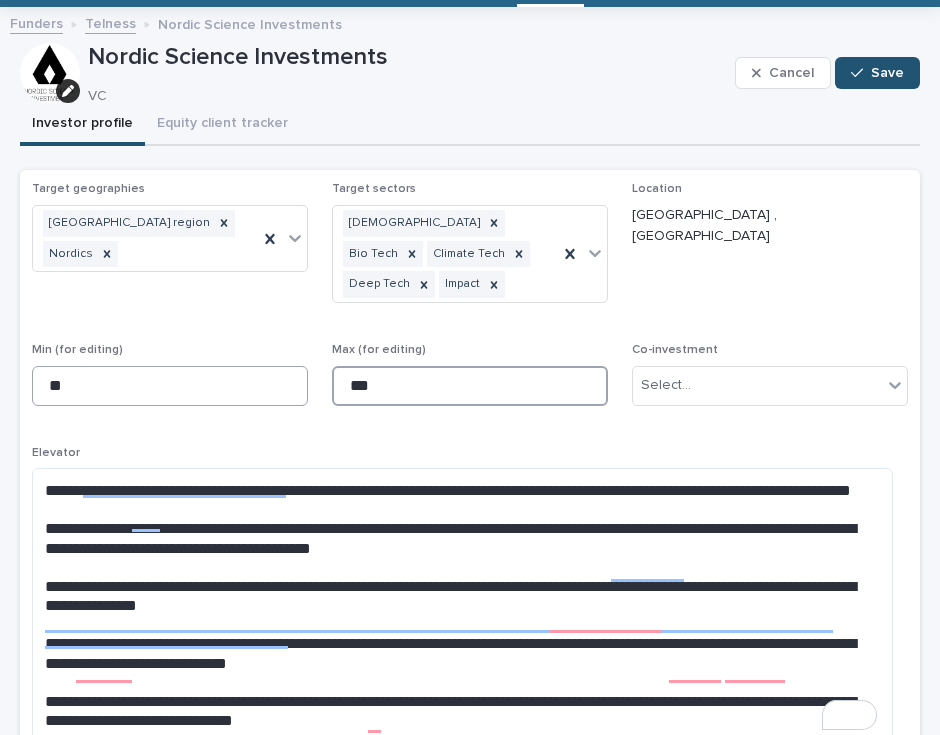 type on "***" 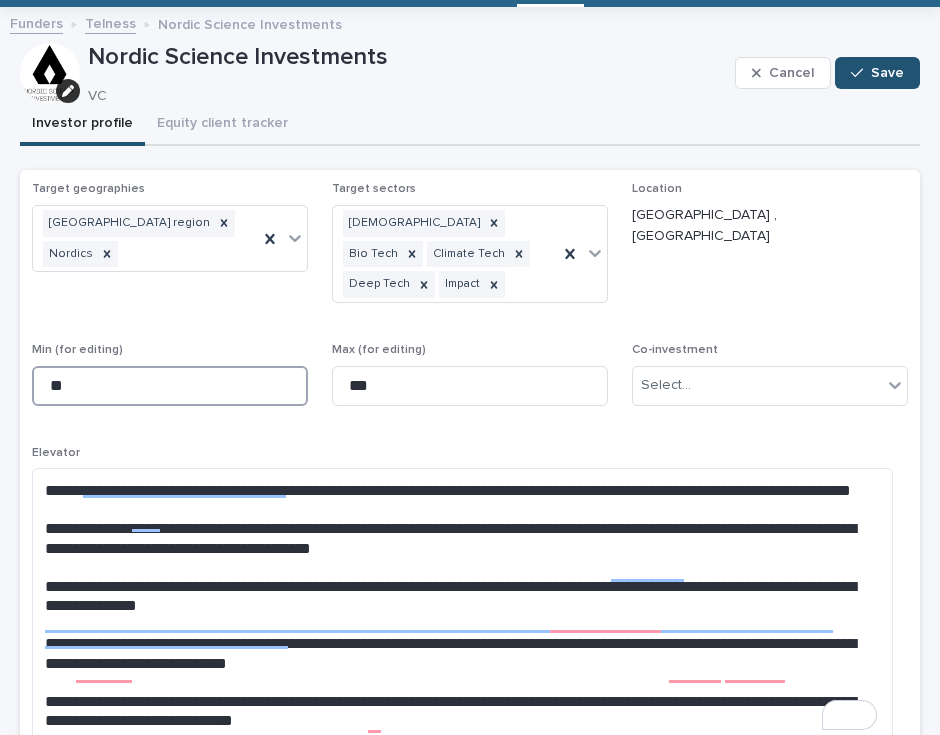 click on "**" at bounding box center [170, 386] 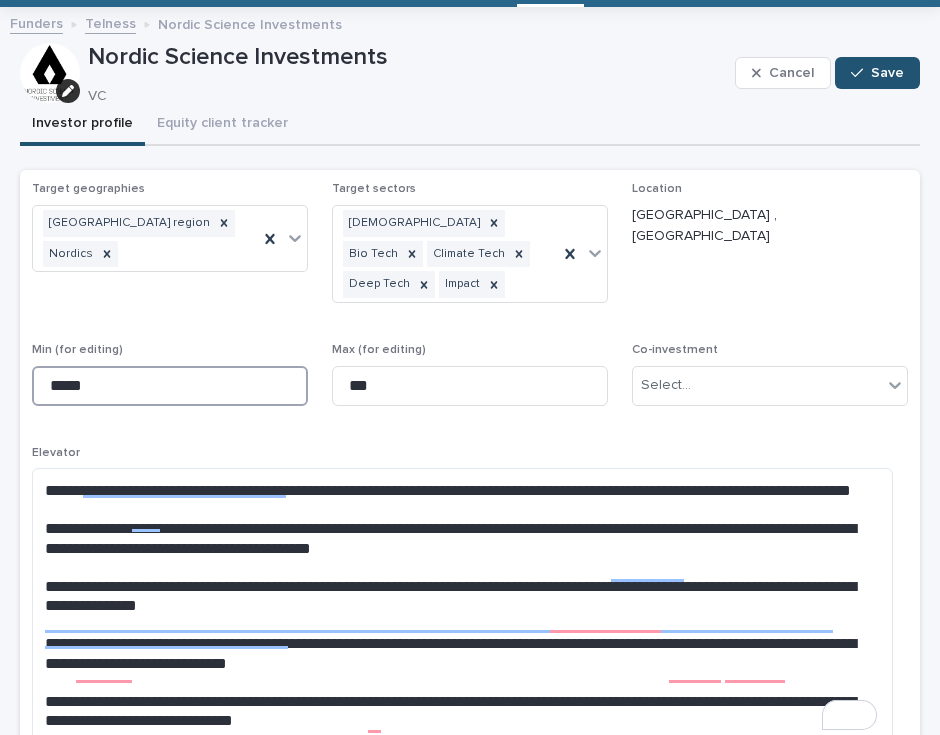 click on "*****" at bounding box center [170, 386] 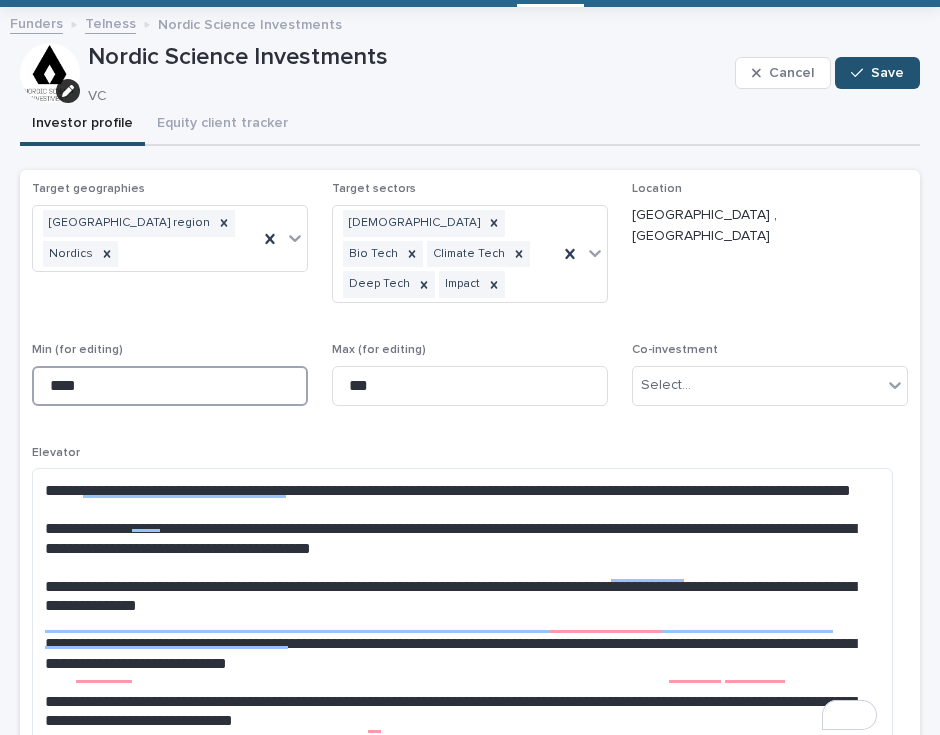 scroll, scrollTop: 0, scrollLeft: 0, axis: both 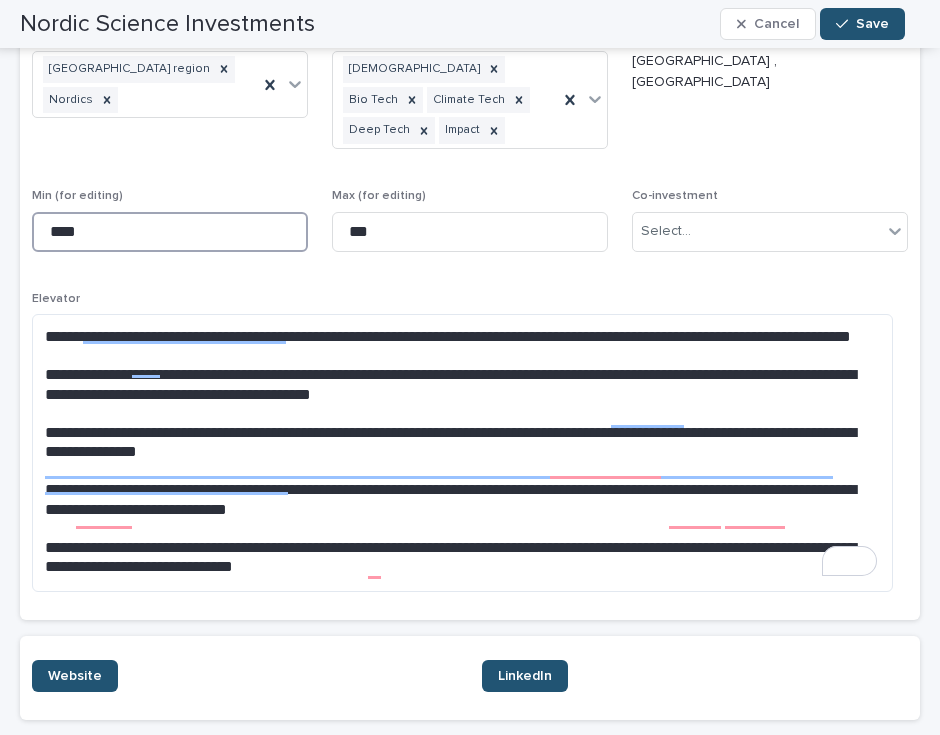 type on "****" 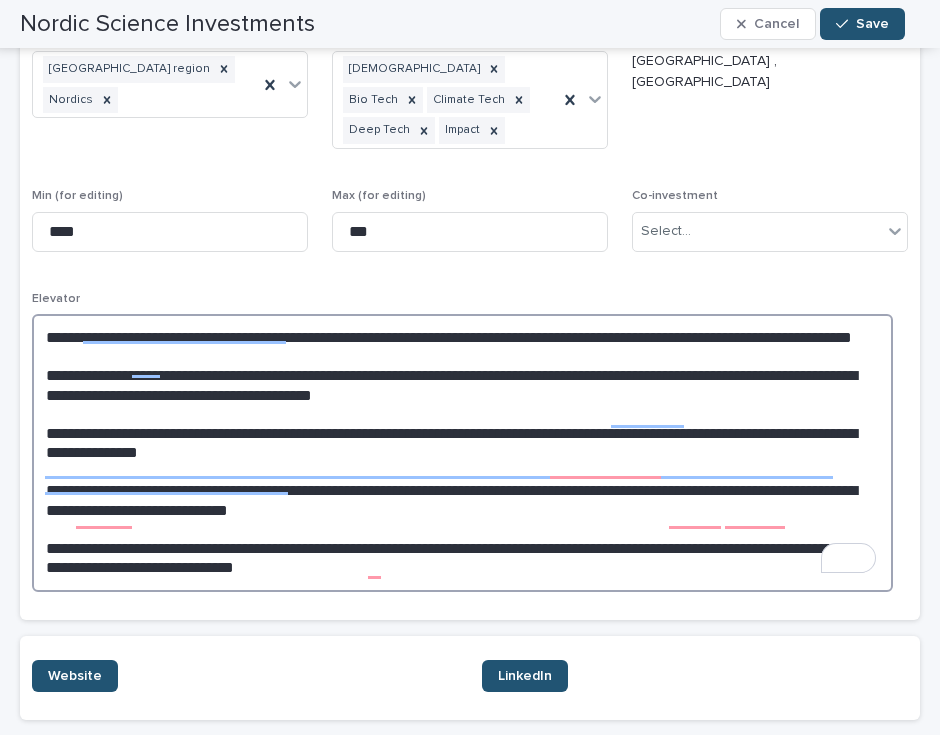 click on "**********" at bounding box center [462, 453] 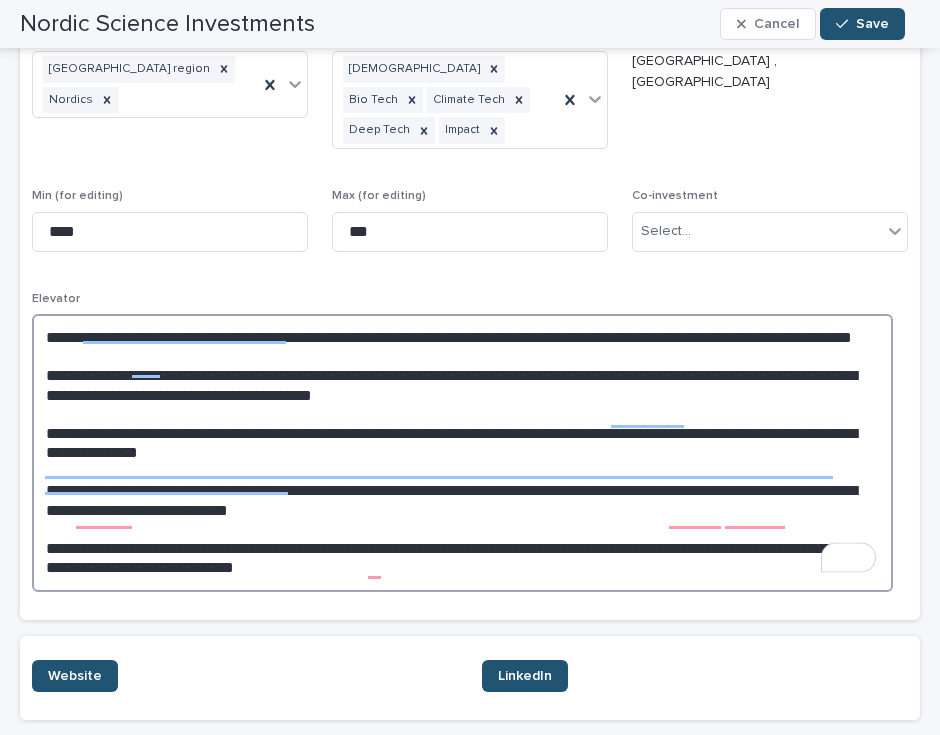 scroll, scrollTop: 128, scrollLeft: 0, axis: vertical 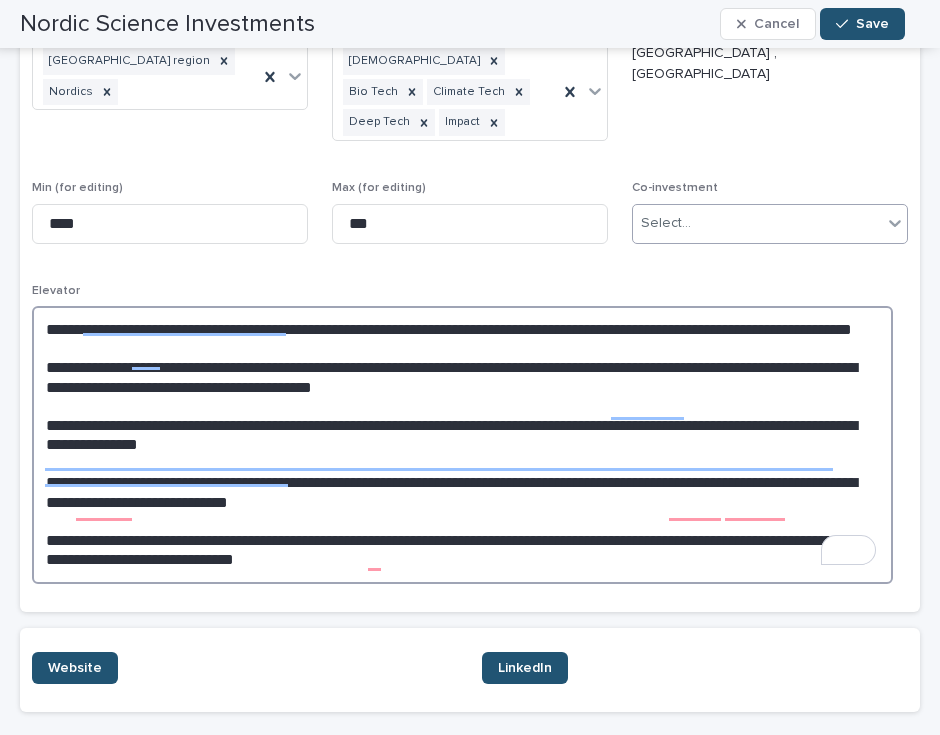 type on "**********" 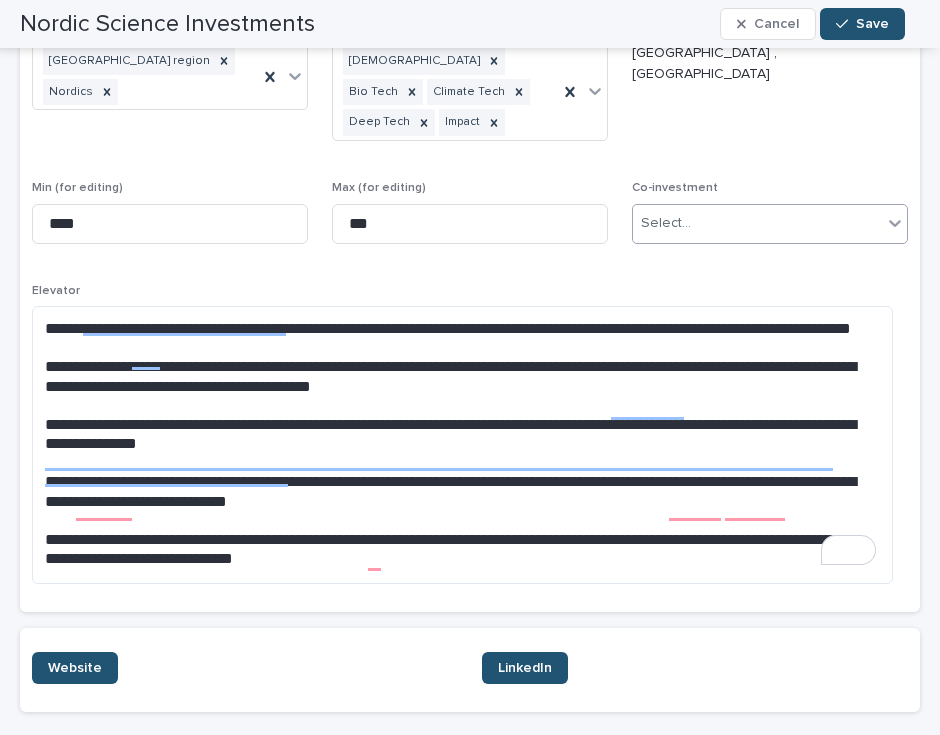 click on "Select..." at bounding box center [757, 223] 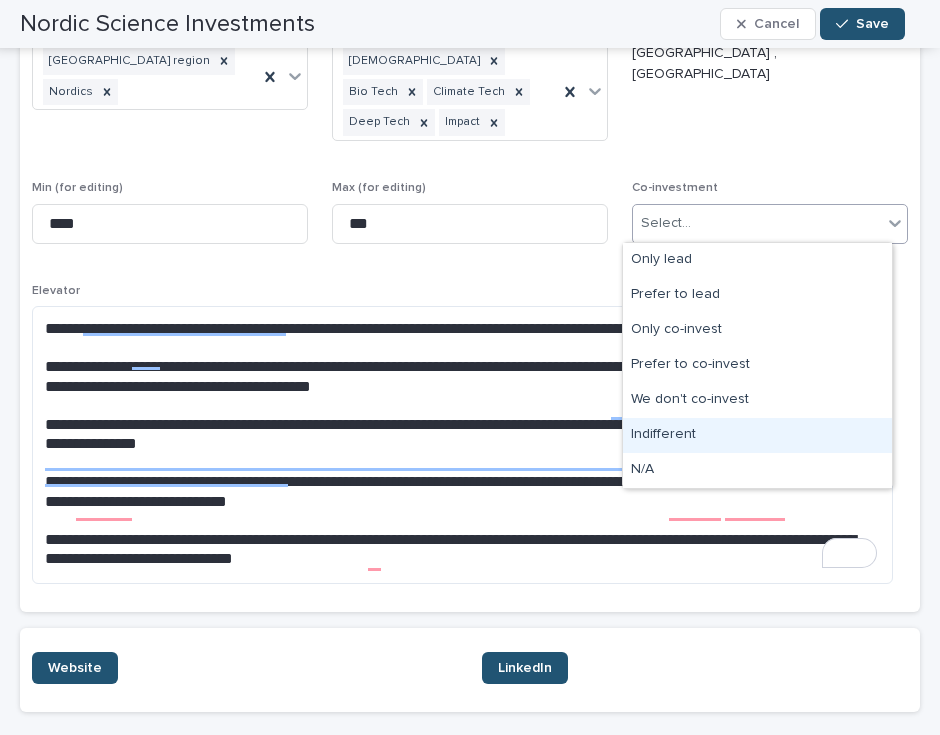 click on "Indifferent" at bounding box center (757, 435) 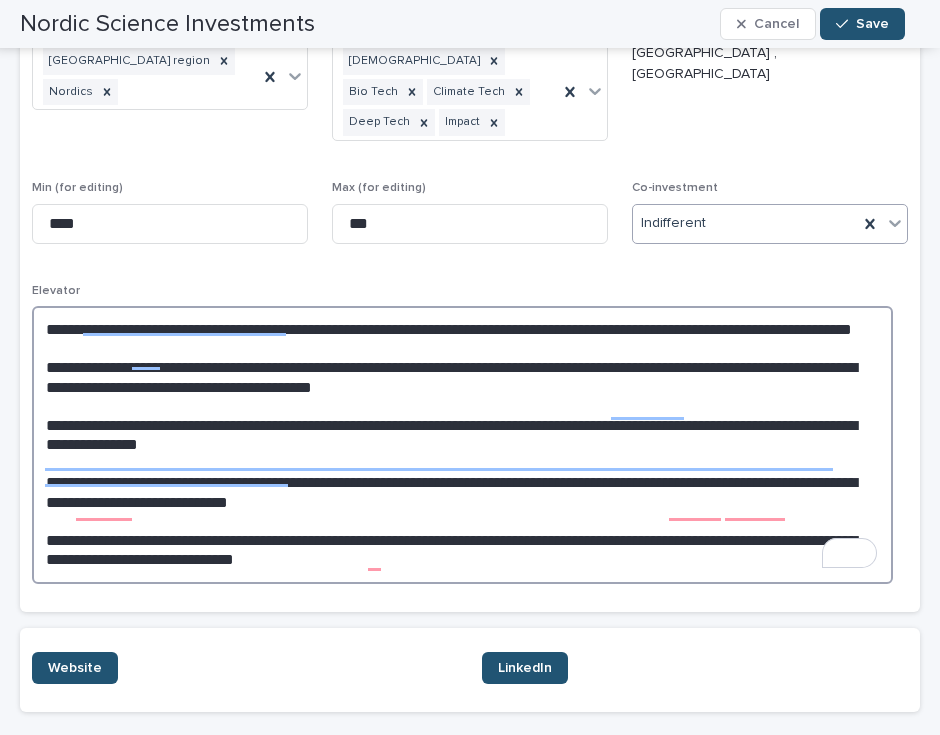 click on "**********" at bounding box center [462, 445] 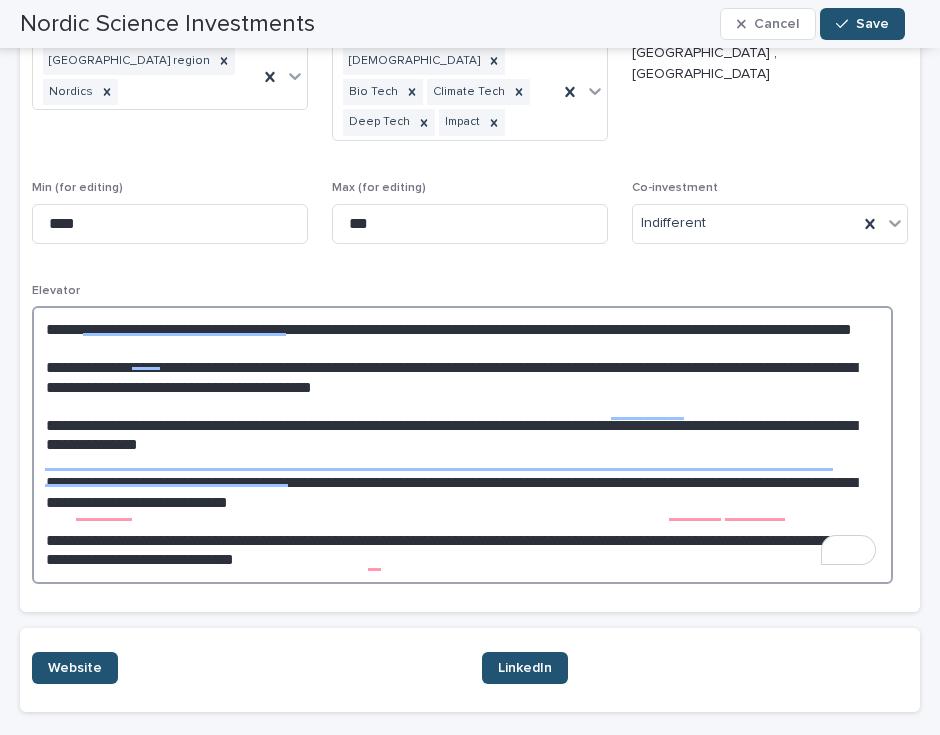 click on "**********" at bounding box center (462, 445) 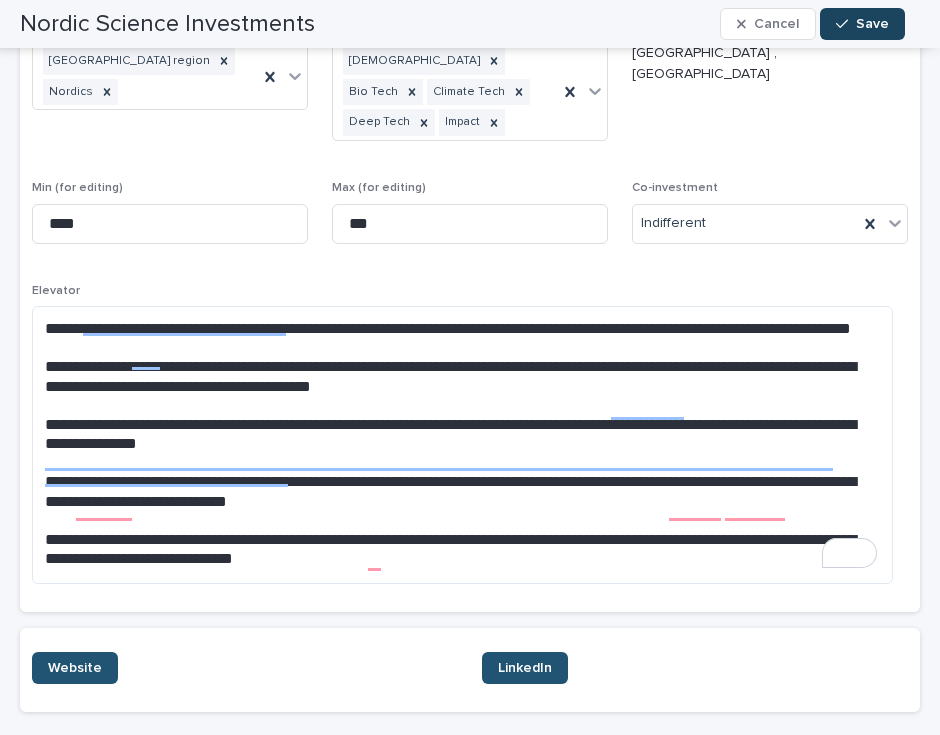 click on "Save" at bounding box center [862, 24] 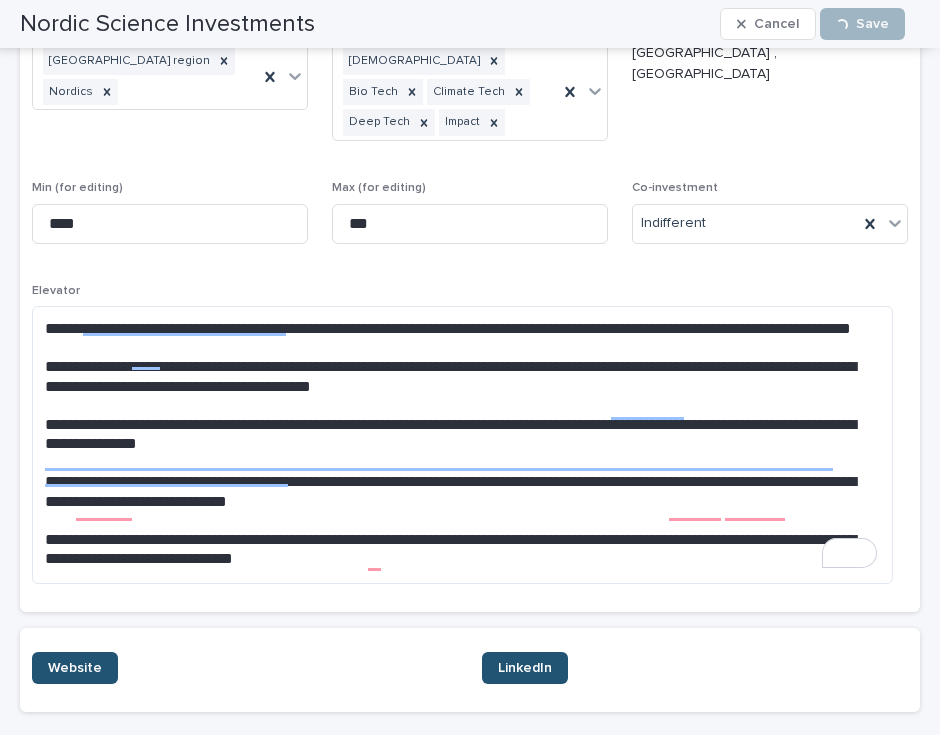 scroll, scrollTop: 238, scrollLeft: 0, axis: vertical 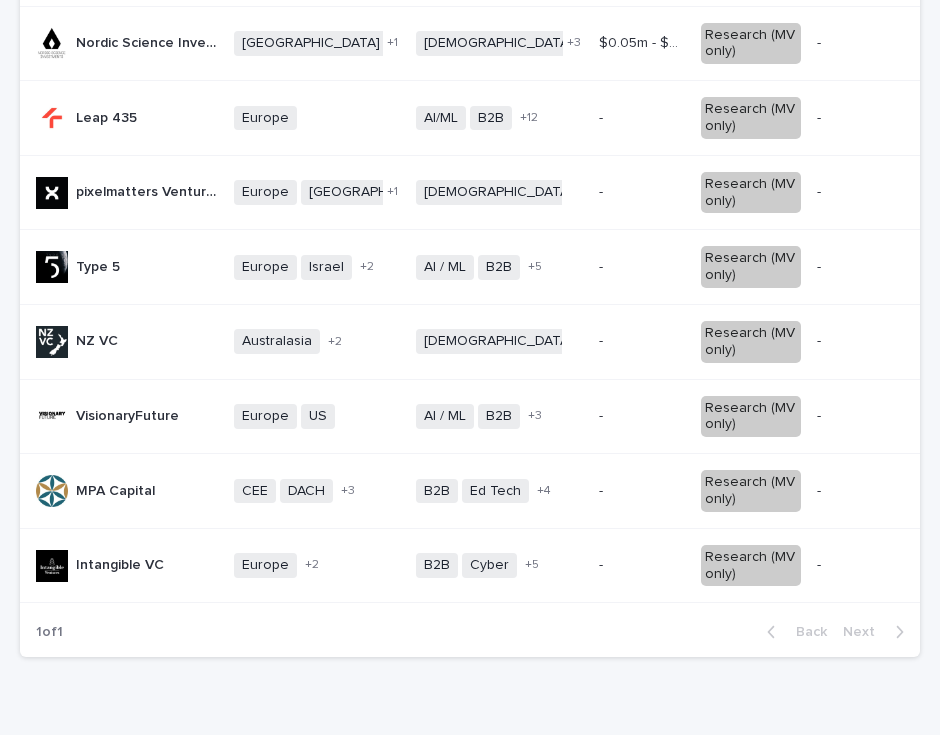 click on "Leap 435 Leap 435" at bounding box center [127, 118] 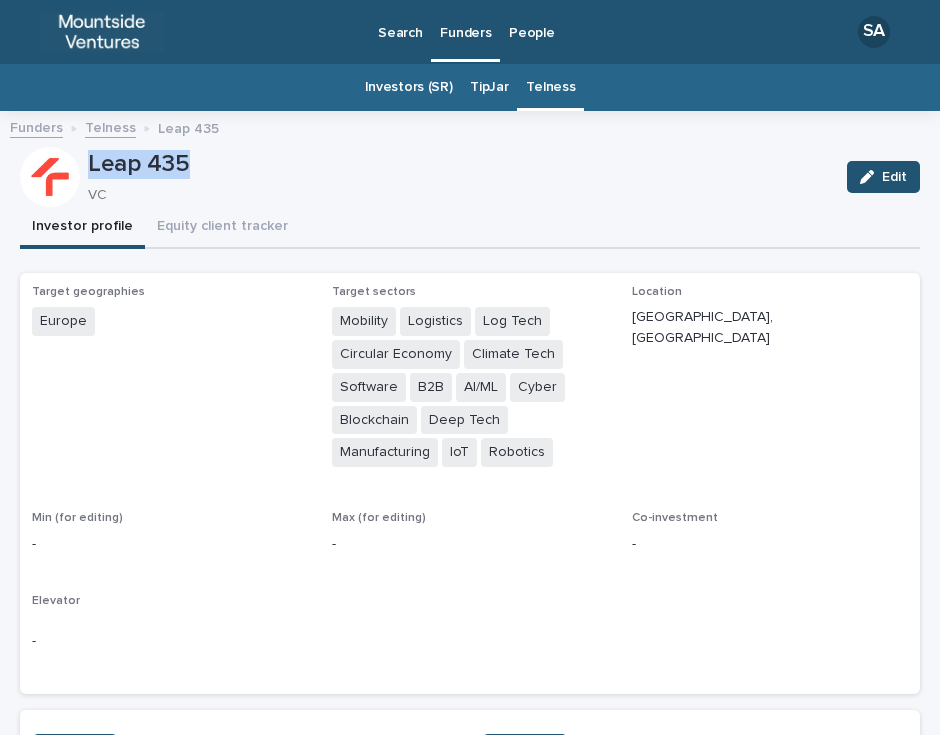 drag, startPoint x: 216, startPoint y: 153, endPoint x: 69, endPoint y: 156, distance: 147.03061 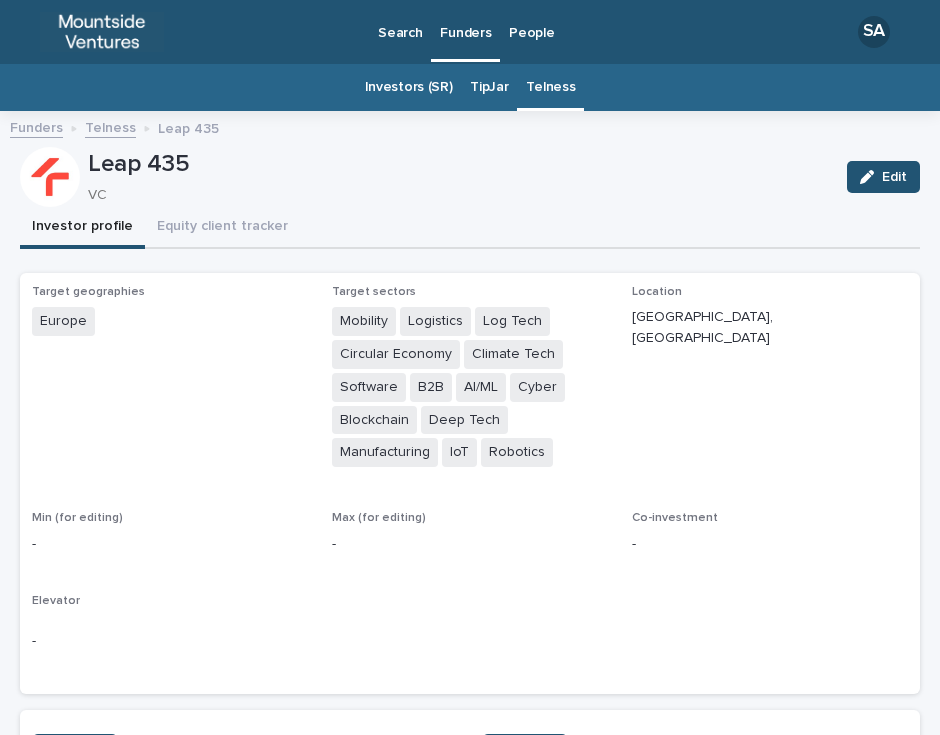 click on "Target sectors" at bounding box center (470, 292) 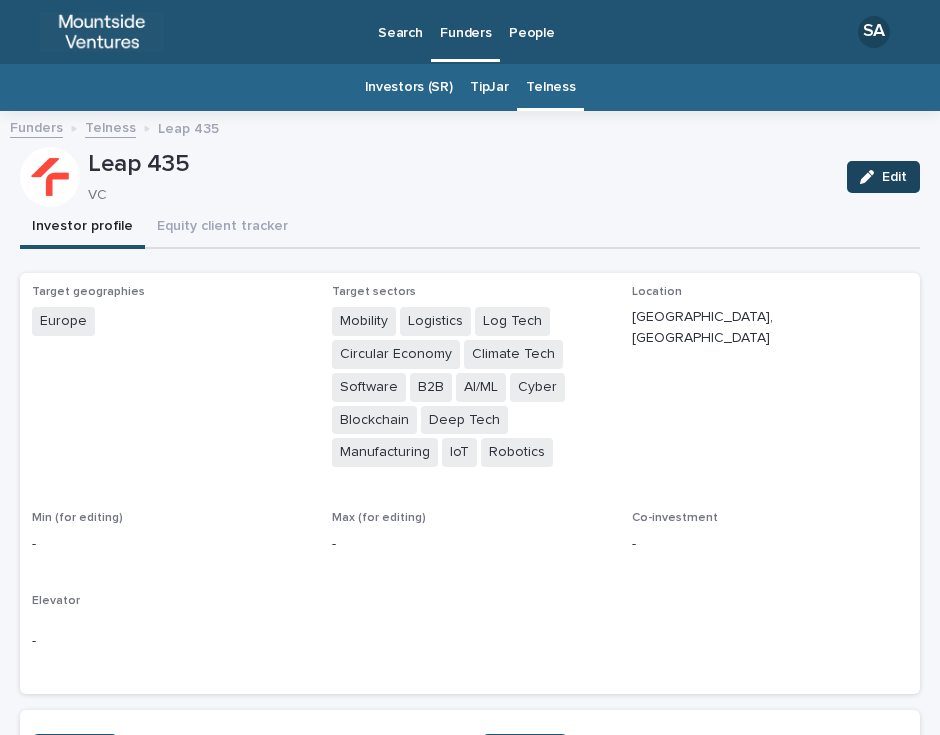 click on "Edit" at bounding box center [894, 177] 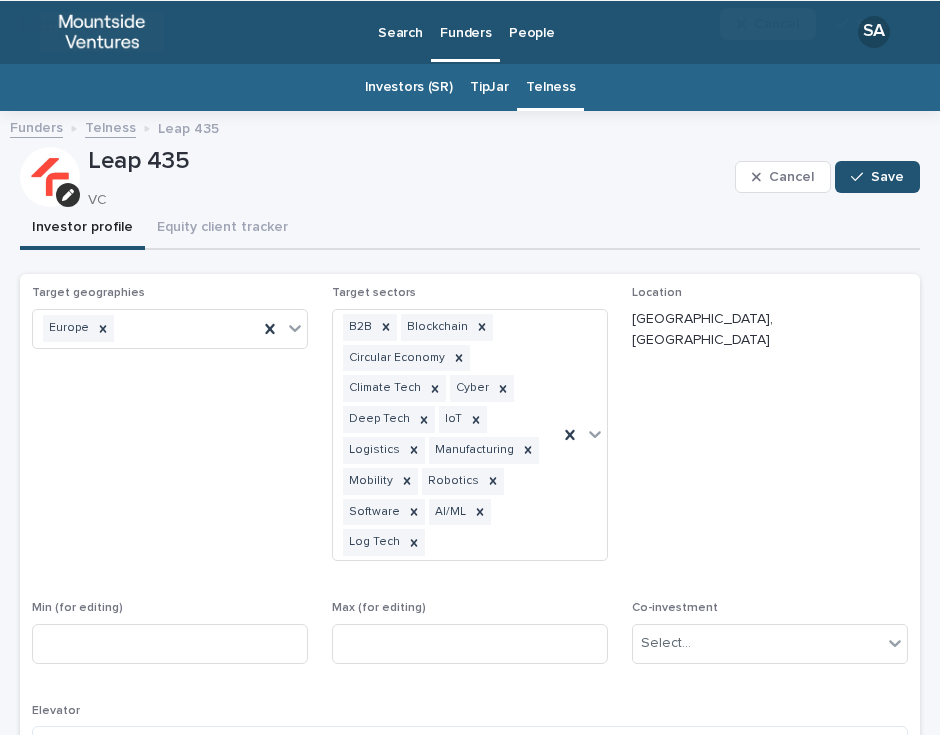 scroll, scrollTop: 276, scrollLeft: 0, axis: vertical 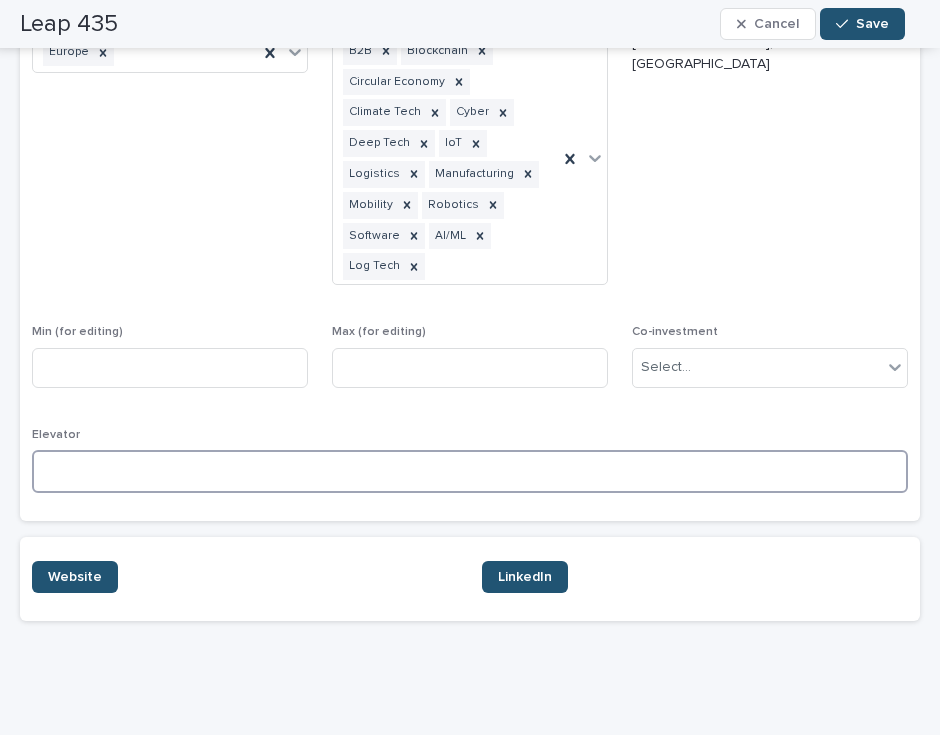 click at bounding box center (470, 471) 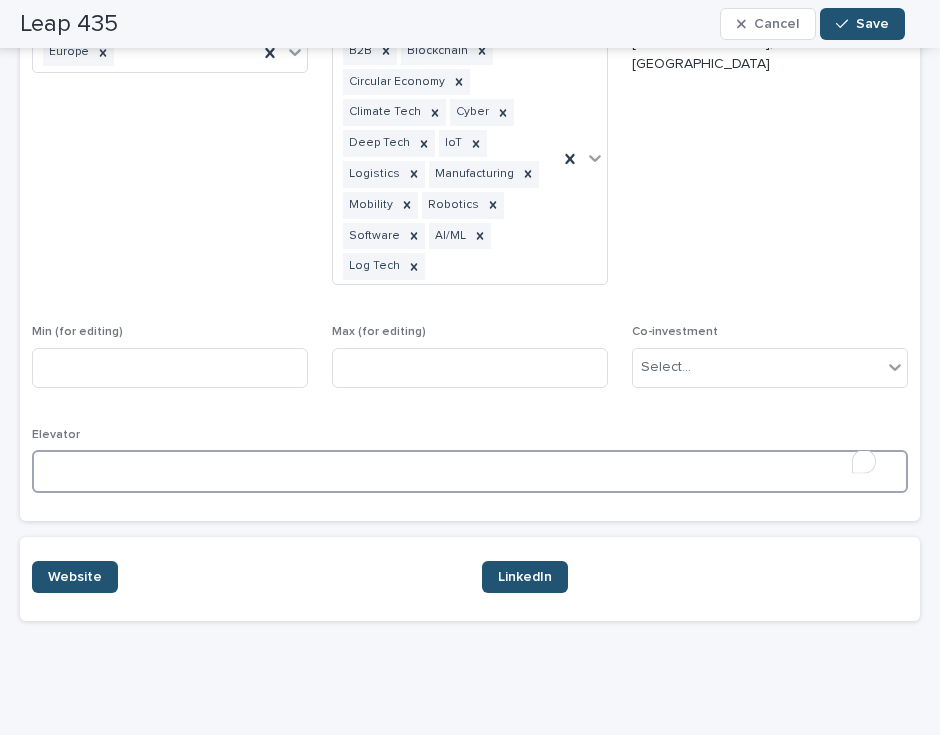 paste on "**********" 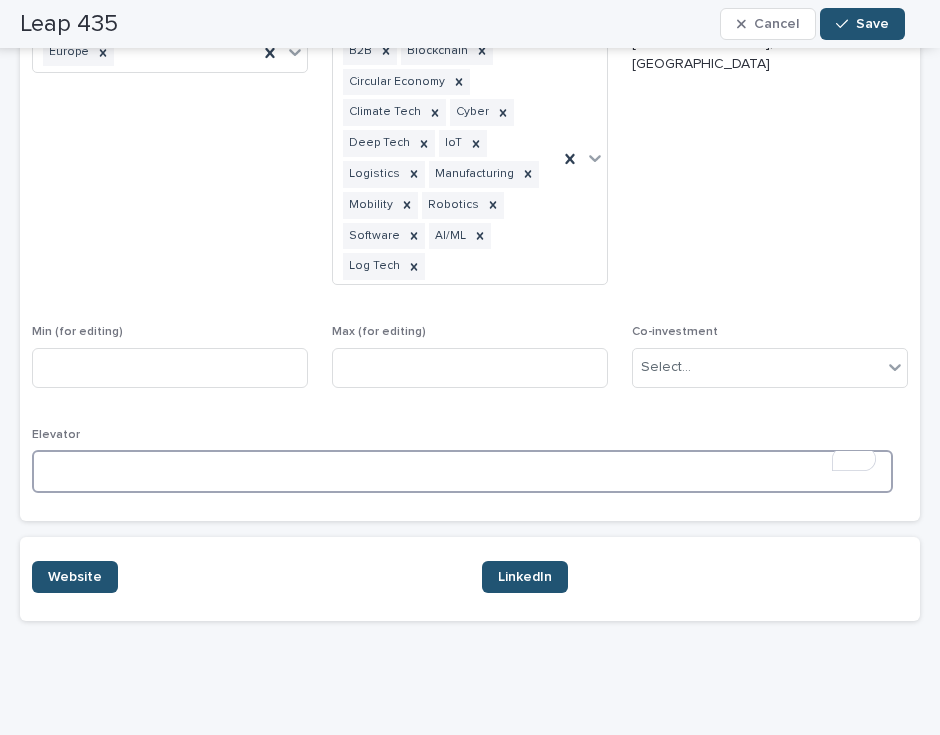 scroll, scrollTop: 276, scrollLeft: 0, axis: vertical 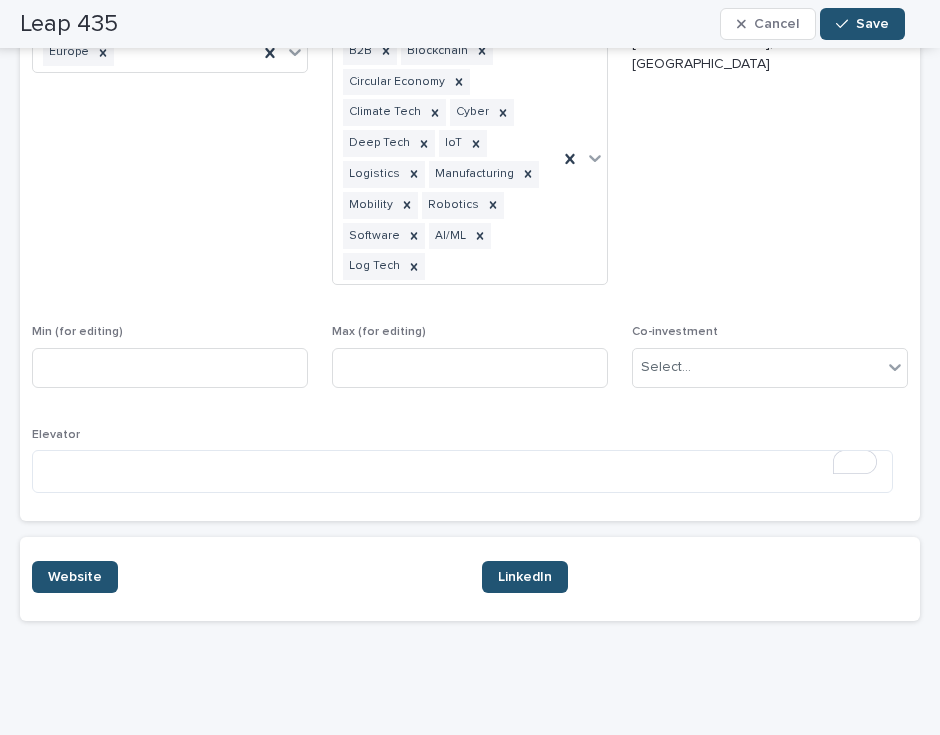 click on "Elevator" at bounding box center [470, 468] 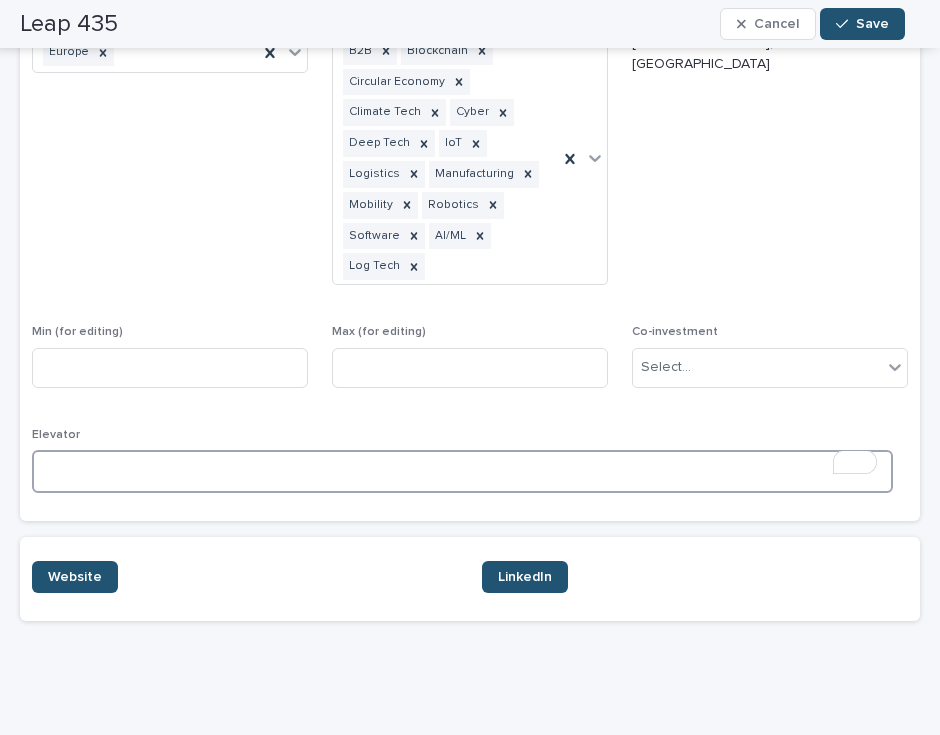 click at bounding box center [462, 471] 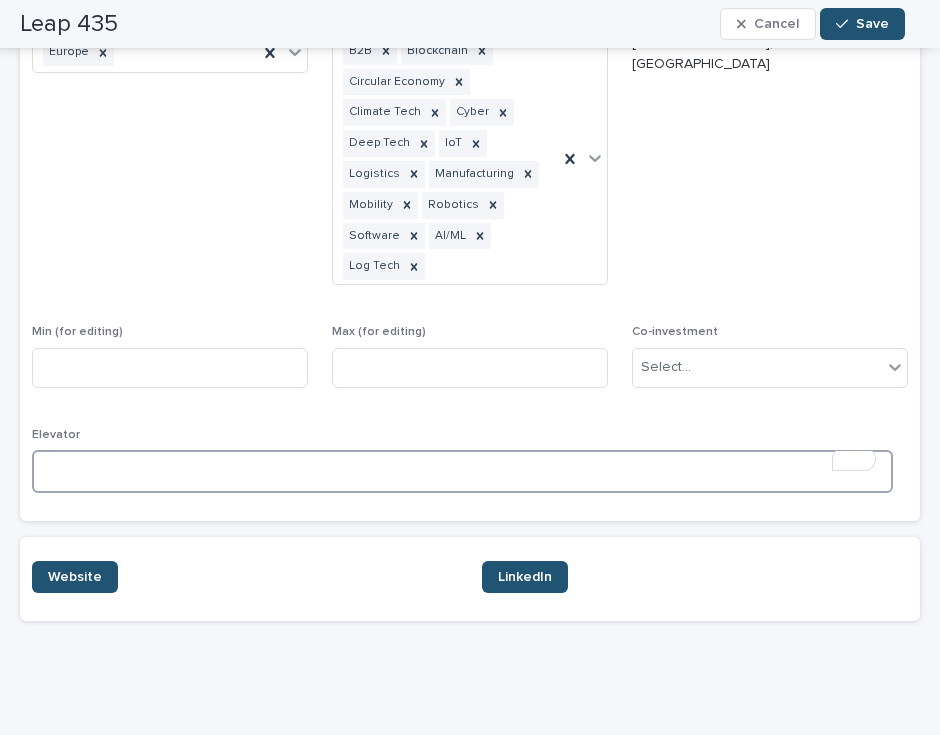 paste on "**********" 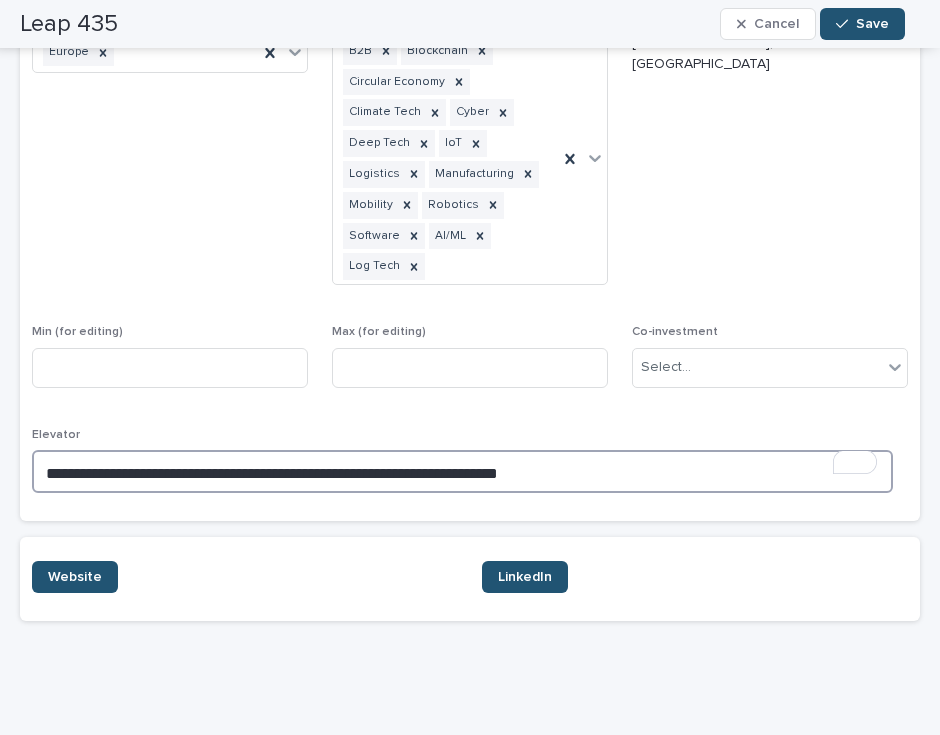 click on "**********" at bounding box center (462, 471) 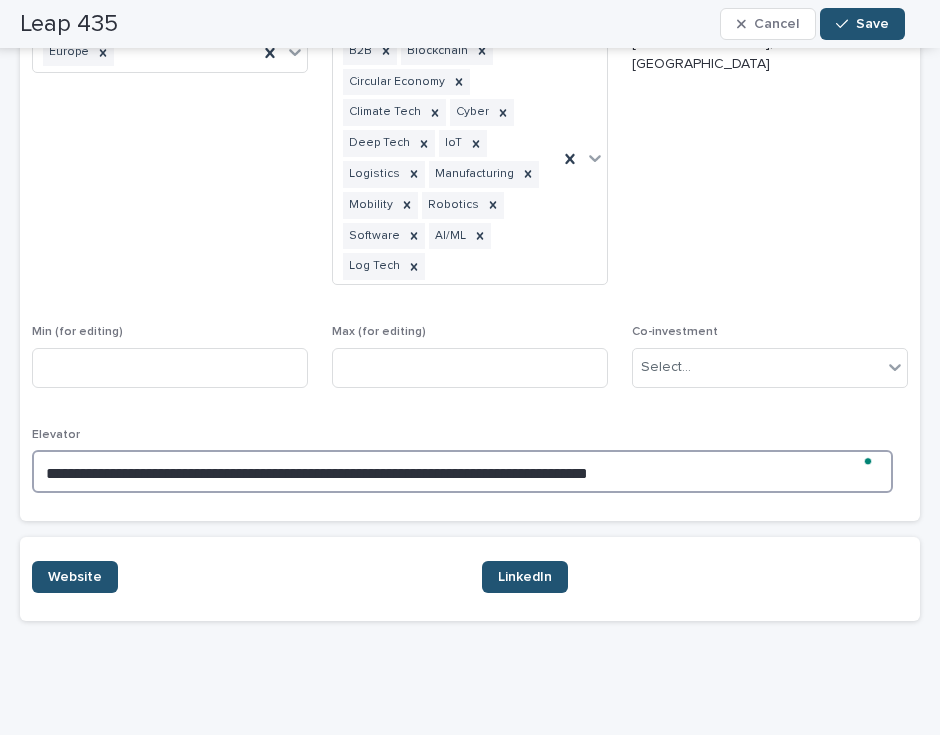 paste on "**********" 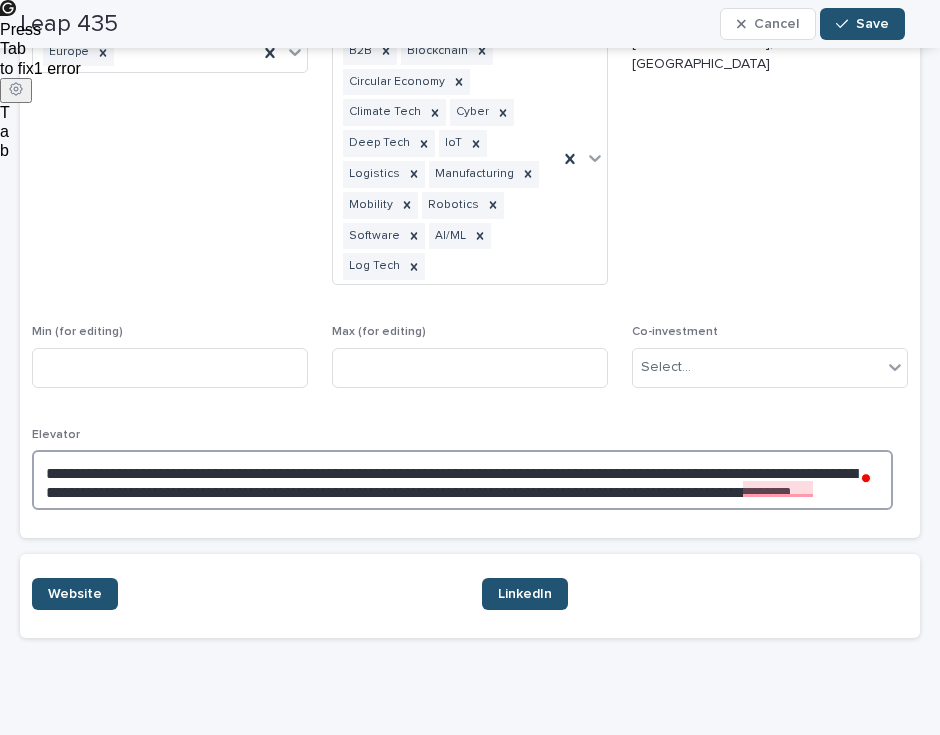 click on "**********" at bounding box center [462, 480] 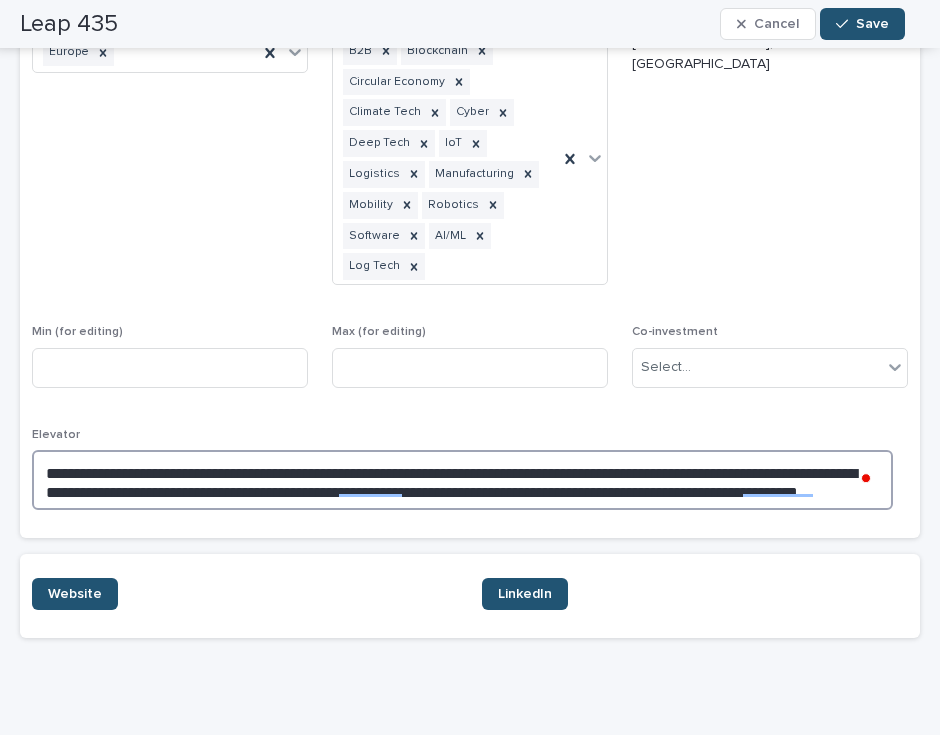 scroll, scrollTop: 0, scrollLeft: 0, axis: both 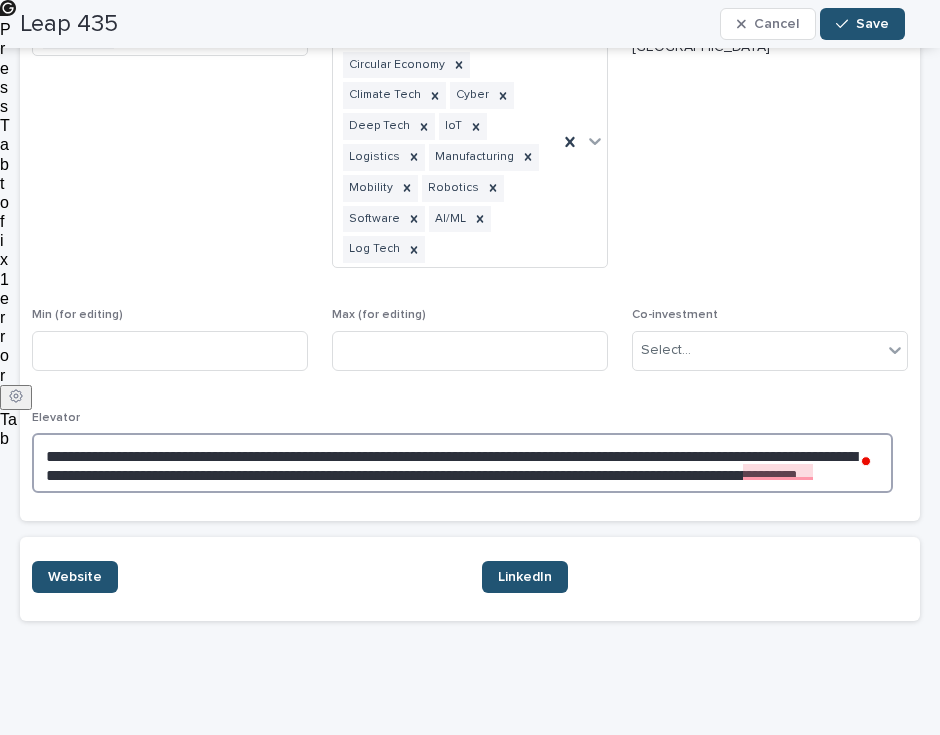 click on "**********" at bounding box center [462, 463] 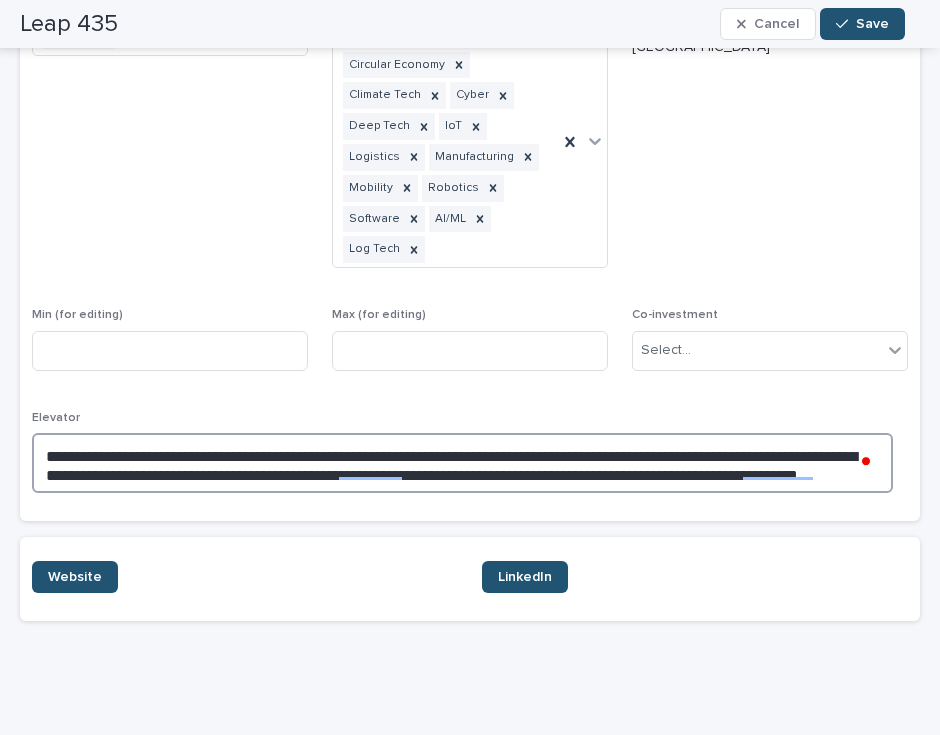 click on "**********" at bounding box center (462, 463) 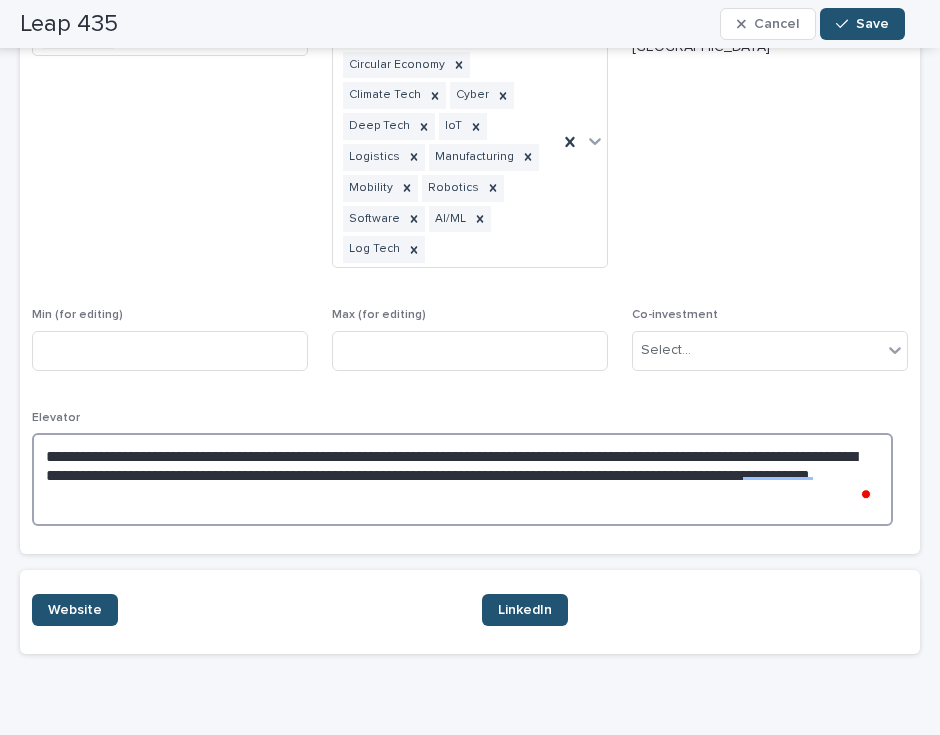 paste on "**********" 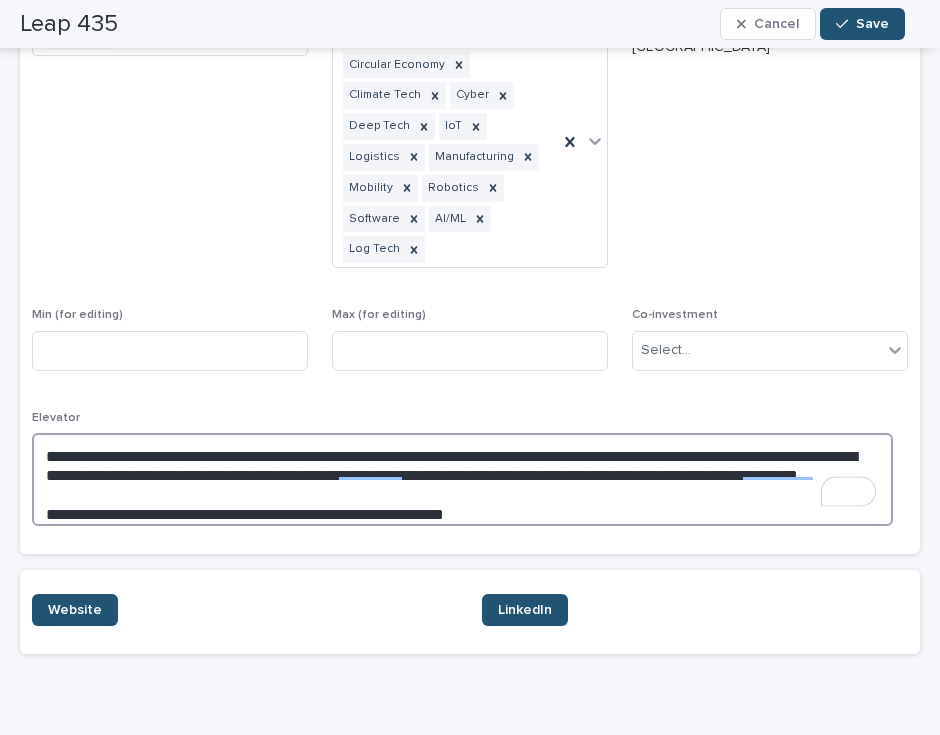 scroll, scrollTop: 92, scrollLeft: 0, axis: vertical 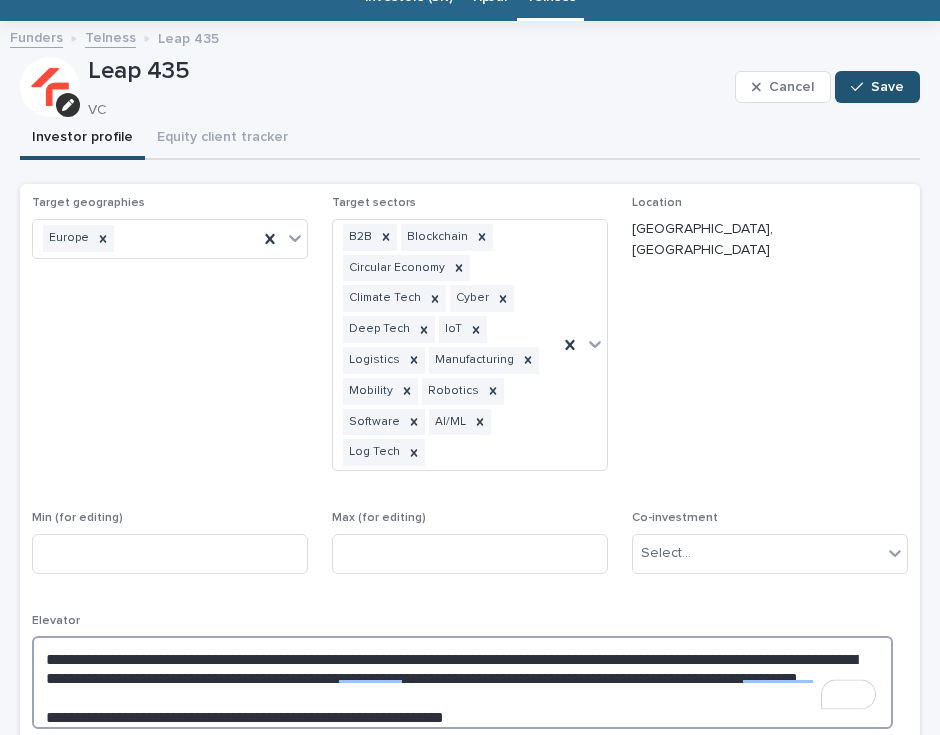 type on "**********" 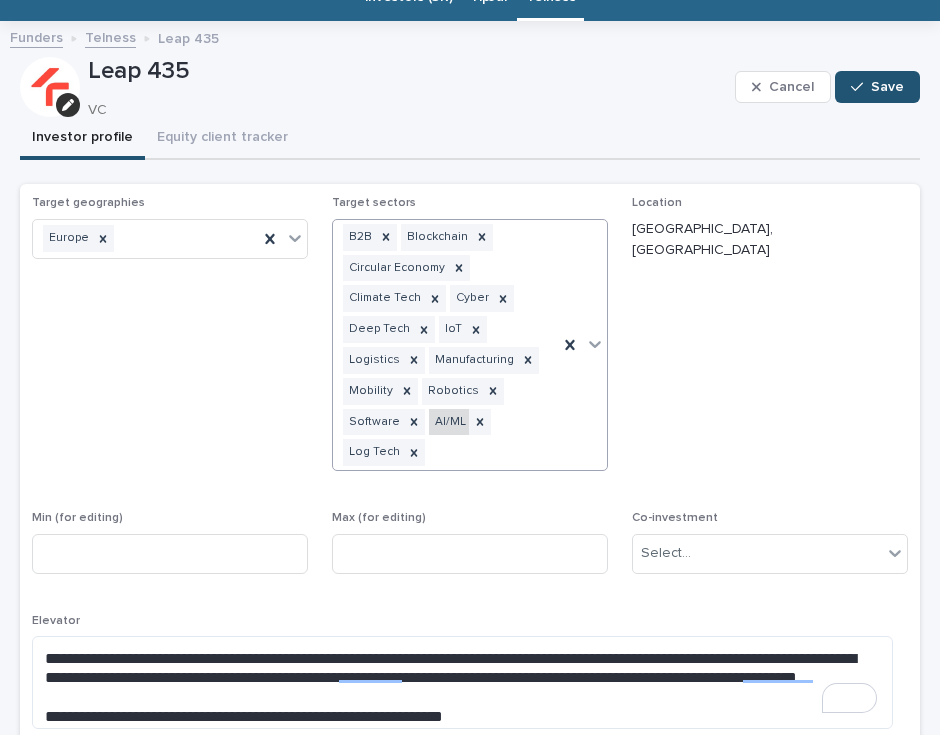 scroll, scrollTop: 252, scrollLeft: 0, axis: vertical 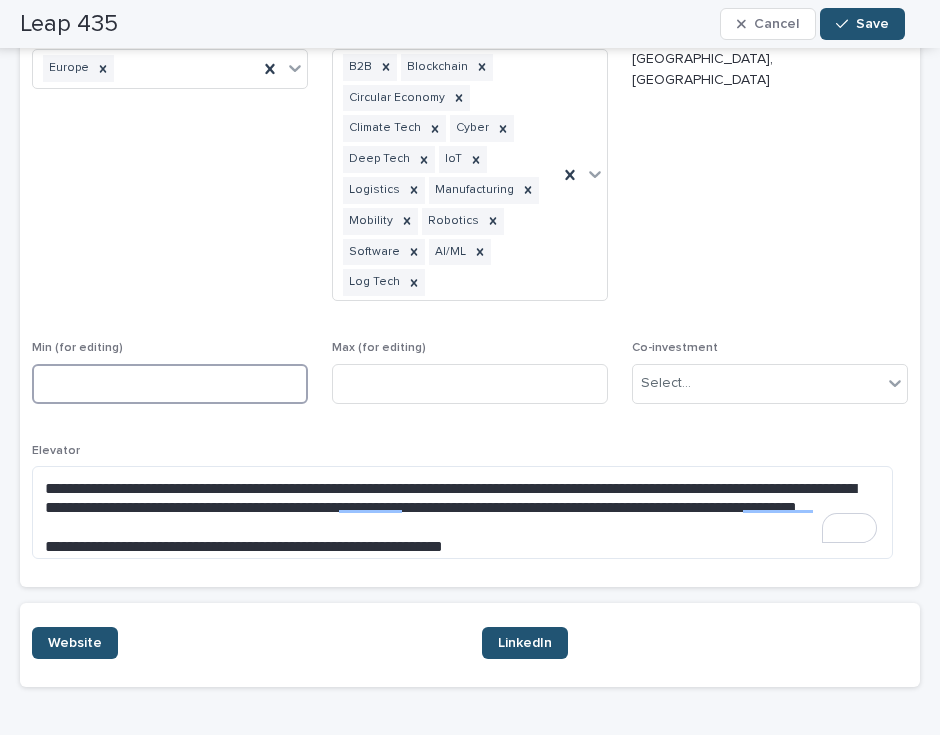 click at bounding box center [170, 384] 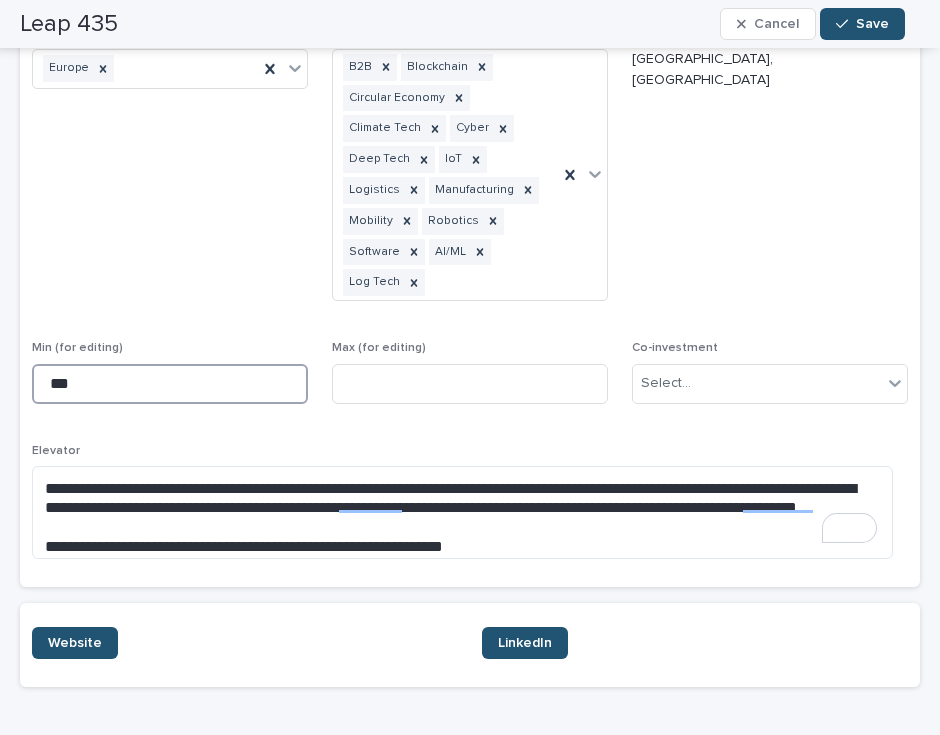 type on "***" 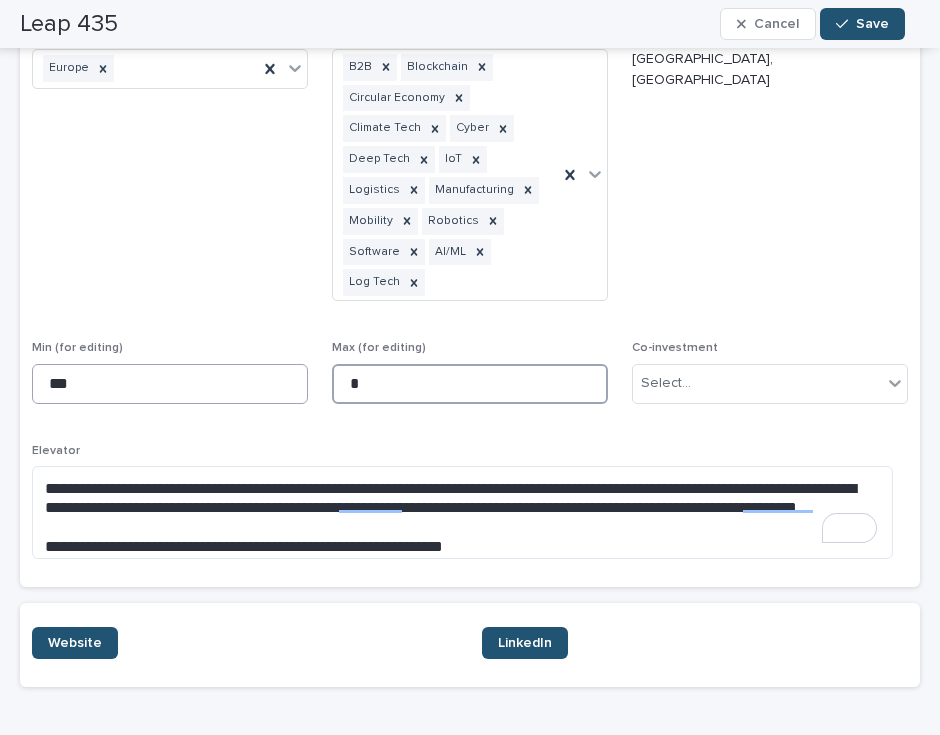 type on "*" 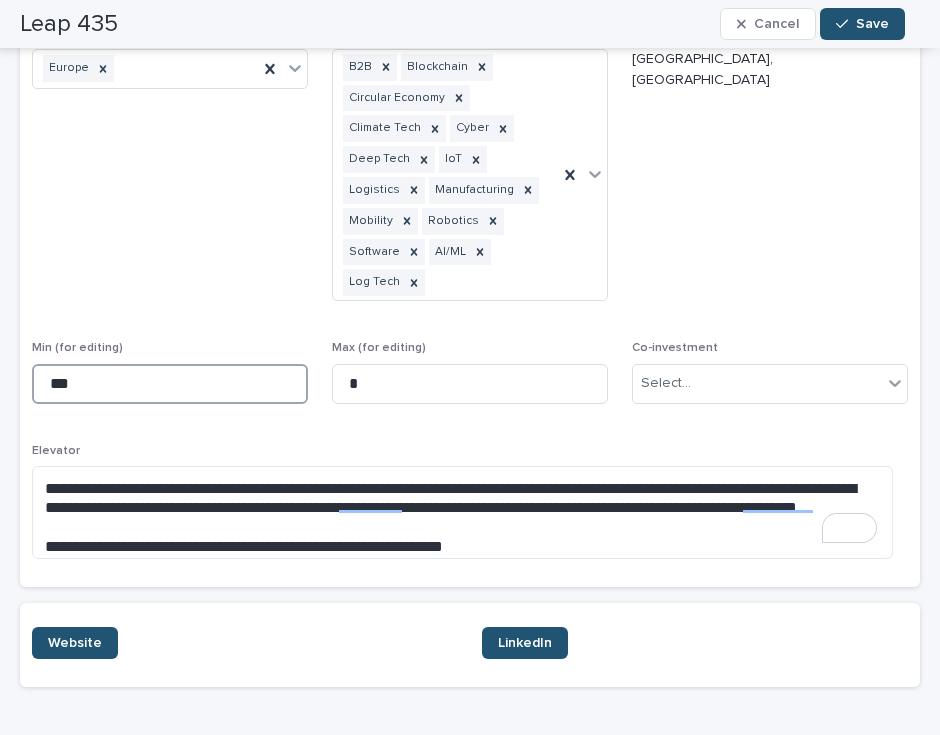 click on "***" at bounding box center (170, 384) 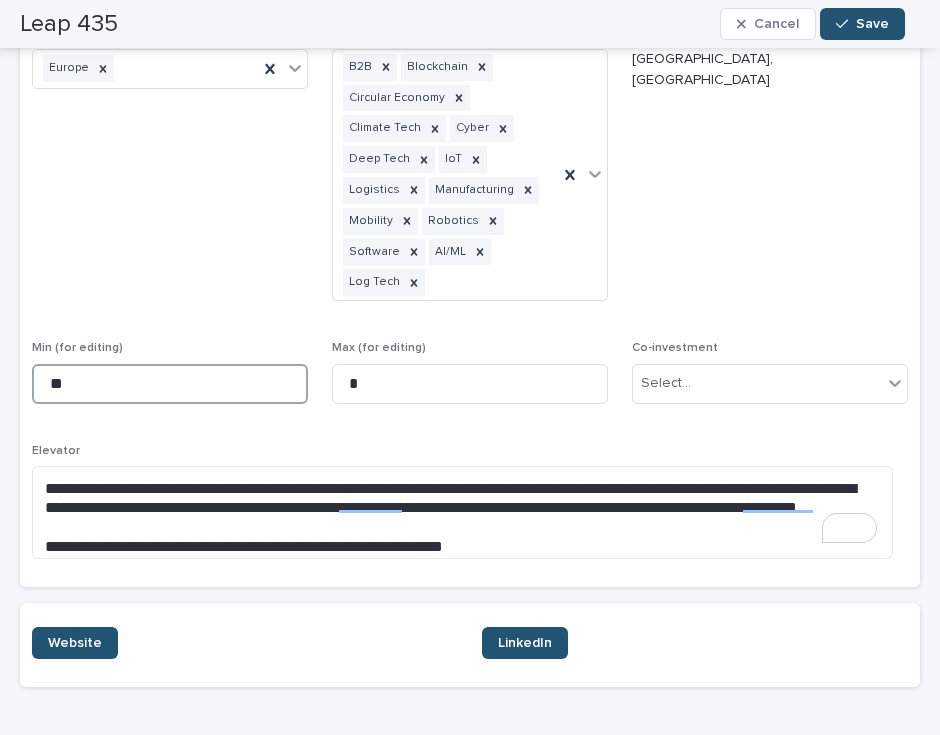 type on "*" 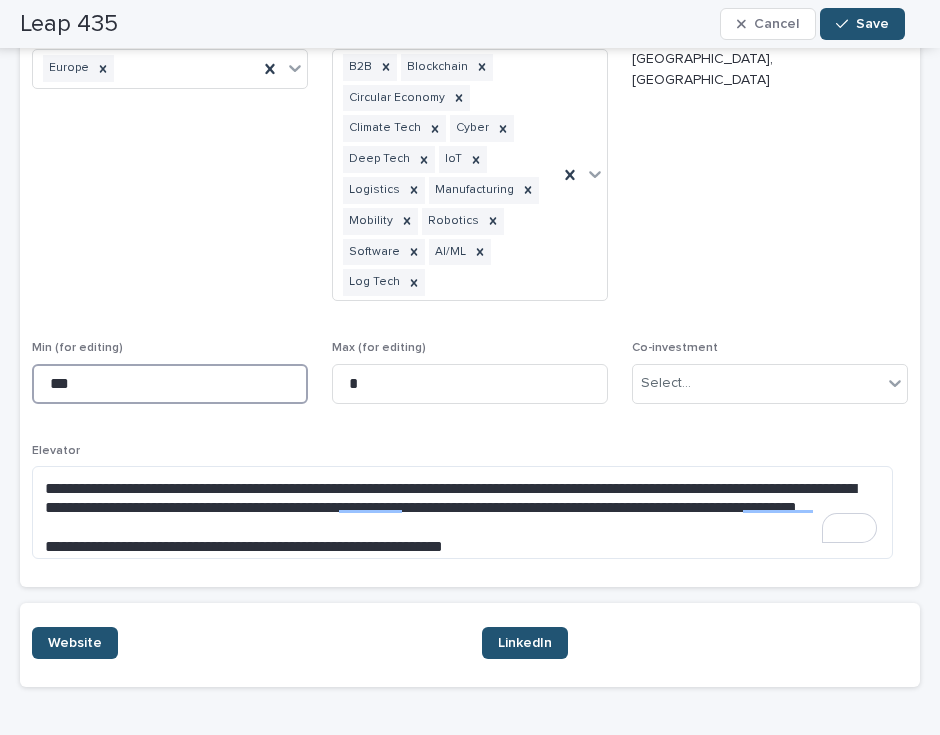 type on "***" 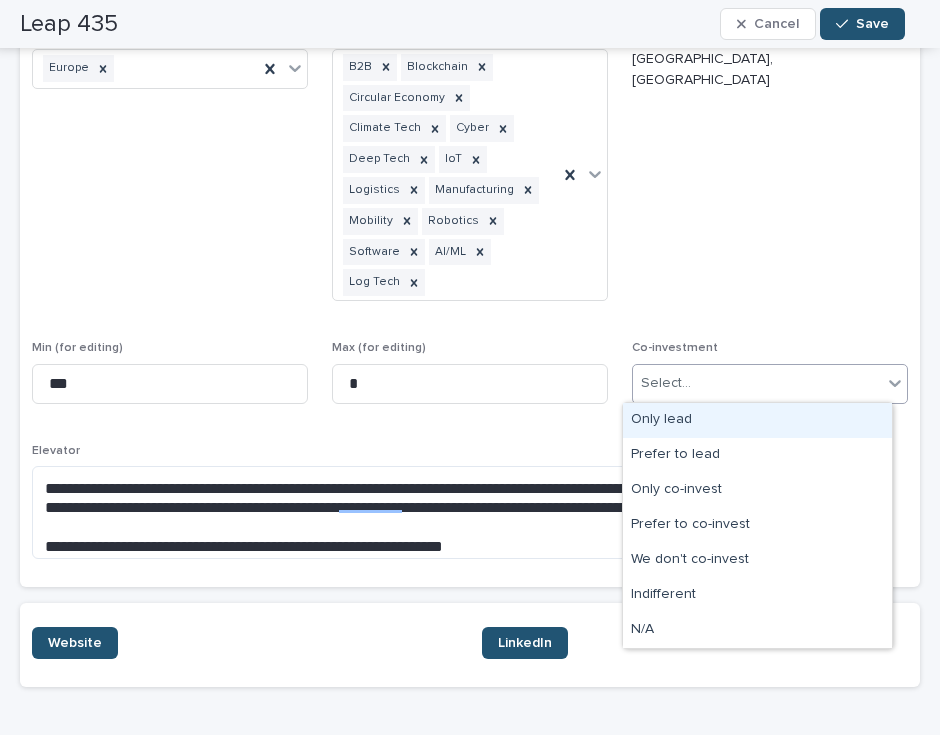 click on "Select..." at bounding box center (757, 383) 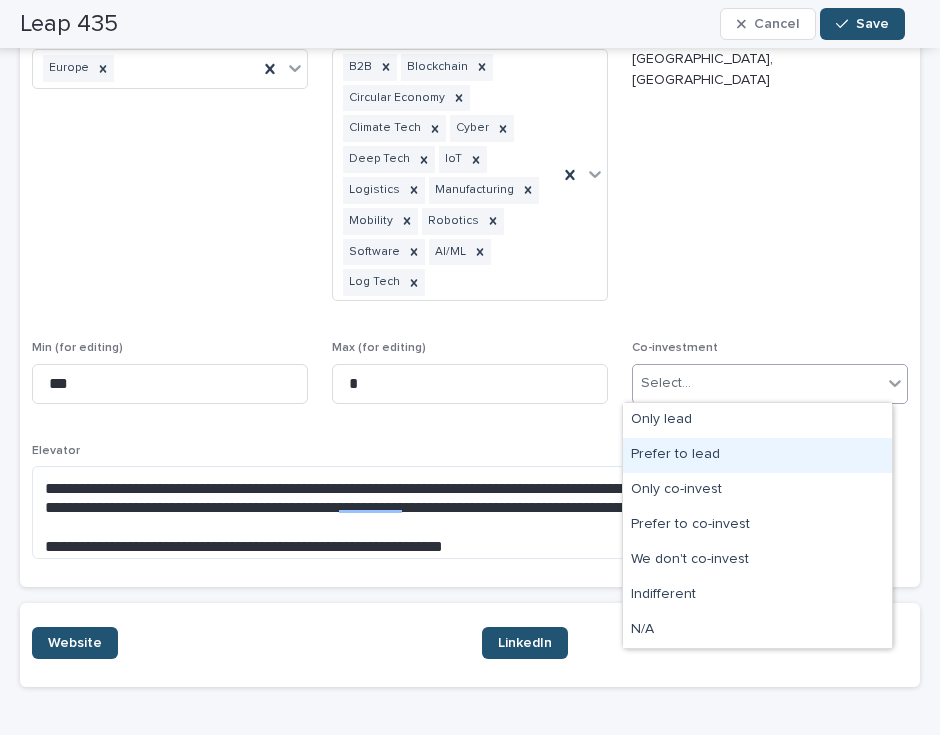 click on "Prefer to lead" at bounding box center (757, 455) 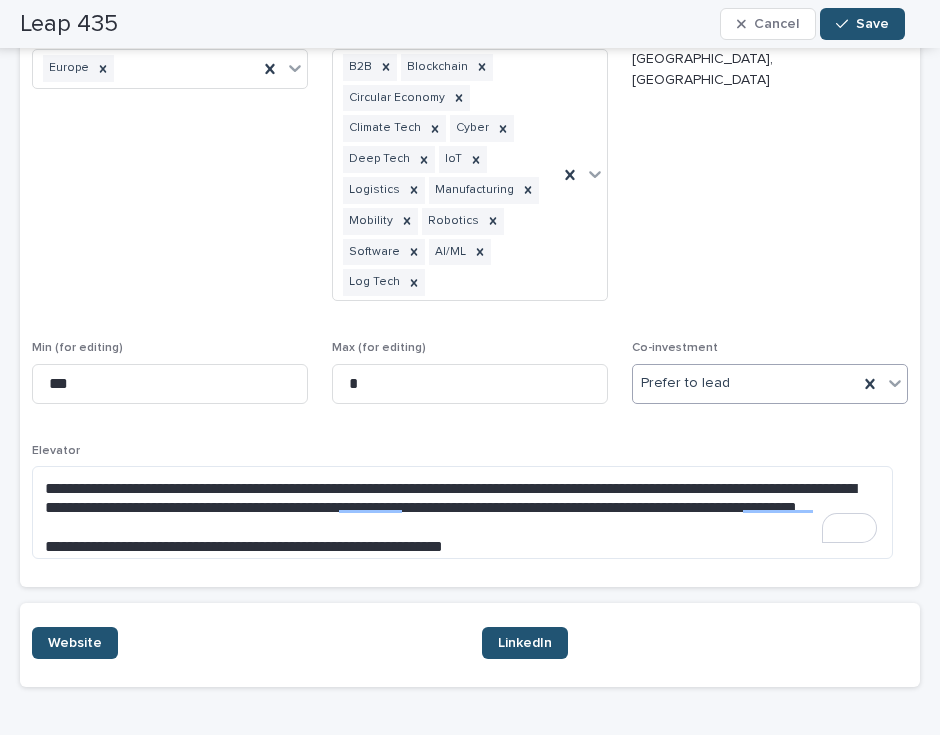 scroll, scrollTop: 0, scrollLeft: 0, axis: both 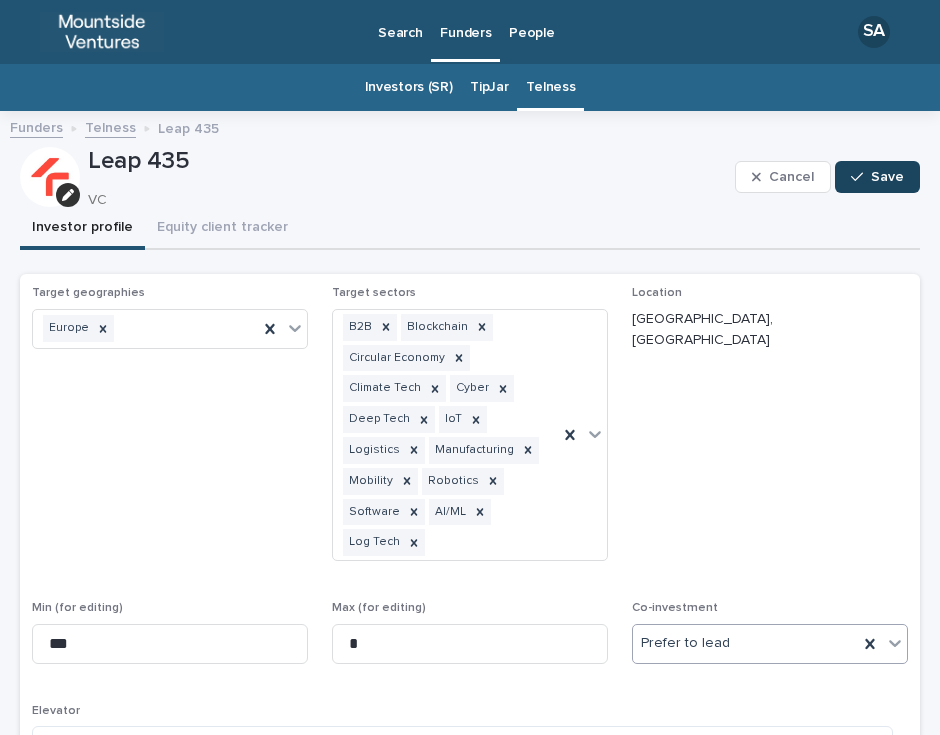 click on "Save" at bounding box center (877, 177) 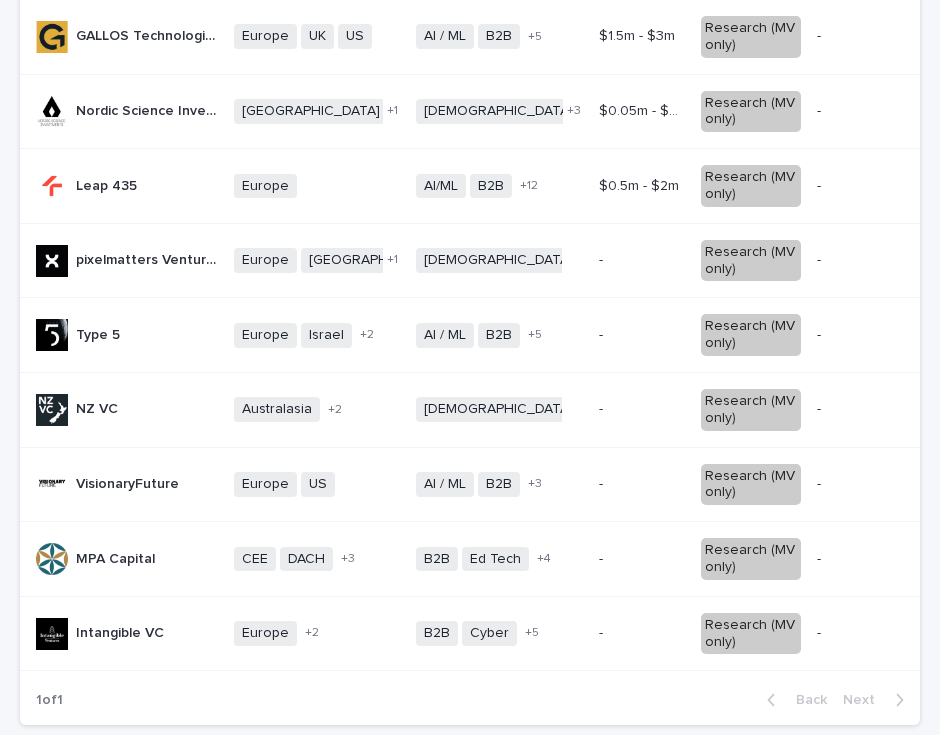 scroll, scrollTop: 1332, scrollLeft: 0, axis: vertical 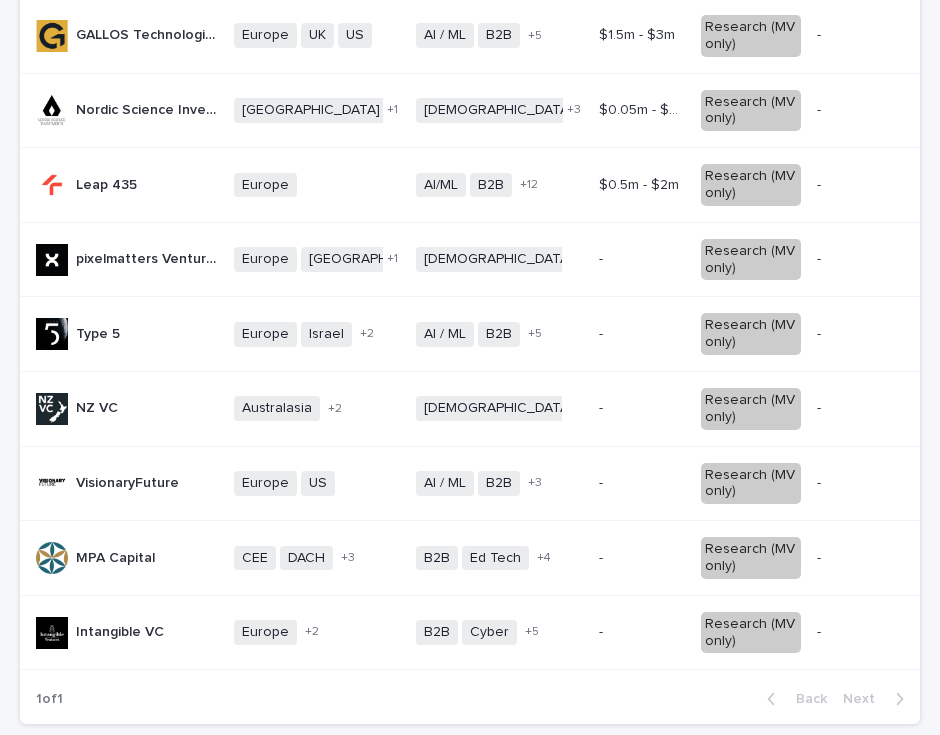 click on "pixelmatters Ventures" at bounding box center (149, 257) 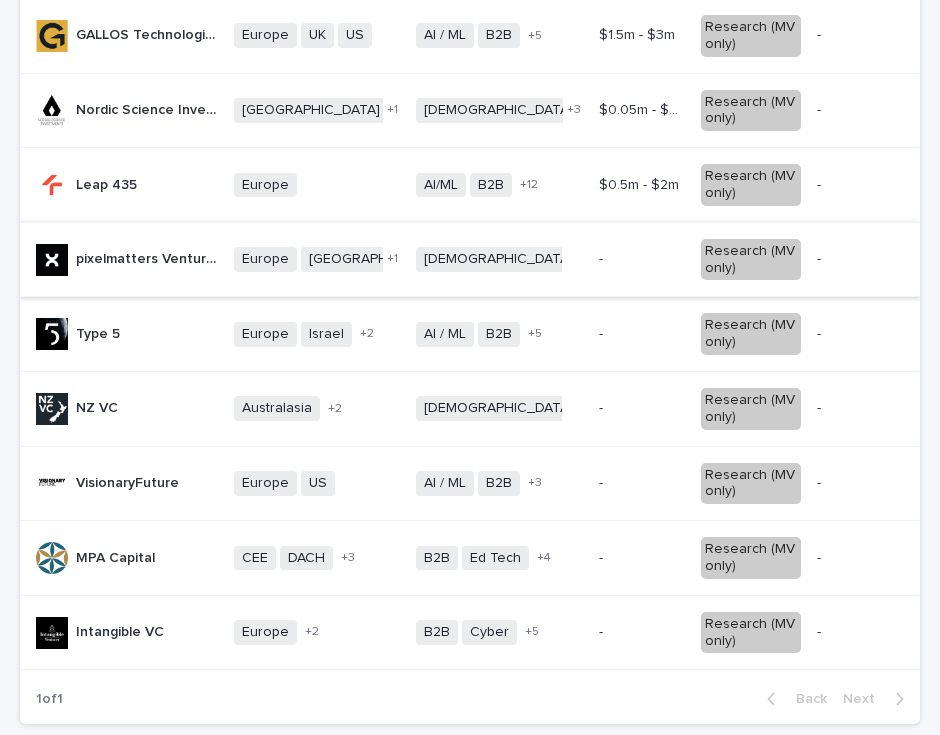 scroll, scrollTop: 0, scrollLeft: 0, axis: both 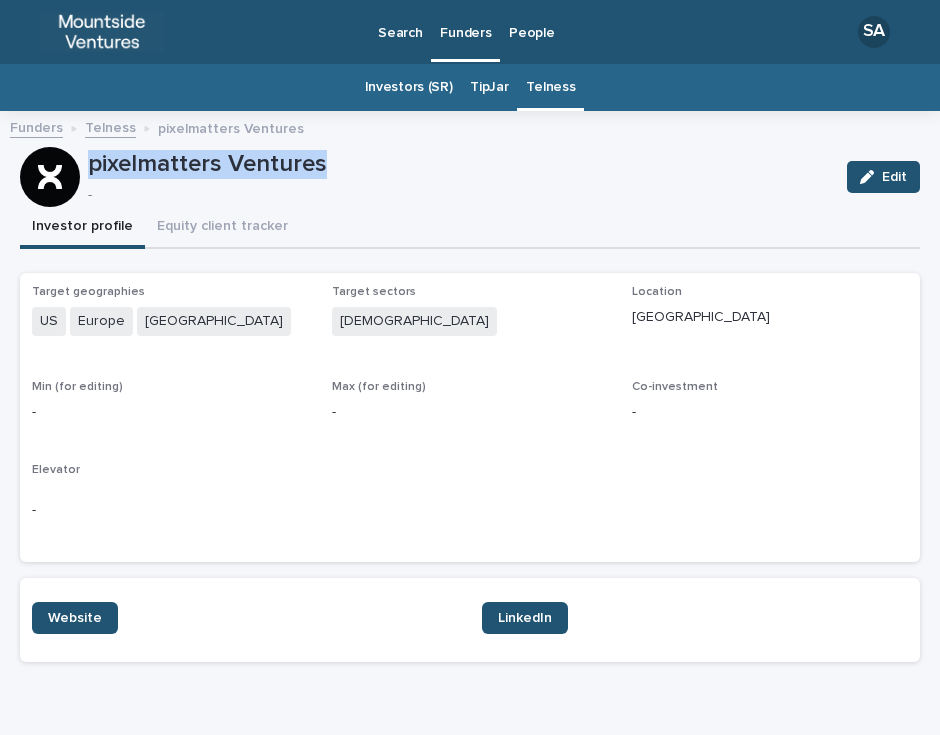 drag, startPoint x: 367, startPoint y: 173, endPoint x: 83, endPoint y: 152, distance: 284.77536 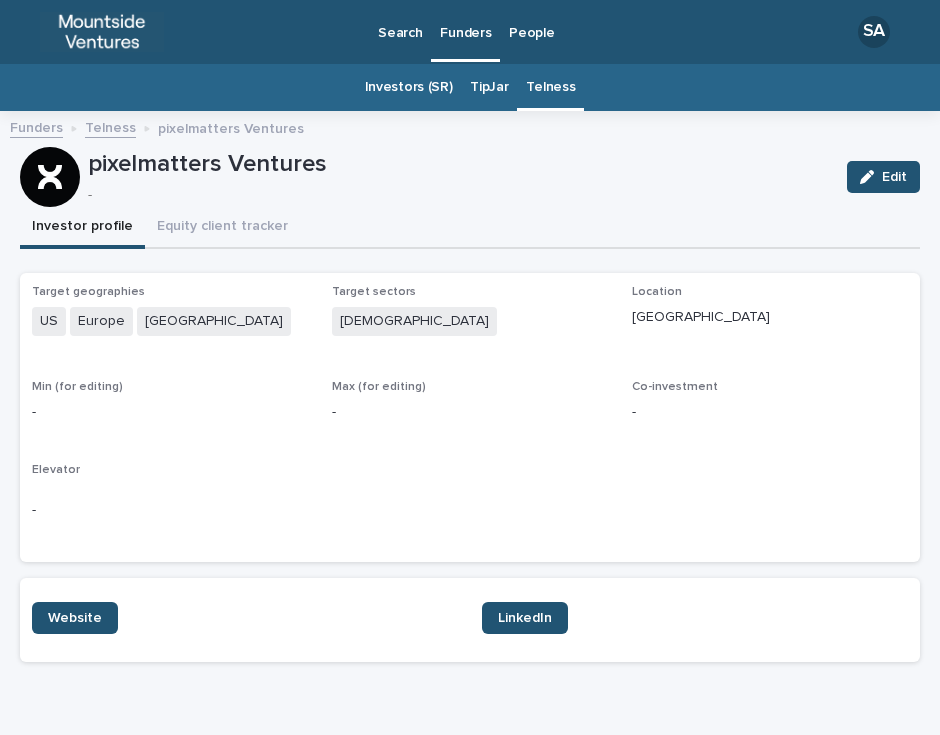 click on "Investor profile Equity client tracker" at bounding box center [470, 228] 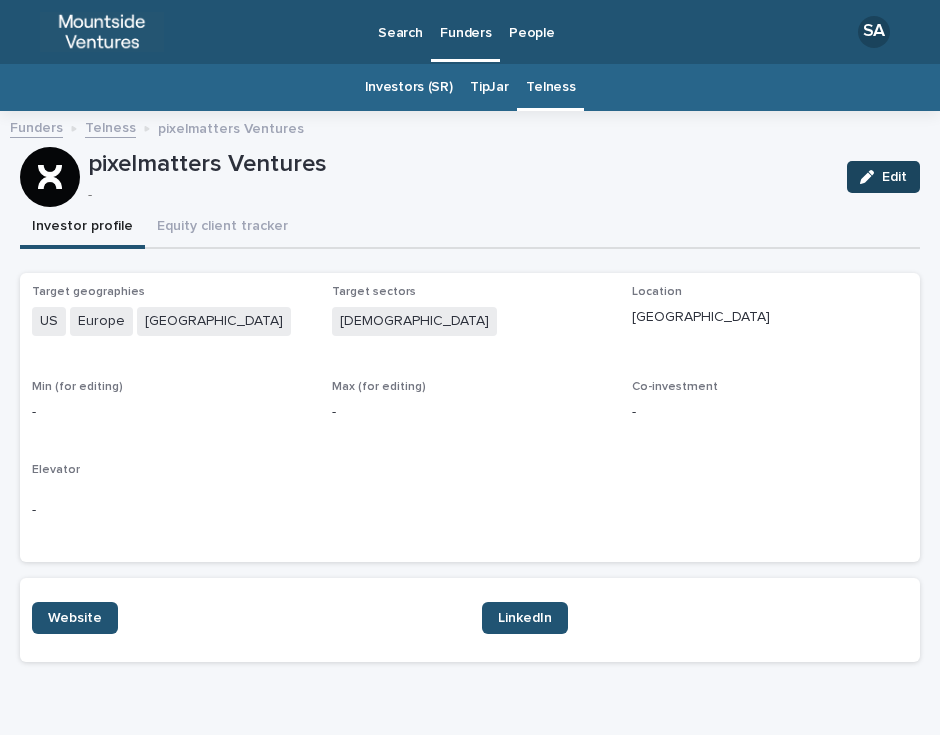 click on "Edit" at bounding box center [883, 177] 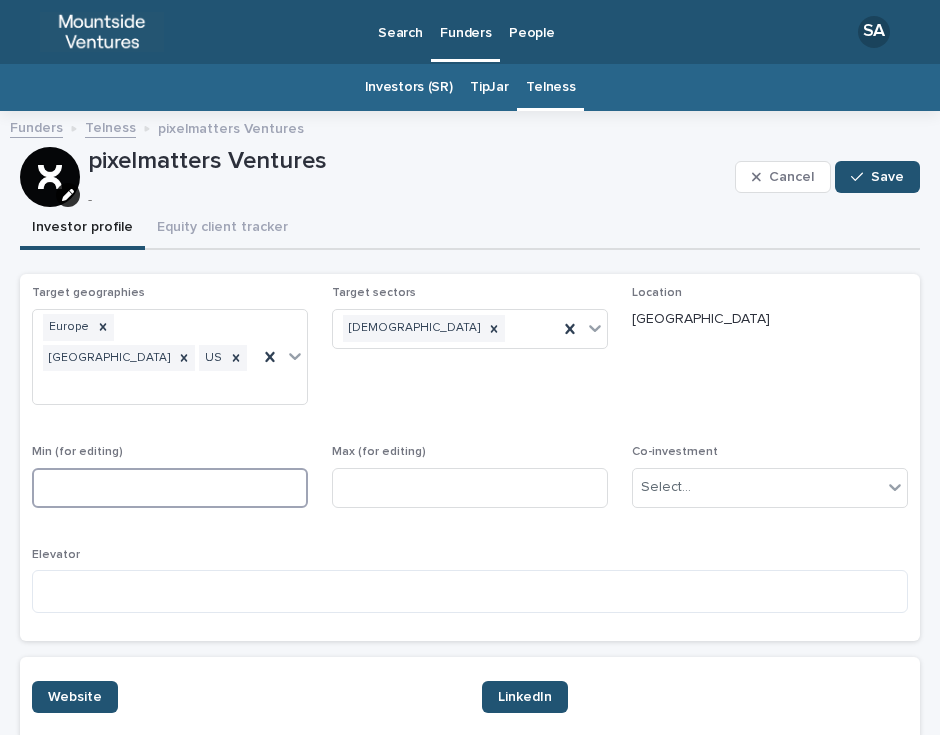 click at bounding box center (170, 488) 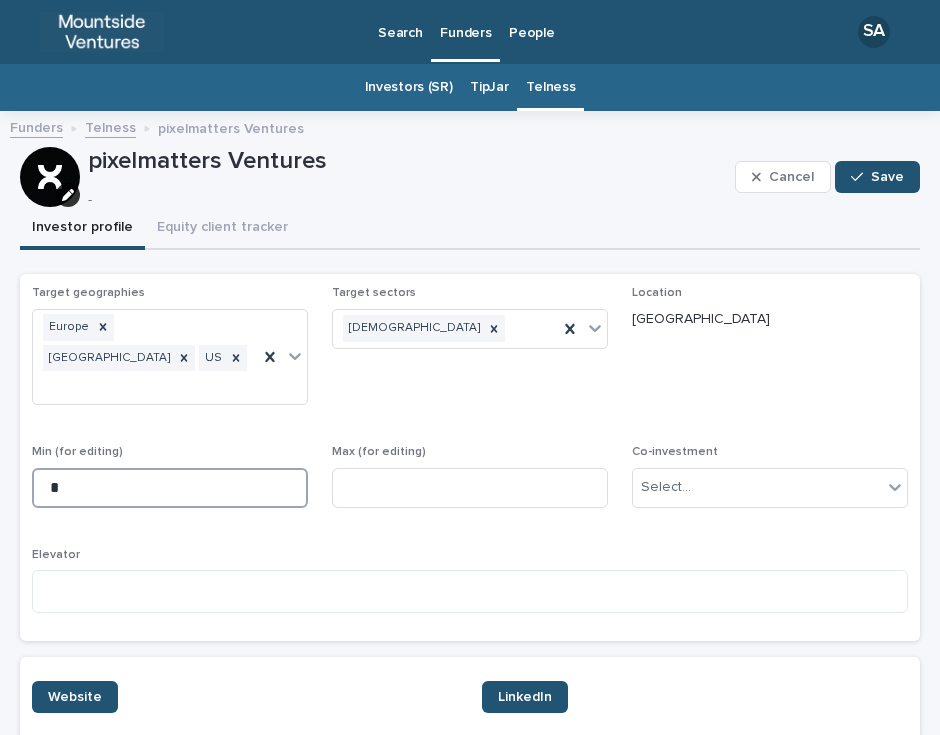 type on "*" 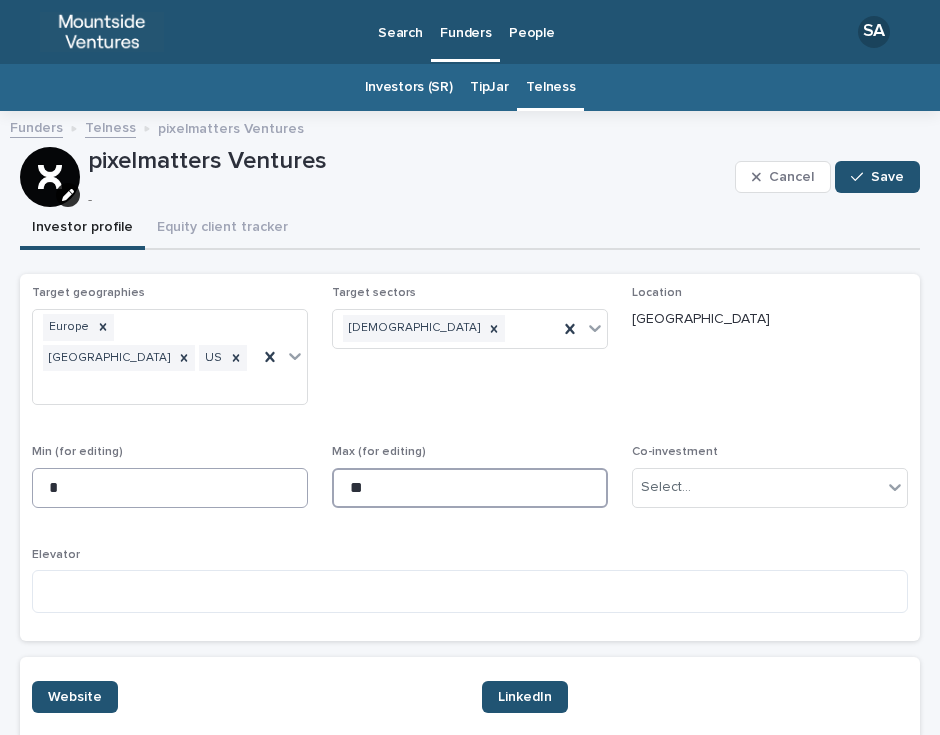 type on "*" 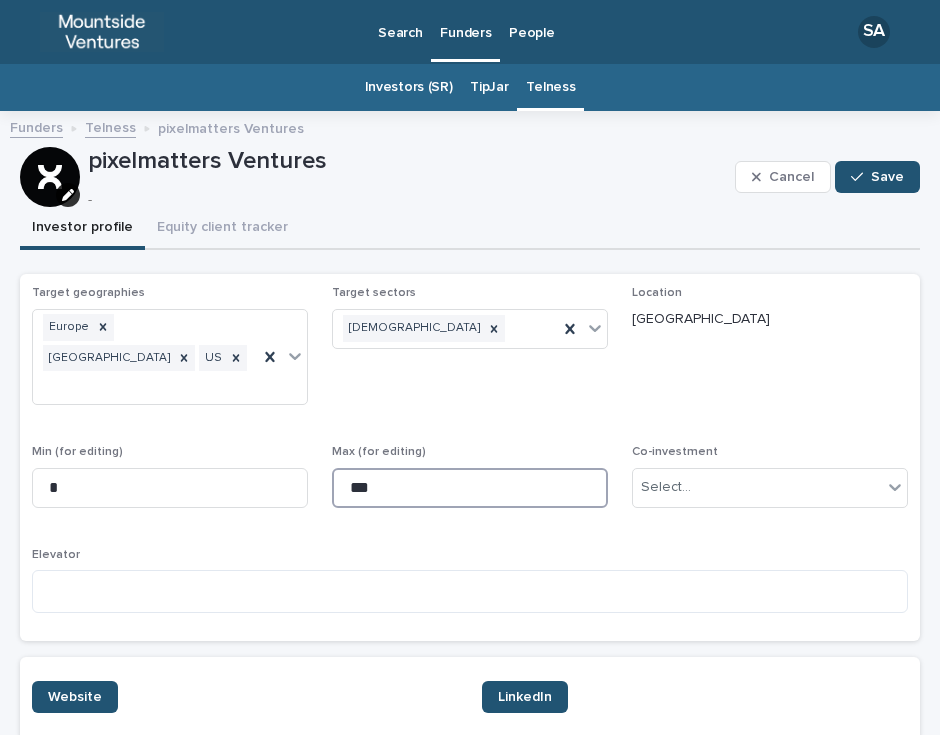 type on "***" 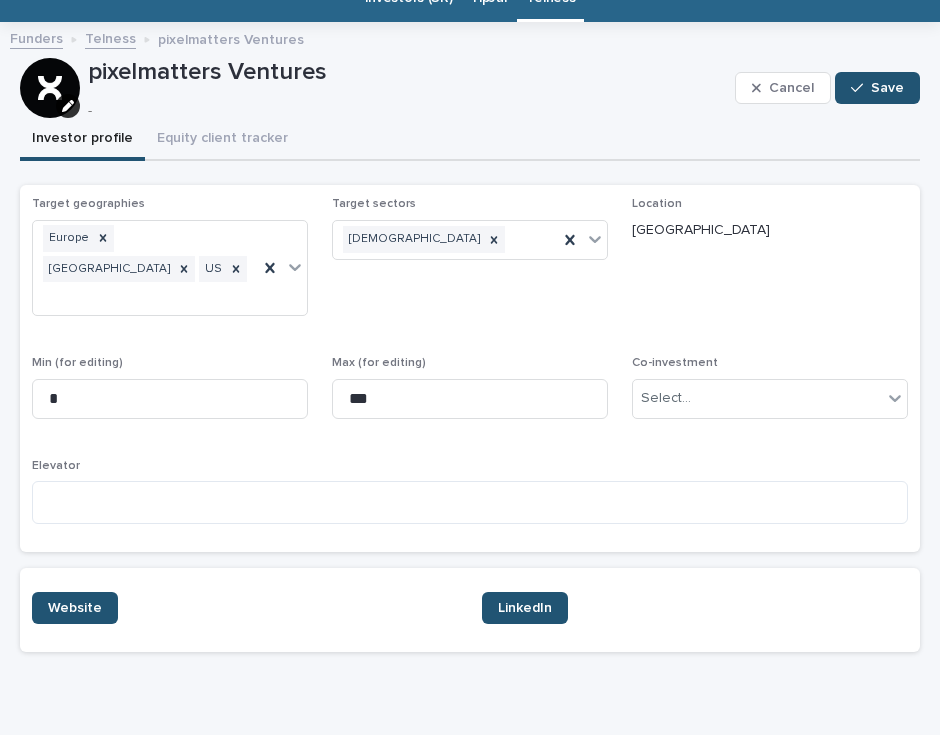 scroll, scrollTop: 88, scrollLeft: 0, axis: vertical 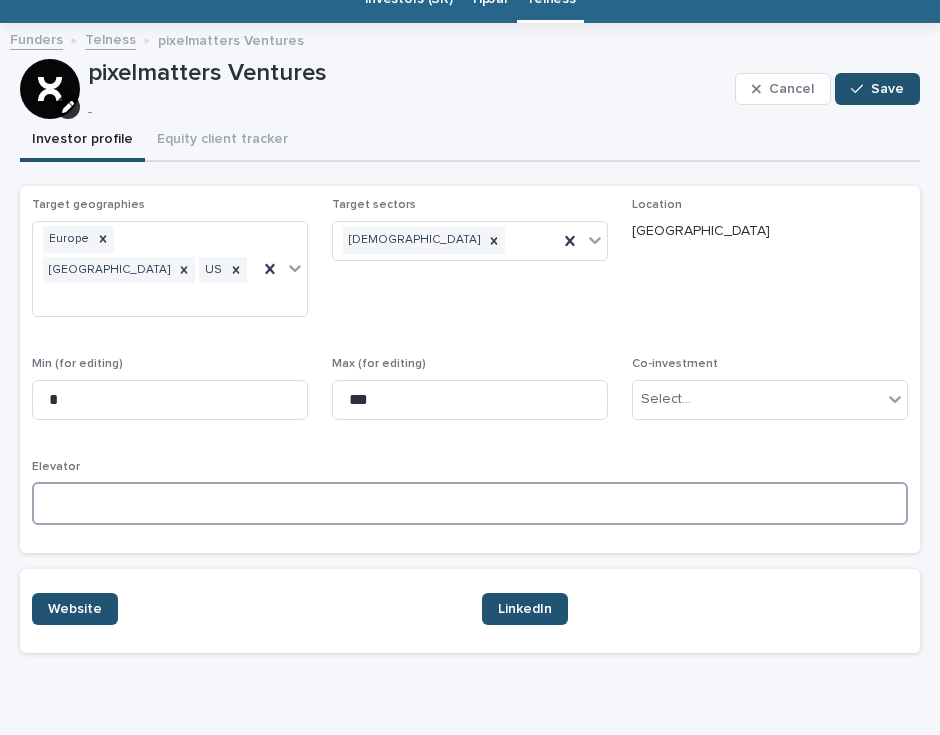 click at bounding box center [470, 503] 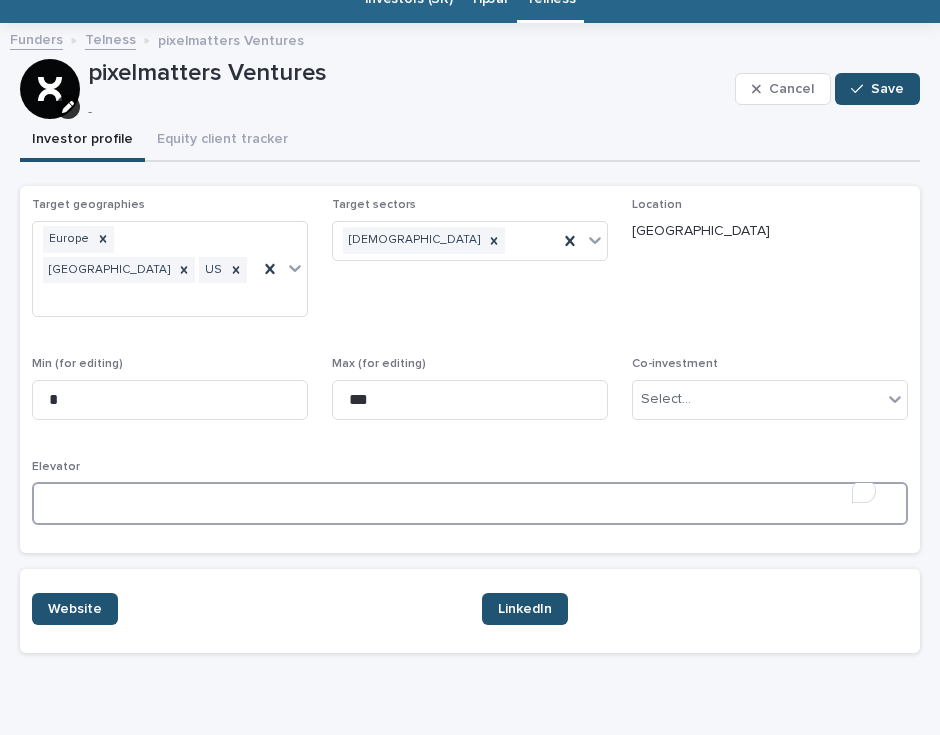click at bounding box center [470, 503] 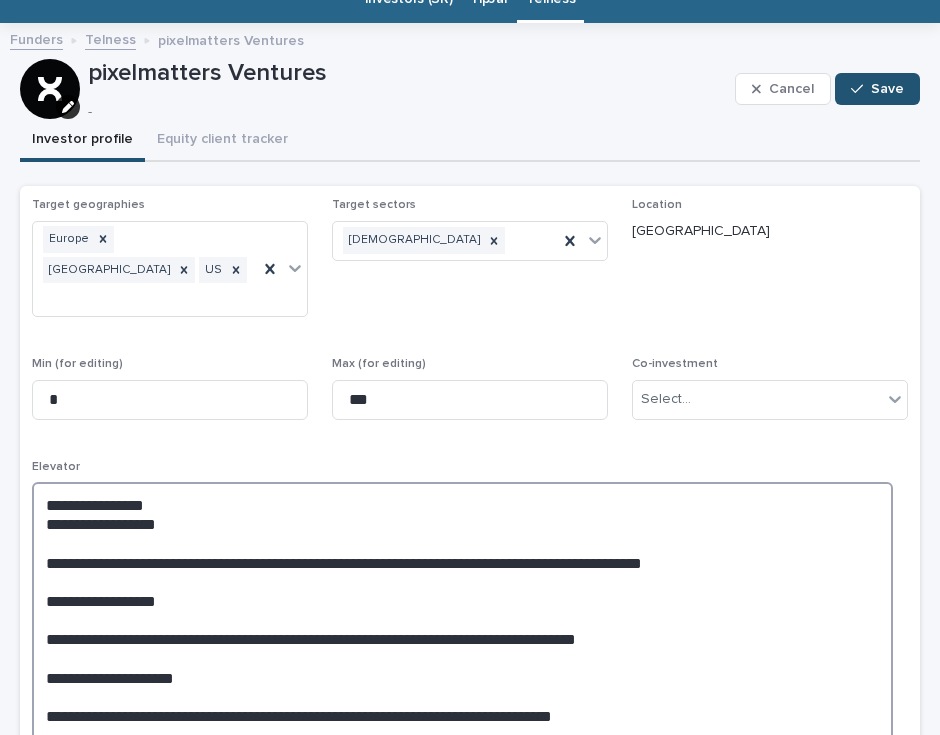 scroll, scrollTop: 117, scrollLeft: 0, axis: vertical 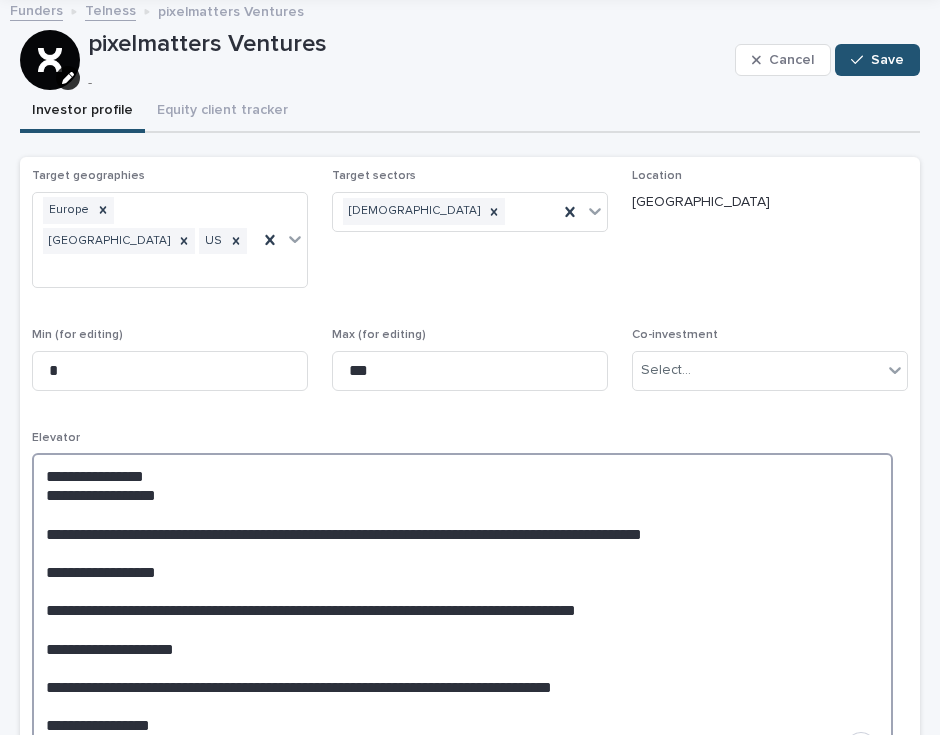 click on "**********" at bounding box center (462, 617) 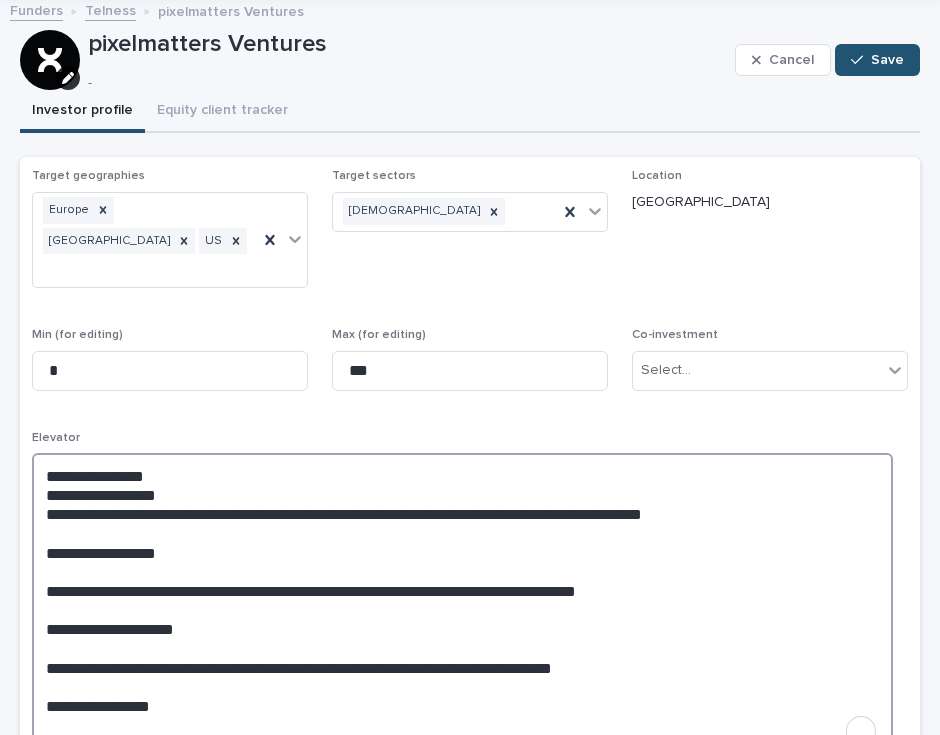 click on "**********" at bounding box center (462, 609) 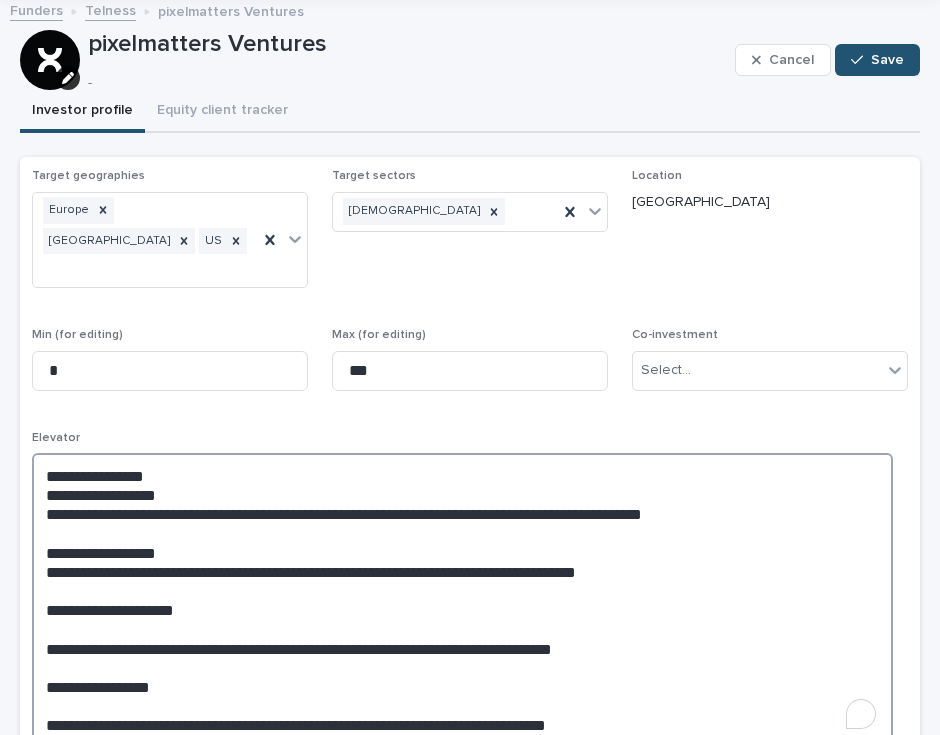 click on "**********" at bounding box center [462, 600] 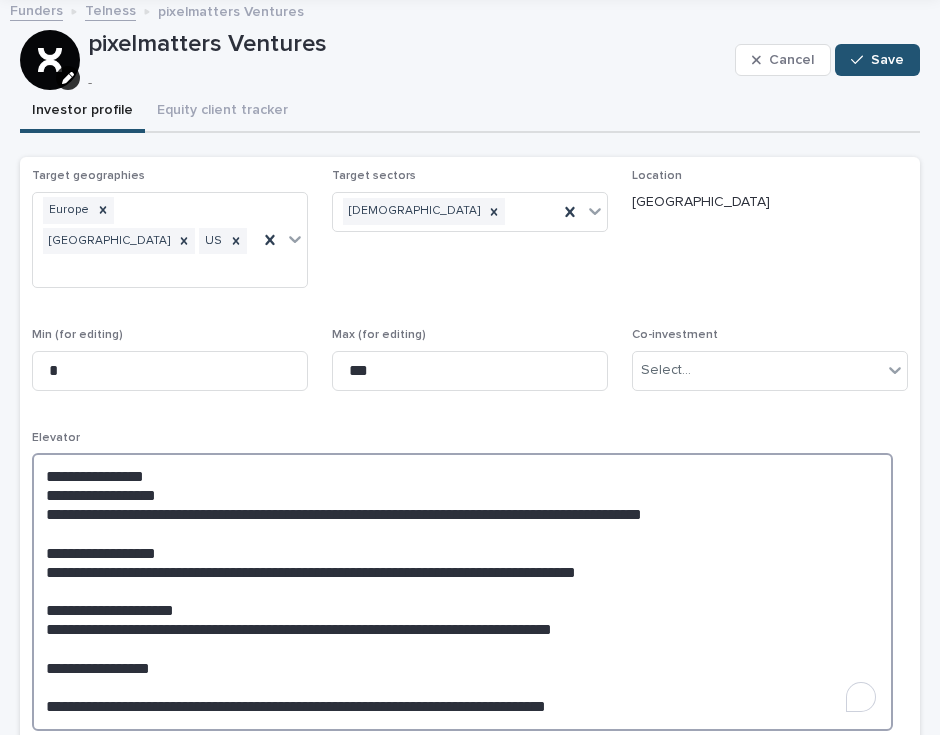 click on "**********" at bounding box center (462, 592) 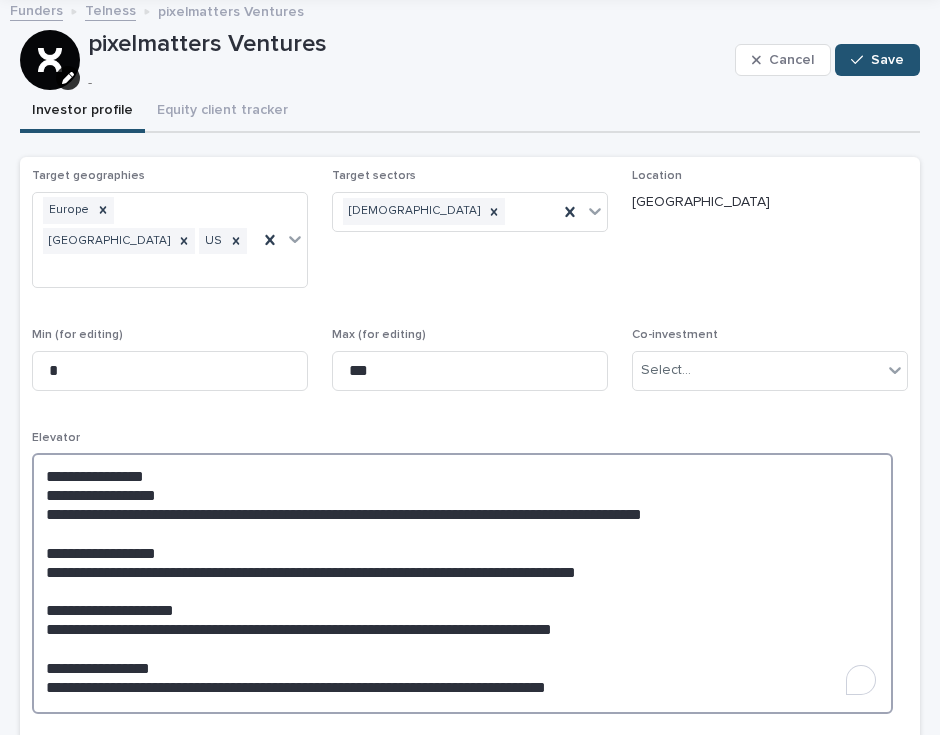 drag, startPoint x: 183, startPoint y: 606, endPoint x: 4, endPoint y: 606, distance: 179 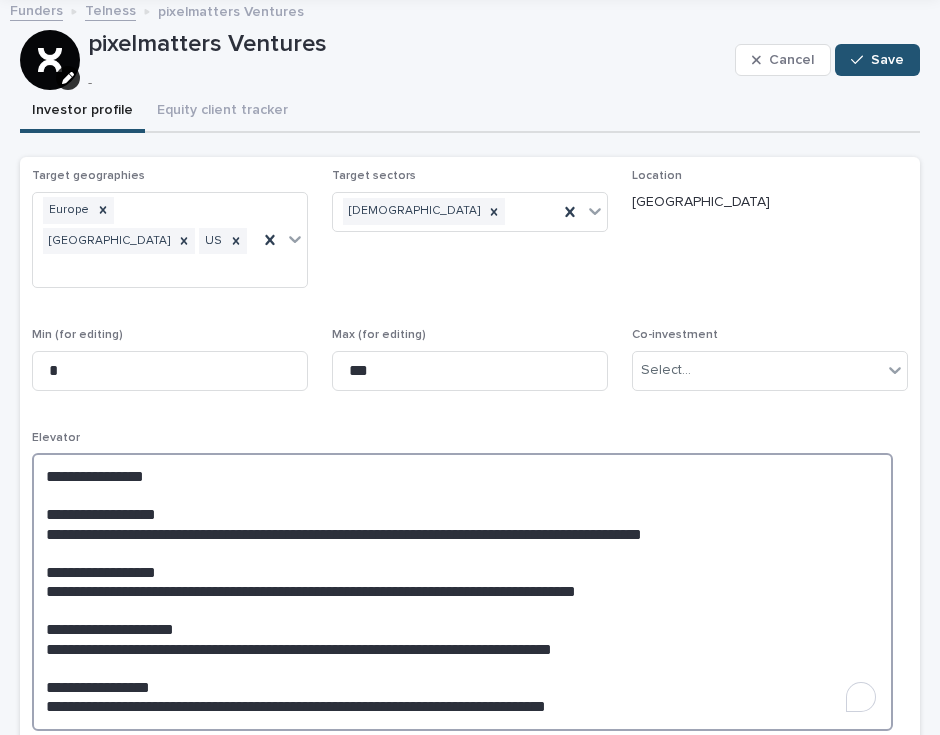 click on "**********" at bounding box center [462, 592] 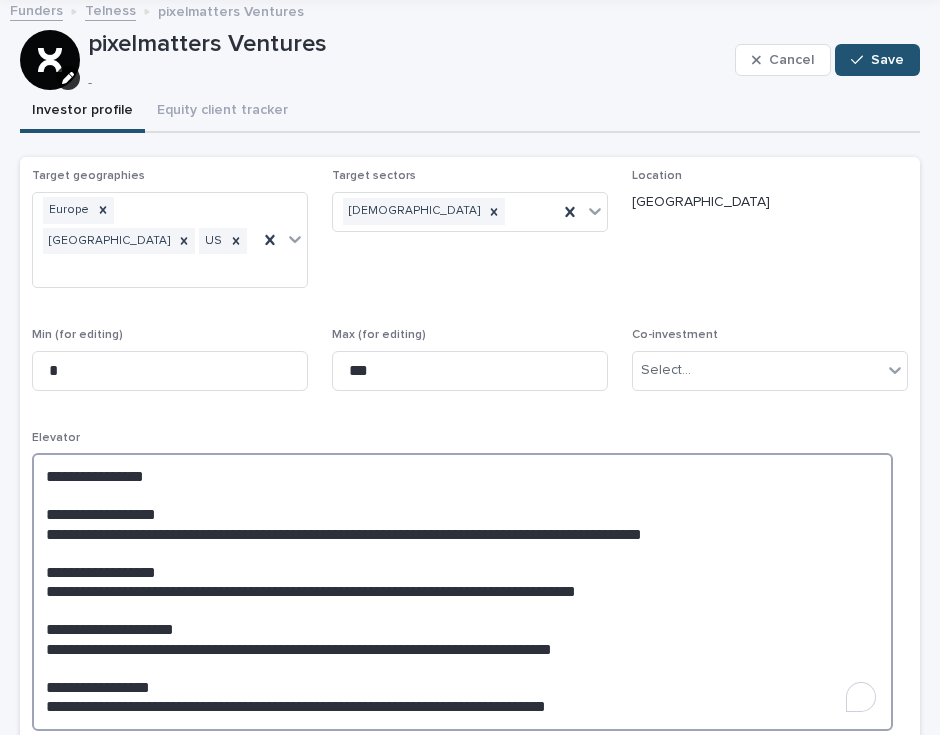 drag, startPoint x: 211, startPoint y: 450, endPoint x: 28, endPoint y: 429, distance: 184.20097 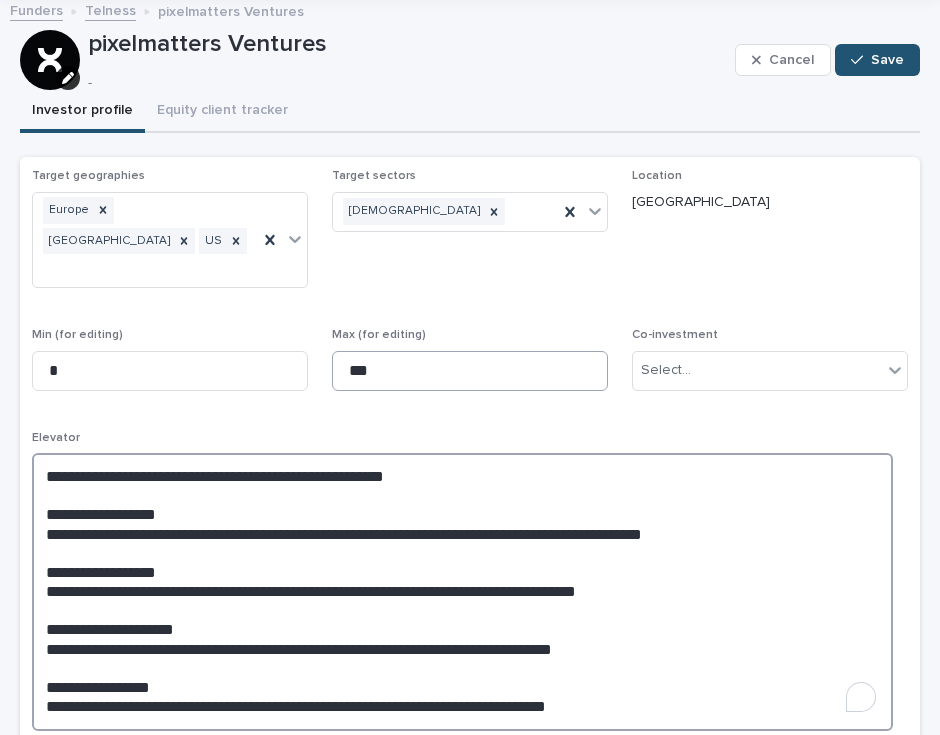 scroll, scrollTop: 81, scrollLeft: 0, axis: vertical 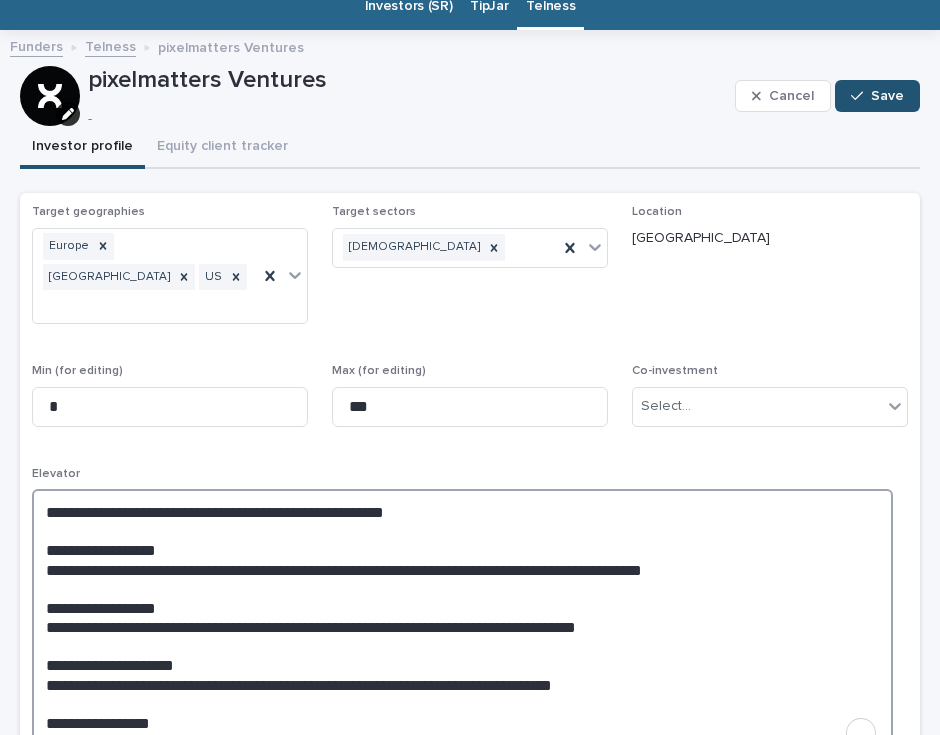 type on "**********" 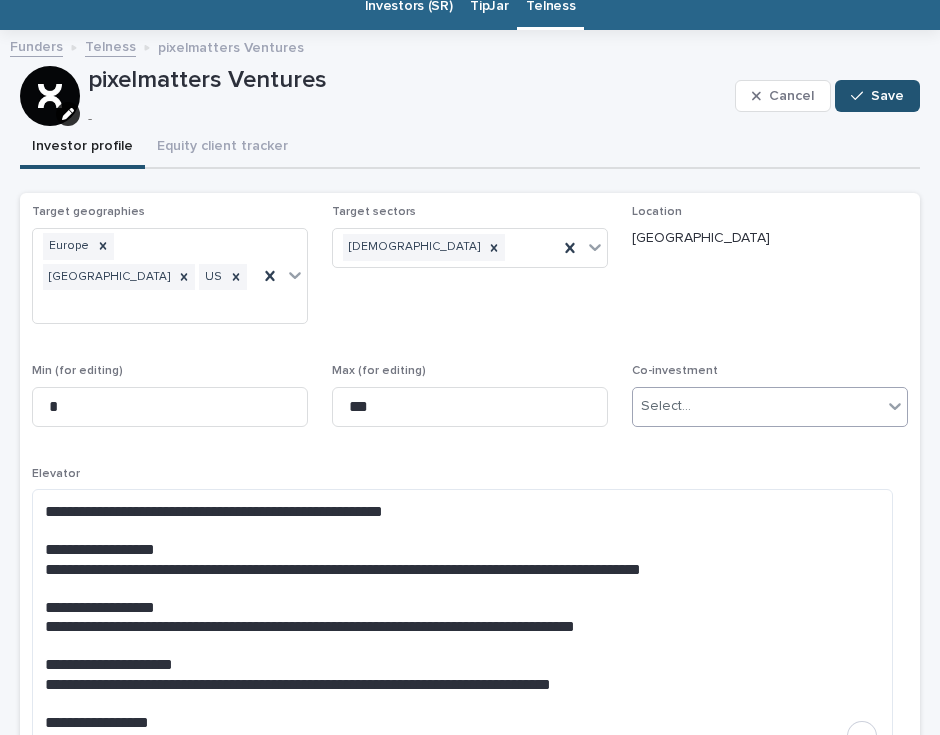 click on "Select..." at bounding box center (666, 406) 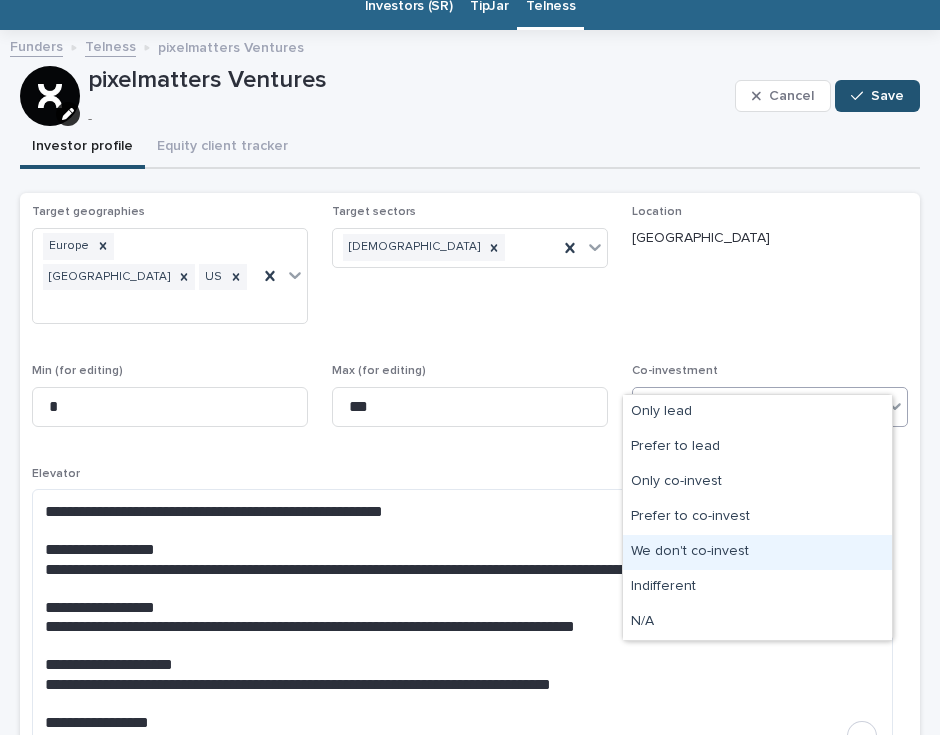 click on "We don't co-invest" at bounding box center [757, 552] 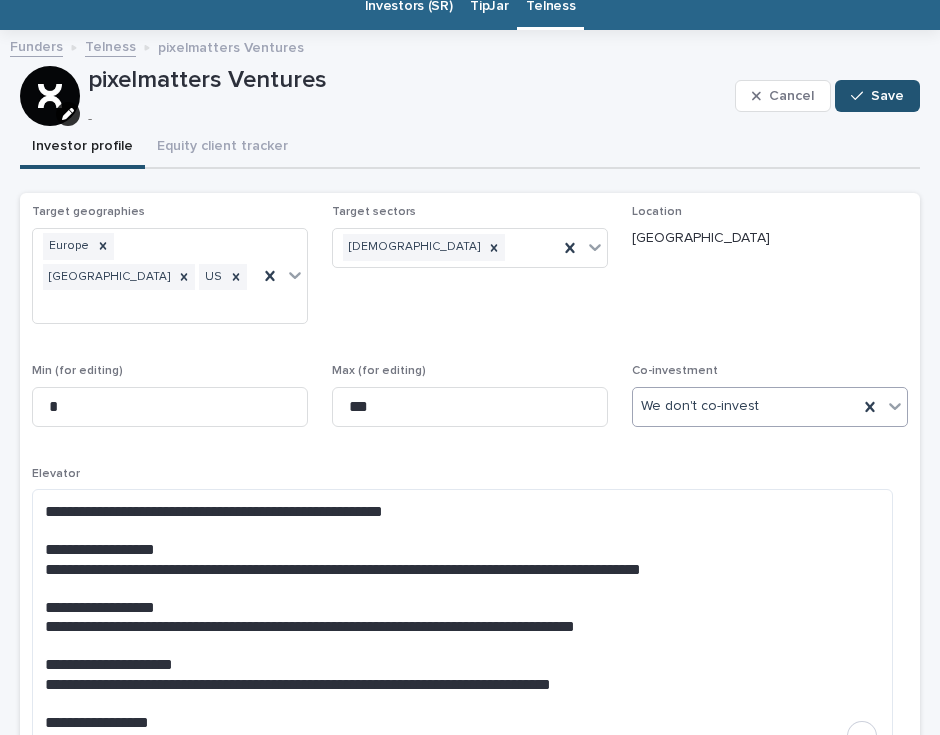 click on "We don't co-invest" at bounding box center (745, 406) 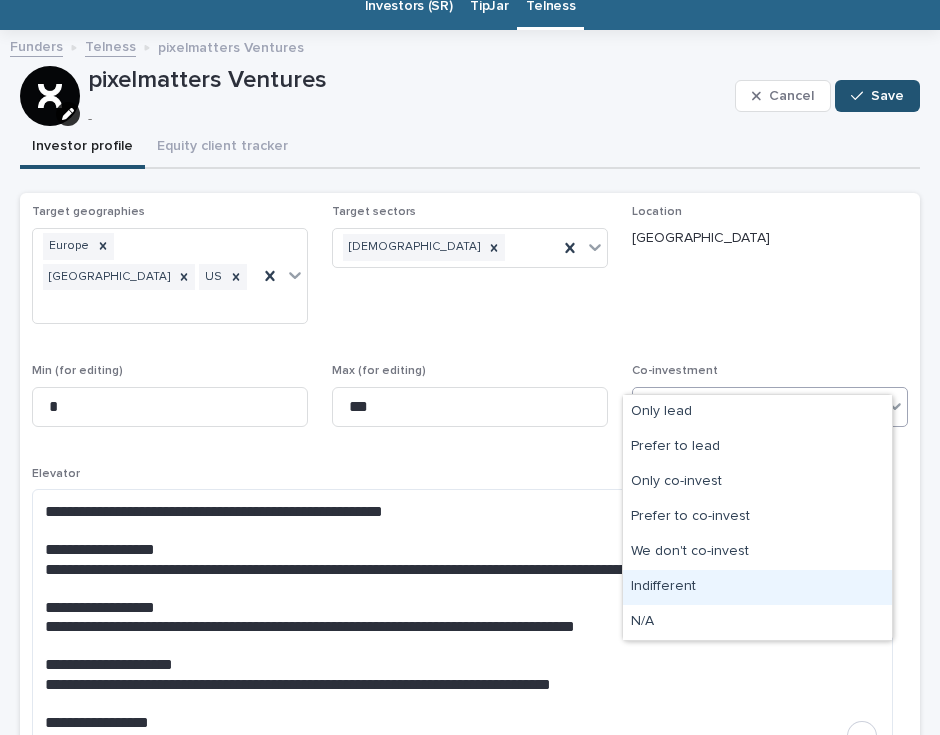 click on "Indifferent" at bounding box center (757, 587) 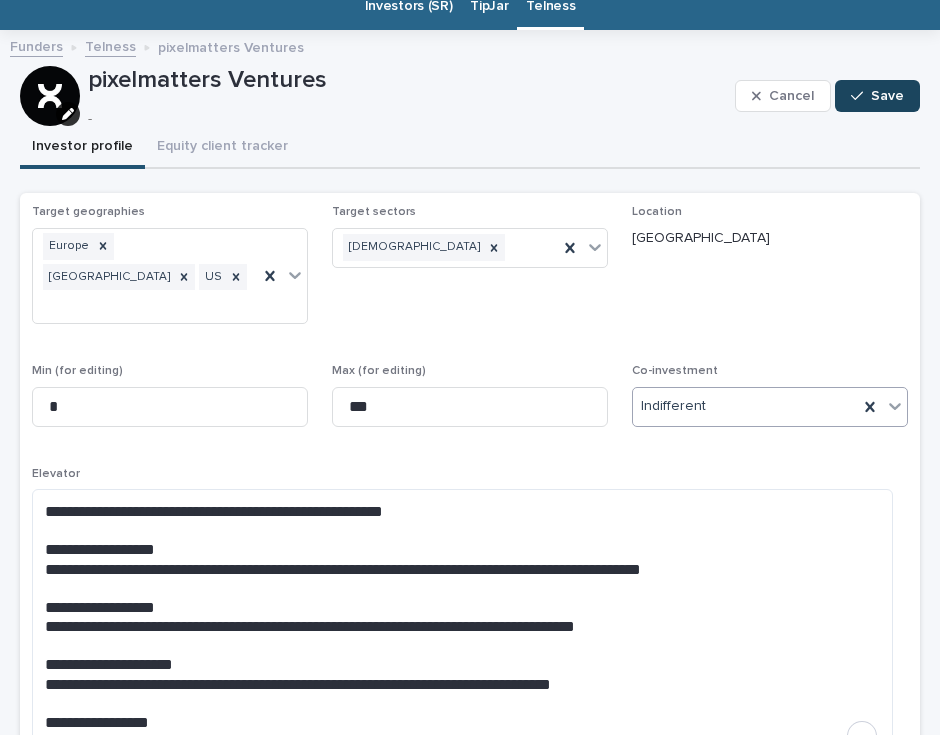 click 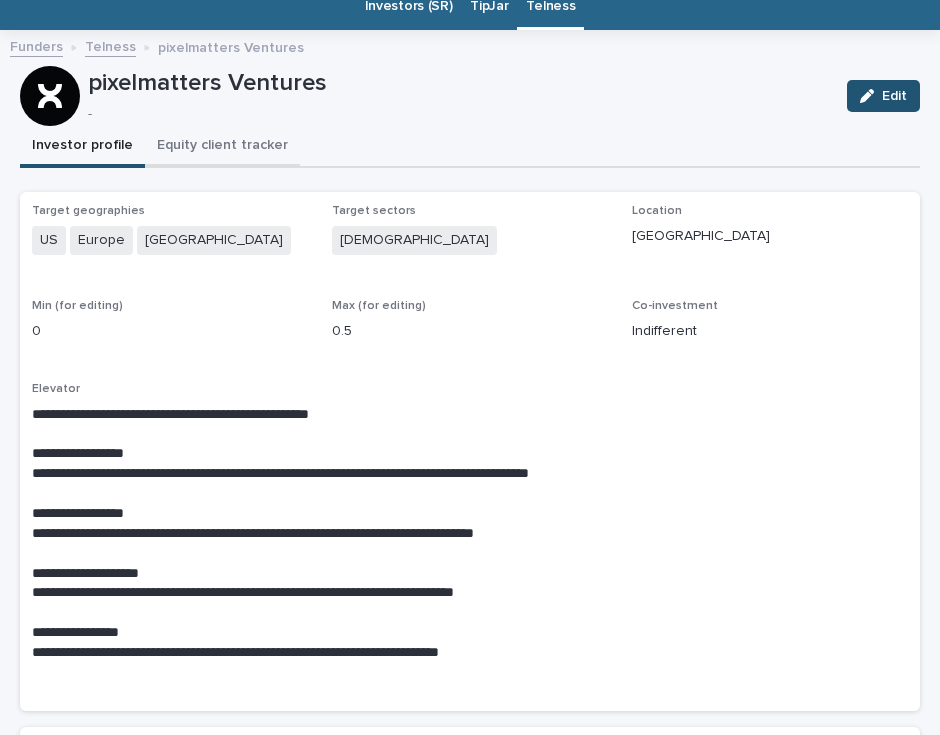 click on "Equity client tracker" at bounding box center (222, 147) 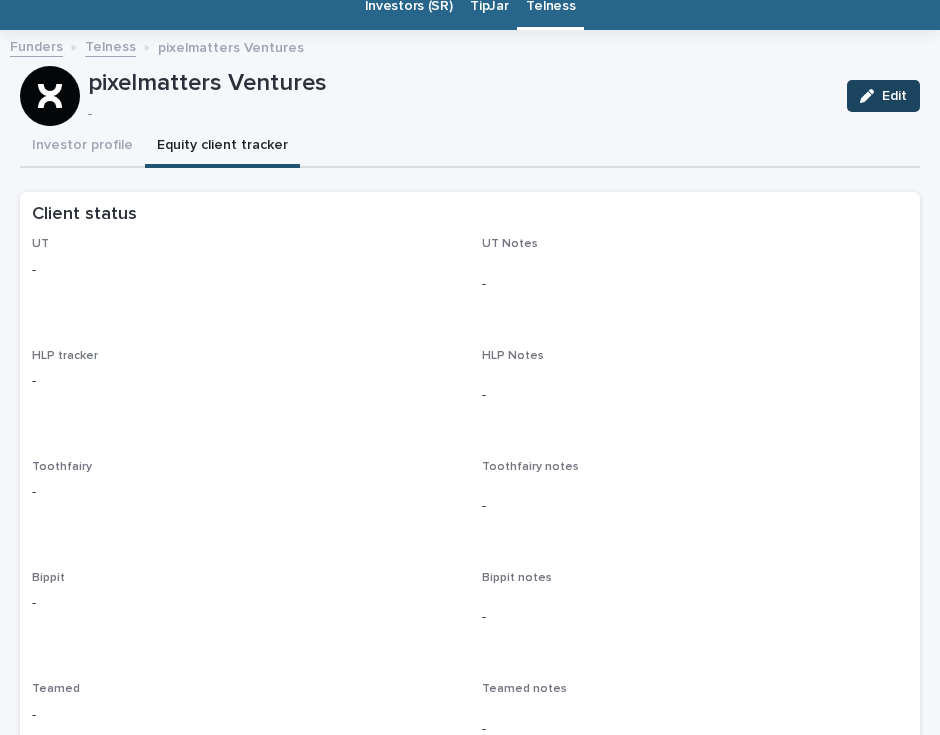 click on "Edit" at bounding box center [883, 96] 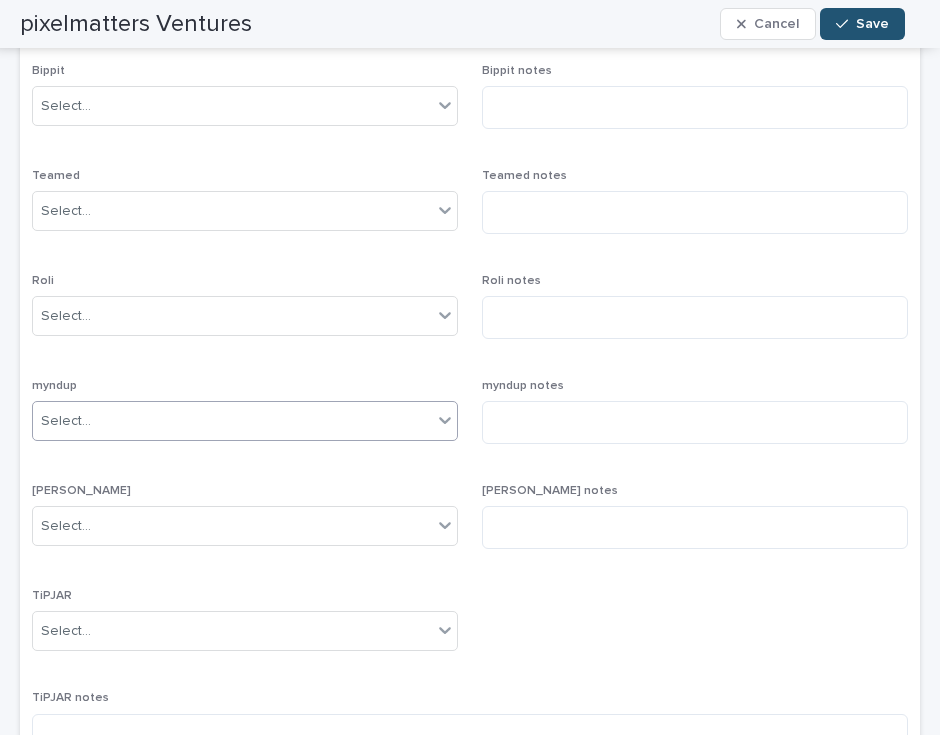 scroll, scrollTop: 945, scrollLeft: 0, axis: vertical 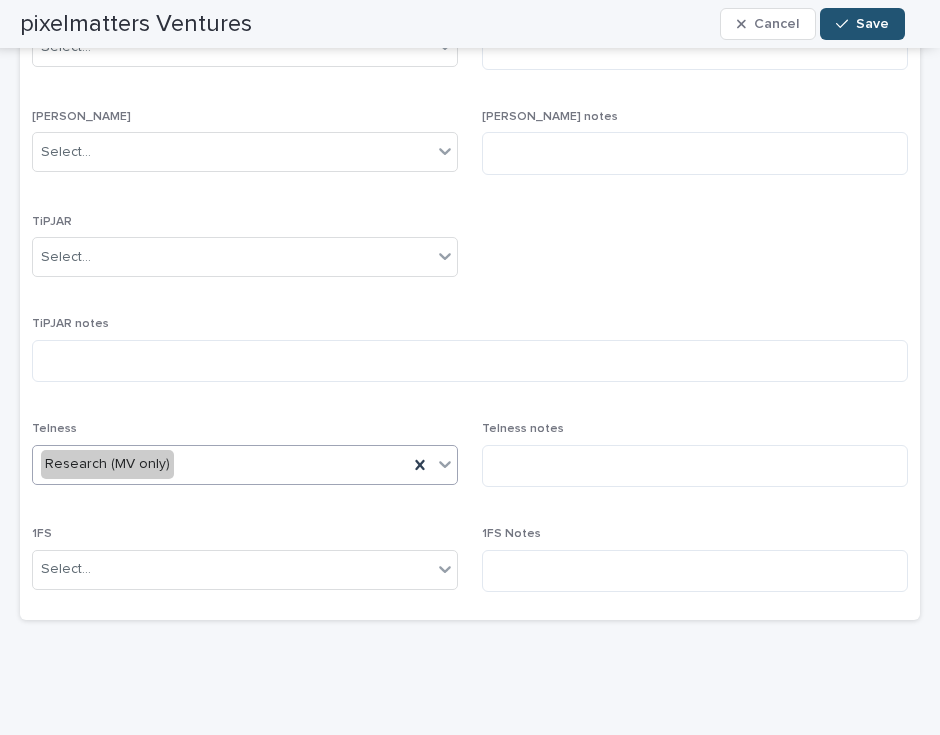 click on "Research (MV only)" at bounding box center (220, 464) 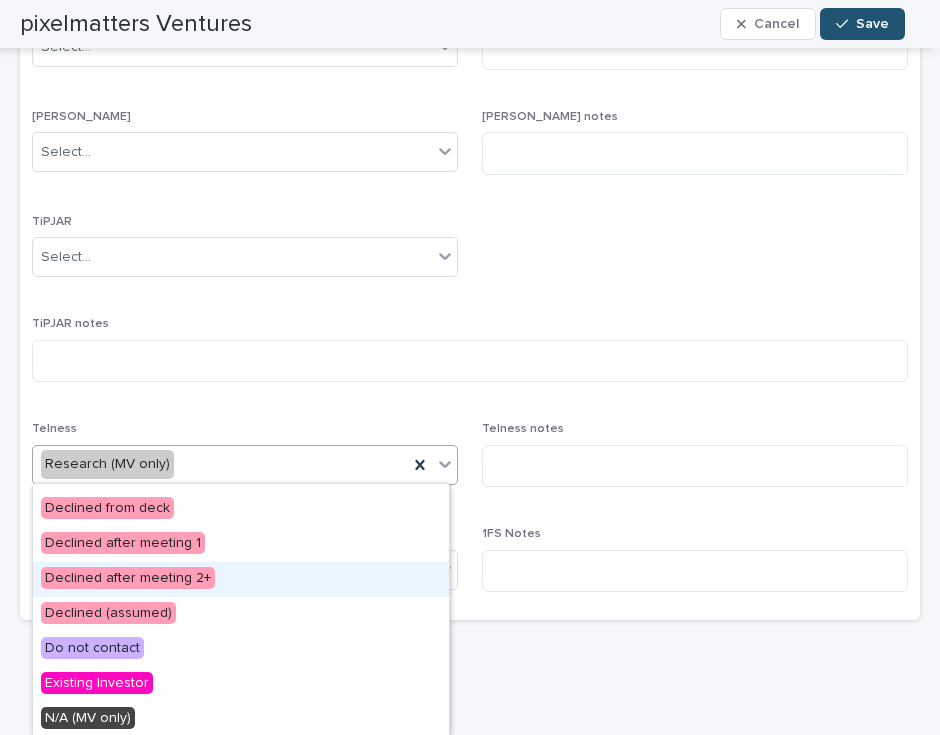 scroll, scrollTop: 586, scrollLeft: 0, axis: vertical 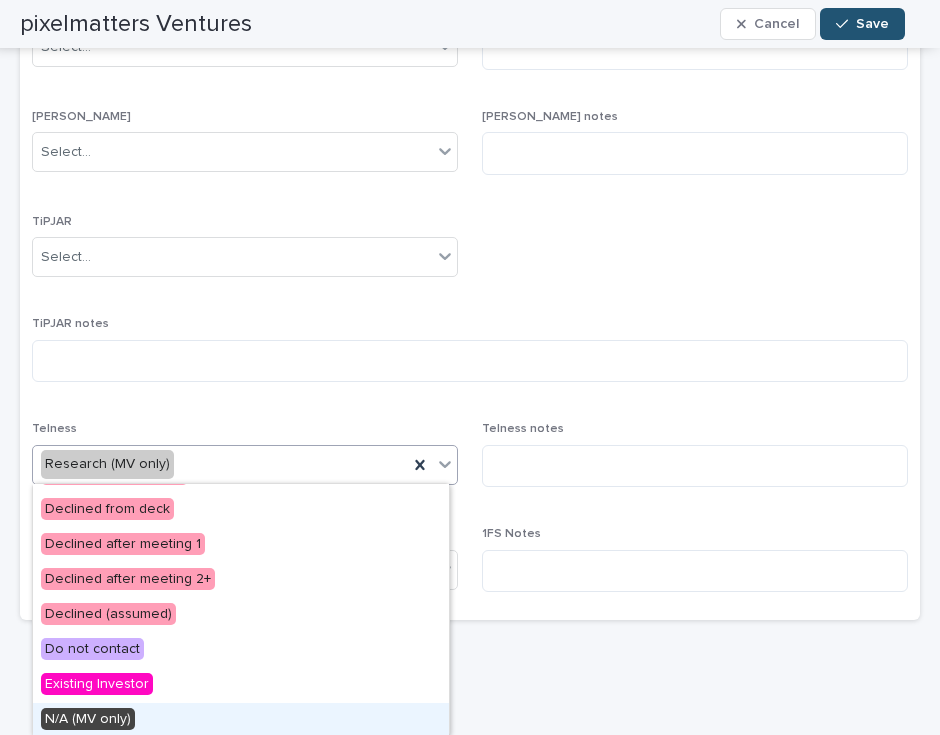 click on "N/A (MV only)" at bounding box center [241, 720] 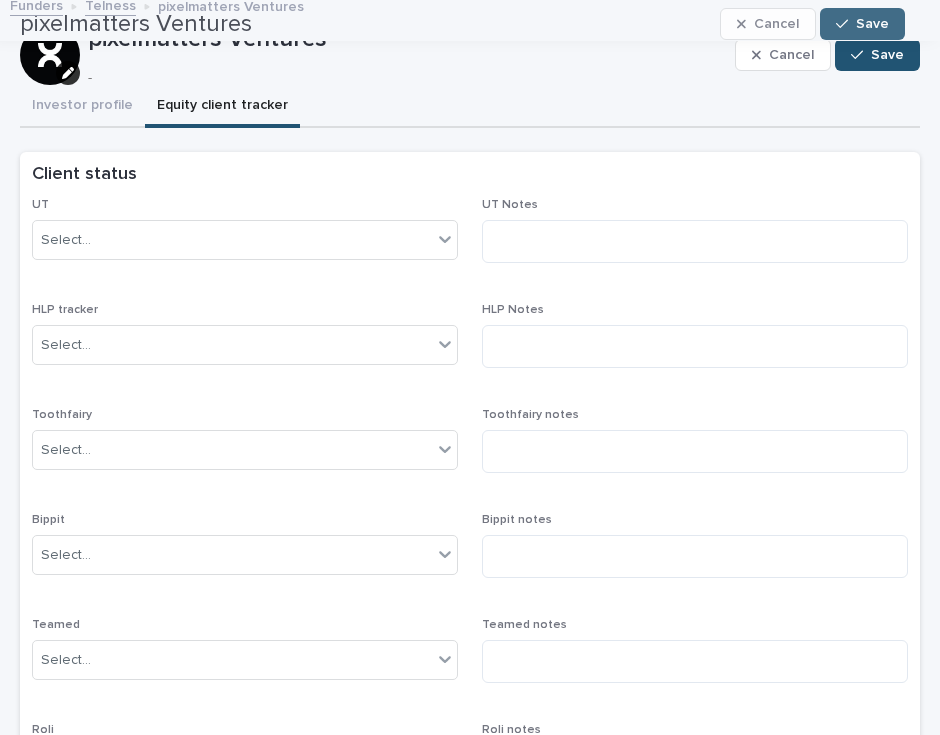 scroll, scrollTop: 0, scrollLeft: 0, axis: both 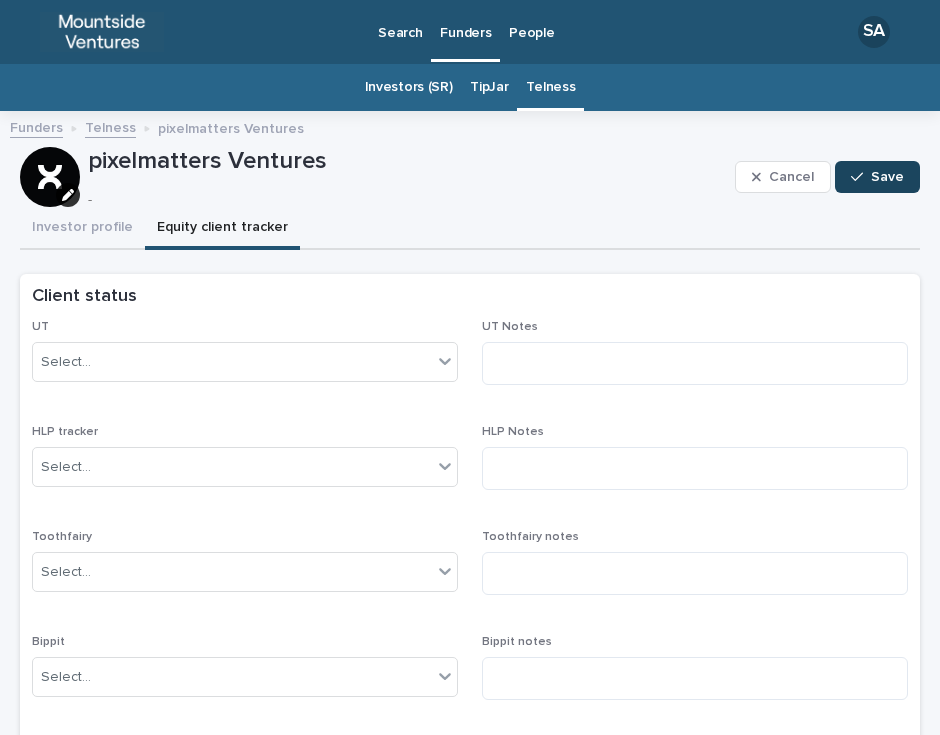 click on "Save" at bounding box center (877, 177) 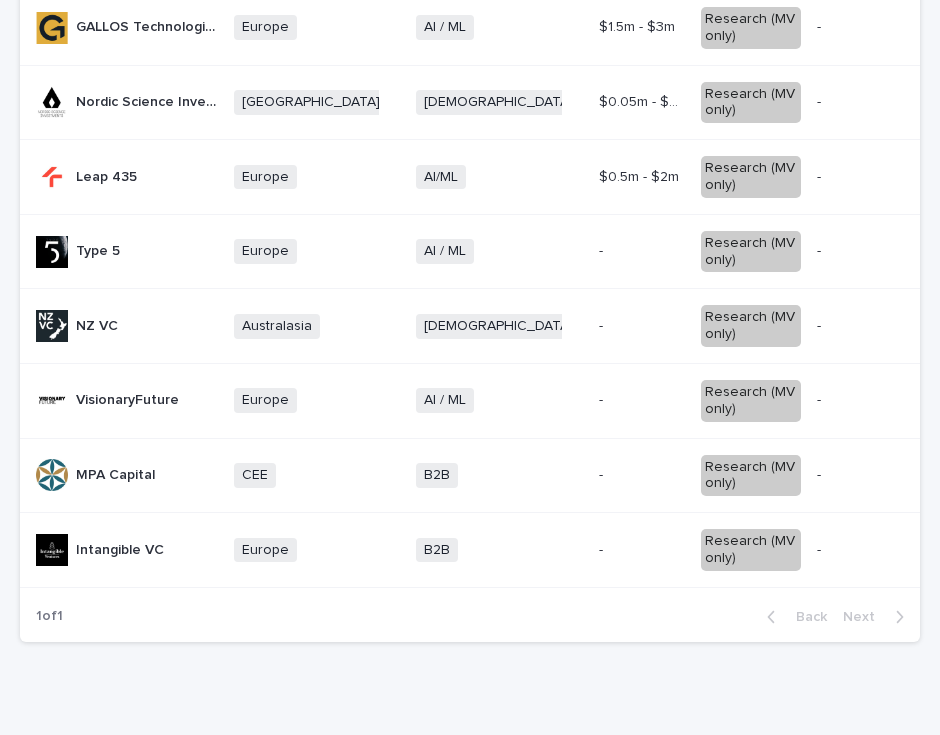 scroll, scrollTop: 1357, scrollLeft: 0, axis: vertical 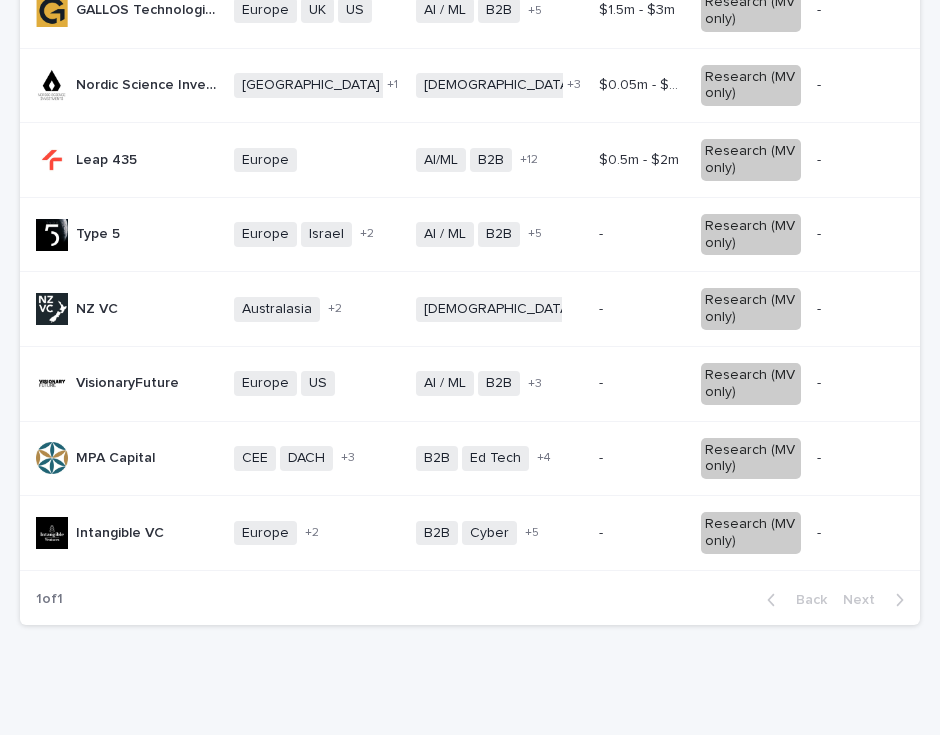 click on "Type 5 Type 5" at bounding box center [127, 234] 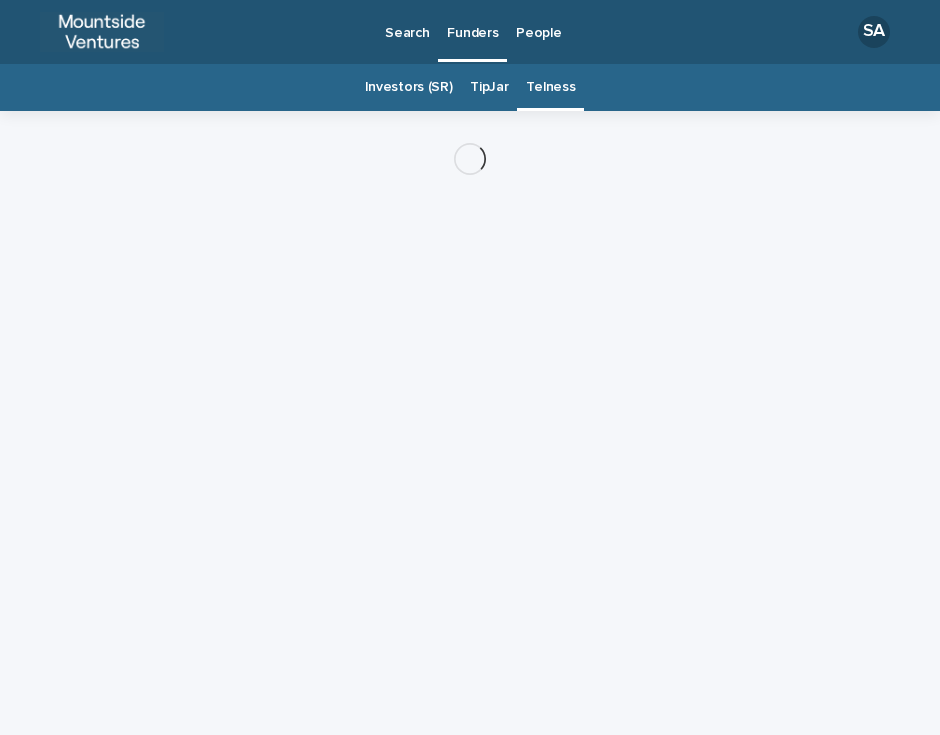 scroll, scrollTop: 0, scrollLeft: 0, axis: both 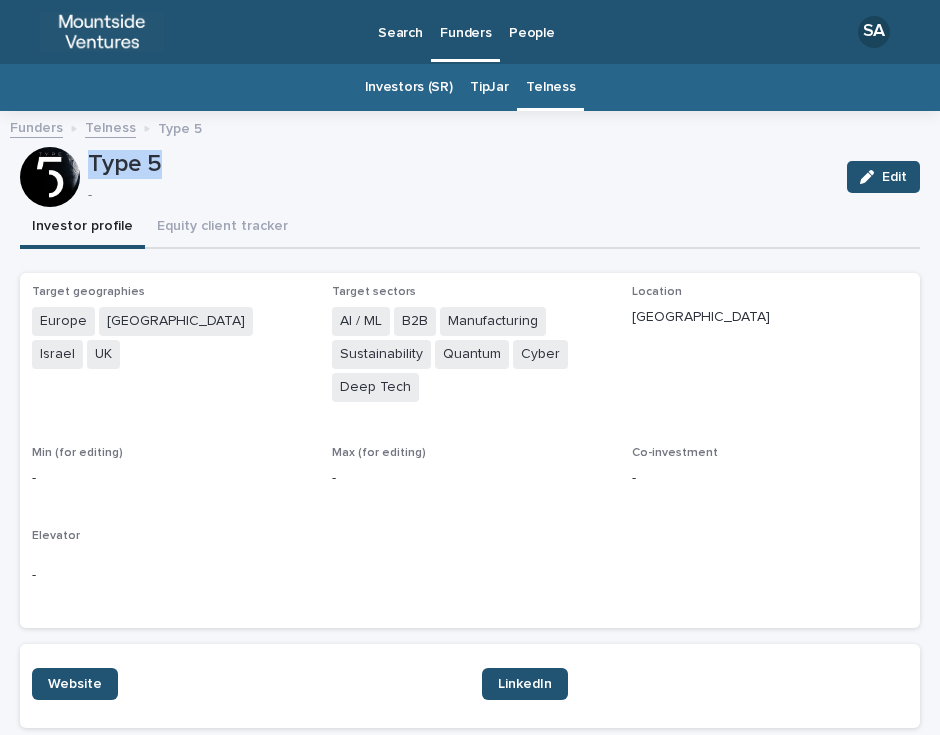 drag, startPoint x: 184, startPoint y: 165, endPoint x: 86, endPoint y: 158, distance: 98.24968 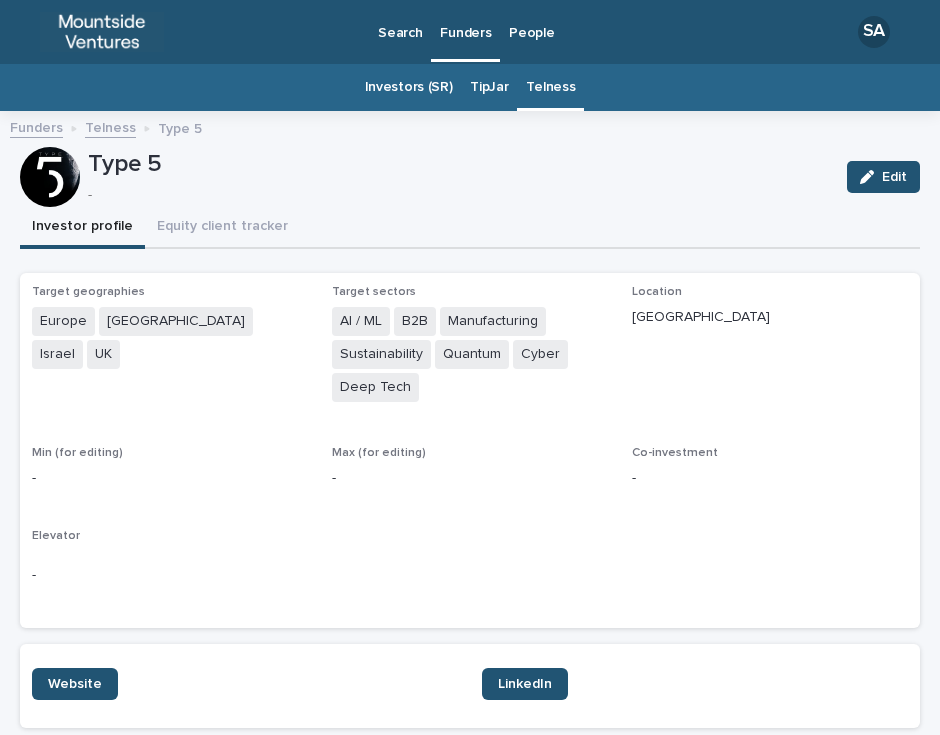 click on "Manufacturing" at bounding box center (493, 321) 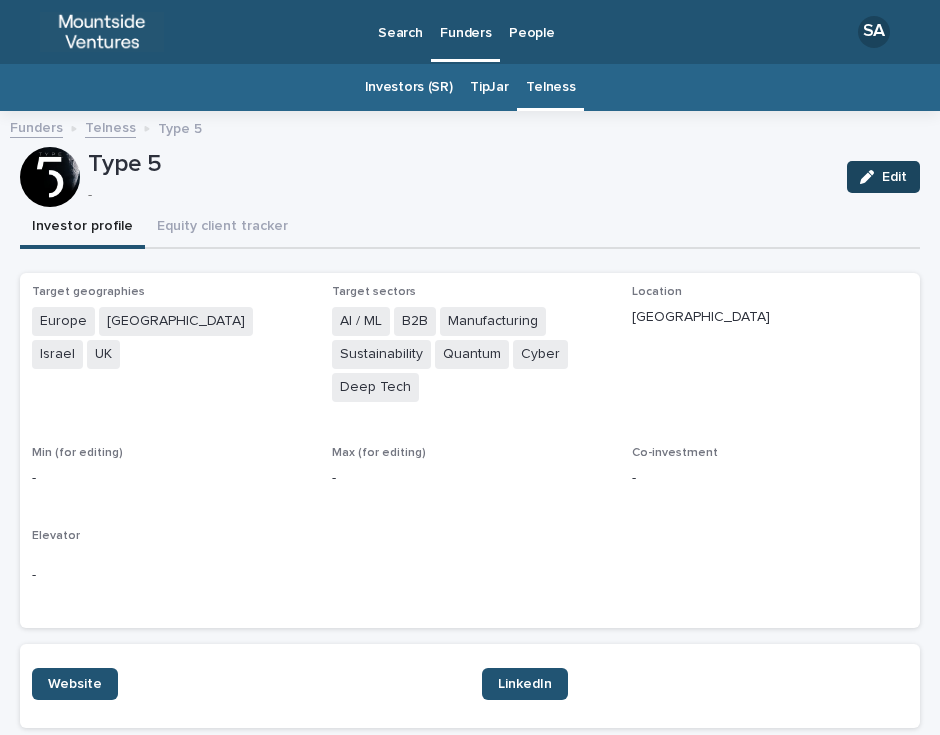 click on "Edit" at bounding box center [894, 177] 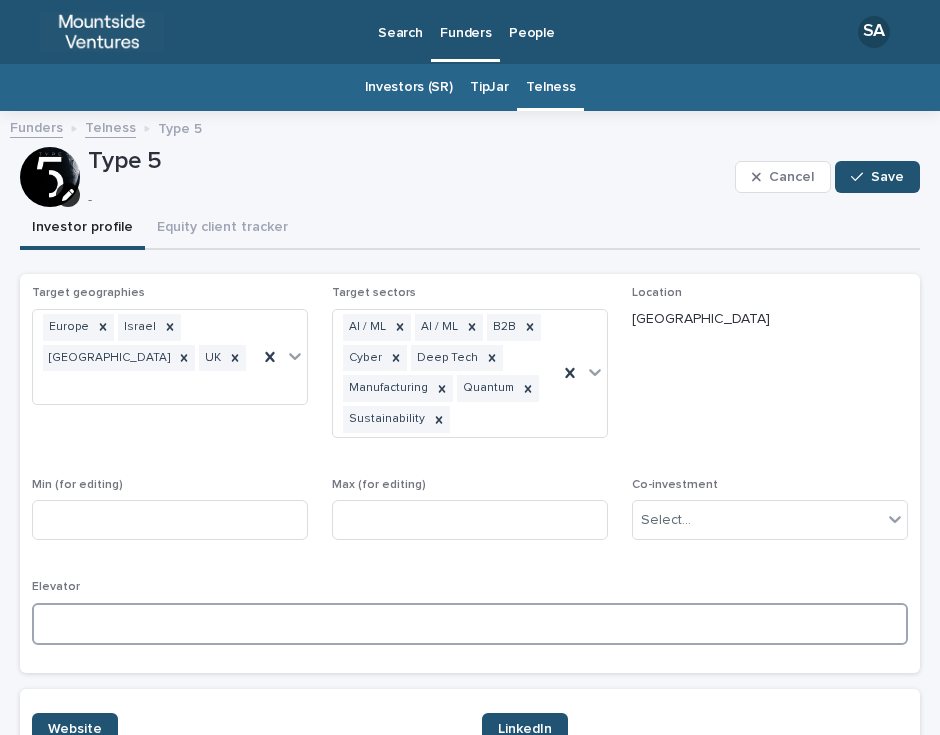 click at bounding box center [470, 624] 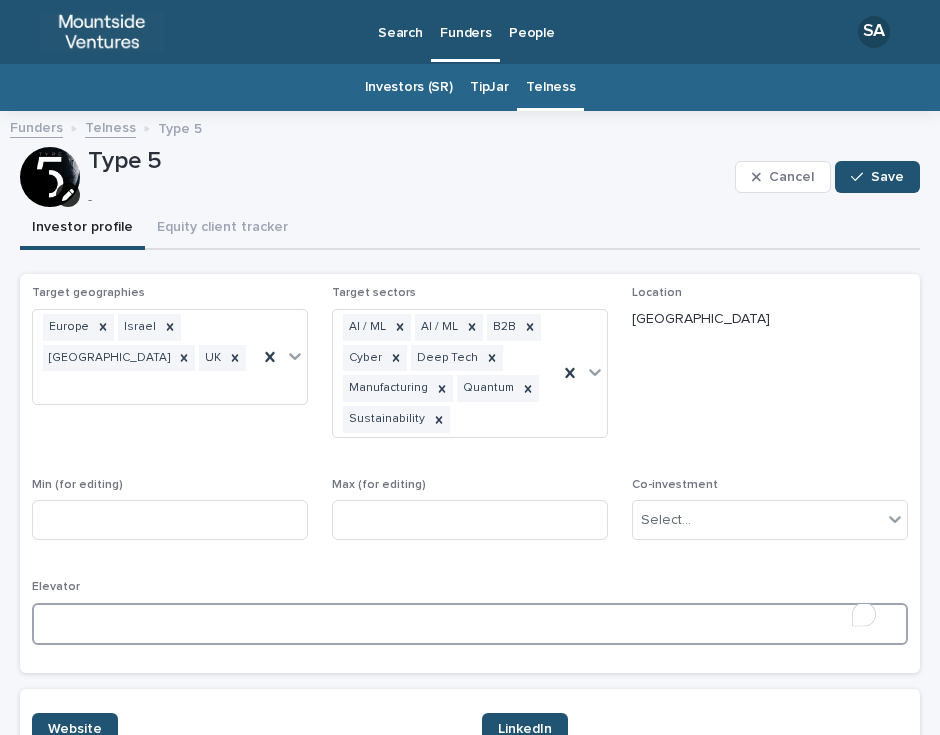 paste on "**********" 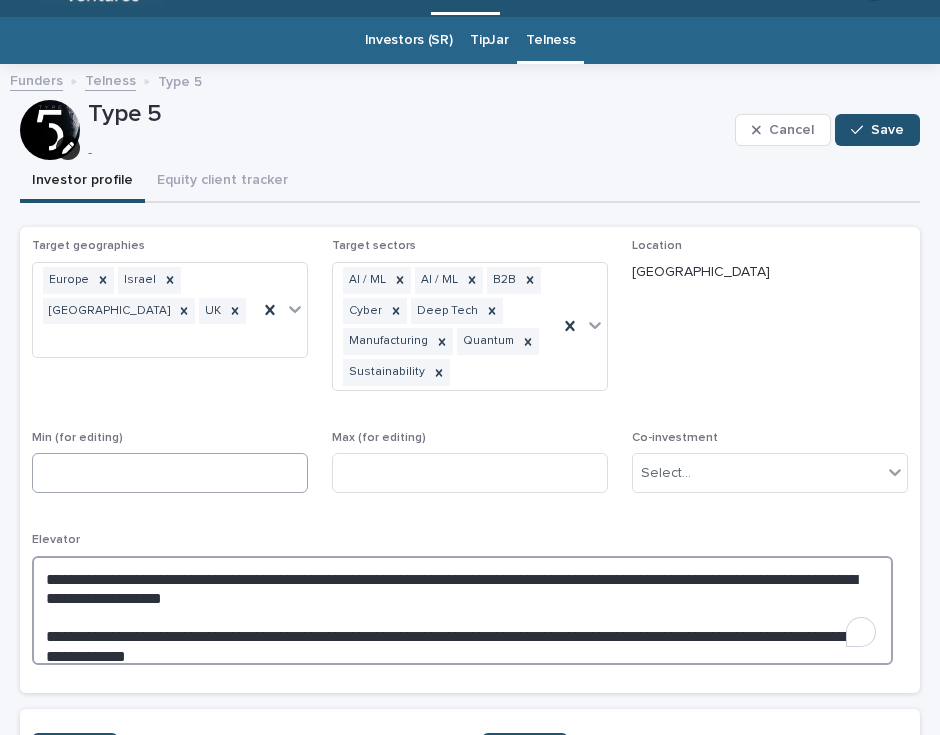 scroll, scrollTop: 46, scrollLeft: 0, axis: vertical 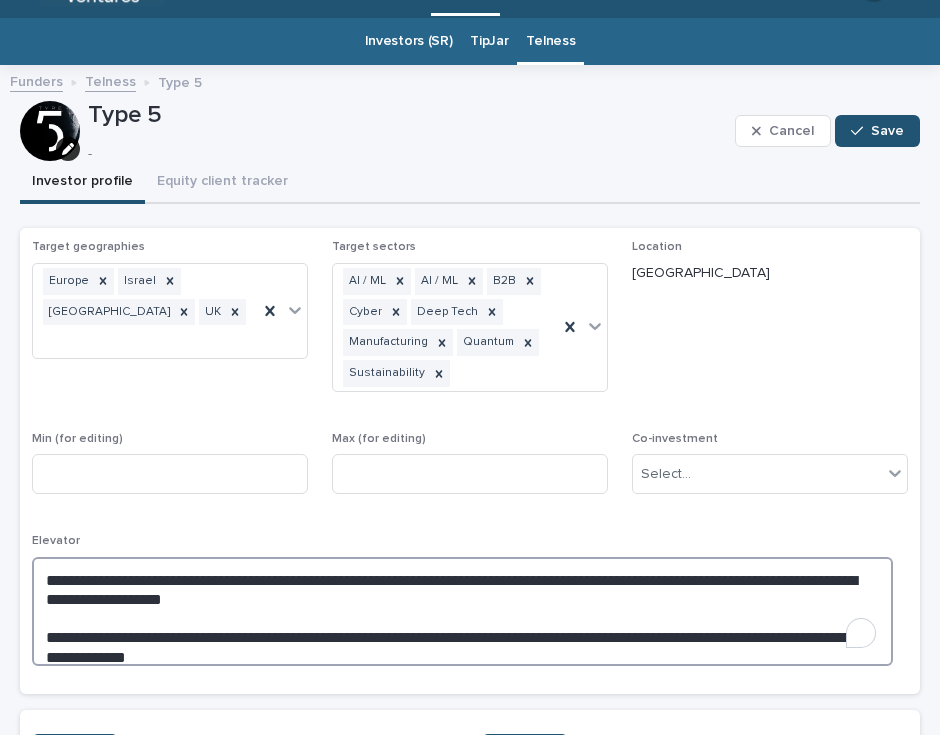 type on "**********" 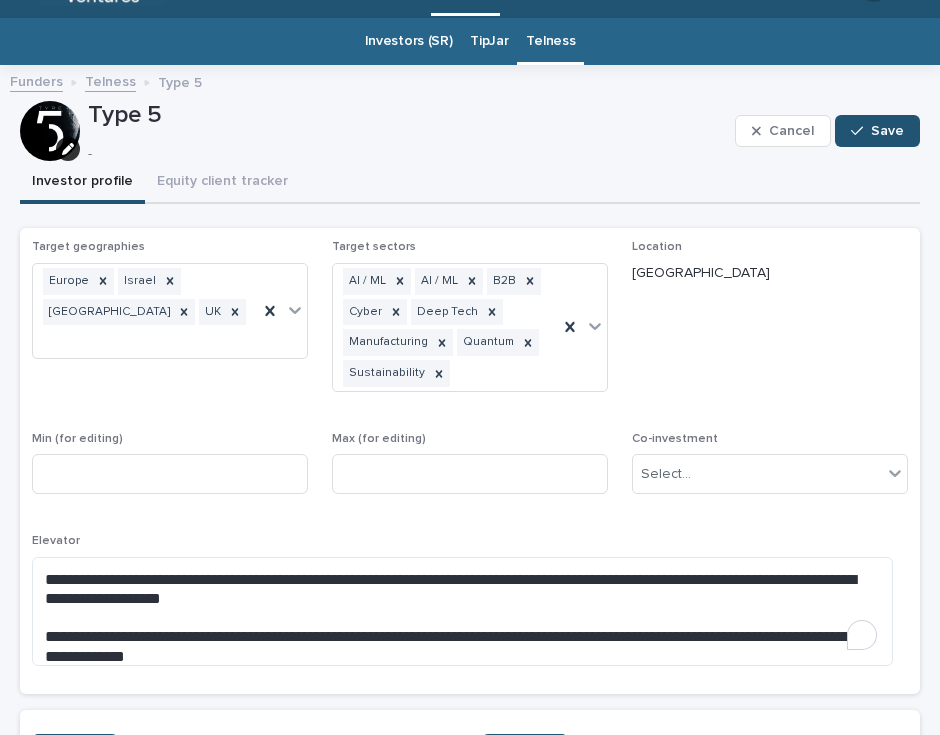 click on "**********" at bounding box center [470, 461] 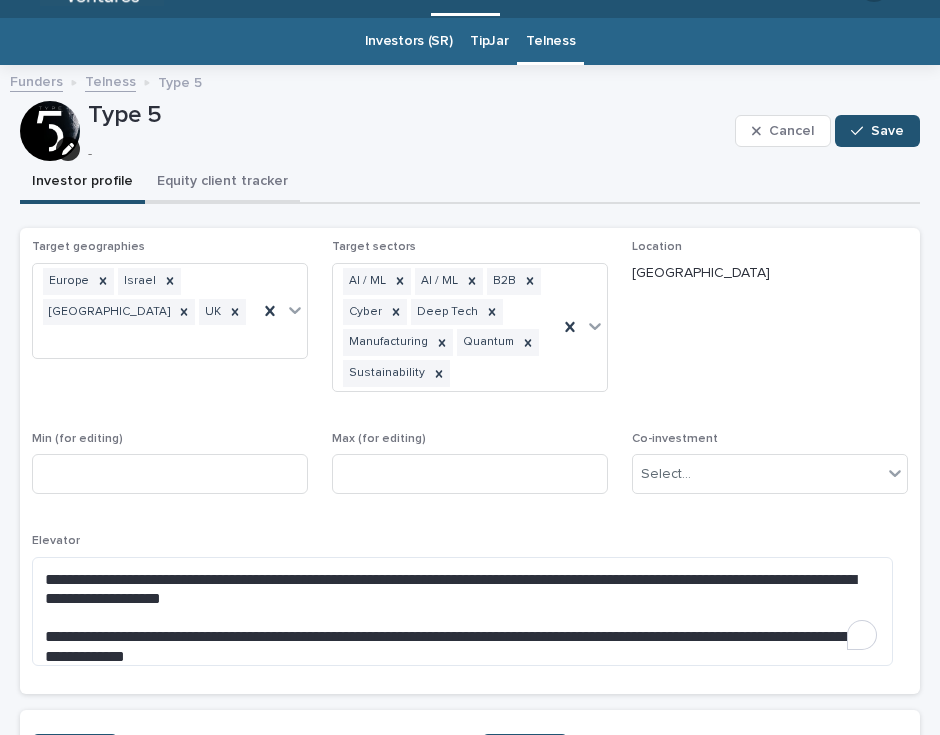 click on "Equity client tracker" at bounding box center (222, 183) 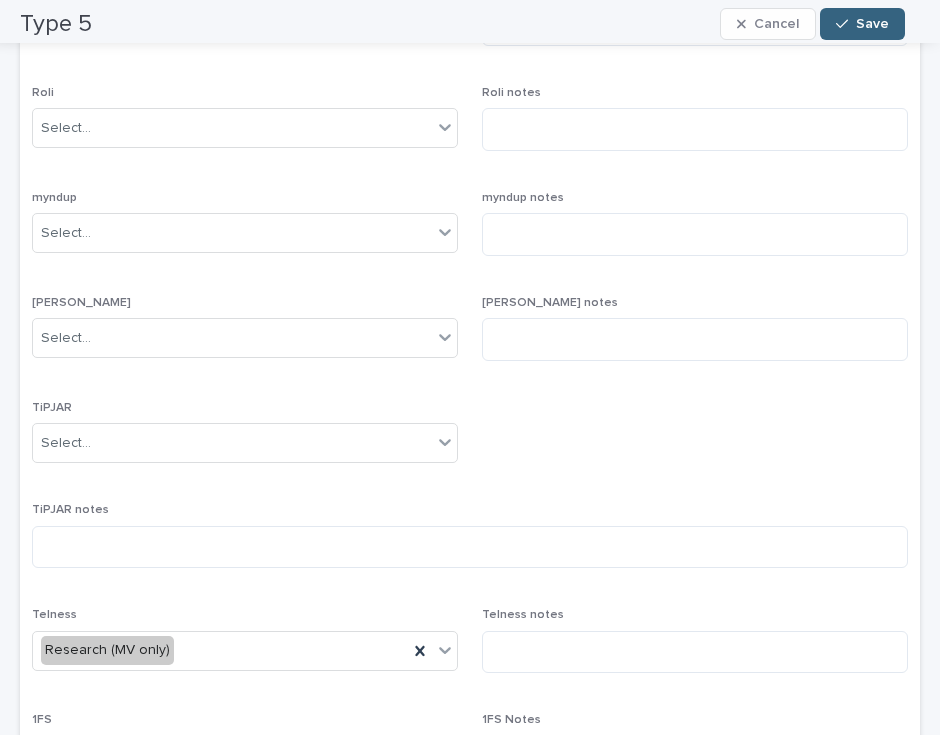 scroll, scrollTop: 759, scrollLeft: 0, axis: vertical 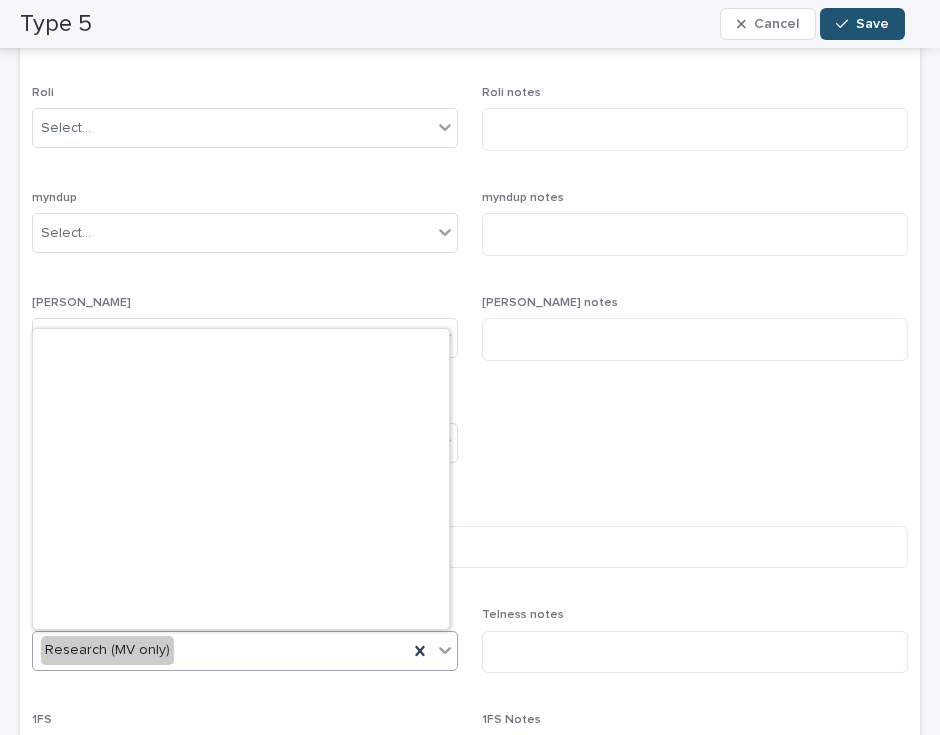 click on "Research (MV only)" at bounding box center [220, 650] 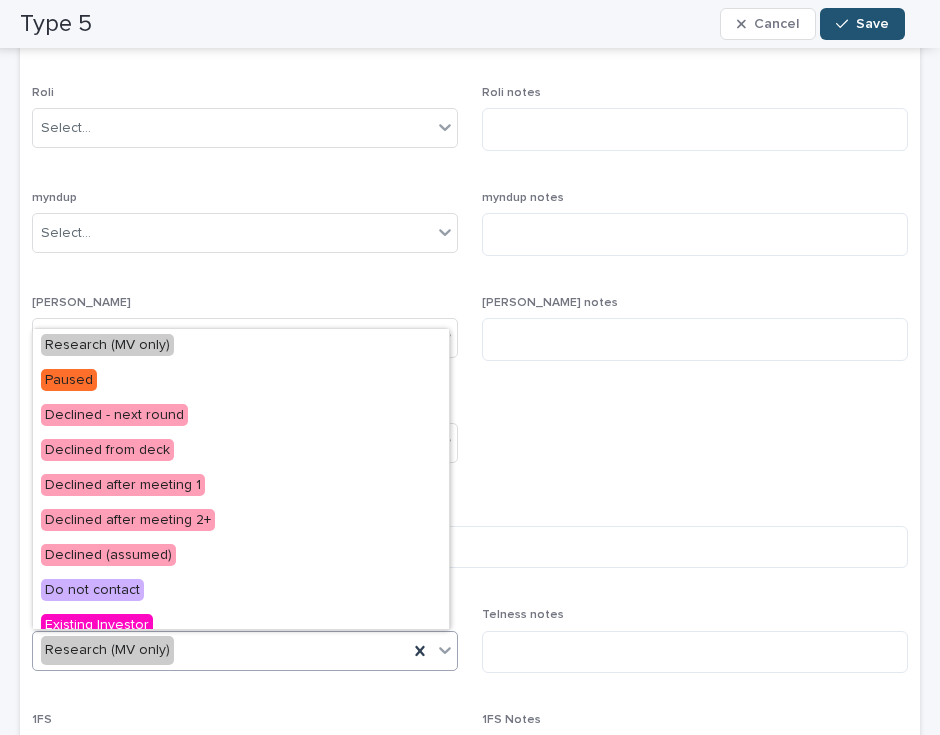 scroll, scrollTop: 945, scrollLeft: 0, axis: vertical 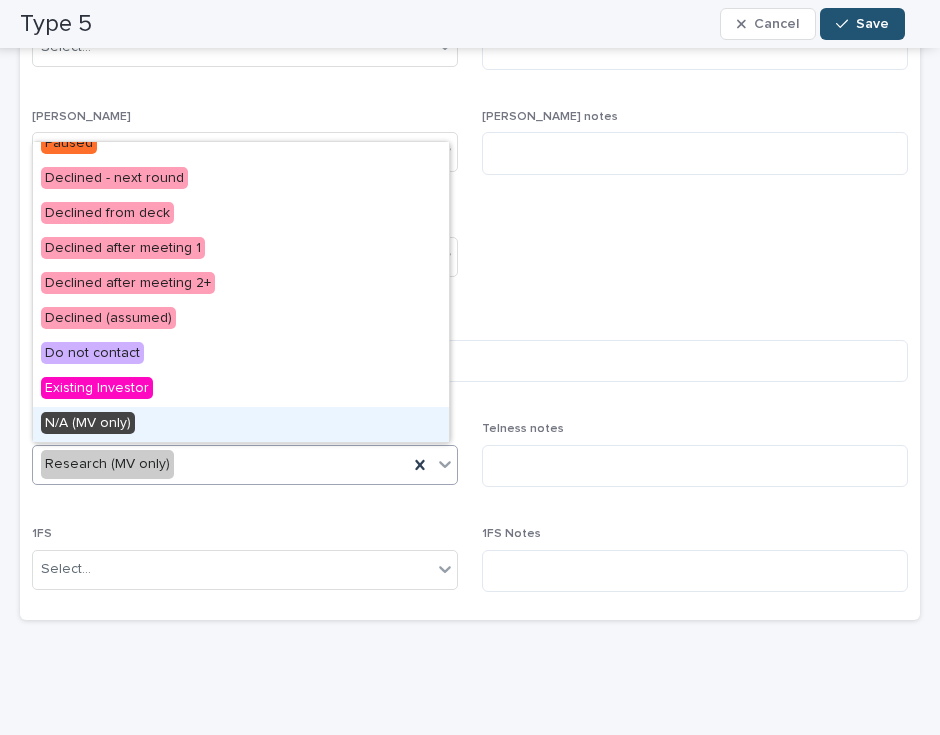 click on "N/A (MV only)" at bounding box center [241, 424] 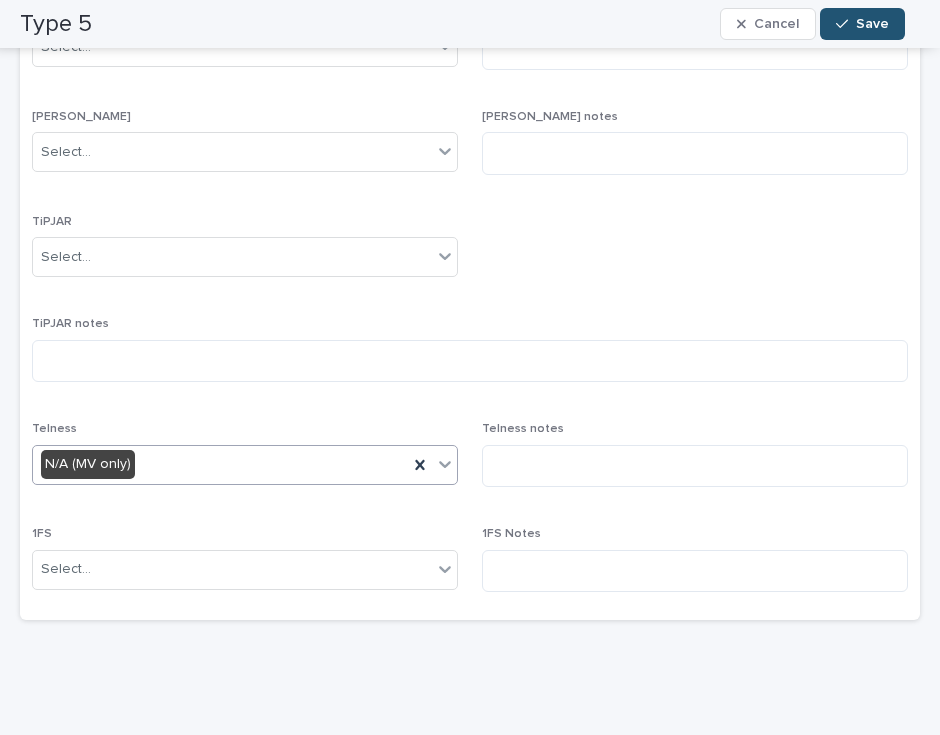 scroll, scrollTop: 0, scrollLeft: 0, axis: both 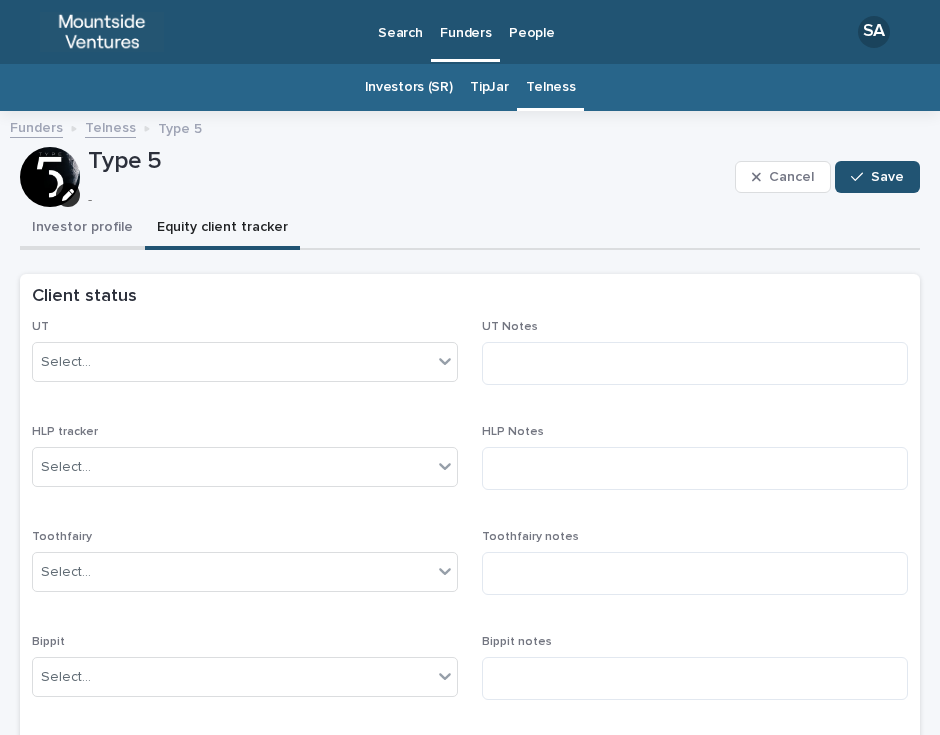 click on "Investor profile" at bounding box center (82, 229) 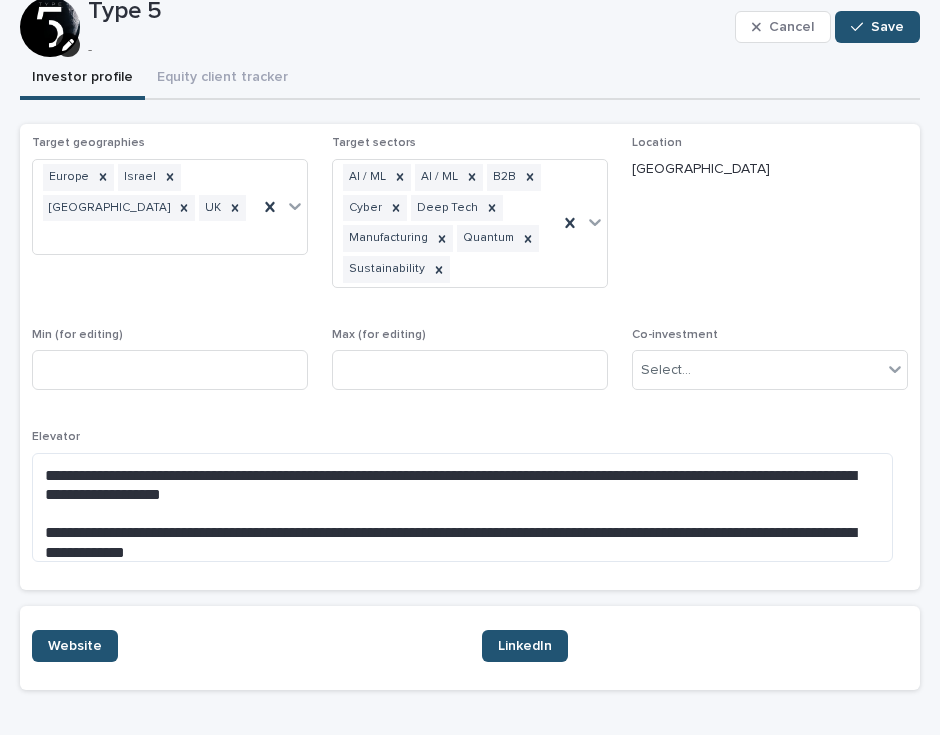 scroll, scrollTop: 152, scrollLeft: 0, axis: vertical 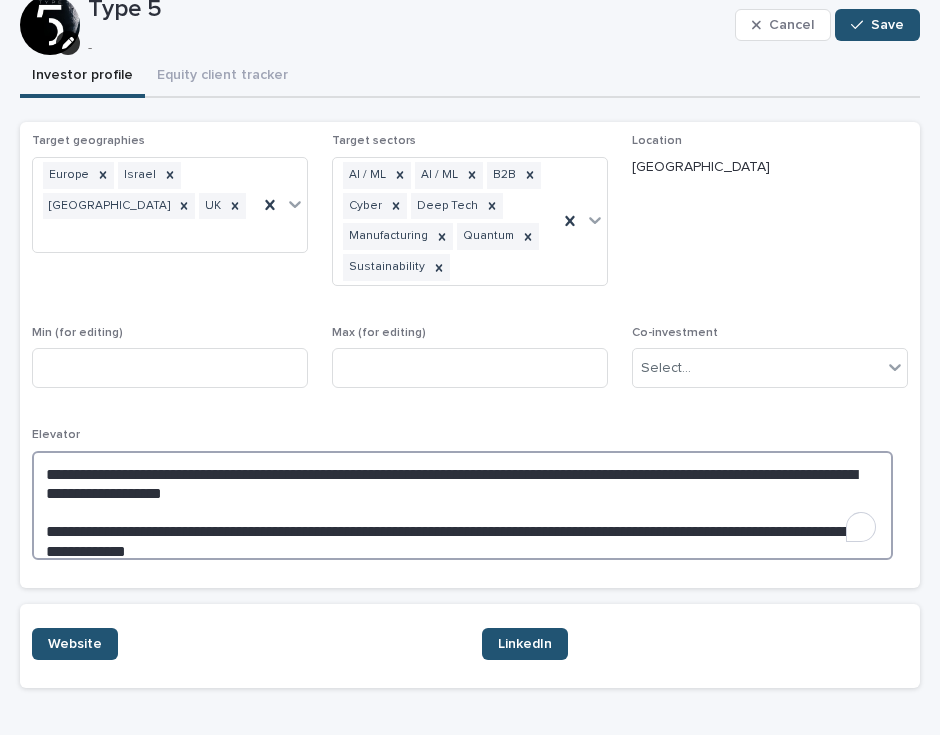 click on "**********" at bounding box center (462, 506) 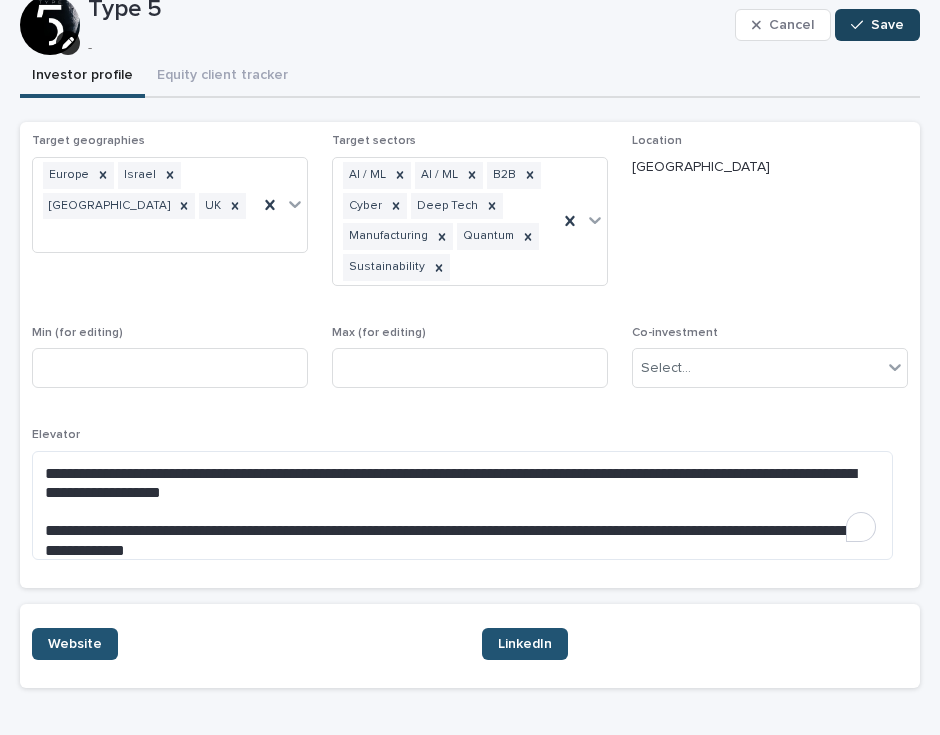 click 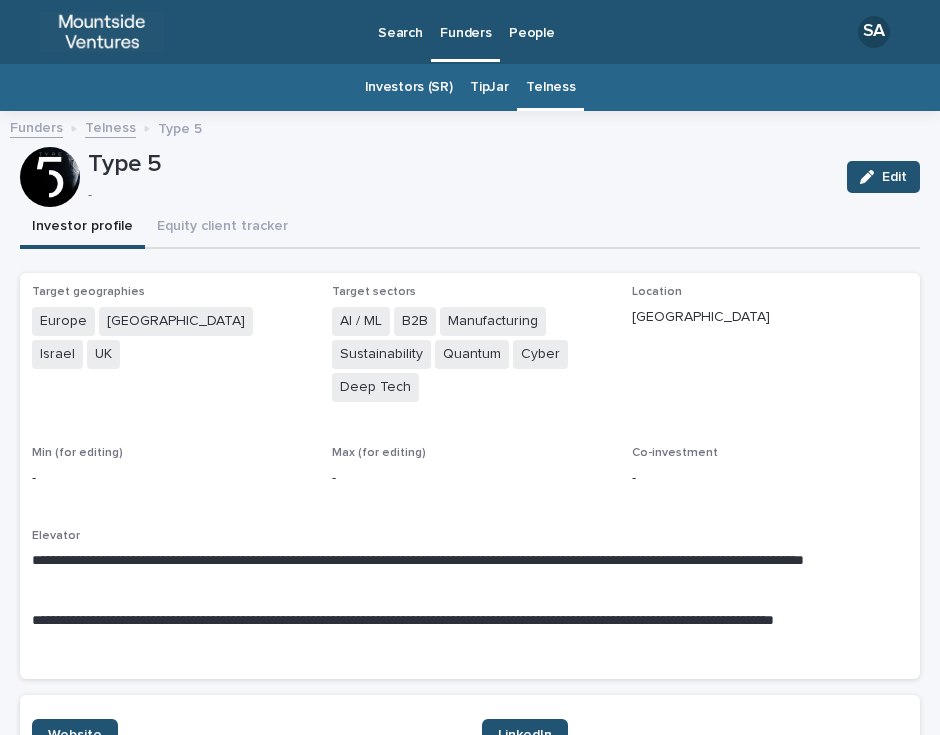 scroll, scrollTop: 0, scrollLeft: 0, axis: both 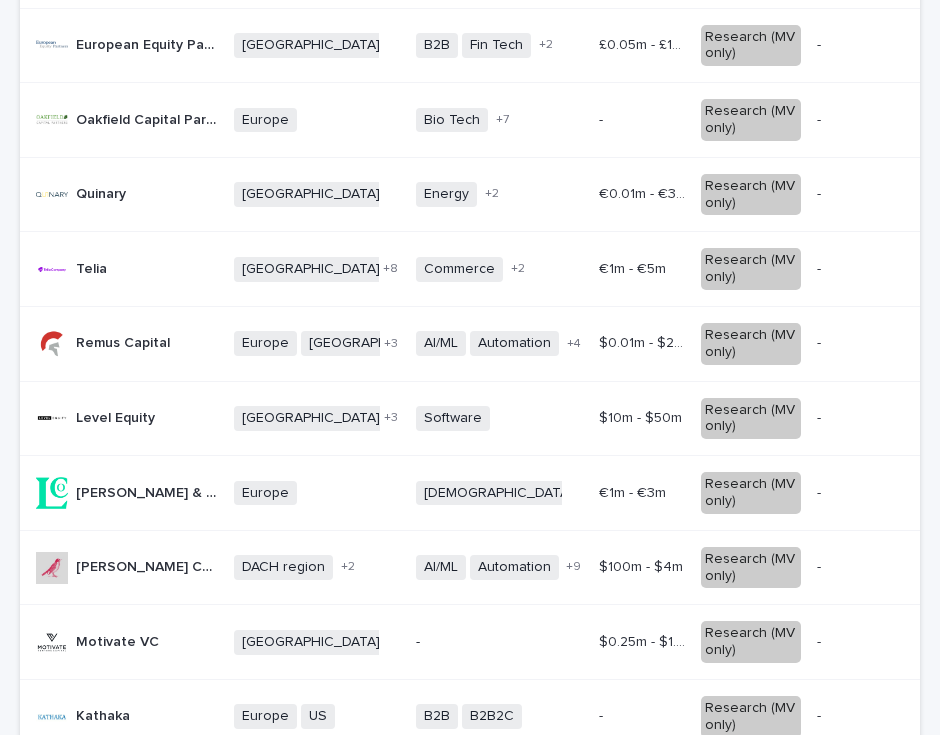 click on "$0.01m - $20m" at bounding box center (644, 341) 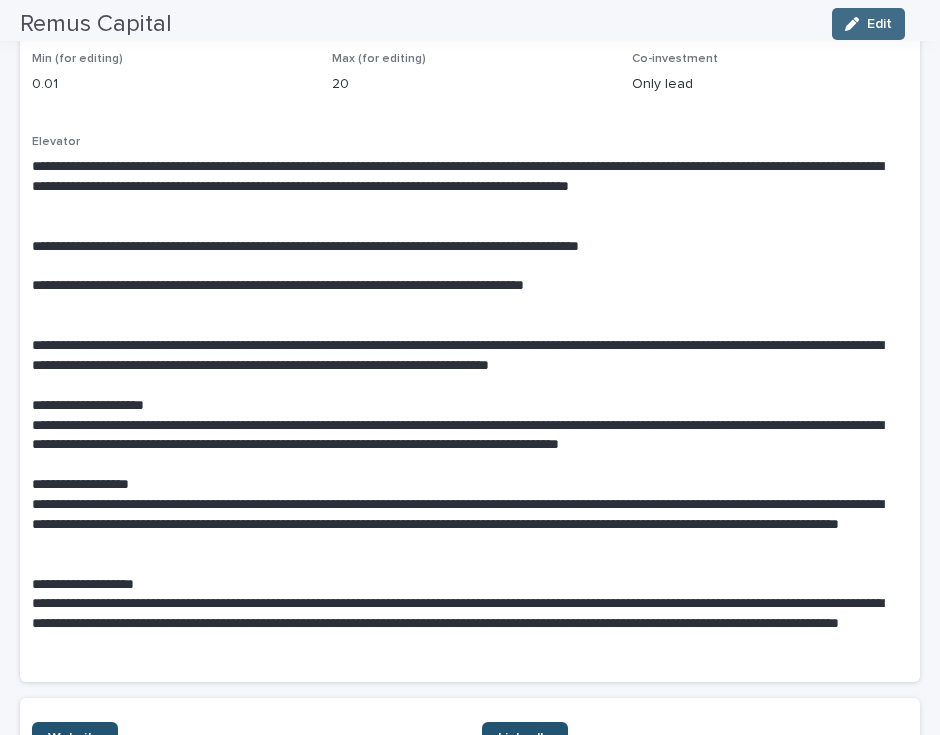 scroll, scrollTop: 396, scrollLeft: 0, axis: vertical 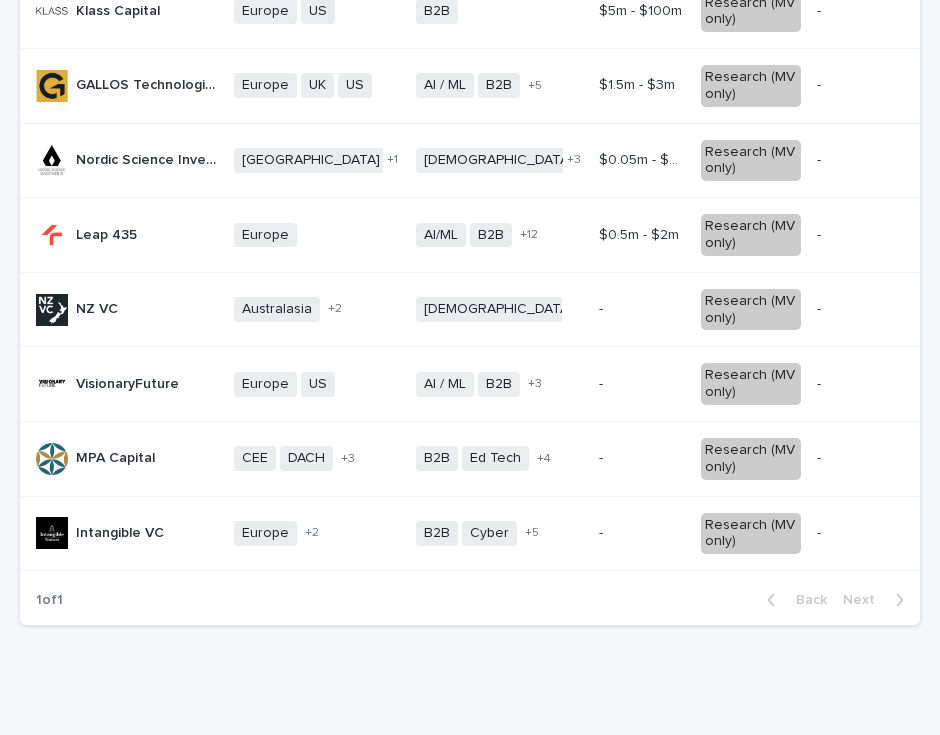 click on "[DEMOGRAPHIC_DATA] + 0" at bounding box center [499, 309] 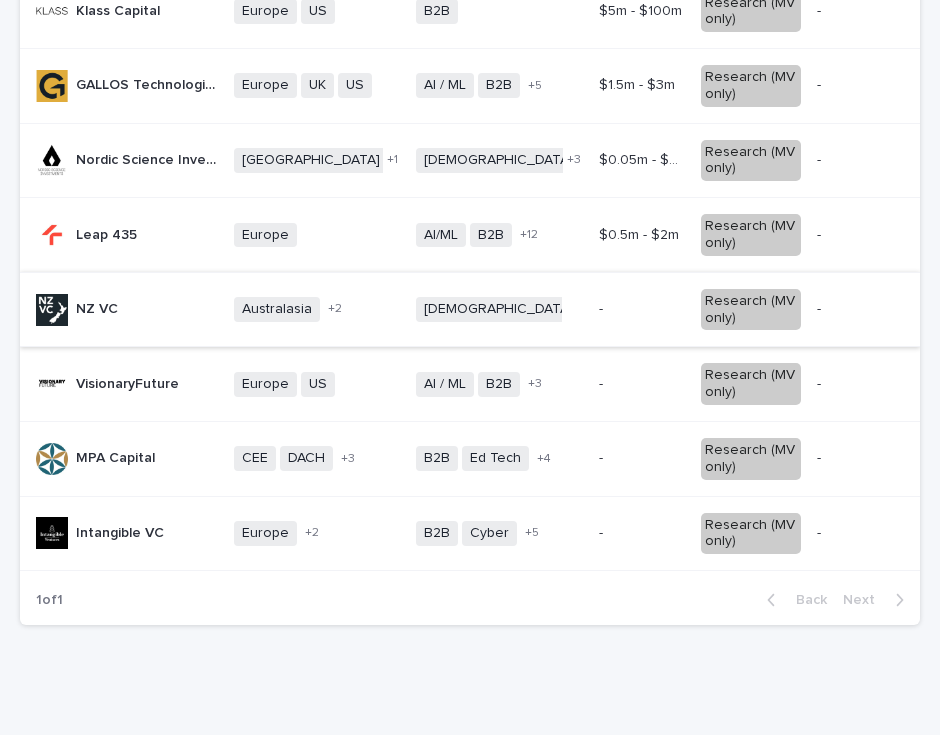scroll, scrollTop: 0, scrollLeft: 0, axis: both 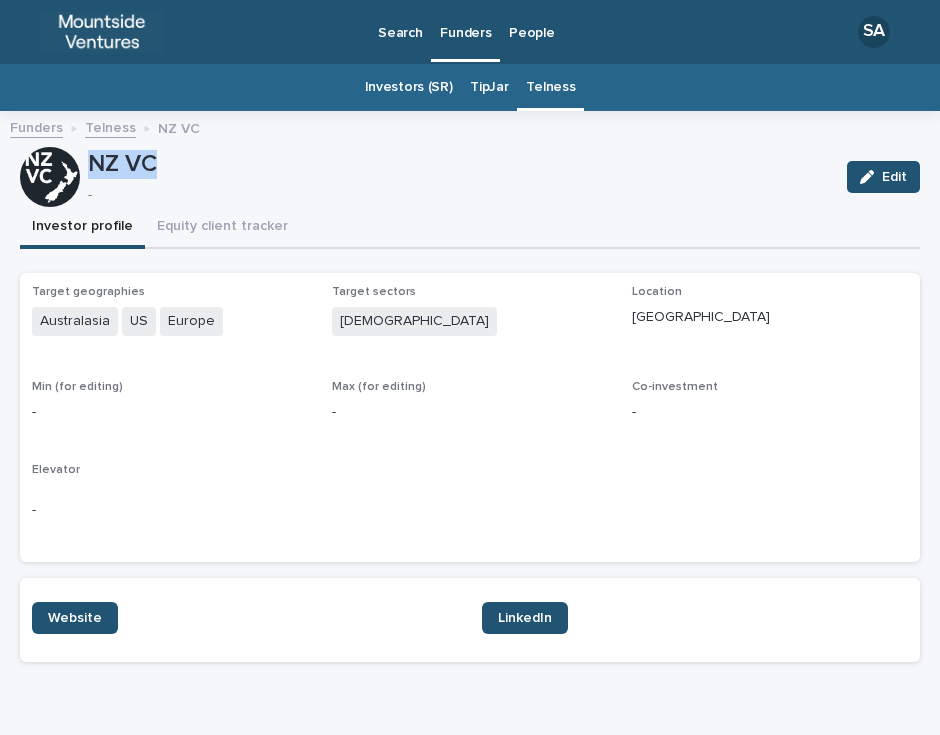 drag, startPoint x: 170, startPoint y: 161, endPoint x: 88, endPoint y: 155, distance: 82.219215 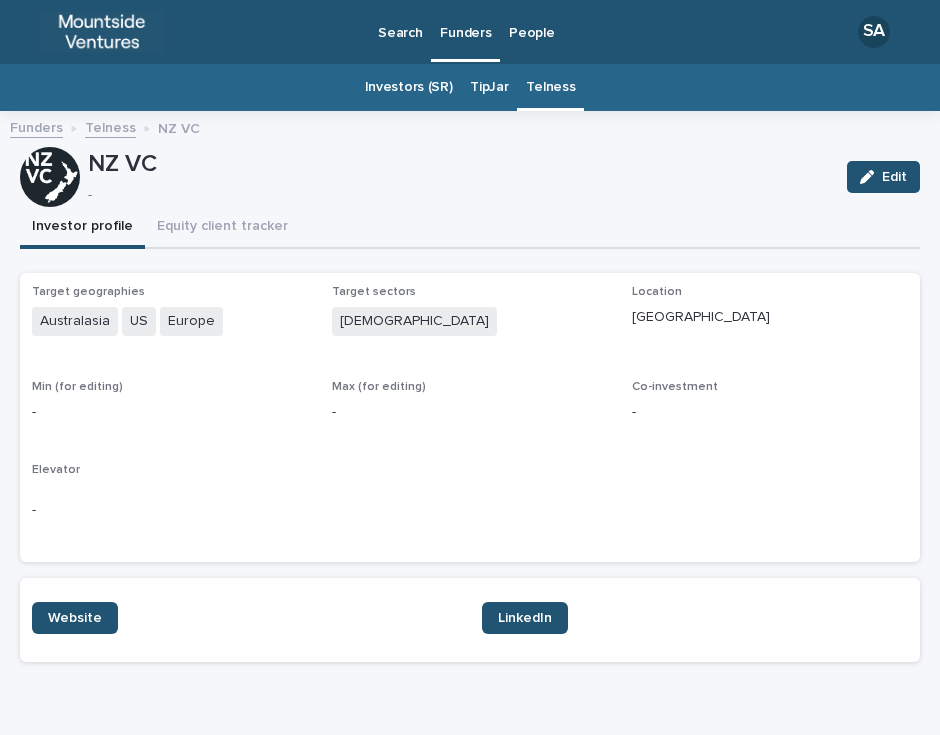 click on "Target sectors" at bounding box center [470, 292] 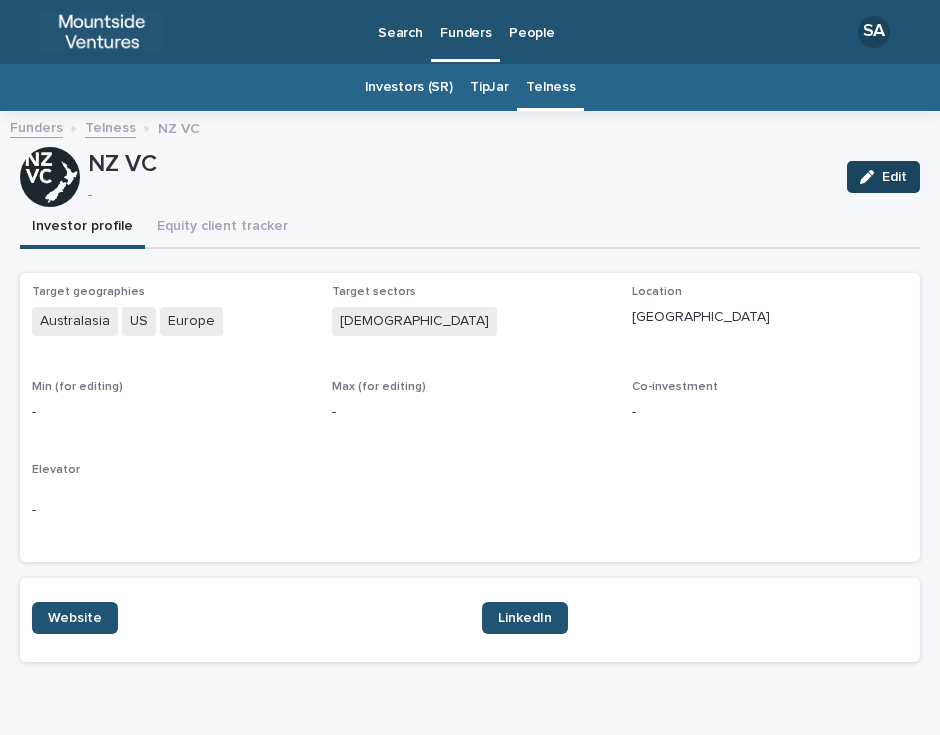 click on "Edit" at bounding box center (894, 177) 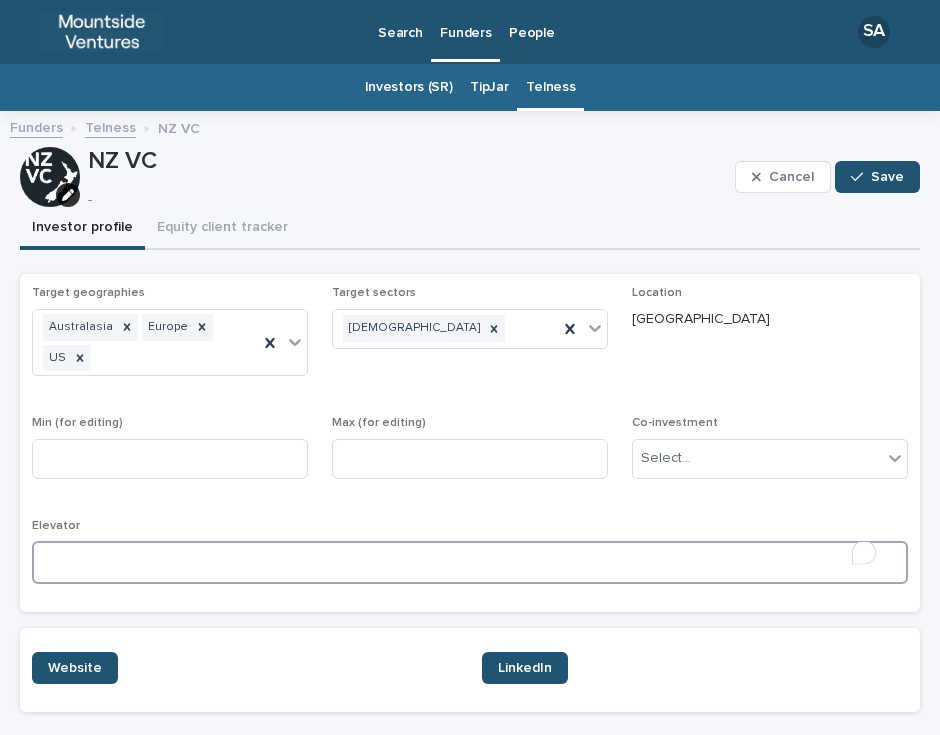 click at bounding box center [470, 562] 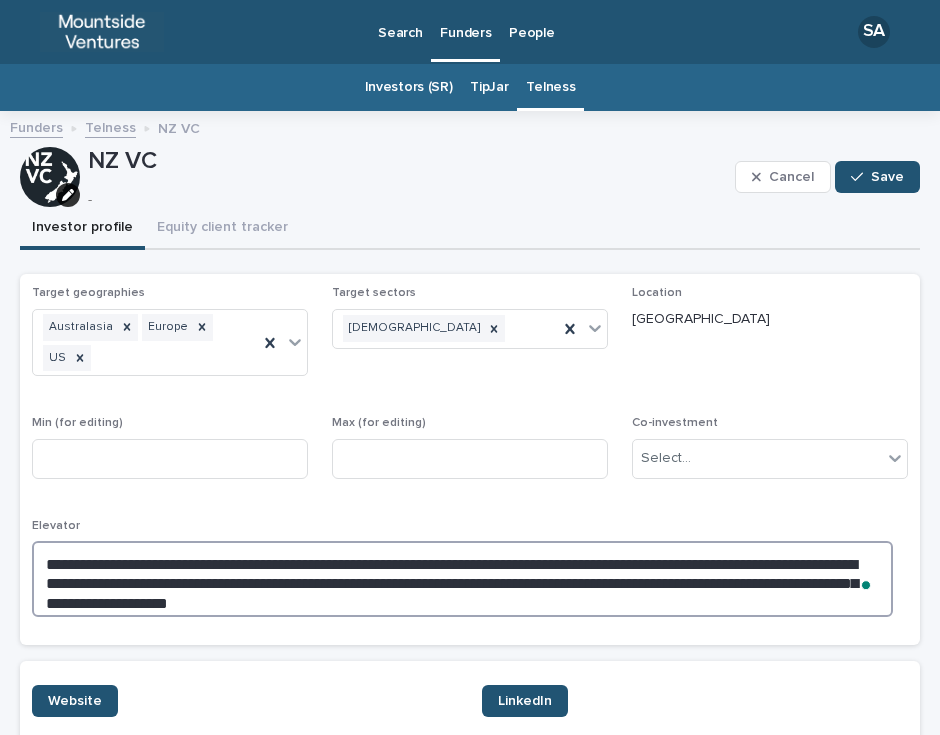 type on "**********" 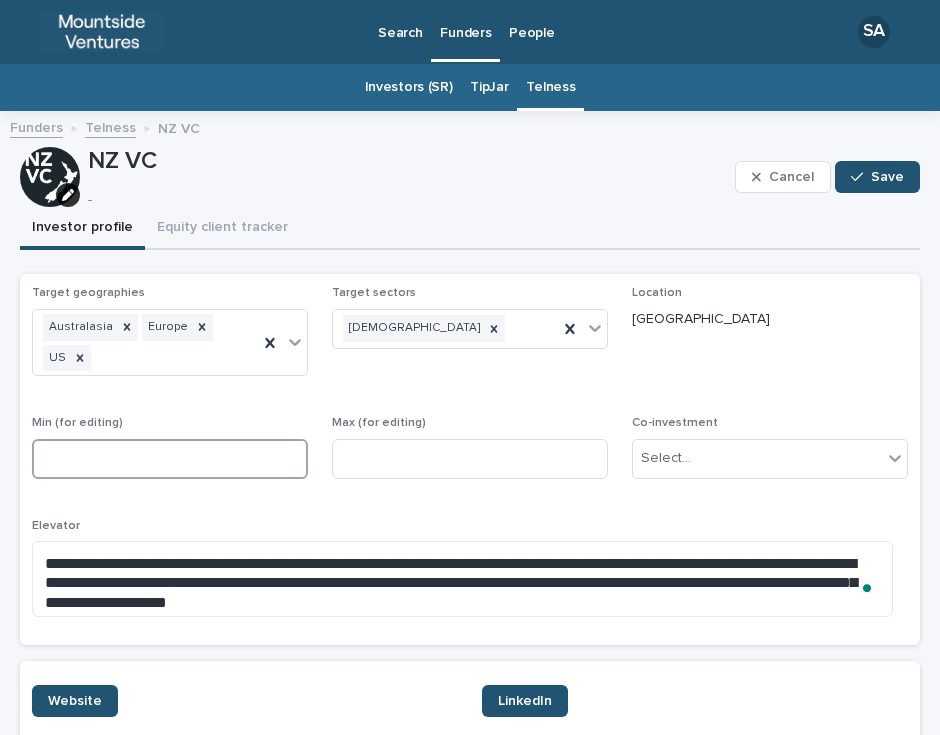 click at bounding box center [170, 459] 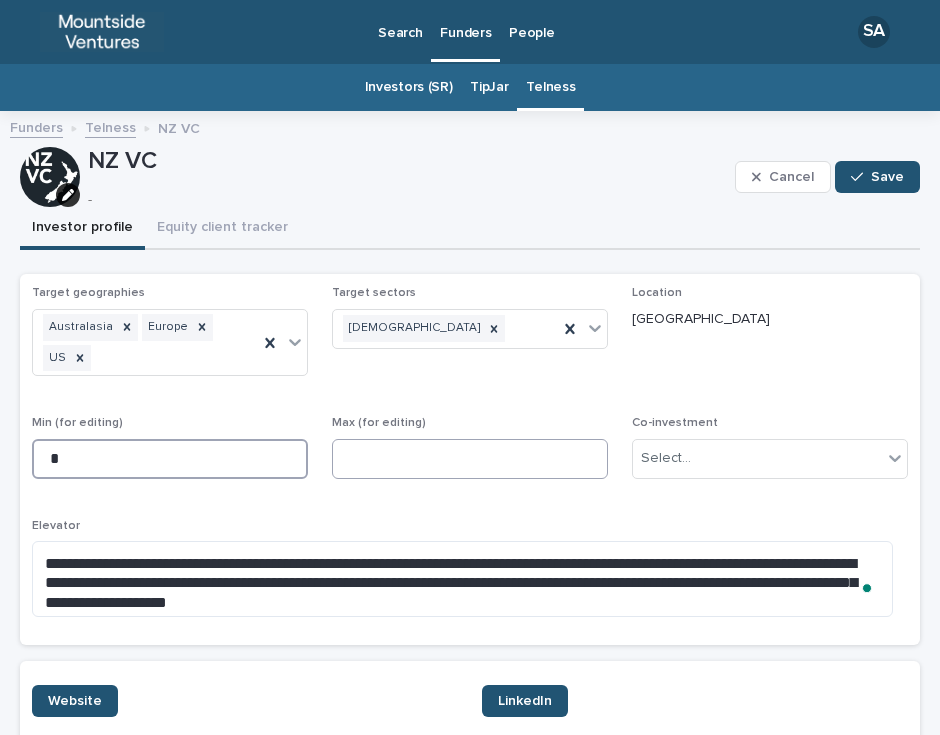 type on "*" 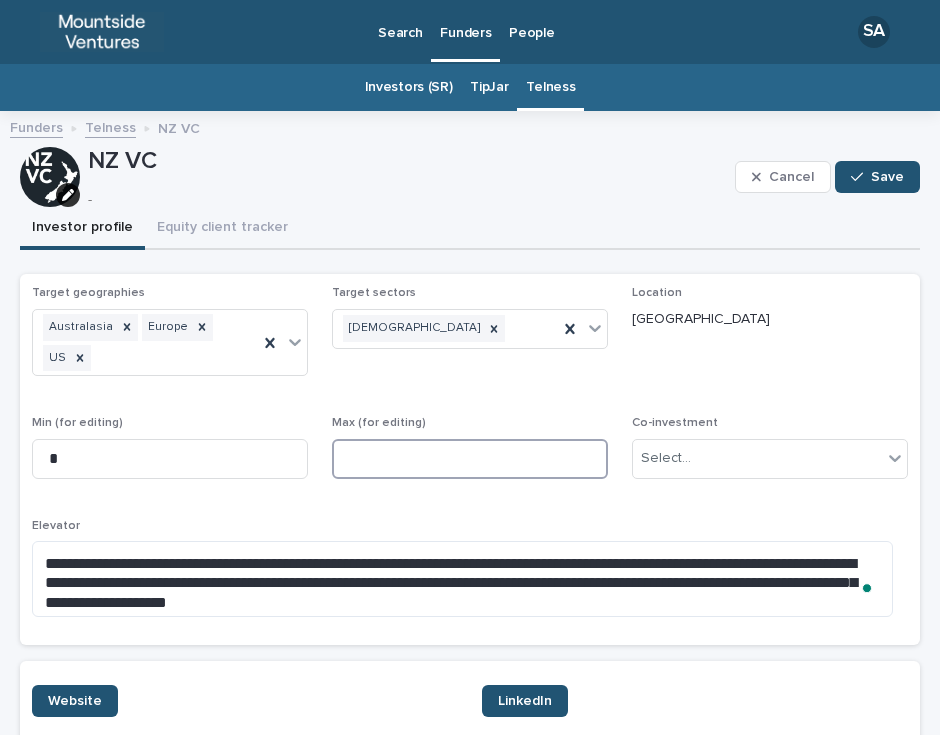 click at bounding box center (470, 459) 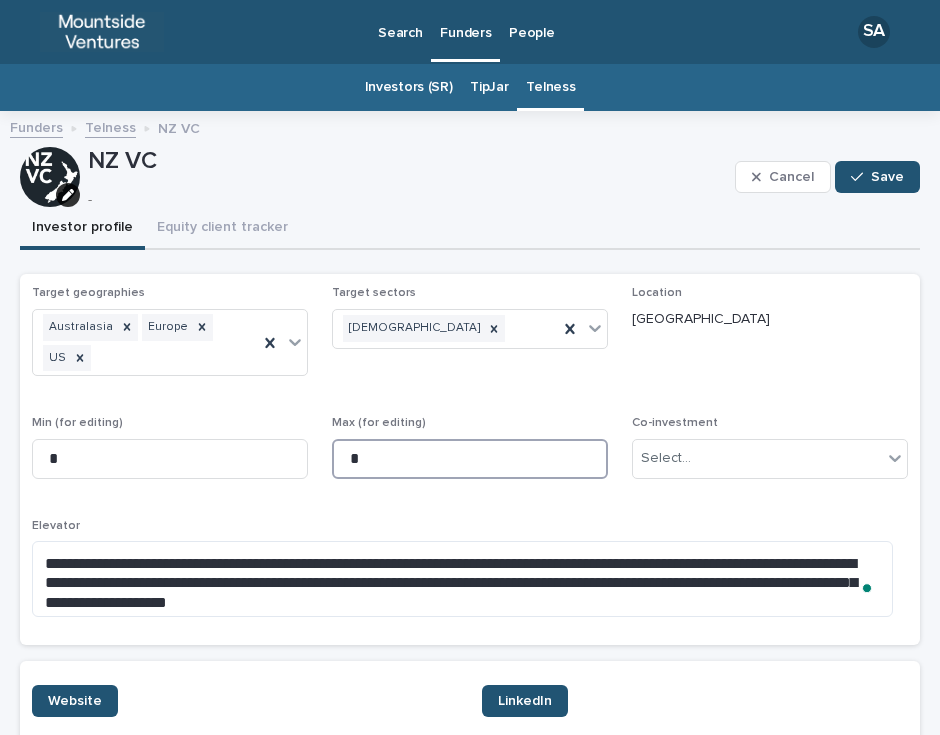 type on "*" 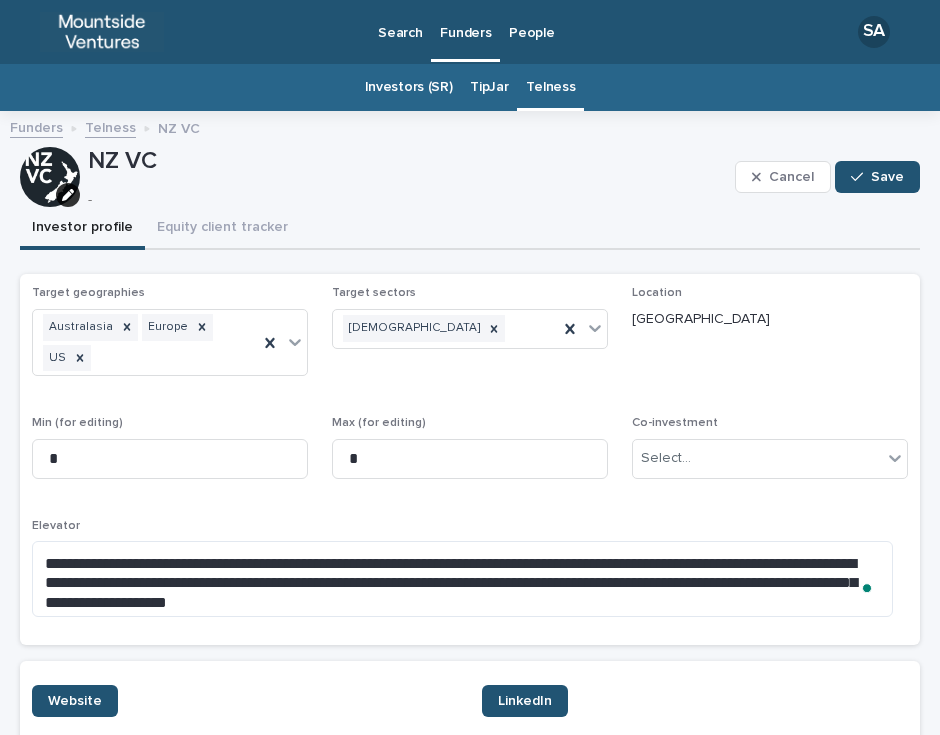 click on "[GEOGRAPHIC_DATA]" at bounding box center [770, 319] 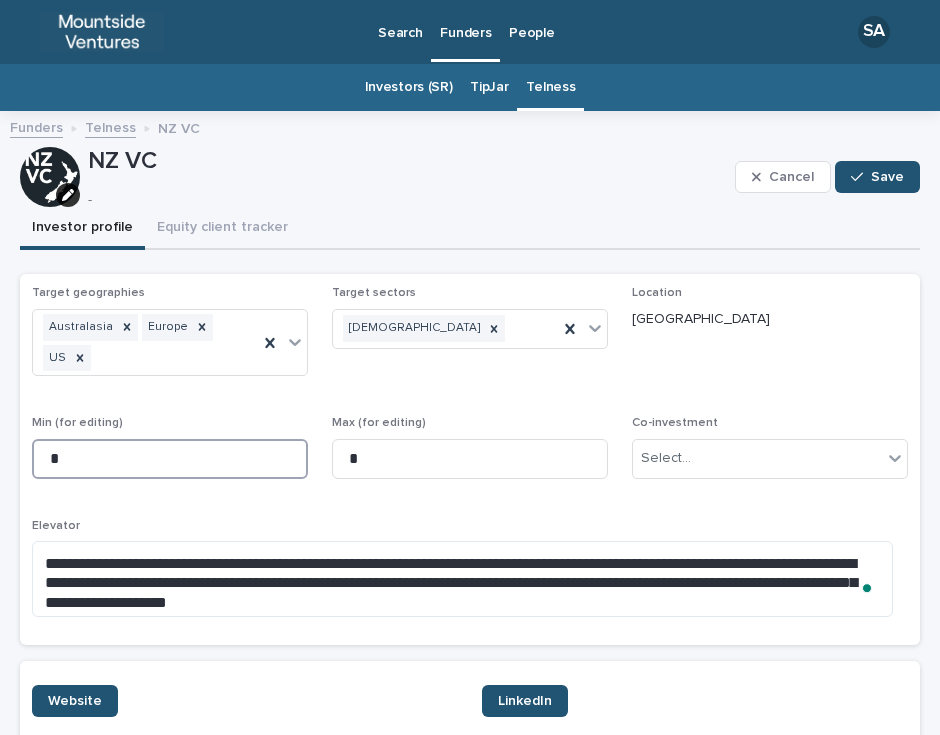 click on "*" at bounding box center [170, 459] 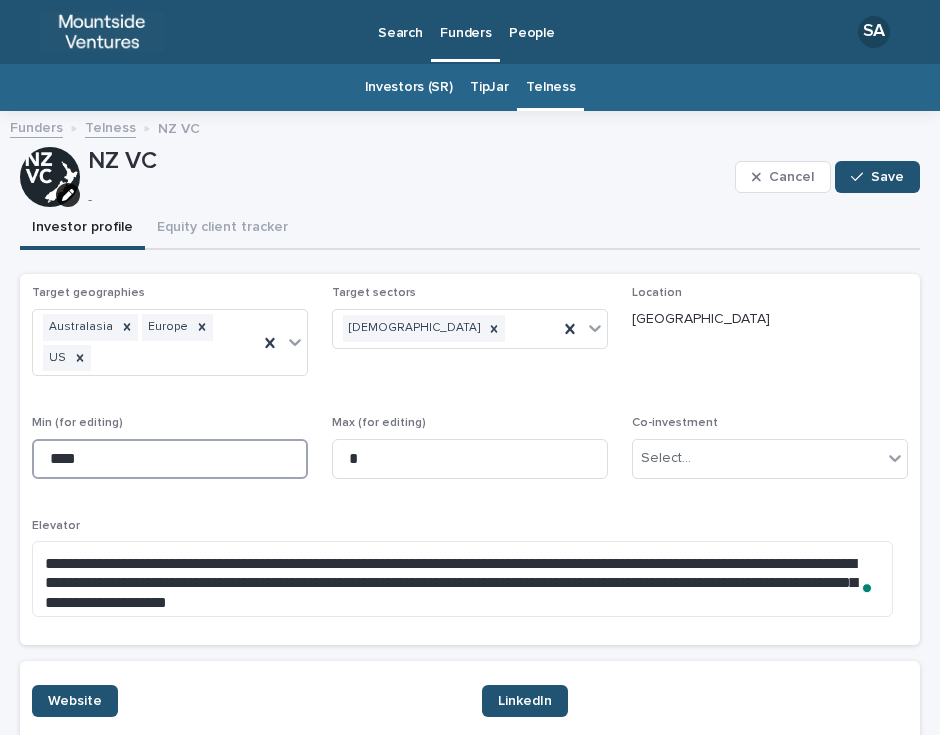type on "****" 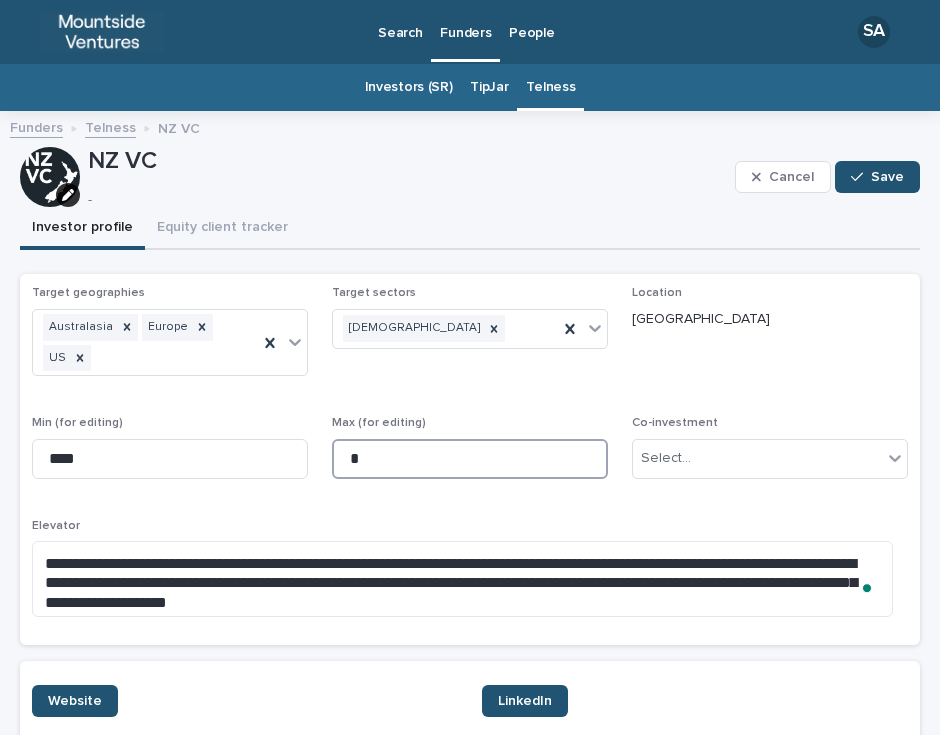 drag, startPoint x: 451, startPoint y: 461, endPoint x: 410, endPoint y: 454, distance: 41.59327 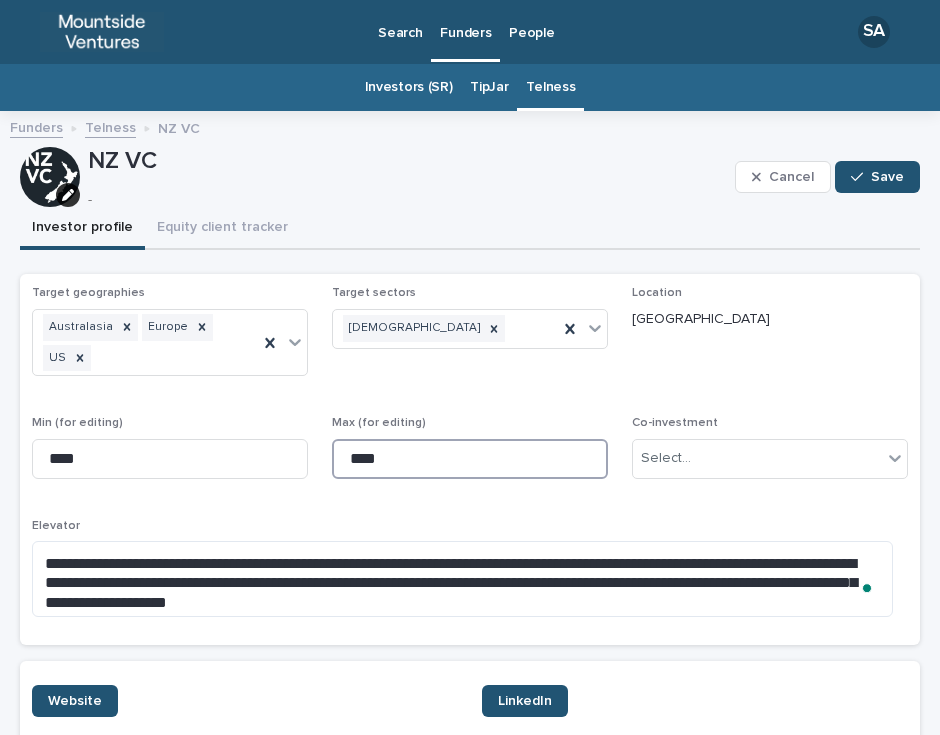 type on "****" 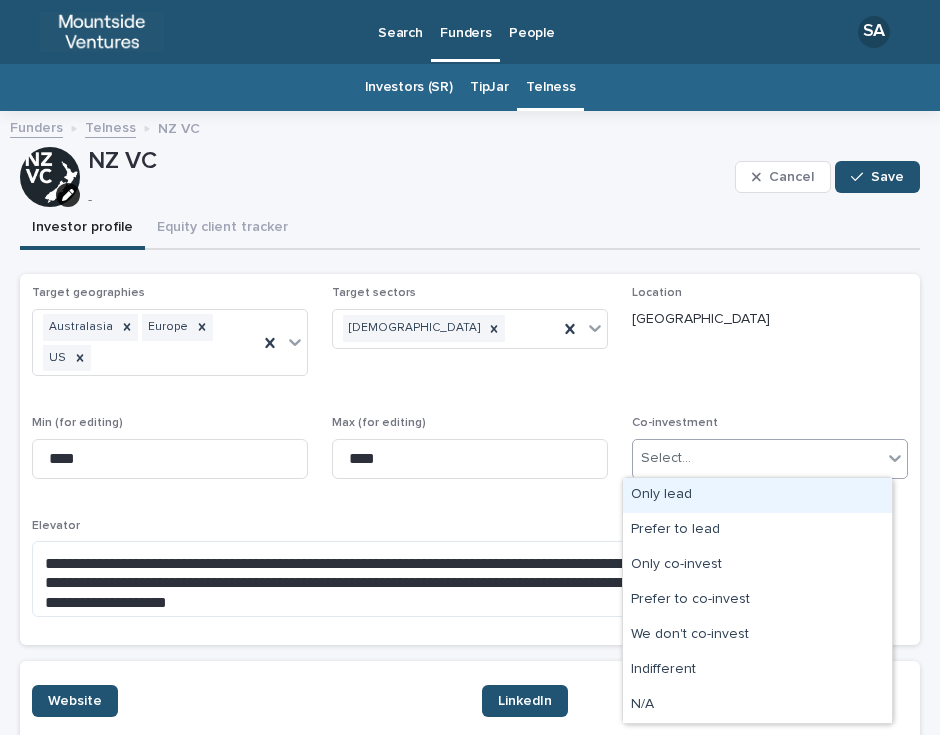 click on "Select..." at bounding box center (666, 458) 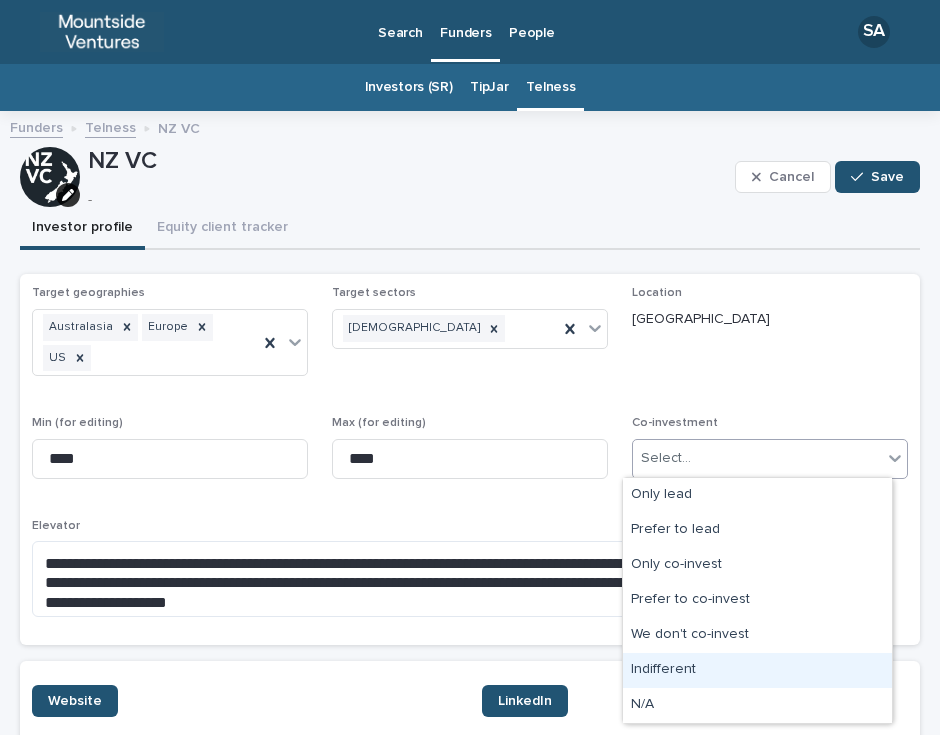 click on "Indifferent" at bounding box center [757, 670] 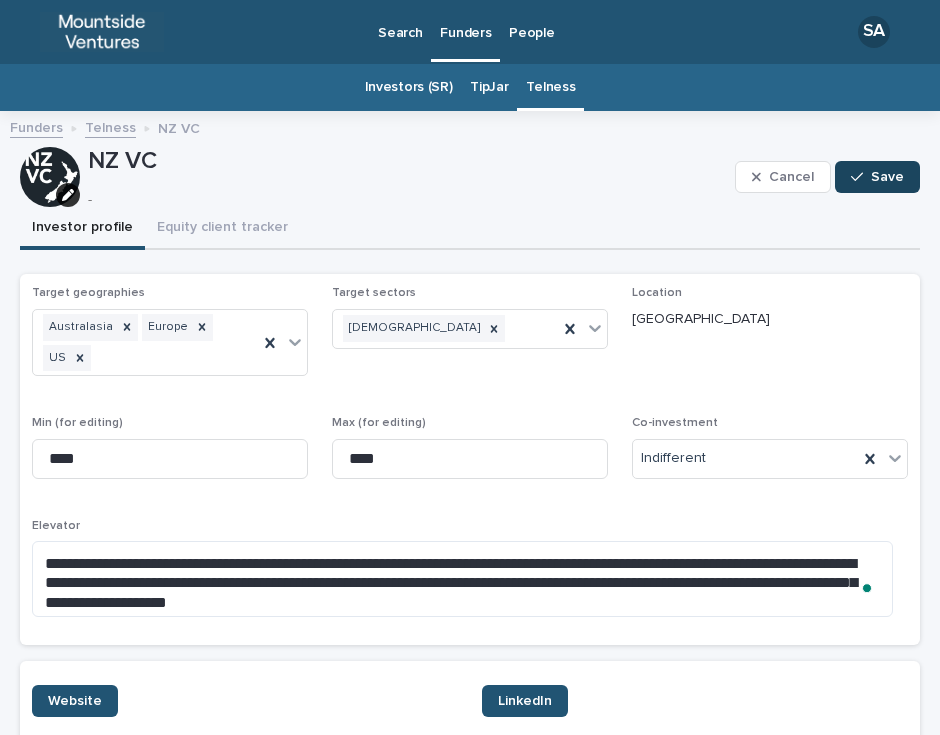 click on "Save" at bounding box center (887, 177) 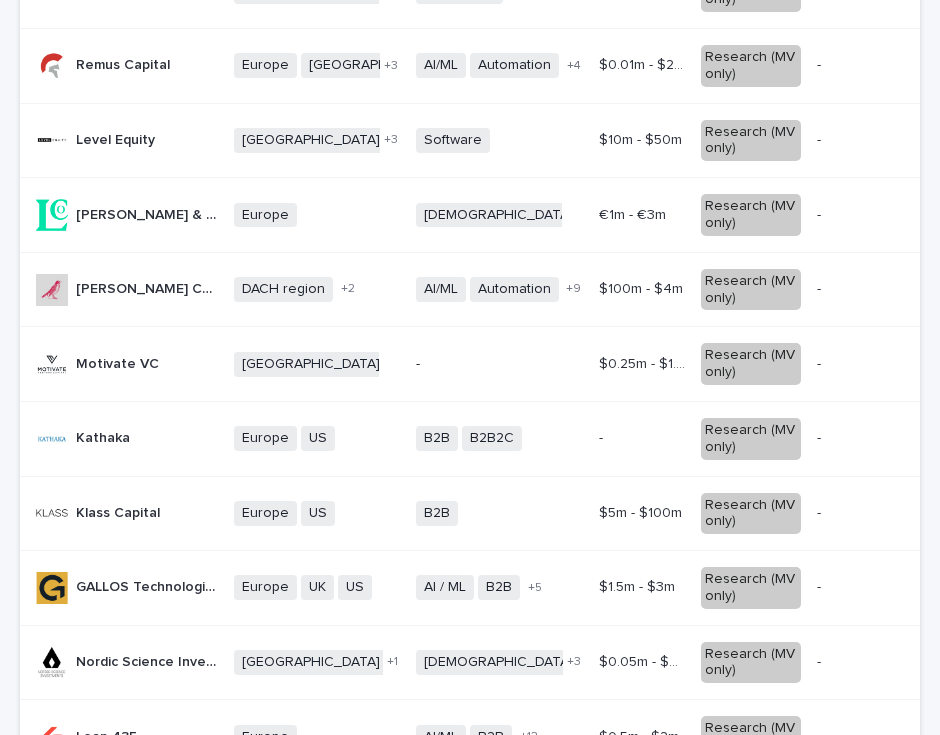 scroll, scrollTop: 1283, scrollLeft: 0, axis: vertical 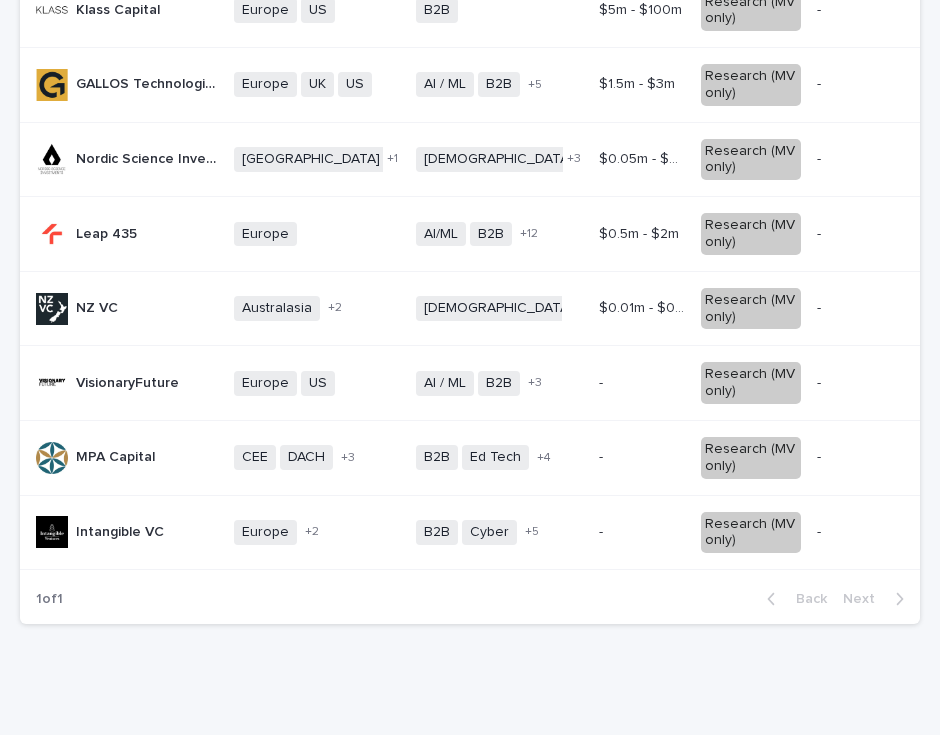 click on "VisionaryFuture" at bounding box center (129, 381) 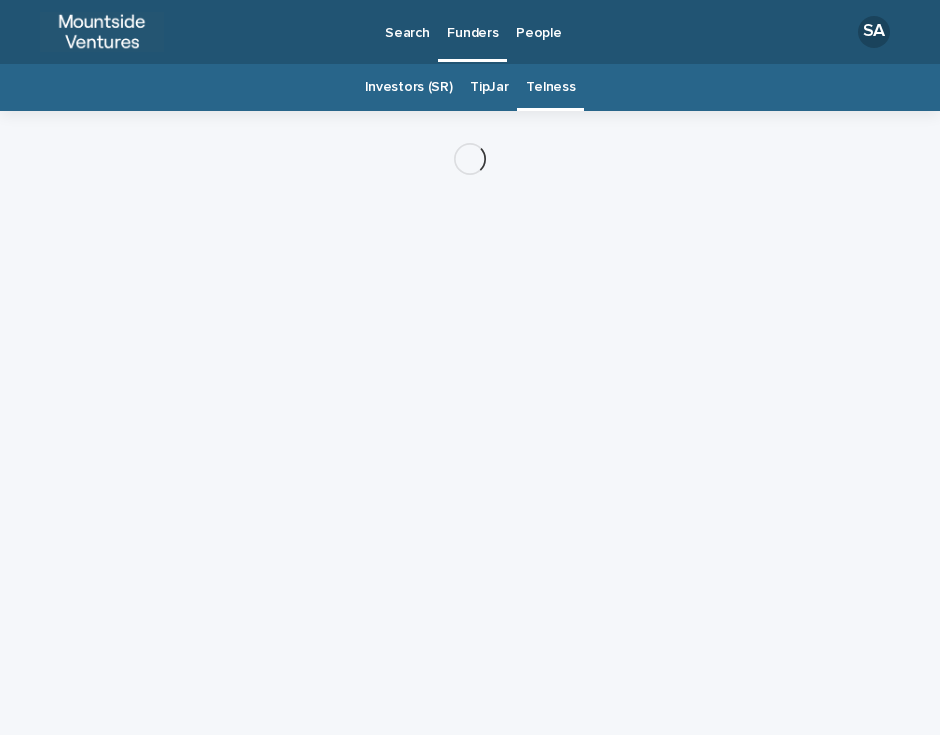 scroll, scrollTop: 0, scrollLeft: 0, axis: both 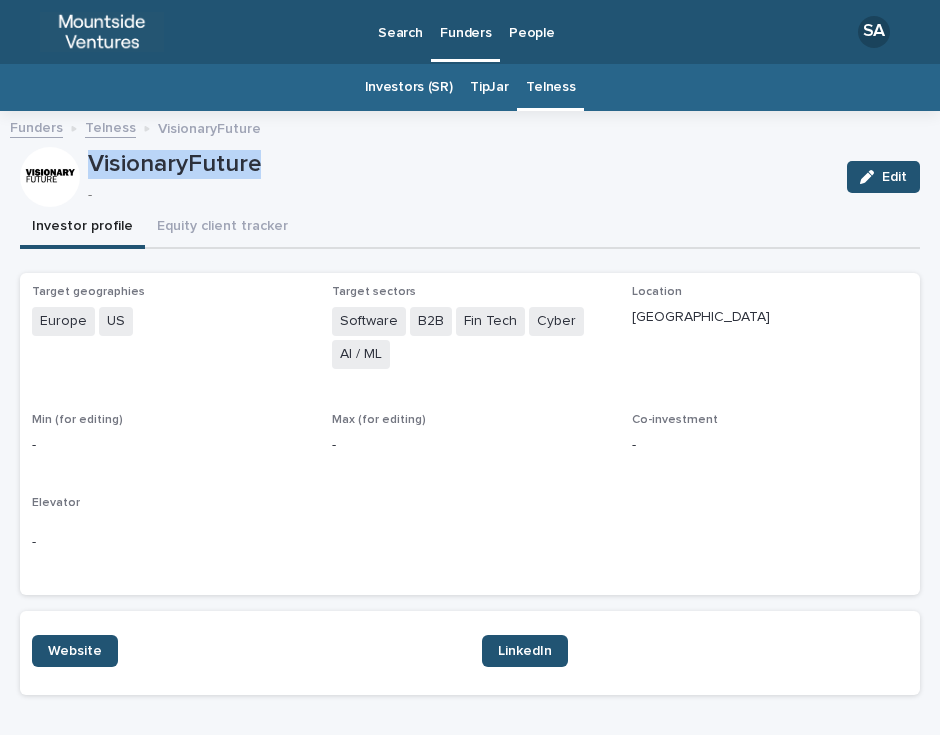 drag, startPoint x: 278, startPoint y: 163, endPoint x: 94, endPoint y: 172, distance: 184.21997 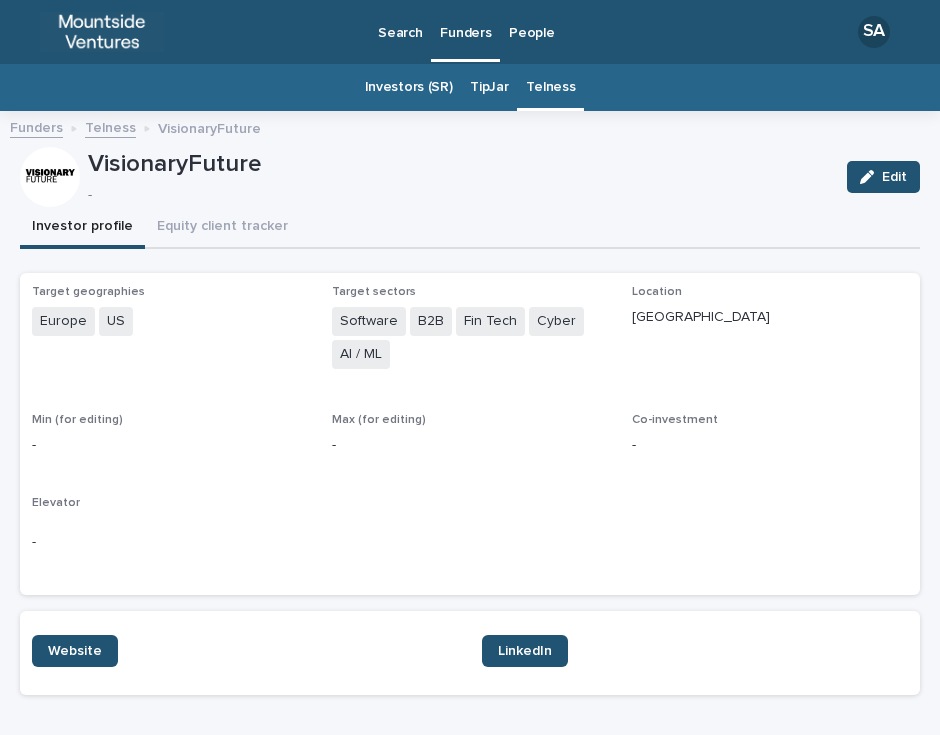 click on "-" at bounding box center (455, 195) 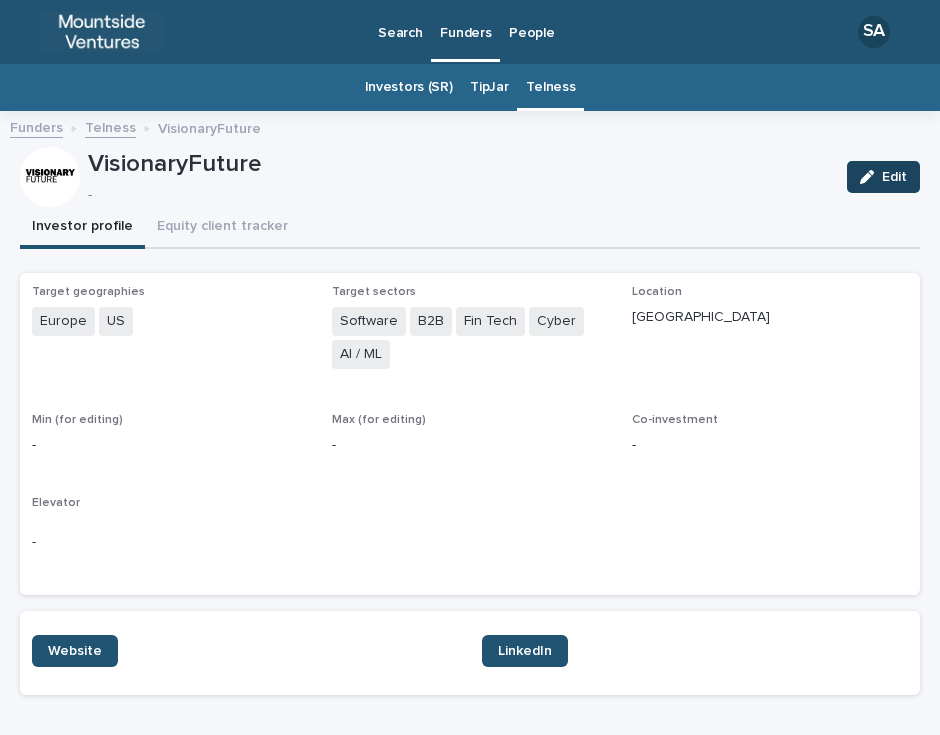 click on "Edit" at bounding box center (883, 177) 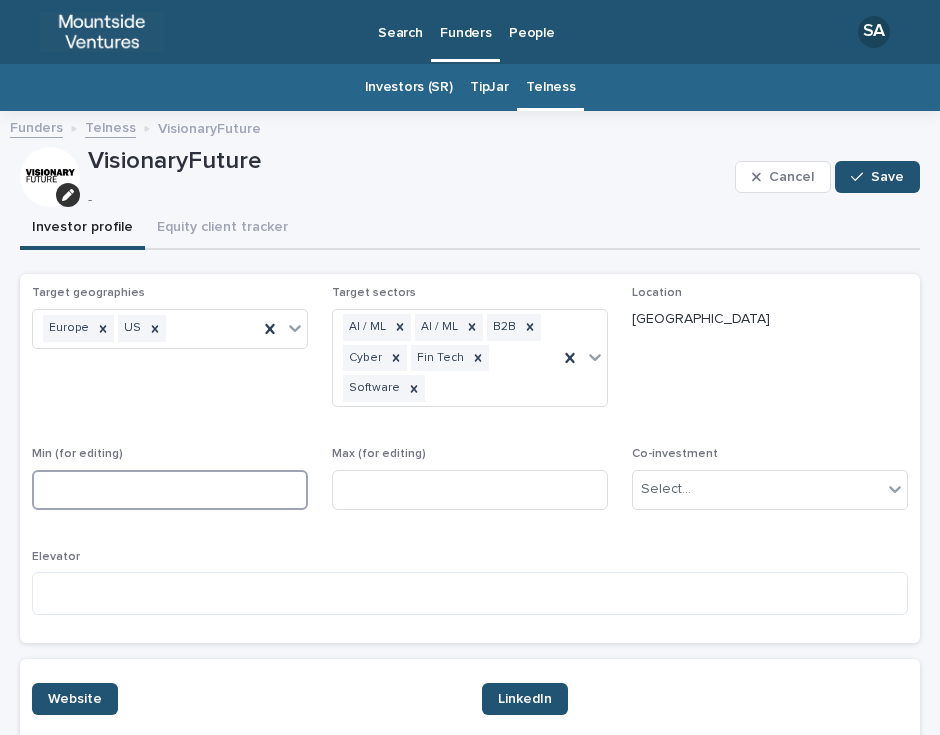 click at bounding box center (170, 490) 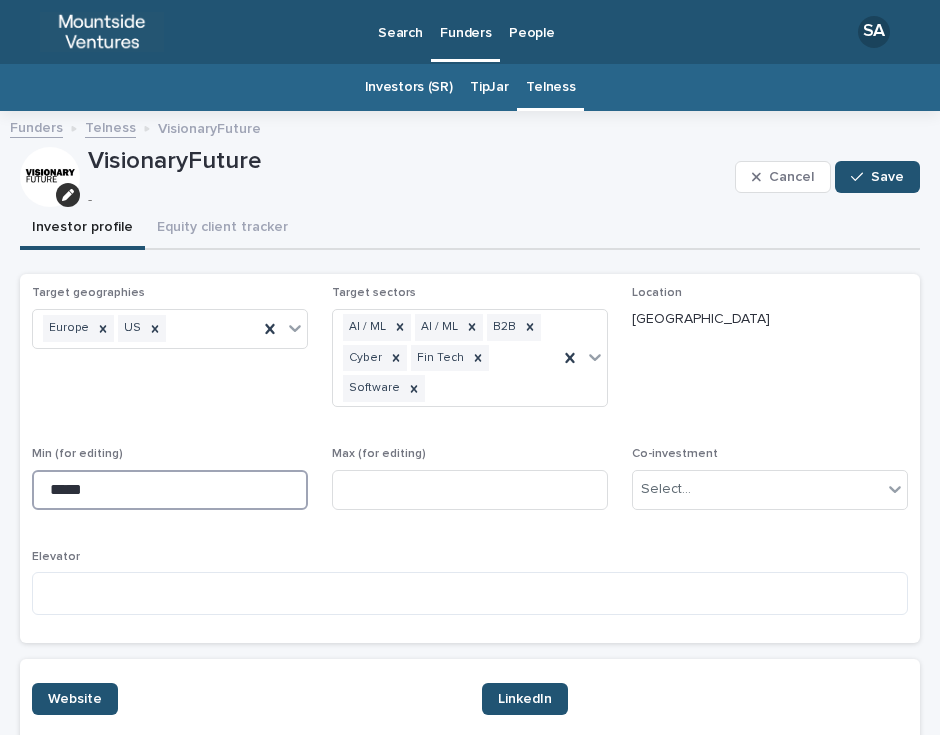type on "*****" 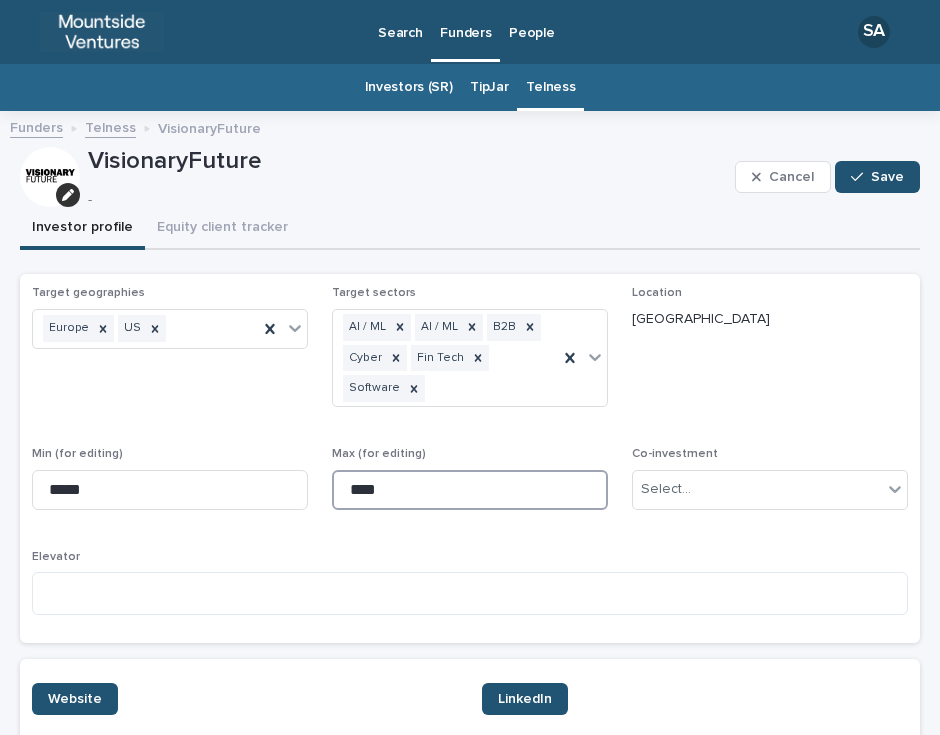 type on "****" 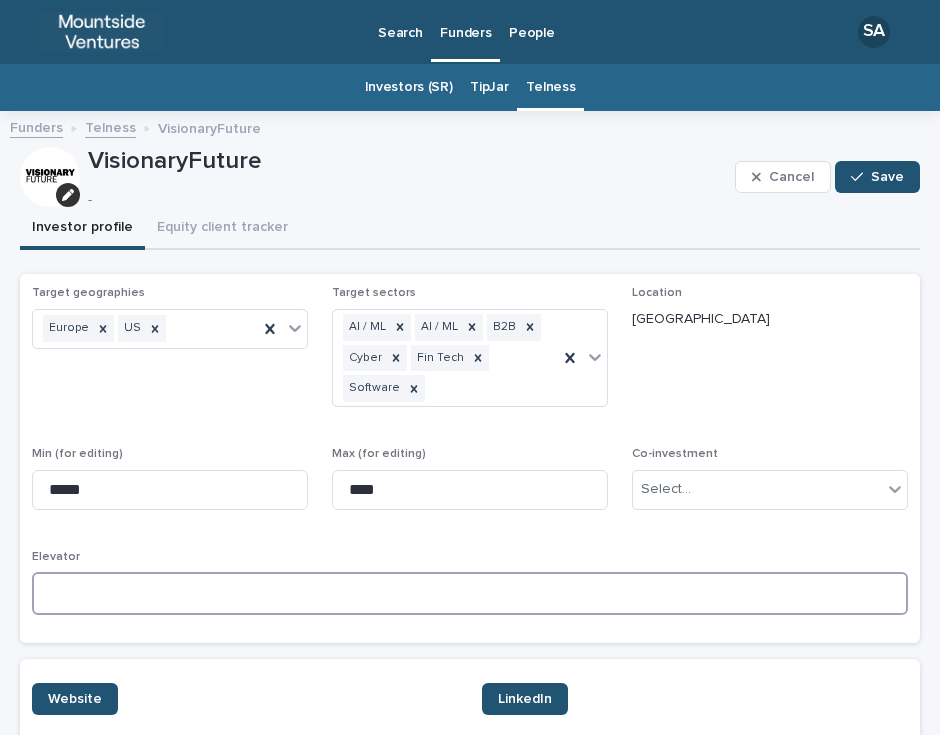 click at bounding box center [470, 593] 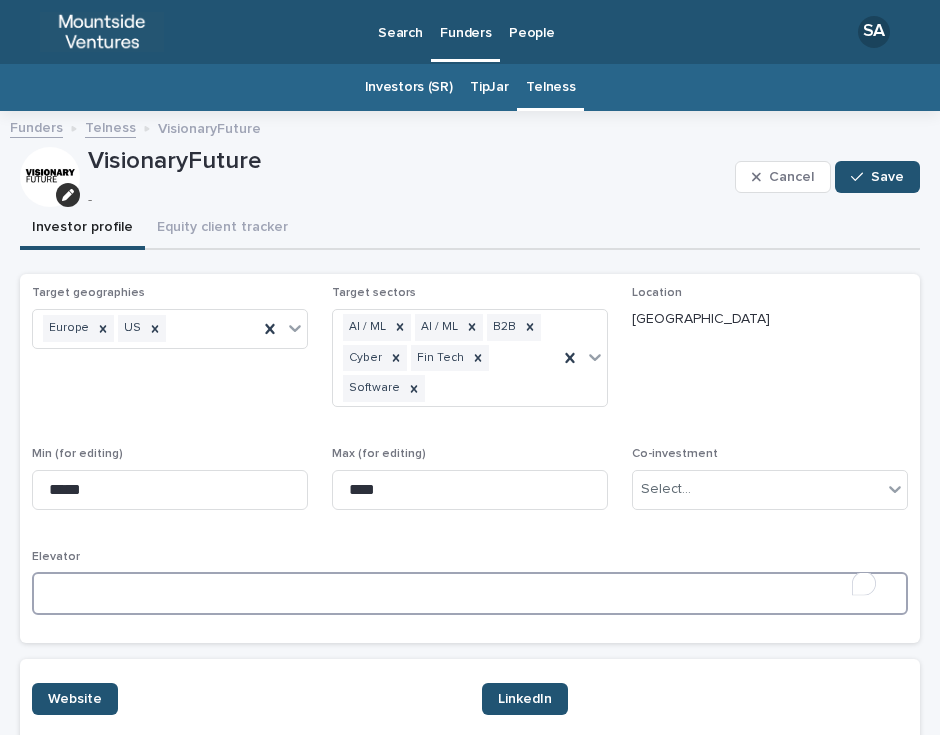 paste on "**********" 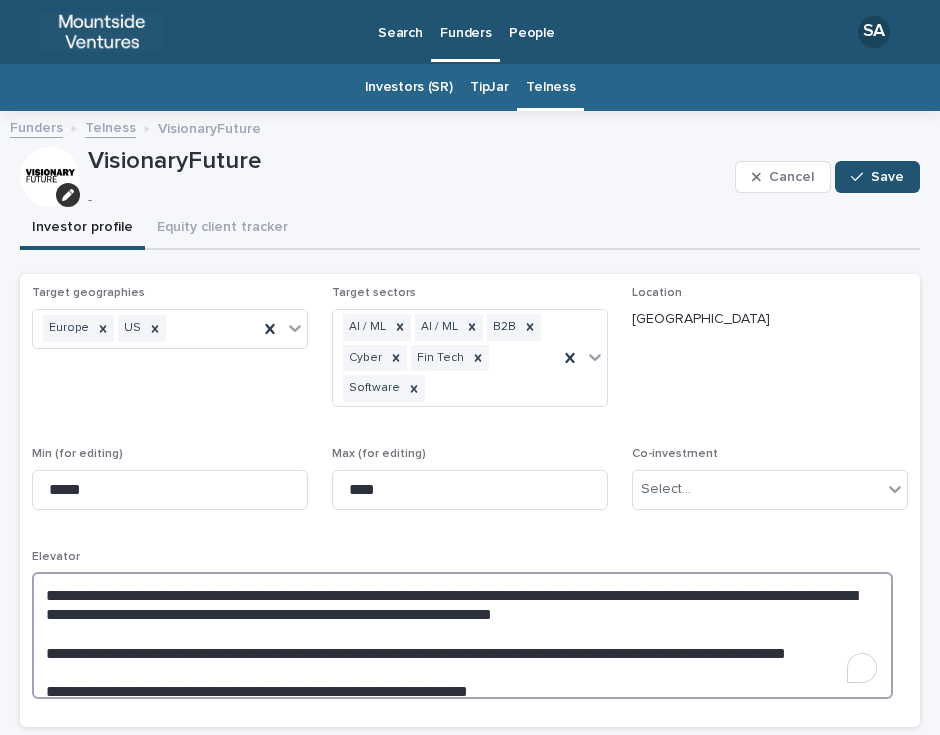 click on "**********" at bounding box center [462, 635] 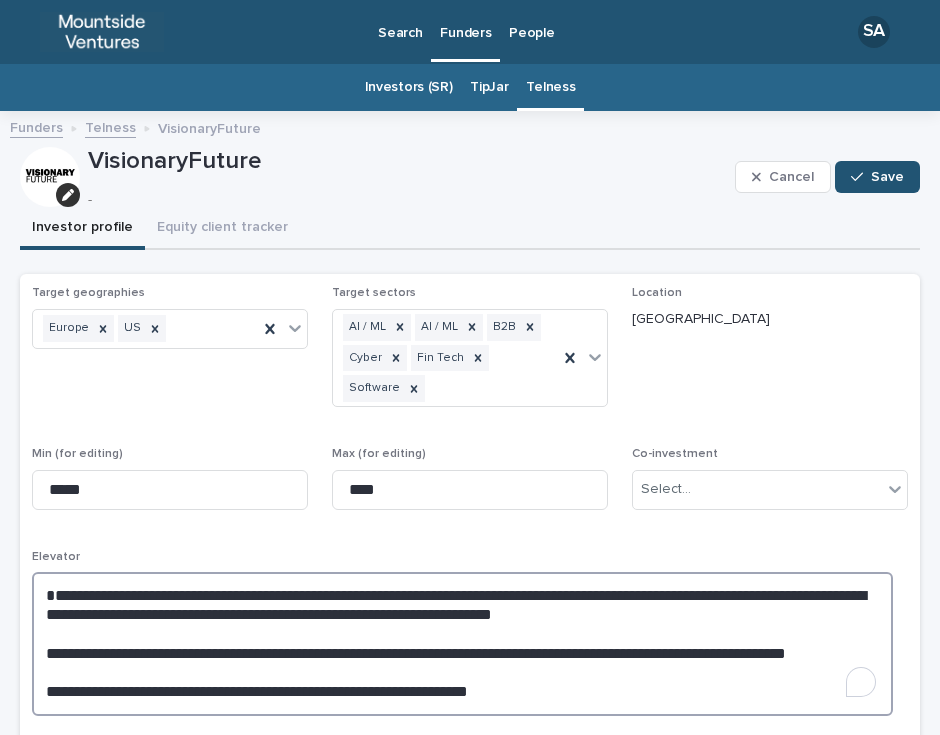 paste on "**********" 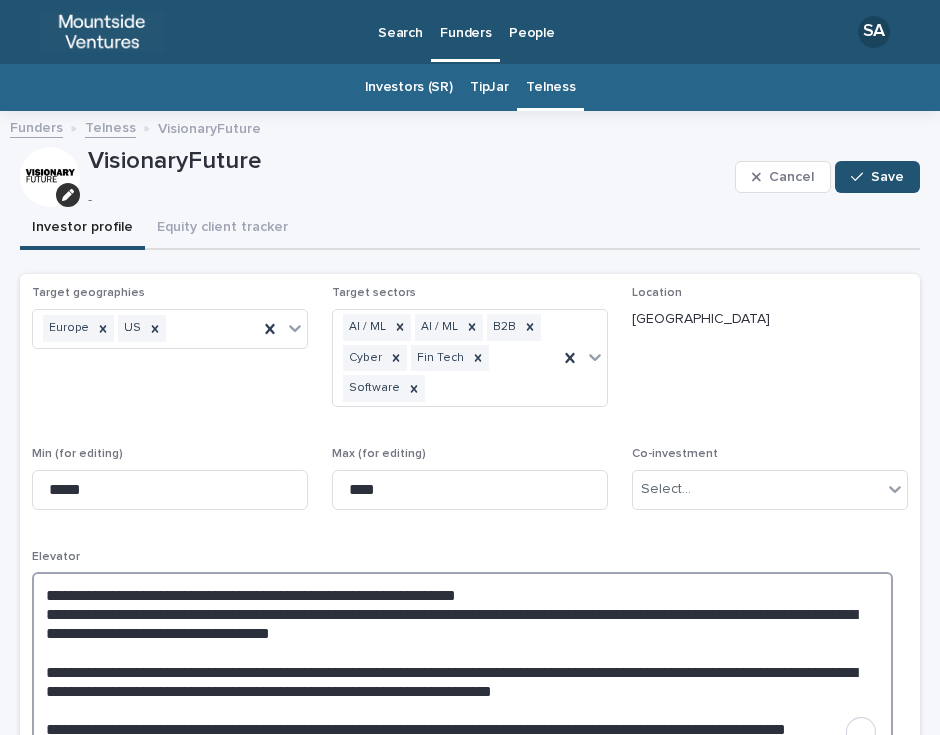 click on "**********" at bounding box center [462, 669] 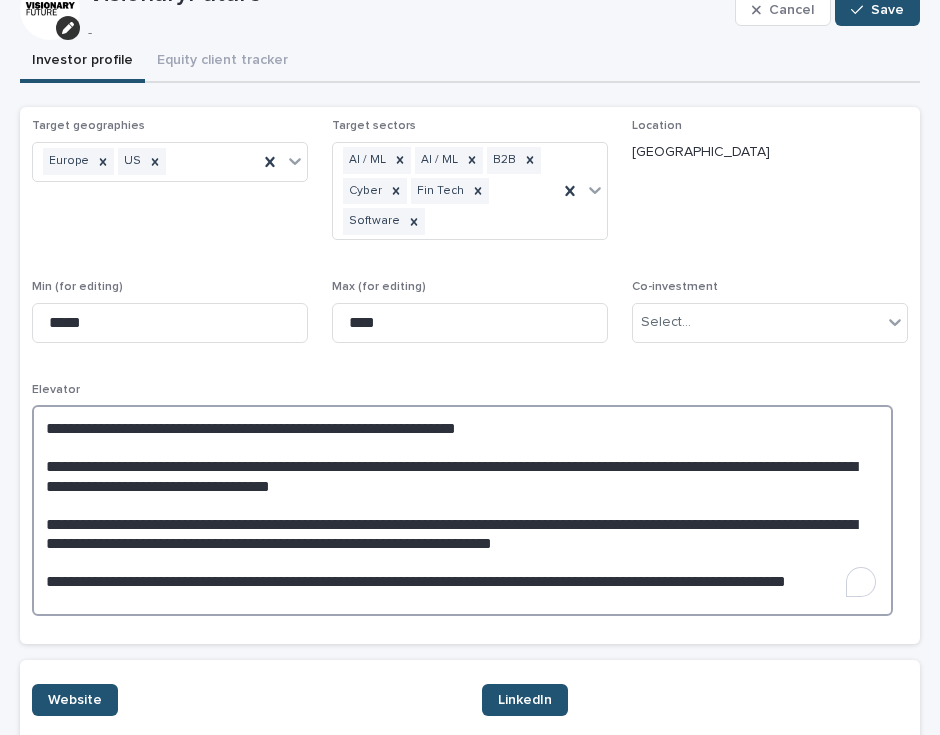 scroll, scrollTop: 166, scrollLeft: 0, axis: vertical 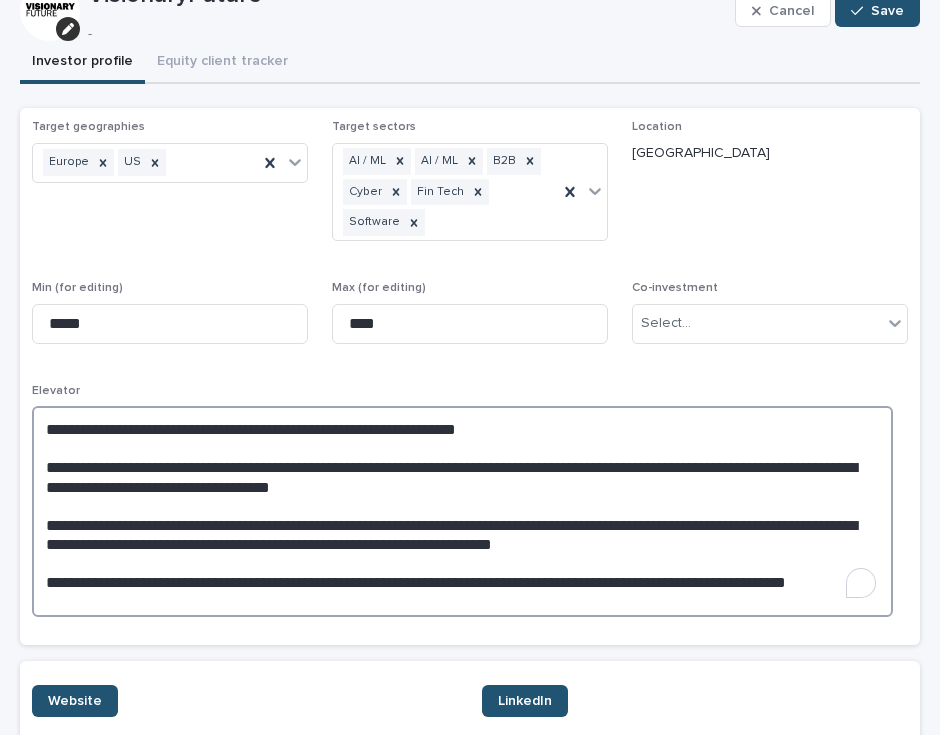 drag, startPoint x: 563, startPoint y: 533, endPoint x: 45, endPoint y: 514, distance: 518.3483 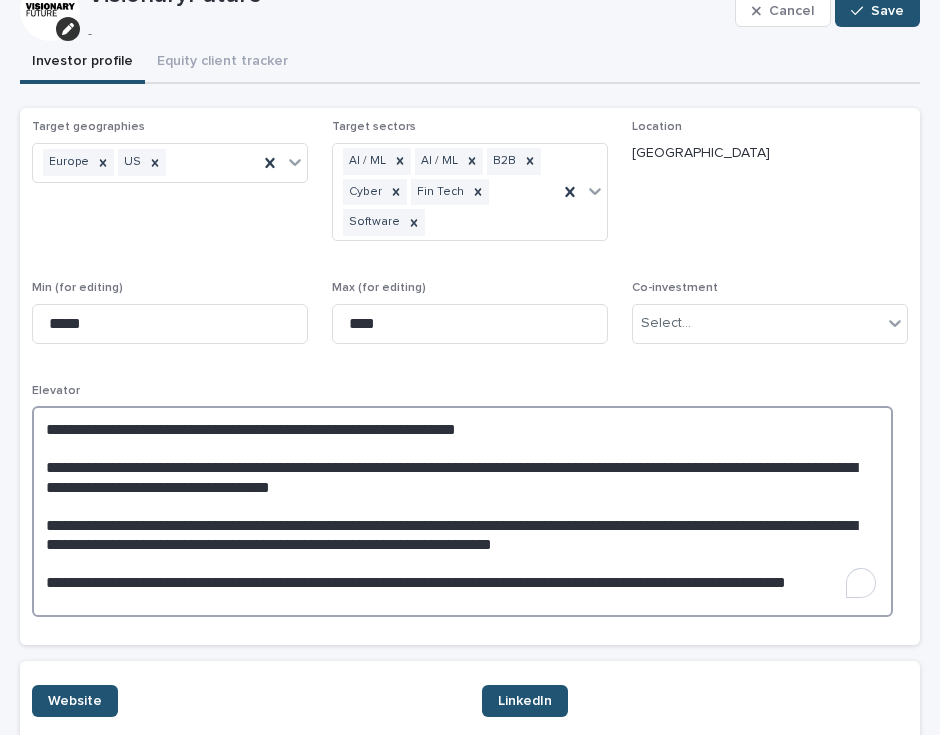 click on "**********" at bounding box center (462, 511) 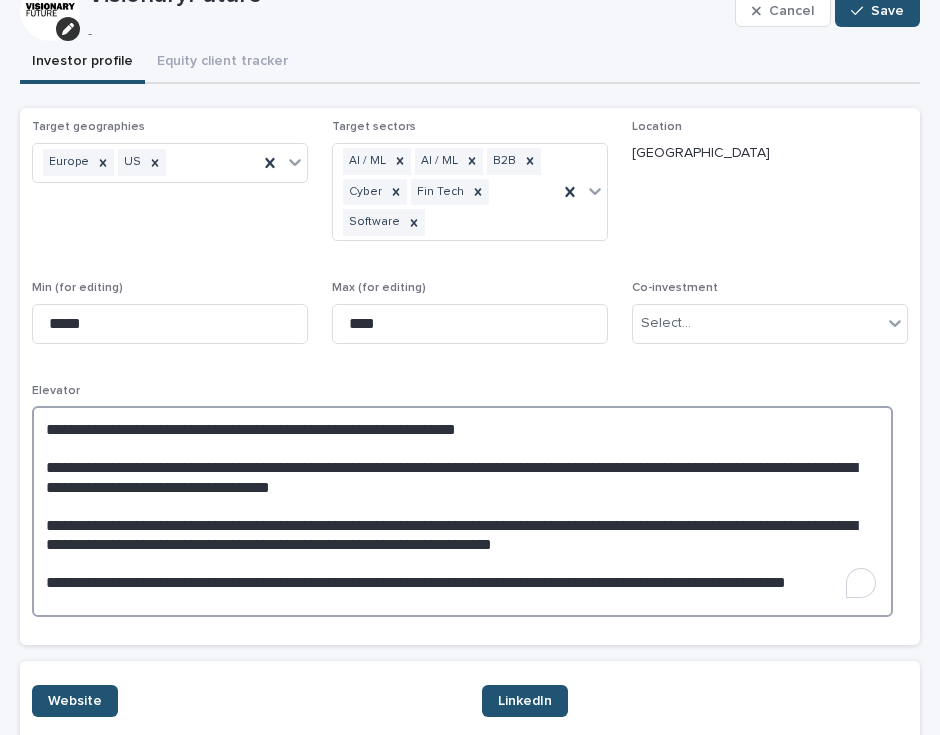 drag, startPoint x: 800, startPoint y: 558, endPoint x: 44, endPoint y: 510, distance: 757.5223 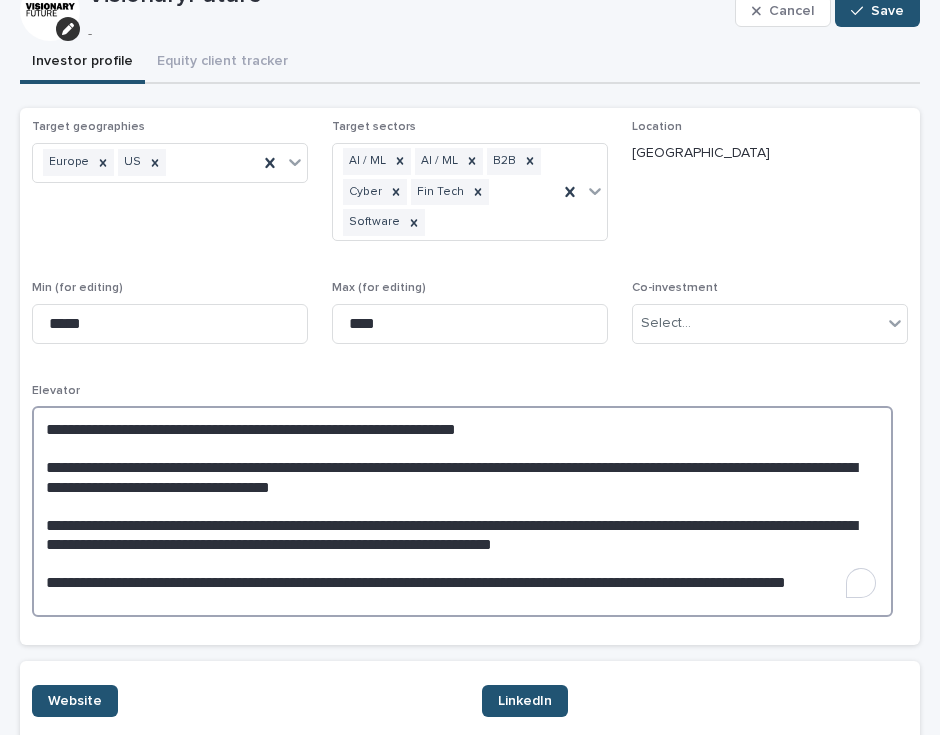click on "**********" at bounding box center (462, 511) 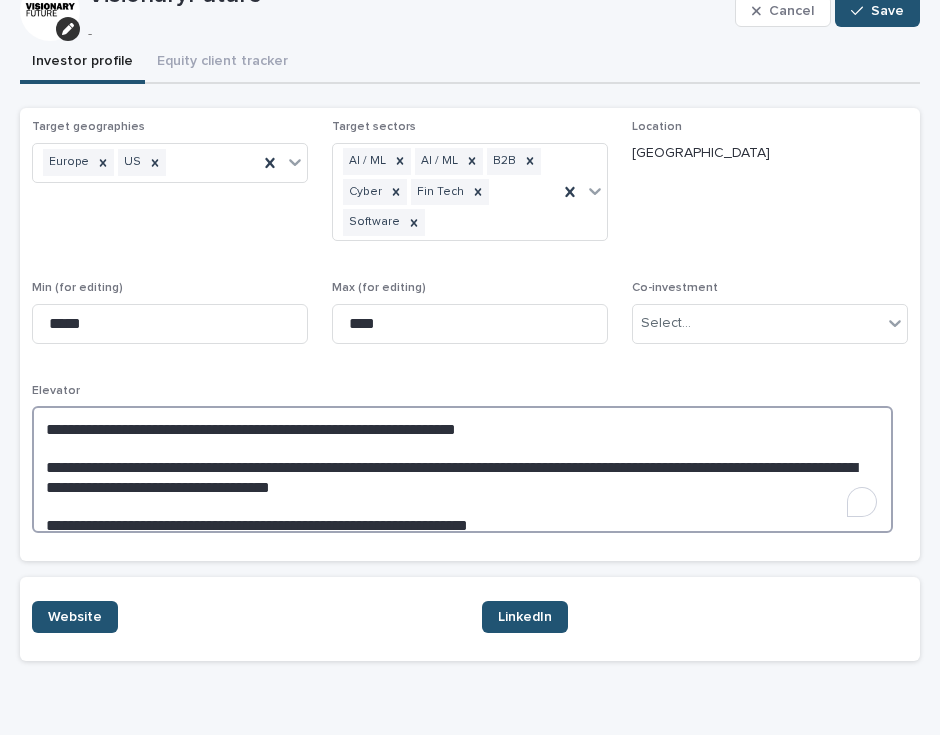 click on "**********" at bounding box center (462, 469) 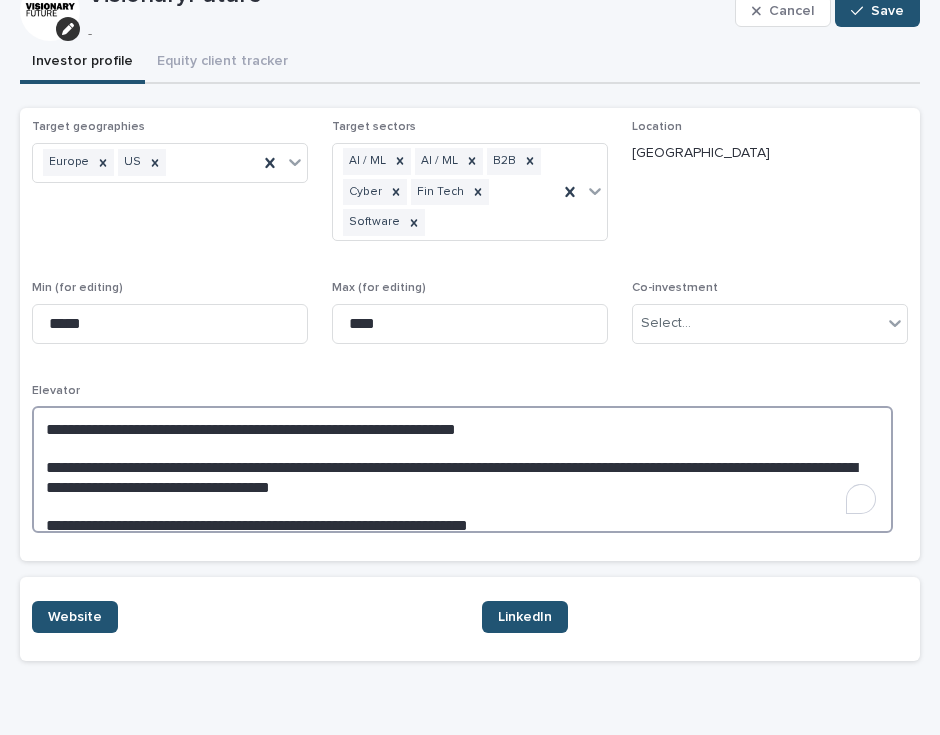 drag, startPoint x: 449, startPoint y: 492, endPoint x: -9, endPoint y: 383, distance: 470.7919 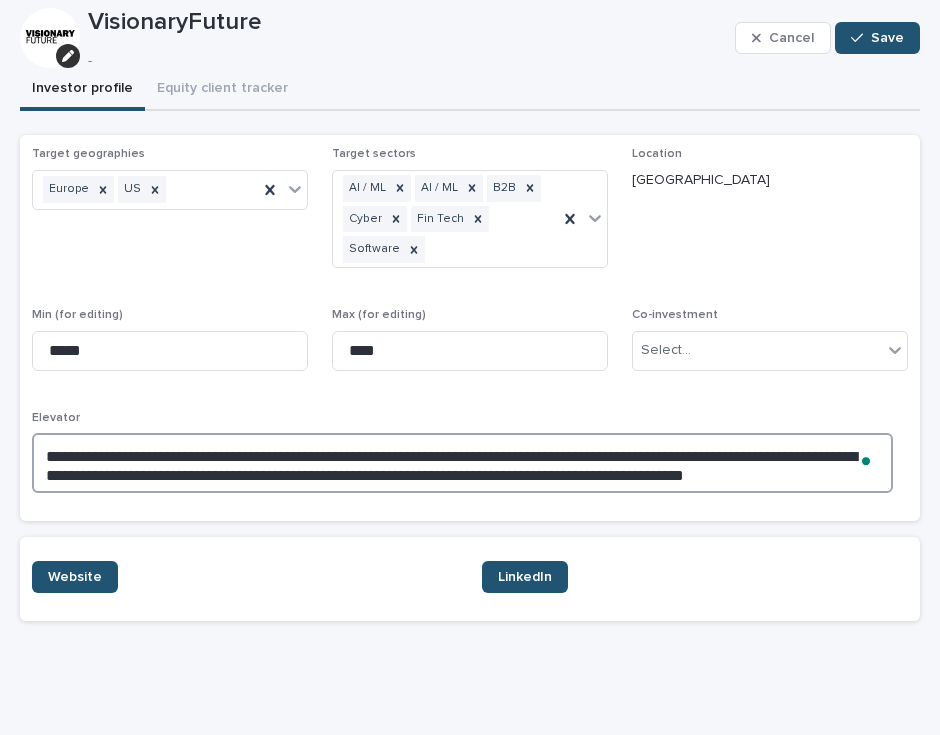 scroll, scrollTop: 0, scrollLeft: 0, axis: both 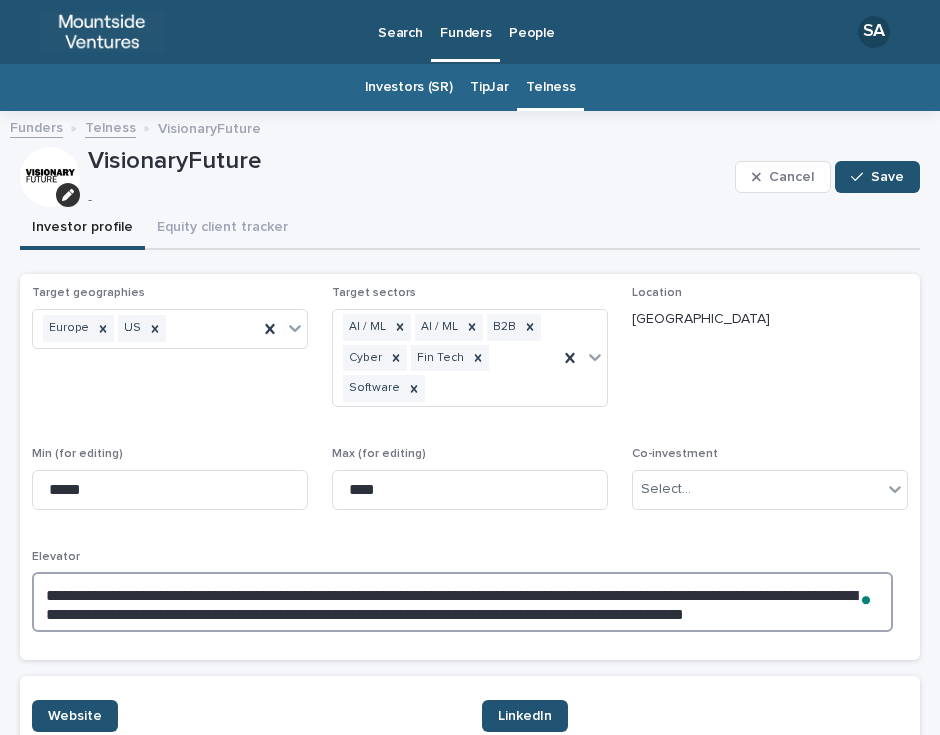 type on "**********" 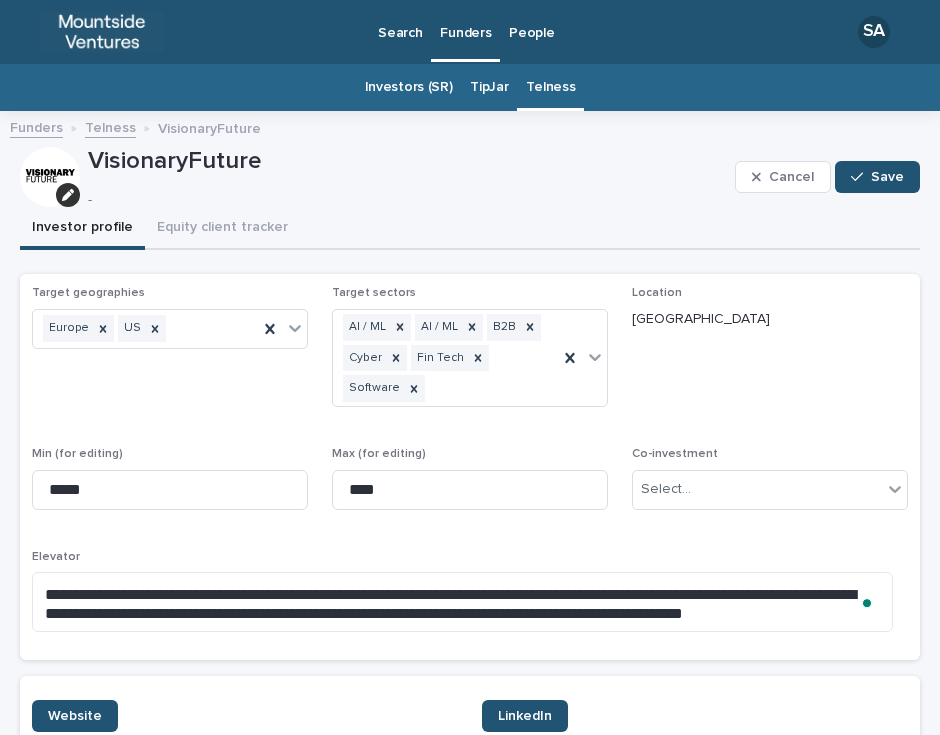 click on "Funders Telness VisionaryFuture" at bounding box center [470, 129] 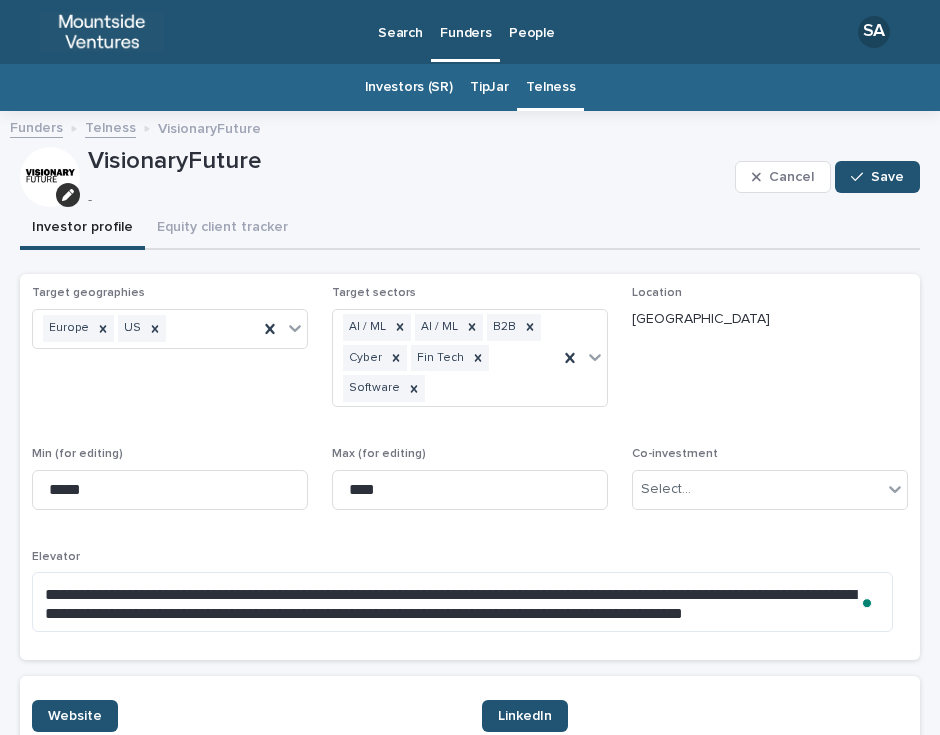 click on "**********" at bounding box center [470, 466] 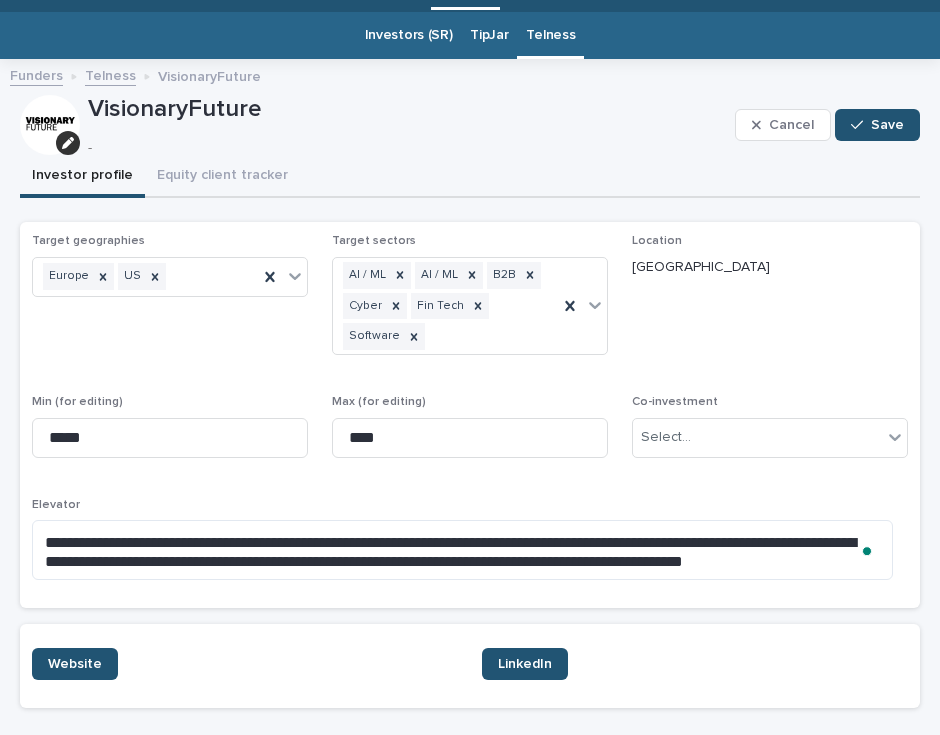 scroll, scrollTop: 54, scrollLeft: 0, axis: vertical 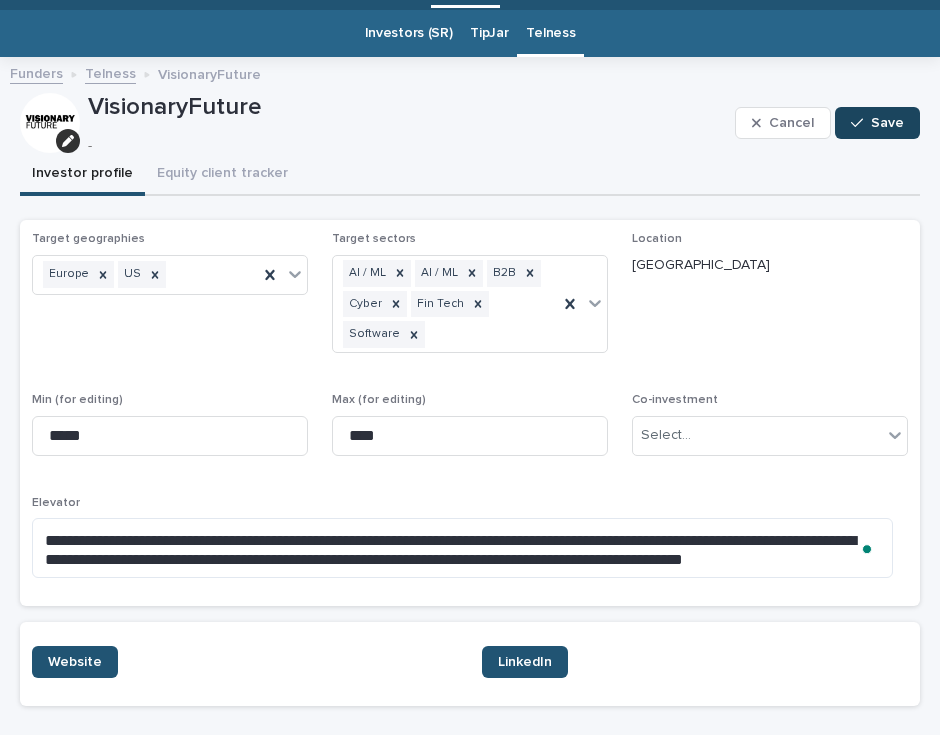 click 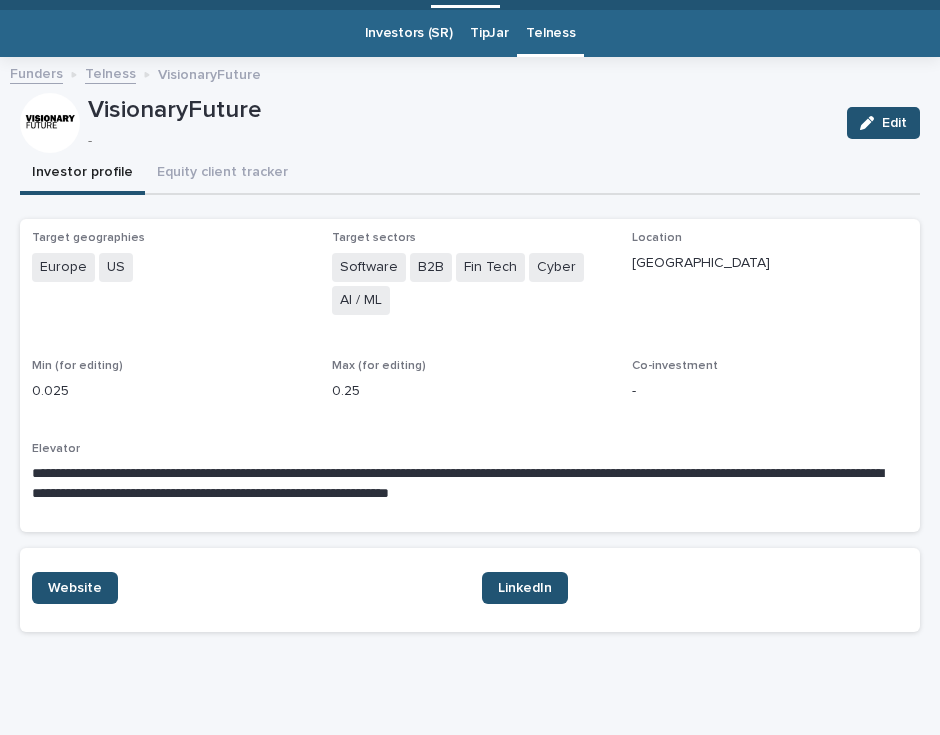 scroll, scrollTop: 0, scrollLeft: 0, axis: both 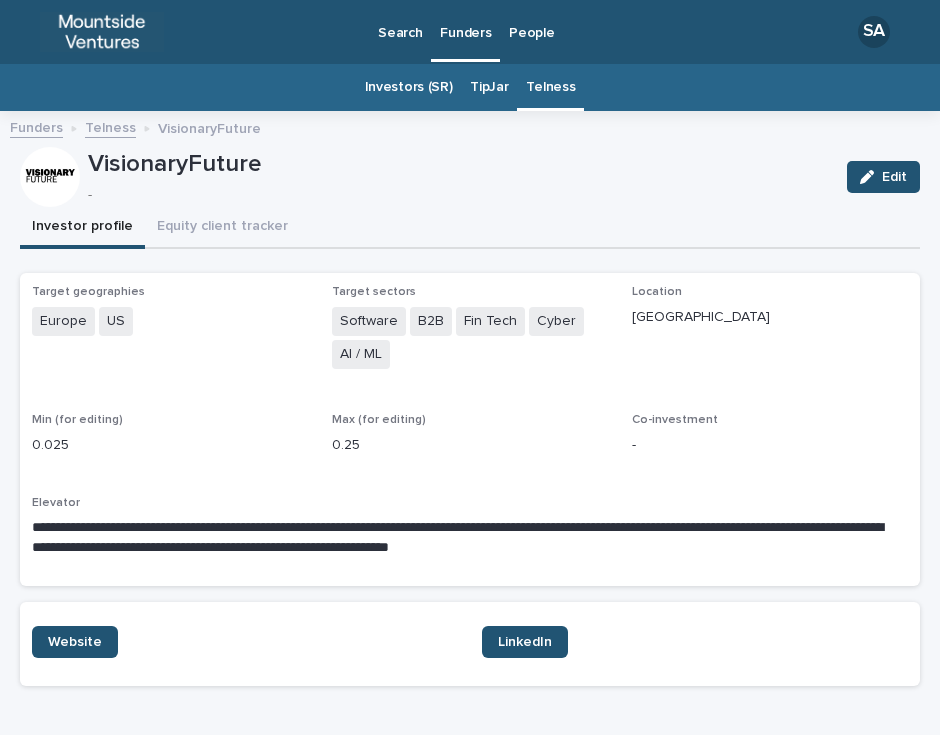 click on "Max (for editing) 0.25" at bounding box center (470, 442) 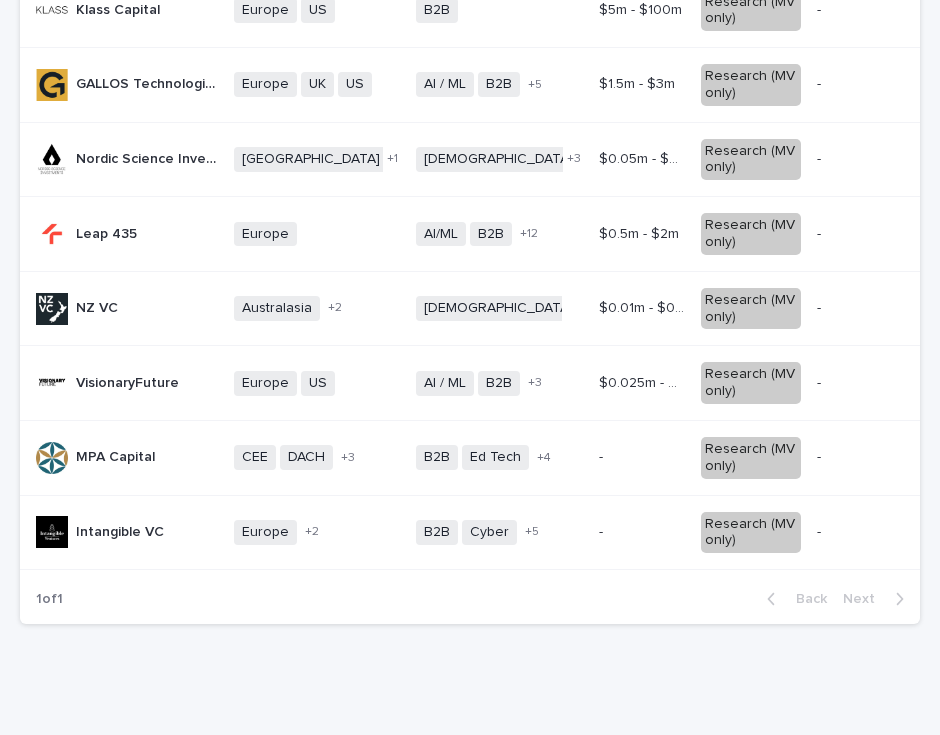scroll, scrollTop: 1282, scrollLeft: 0, axis: vertical 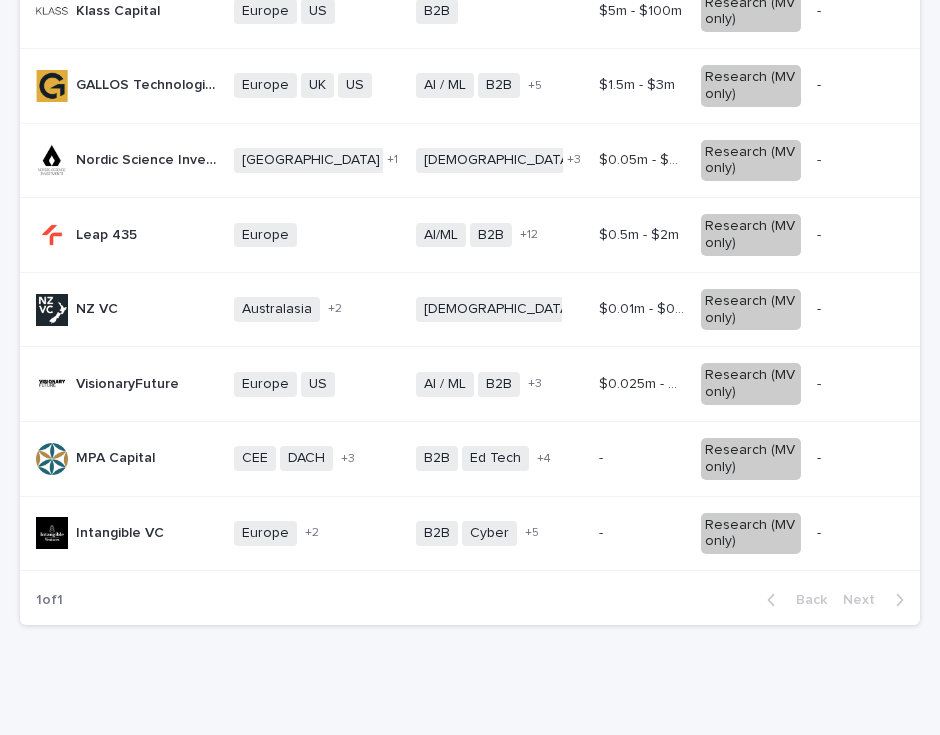 click at bounding box center (642, 458) 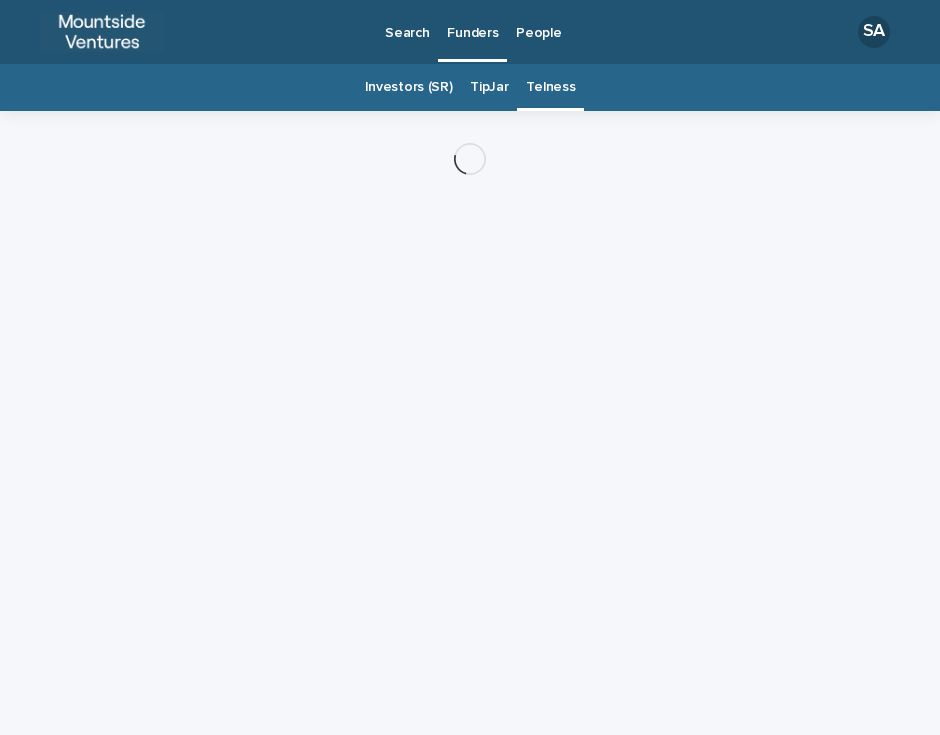 scroll, scrollTop: 0, scrollLeft: 0, axis: both 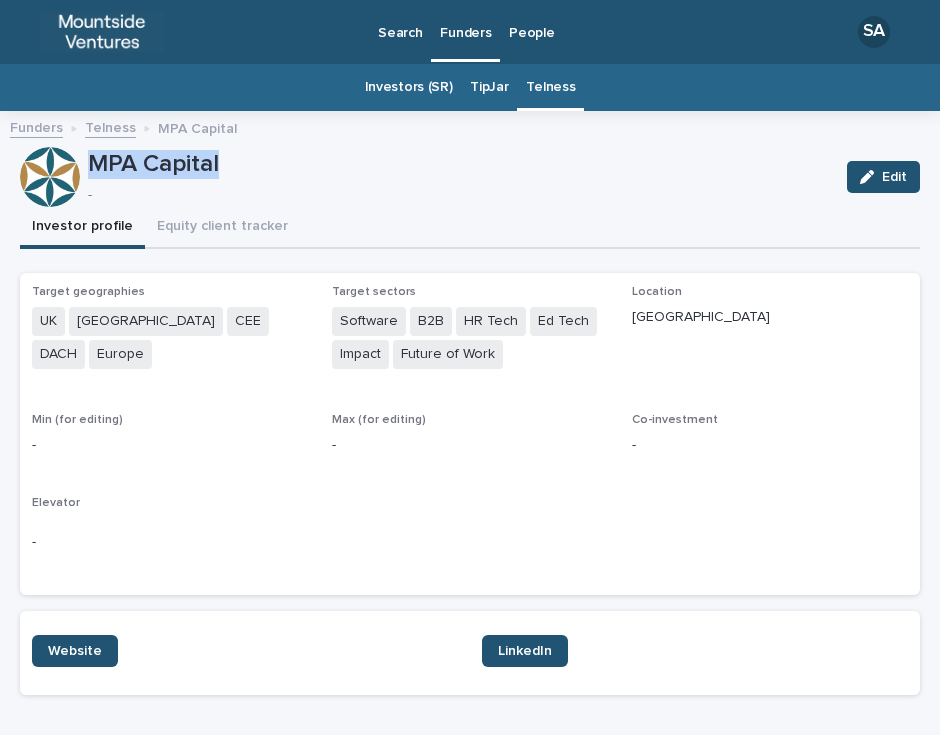 drag, startPoint x: 228, startPoint y: 161, endPoint x: 87, endPoint y: 149, distance: 141.50972 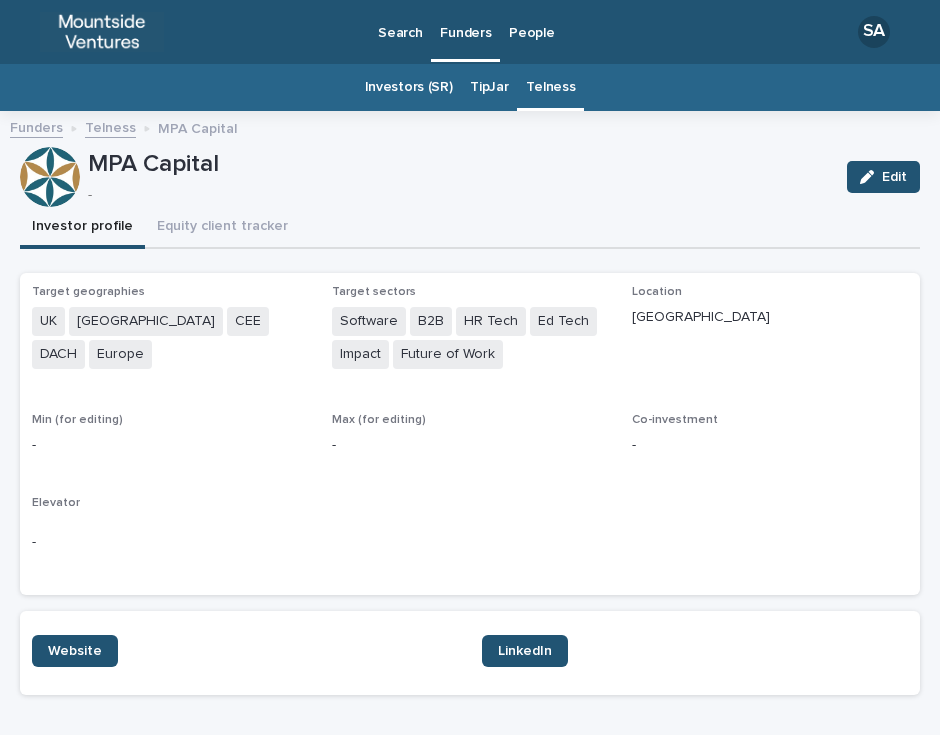click on "Max (for editing)" at bounding box center (470, 420) 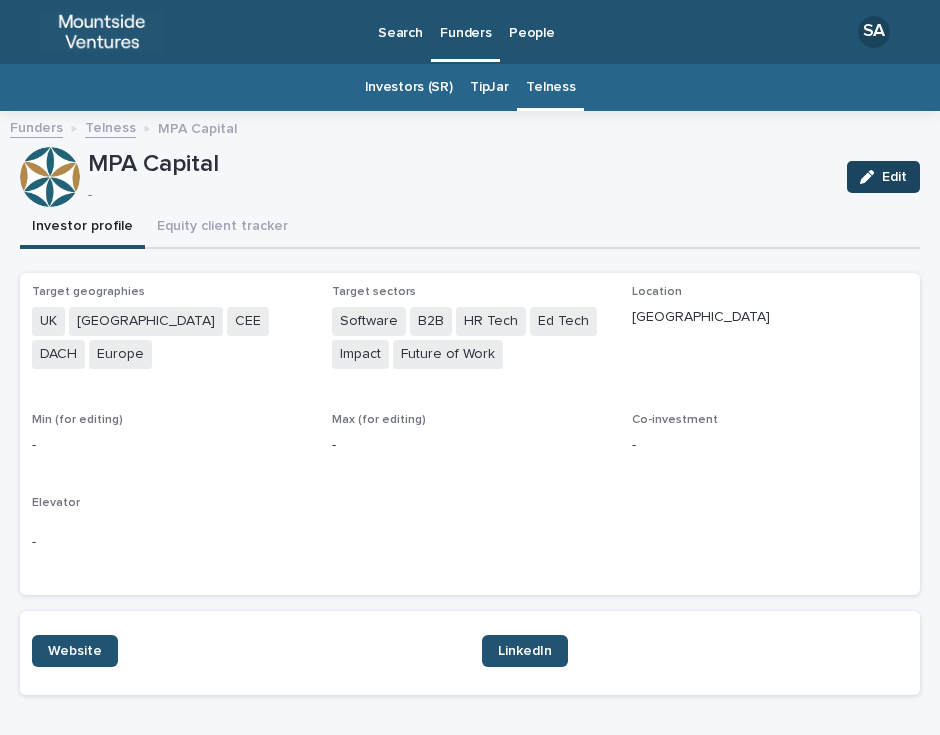 click on "Edit" at bounding box center [883, 177] 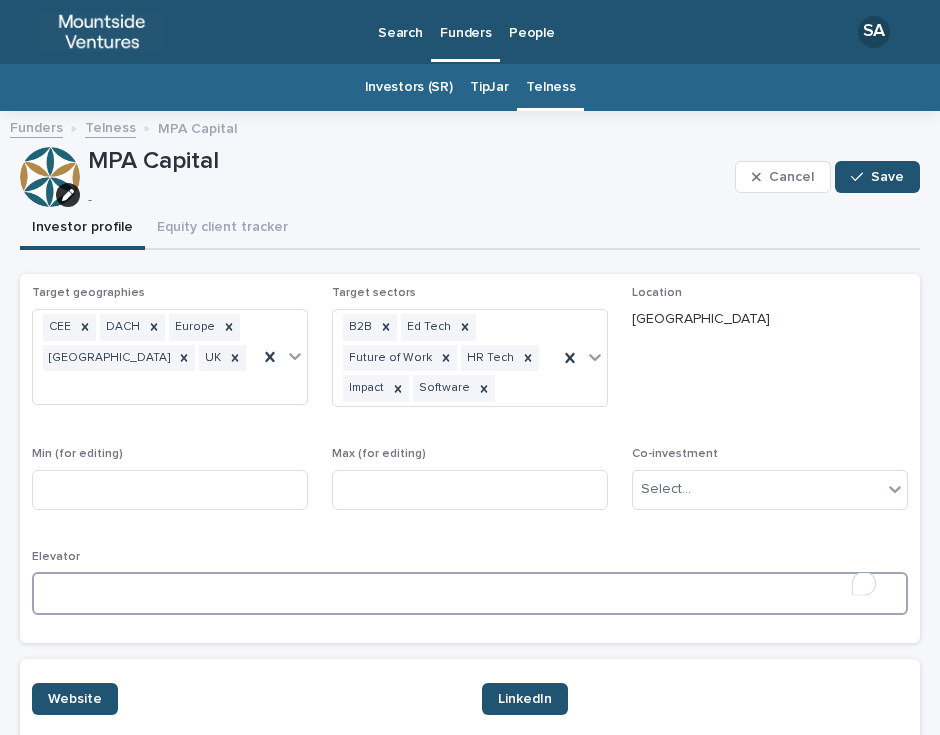 click at bounding box center [470, 593] 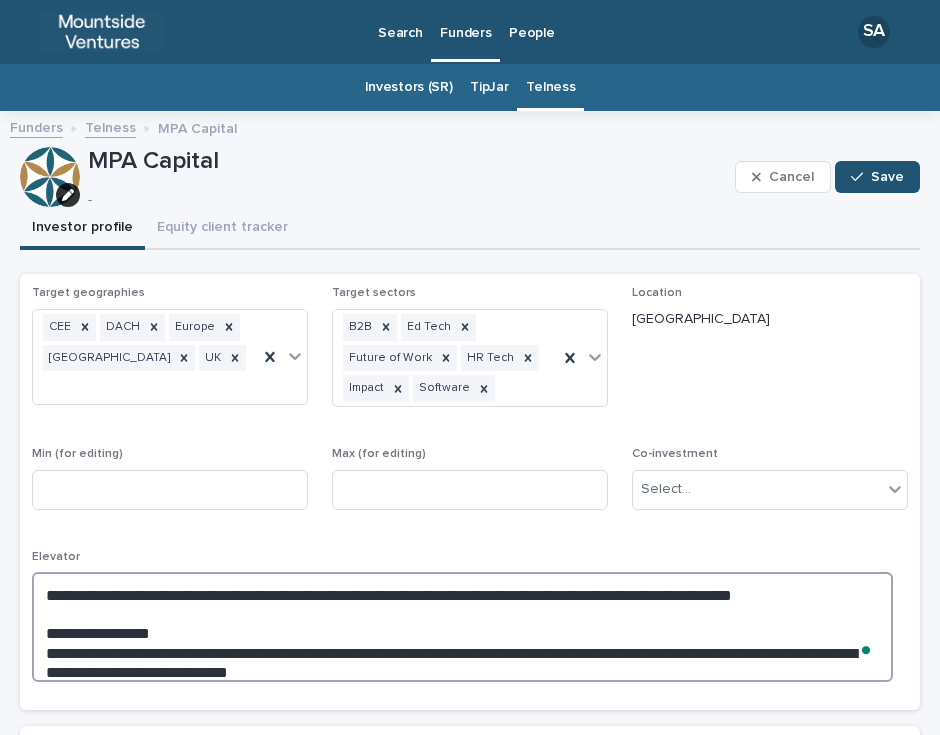 drag, startPoint x: 52, startPoint y: 636, endPoint x: 34, endPoint y: 621, distance: 23.43075 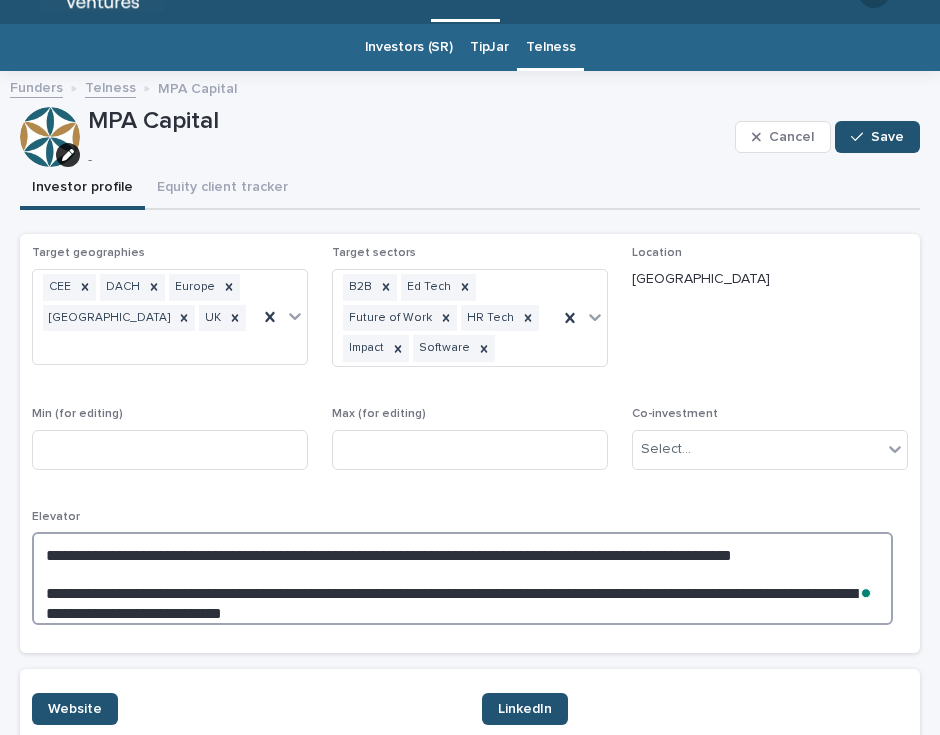 click on "**********" at bounding box center (462, 578) 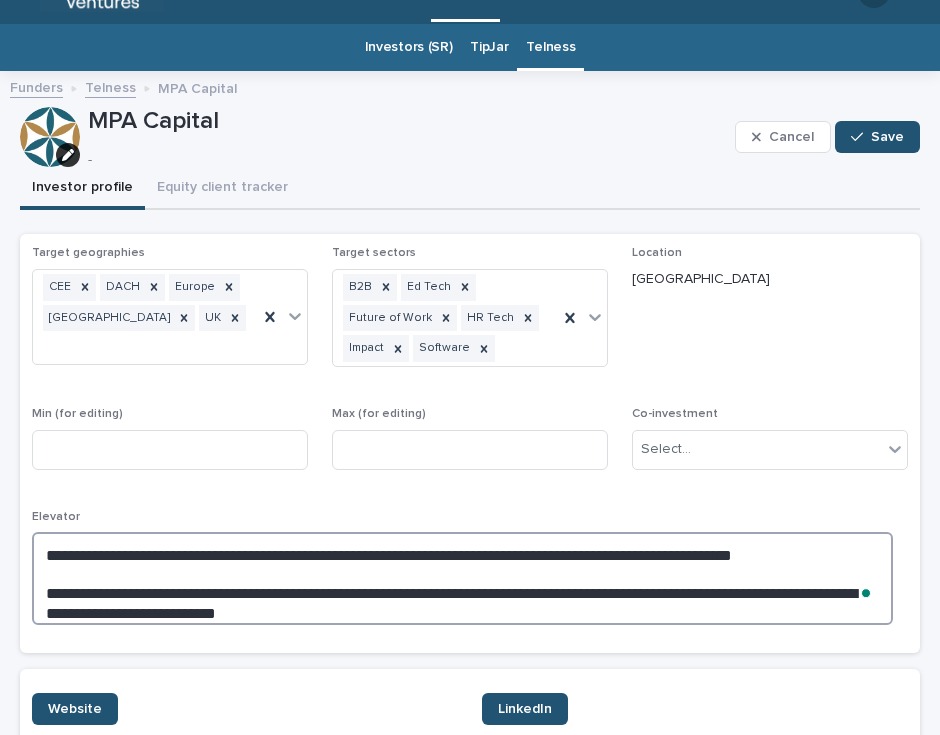 type on "**********" 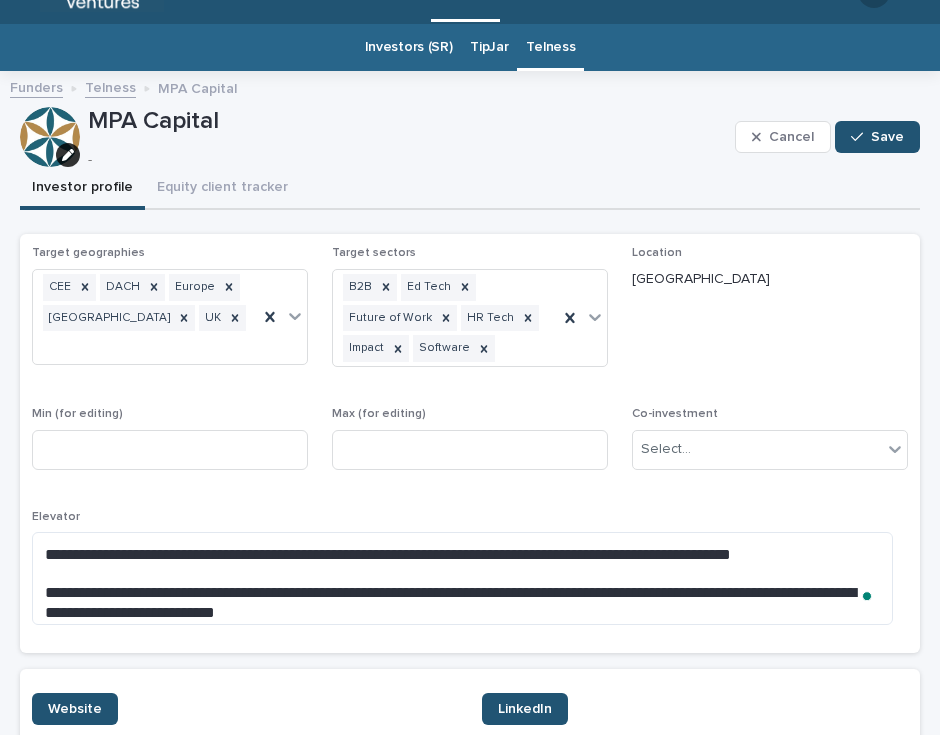 click on "Location [GEOGRAPHIC_DATA]" at bounding box center [770, 314] 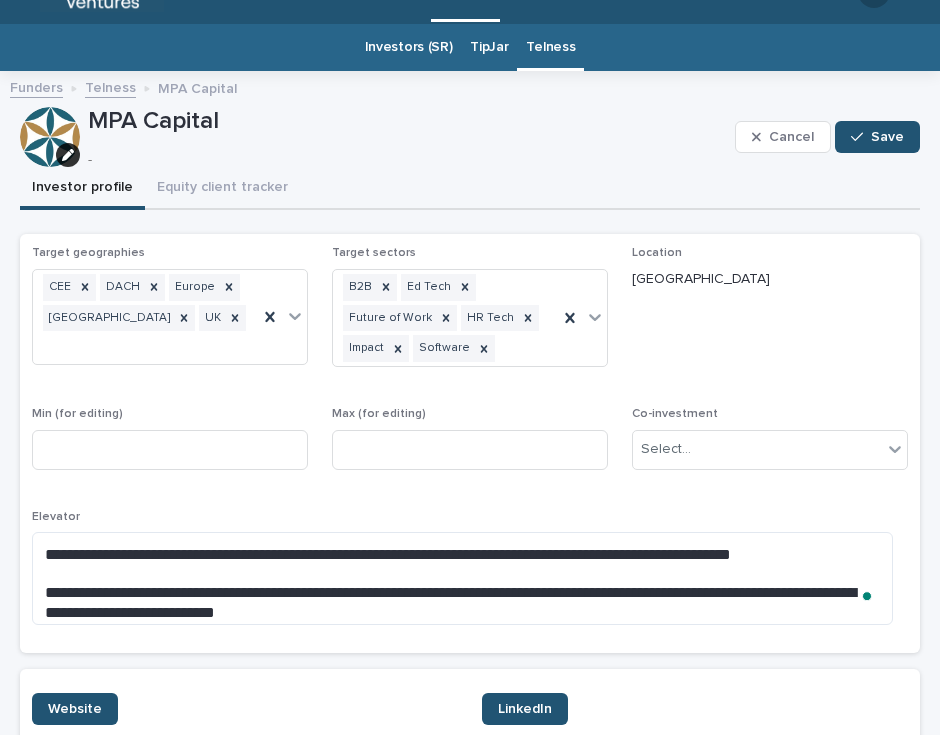 click on "Location [GEOGRAPHIC_DATA]" at bounding box center (770, 314) 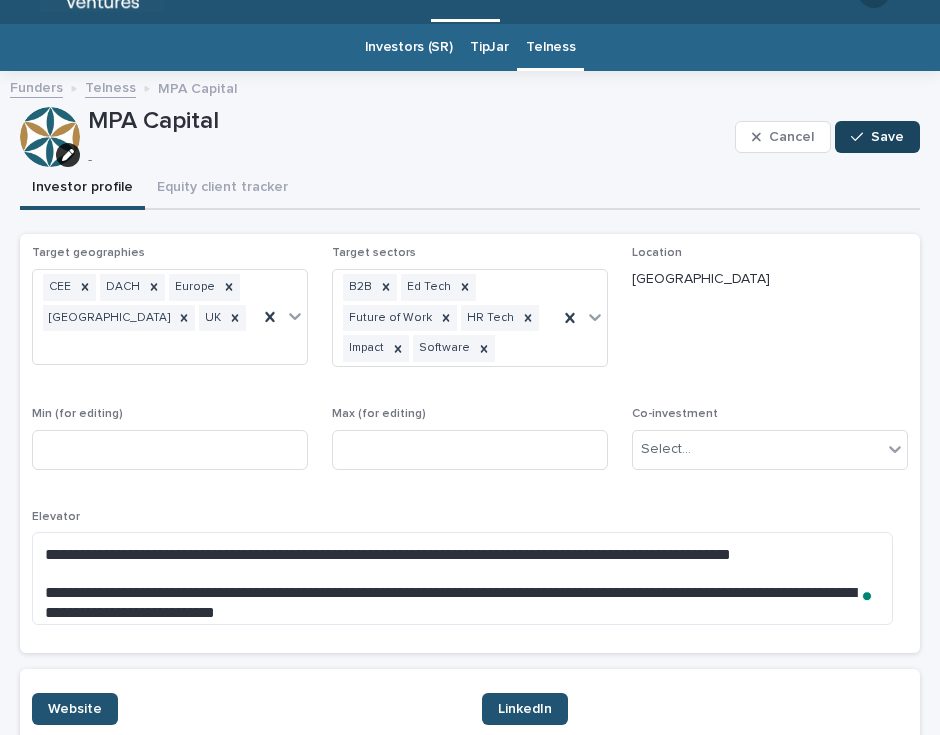 click at bounding box center (861, 137) 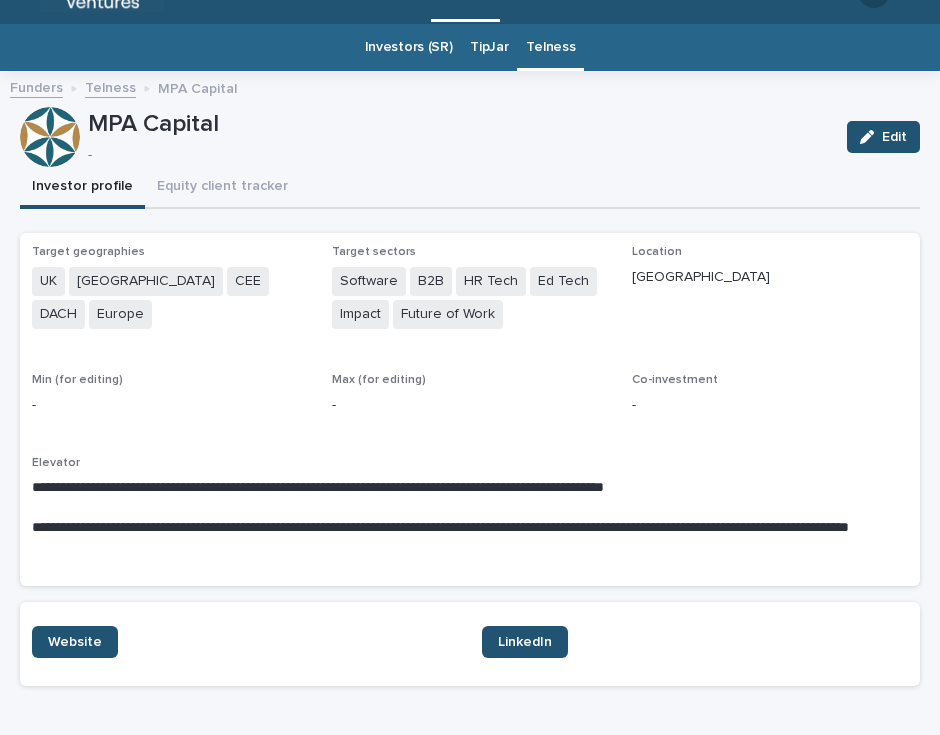 click 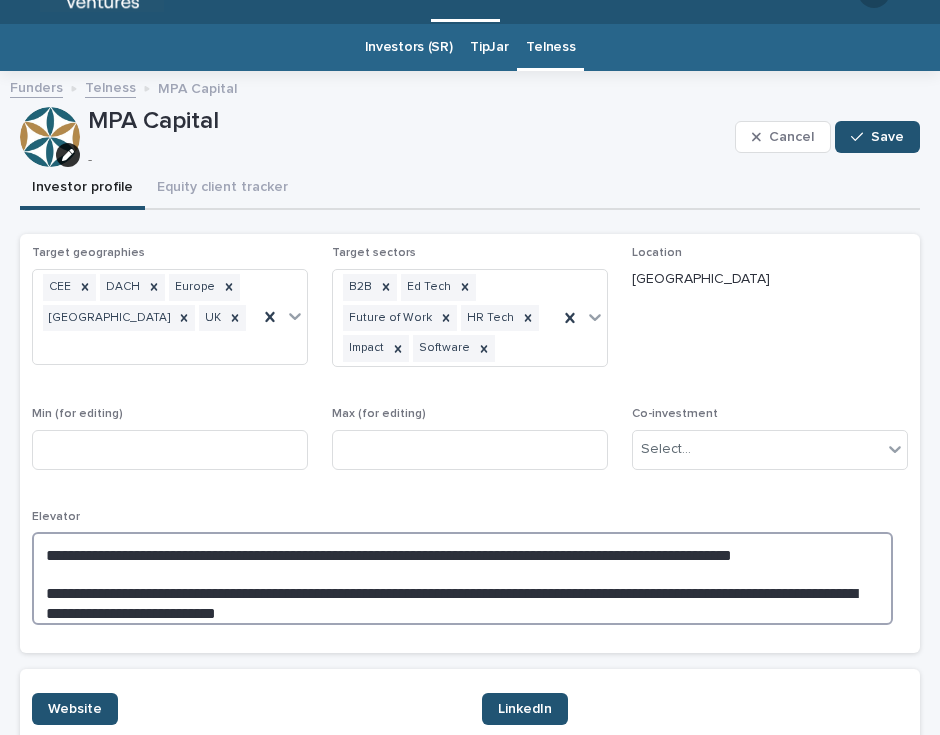 click on "**********" at bounding box center [462, 578] 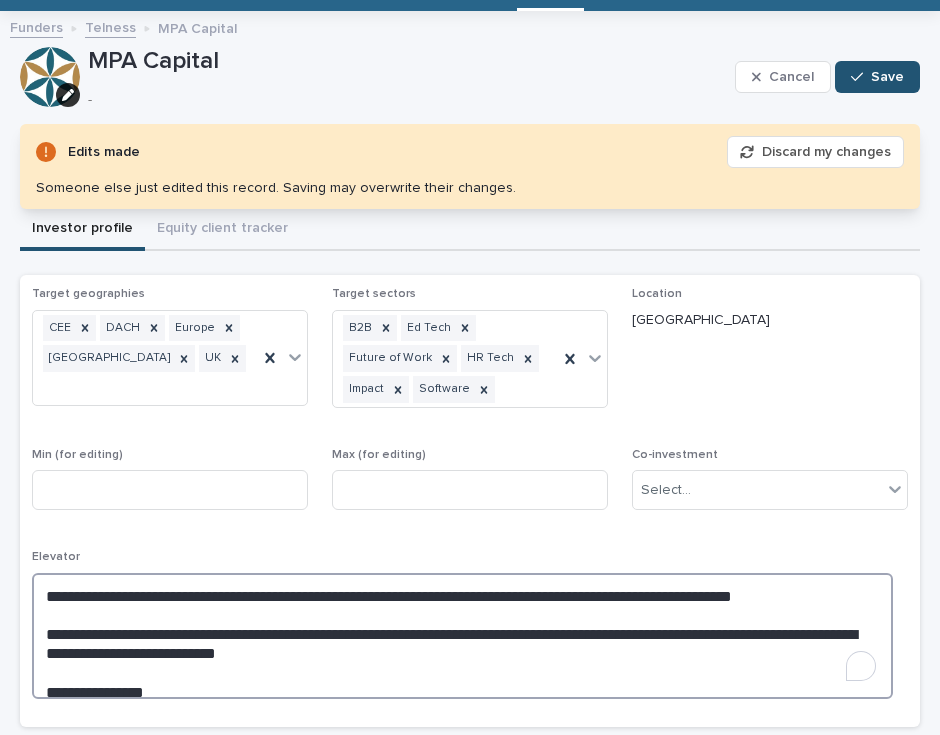 scroll, scrollTop: 101, scrollLeft: 0, axis: vertical 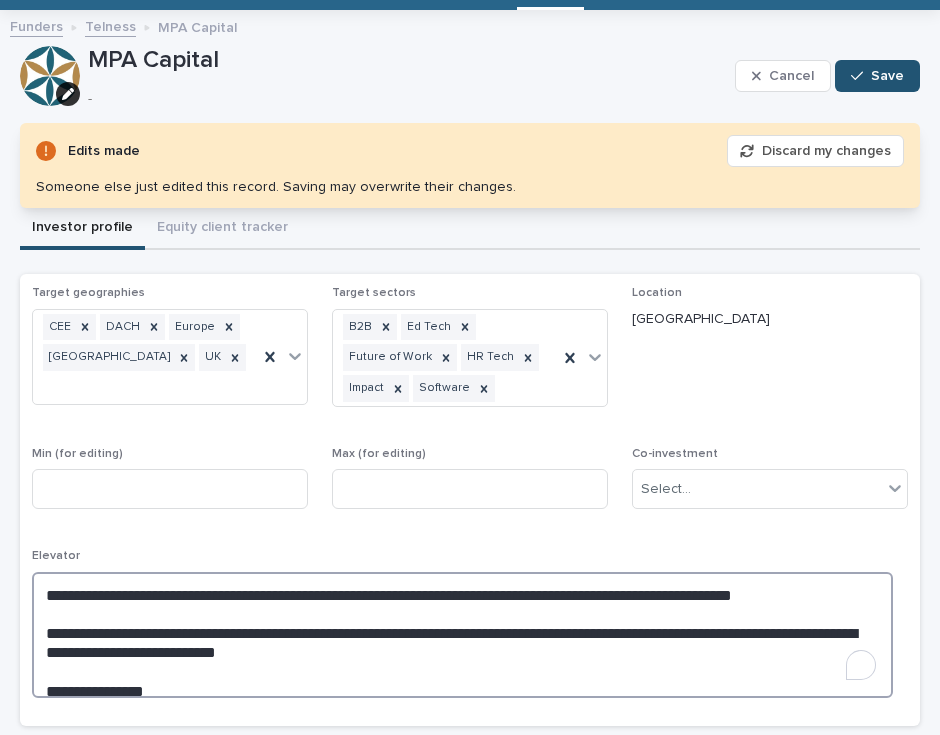 click on "**********" at bounding box center (462, 635) 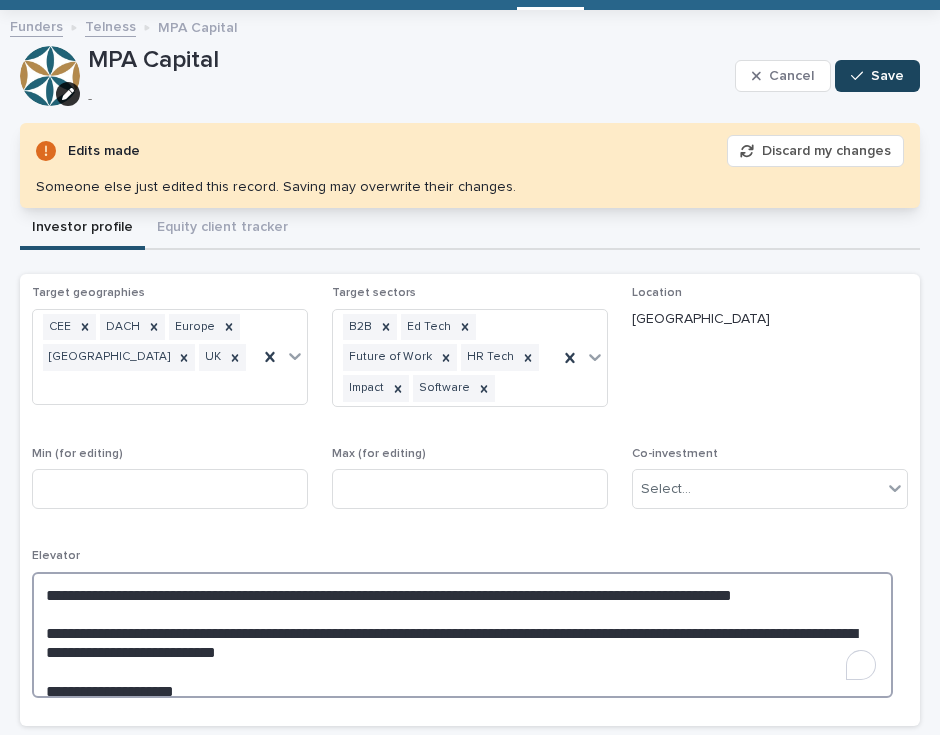 type on "**********" 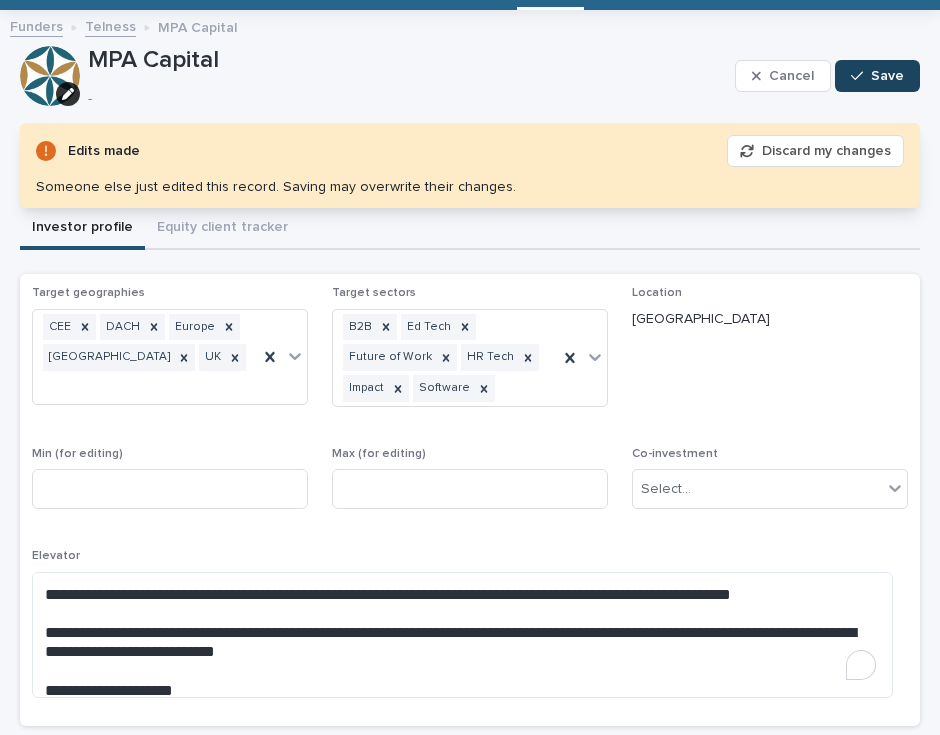 click on "Save" at bounding box center (877, 76) 